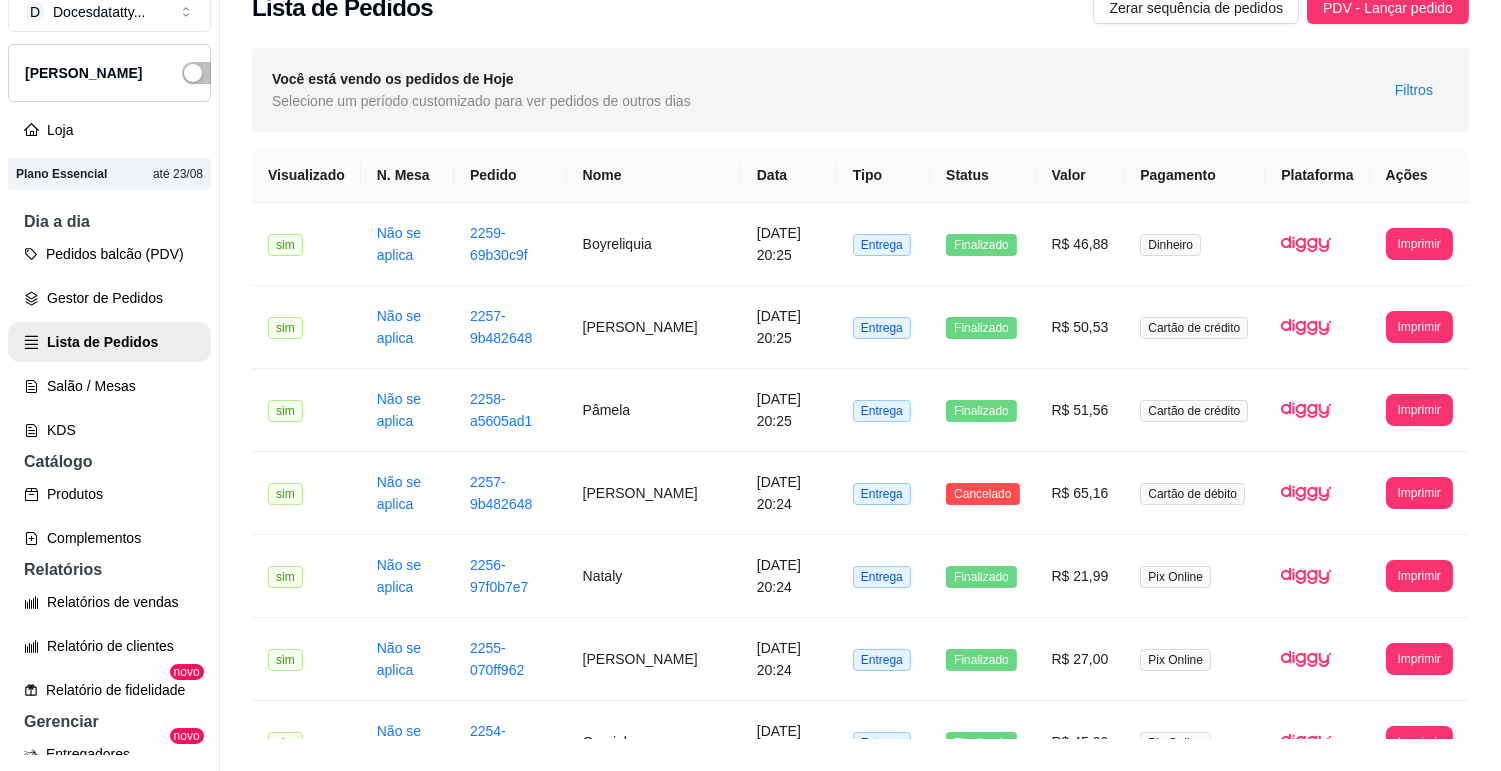 scroll, scrollTop: 32, scrollLeft: 0, axis: vertical 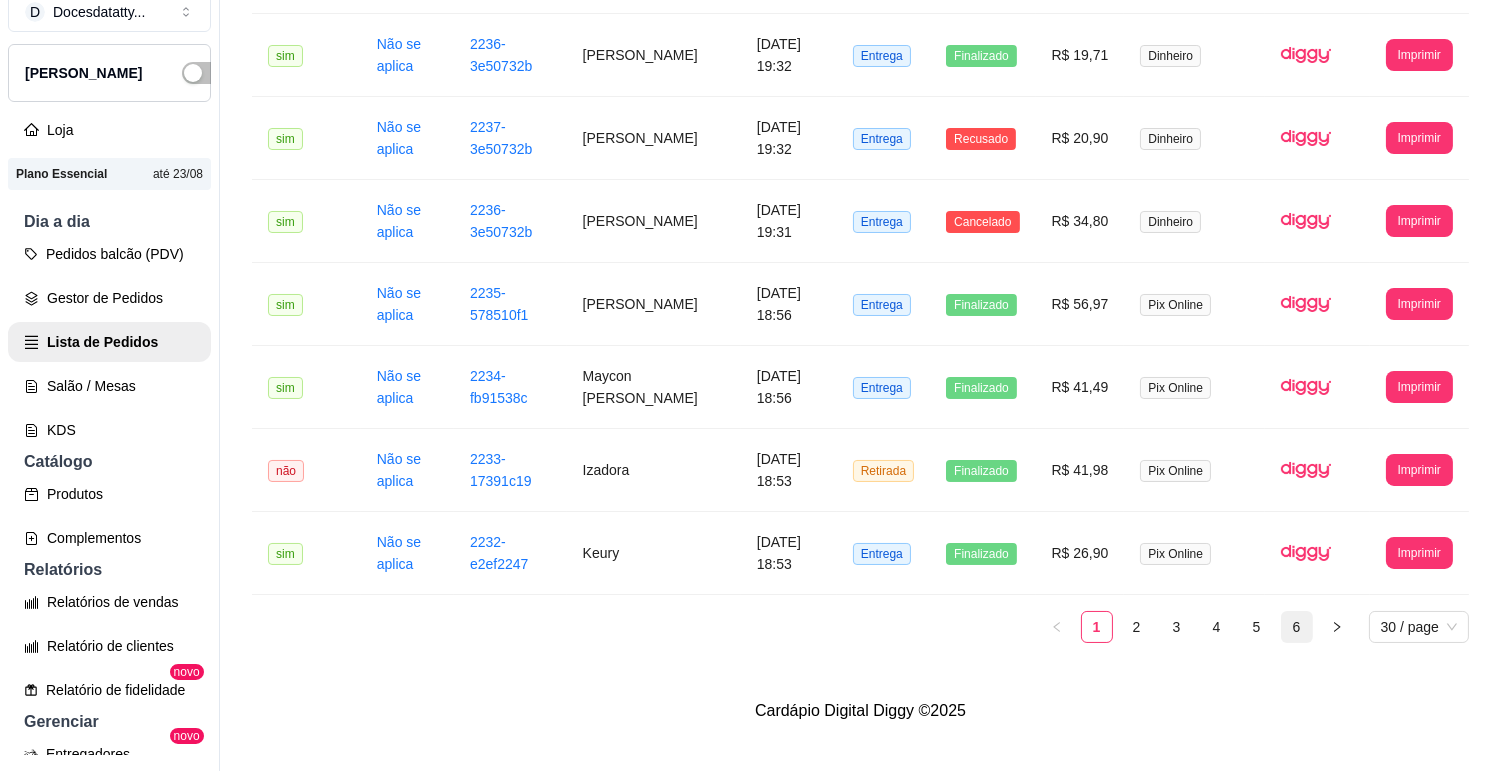 click on "6" at bounding box center (1297, 627) 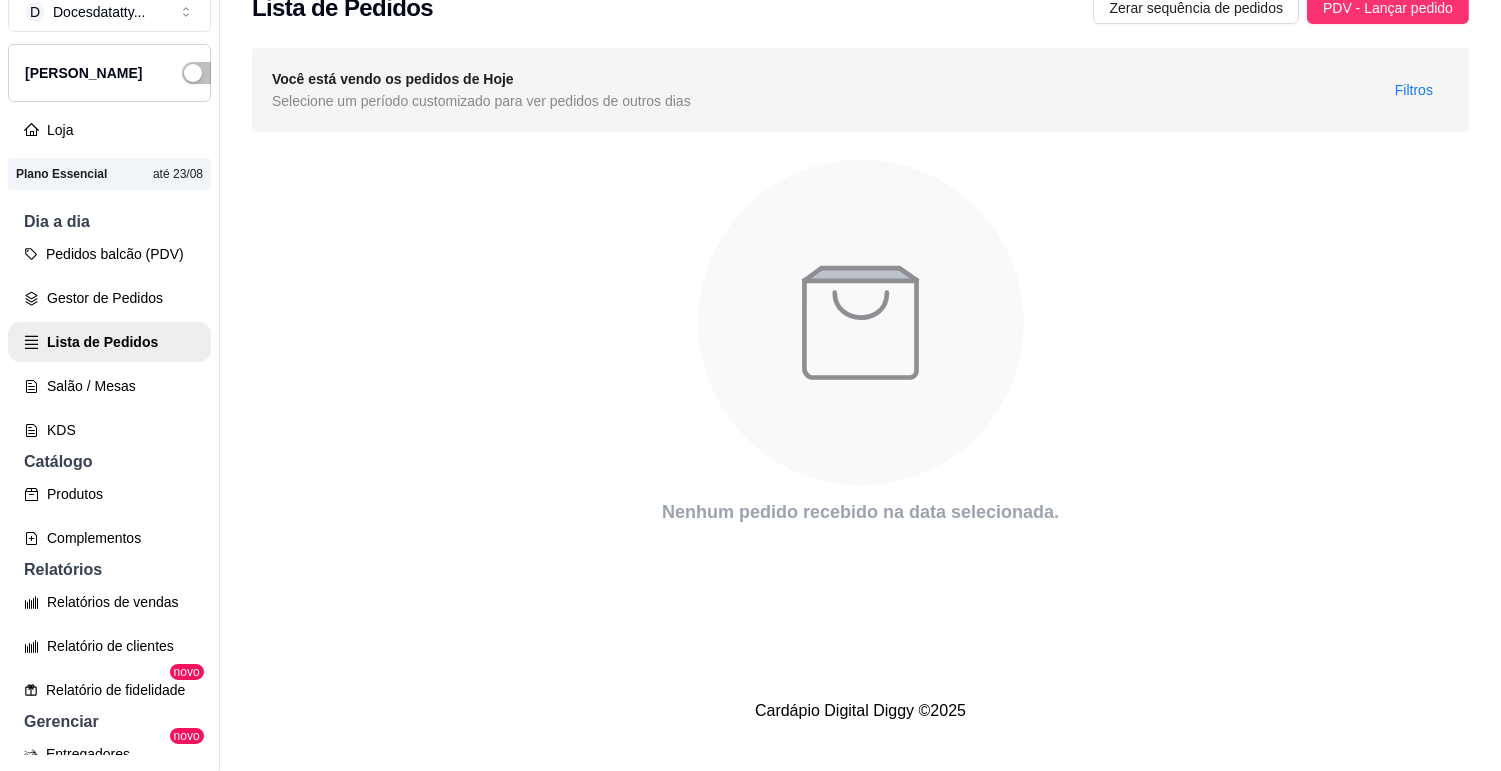 scroll, scrollTop: 0, scrollLeft: 0, axis: both 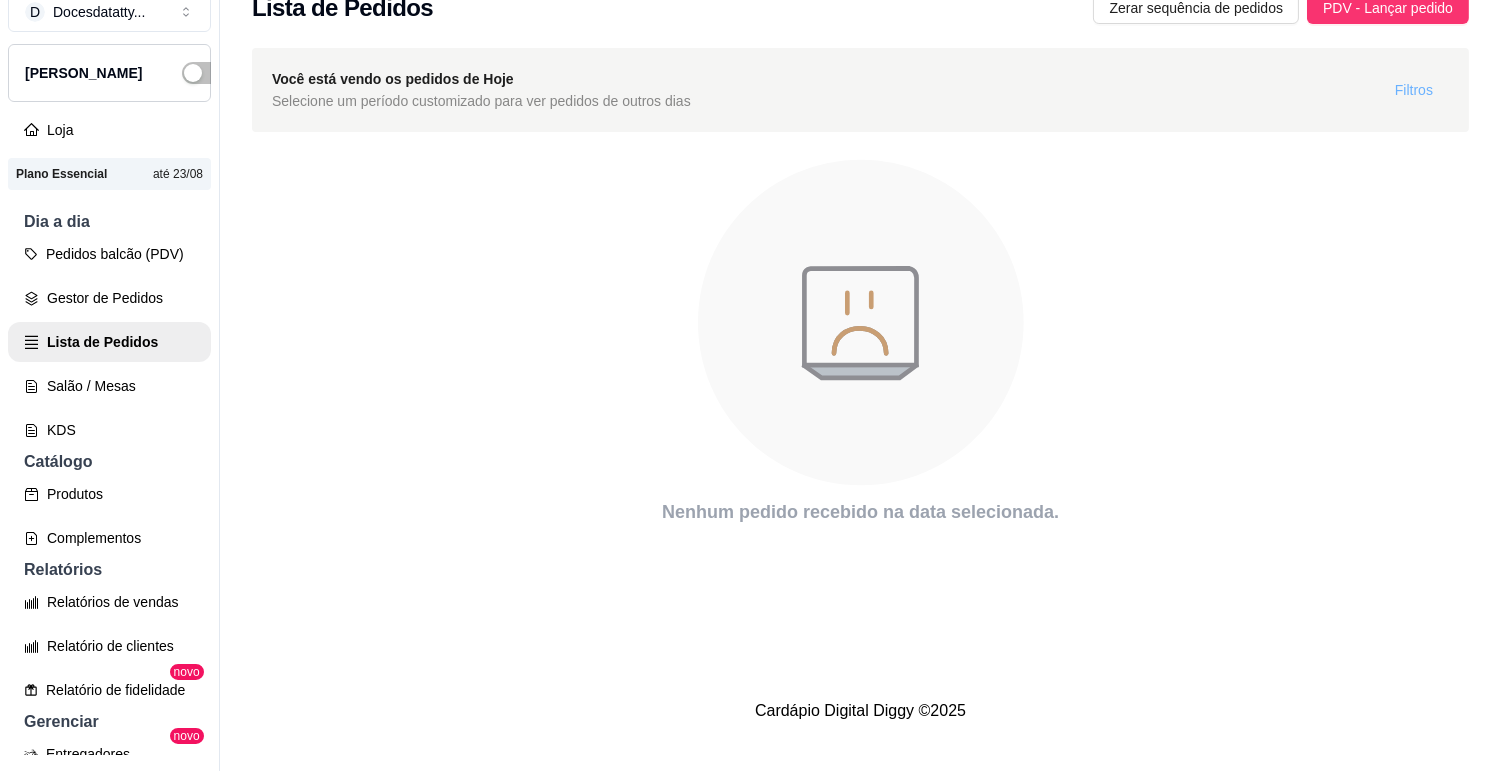 click on "Filtros" at bounding box center [1414, 90] 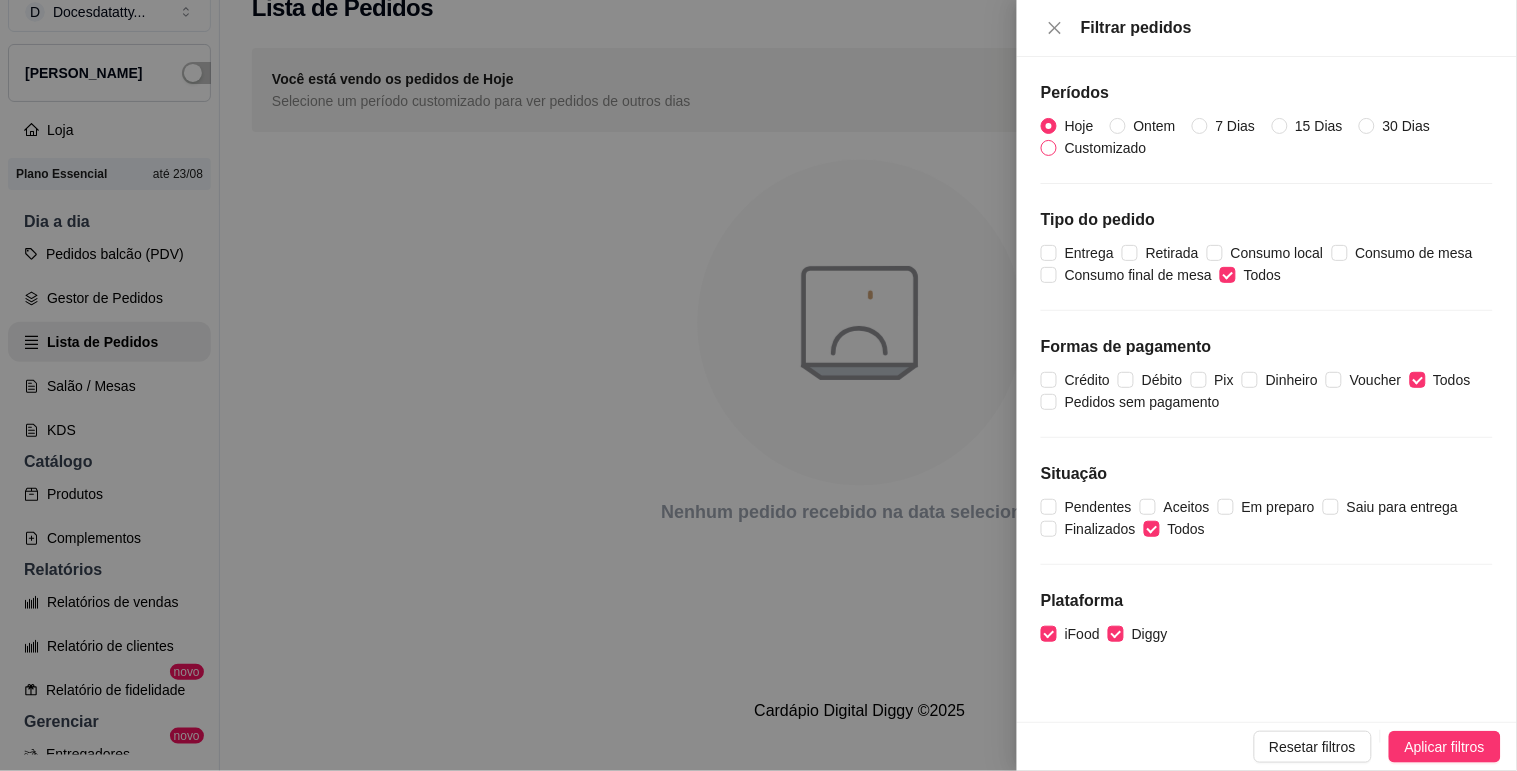 click on "Customizado" at bounding box center [1106, 148] 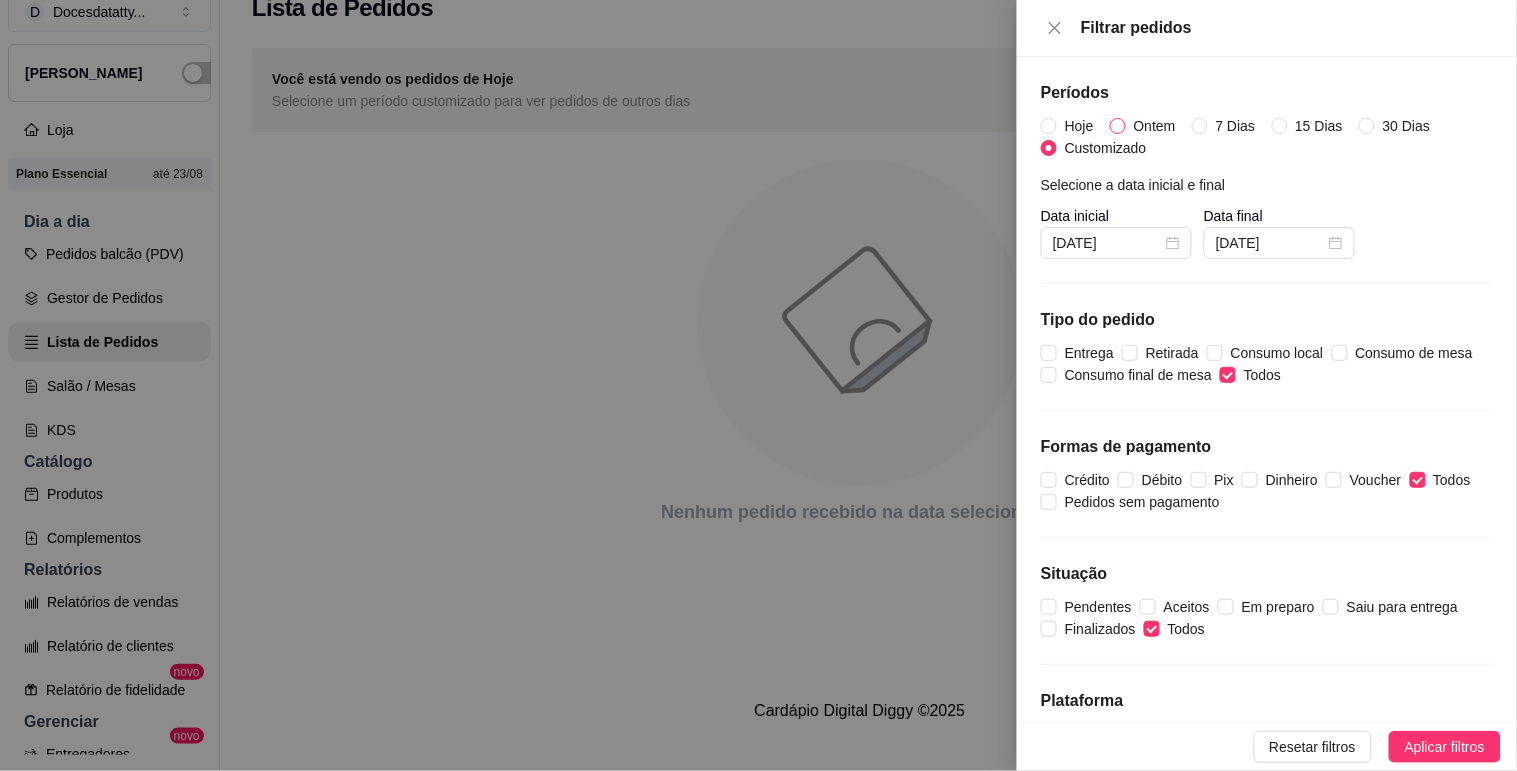 click on "Ontem" at bounding box center [1155, 126] 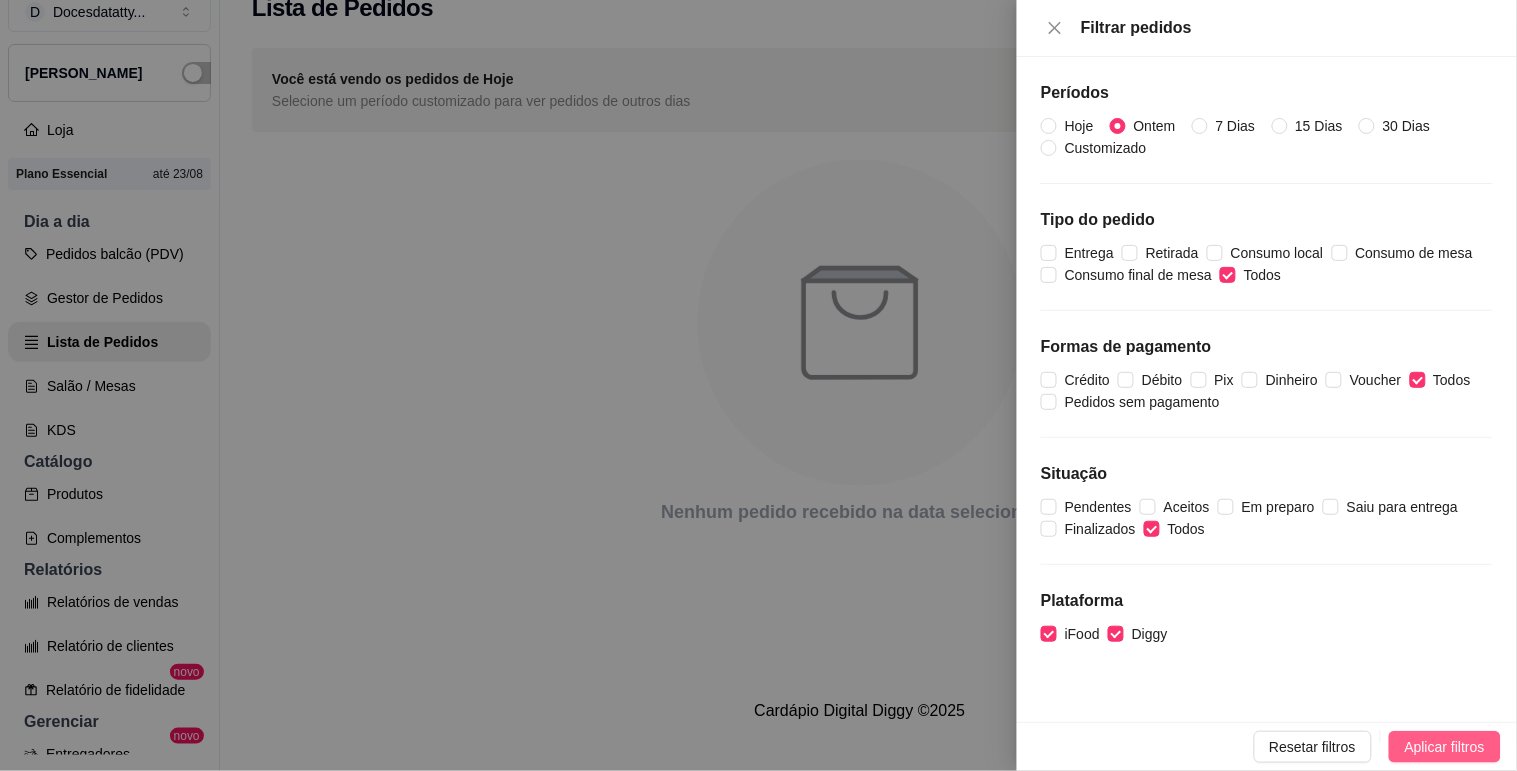 click on "Aplicar filtros" at bounding box center [1445, 747] 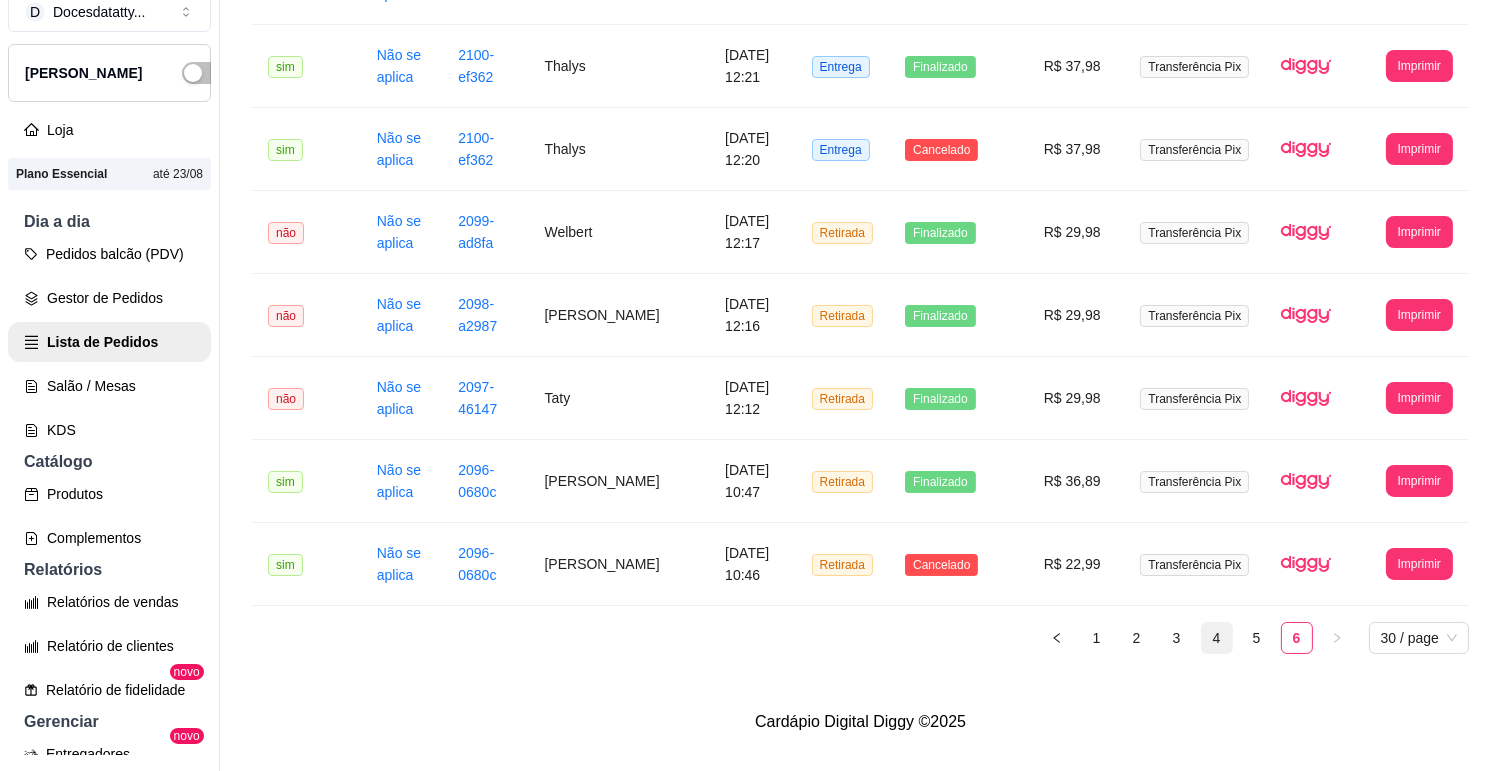 scroll, scrollTop: 1784, scrollLeft: 0, axis: vertical 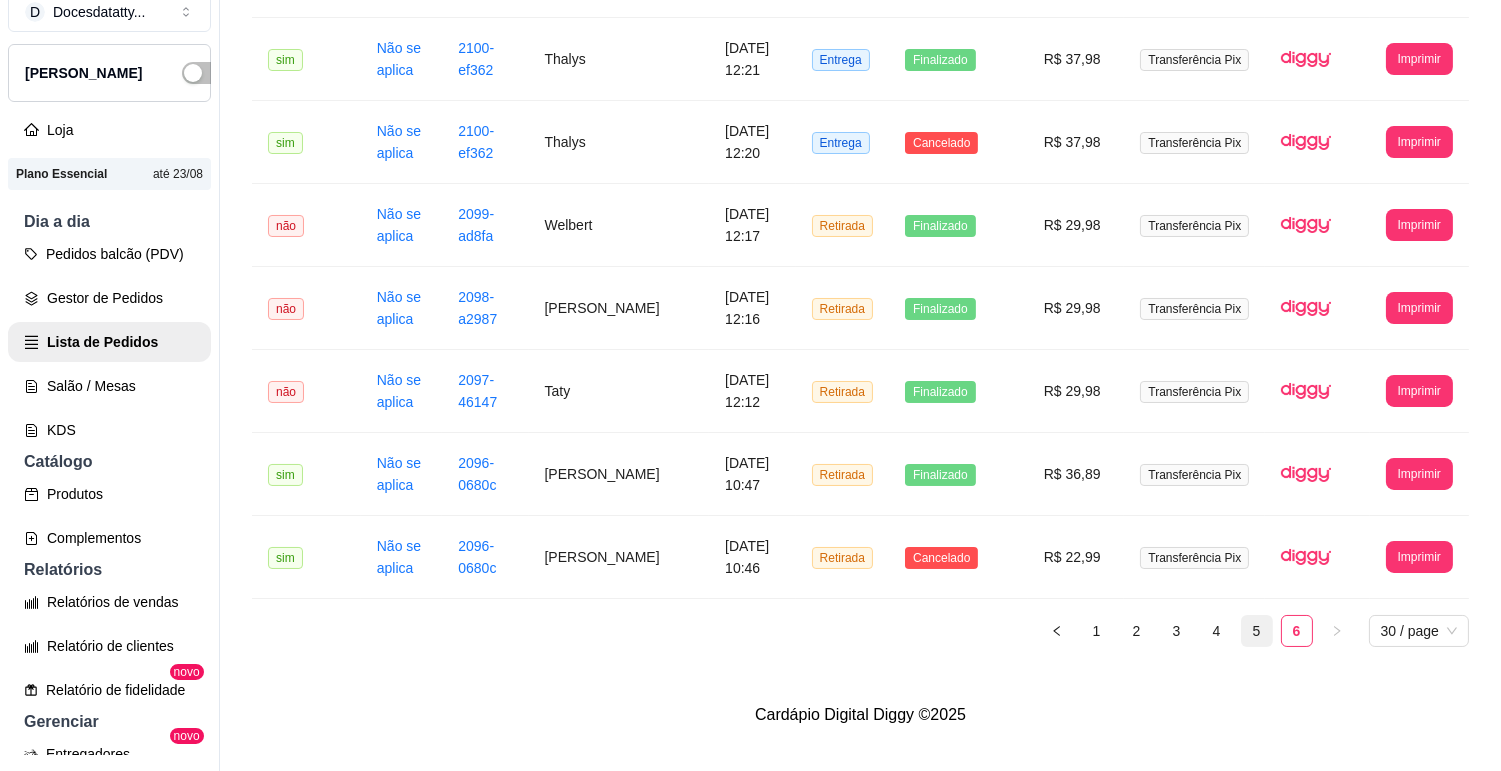click on "5" at bounding box center (1257, 631) 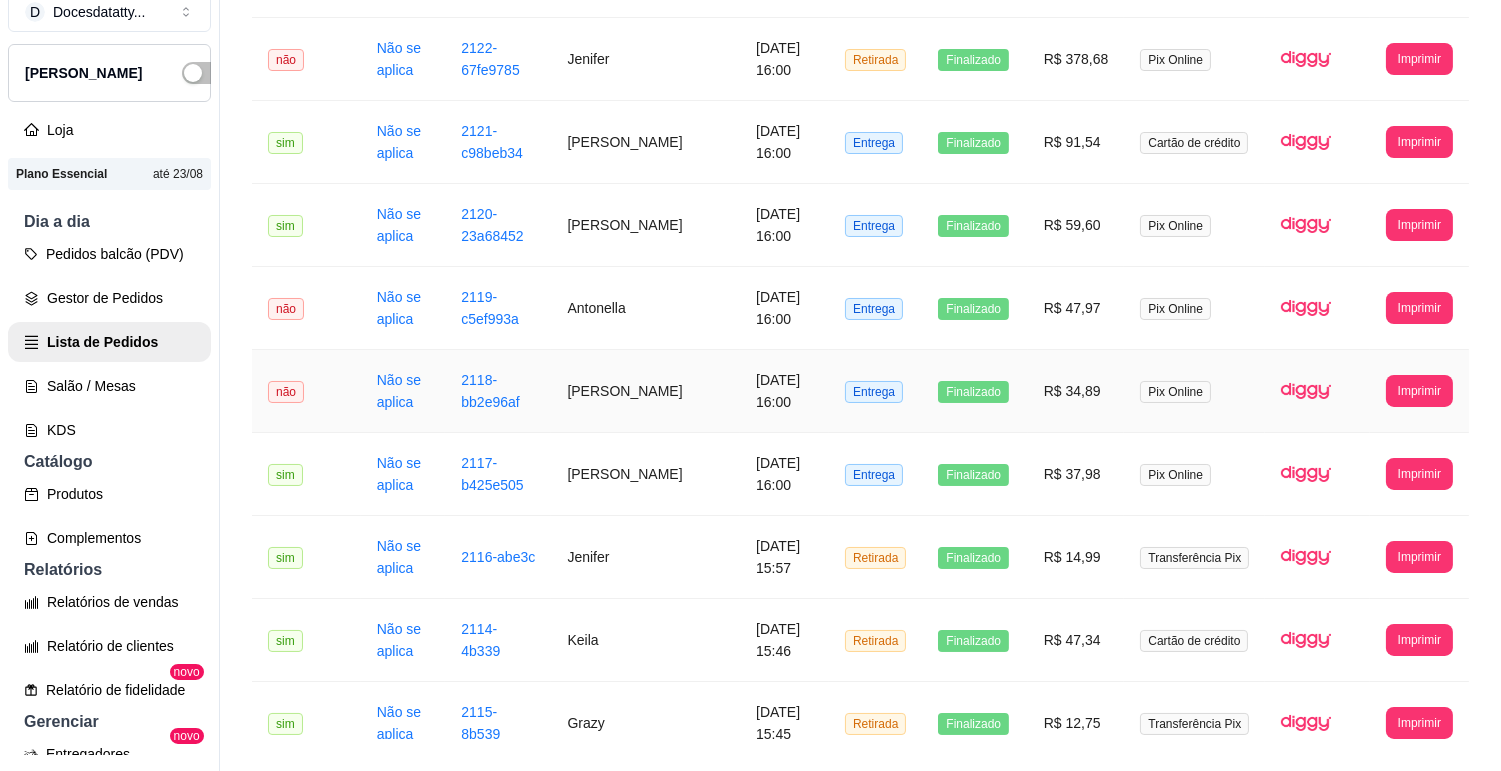 click on "2118-bb2e96af" at bounding box center (498, 391) 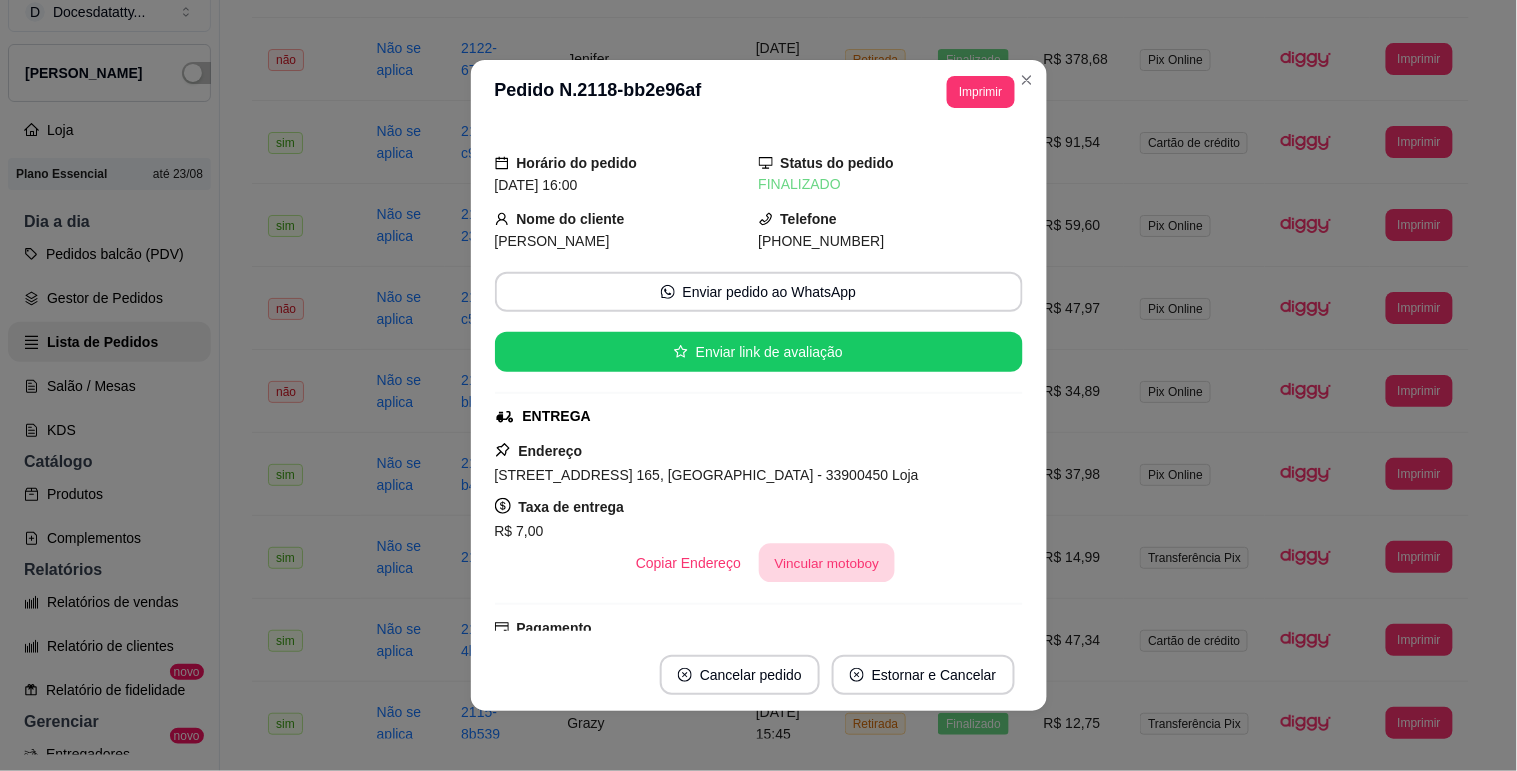 click on "Vincular motoboy" at bounding box center (827, 563) 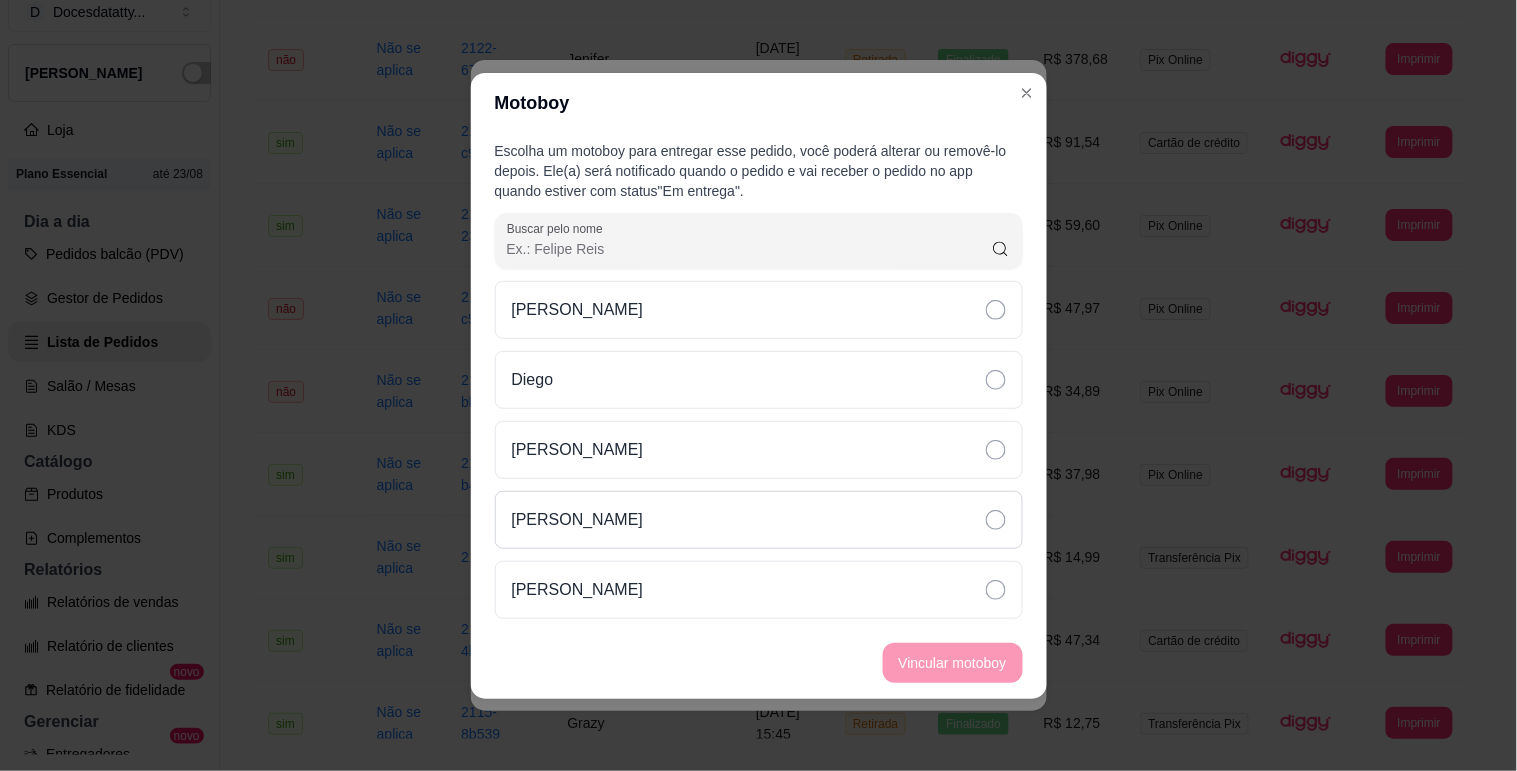 click on "[PERSON_NAME]" at bounding box center (759, 520) 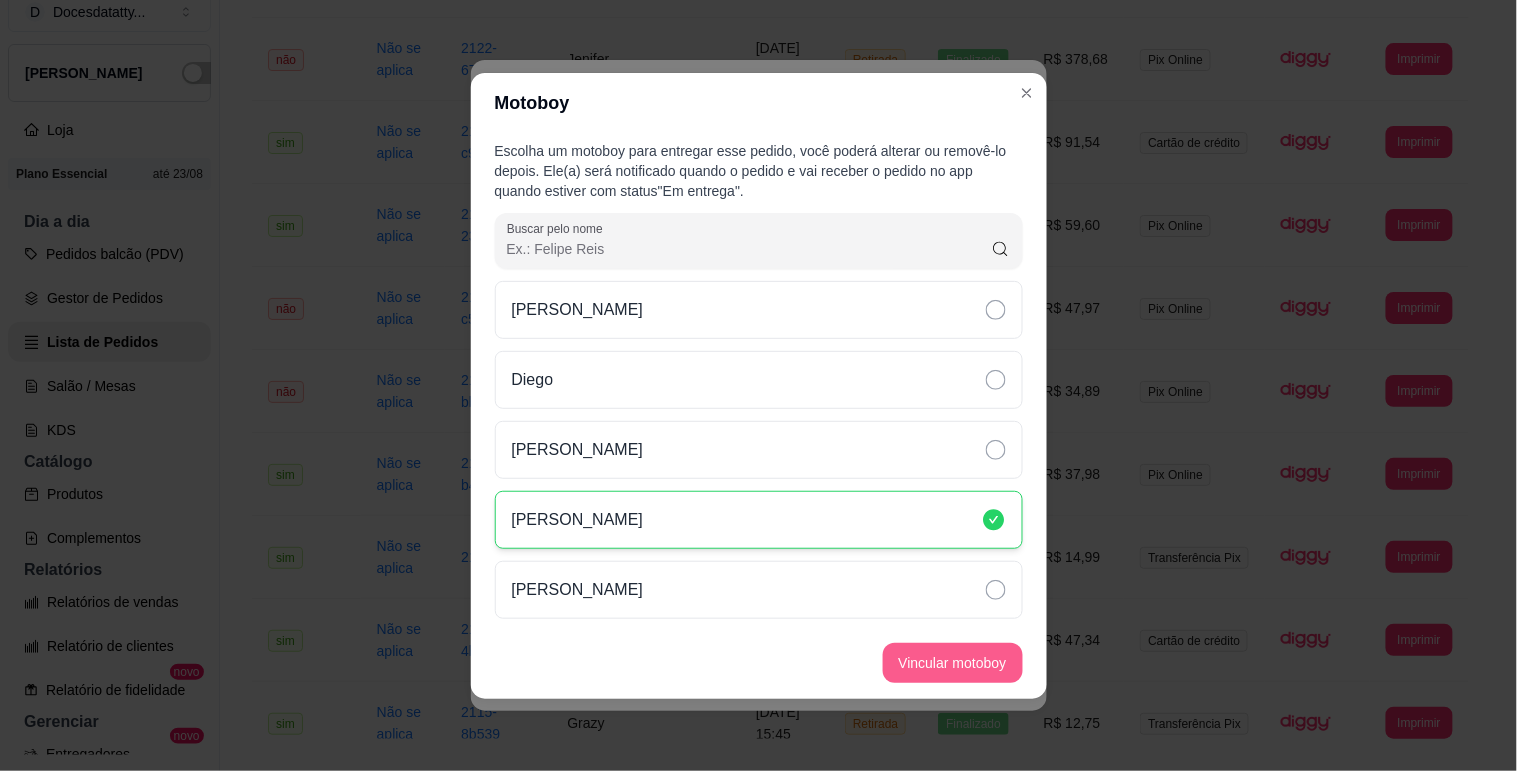 click on "Vincular motoboy" at bounding box center (953, 663) 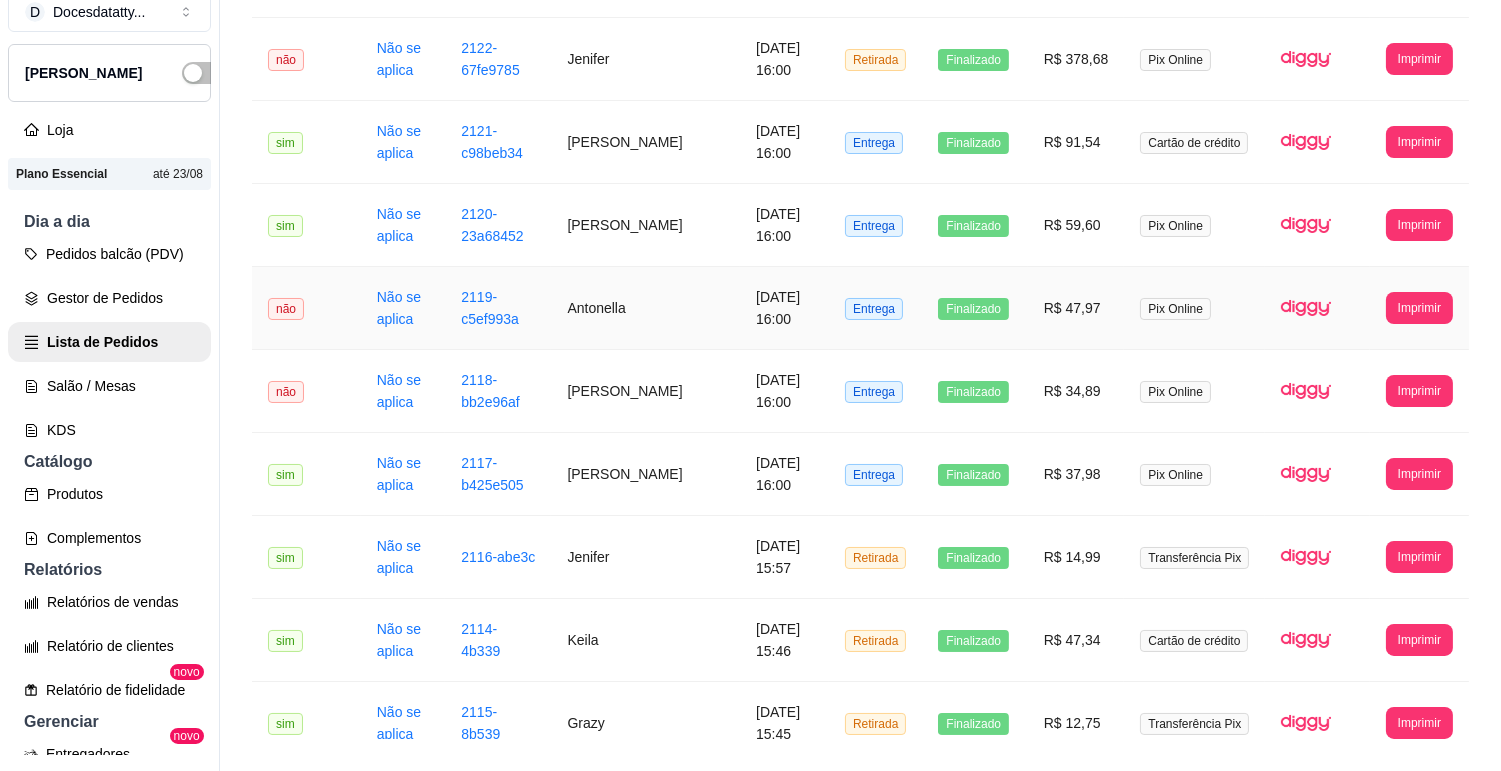 click on "Antonella" at bounding box center [645, 308] 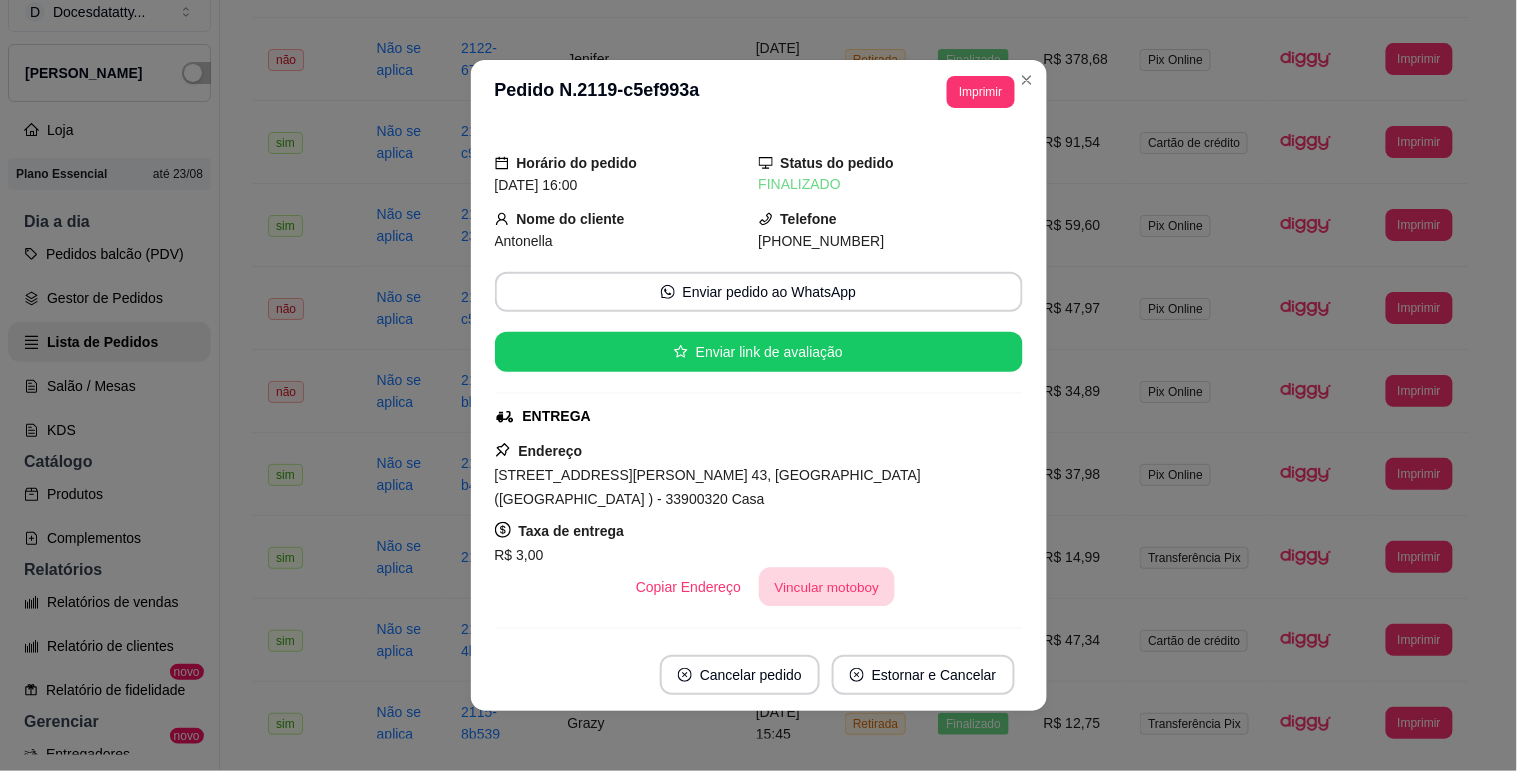 click on "Vincular motoboy" at bounding box center [827, 587] 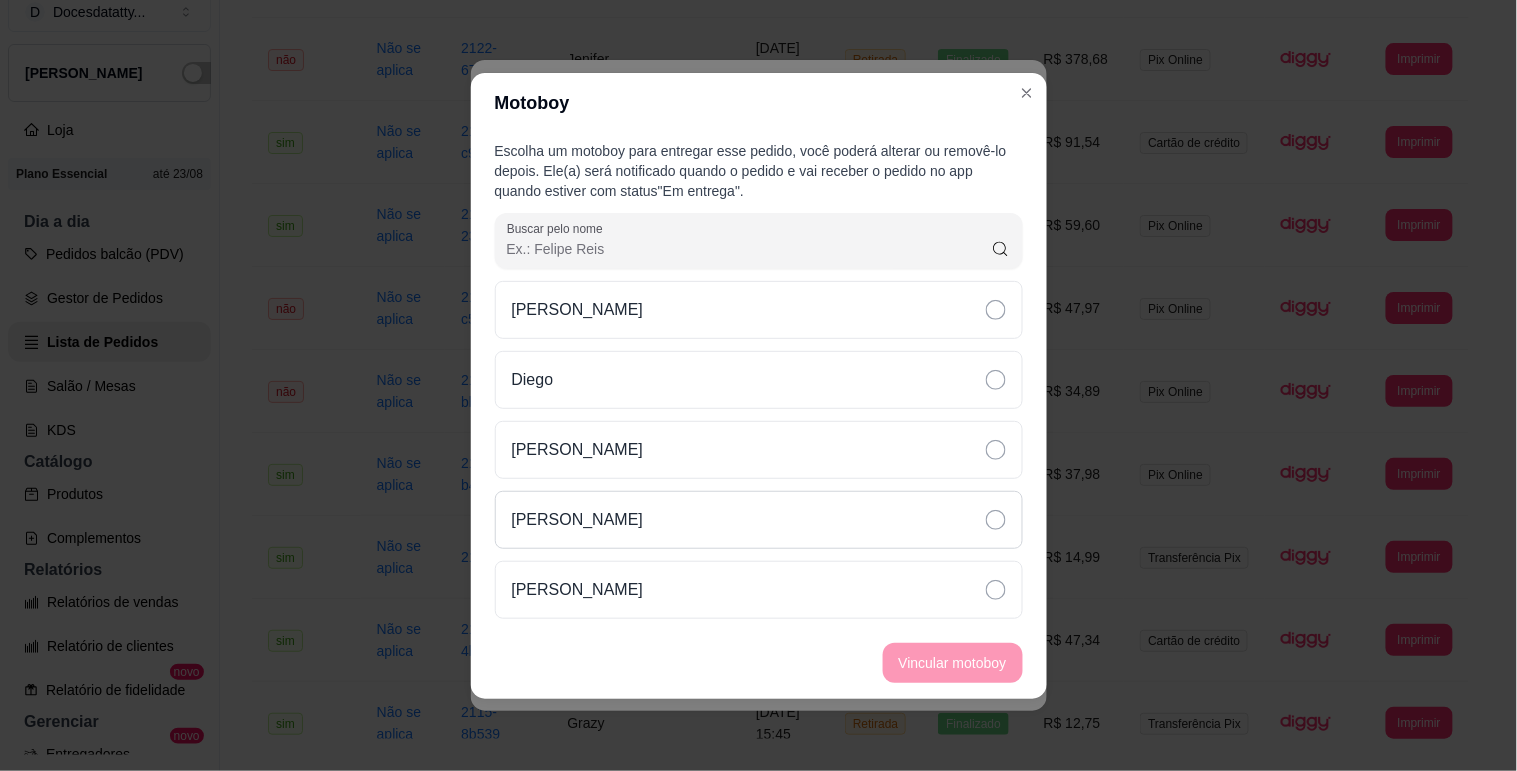click on "[PERSON_NAME]" at bounding box center [759, 520] 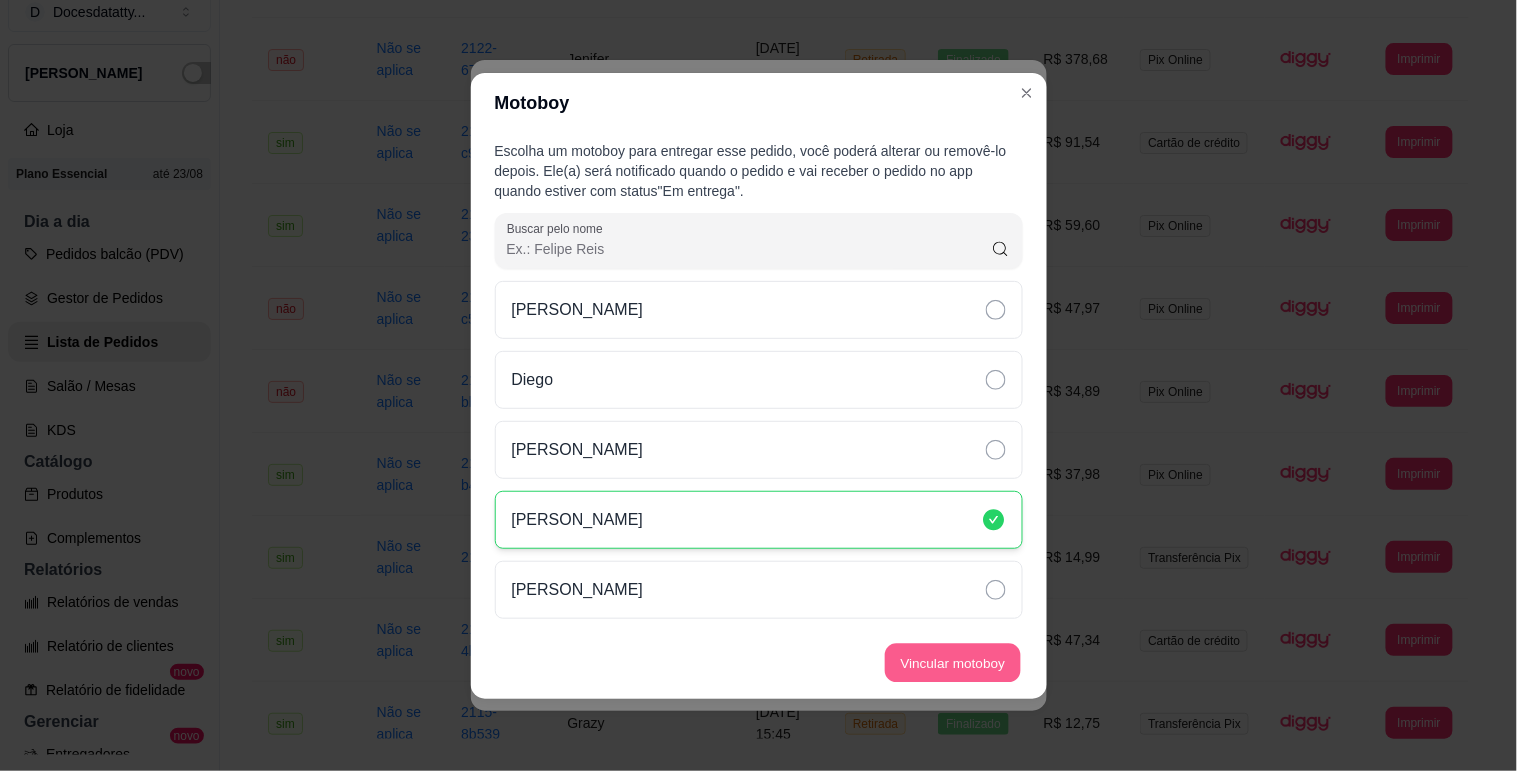 click on "Vincular motoboy" at bounding box center [953, 662] 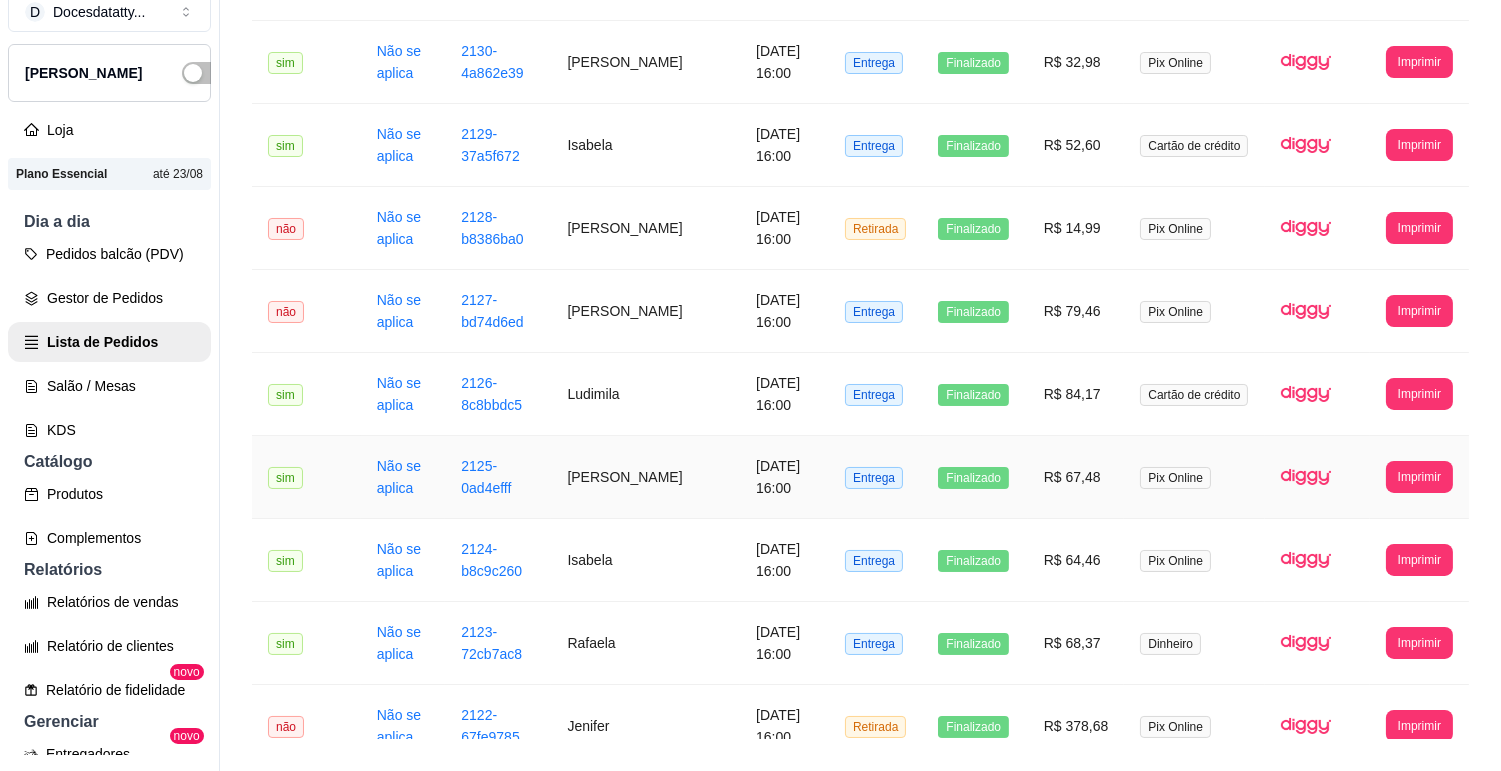 scroll, scrollTop: 784, scrollLeft: 0, axis: vertical 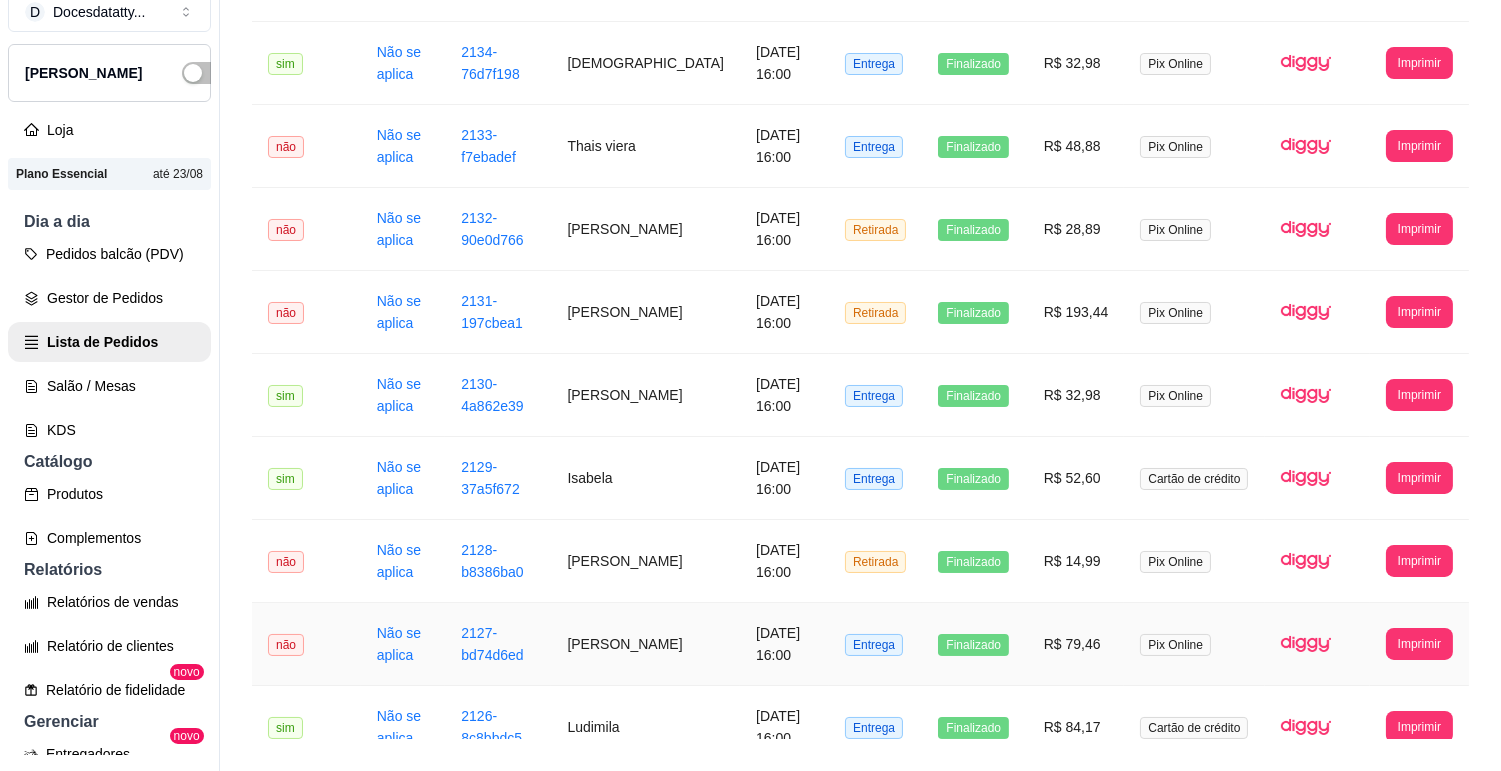 click on "[PERSON_NAME]" at bounding box center (645, 644) 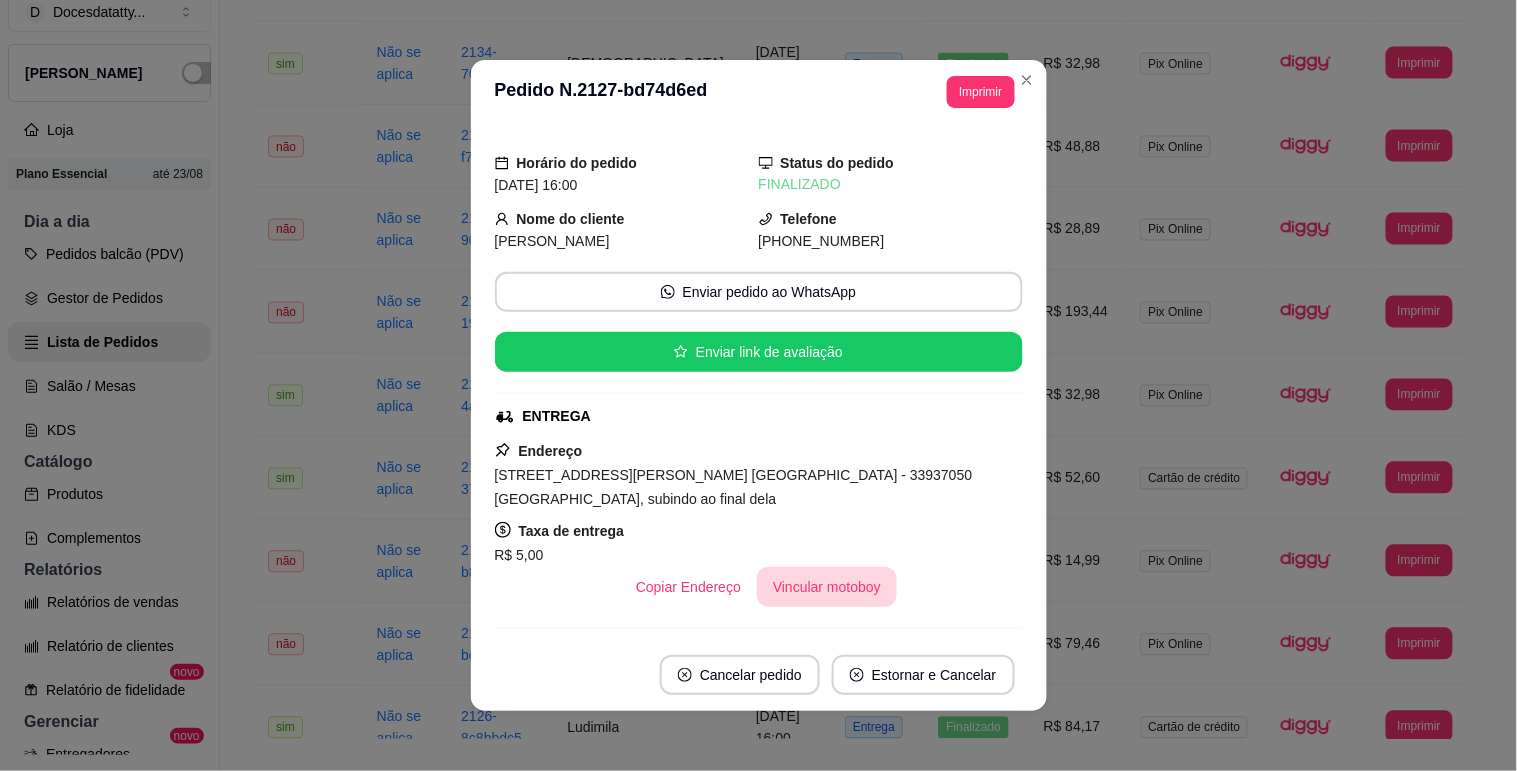 click on "Vincular motoboy" at bounding box center (827, 587) 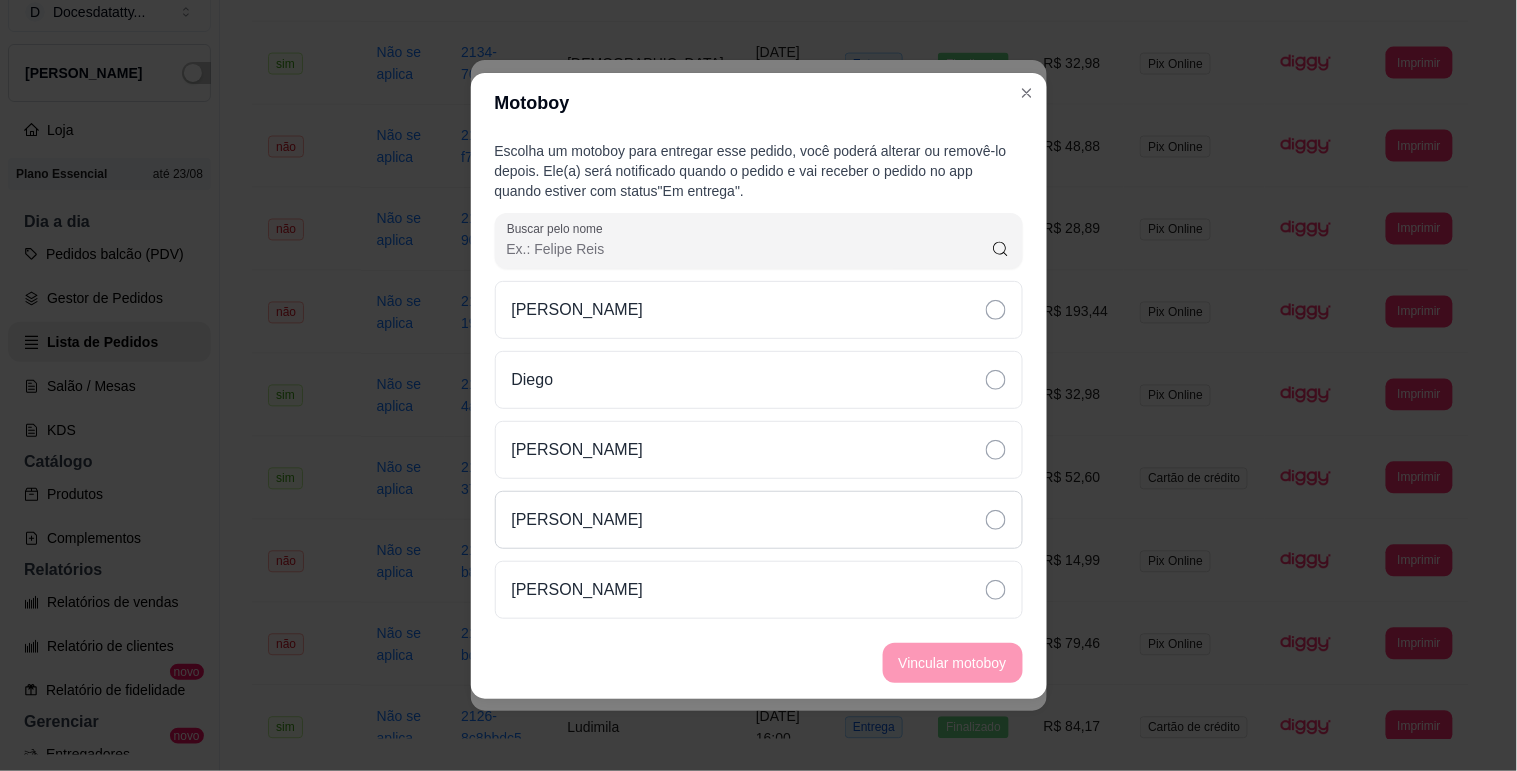 click on "[PERSON_NAME]" at bounding box center (759, 520) 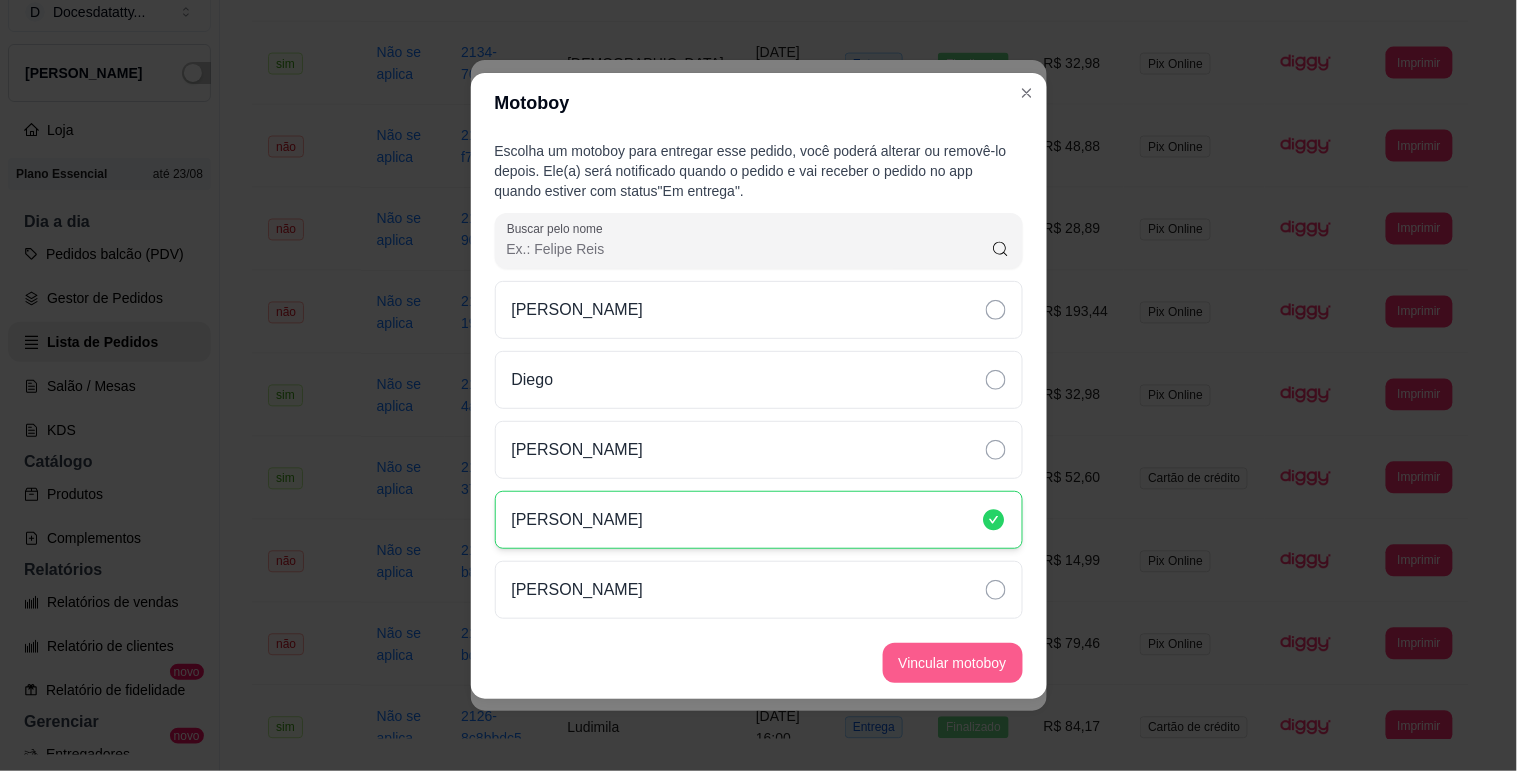 click on "Vincular motoboy" at bounding box center [953, 663] 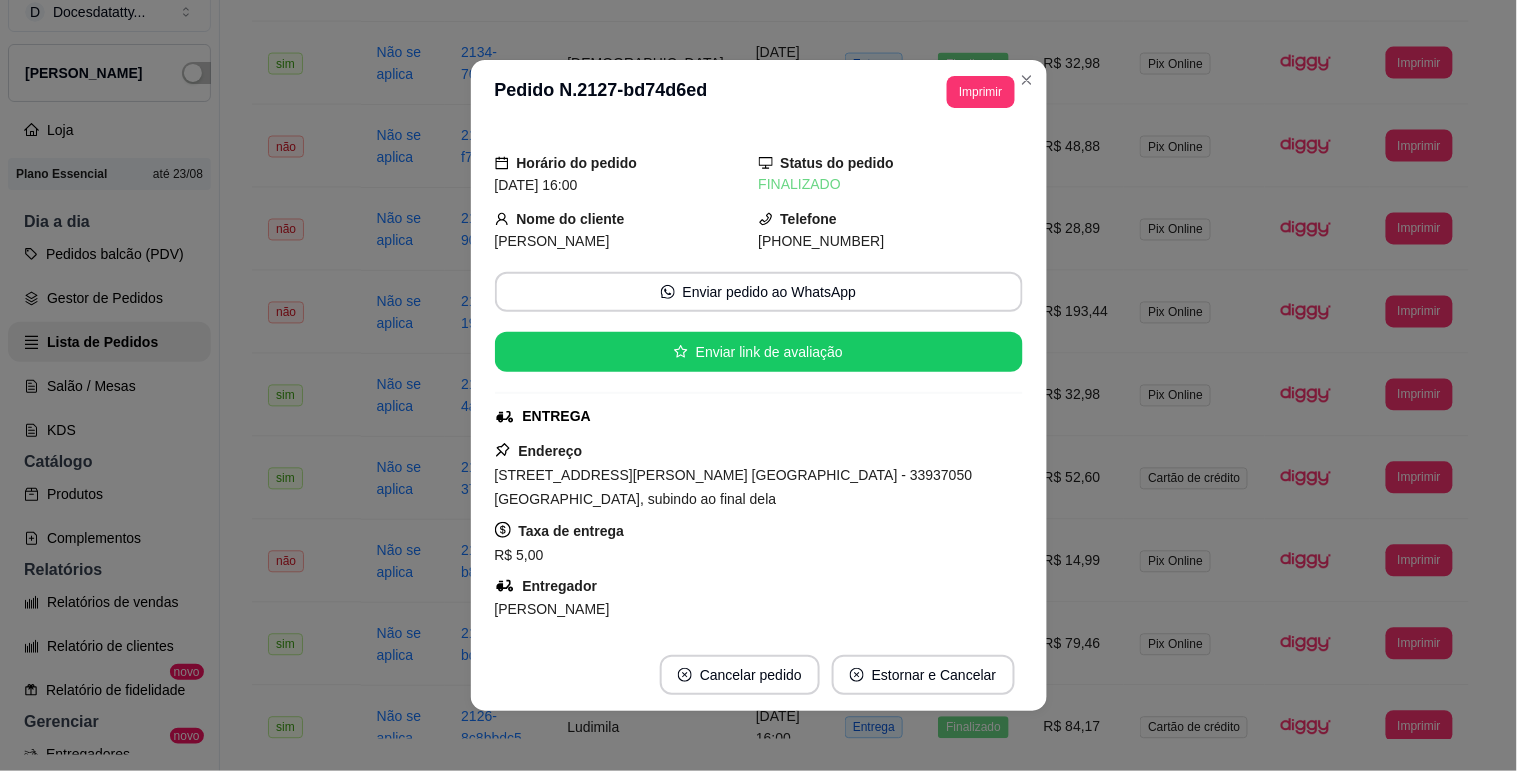 click on "Horário do pedido [DATE] 16:00 Status do pedido FINALIZADO Nome do cliente [PERSON_NAME]  Telefone [PHONE_NUMBER] Enviar pedido ao WhatsApp Enviar link de avaliação ENTREGA Endereço  [STREET_ADDRESS][PERSON_NAME] 45 , Céu anil  - 33937050 Rua sem saída, subindo ao final dela  Taxa de entrega  R$ 5,00 Entregador [PERSON_NAME]  Copiar Endereço Editar motoboy Pagamento Pix online   R$ 79,46   - pagamento   aprovado Resumo do pedido 3 x     MORANGO DO AMOR R$ 44,97 1 x     PALHA CROCANTELLA R$ 14,49 1 x     AFOGADINHO DE BROWNIE R$ 15,00 Subtotal R$ 74,46 Total R$ 79,46" at bounding box center [759, 381] 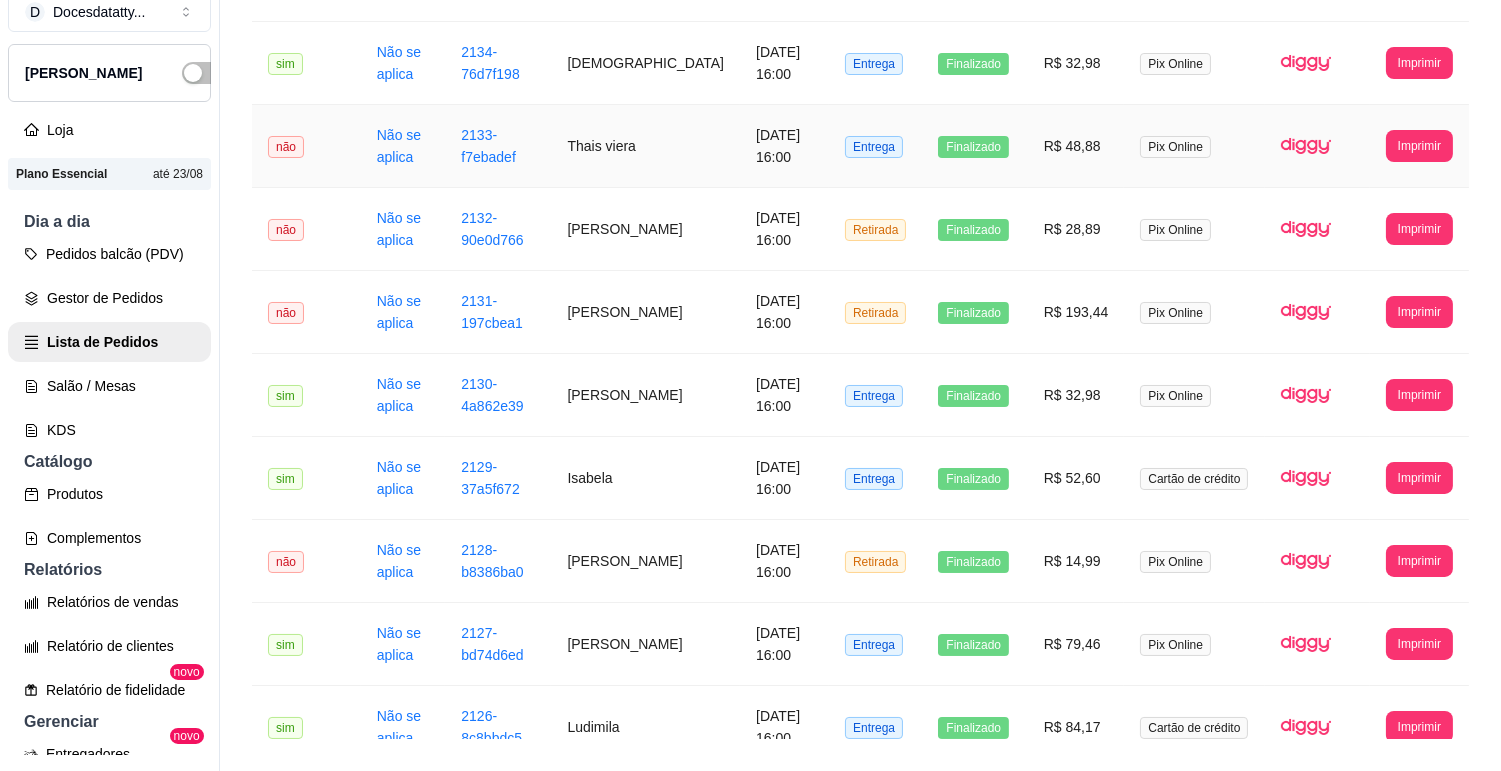 click on "Thais viera" at bounding box center [645, 146] 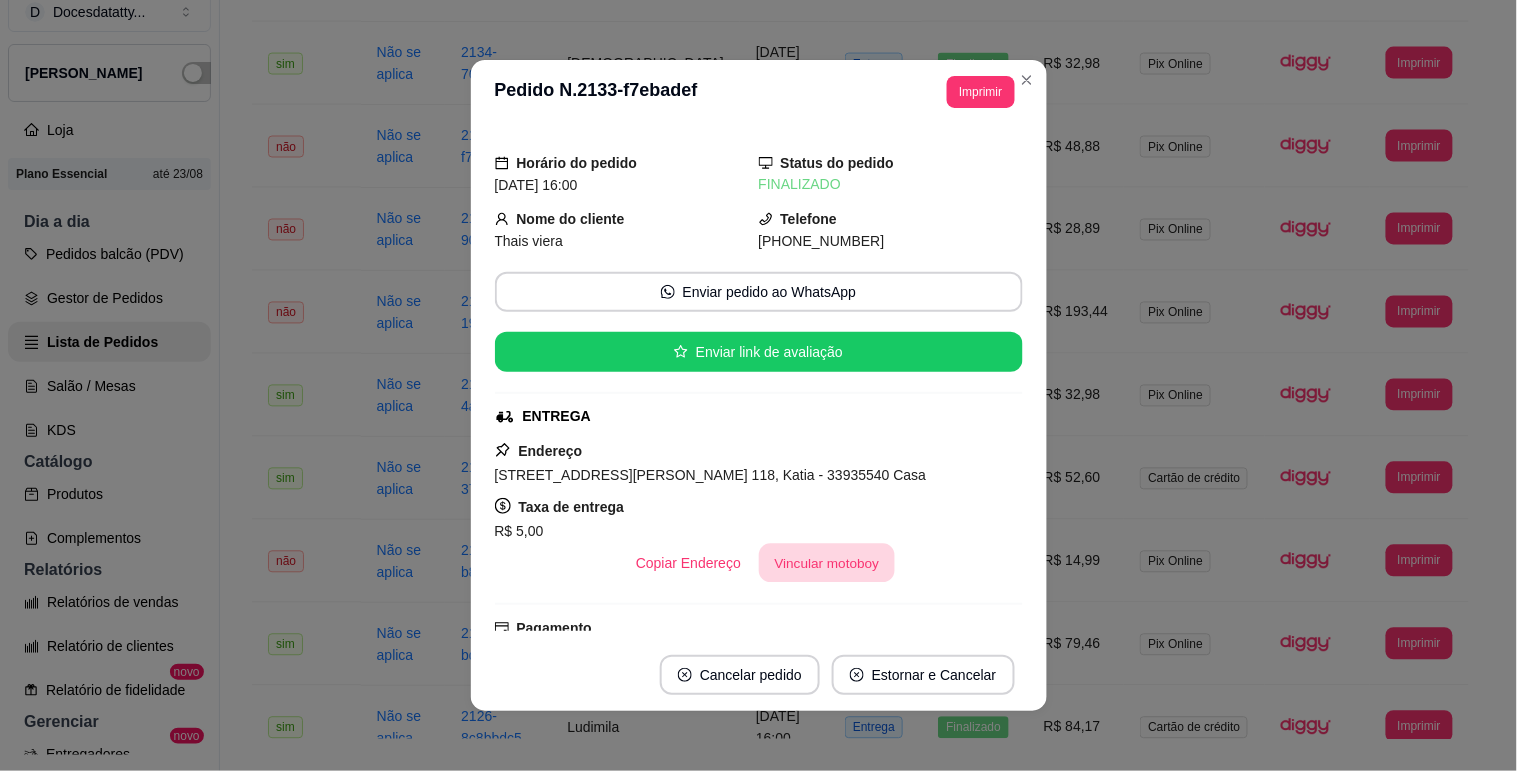 click on "Vincular motoboy" at bounding box center (827, 563) 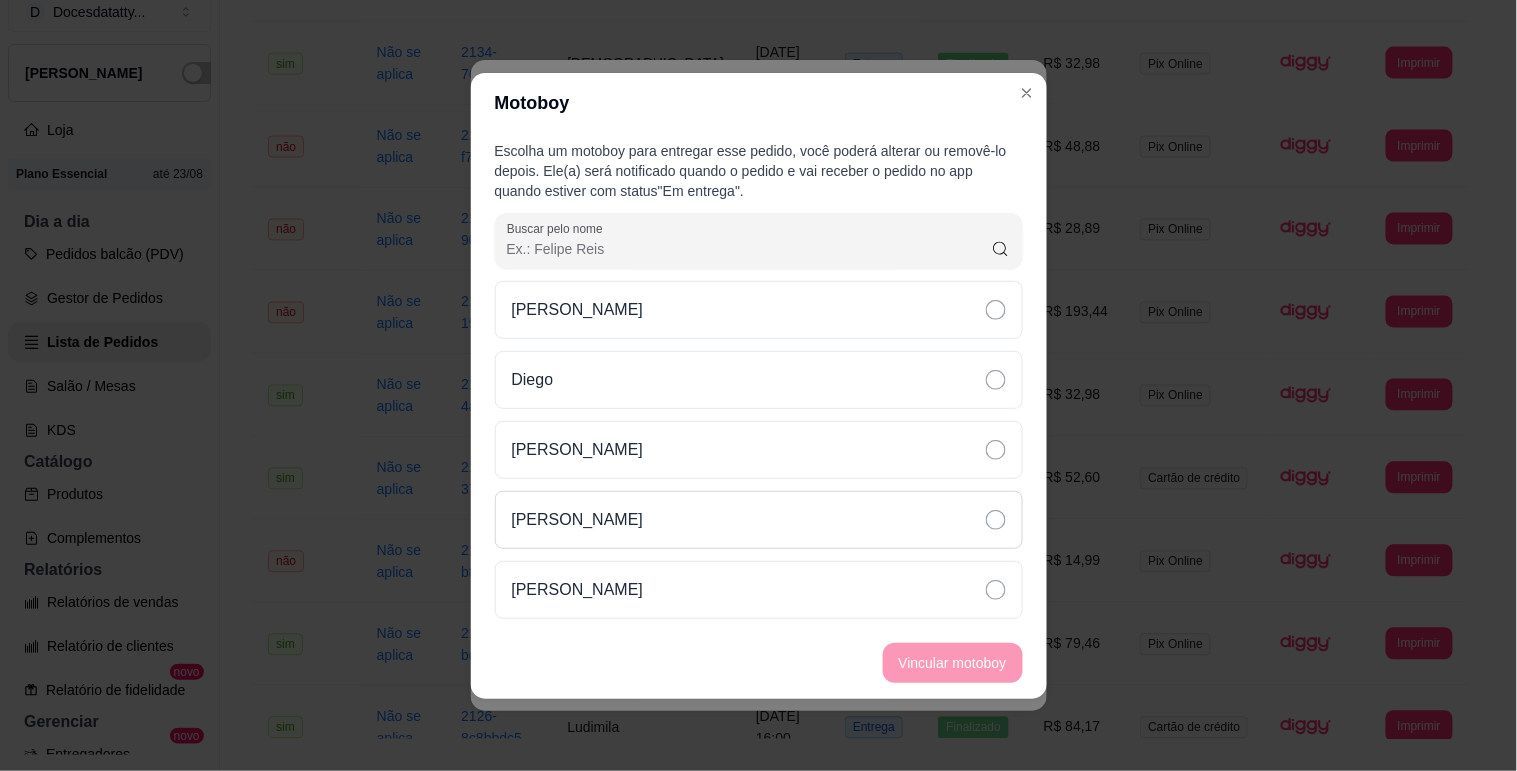 drag, startPoint x: 630, startPoint y: 515, endPoint x: 662, endPoint y: 522, distance: 32.75668 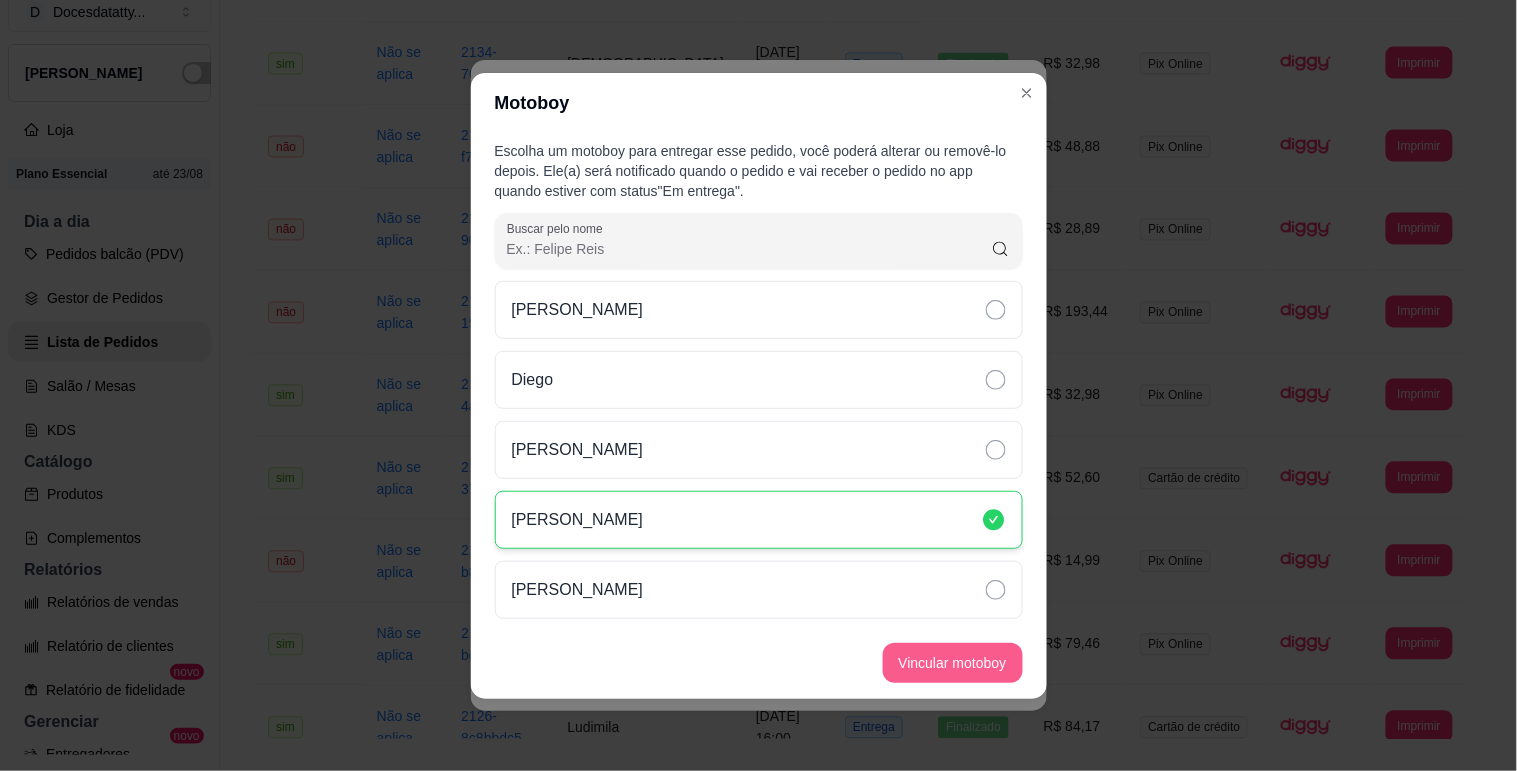 click on "Vincular motoboy" at bounding box center [953, 663] 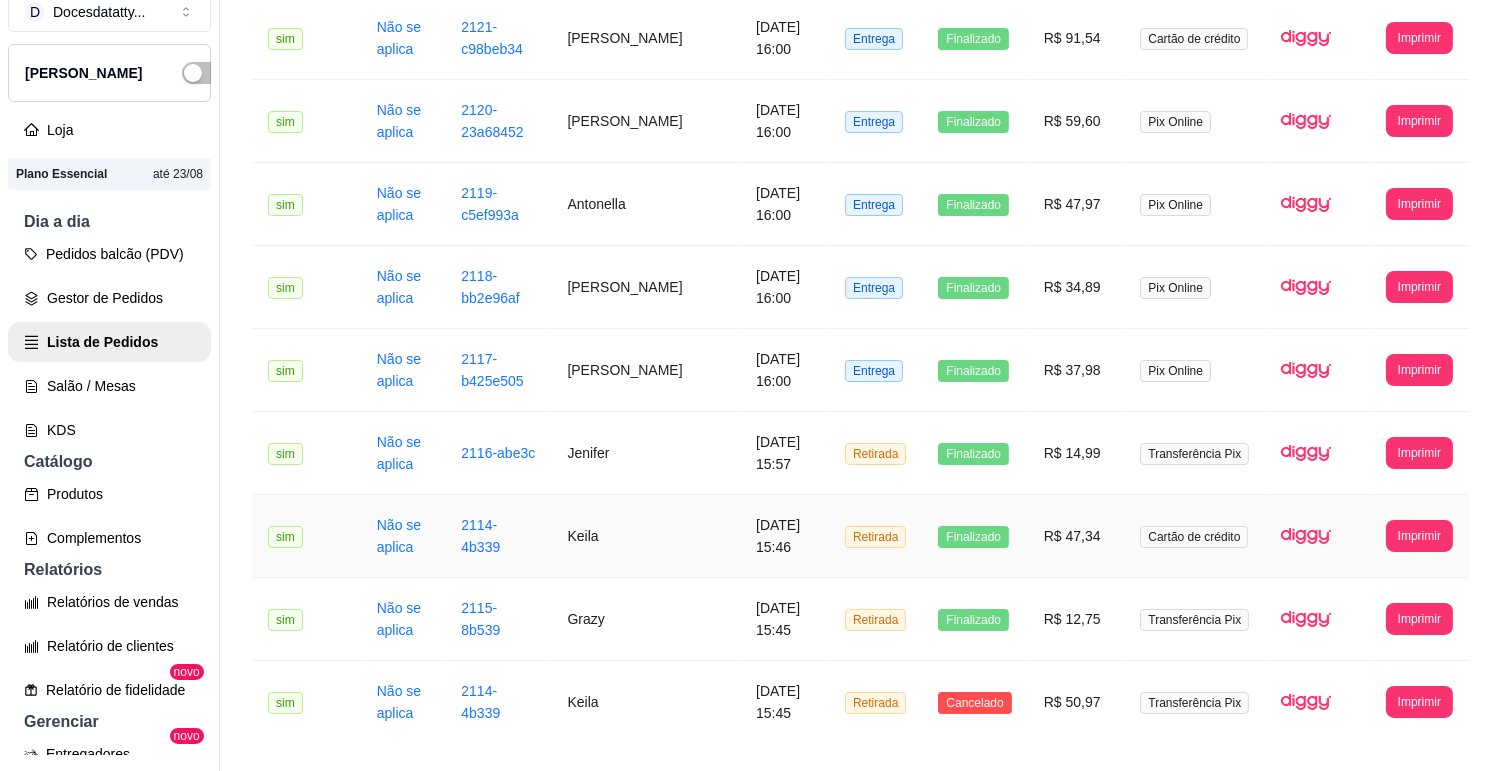 scroll, scrollTop: 2117, scrollLeft: 0, axis: vertical 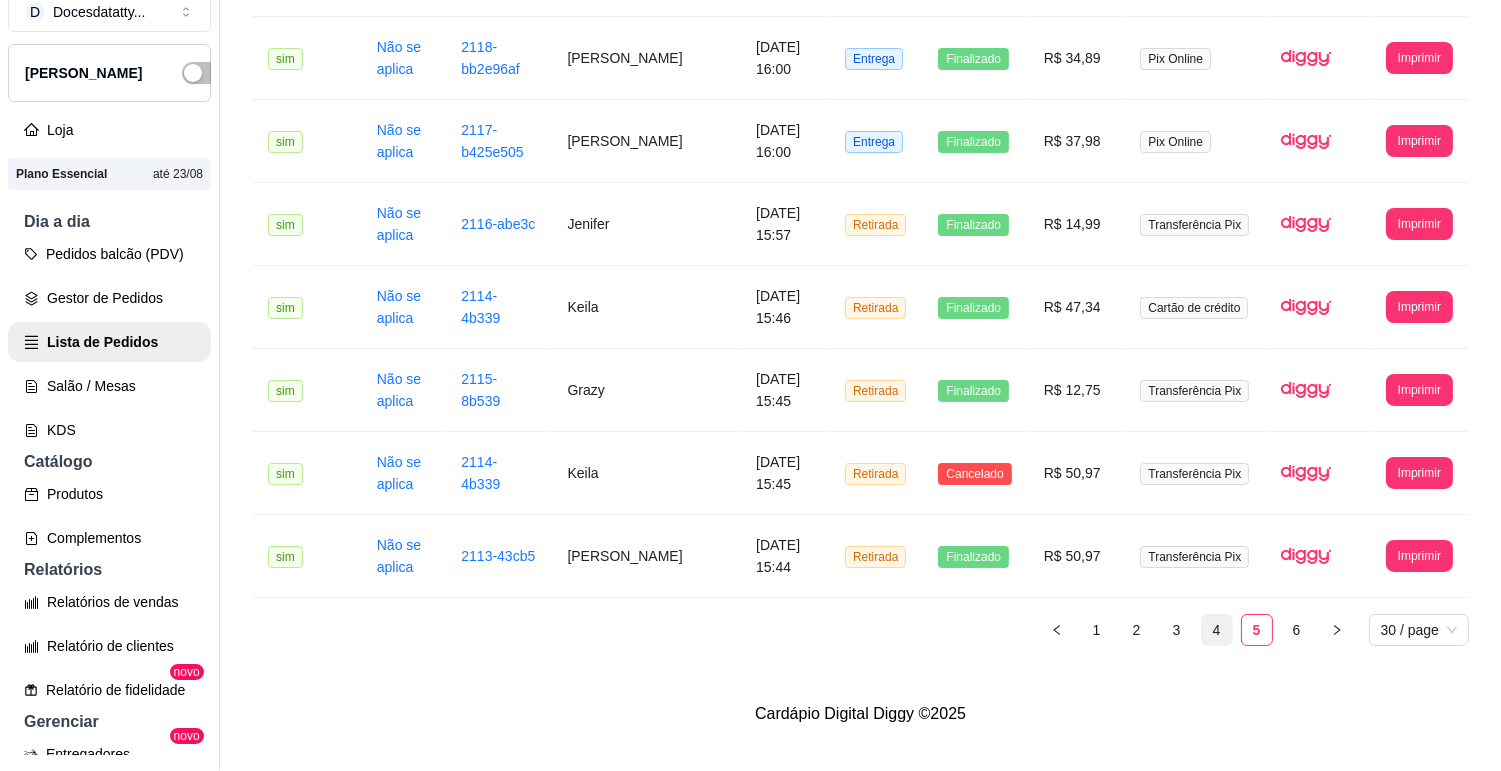 click on "4" at bounding box center (1217, 630) 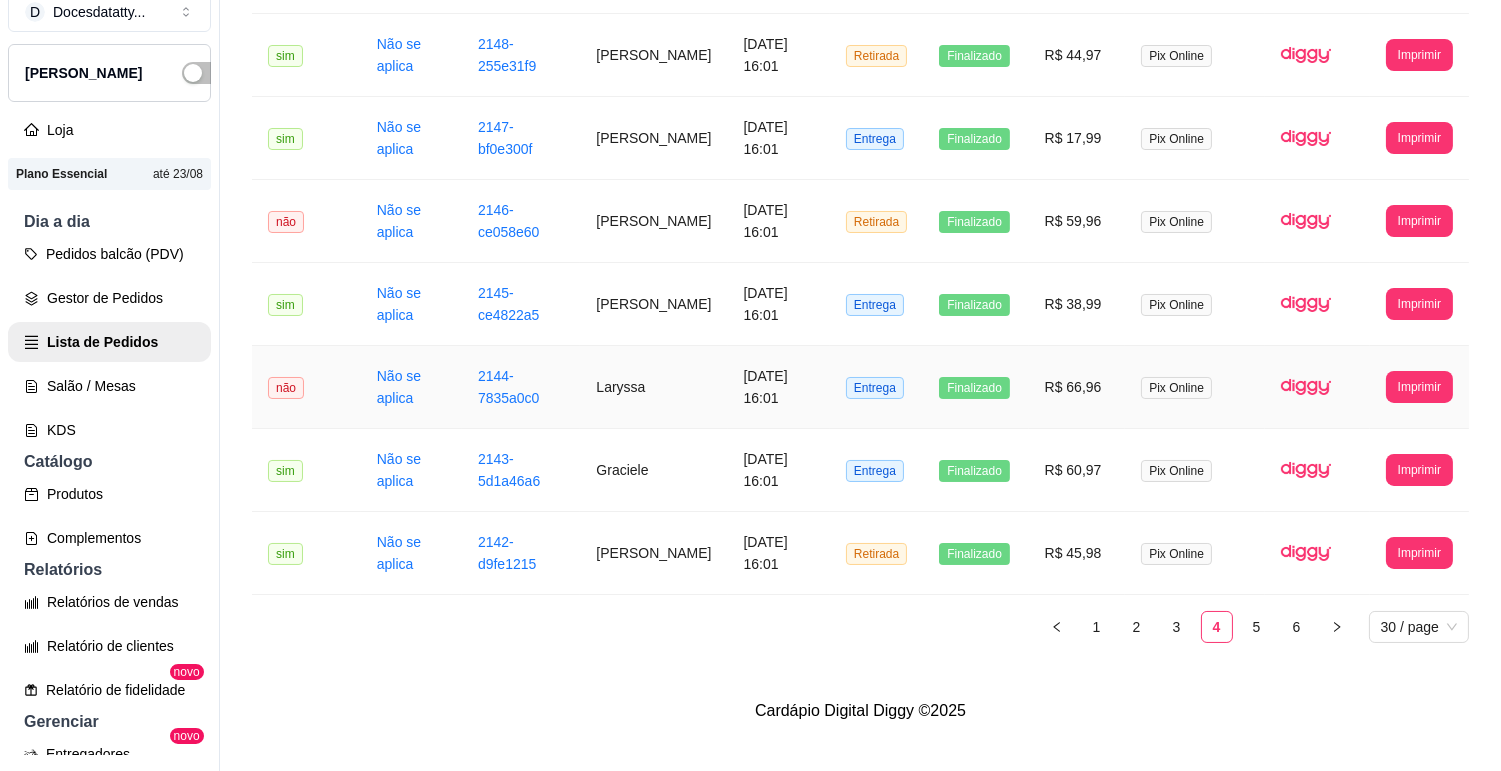 click on "Laryssa" at bounding box center [653, 387] 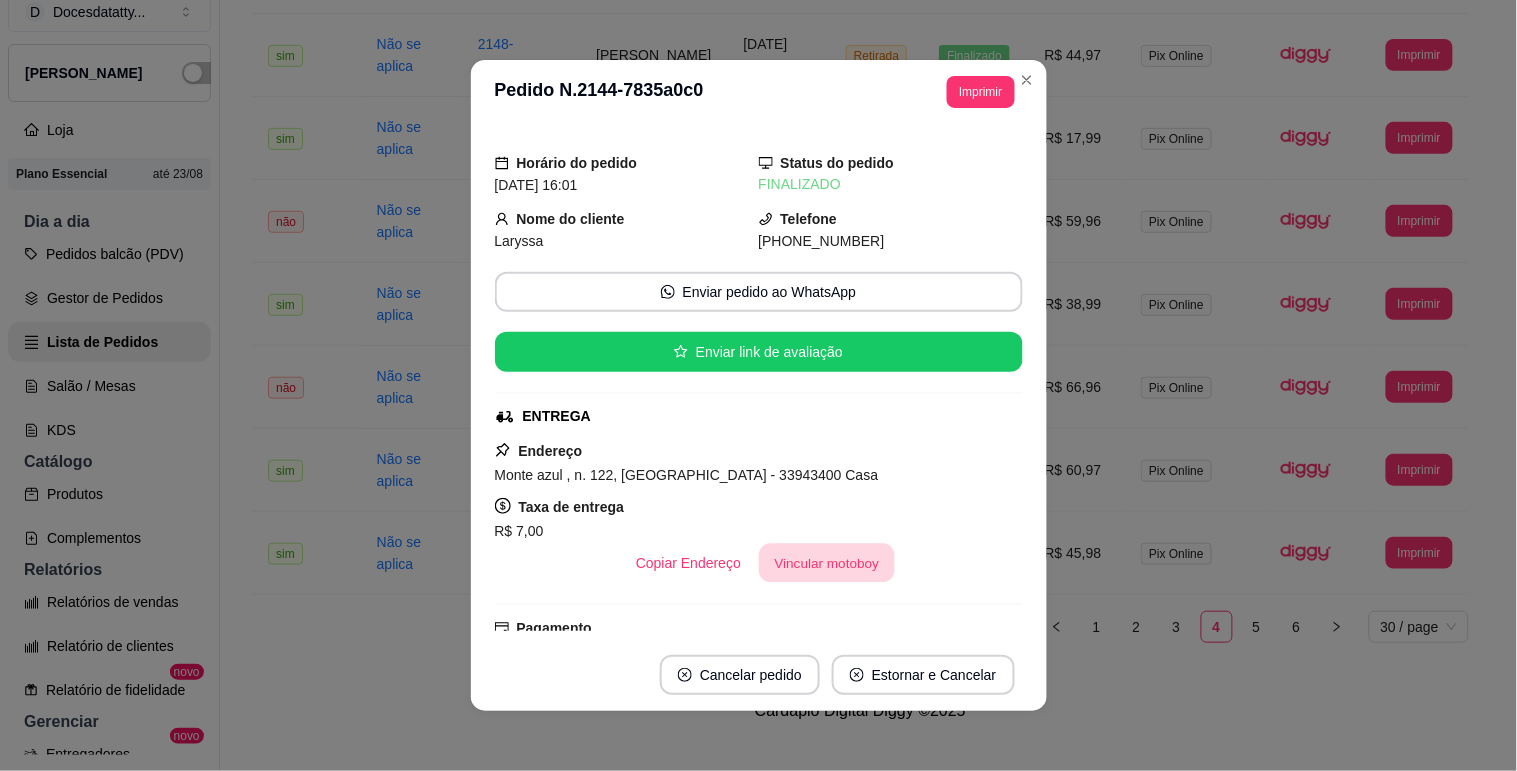 click on "Vincular motoboy" at bounding box center [827, 563] 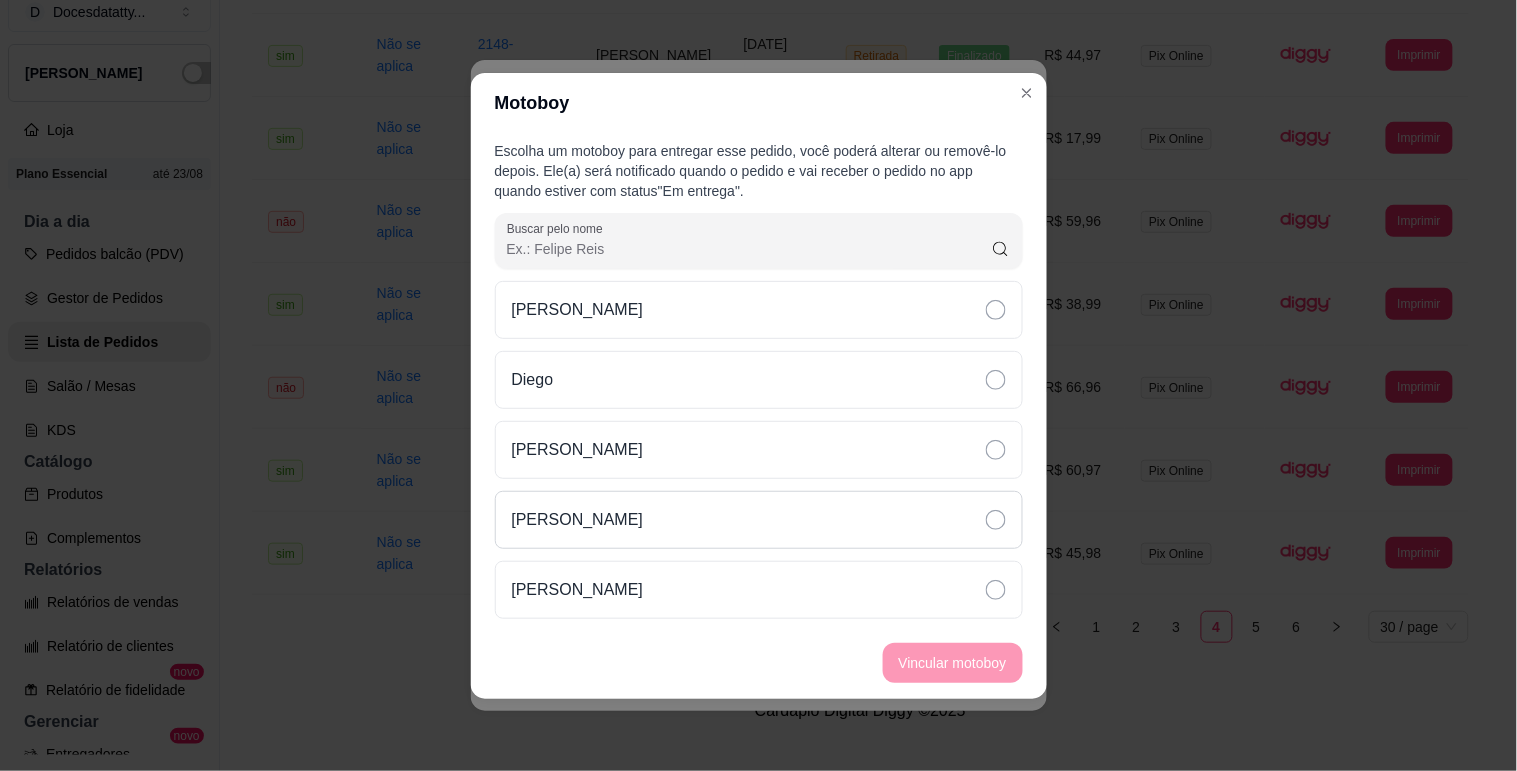 click on "[PERSON_NAME]" at bounding box center (759, 520) 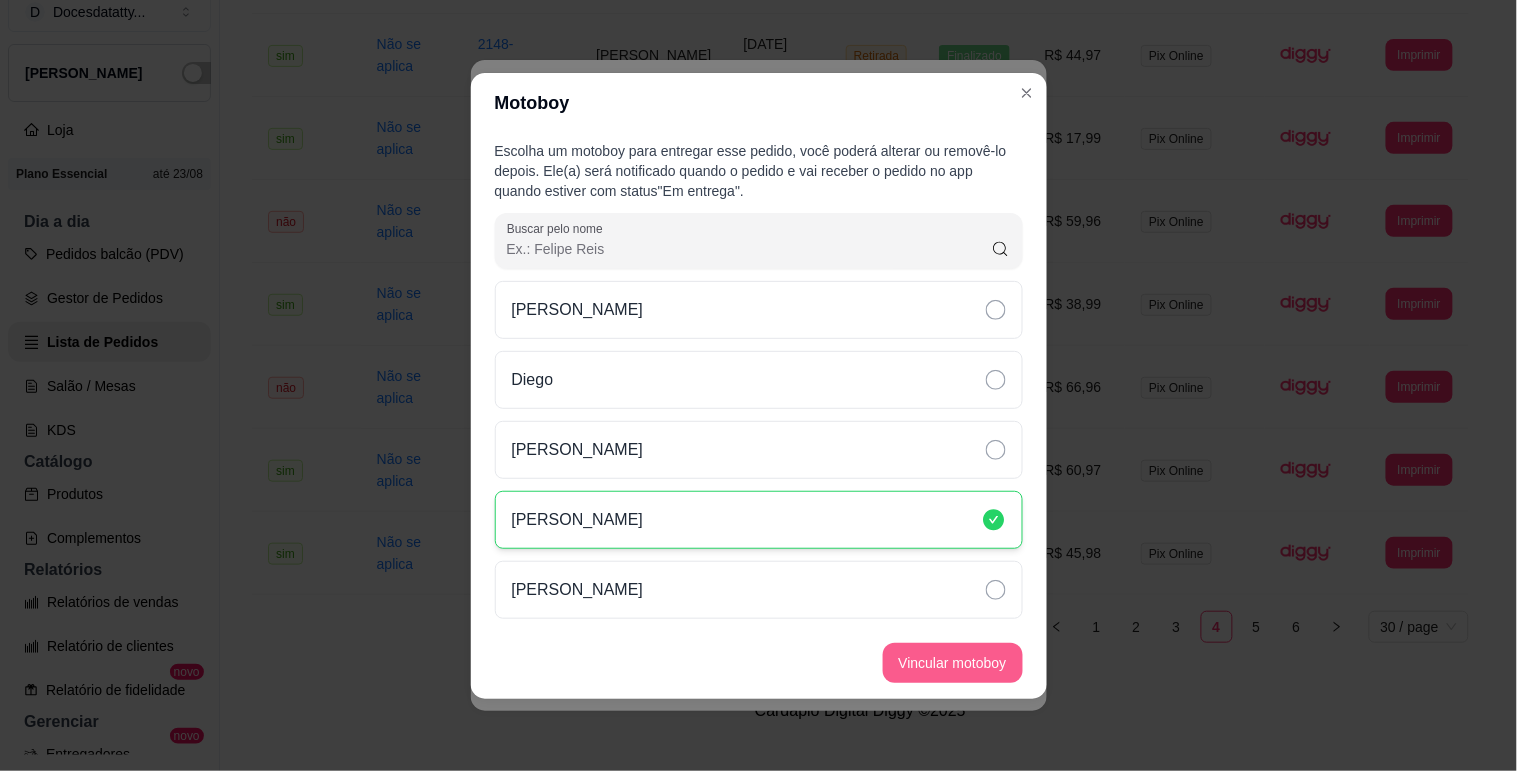 click on "Vincular motoboy" at bounding box center (953, 663) 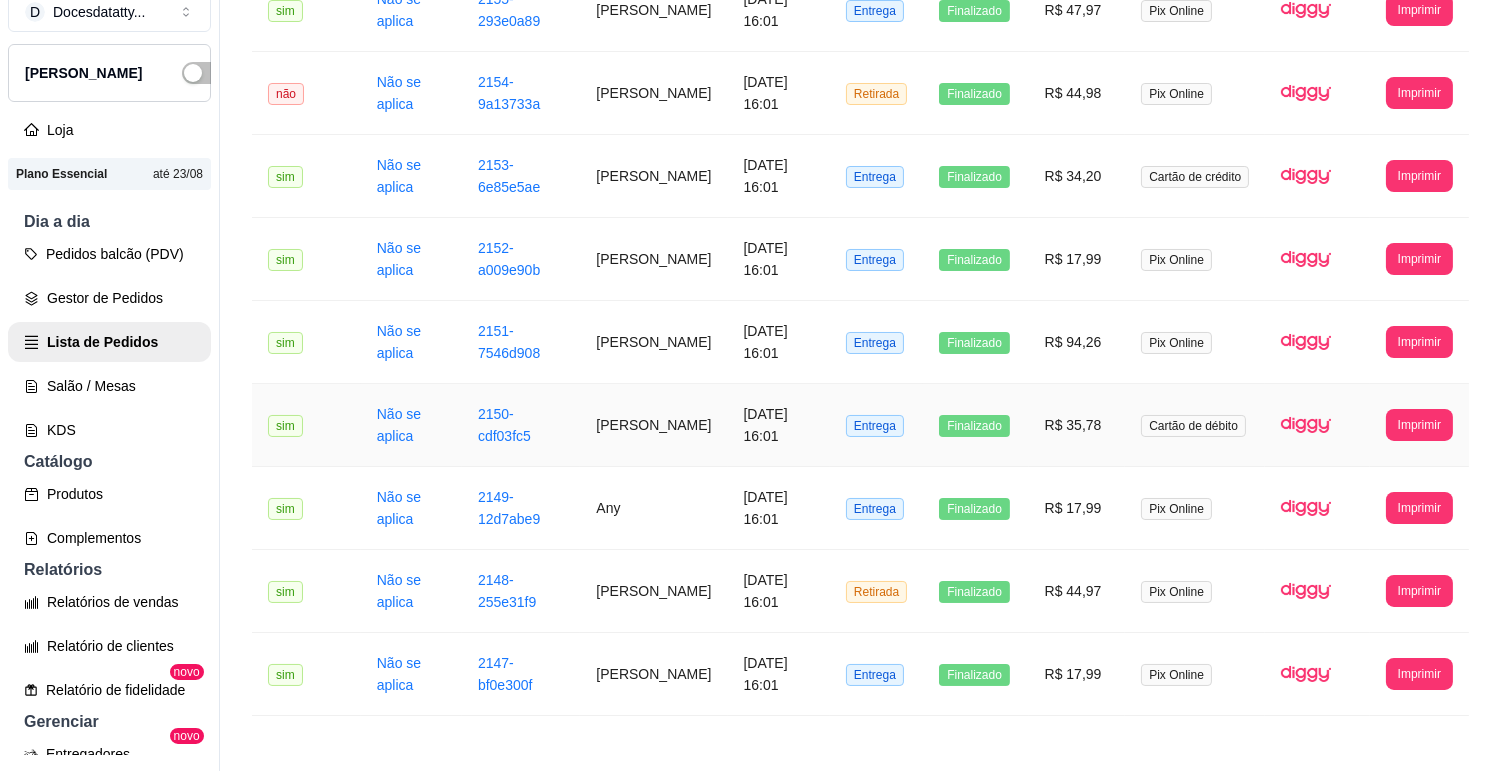 scroll, scrollTop: 1340, scrollLeft: 0, axis: vertical 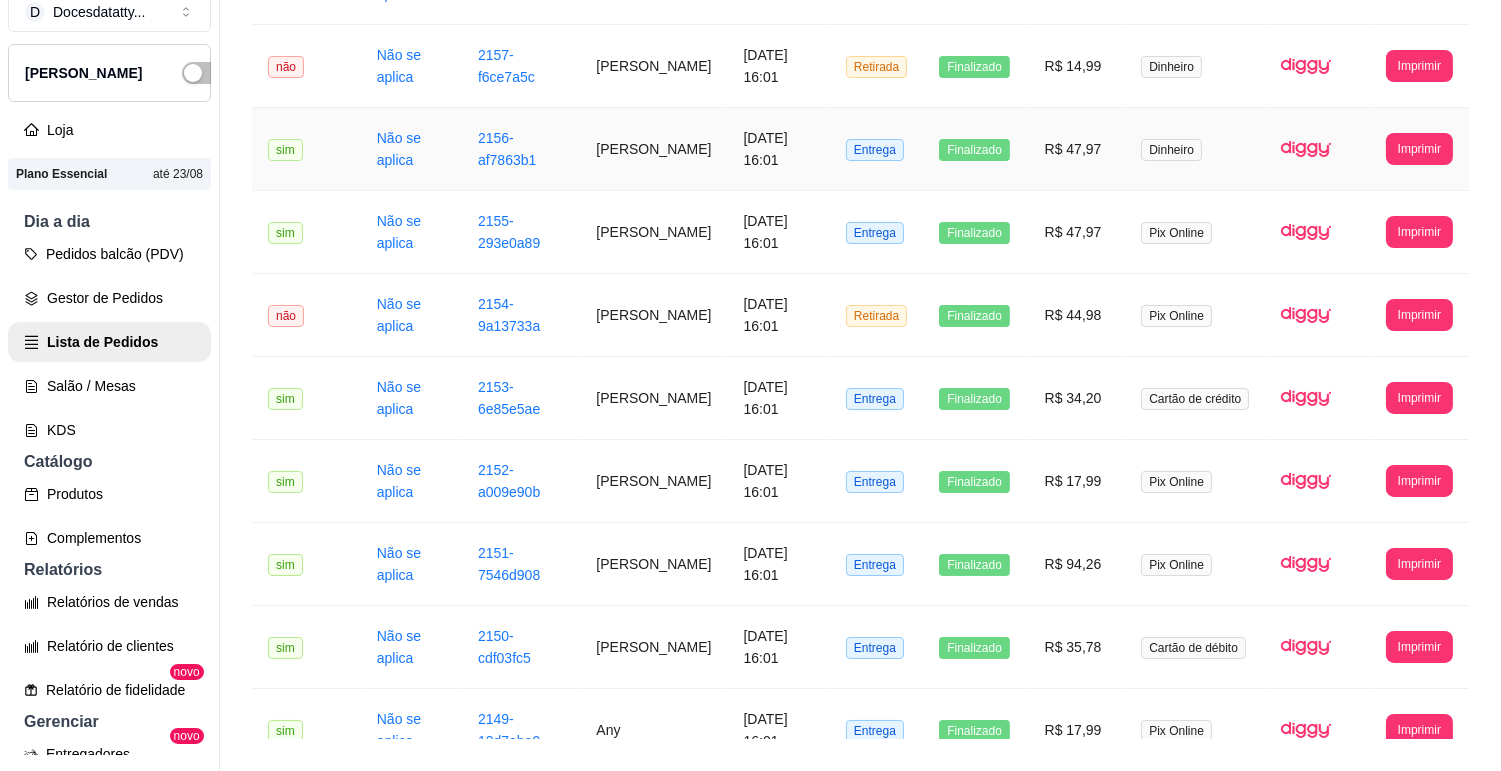 click on "[PERSON_NAME]" at bounding box center [653, 149] 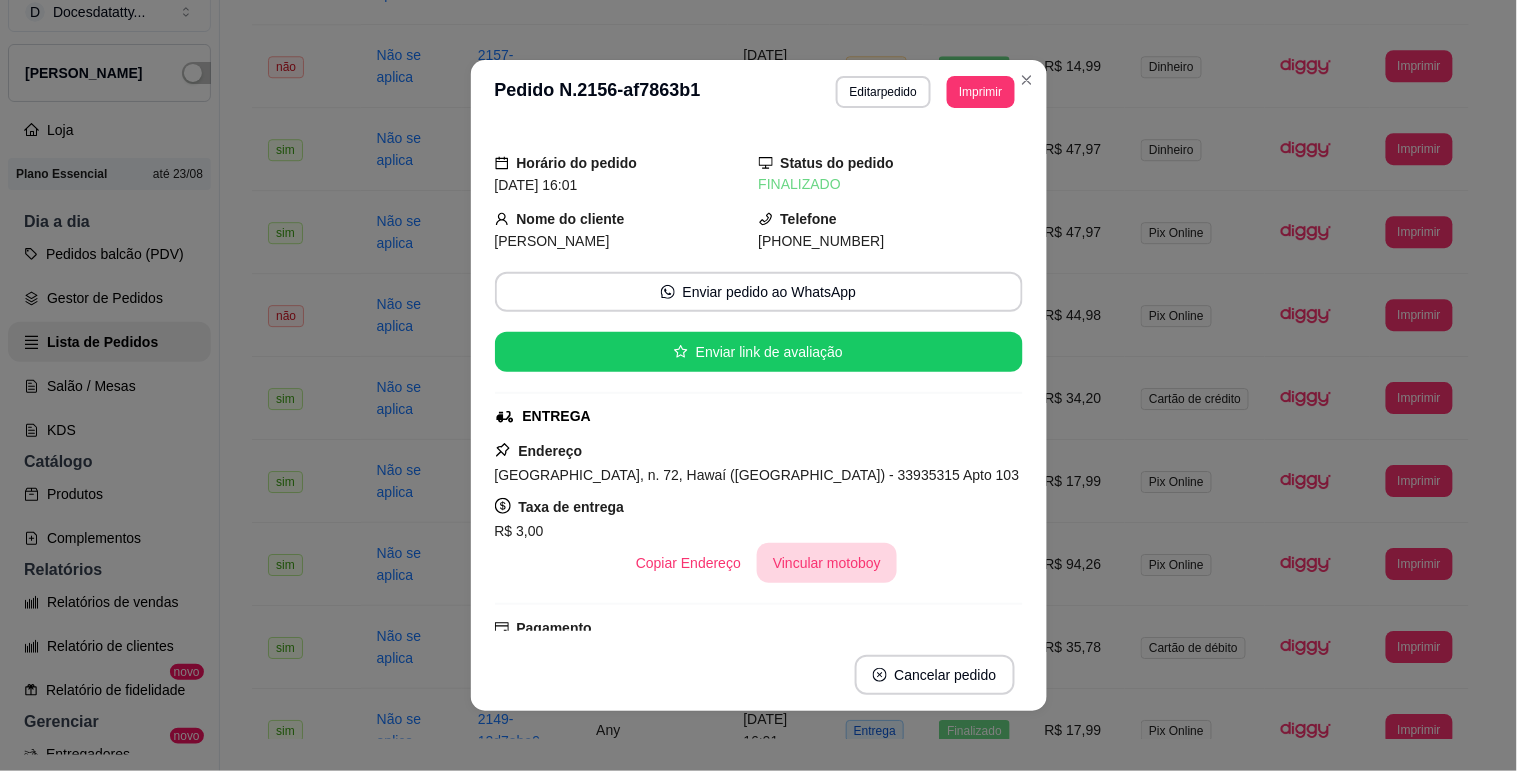 click on "Vincular motoboy" at bounding box center (827, 563) 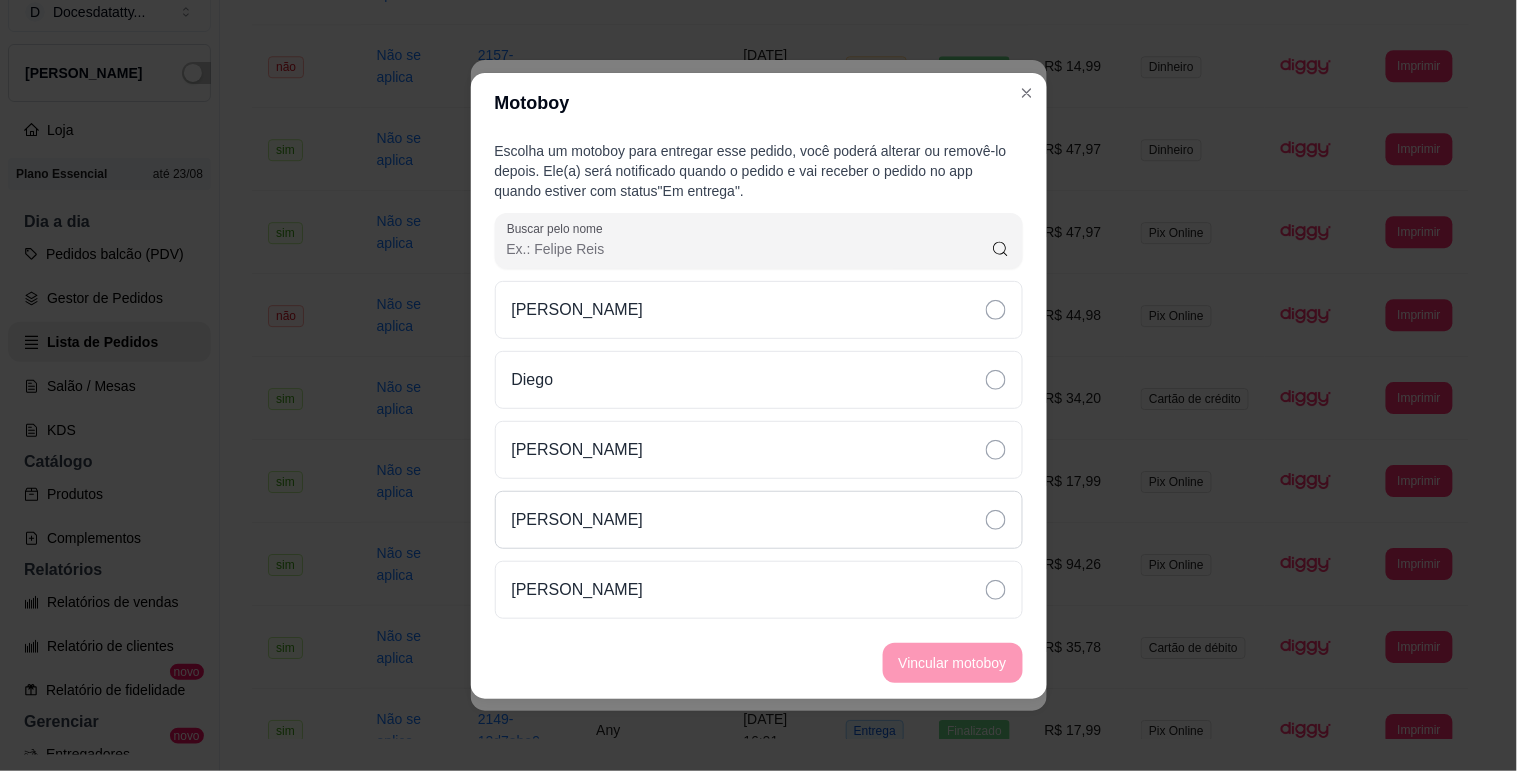 drag, startPoint x: 638, startPoint y: 524, endPoint x: 653, endPoint y: 524, distance: 15 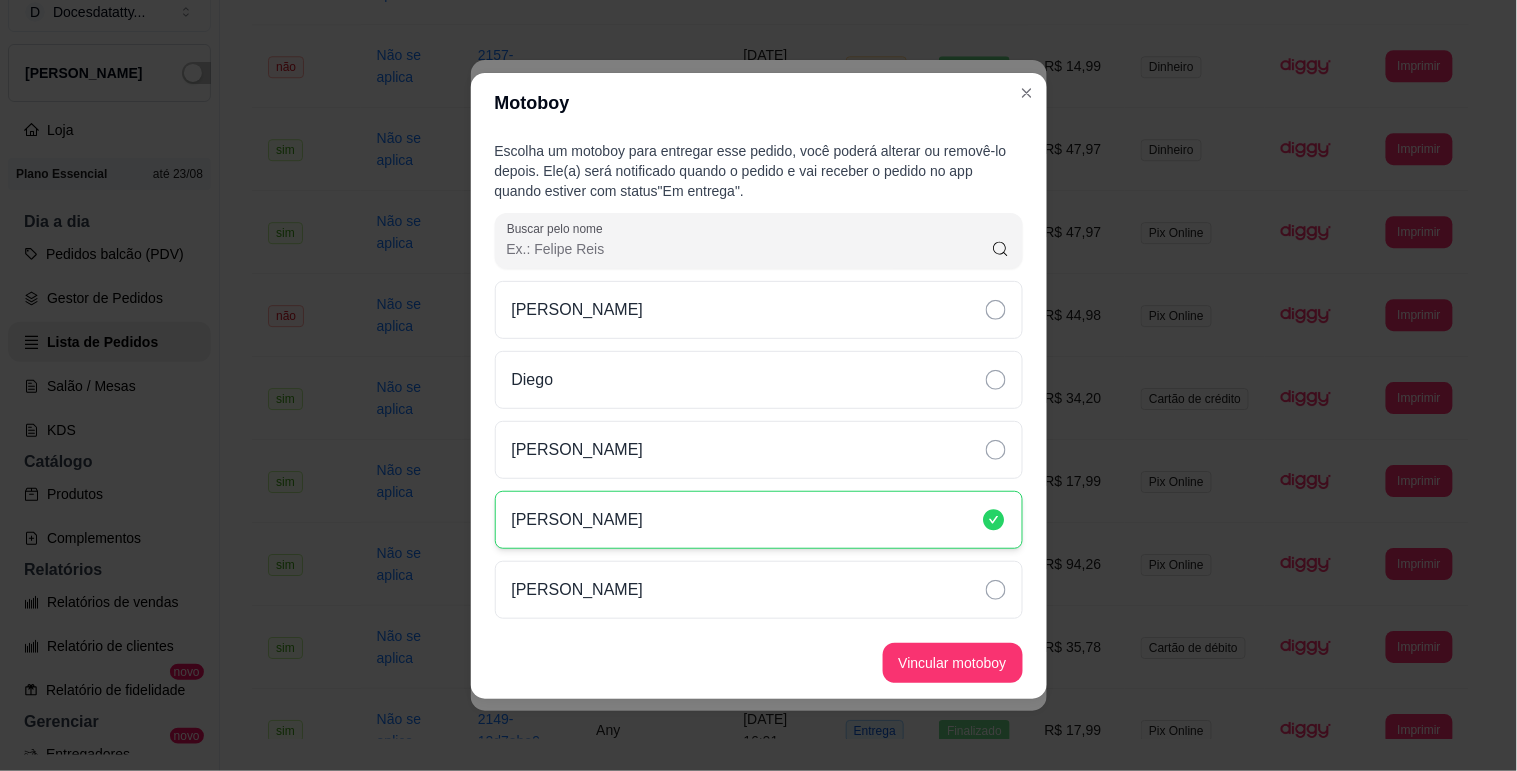 click on "Vincular motoboy" at bounding box center (953, 663) 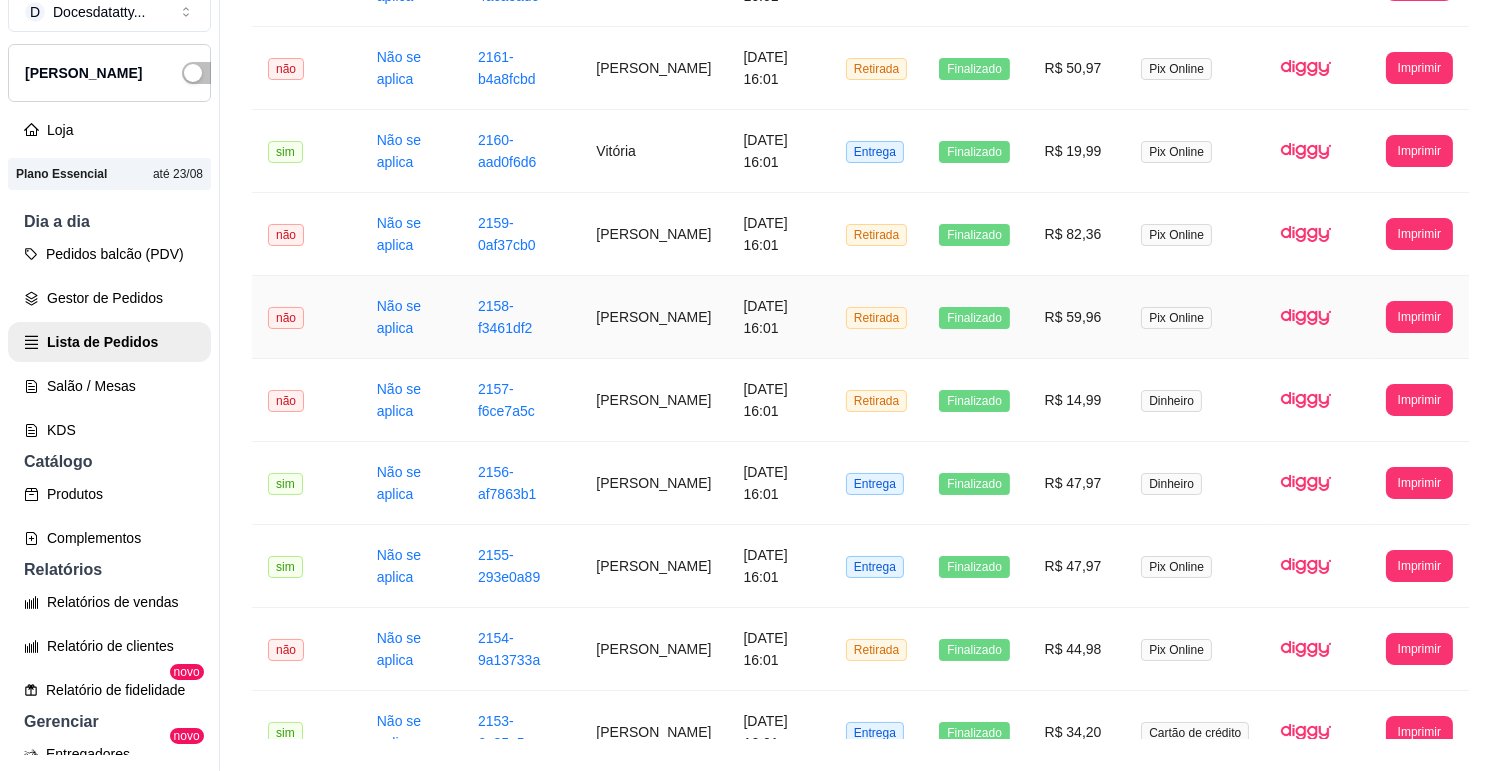 scroll, scrollTop: 673, scrollLeft: 0, axis: vertical 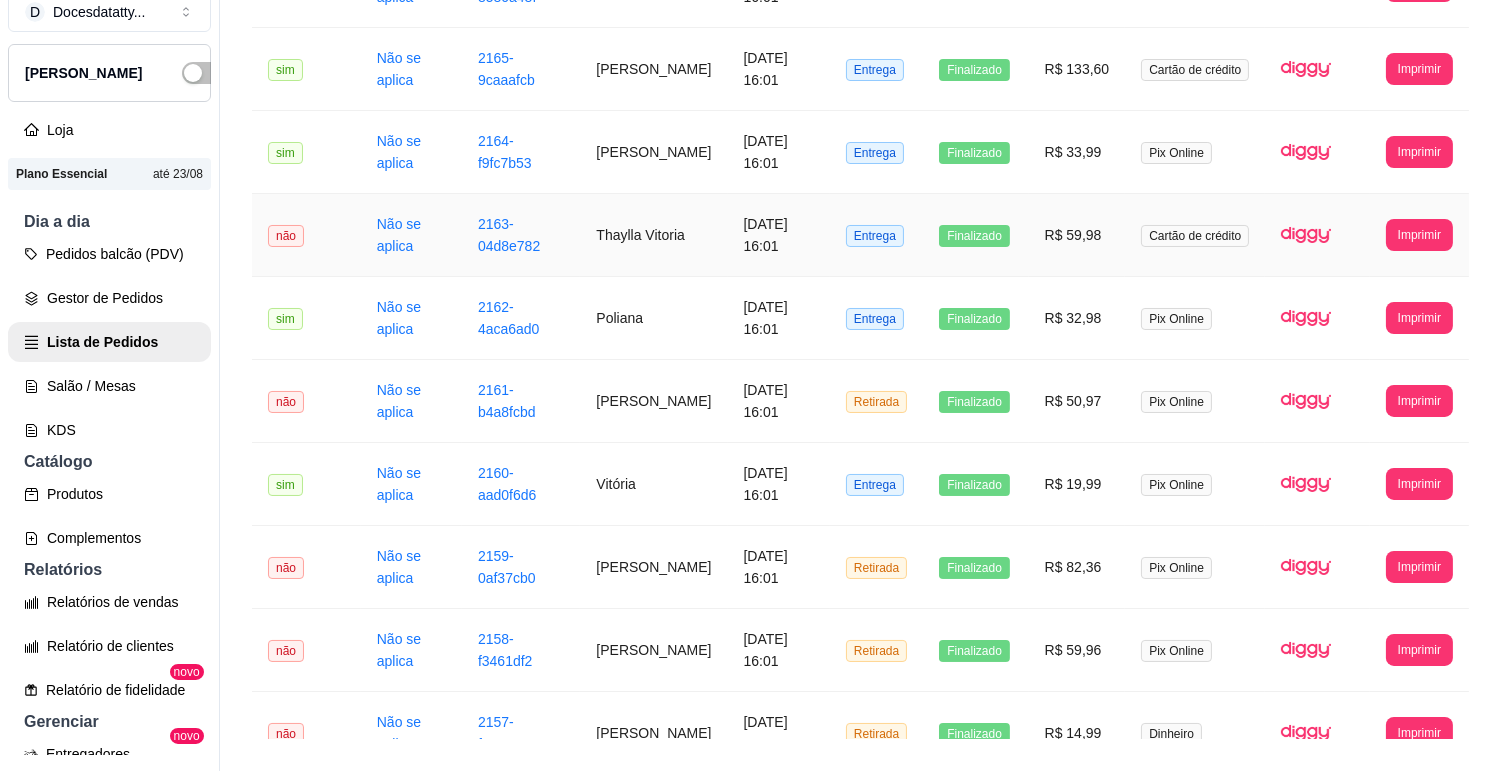 click on "Thaylla Vitoria" at bounding box center (653, 235) 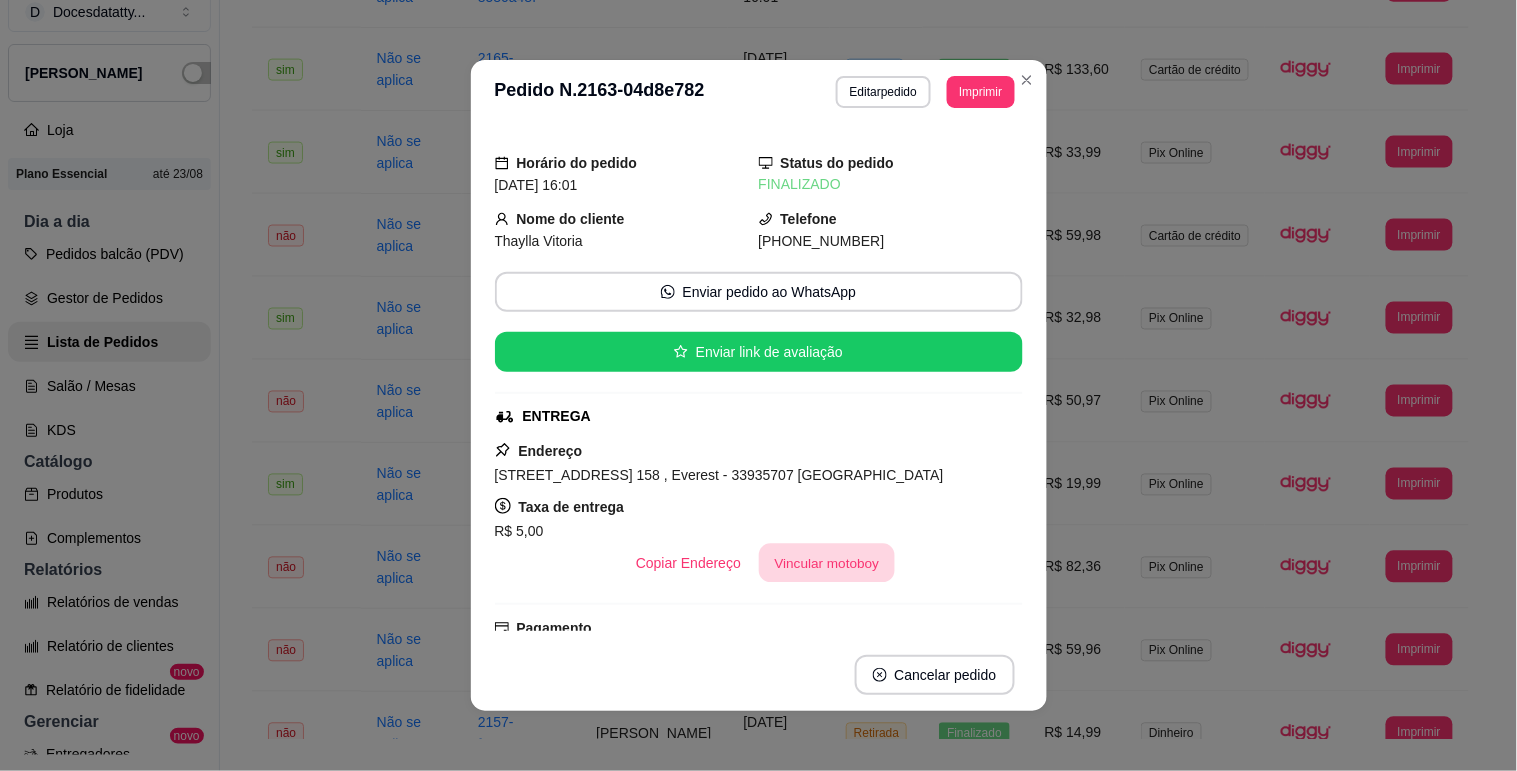 click on "Vincular motoboy" at bounding box center [827, 563] 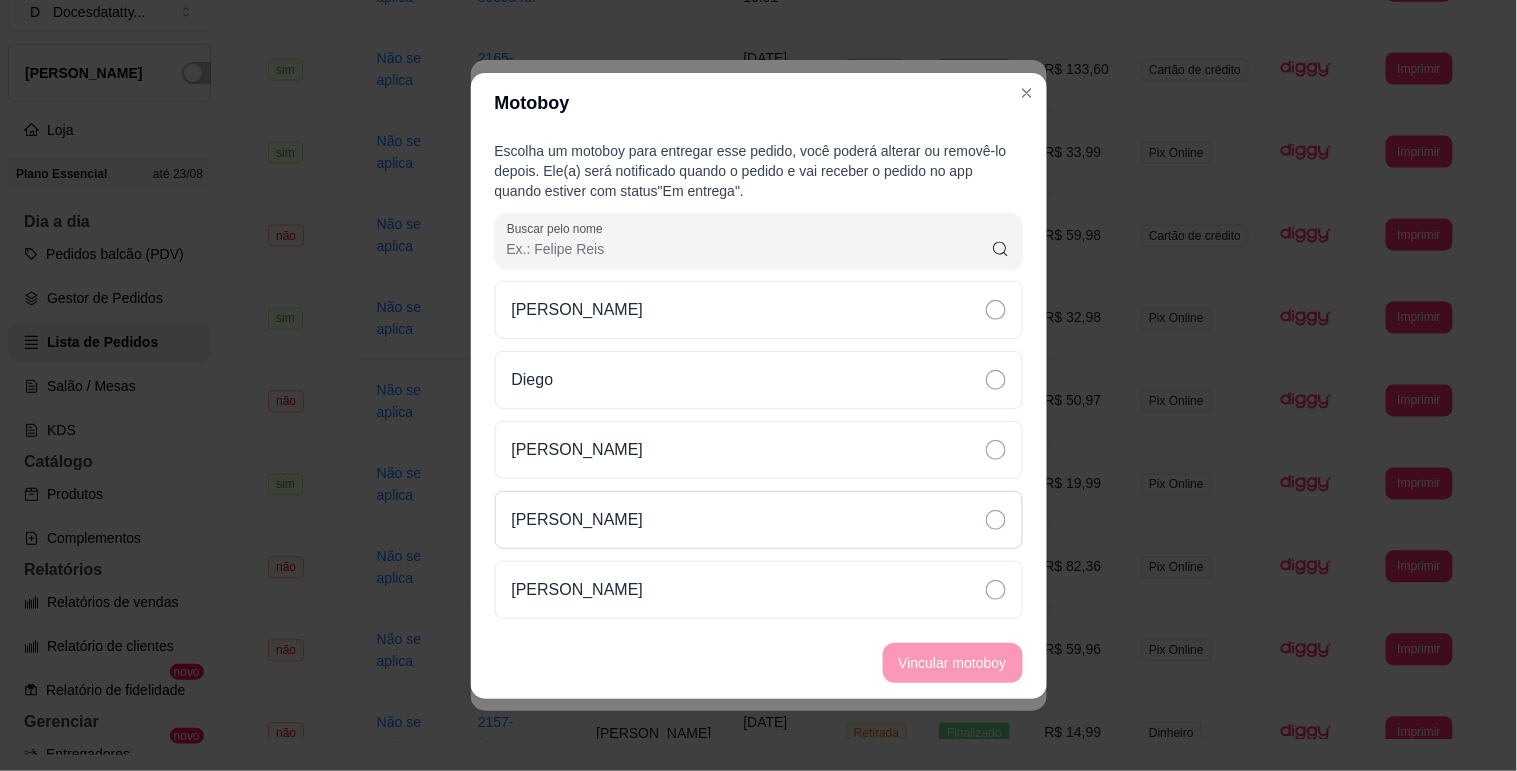 click on "[PERSON_NAME]" at bounding box center (759, 520) 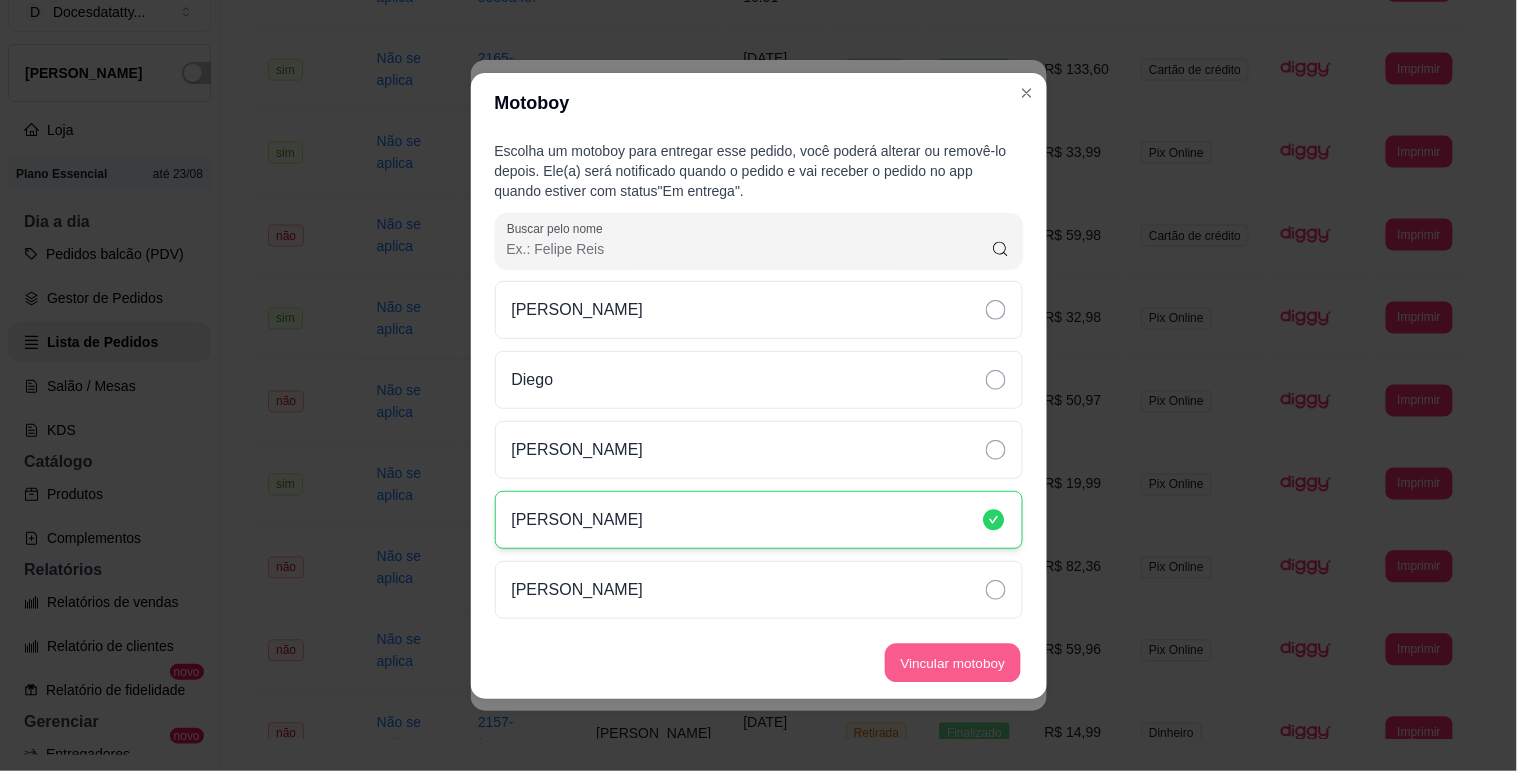 click on "Vincular motoboy" at bounding box center [953, 662] 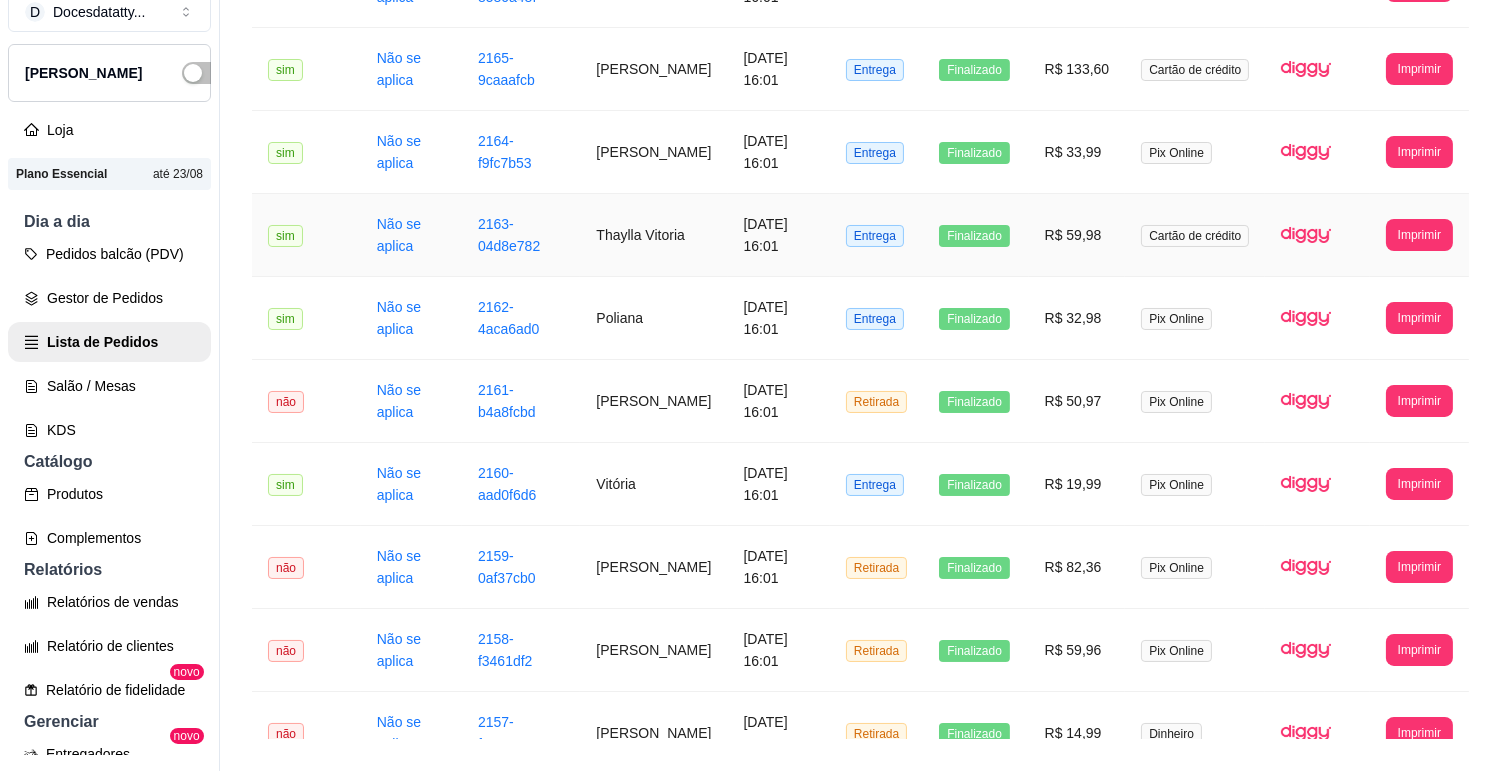 click on "Thaylla Vitoria" at bounding box center (653, 235) 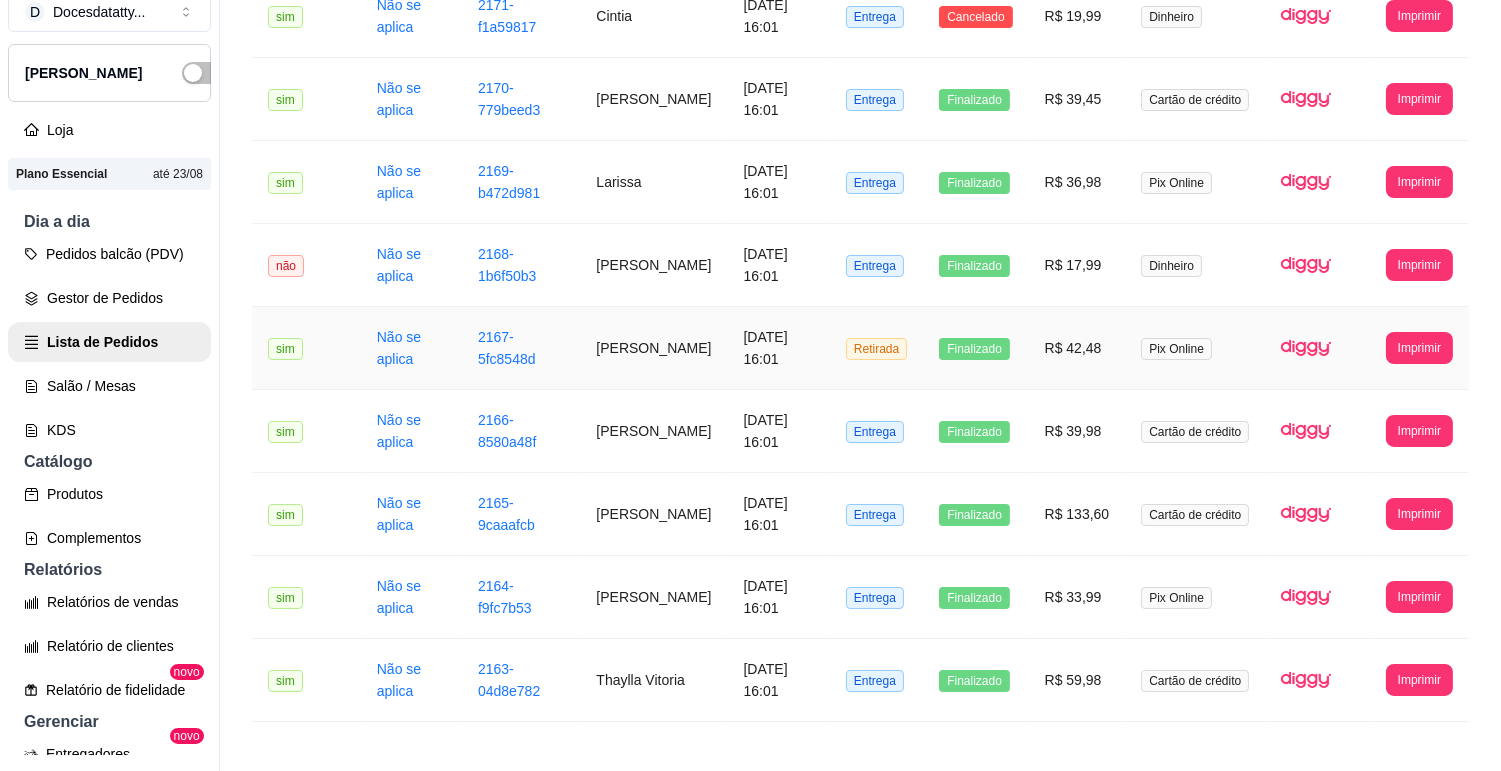 scroll, scrollTop: 117, scrollLeft: 0, axis: vertical 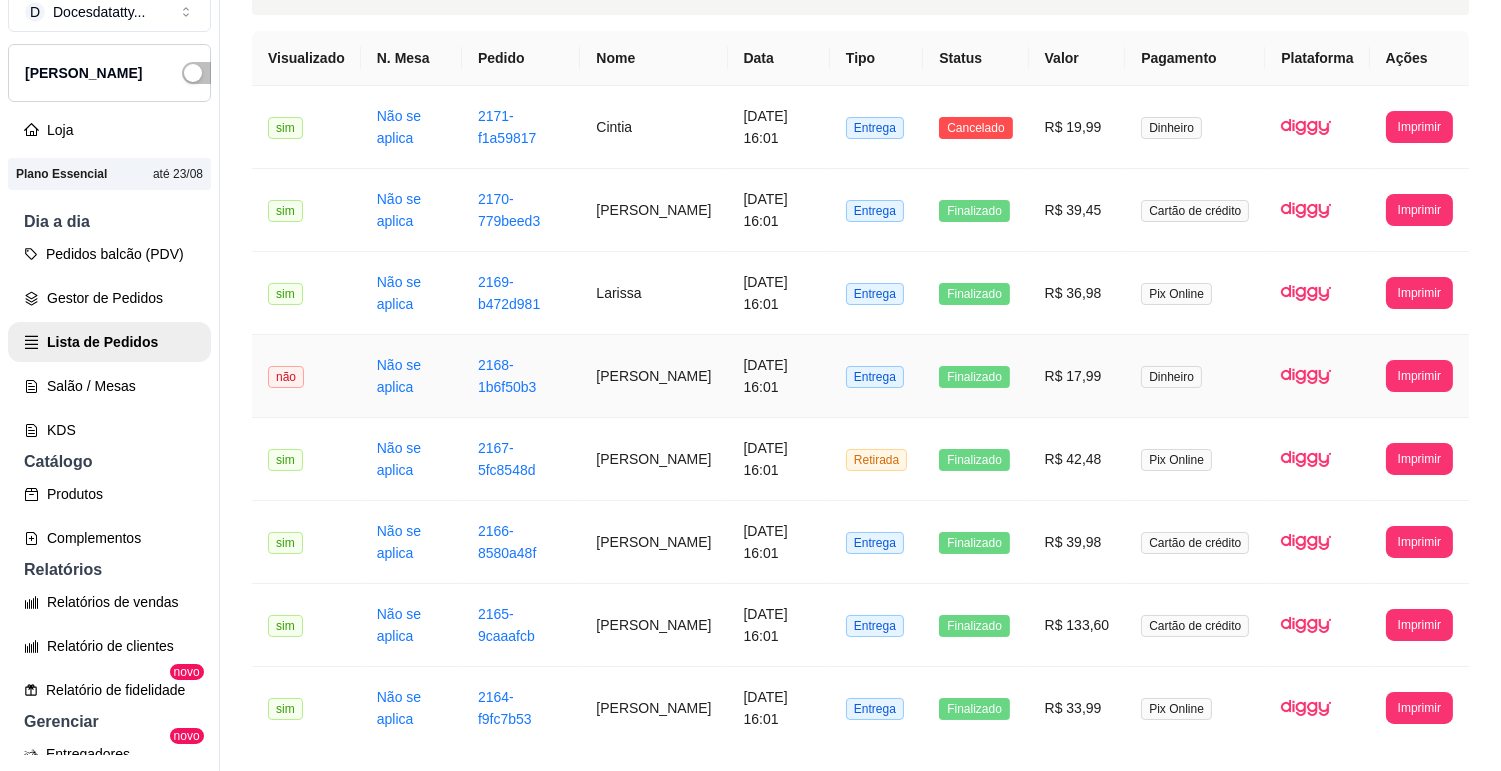 click on "[PERSON_NAME]" at bounding box center [653, 376] 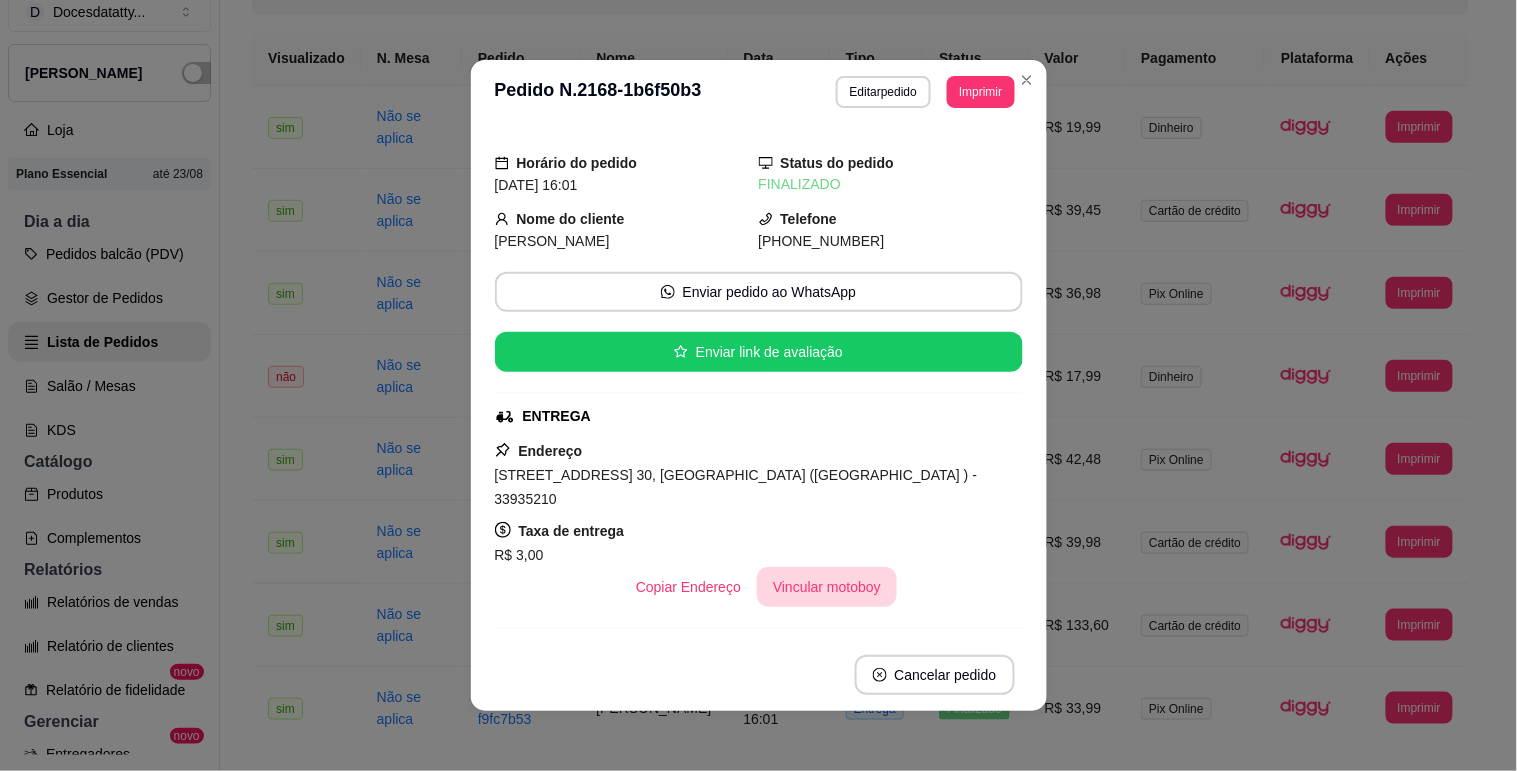 click on "Vincular motoboy" at bounding box center (827, 587) 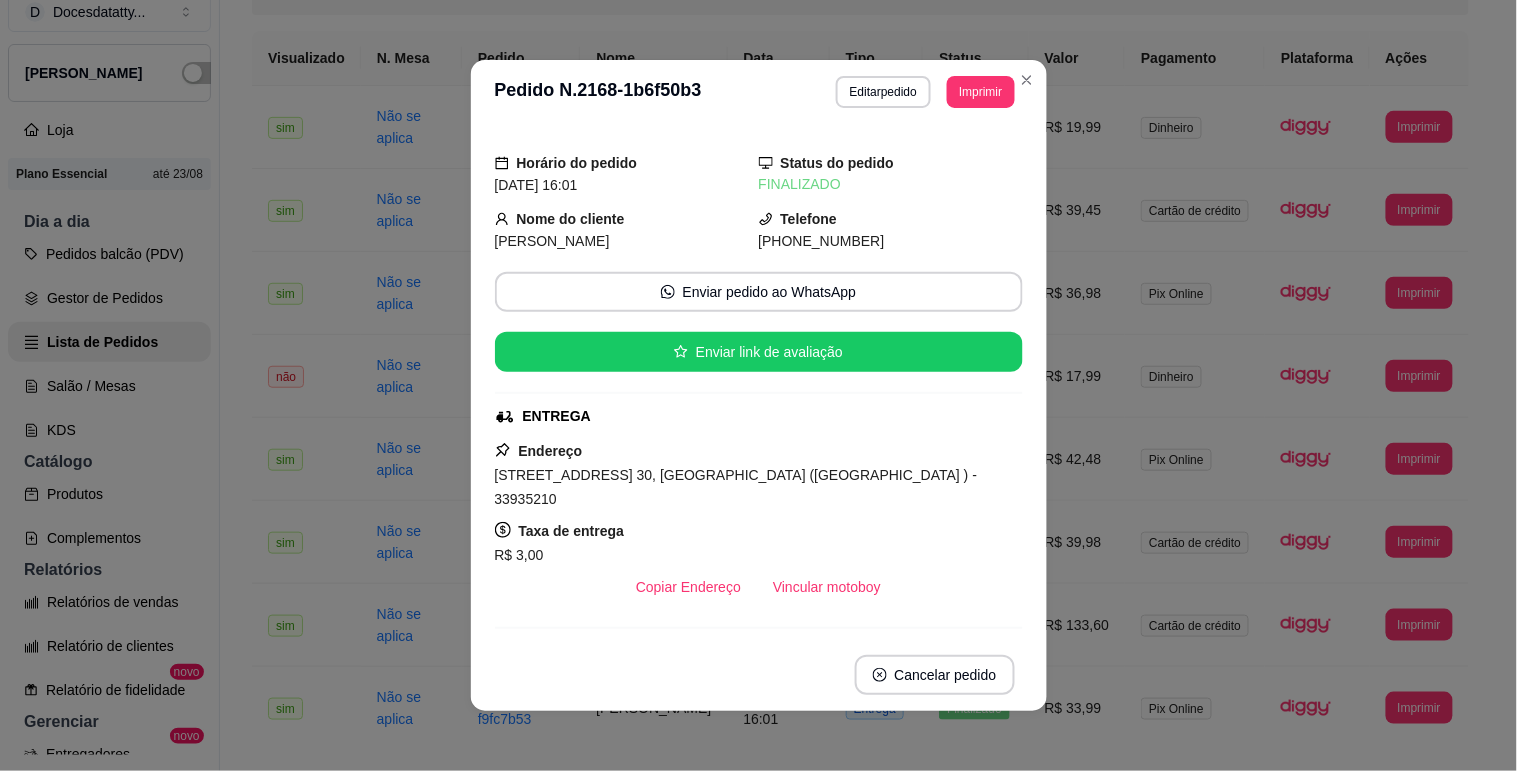 click on "[PERSON_NAME]" at bounding box center [758, 520] 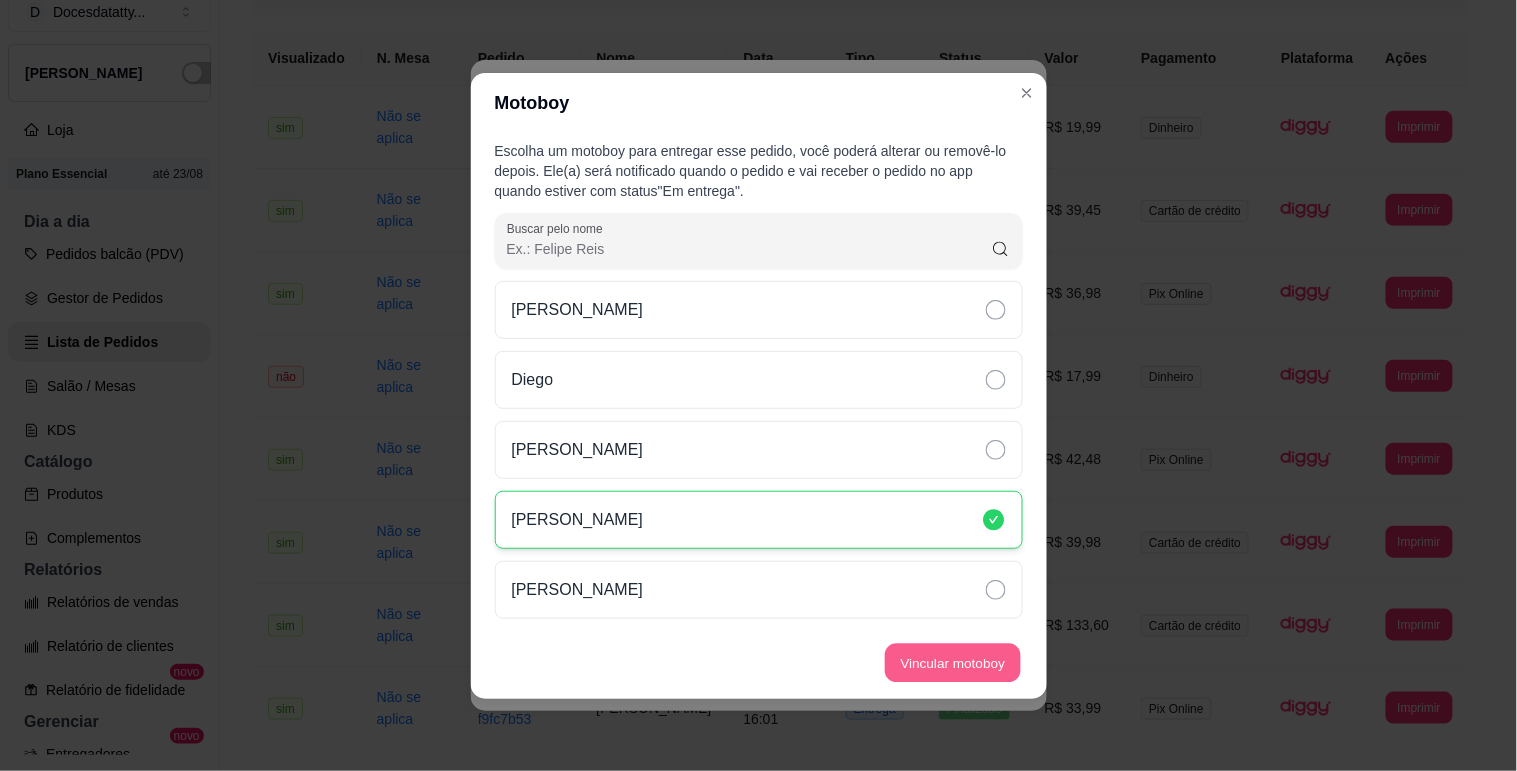 click on "Vincular motoboy" at bounding box center (953, 662) 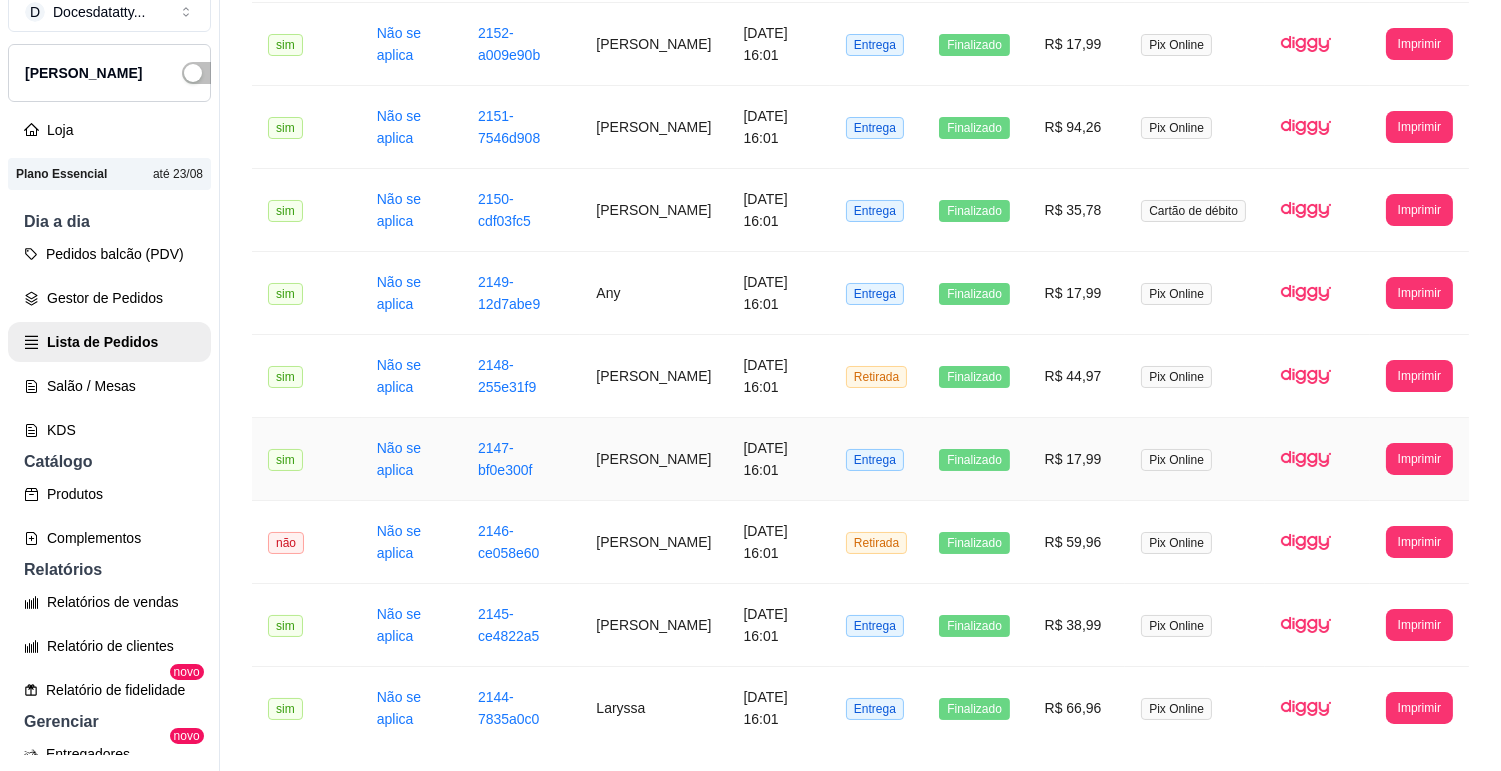 scroll, scrollTop: 2117, scrollLeft: 0, axis: vertical 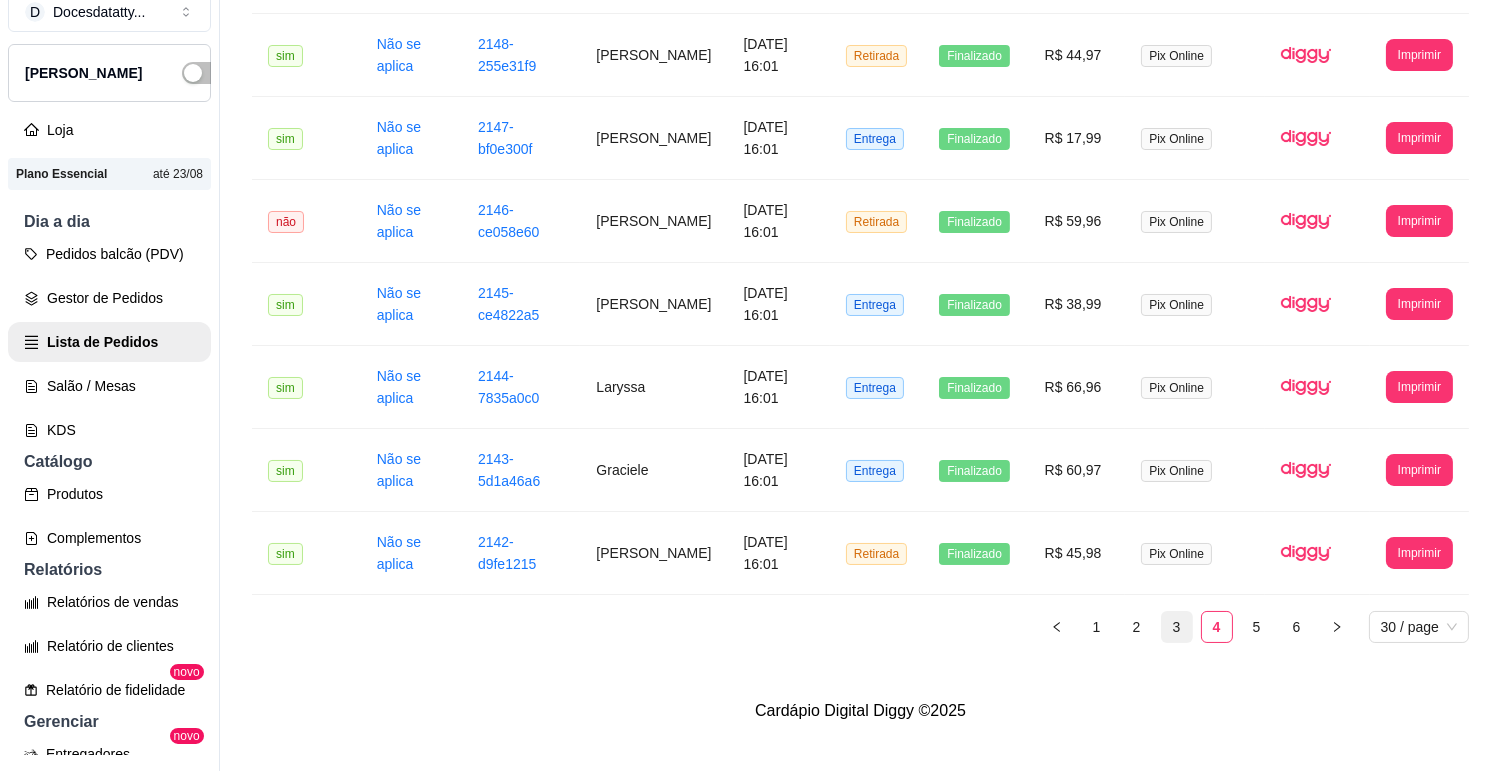 click on "3" at bounding box center [1177, 627] 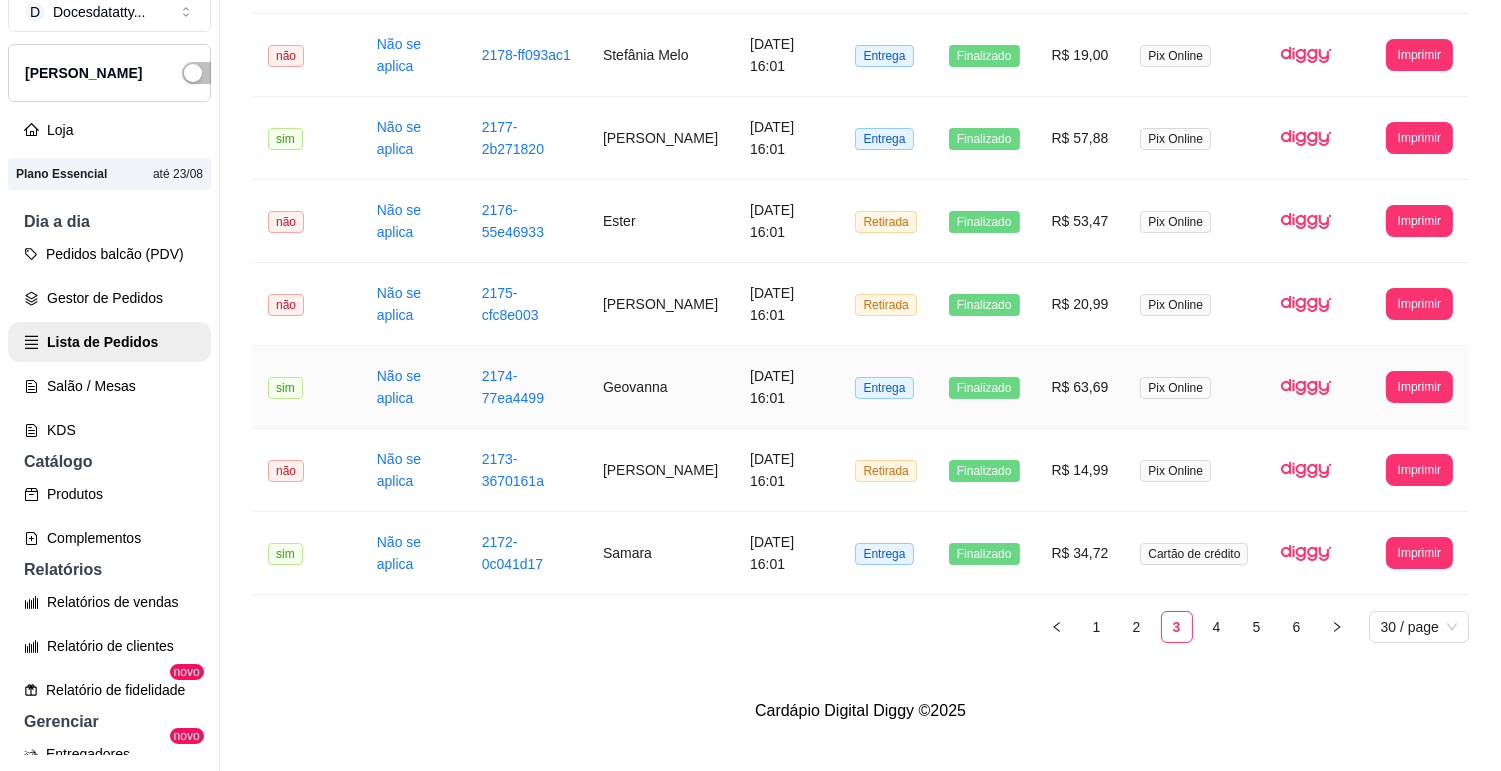 click on "Geovanna" at bounding box center [660, 387] 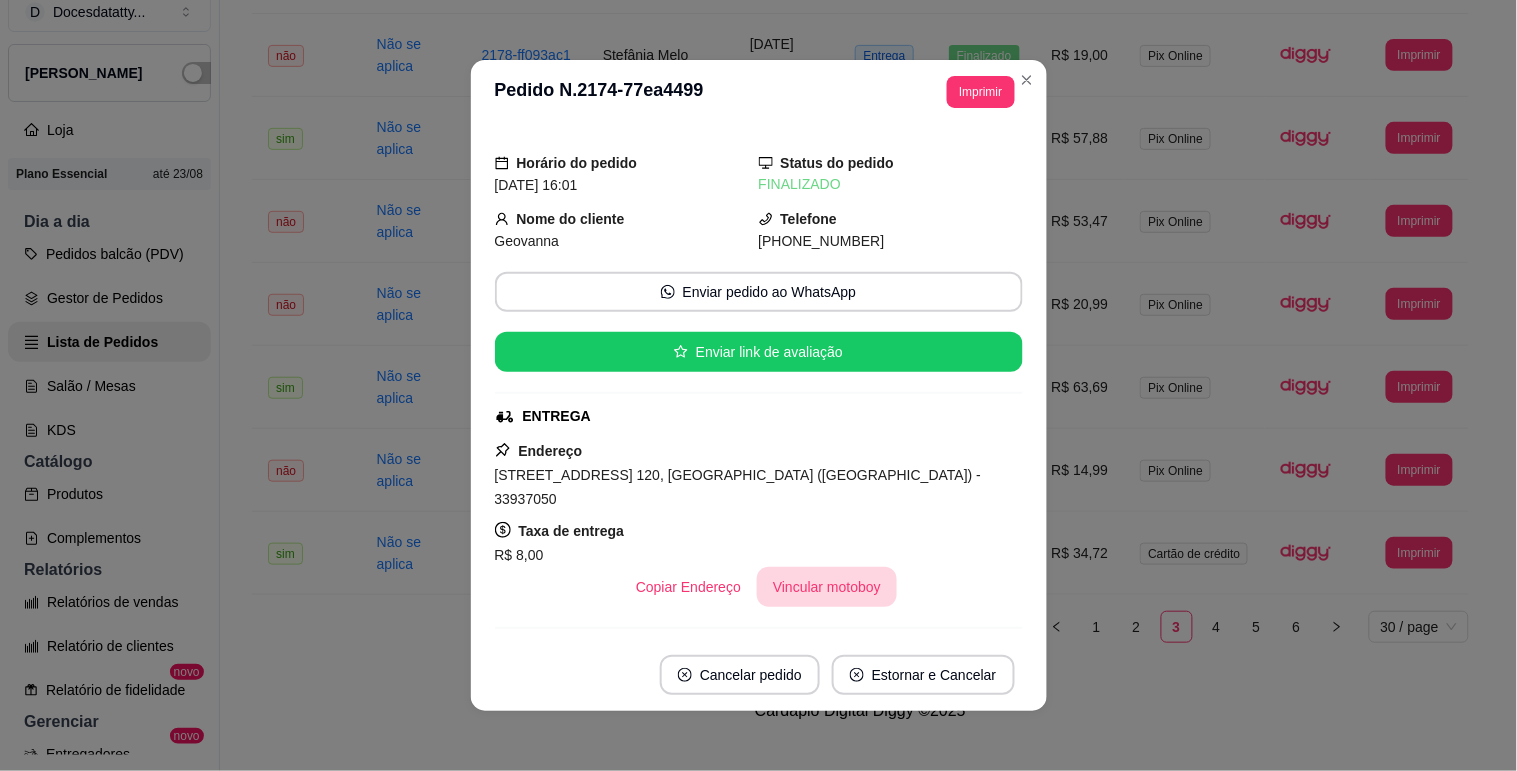 click on "Vincular motoboy" at bounding box center [827, 587] 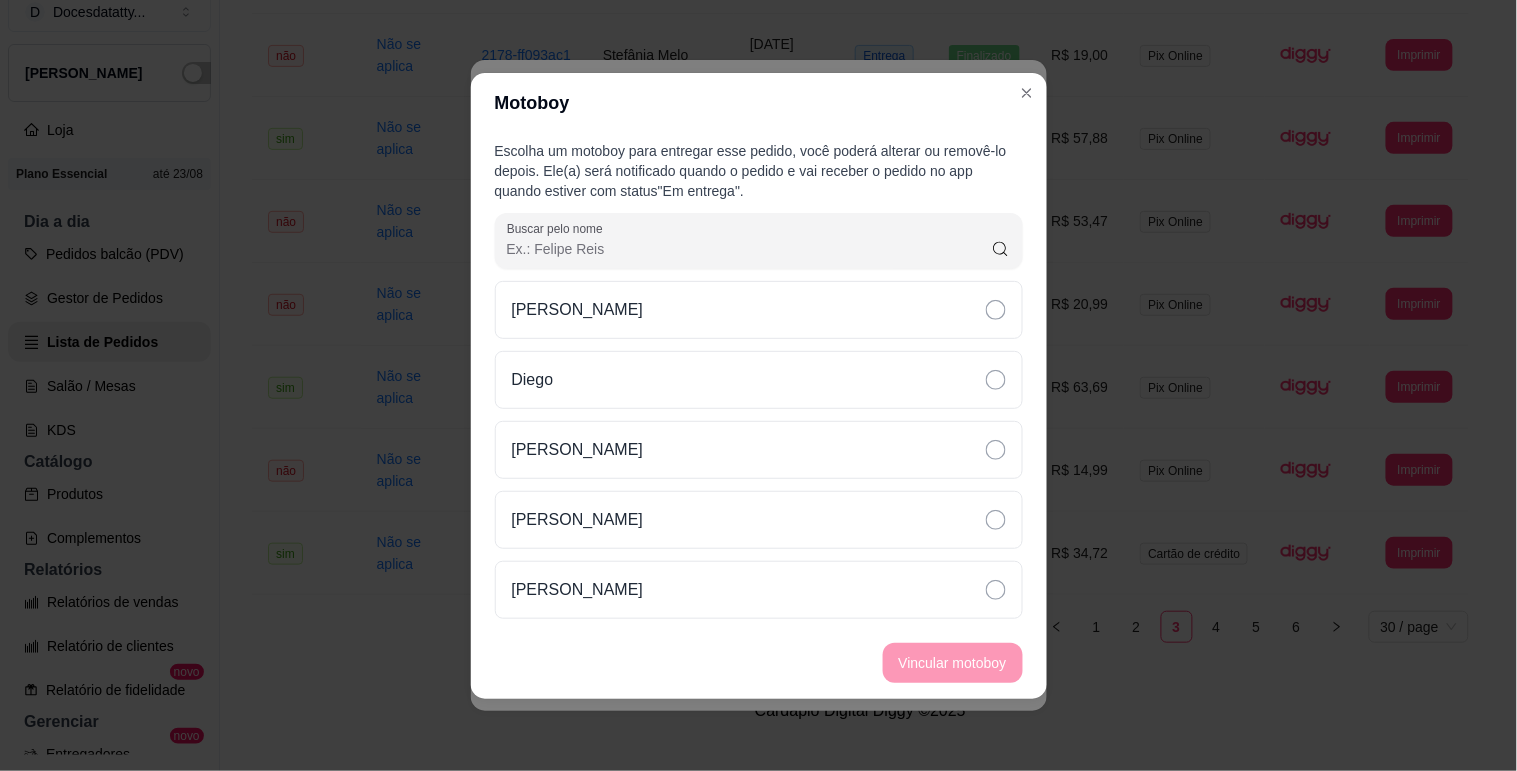 drag, startPoint x: 631, startPoint y: 522, endPoint x: 767, endPoint y: 552, distance: 139.26952 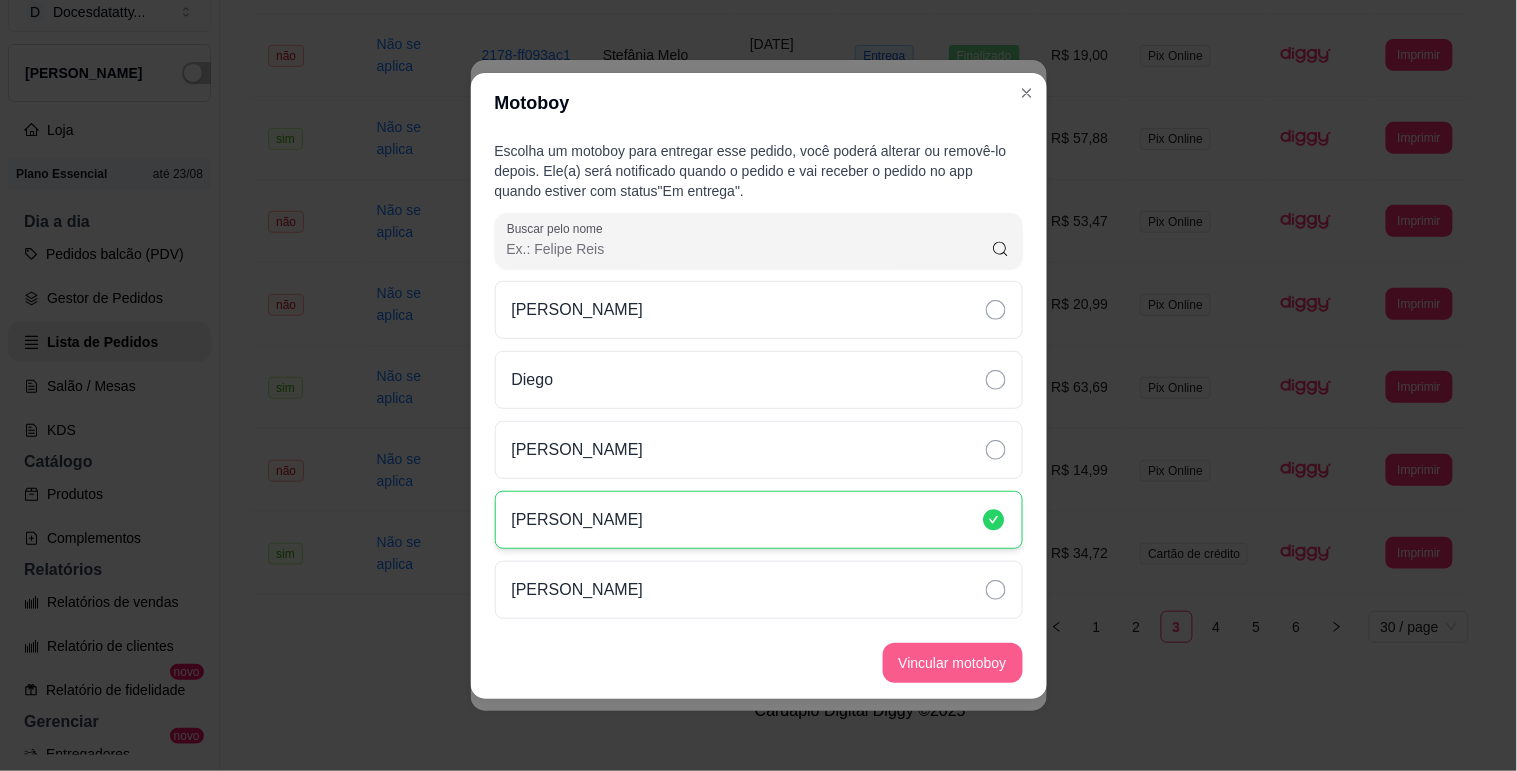 click on "Vincular motoboy" at bounding box center (953, 663) 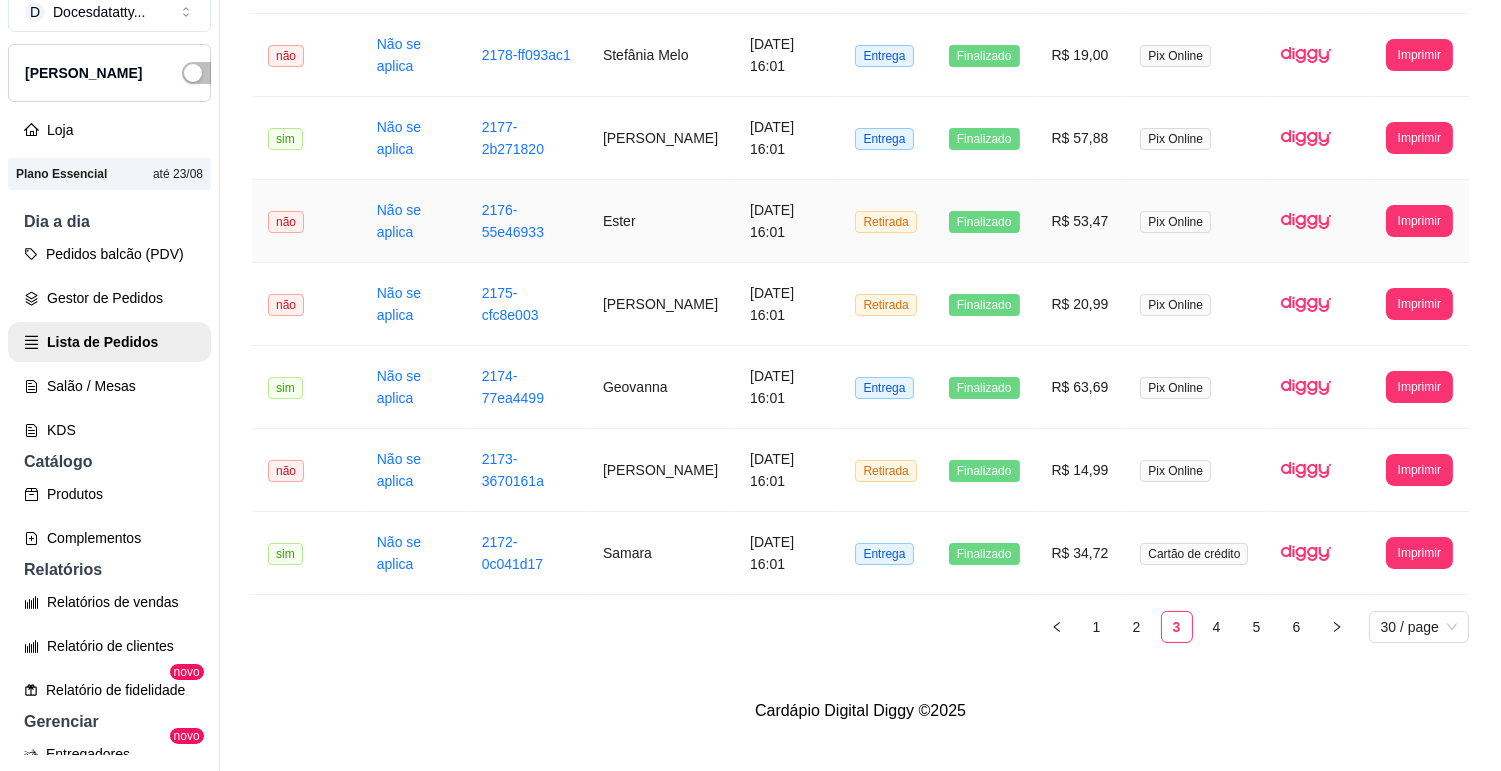 scroll, scrollTop: 1784, scrollLeft: 0, axis: vertical 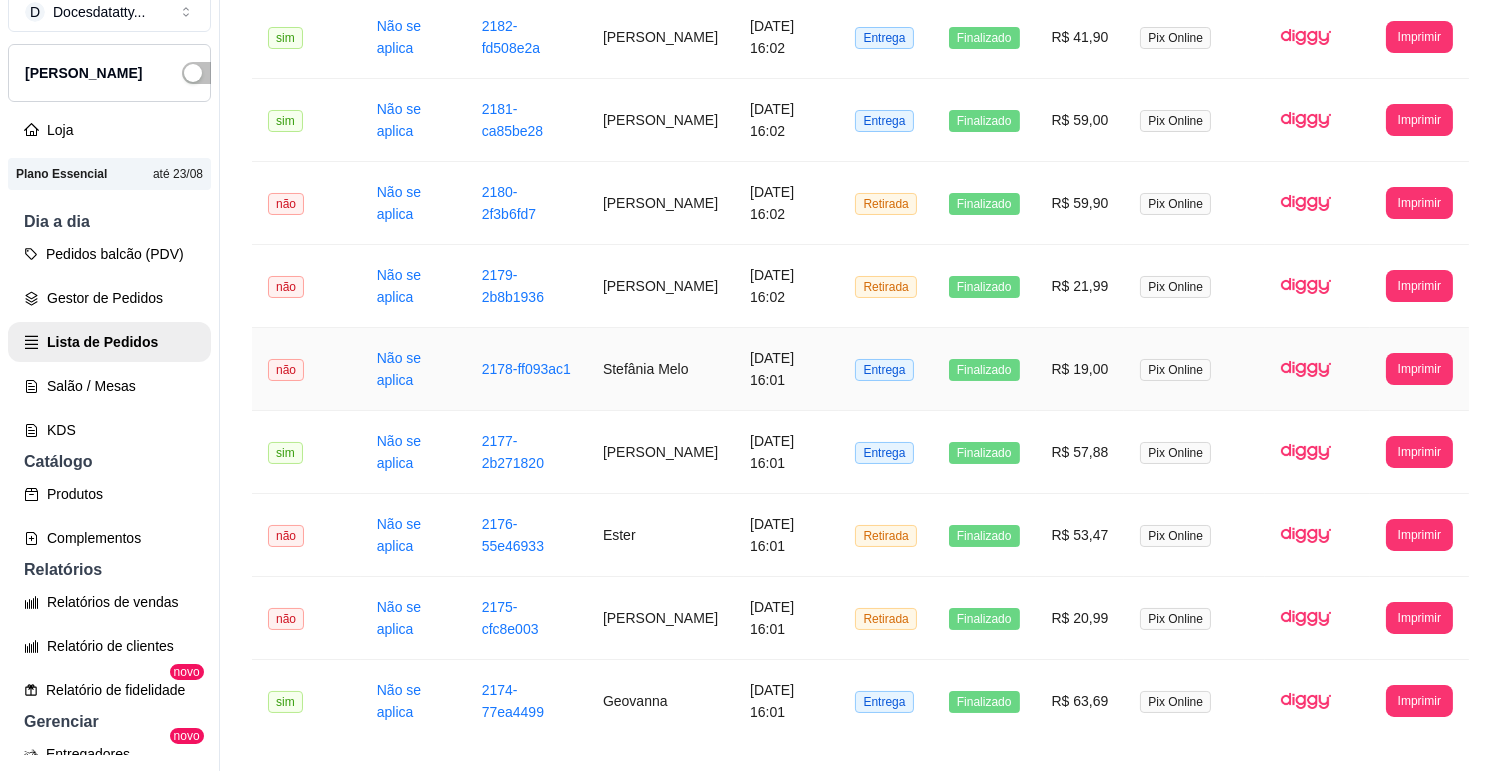 click on "[DATE] 16:01" at bounding box center (786, 369) 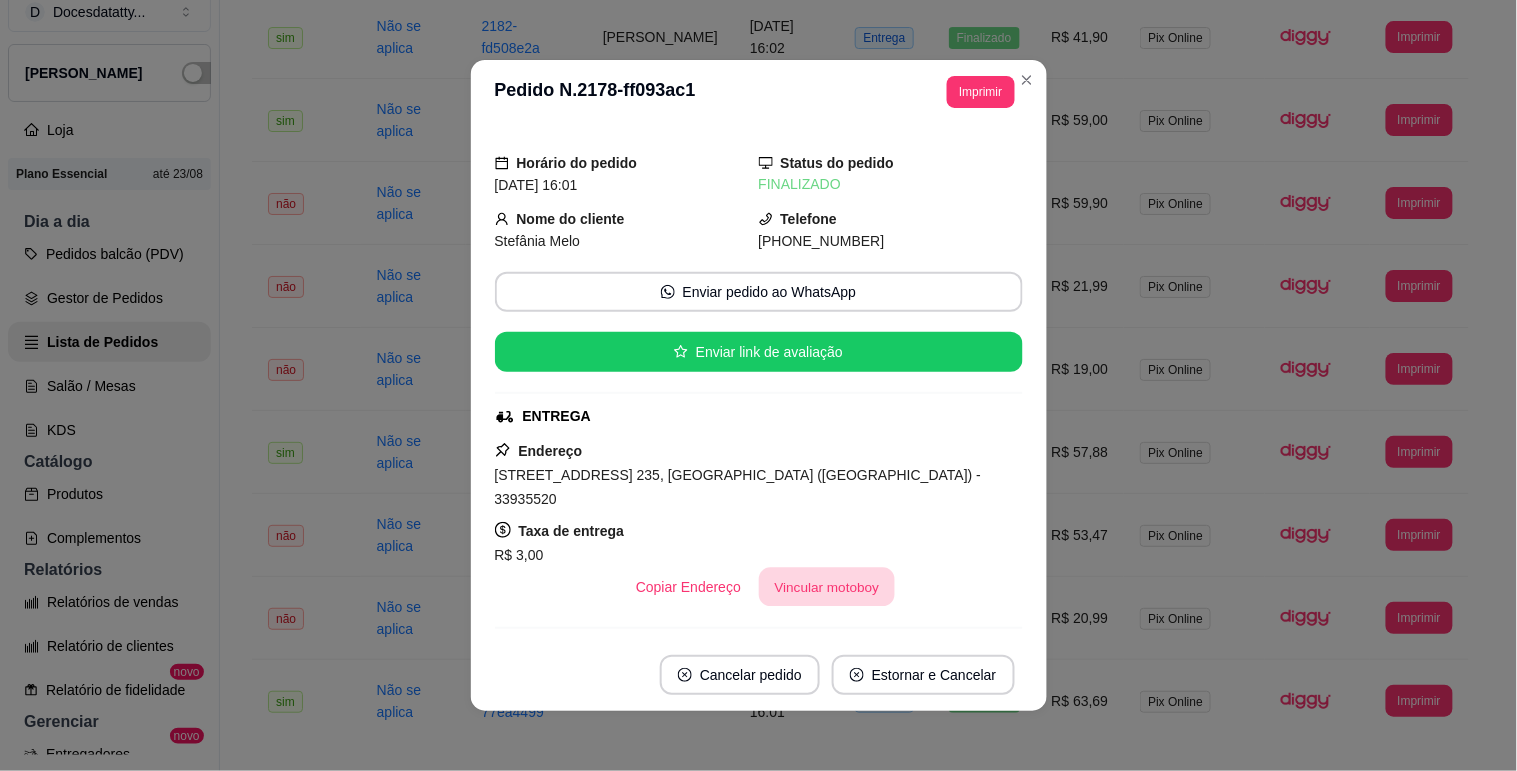 click on "Vincular motoboy" at bounding box center [827, 587] 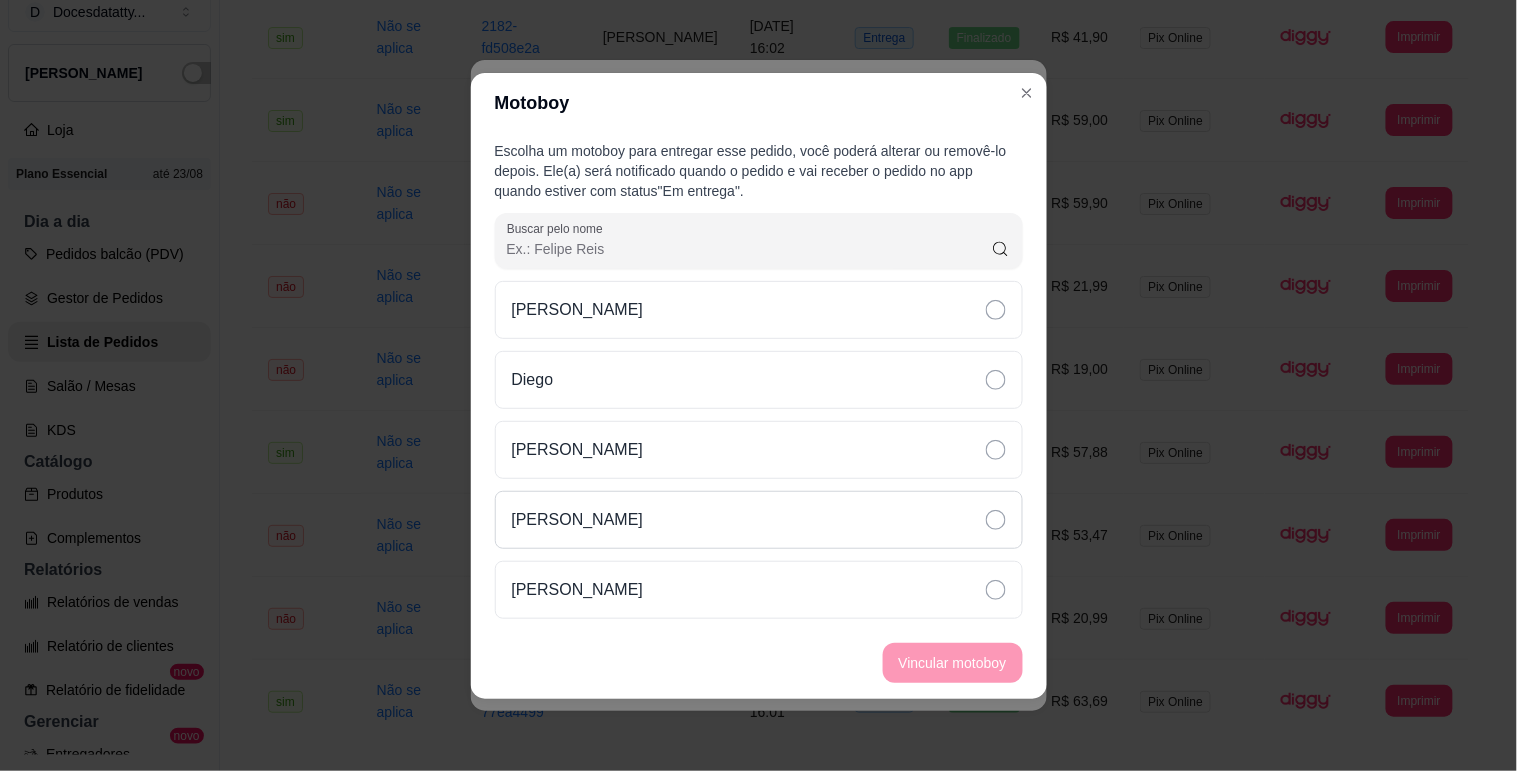click on "[PERSON_NAME]" at bounding box center [759, 520] 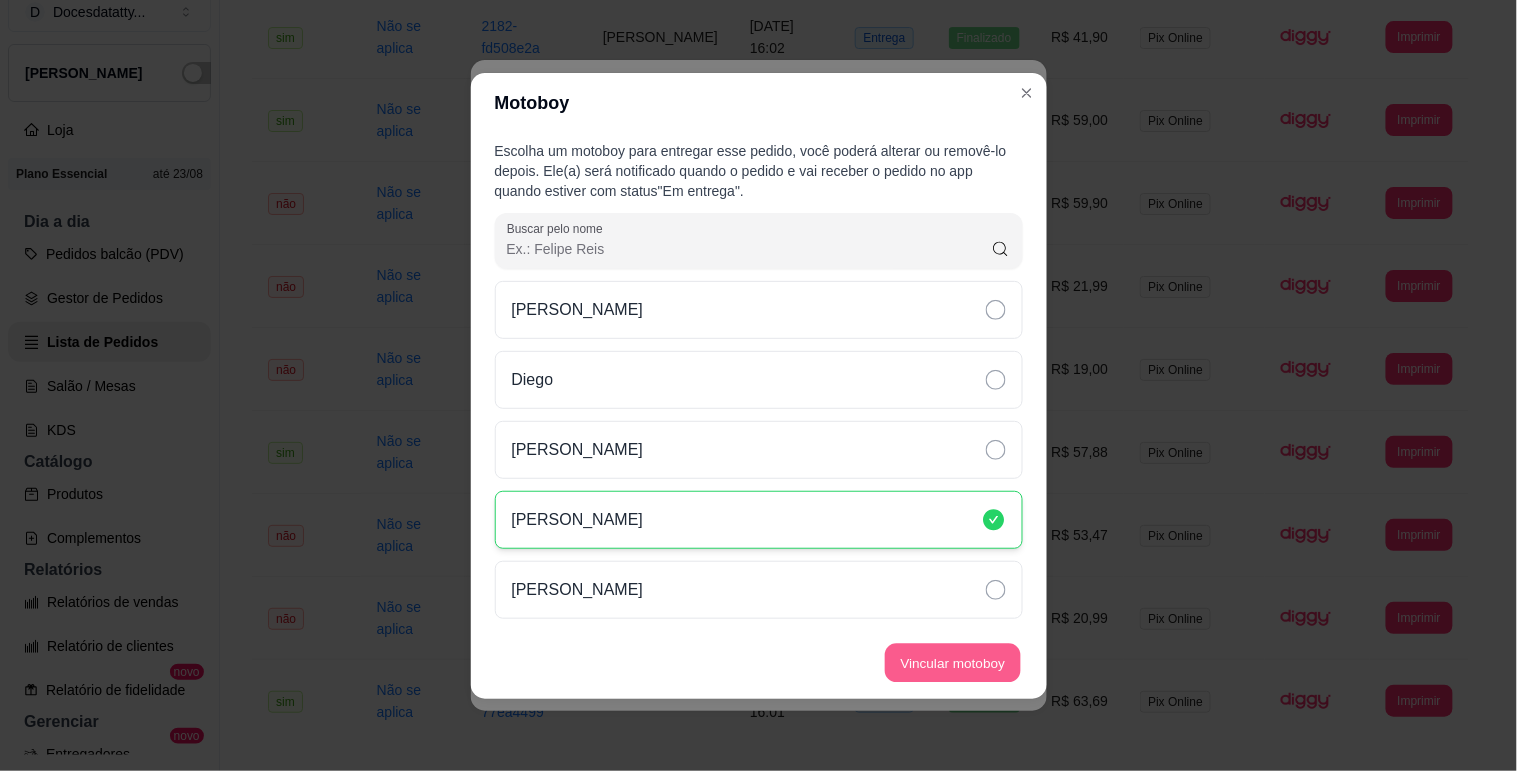 click on "Vincular motoboy" at bounding box center [953, 662] 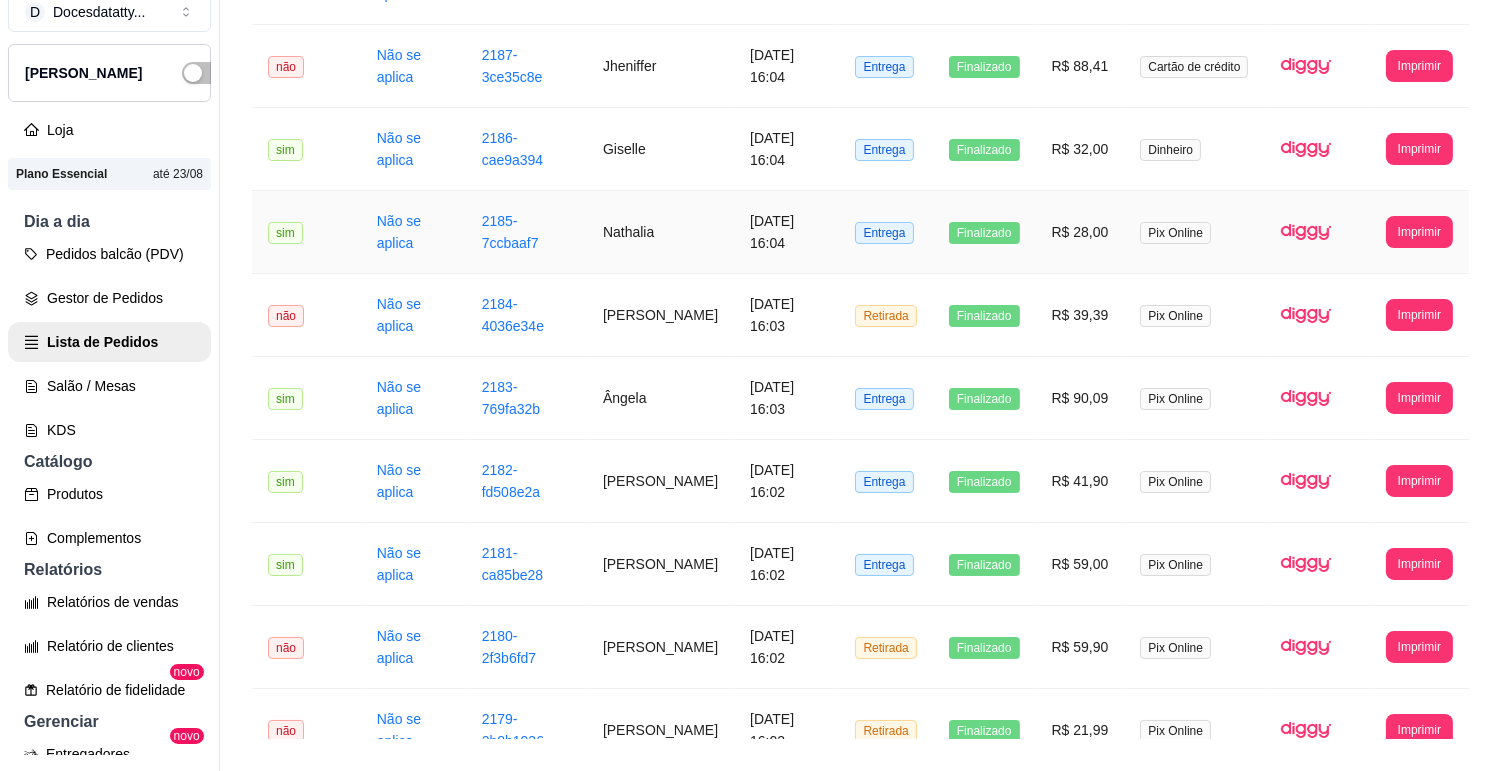 scroll, scrollTop: 1228, scrollLeft: 0, axis: vertical 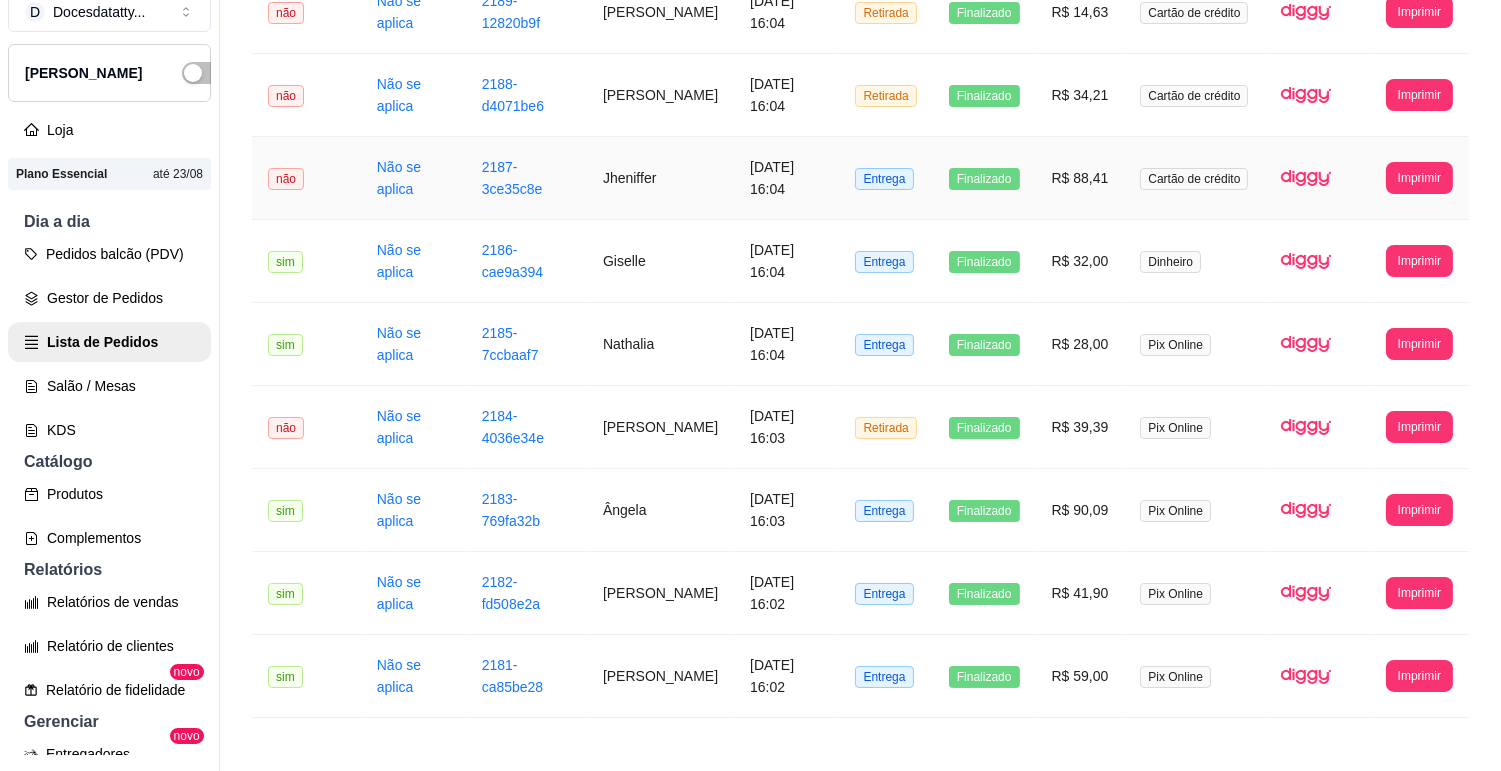 click on "Jheniffer" at bounding box center (660, 178) 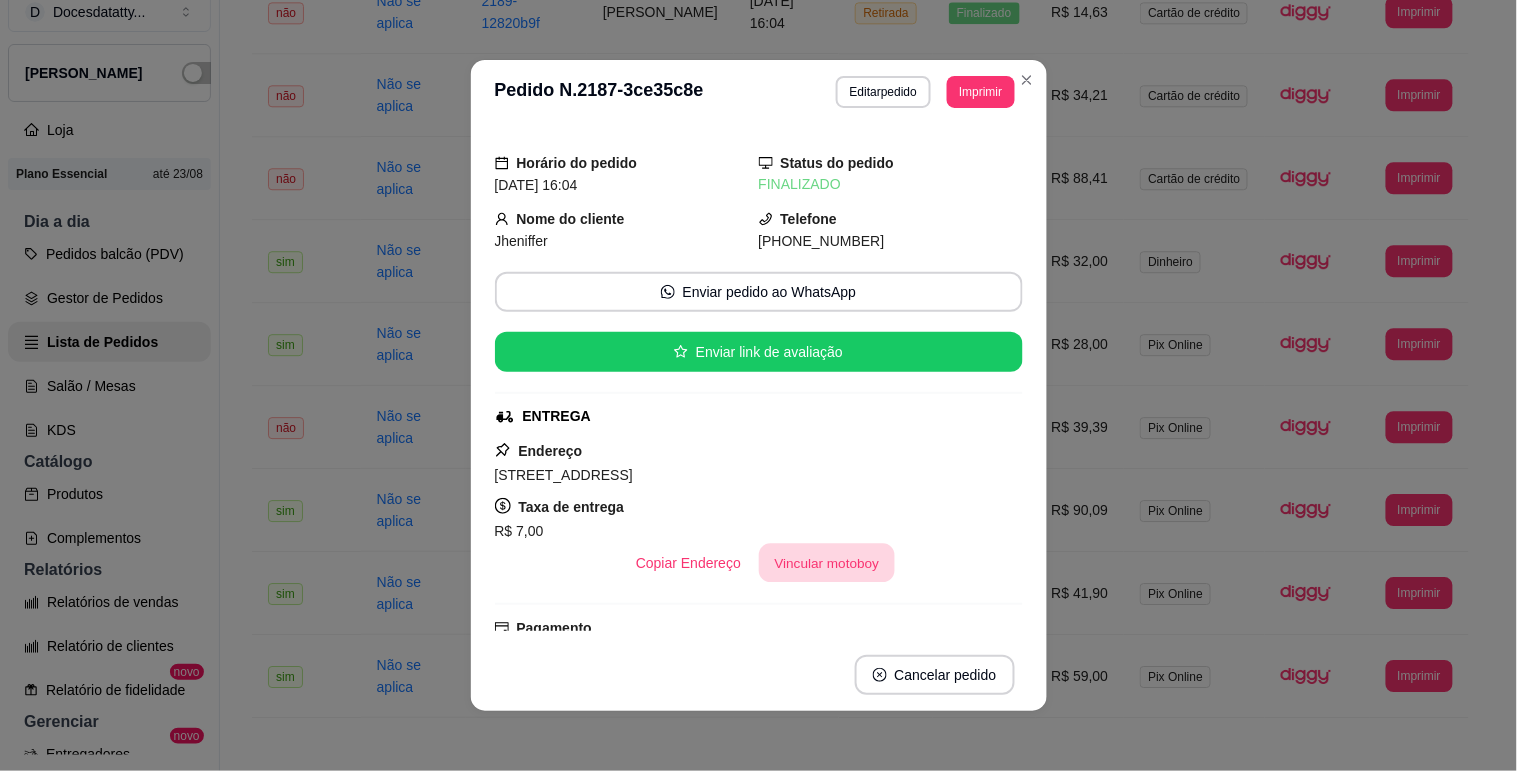 click on "Vincular motoboy" at bounding box center (827, 563) 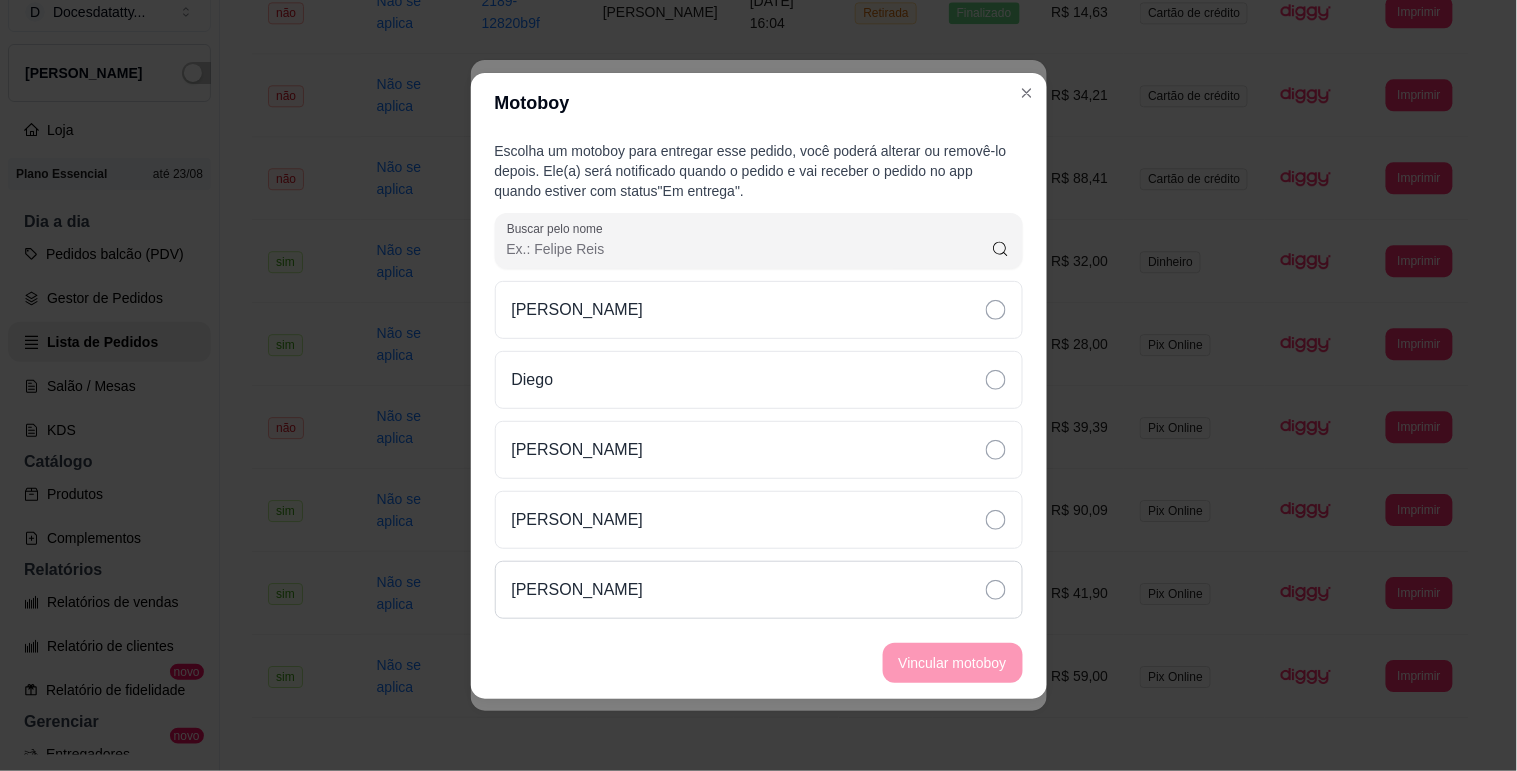click on "[PERSON_NAME]" at bounding box center (578, 590) 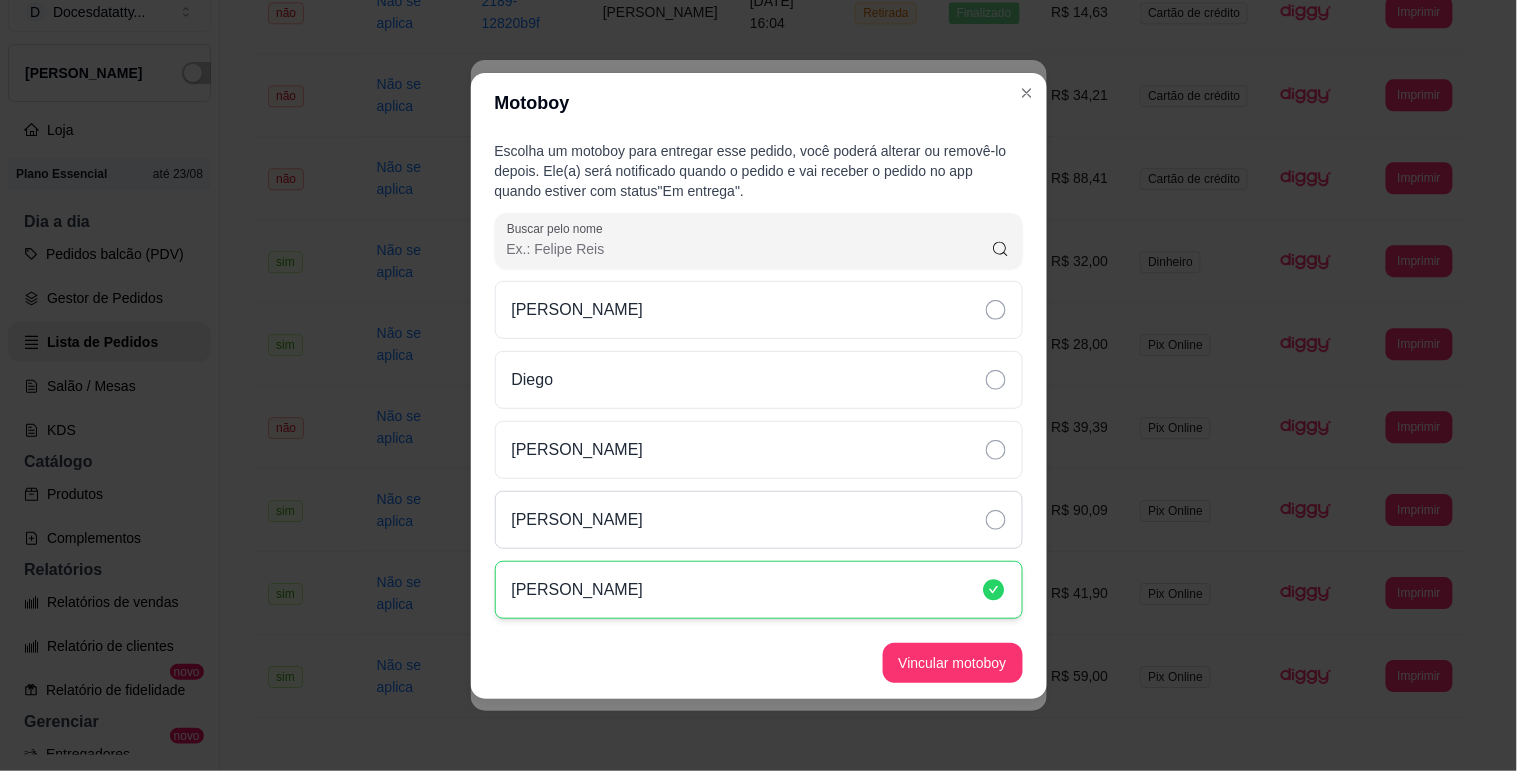 click on "[PERSON_NAME]" at bounding box center (759, 520) 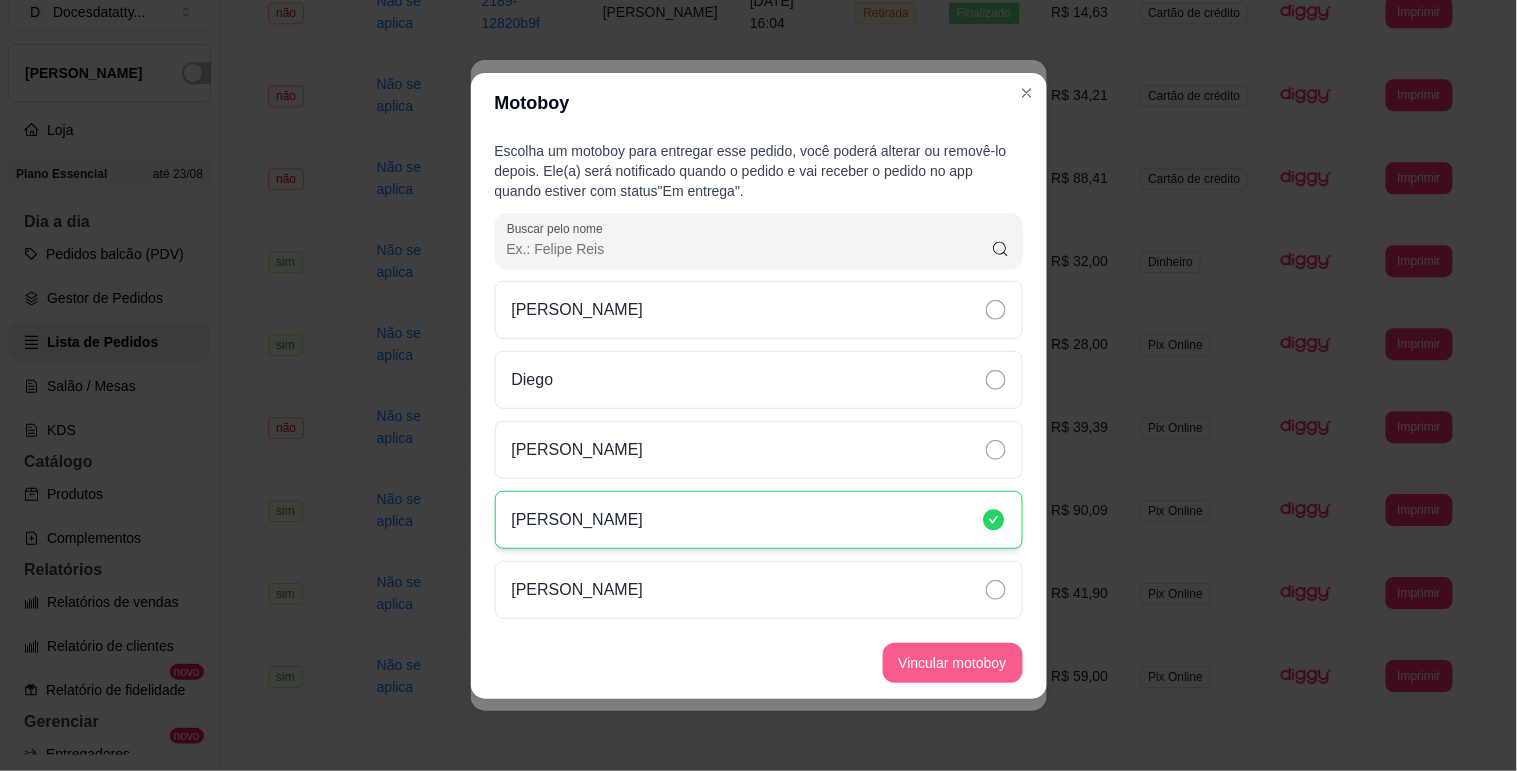 click on "Vincular motoboy" at bounding box center [953, 663] 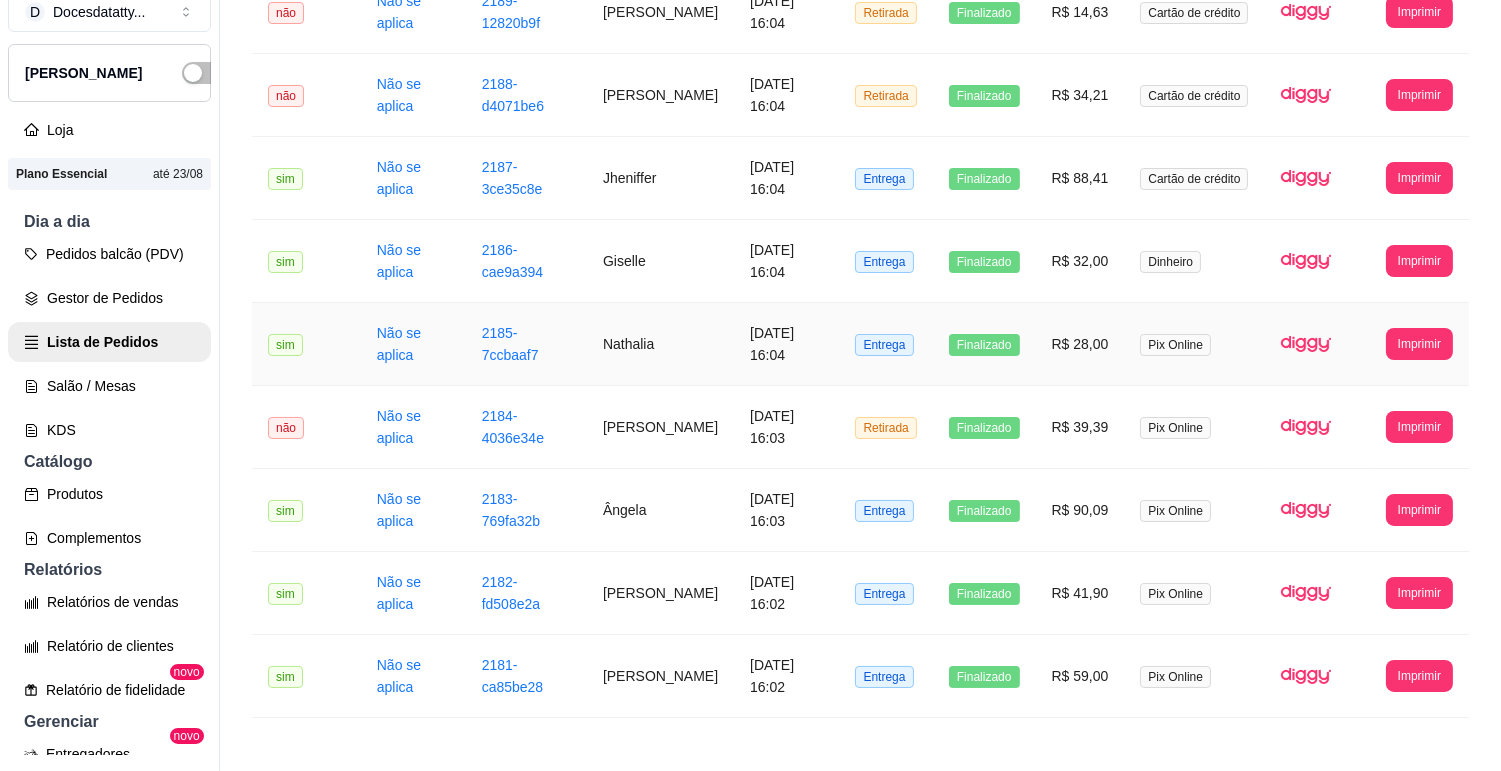 scroll, scrollTop: 1006, scrollLeft: 0, axis: vertical 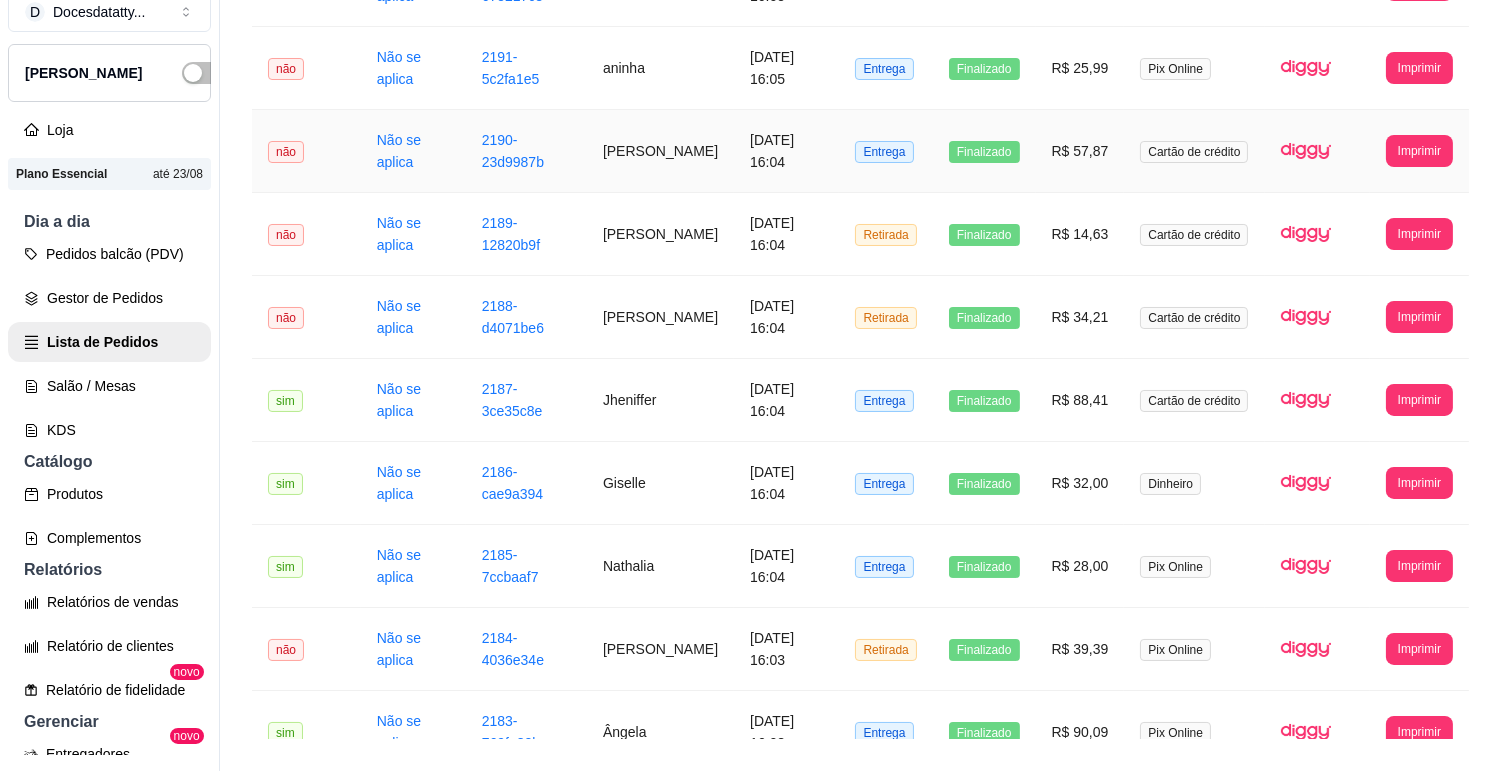 click on "[PERSON_NAME]" at bounding box center (660, 151) 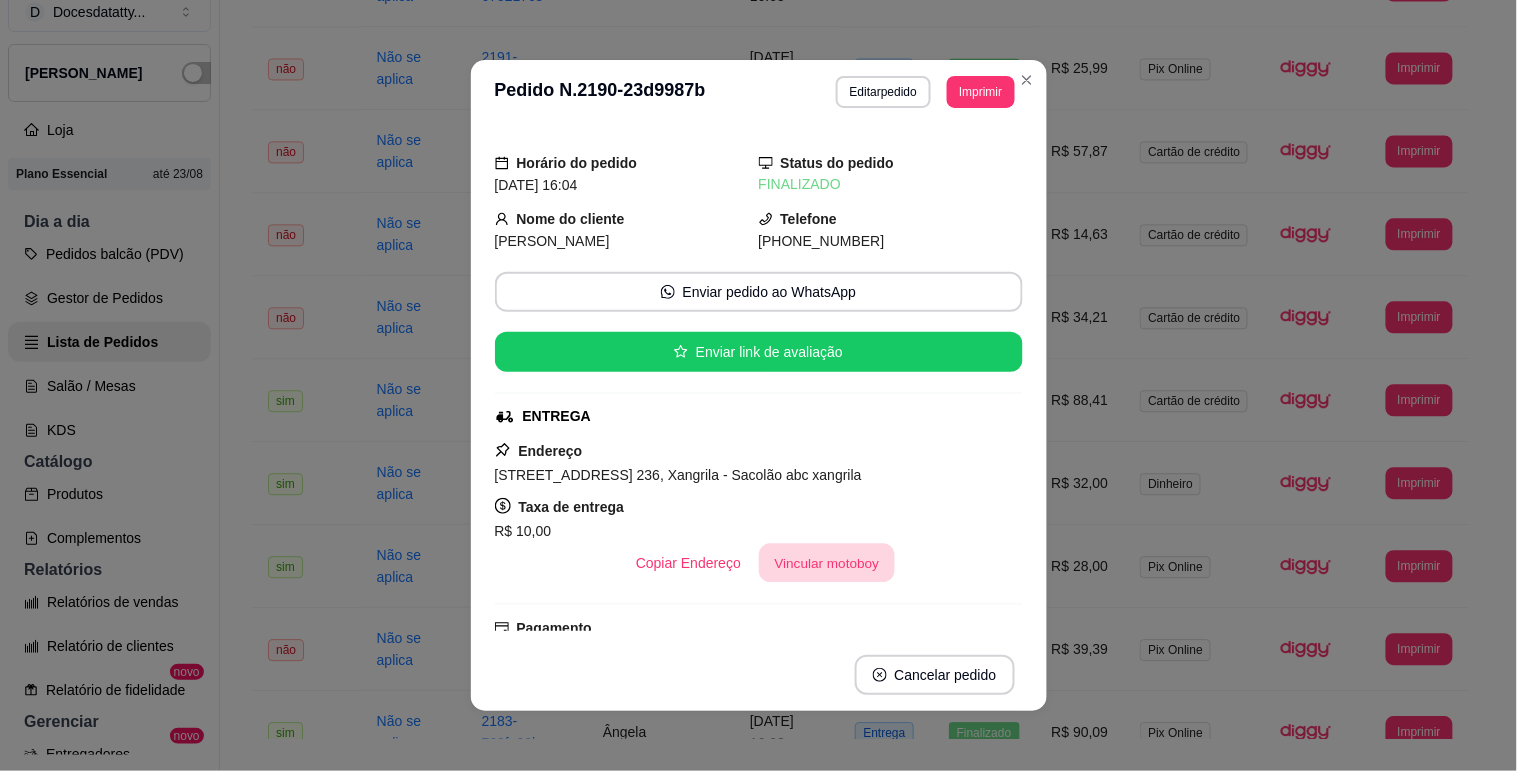click on "Vincular motoboy" at bounding box center [827, 563] 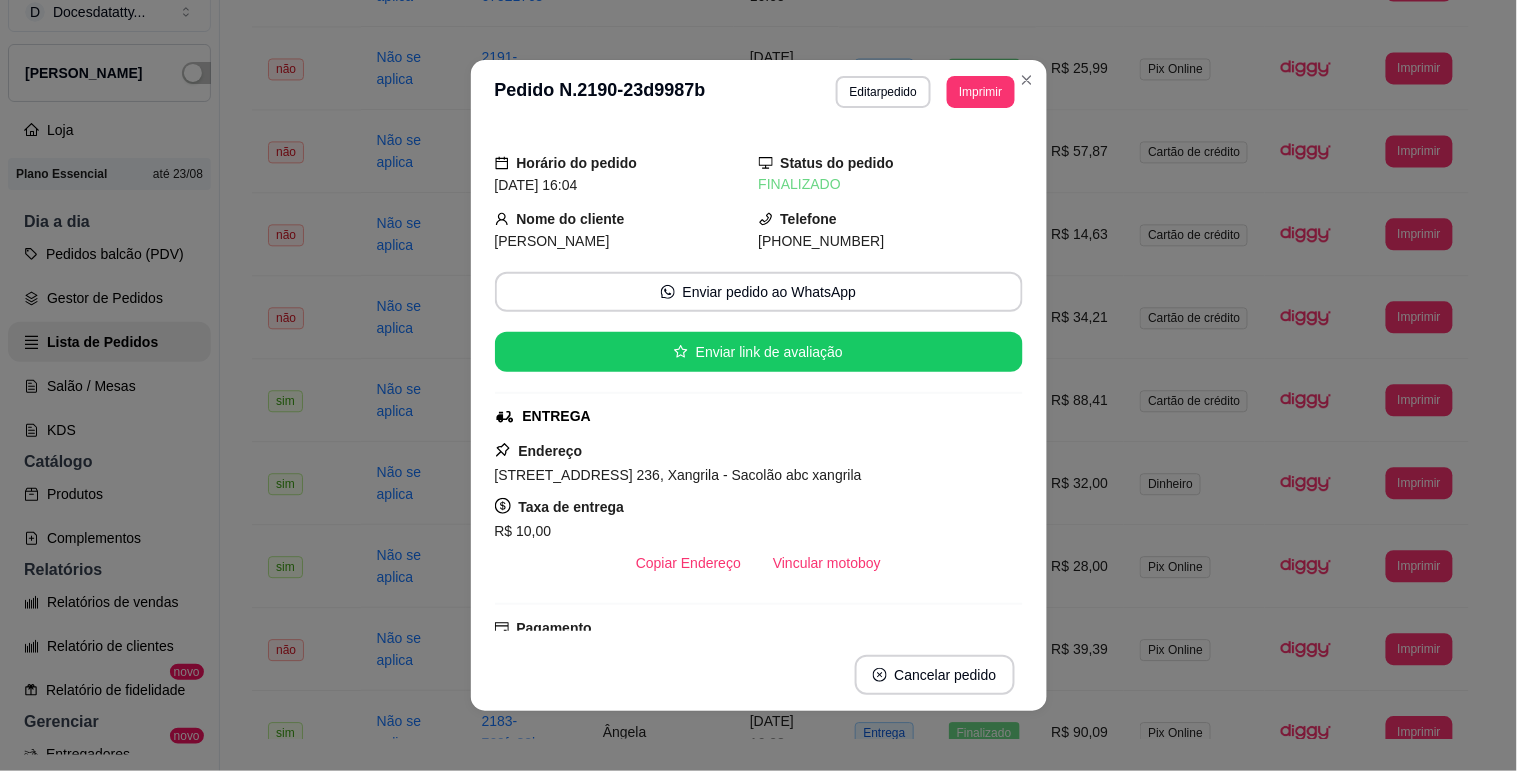 click on "[PERSON_NAME]" at bounding box center (578, 590) 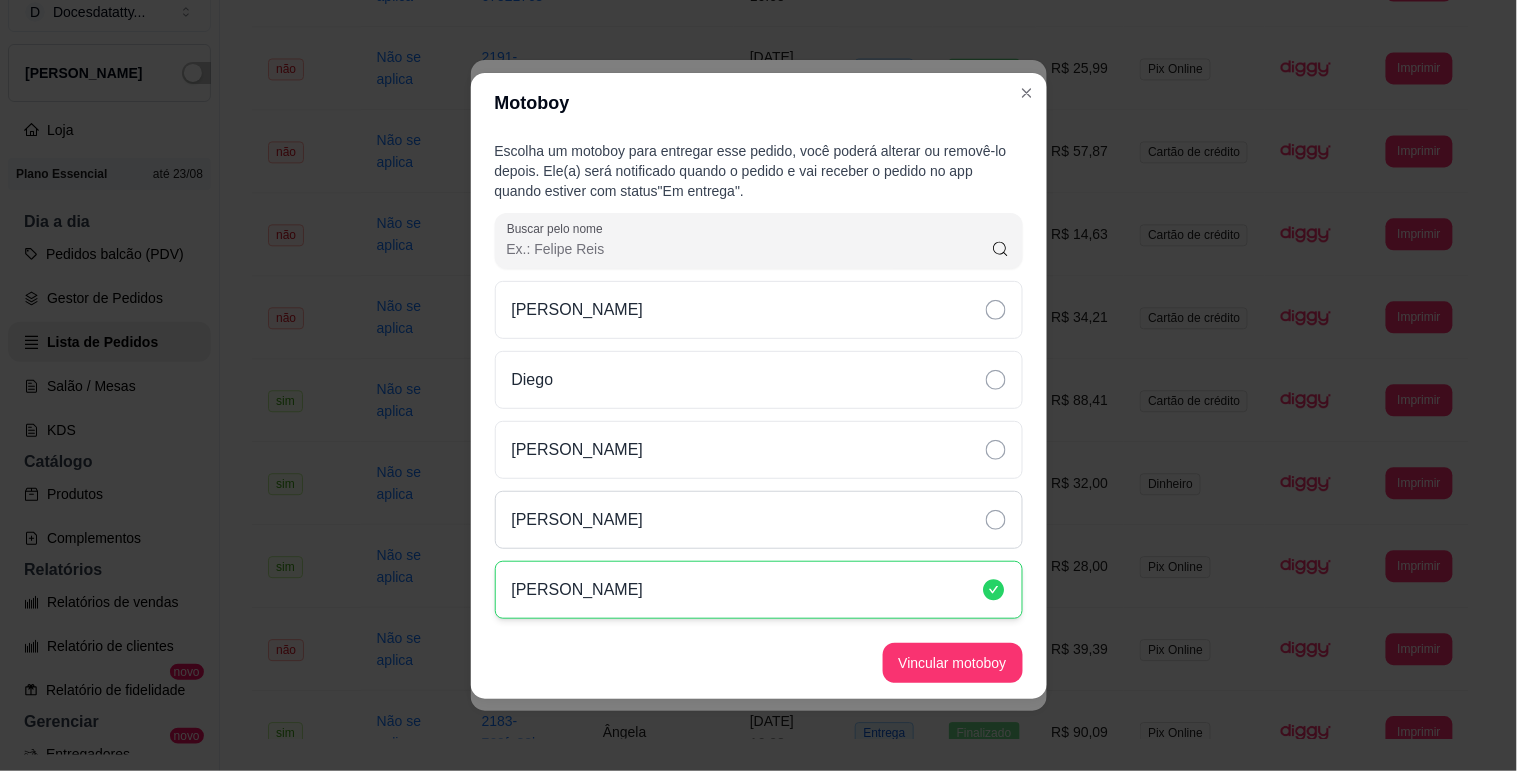 click on "[PERSON_NAME]" at bounding box center [759, 520] 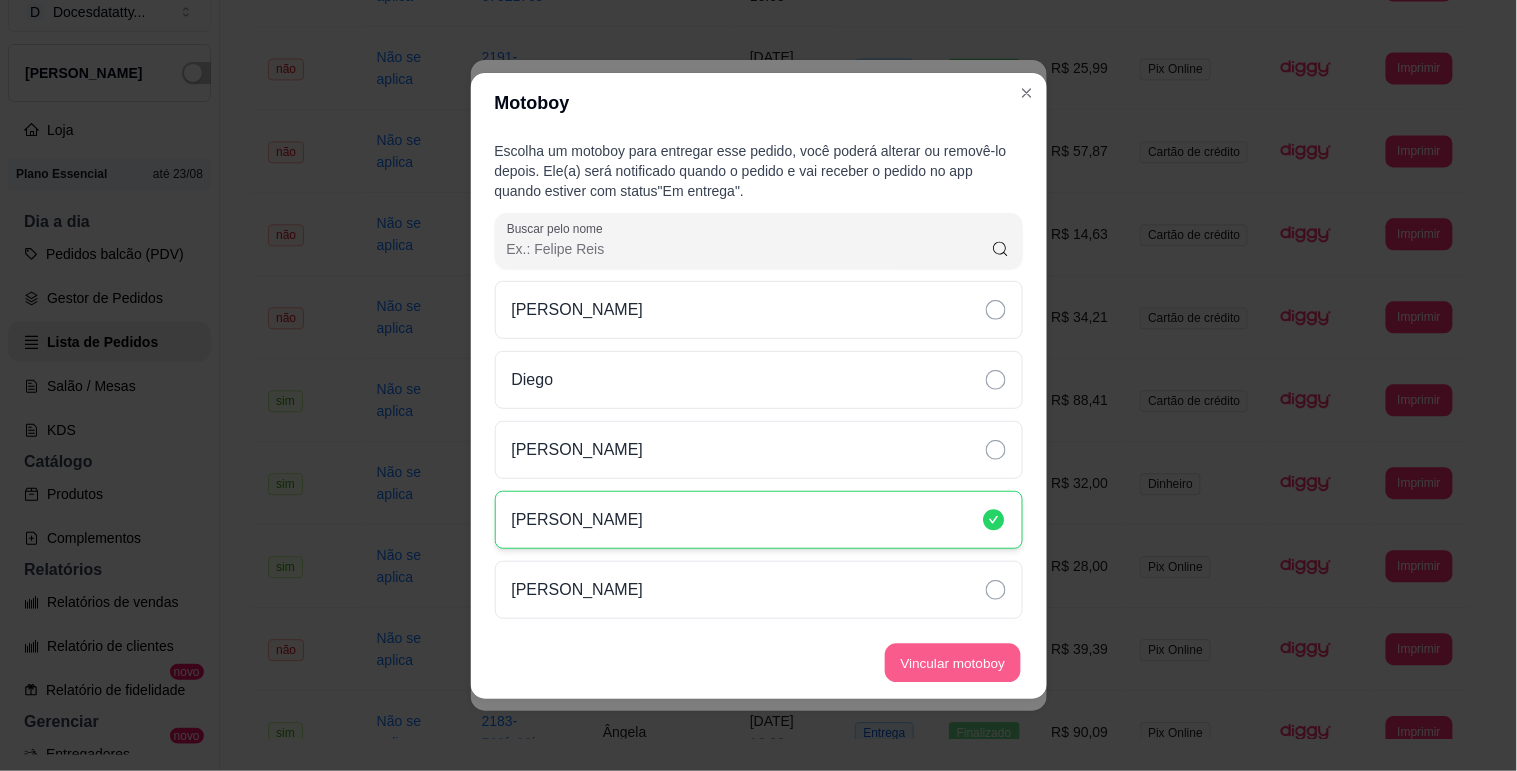 click on "Vincular motoboy" at bounding box center [953, 662] 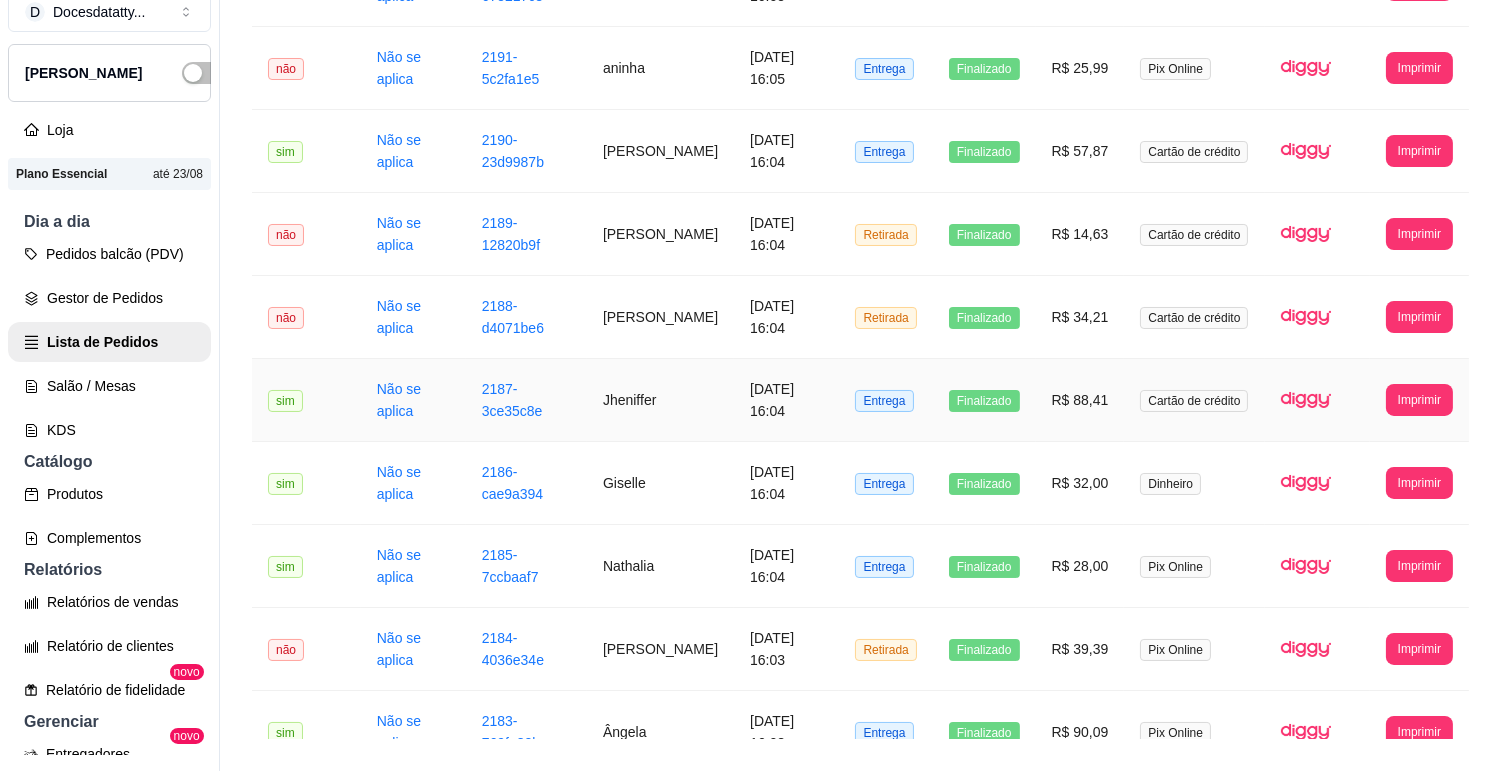 scroll, scrollTop: 895, scrollLeft: 0, axis: vertical 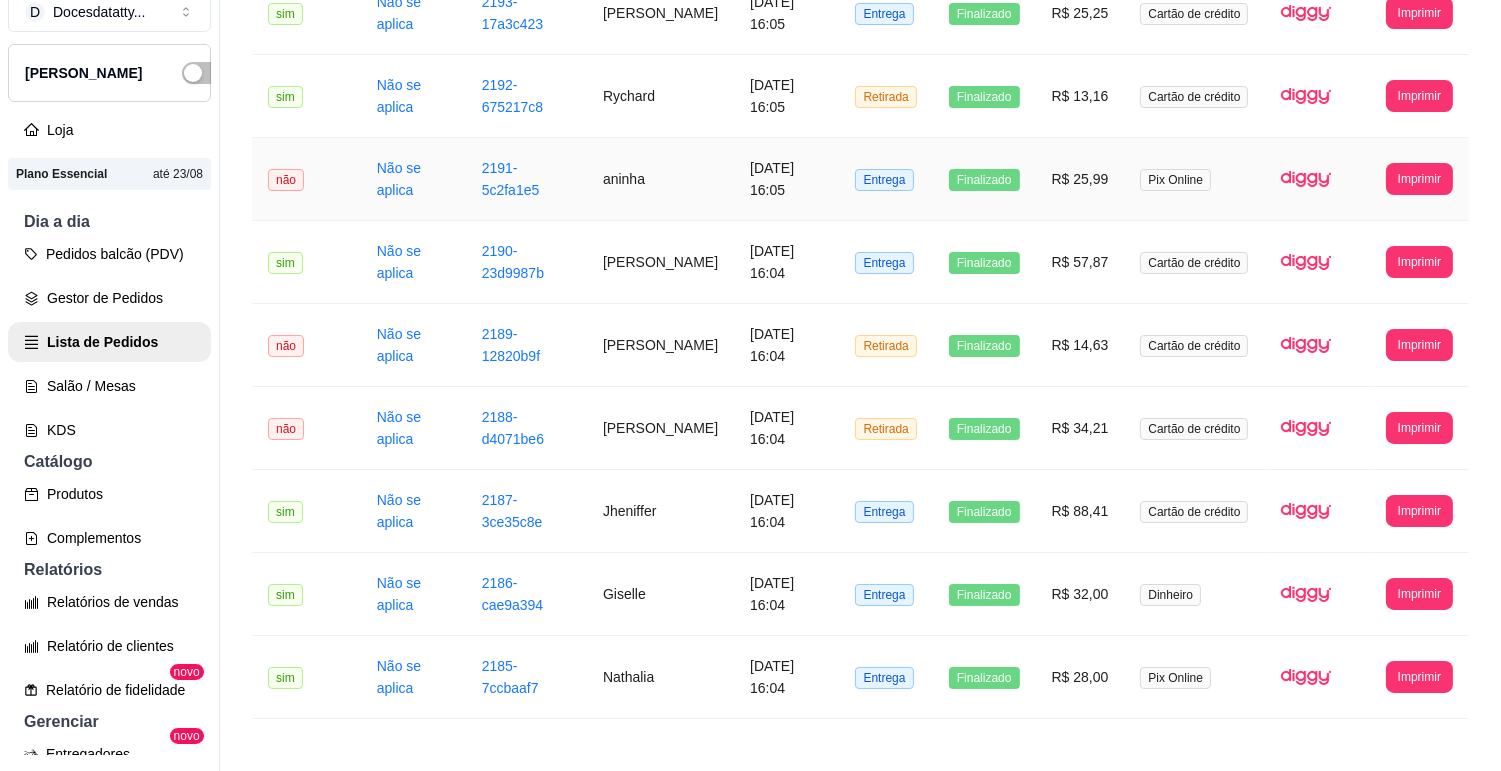 click on "aninha" at bounding box center (660, 179) 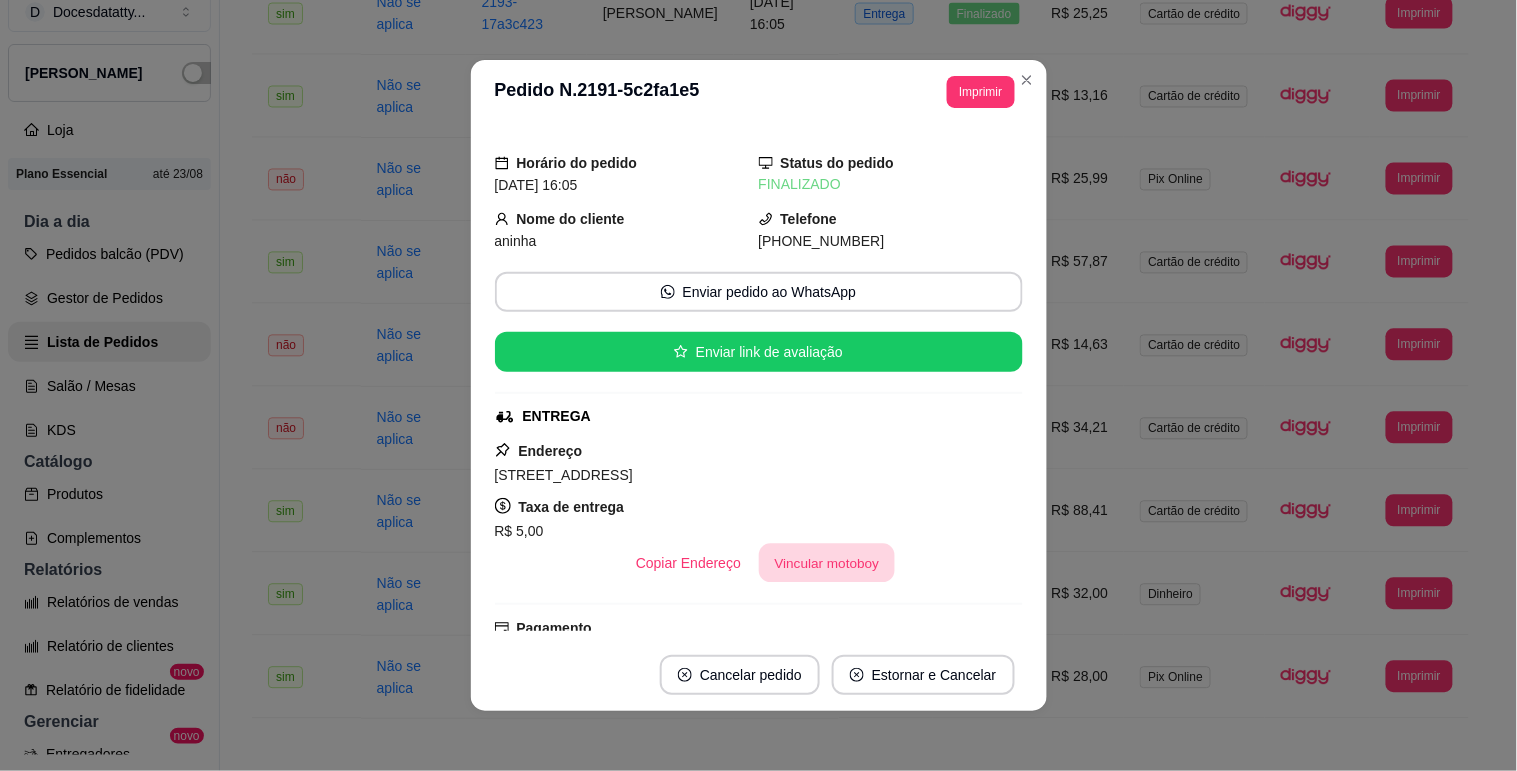 click on "Vincular motoboy" at bounding box center [827, 563] 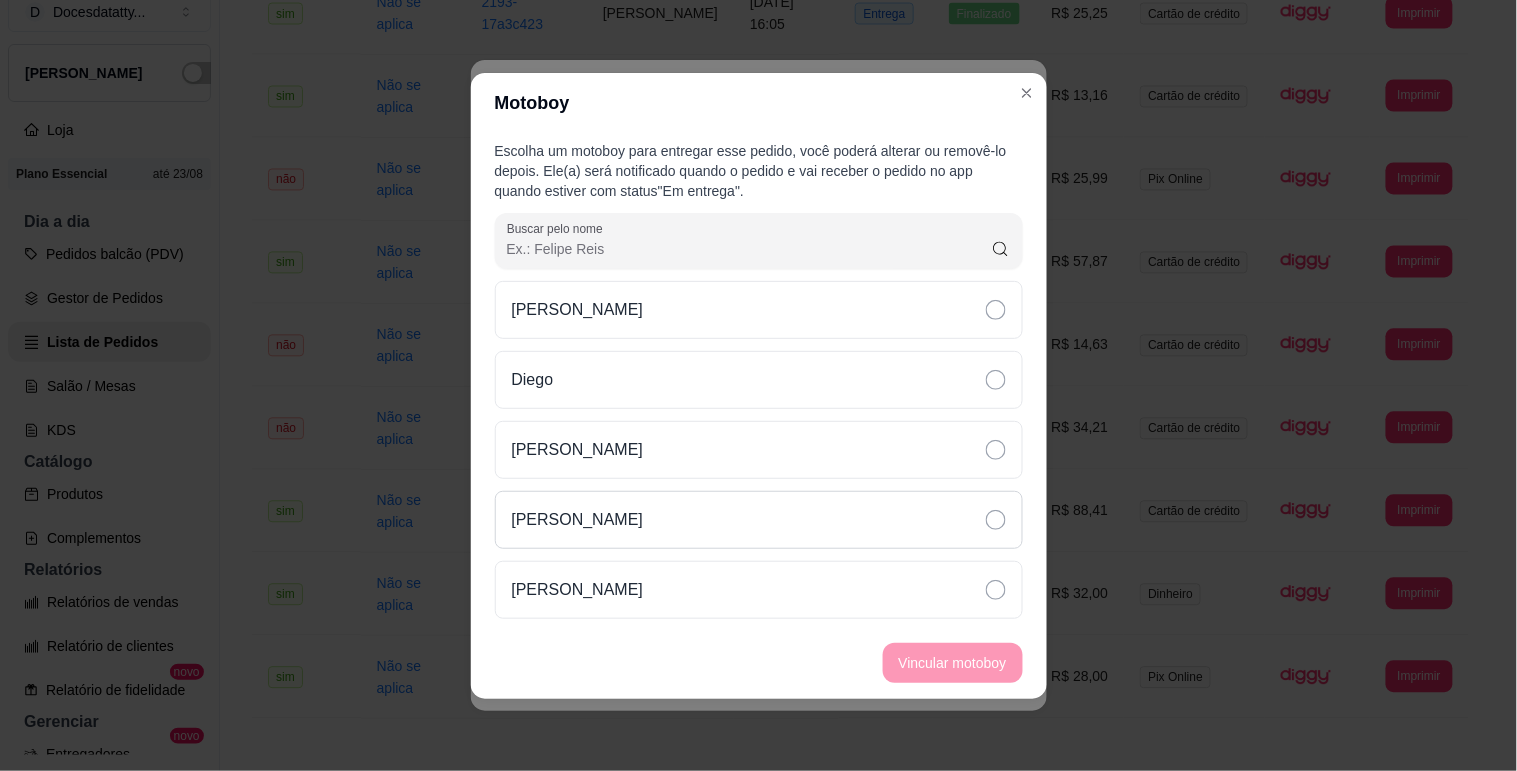 click on "[PERSON_NAME]" at bounding box center [759, 520] 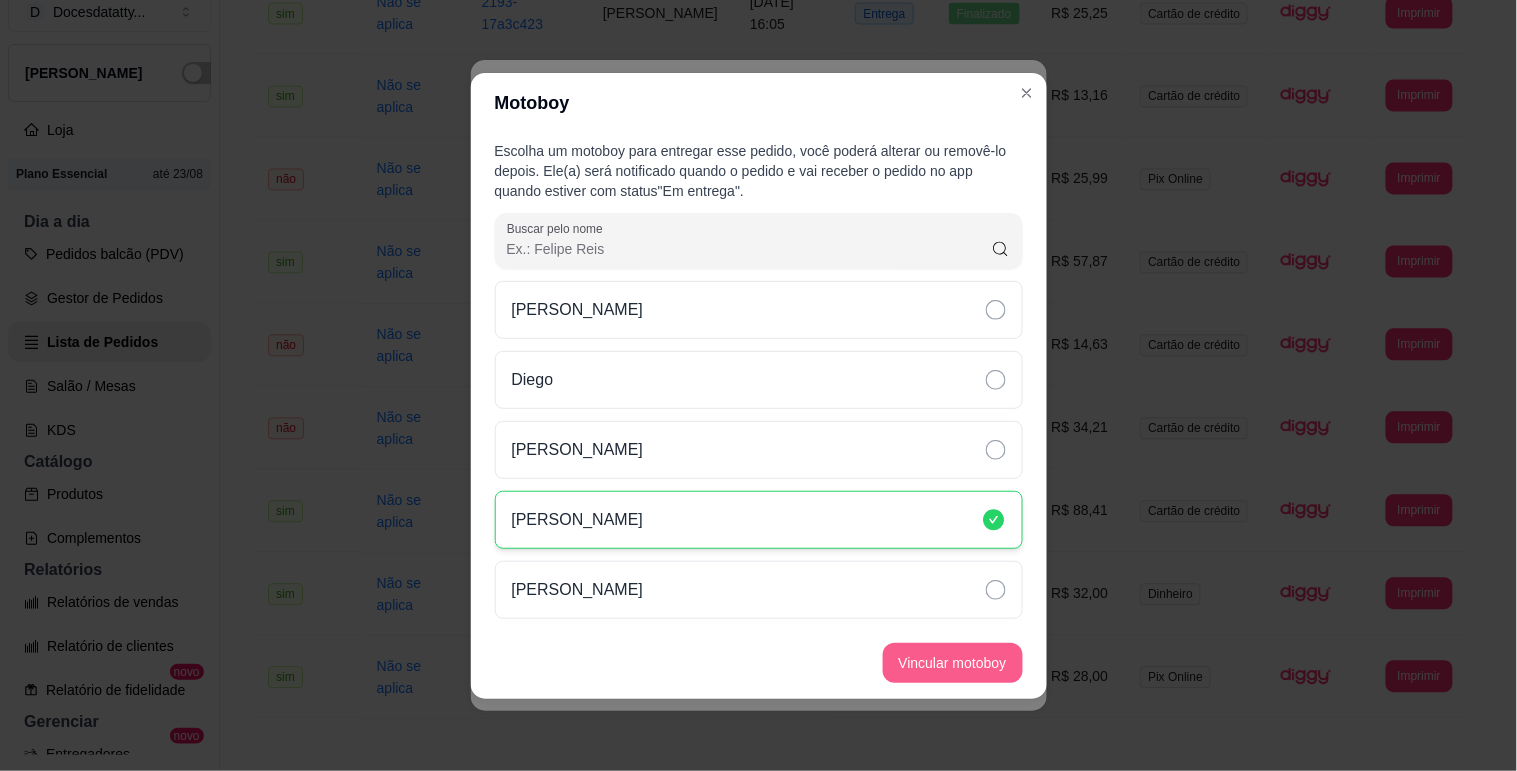click on "Vincular motoboy" at bounding box center [953, 663] 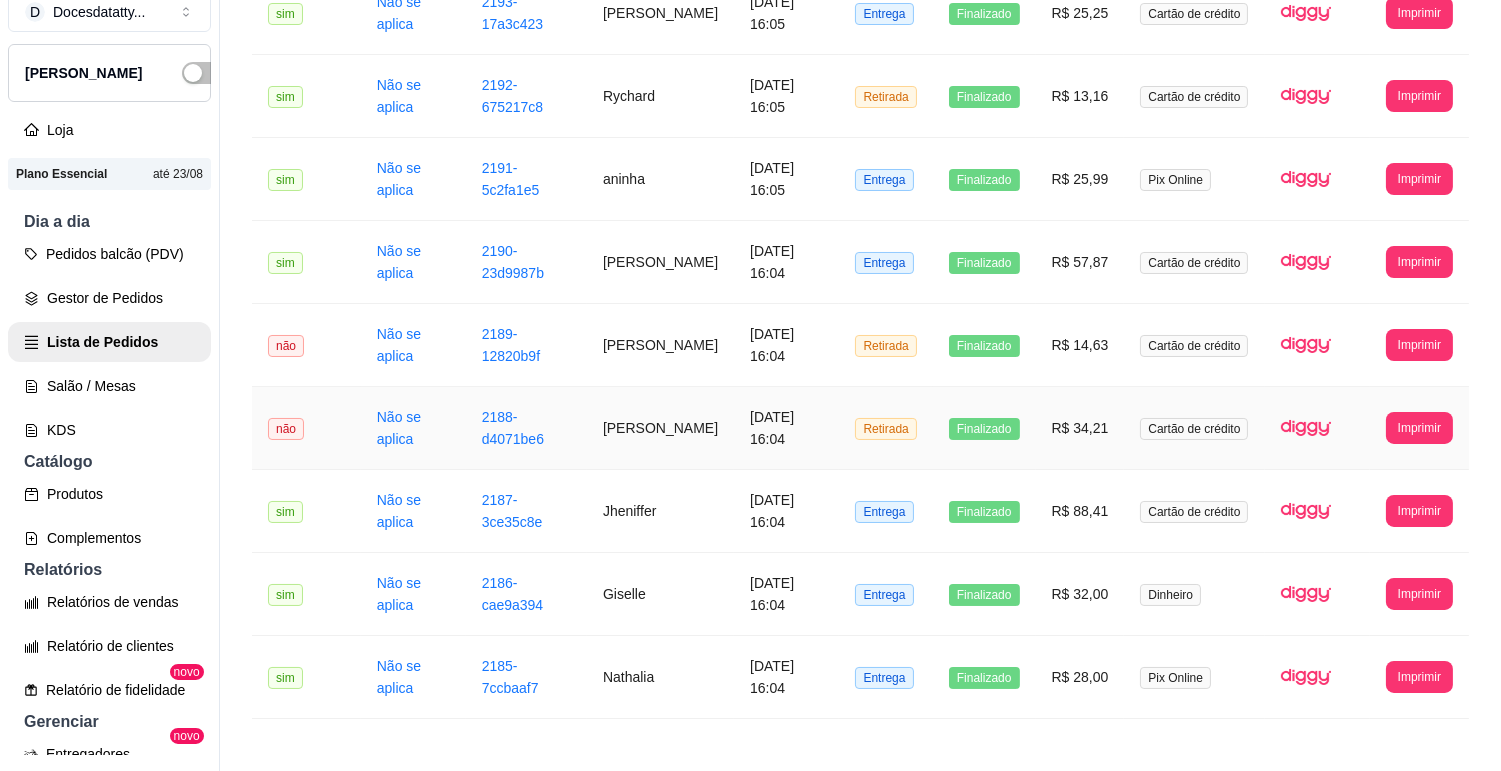 scroll, scrollTop: 451, scrollLeft: 0, axis: vertical 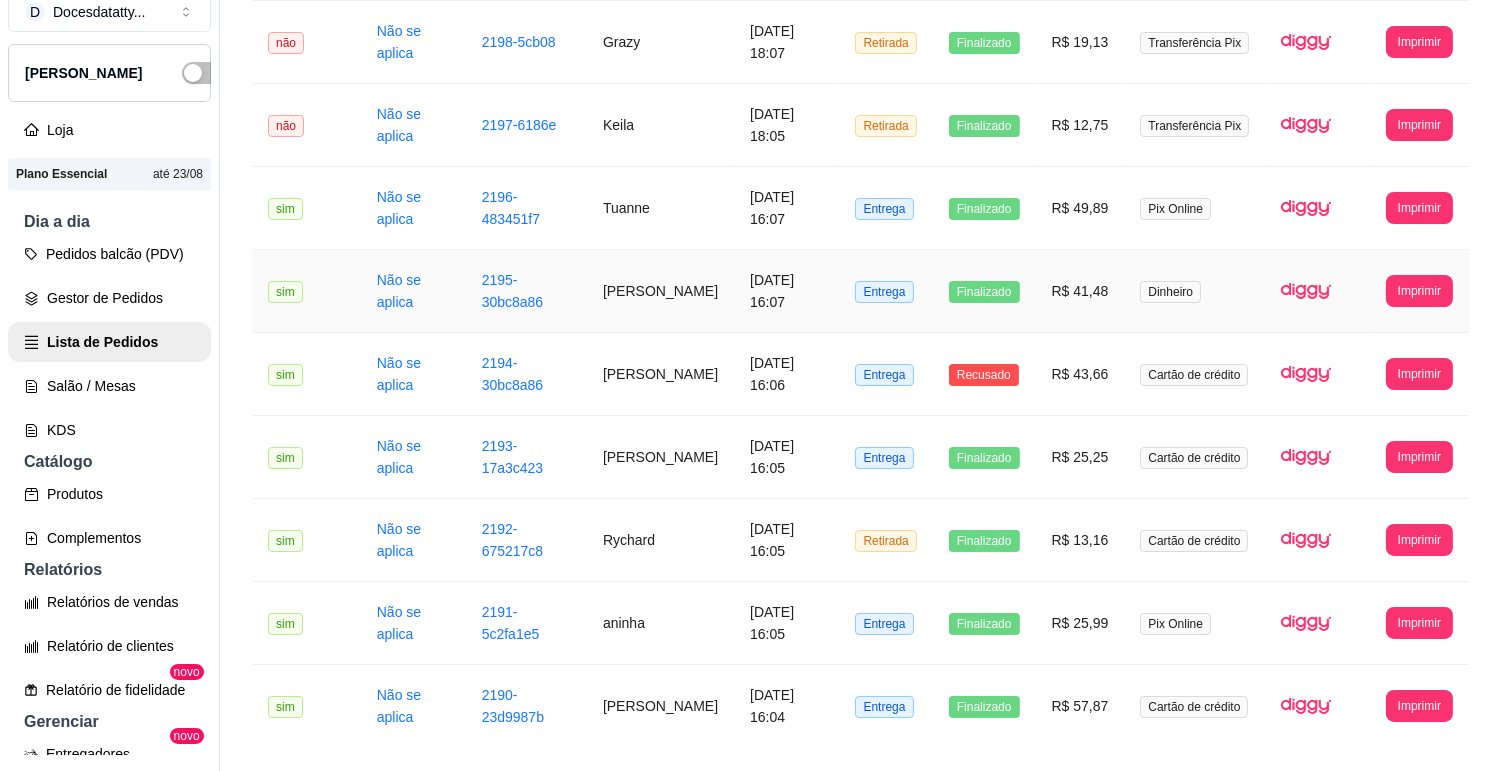 click on "[PERSON_NAME]" at bounding box center (660, 291) 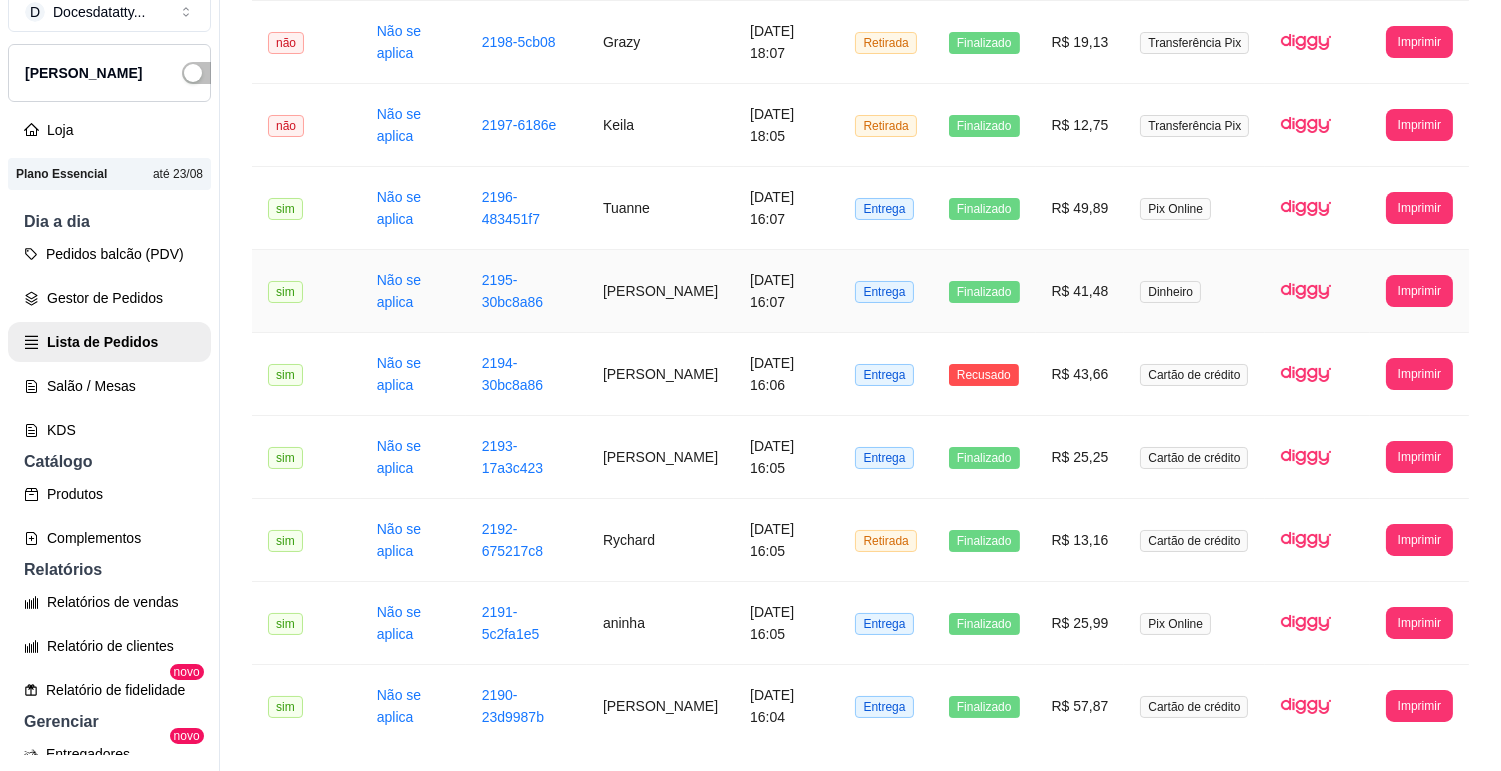 click on "[PERSON_NAME]" at bounding box center (660, 291) 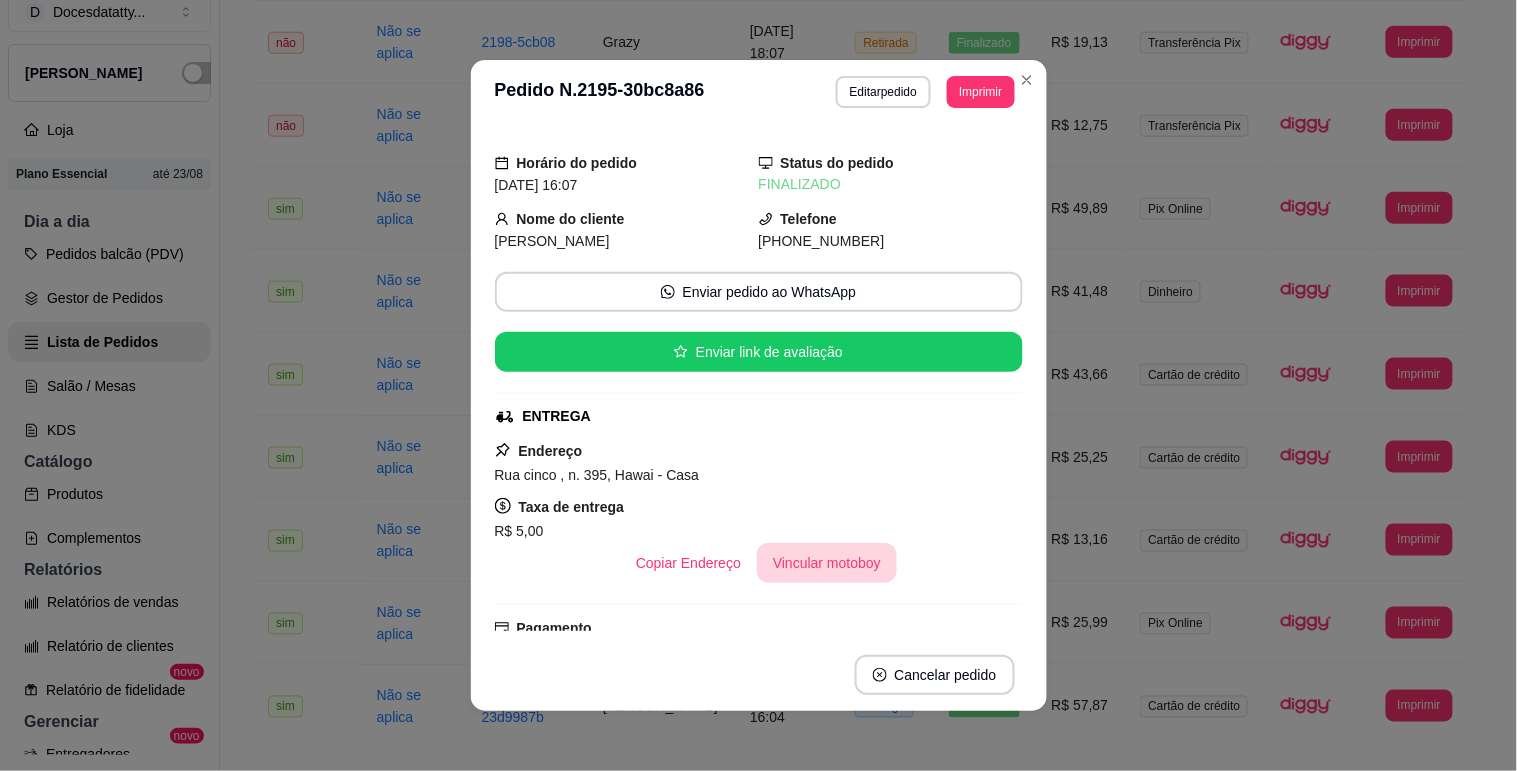 click on "Vincular motoboy" at bounding box center (827, 563) 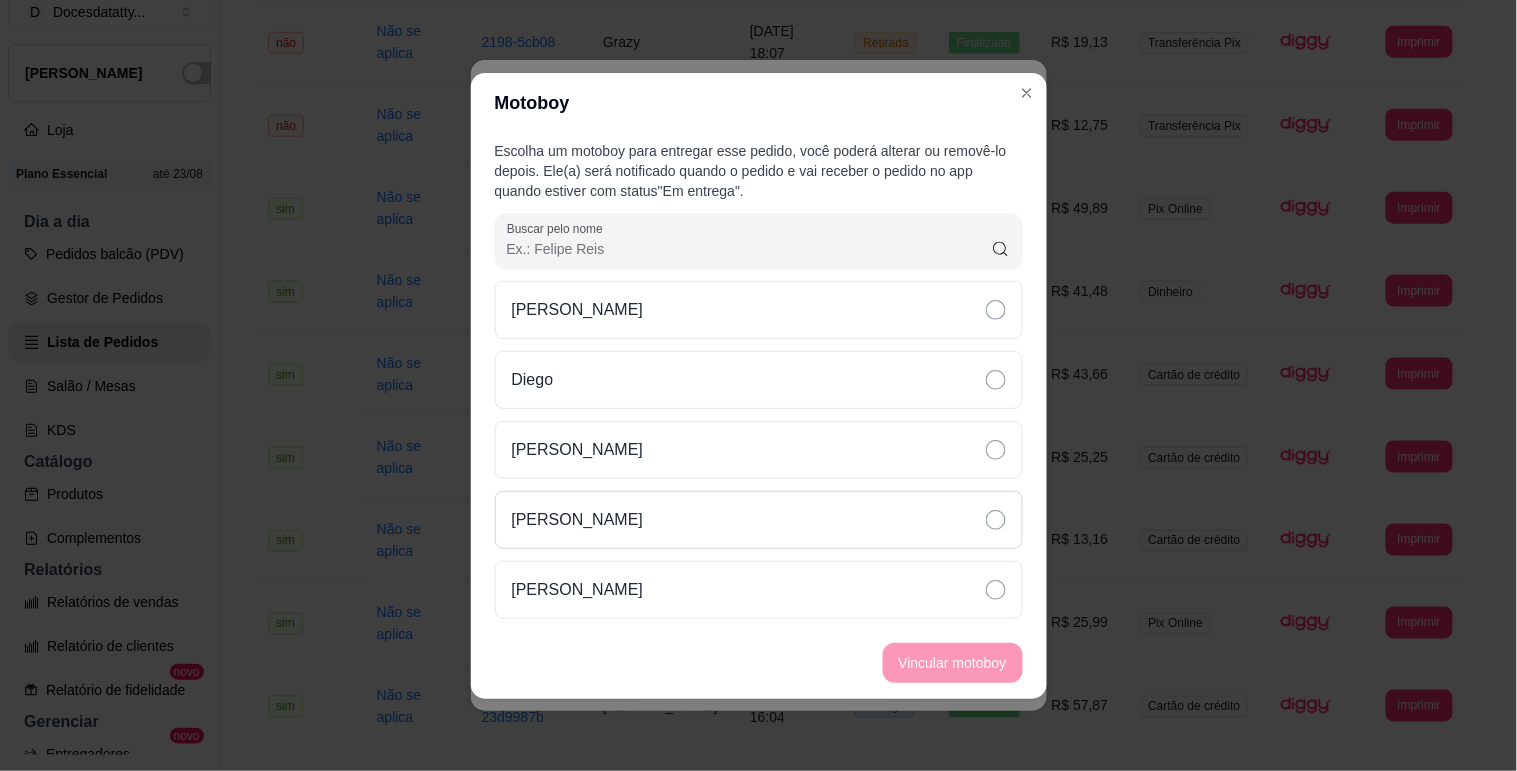click on "[PERSON_NAME]" at bounding box center [759, 520] 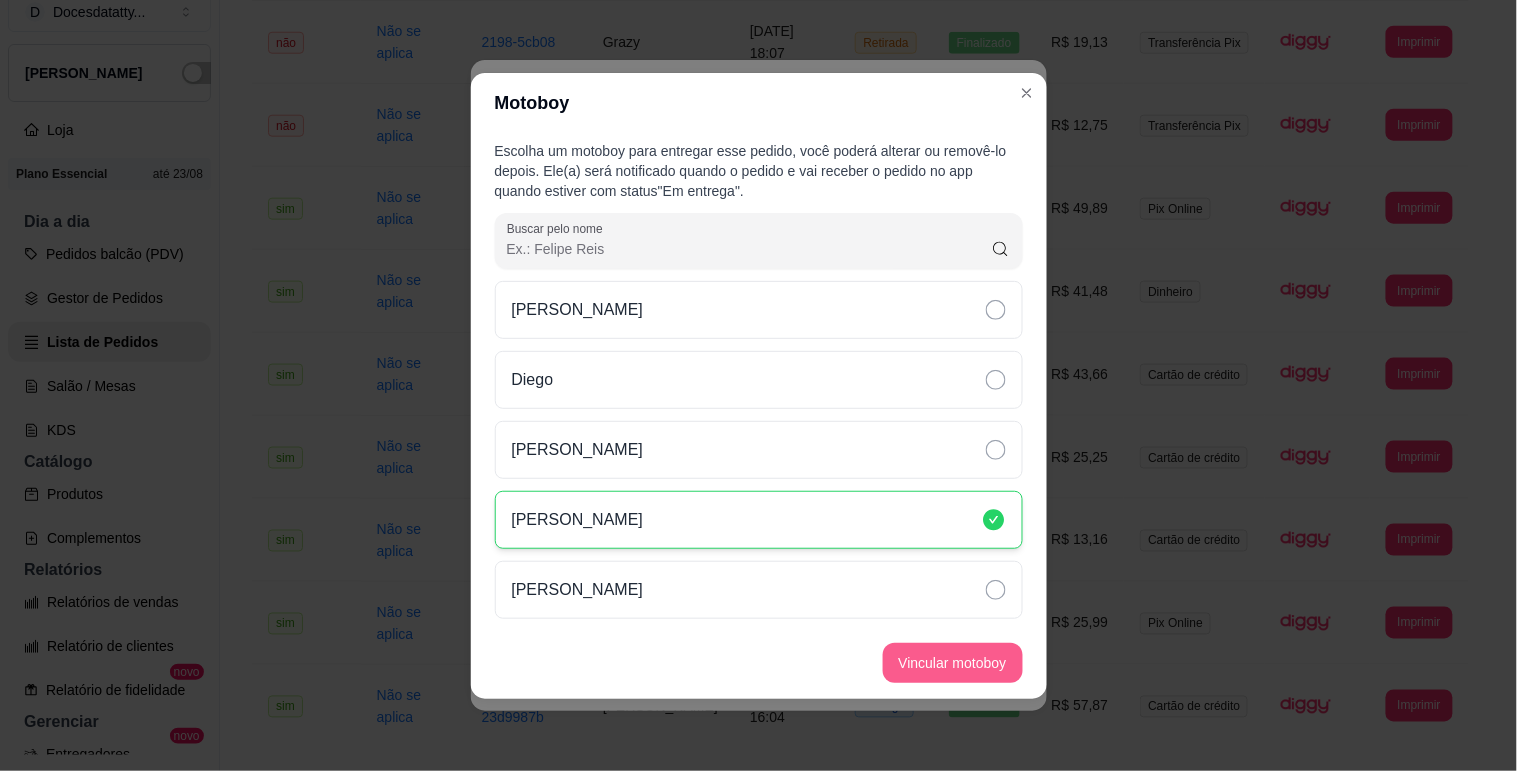 click on "Vincular motoboy" at bounding box center (953, 663) 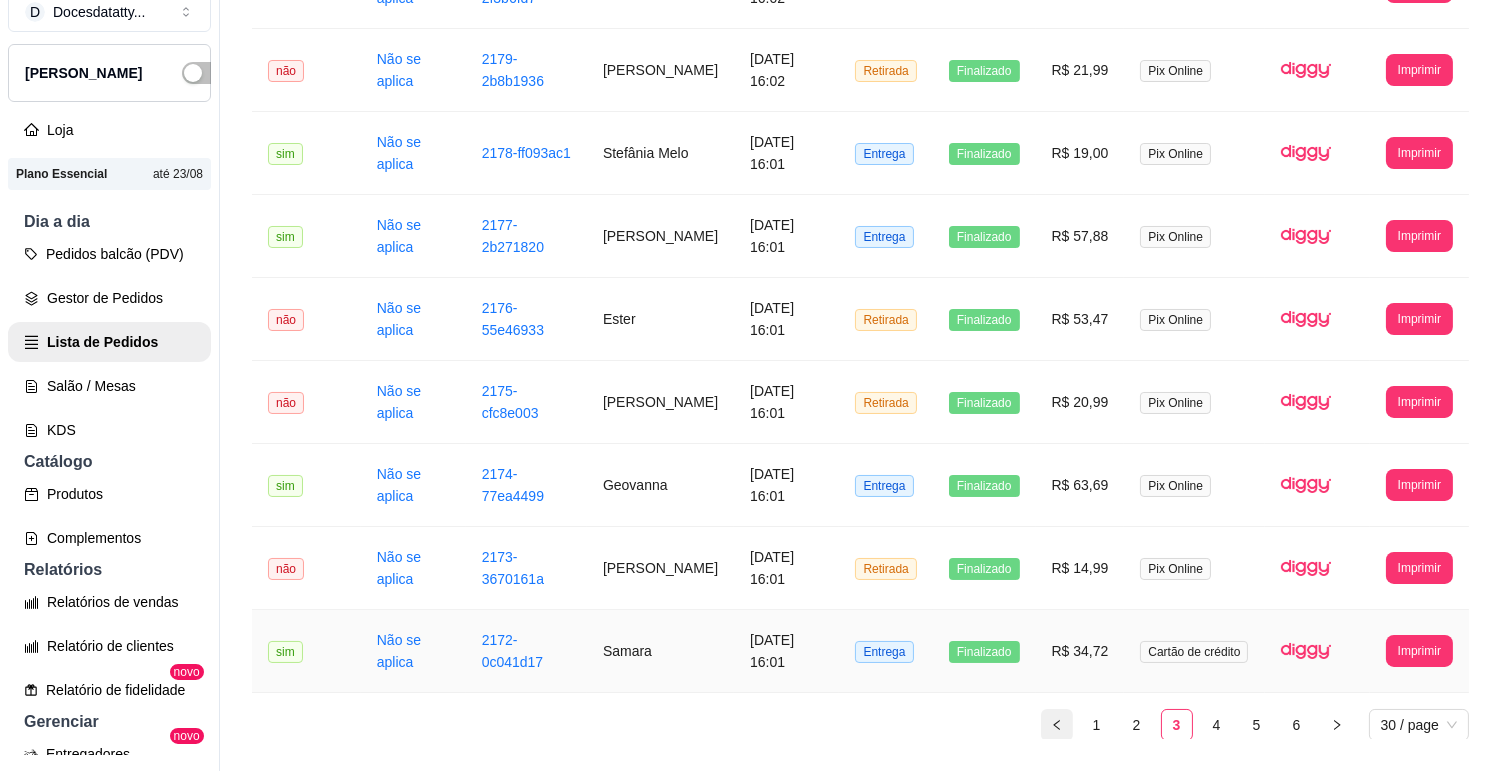 scroll, scrollTop: 2117, scrollLeft: 0, axis: vertical 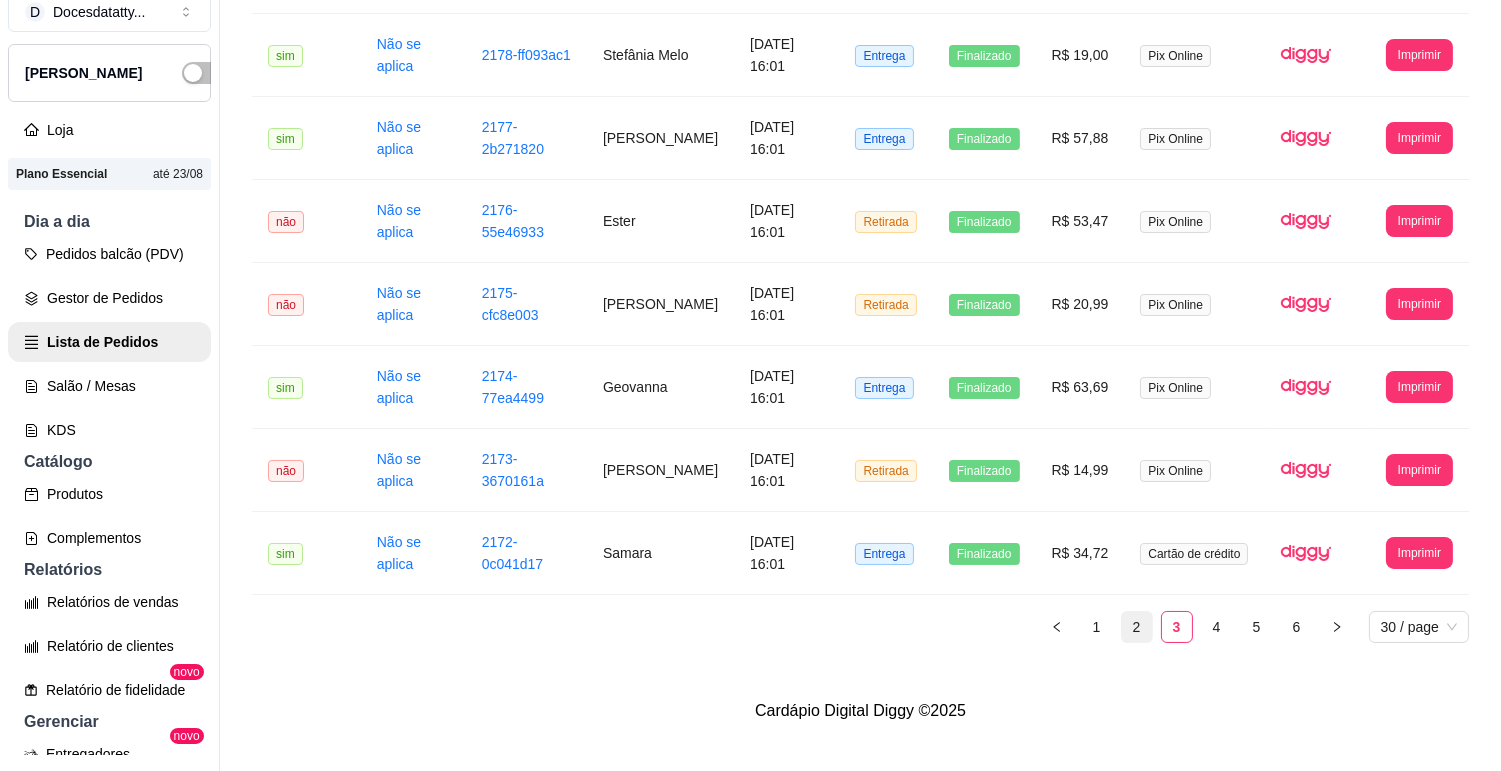 click on "2" at bounding box center [1137, 627] 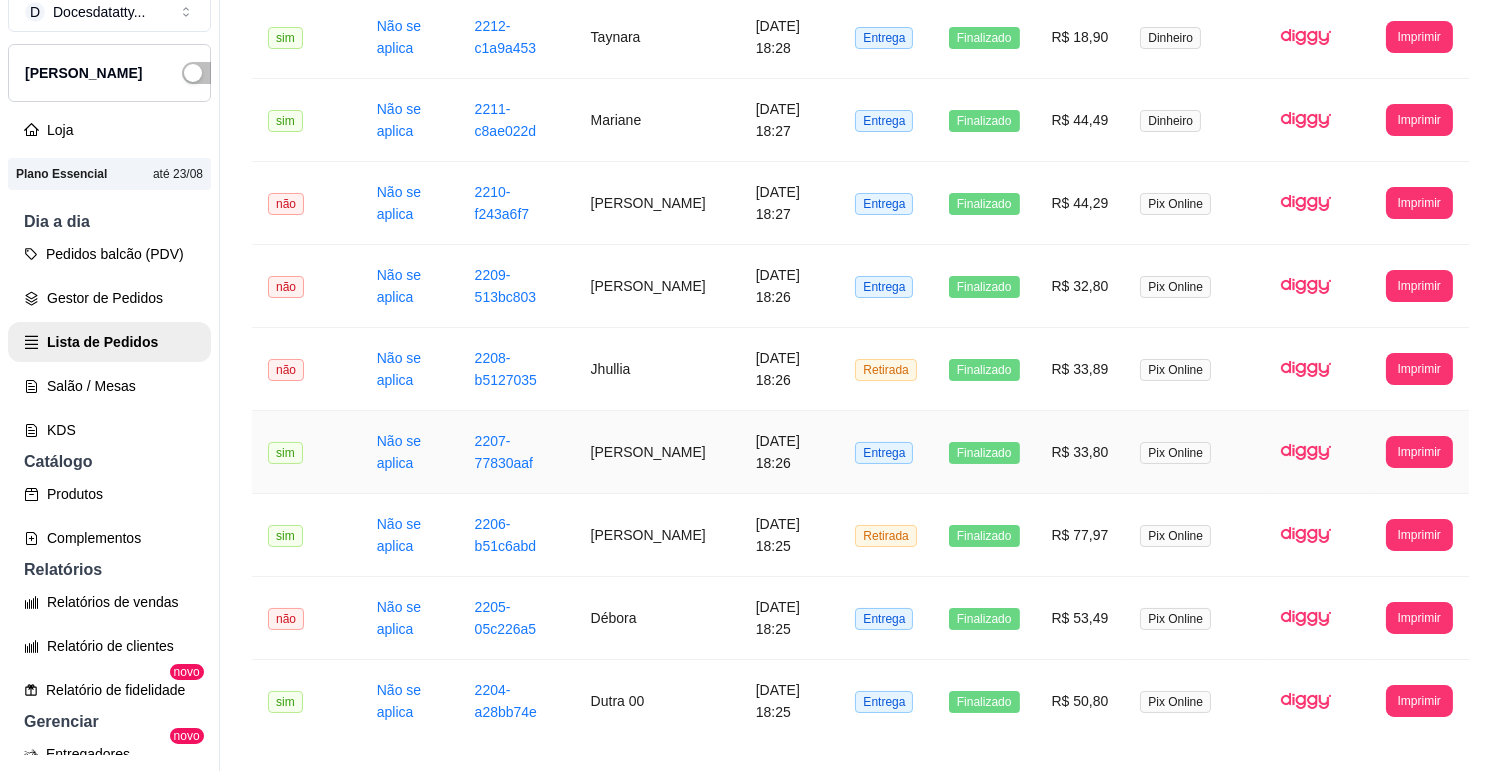 scroll, scrollTop: 1340, scrollLeft: 0, axis: vertical 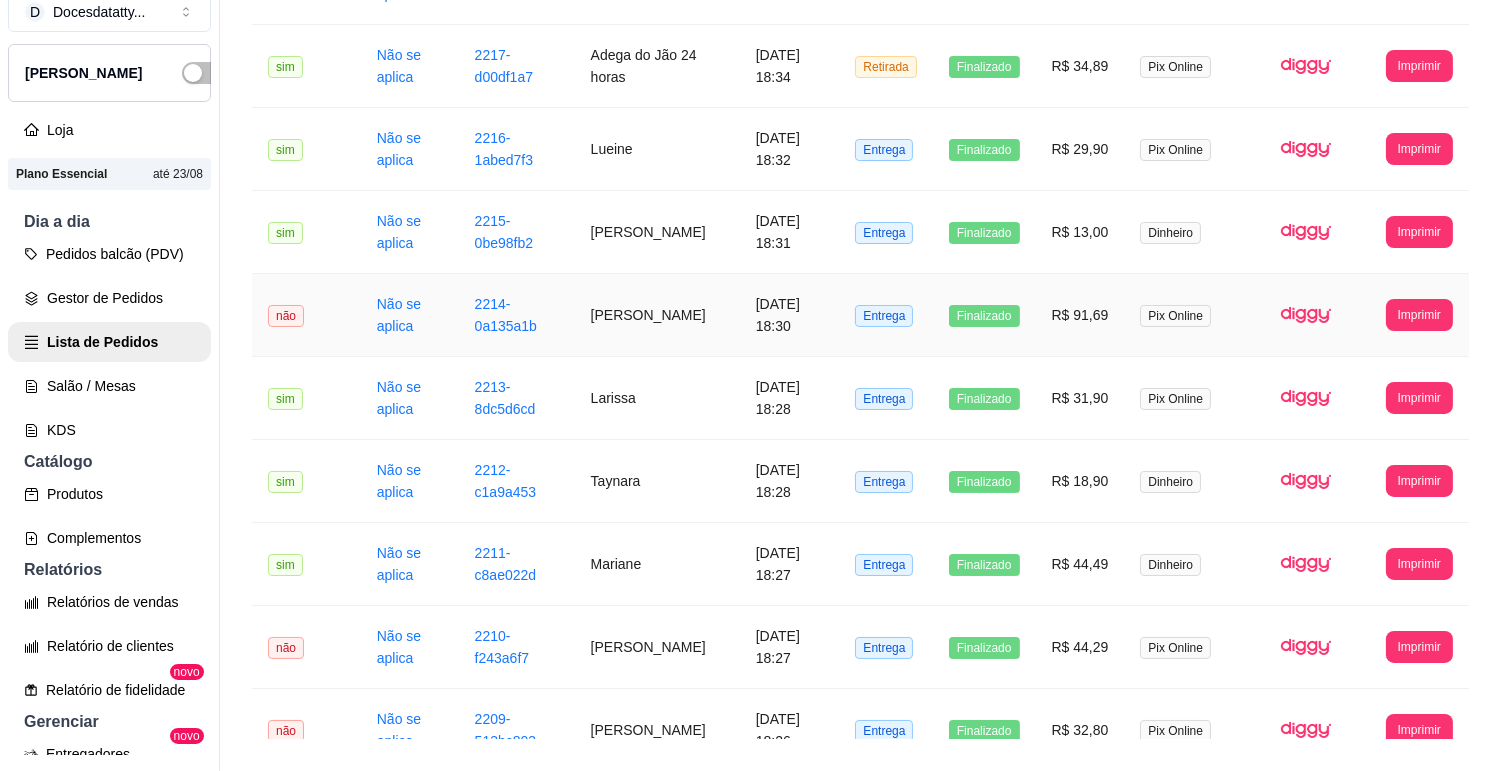 click on "[PERSON_NAME]" at bounding box center (657, 315) 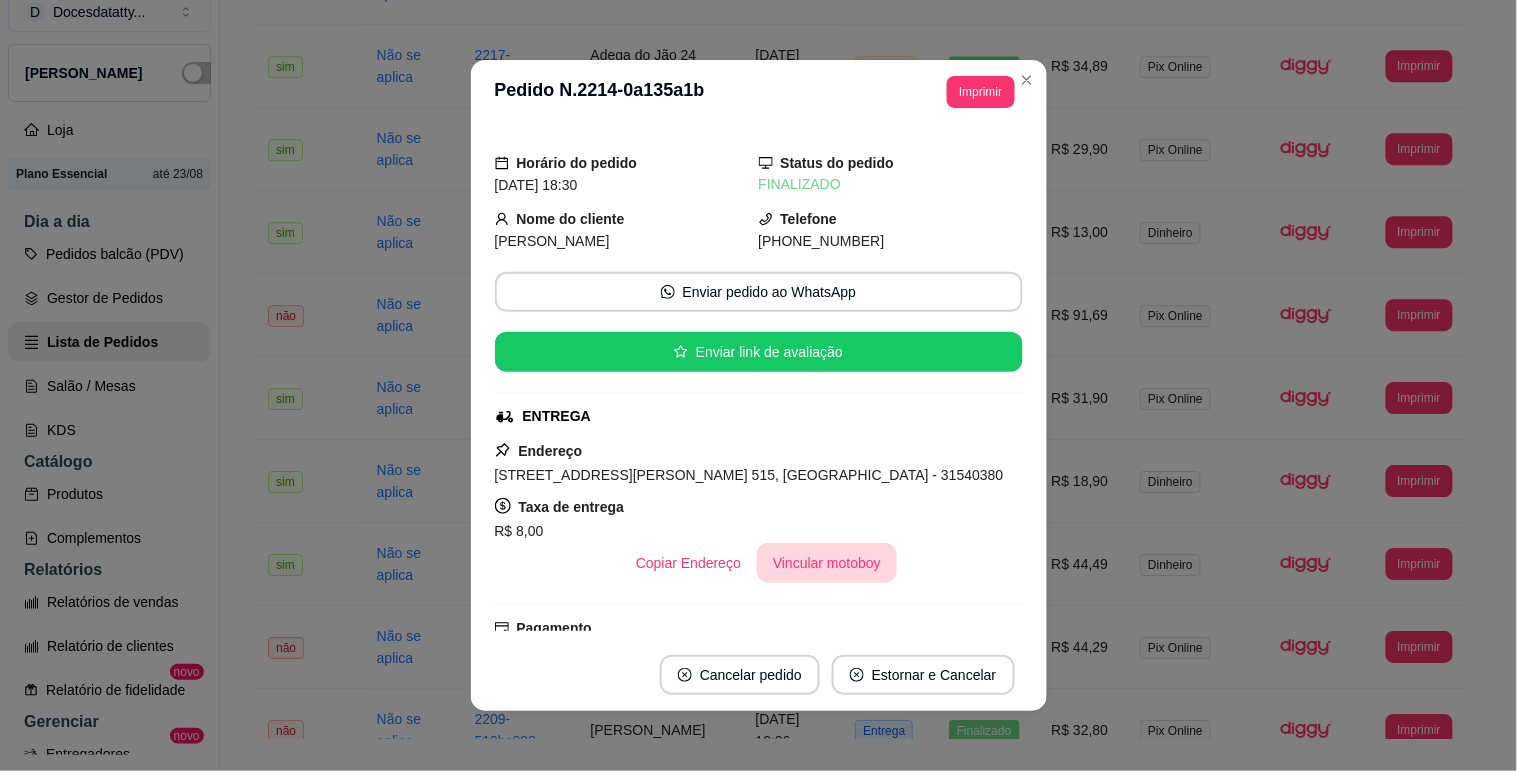 click on "Vincular motoboy" at bounding box center (827, 563) 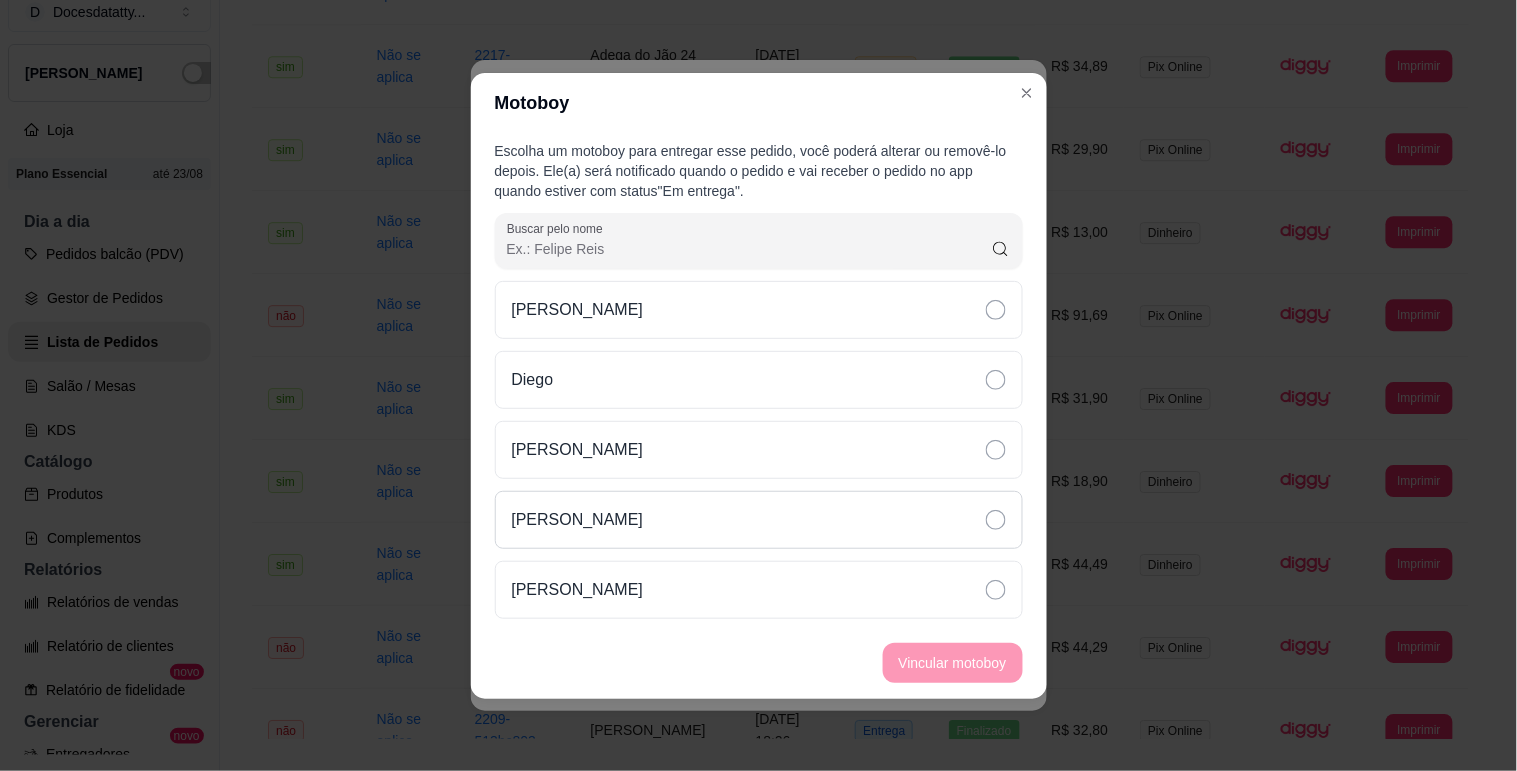 click on "[PERSON_NAME]" at bounding box center (759, 520) 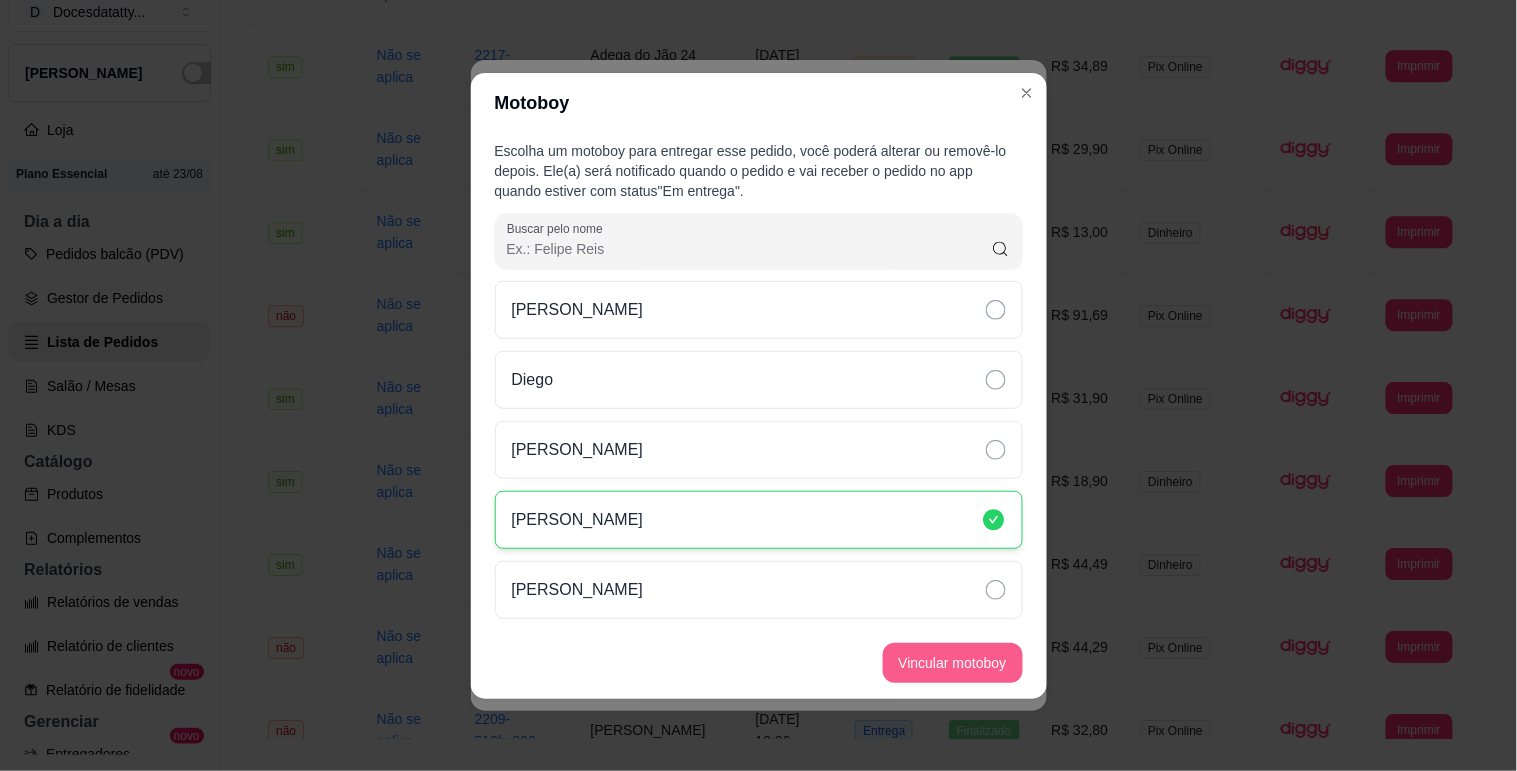 click on "Vincular motoboy" at bounding box center [953, 663] 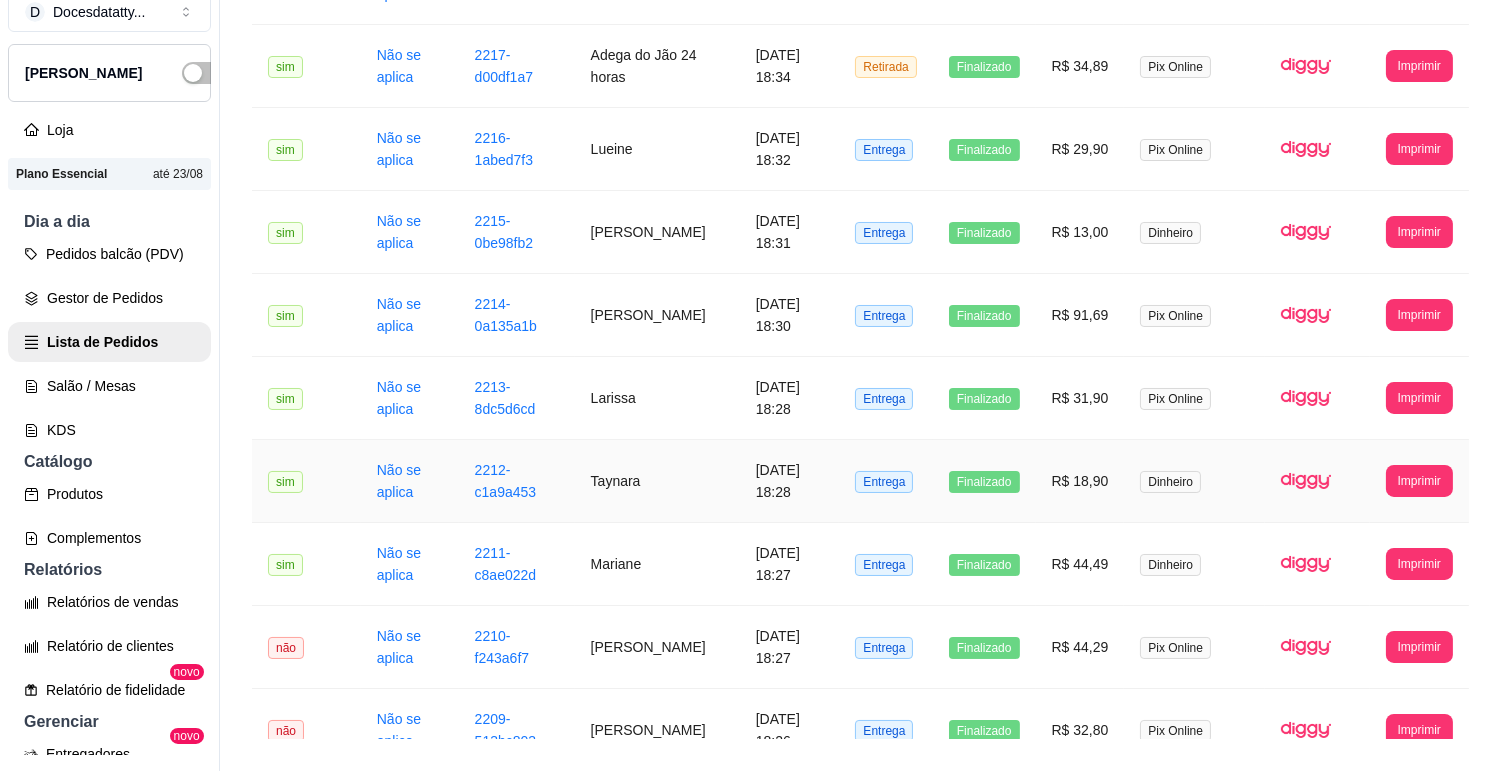 scroll, scrollTop: 895, scrollLeft: 0, axis: vertical 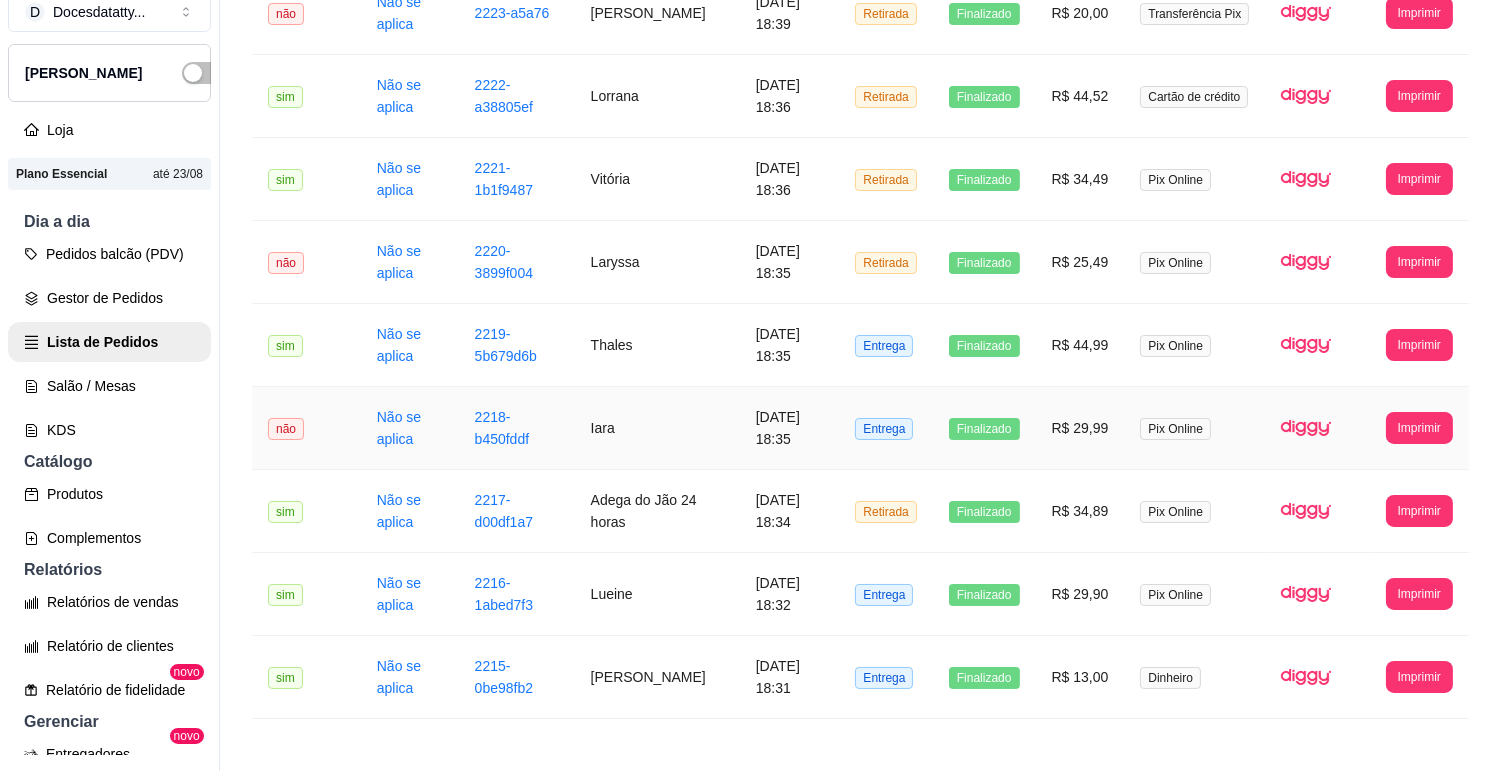 click on "Iara" at bounding box center [657, 428] 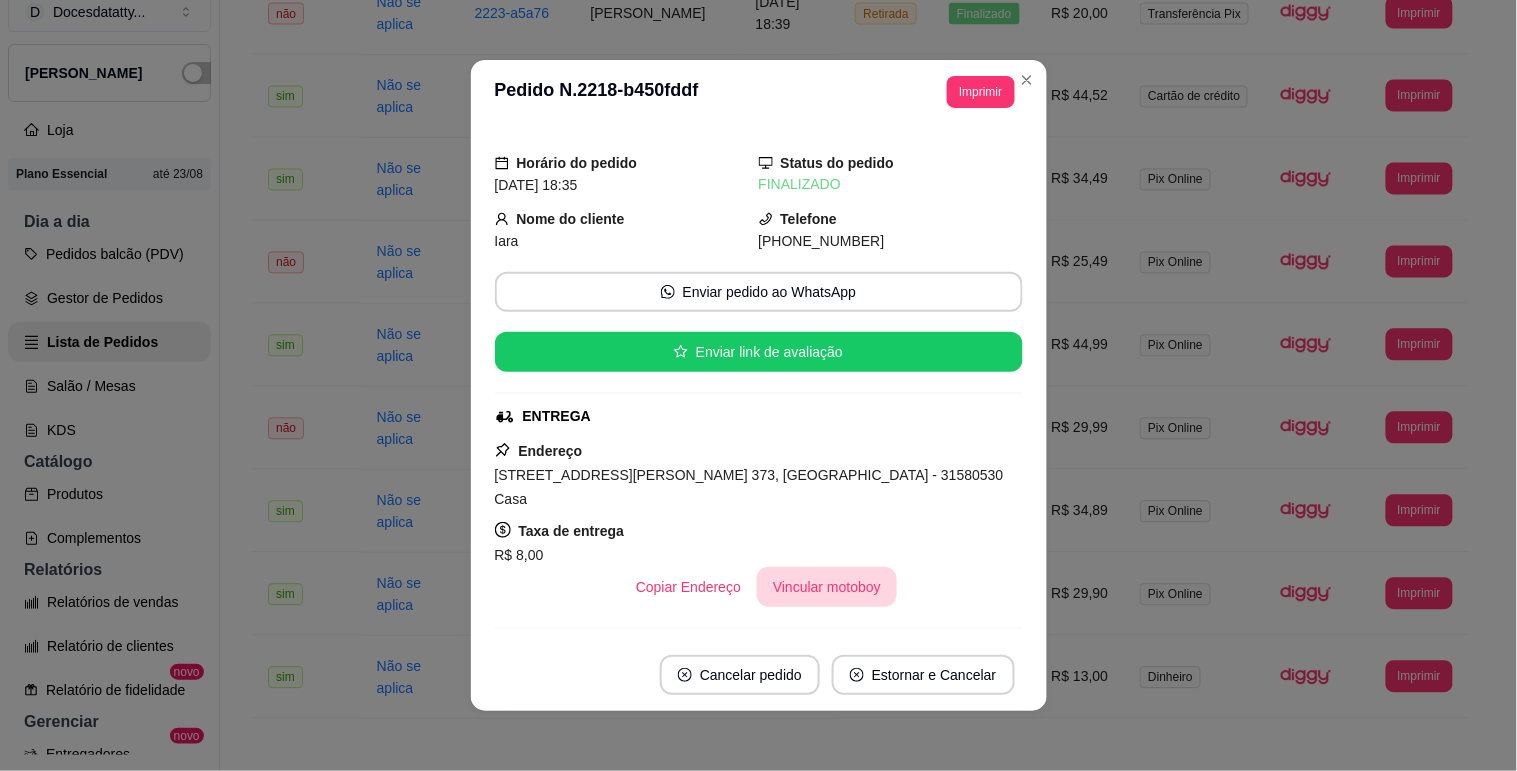 click on "Vincular motoboy" at bounding box center (827, 587) 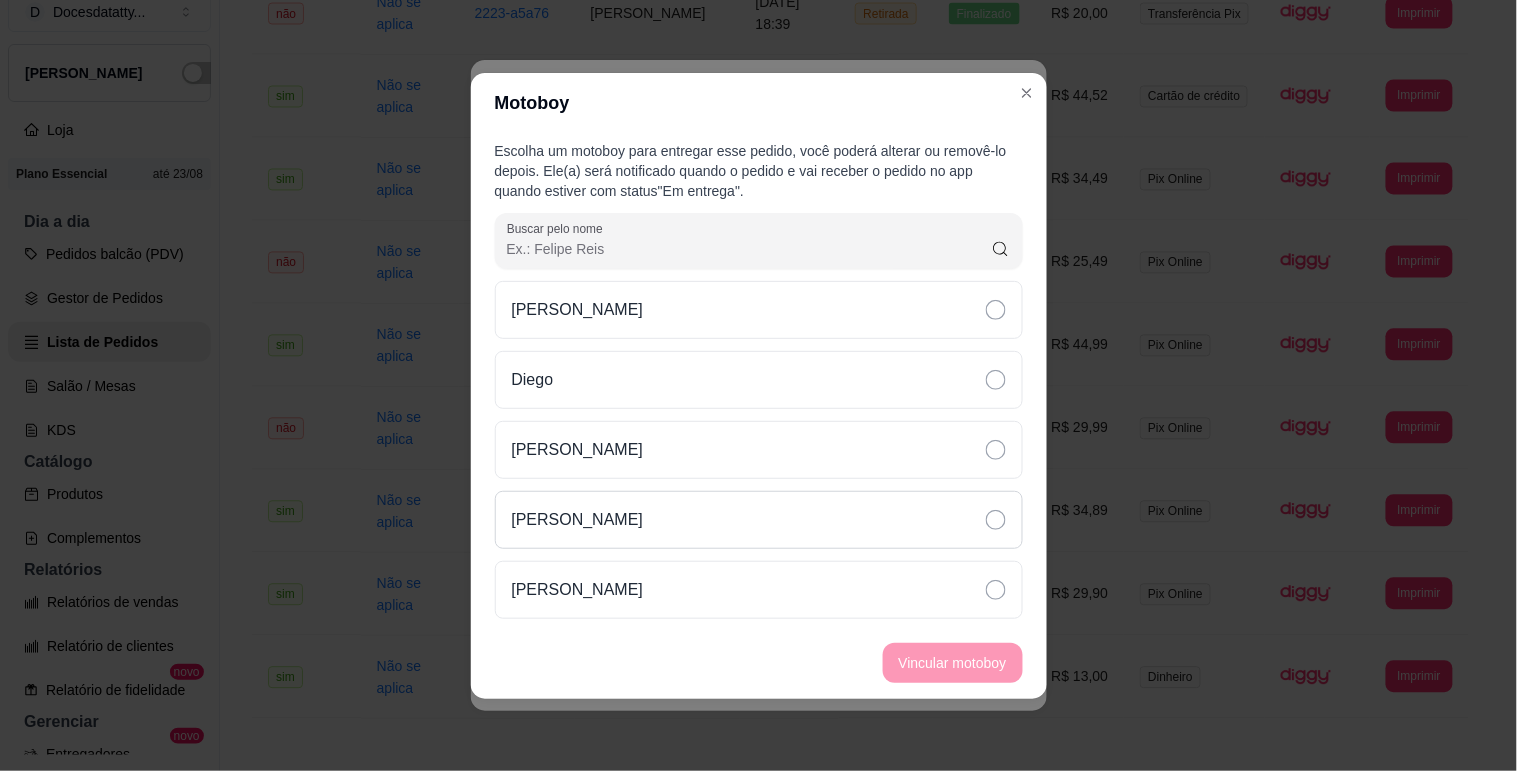 click on "[PERSON_NAME]" at bounding box center [759, 520] 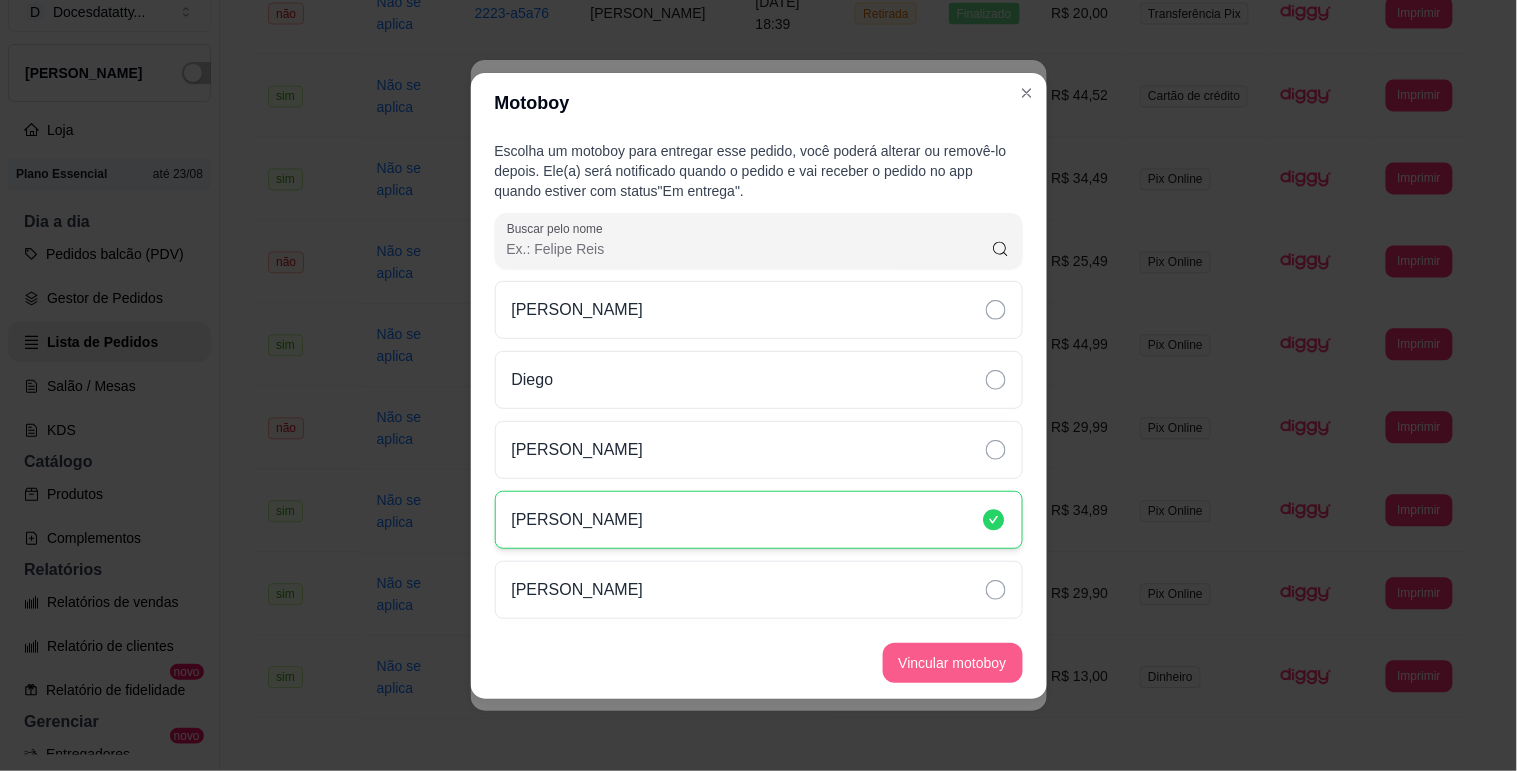 click on "Vincular motoboy" at bounding box center [953, 663] 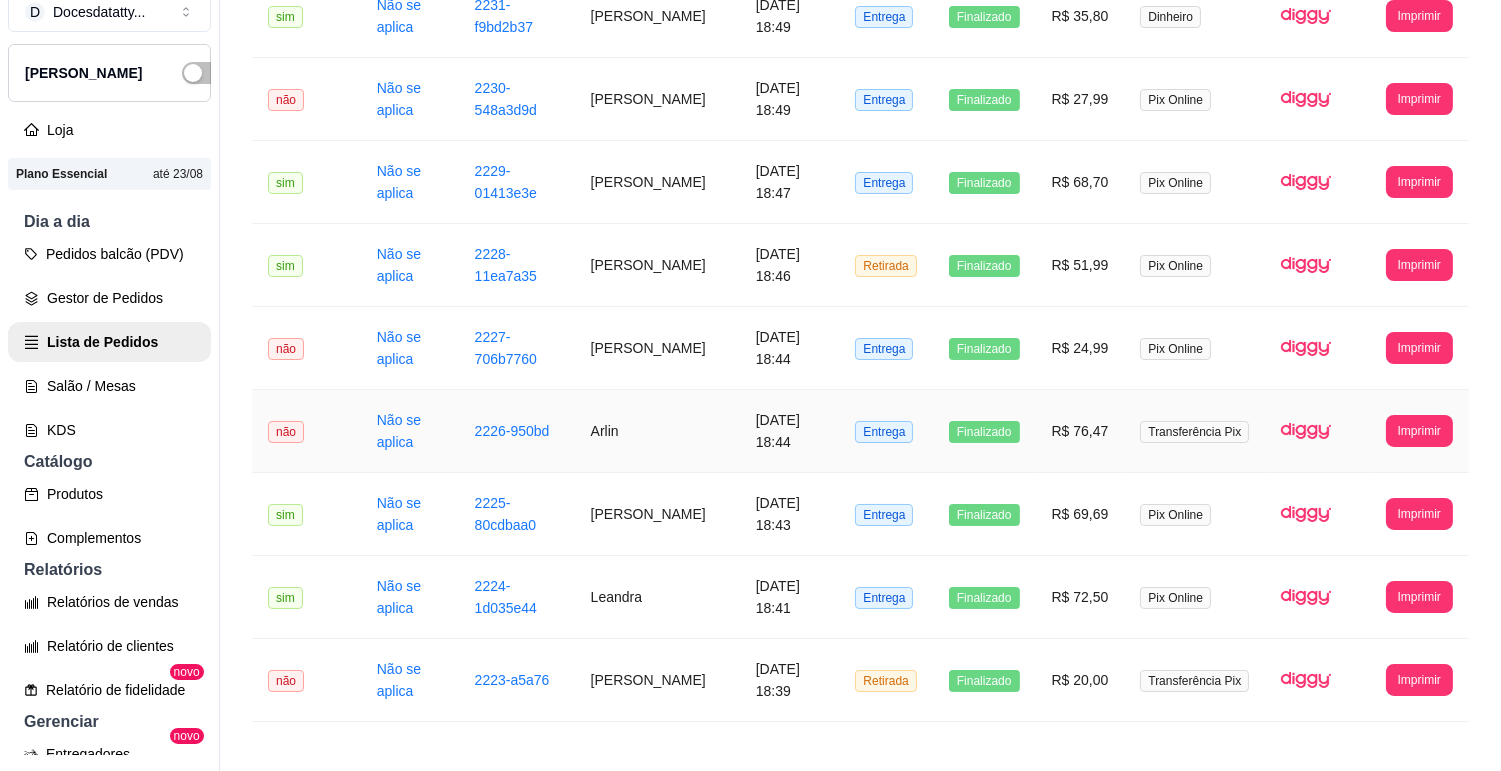 scroll, scrollTop: 117, scrollLeft: 0, axis: vertical 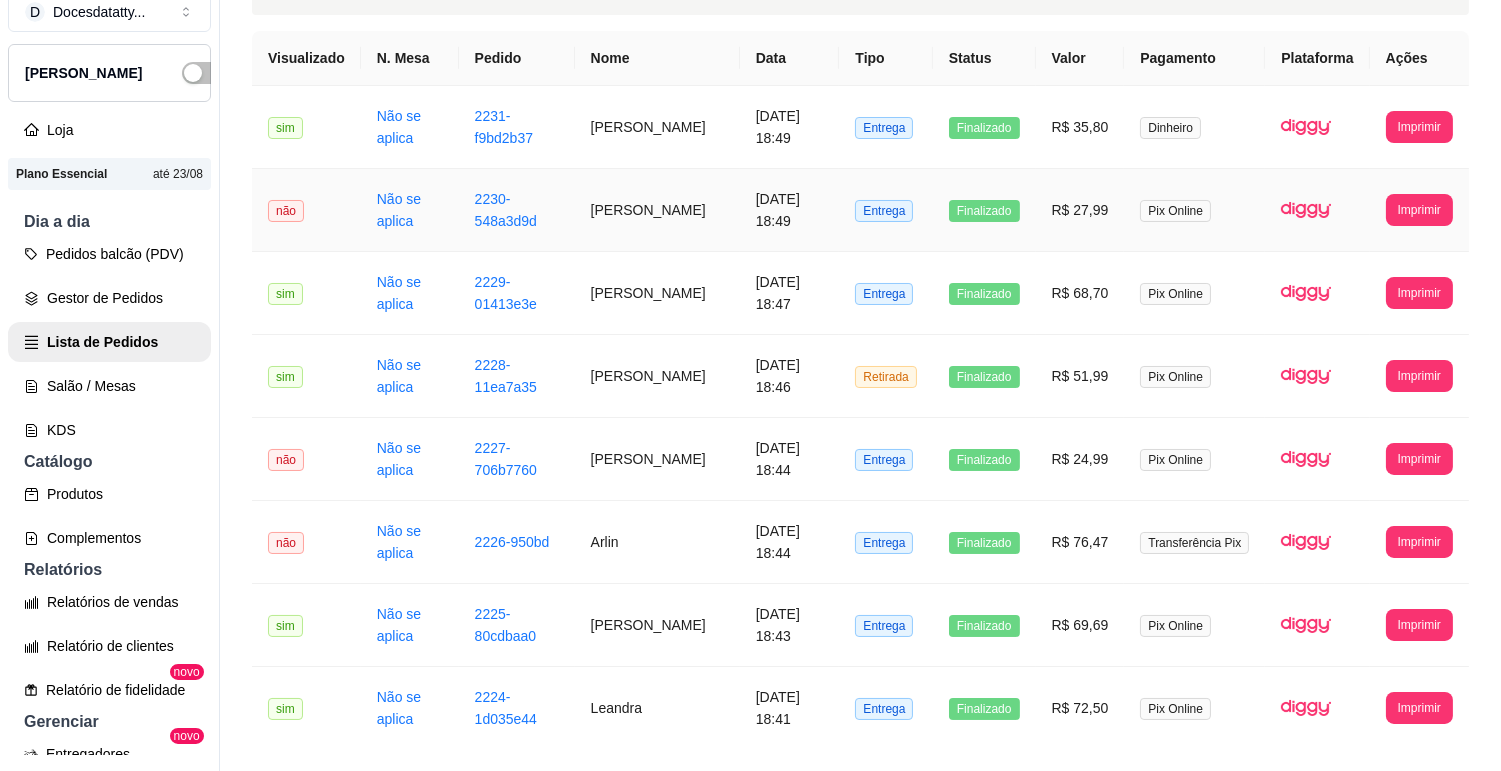 click on "[PERSON_NAME]" at bounding box center [657, 210] 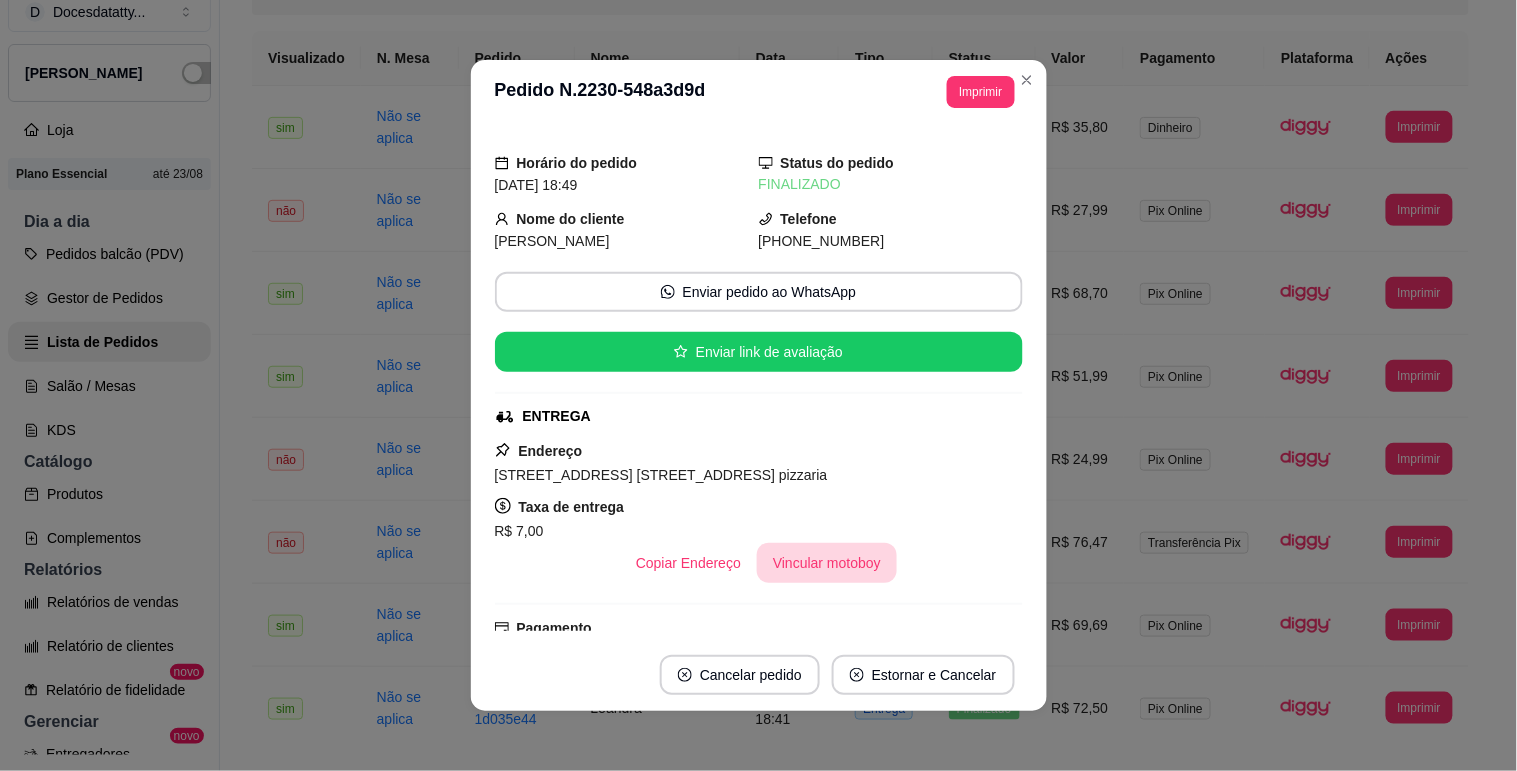 click on "Vincular motoboy" at bounding box center (827, 563) 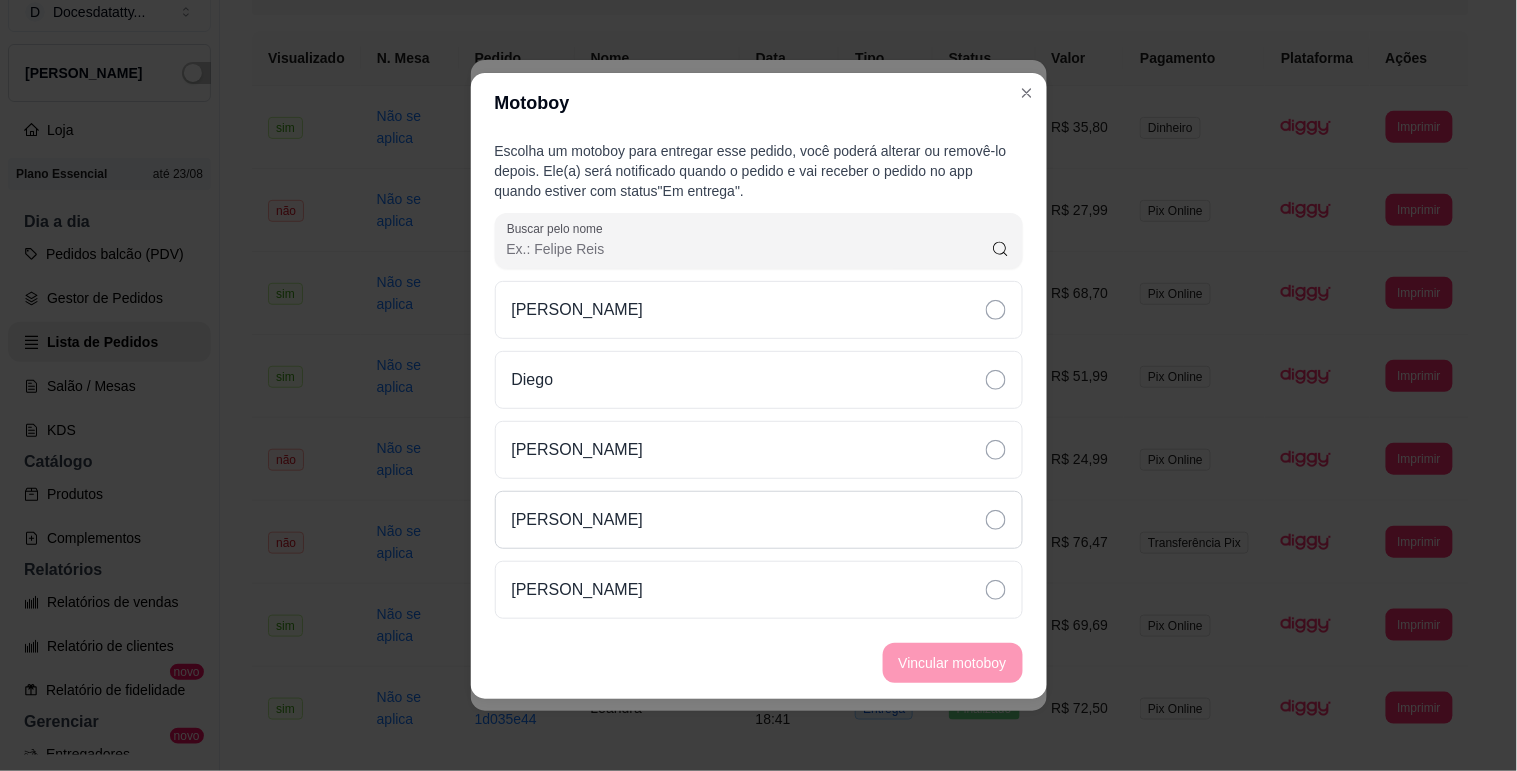 click on "[PERSON_NAME]" at bounding box center [759, 520] 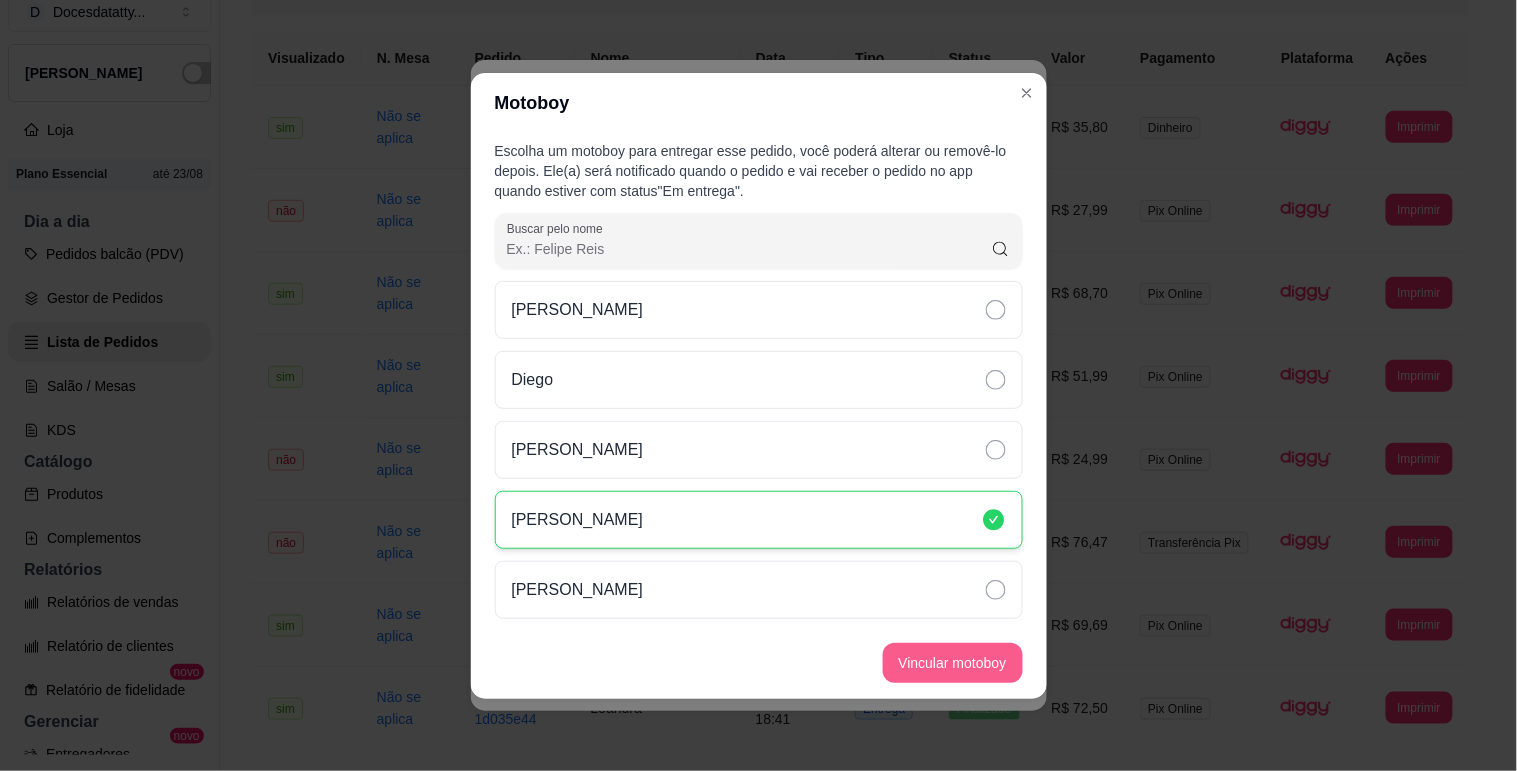 click on "Vincular motoboy" at bounding box center [953, 663] 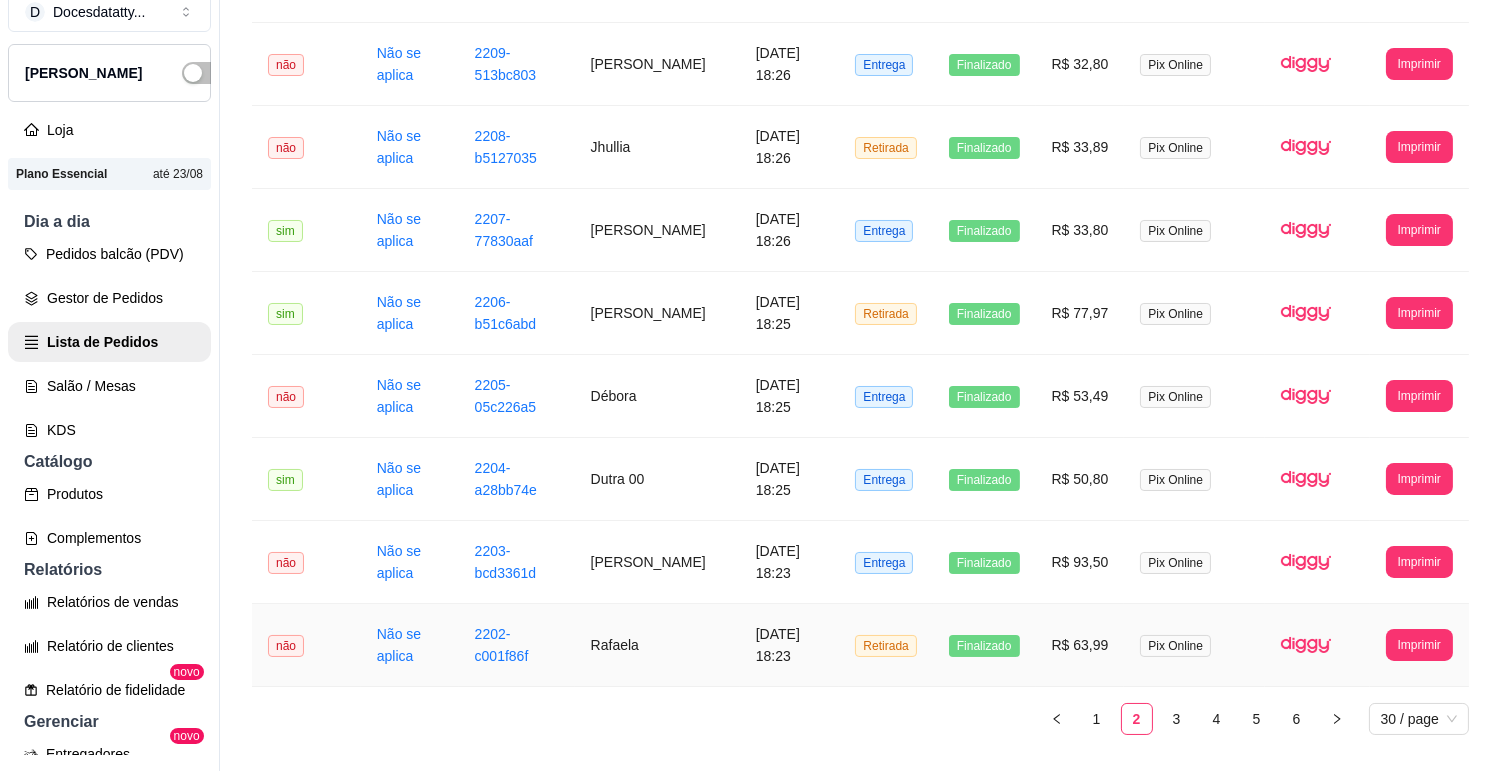 scroll, scrollTop: 2117, scrollLeft: 0, axis: vertical 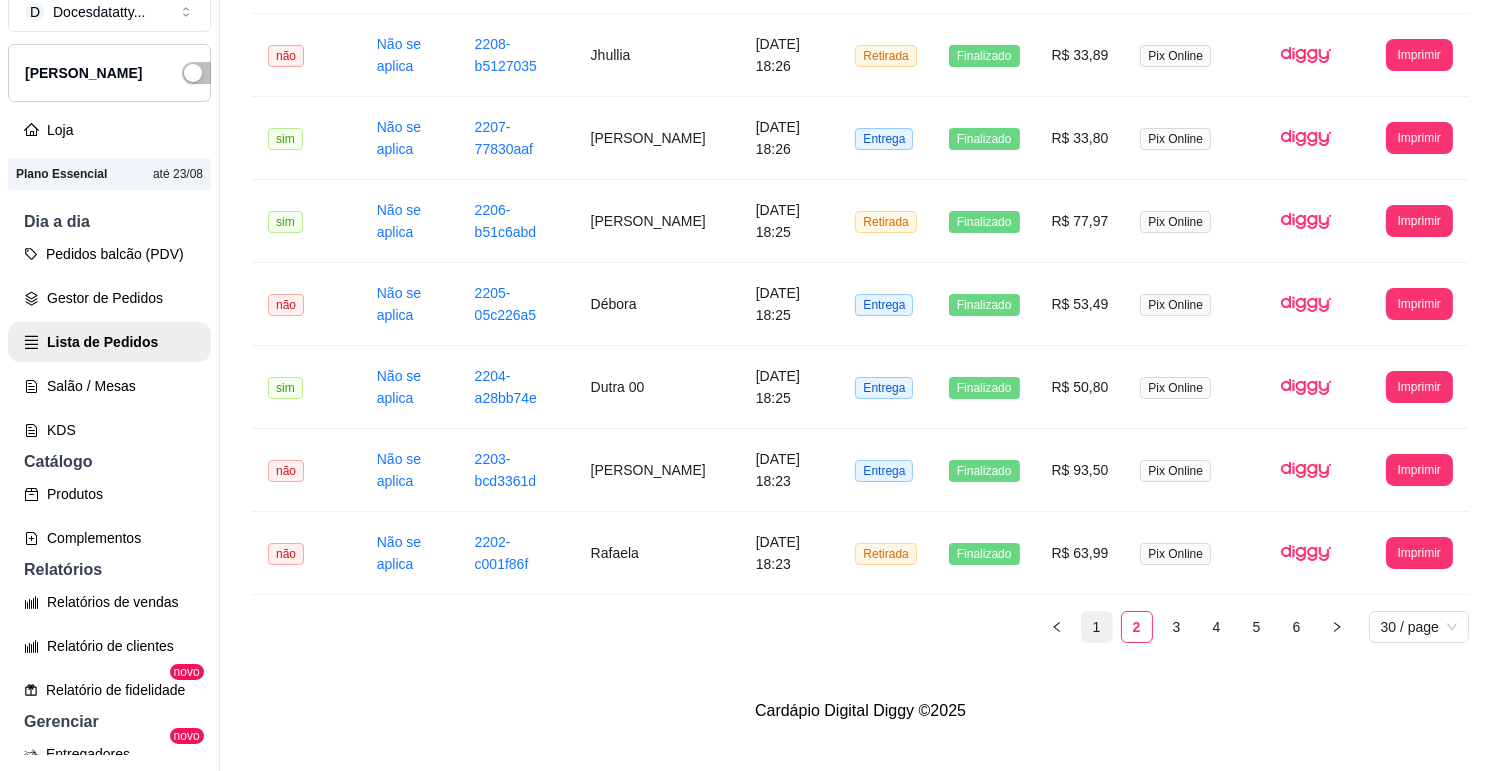 click on "1" at bounding box center (1097, 627) 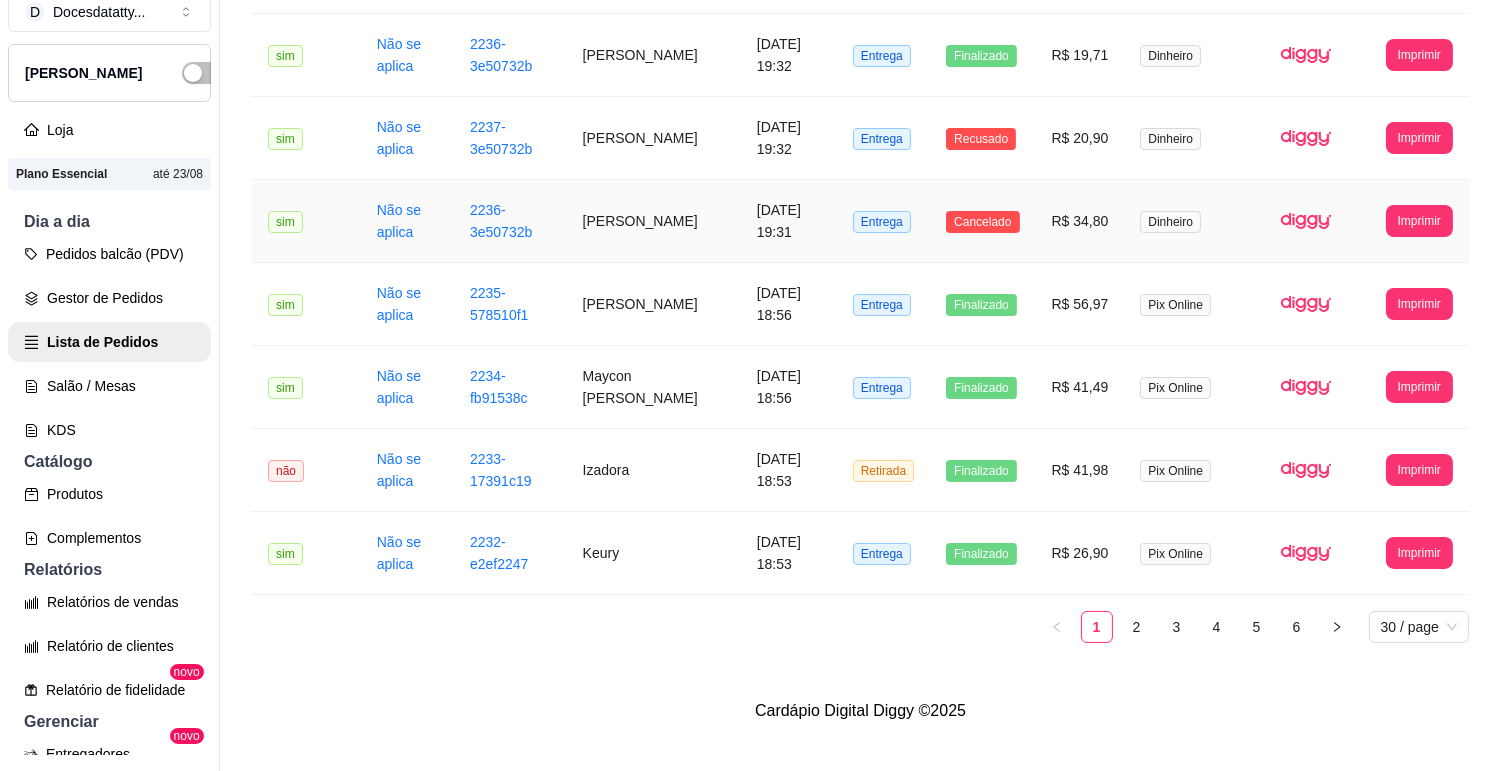 scroll, scrollTop: 1784, scrollLeft: 0, axis: vertical 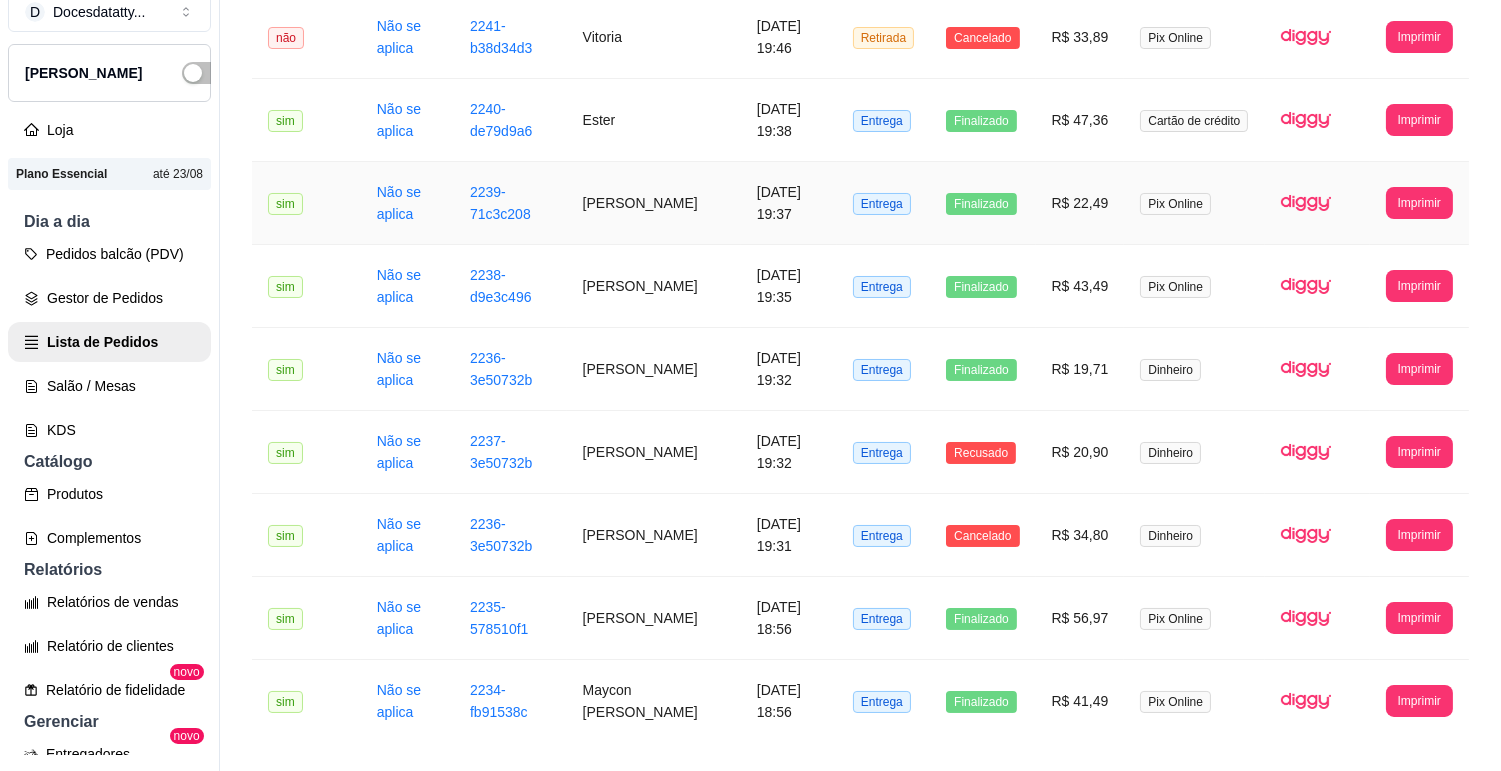 click on "[PERSON_NAME]" at bounding box center (654, 203) 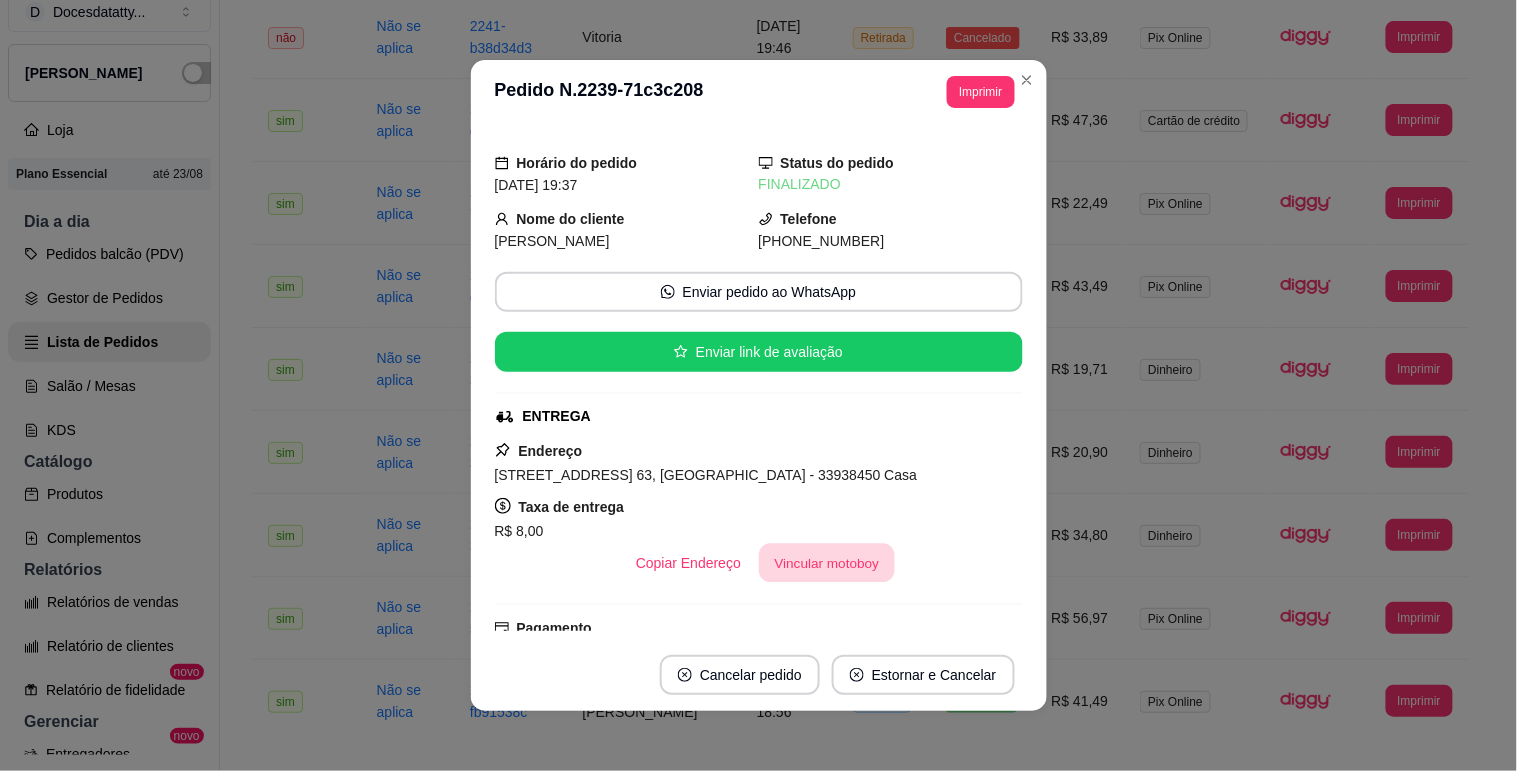click on "Vincular motoboy" at bounding box center (827, 563) 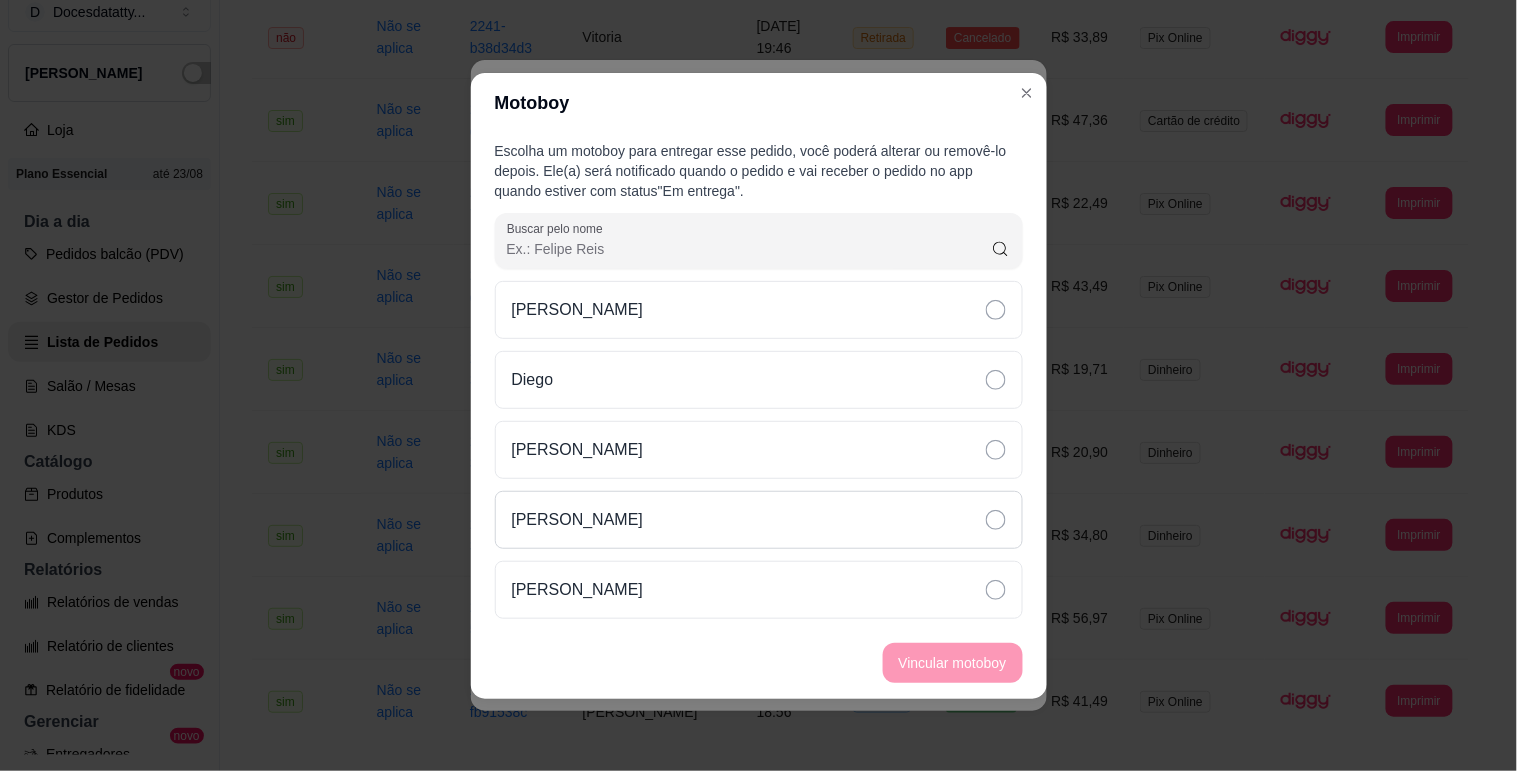 click on "[PERSON_NAME]" at bounding box center (759, 520) 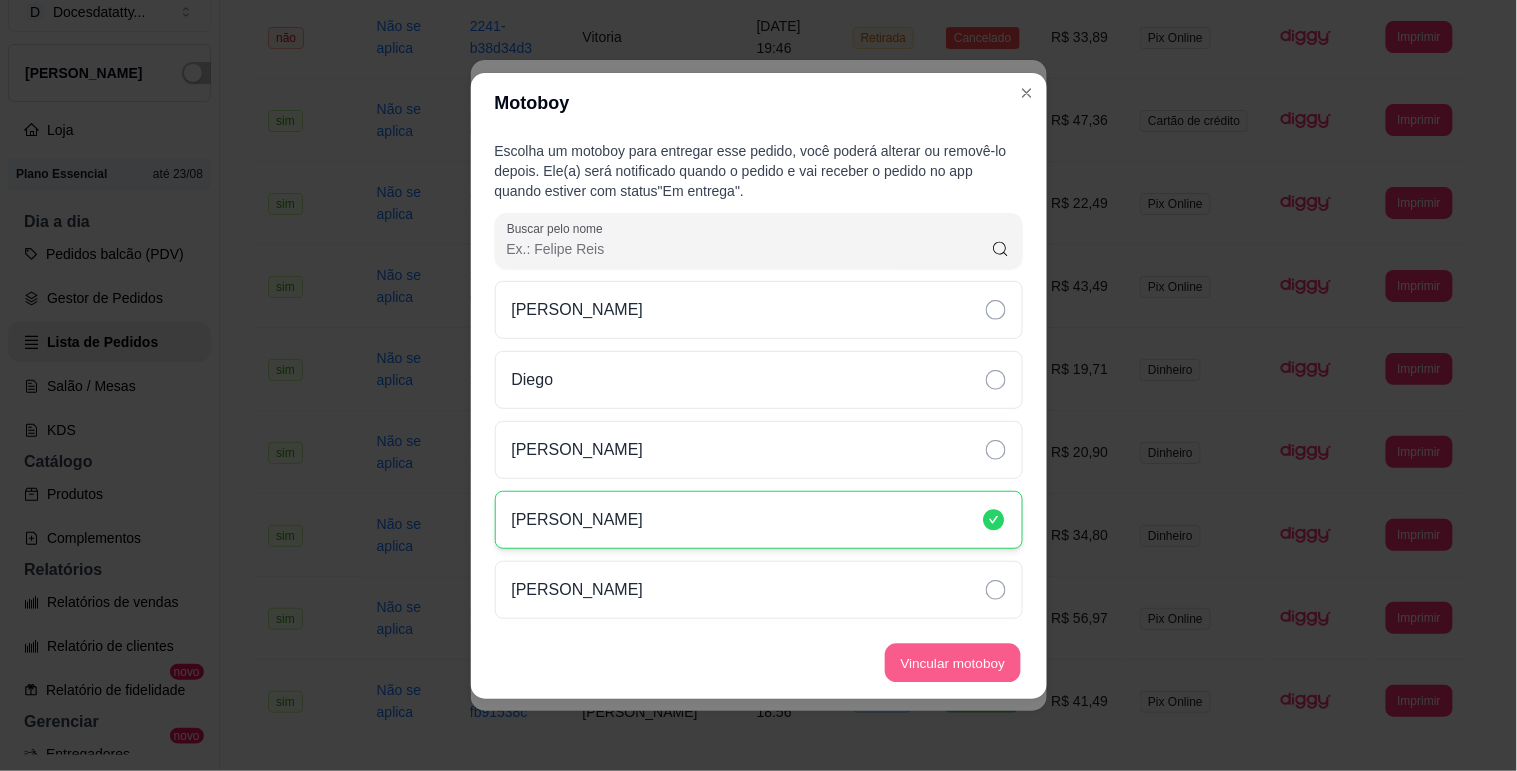 click on "Vincular motoboy" at bounding box center [953, 662] 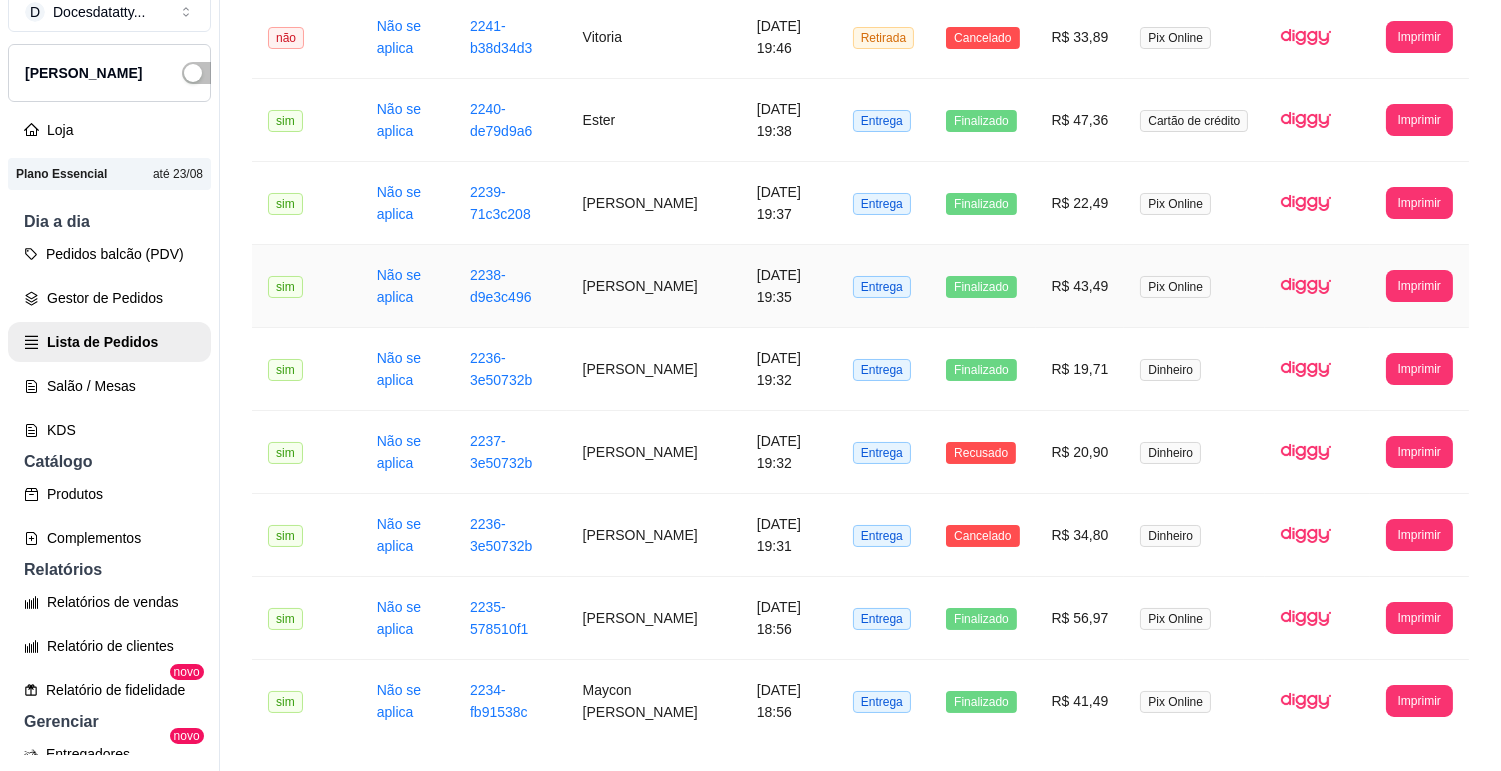 scroll, scrollTop: 1451, scrollLeft: 0, axis: vertical 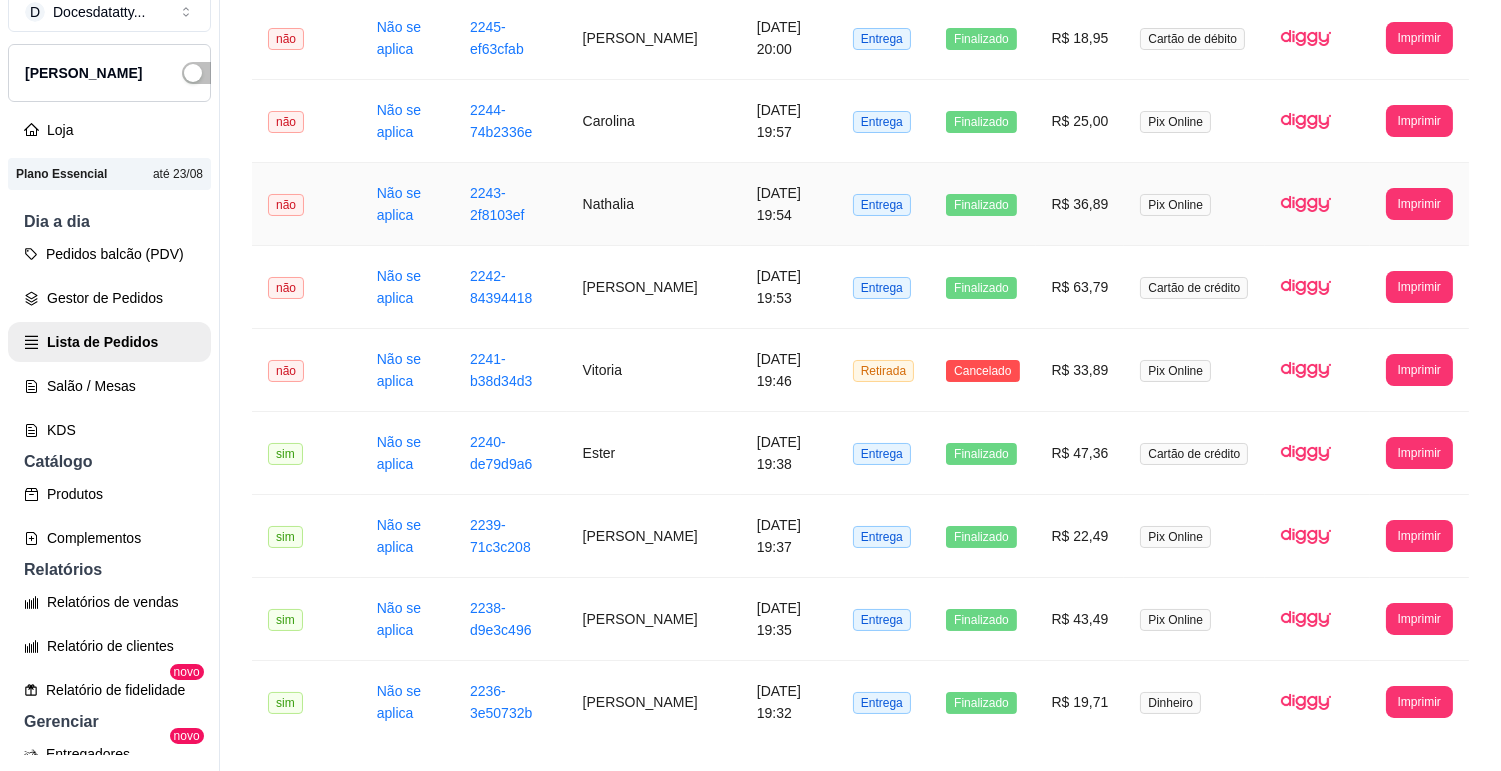 click on "Nathalia" at bounding box center (654, 204) 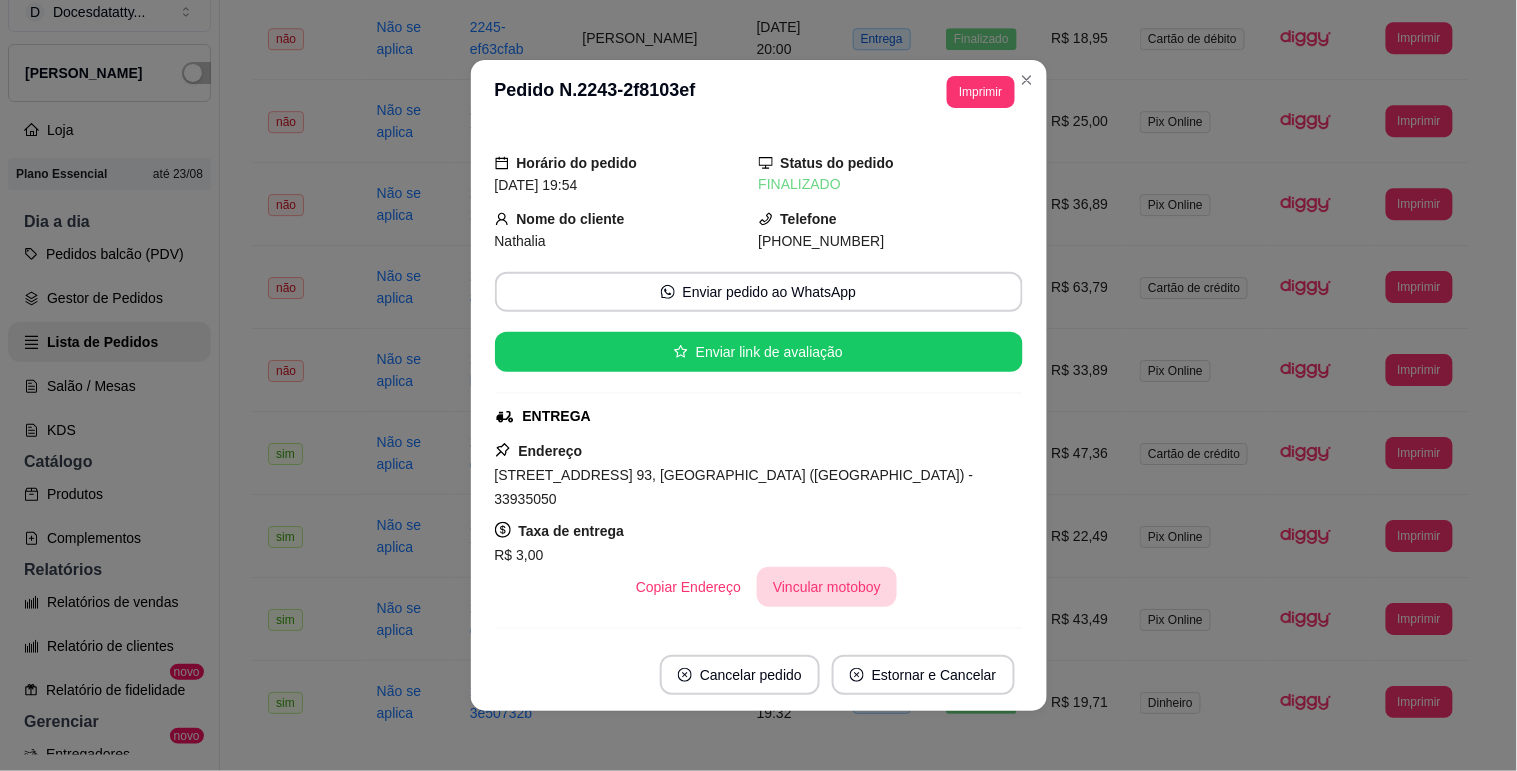 click on "Vincular motoboy" at bounding box center [827, 587] 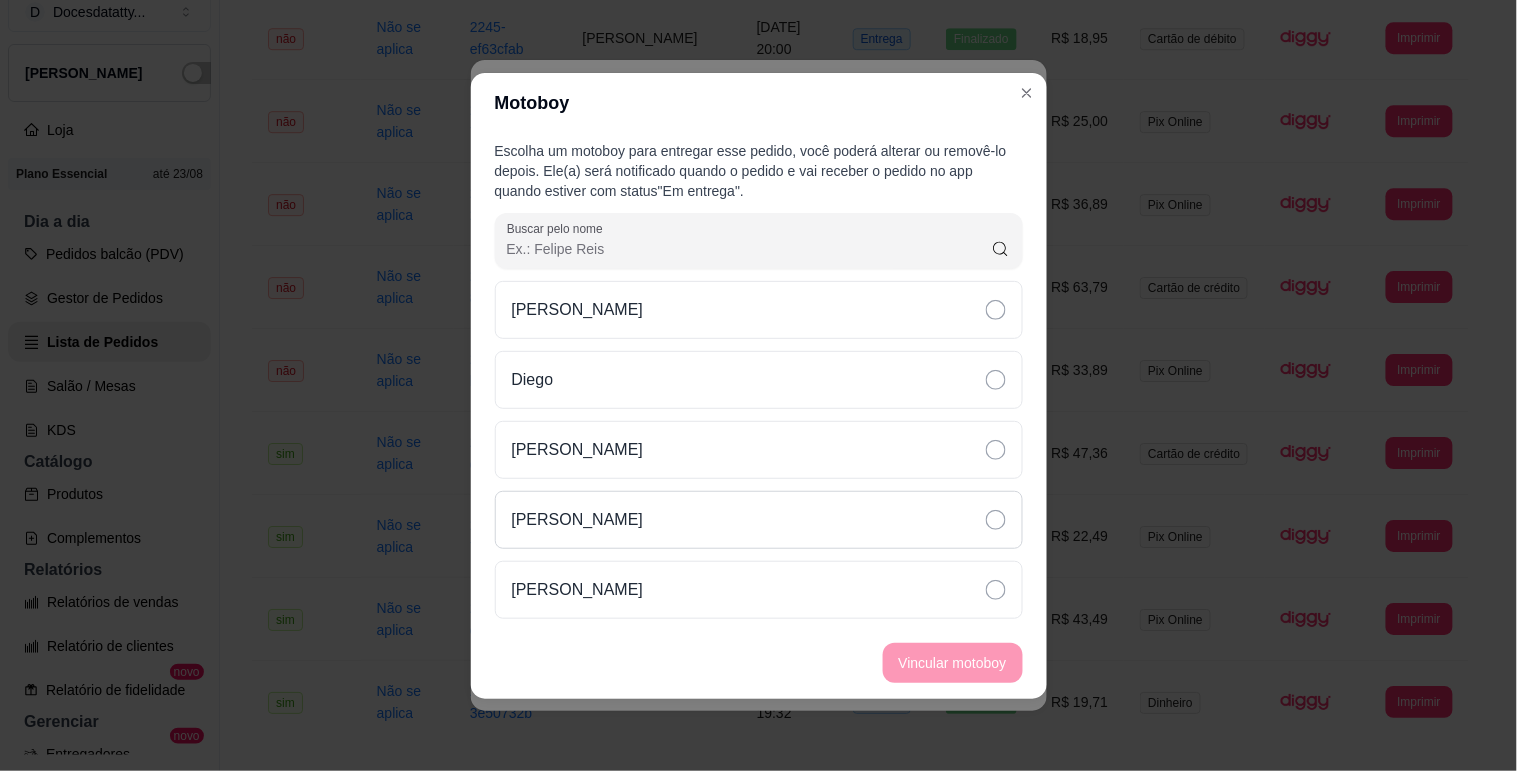 click on "[PERSON_NAME]" at bounding box center [759, 520] 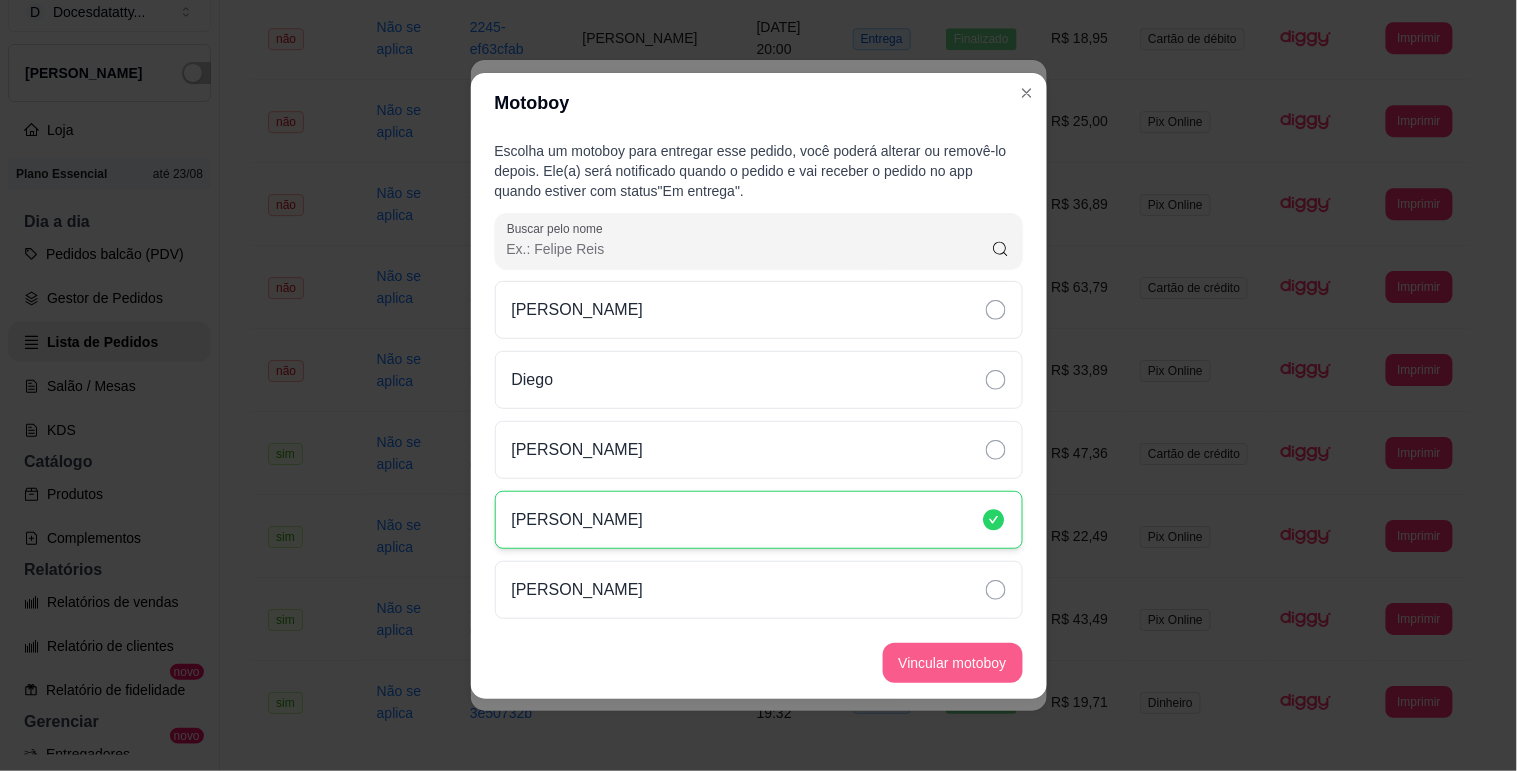 click on "Vincular motoboy" at bounding box center (953, 663) 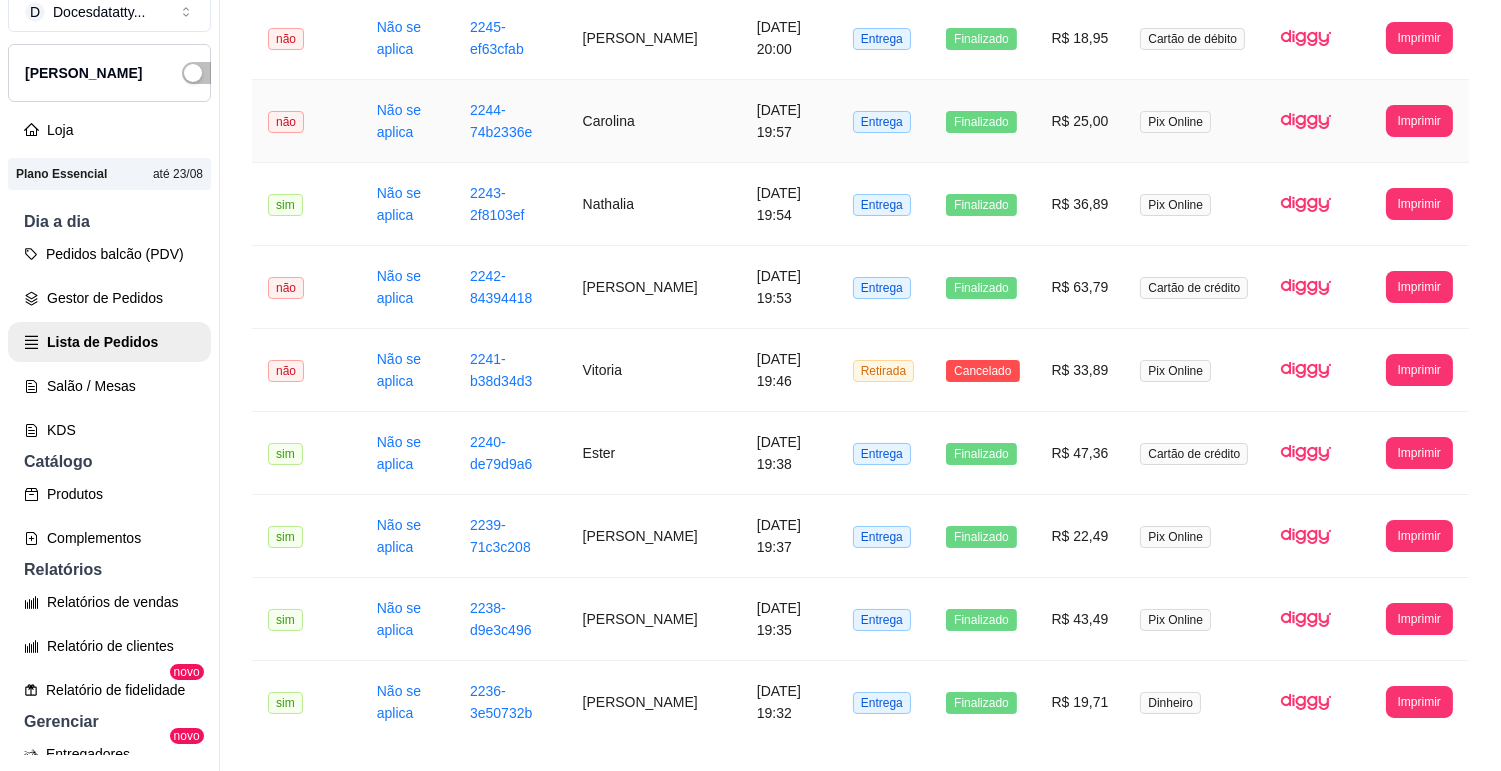 click on "Carolina" at bounding box center [654, 121] 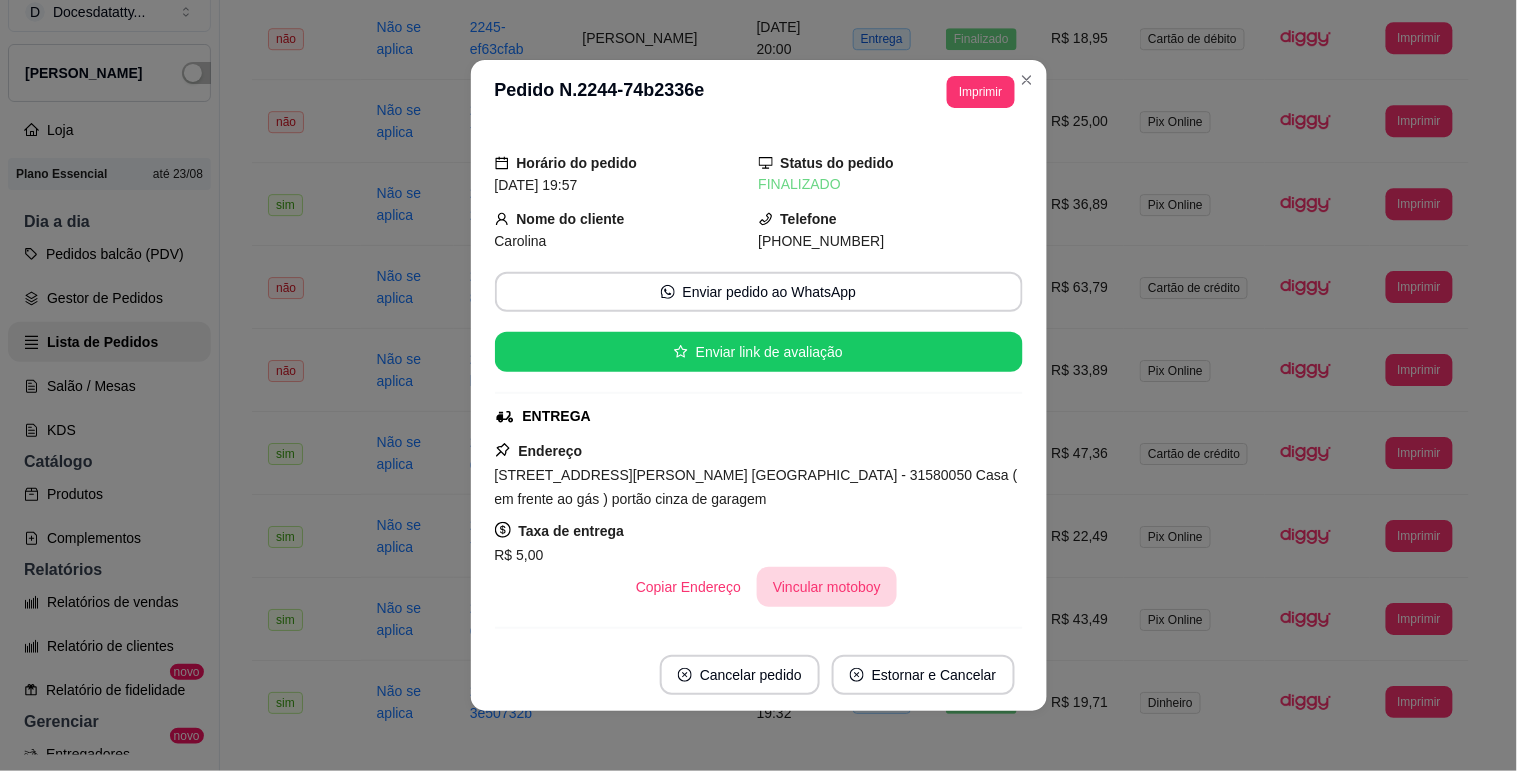 click on "Vincular motoboy" at bounding box center [827, 587] 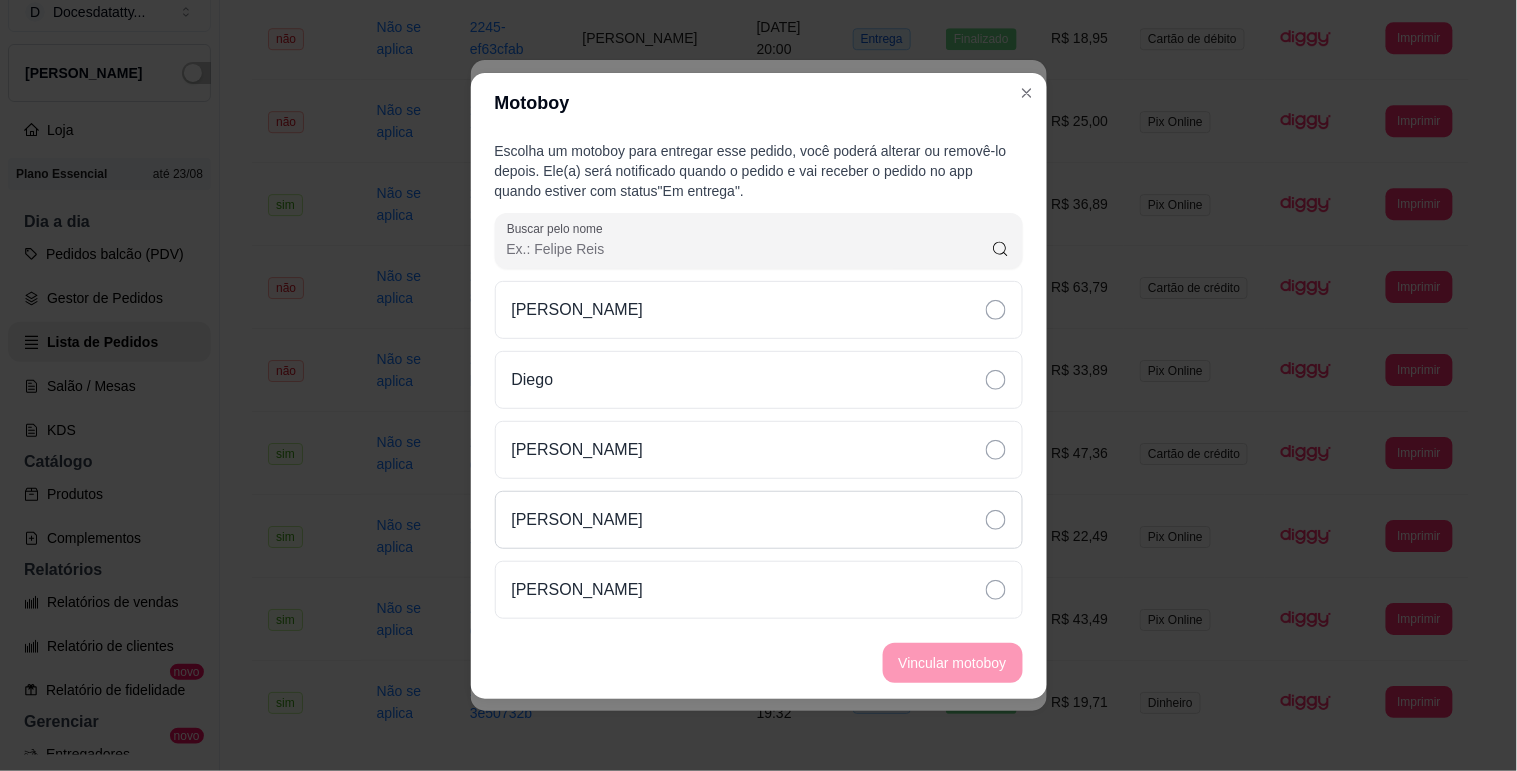 click on "[PERSON_NAME]" at bounding box center (759, 520) 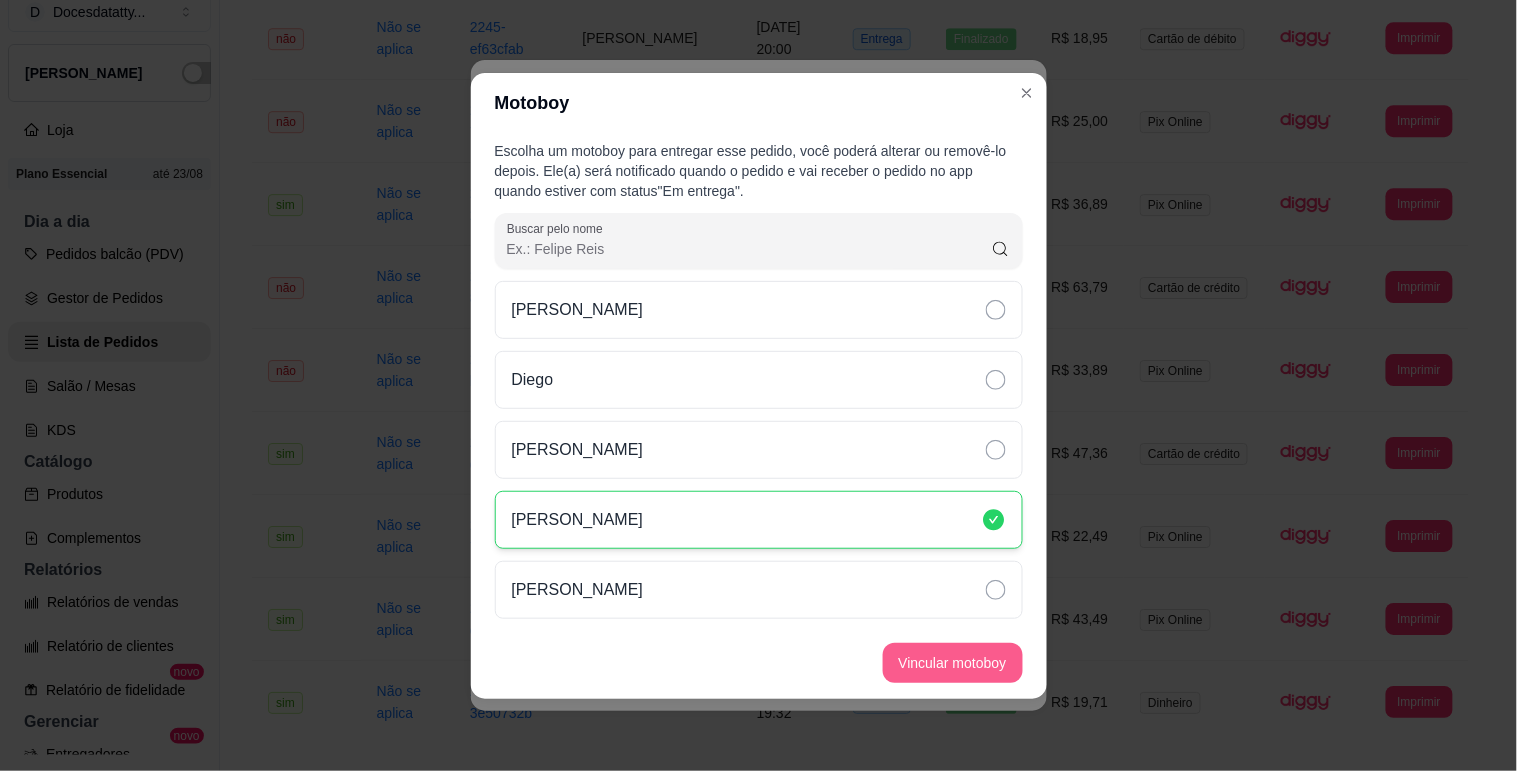 click on "Vincular motoboy" at bounding box center (953, 663) 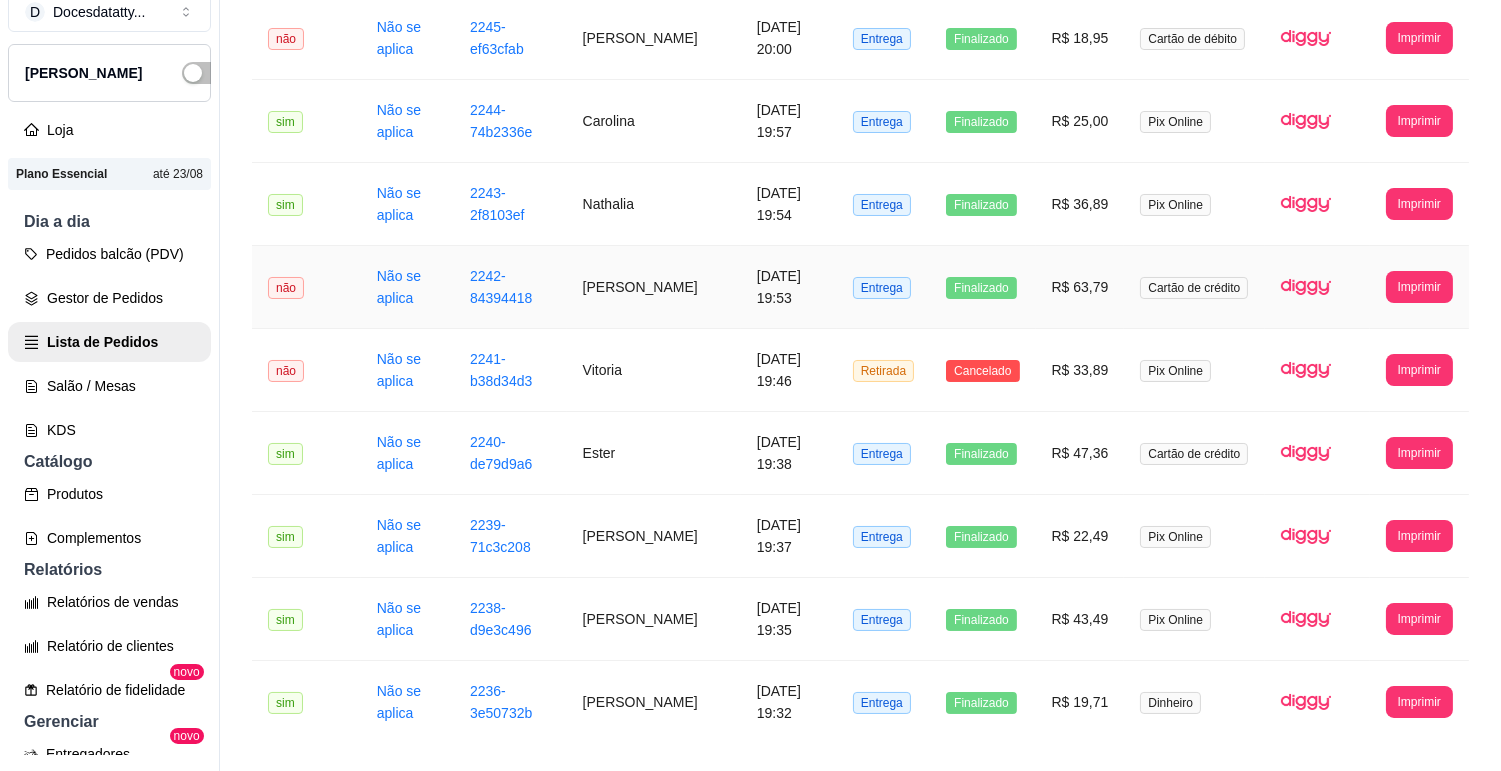 scroll, scrollTop: 1117, scrollLeft: 0, axis: vertical 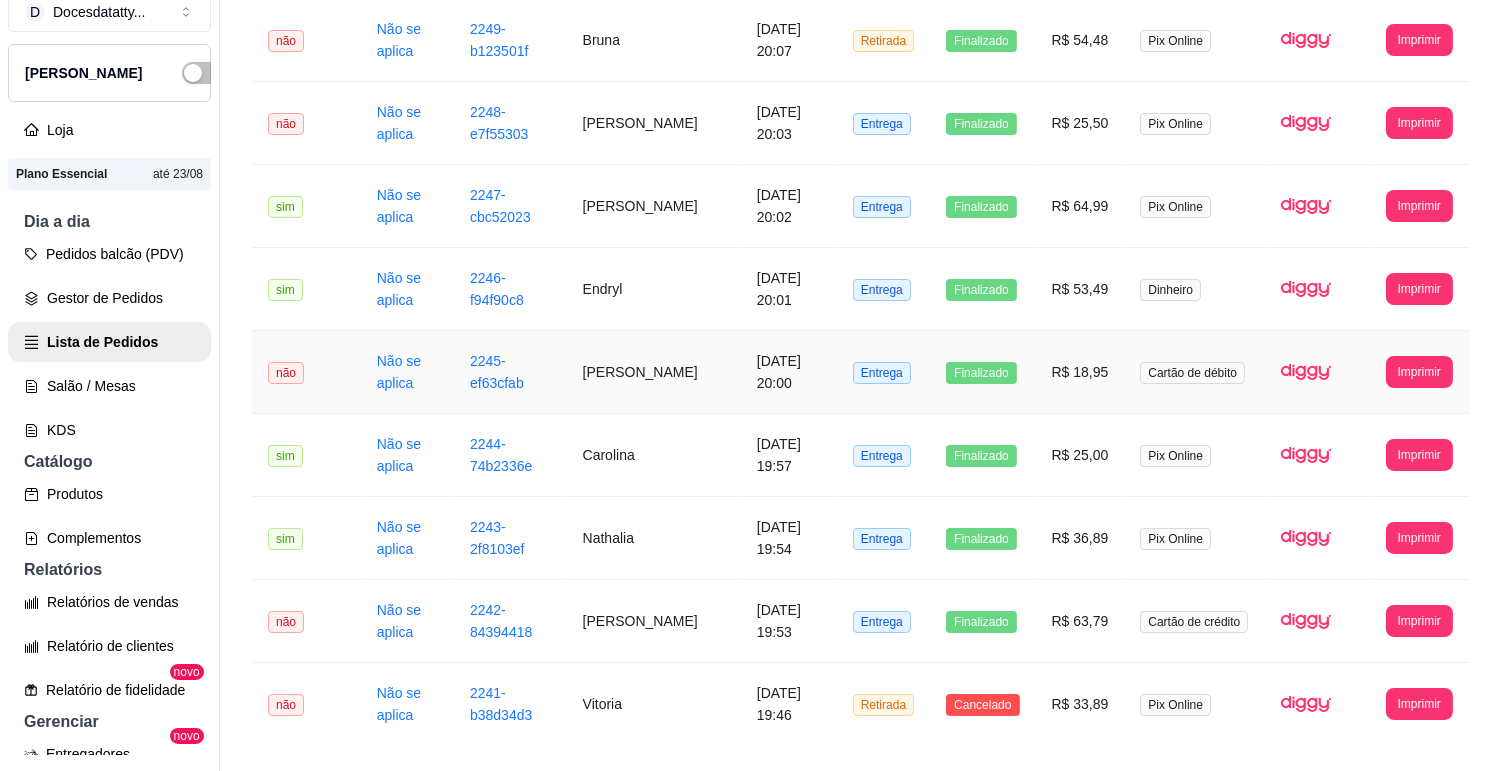 click on "[PERSON_NAME]" at bounding box center [654, 372] 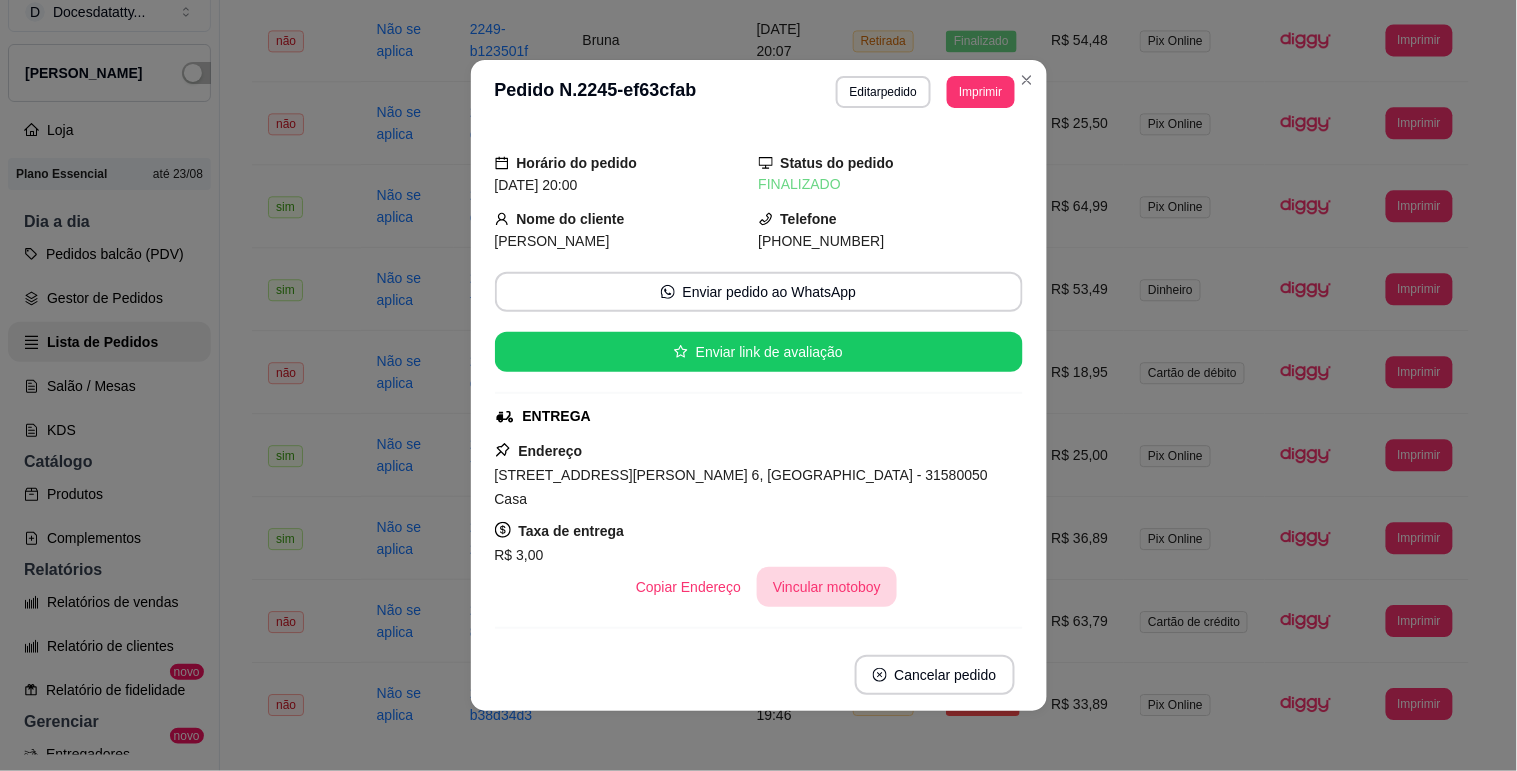 click on "Vincular motoboy" at bounding box center (827, 587) 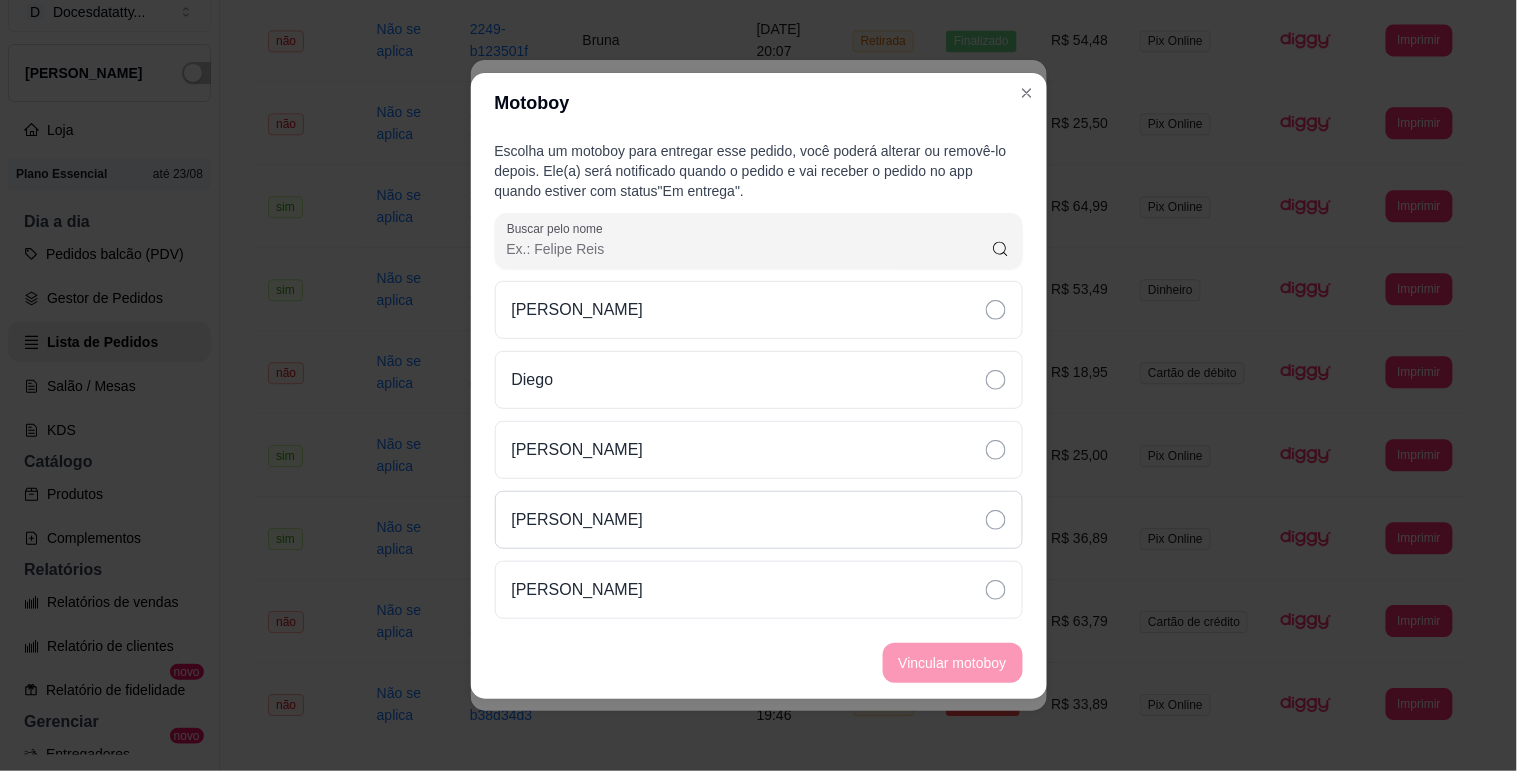 drag, startPoint x: 614, startPoint y: 506, endPoint x: 654, endPoint y: 515, distance: 41 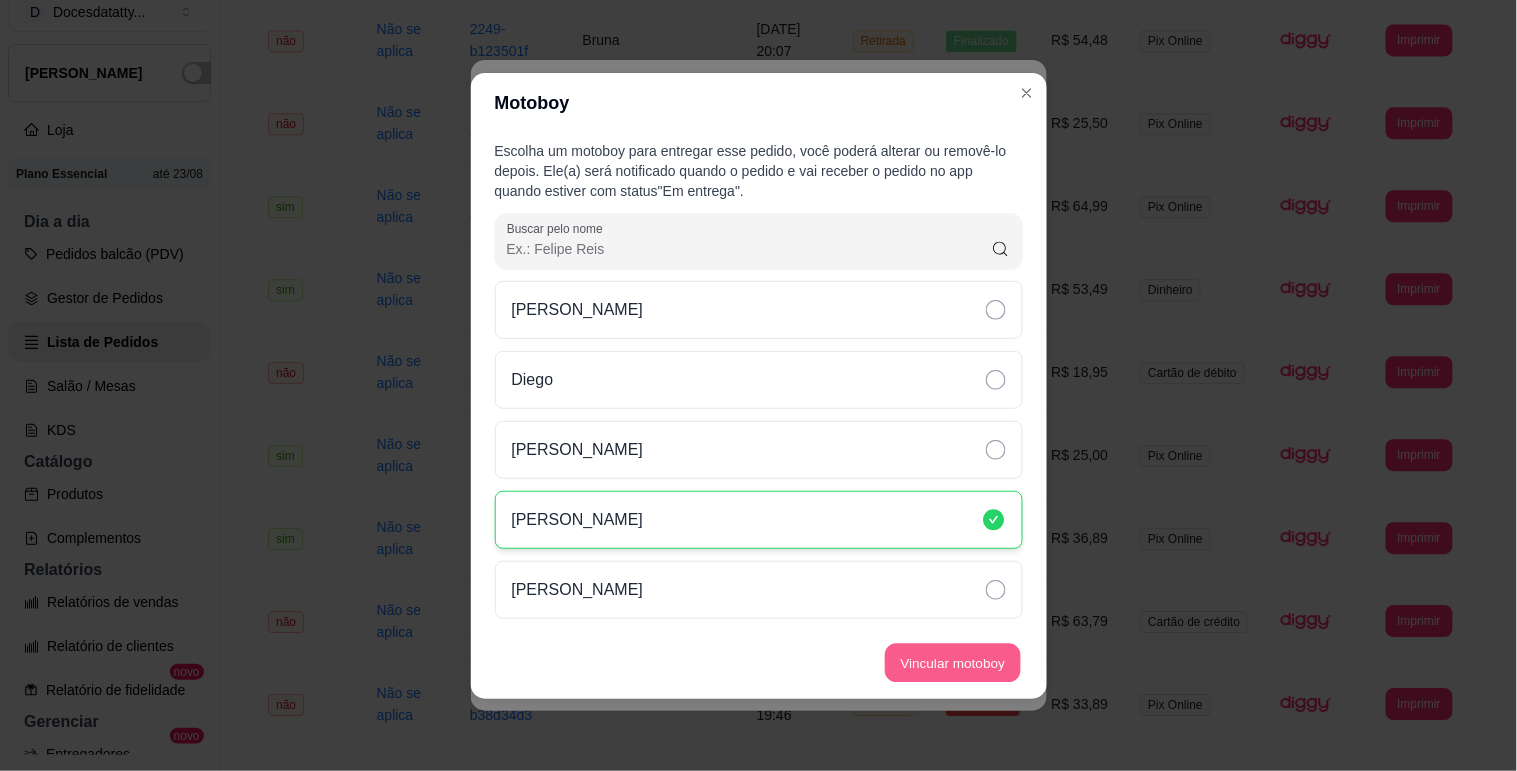 click on "Vincular motoboy" at bounding box center [953, 662] 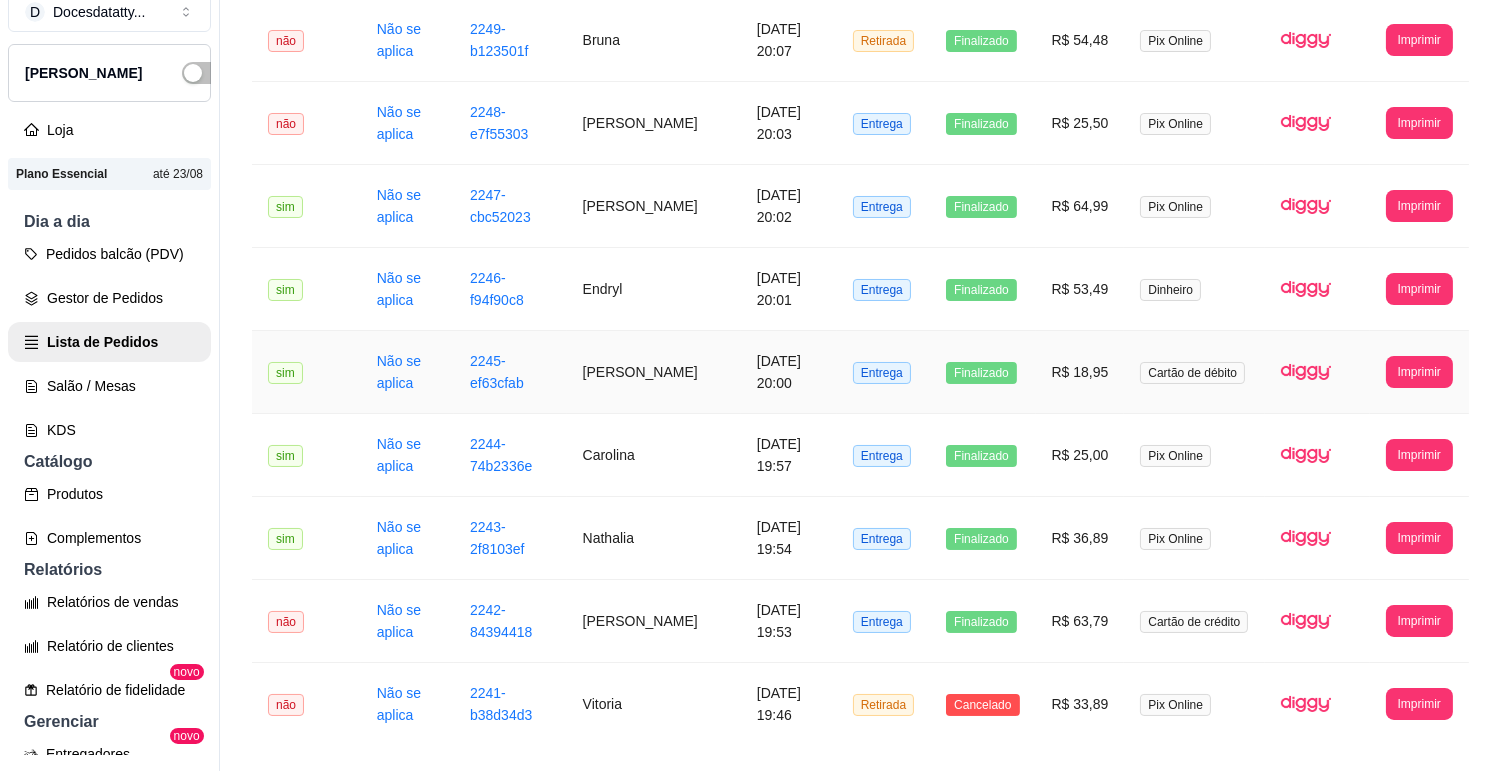 scroll, scrollTop: 784, scrollLeft: 0, axis: vertical 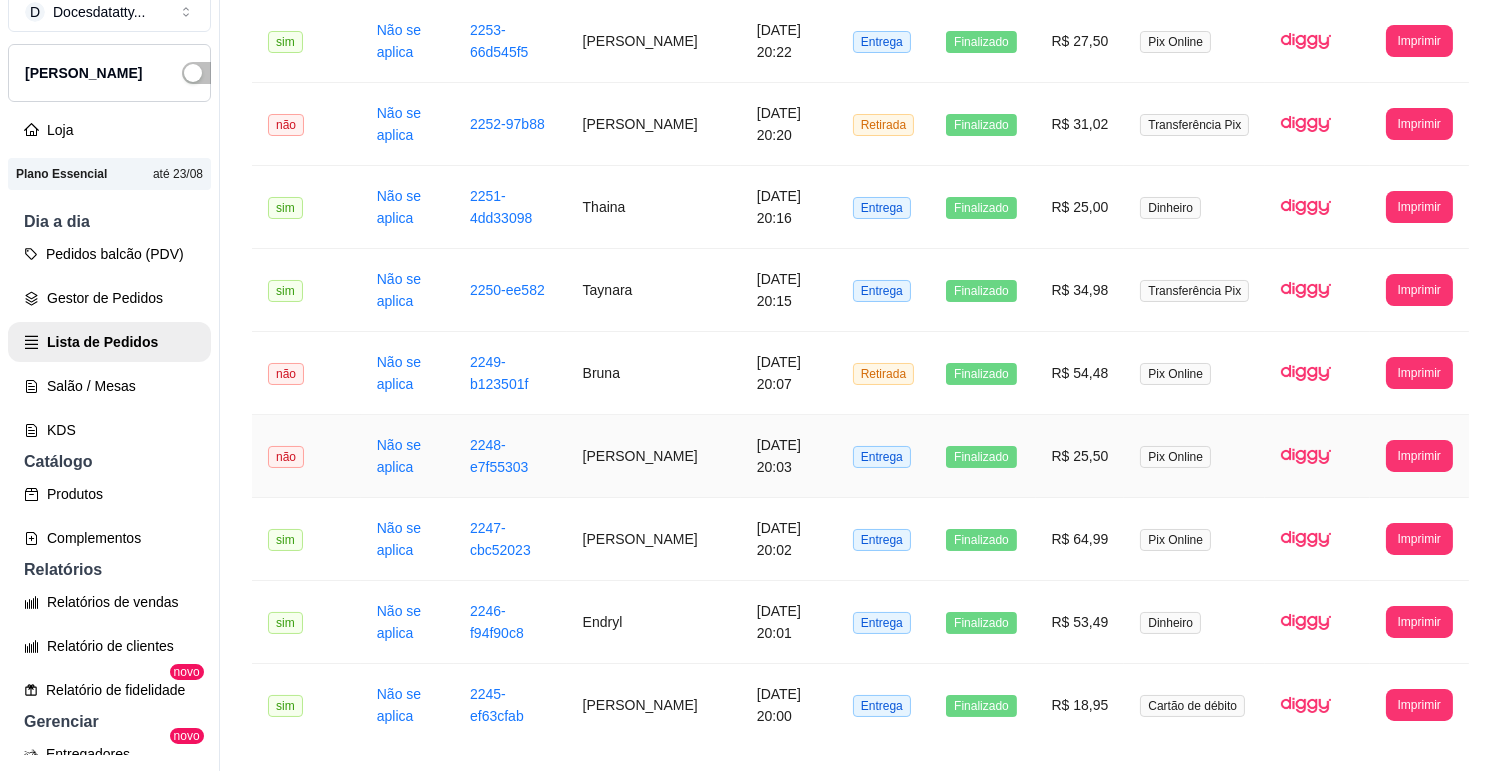 click on "[PERSON_NAME]" at bounding box center (654, 456) 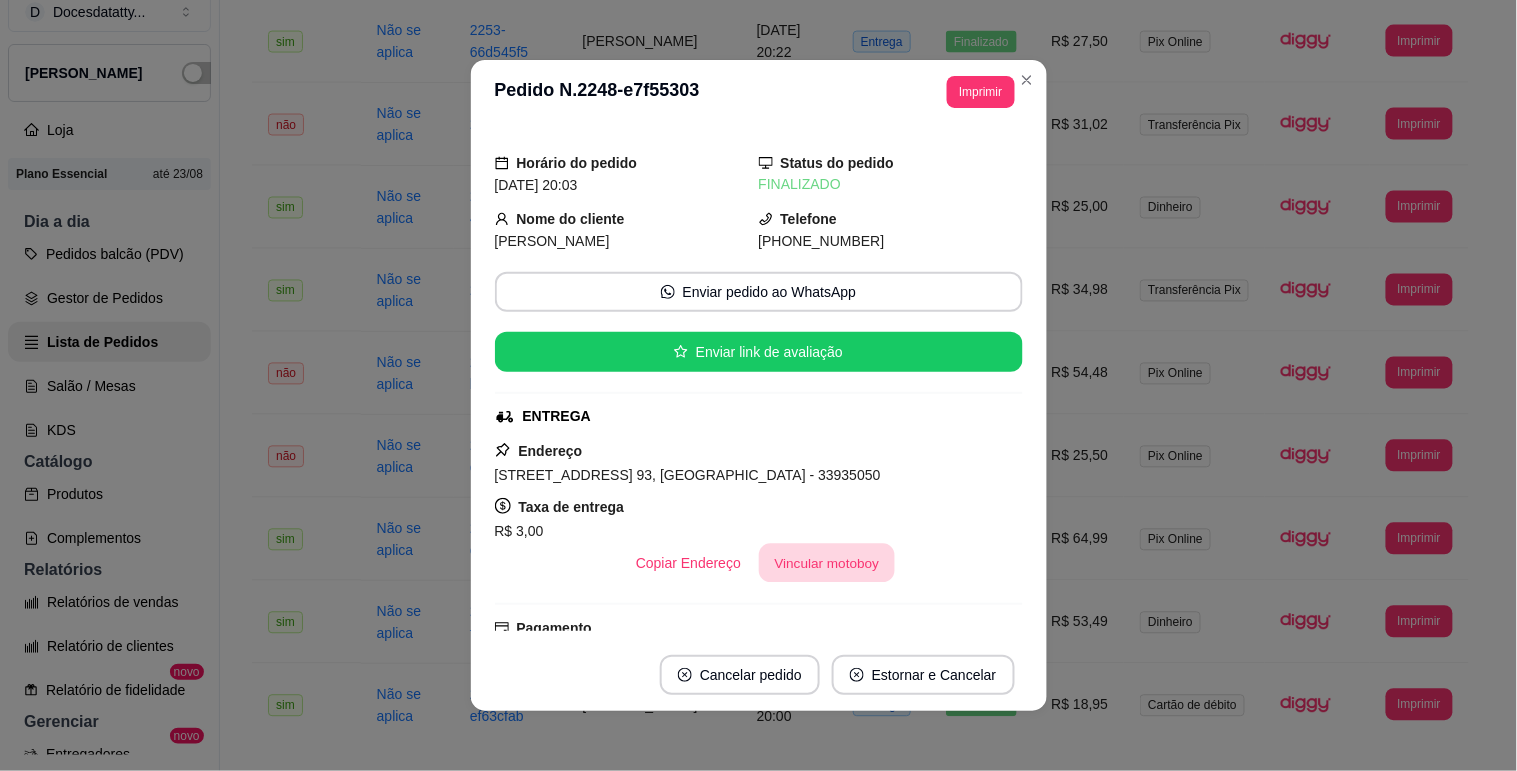 click on "Vincular motoboy" at bounding box center (827, 563) 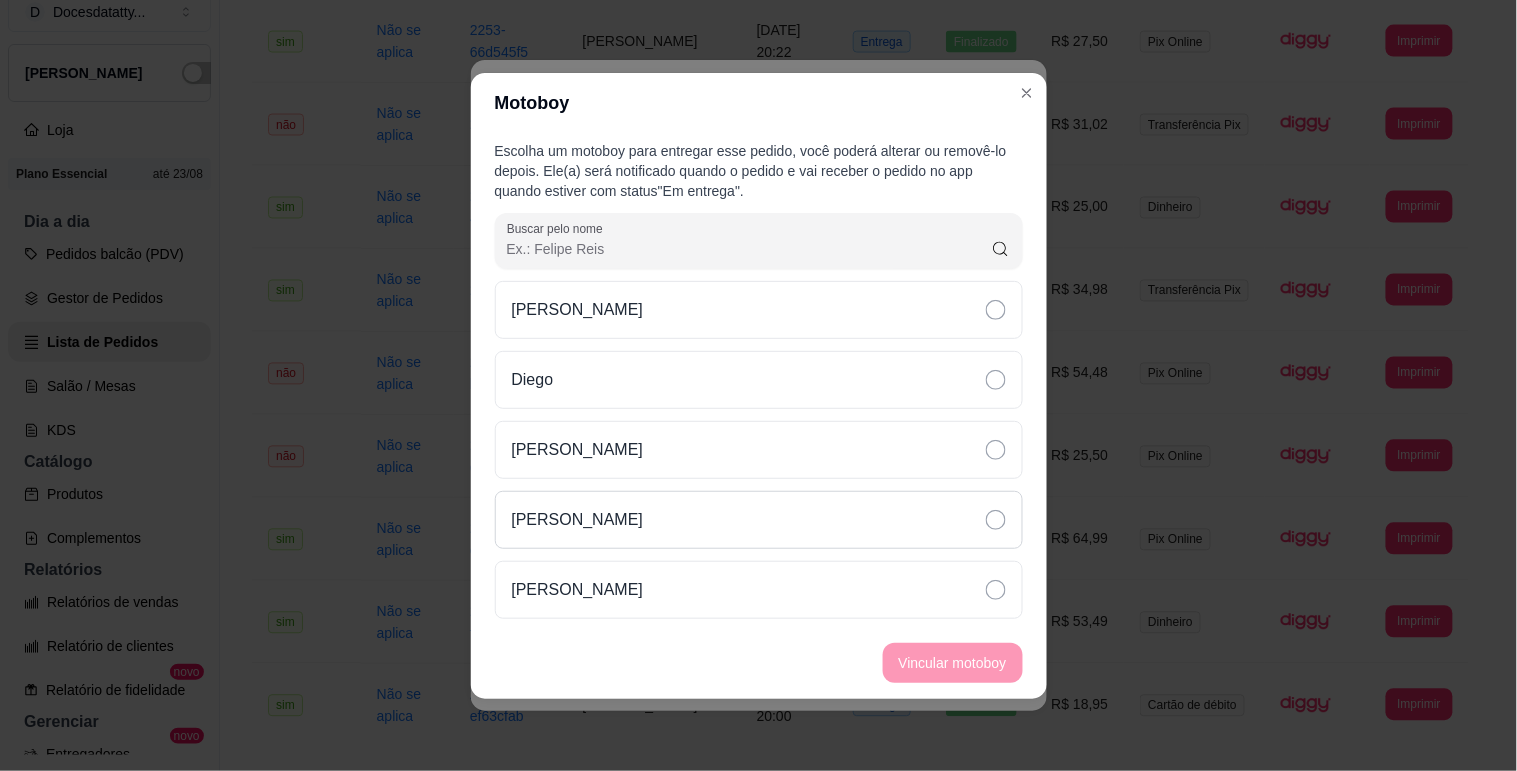 click on "[PERSON_NAME]" at bounding box center (759, 520) 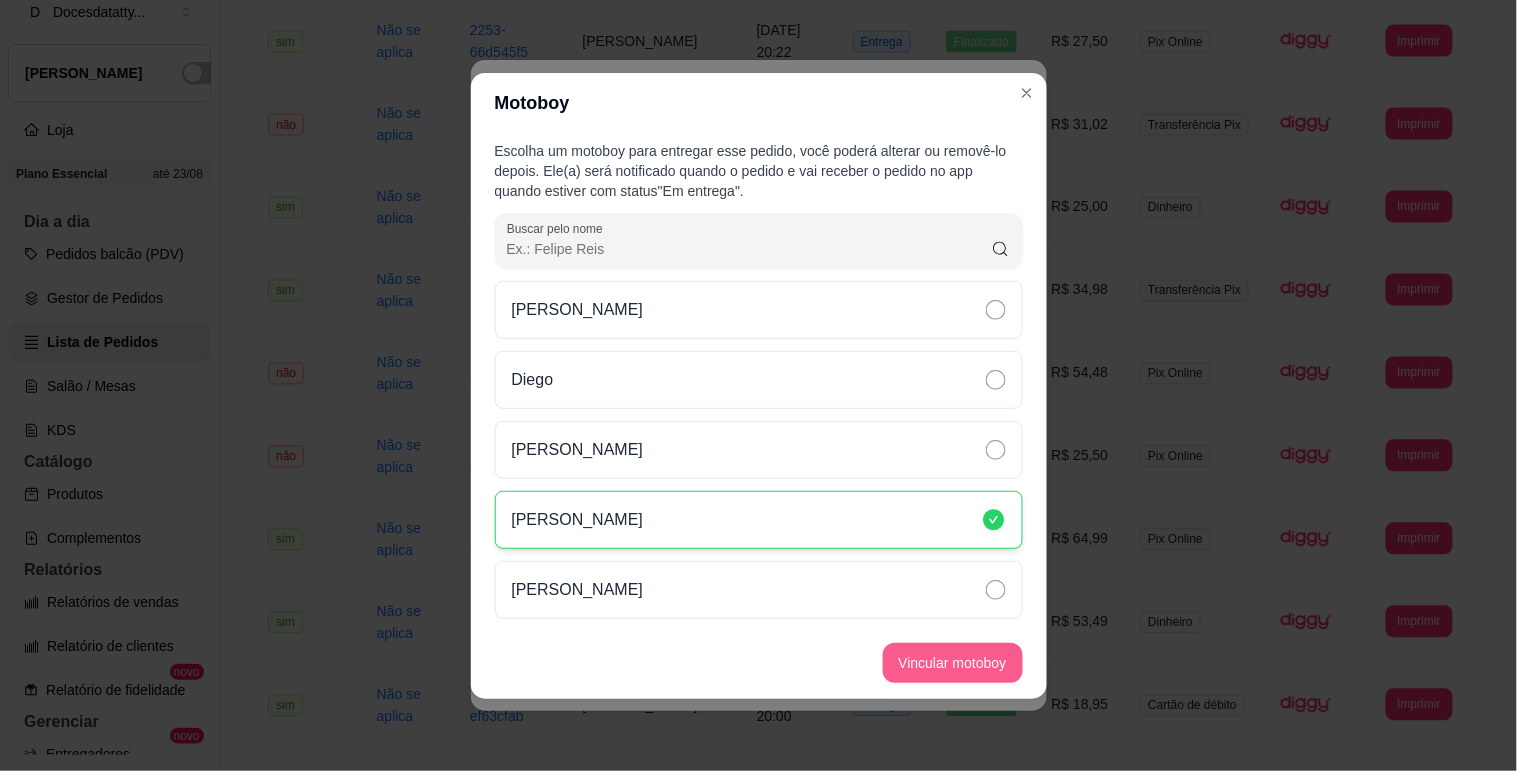 click on "Vincular motoboy" at bounding box center (953, 663) 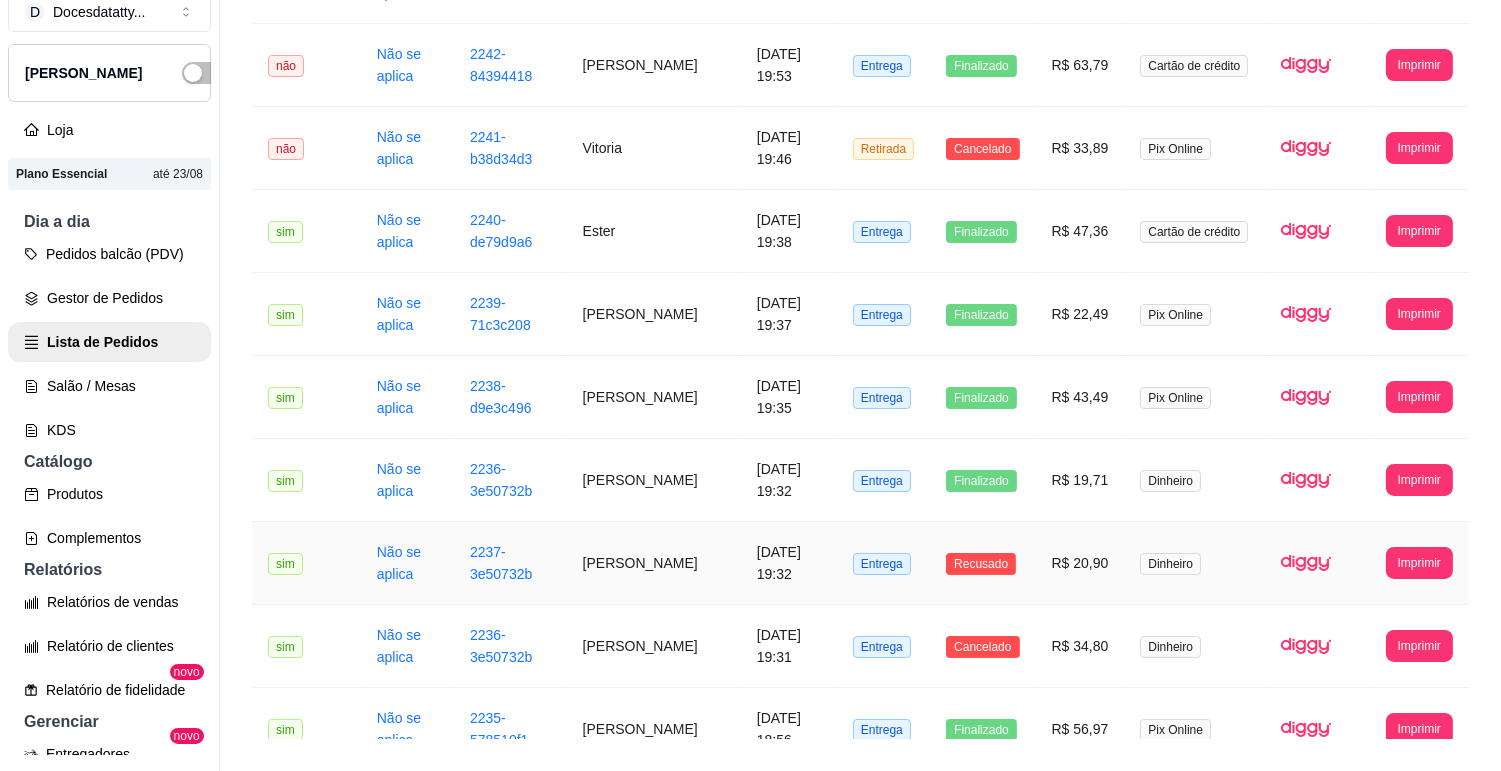 scroll, scrollTop: 2117, scrollLeft: 0, axis: vertical 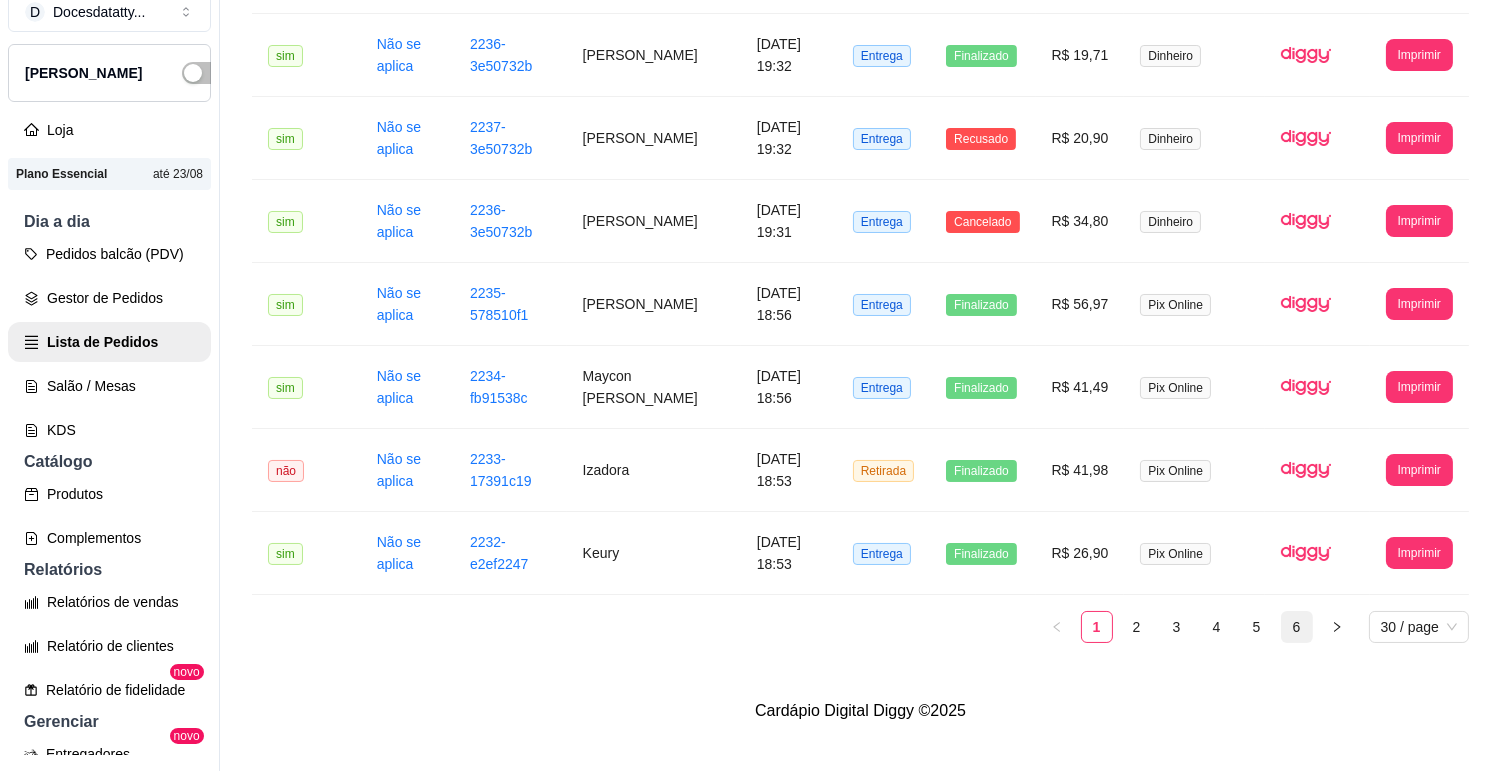 click on "6" at bounding box center [1297, 627] 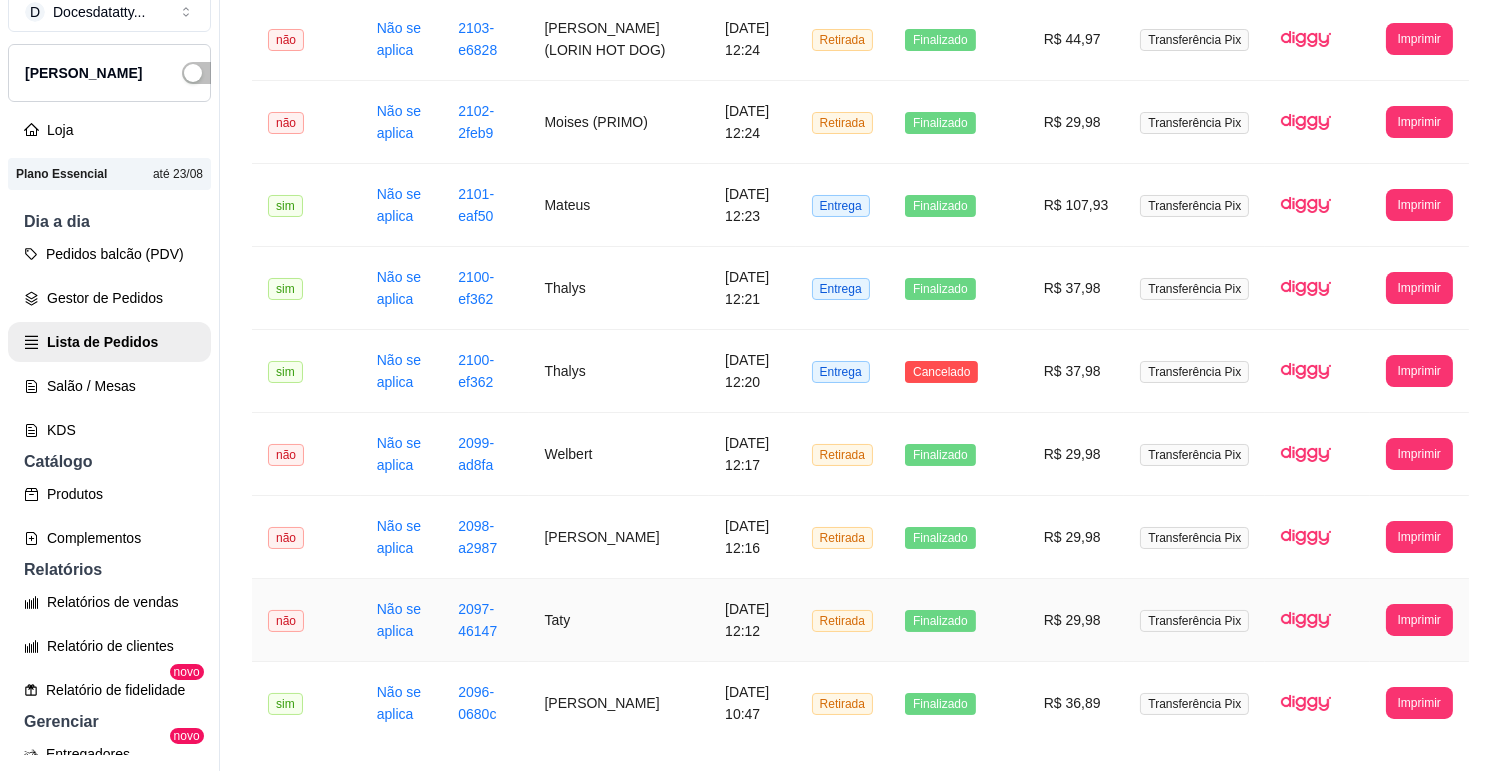 scroll, scrollTop: 1784, scrollLeft: 0, axis: vertical 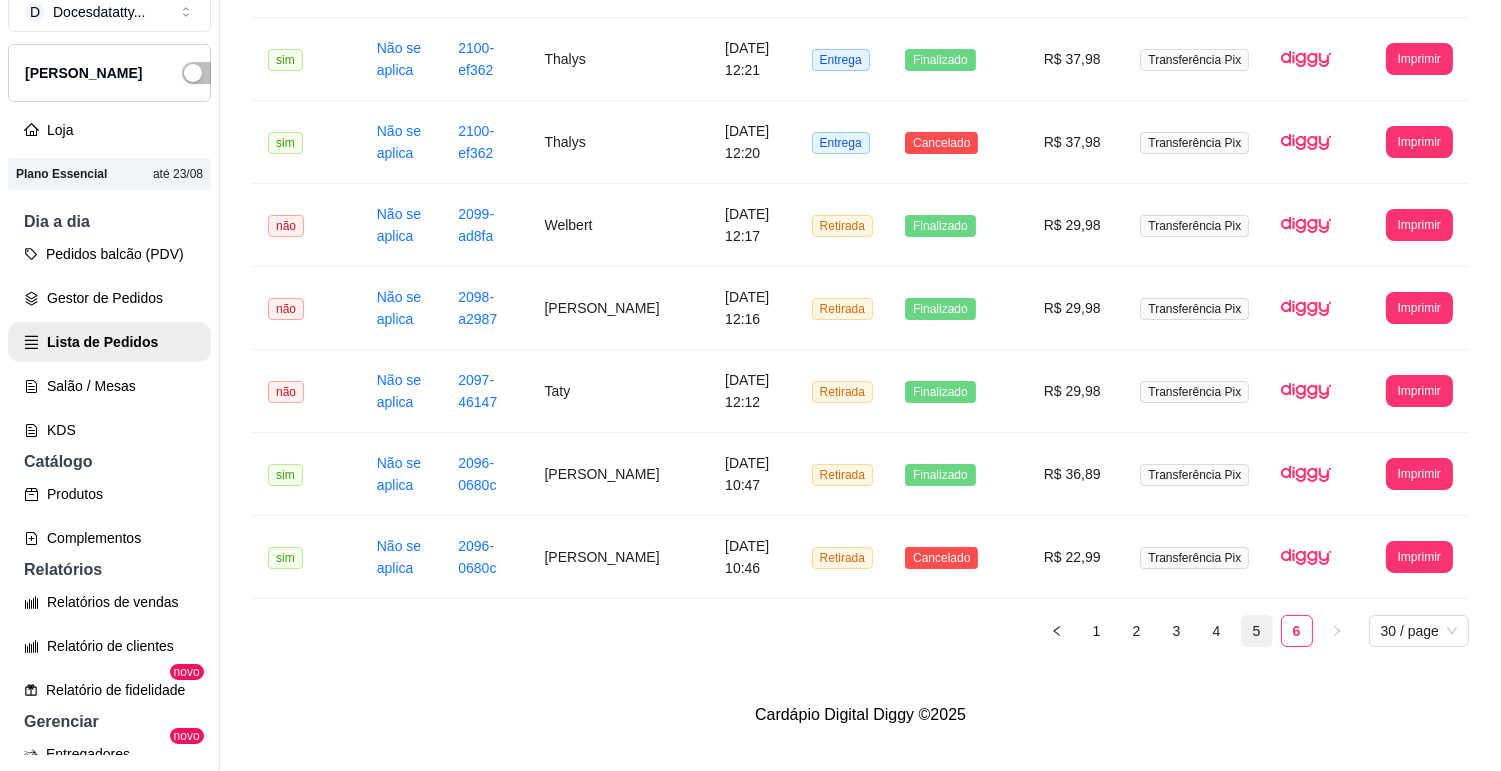 click on "5" at bounding box center (1257, 631) 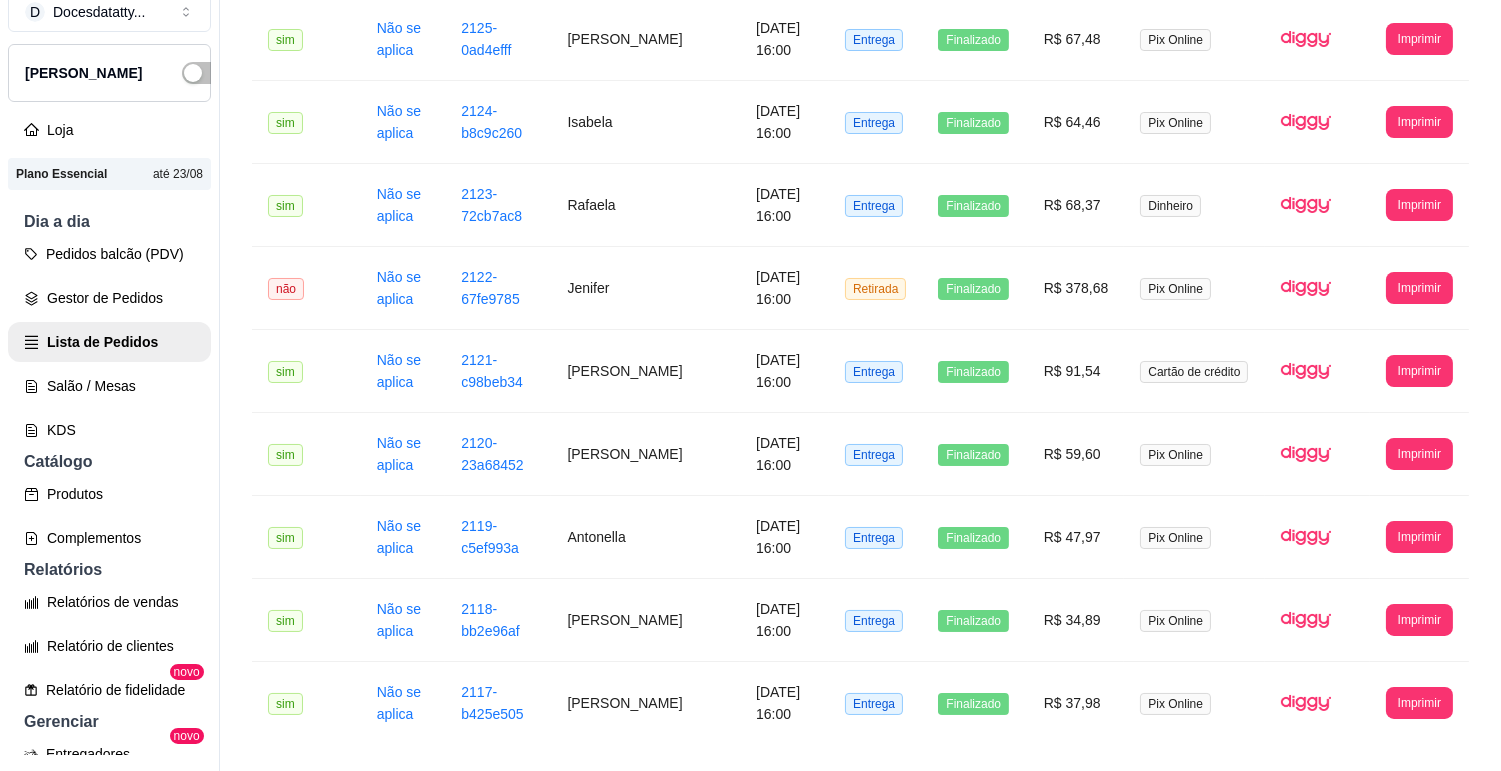 scroll, scrollTop: 2117, scrollLeft: 0, axis: vertical 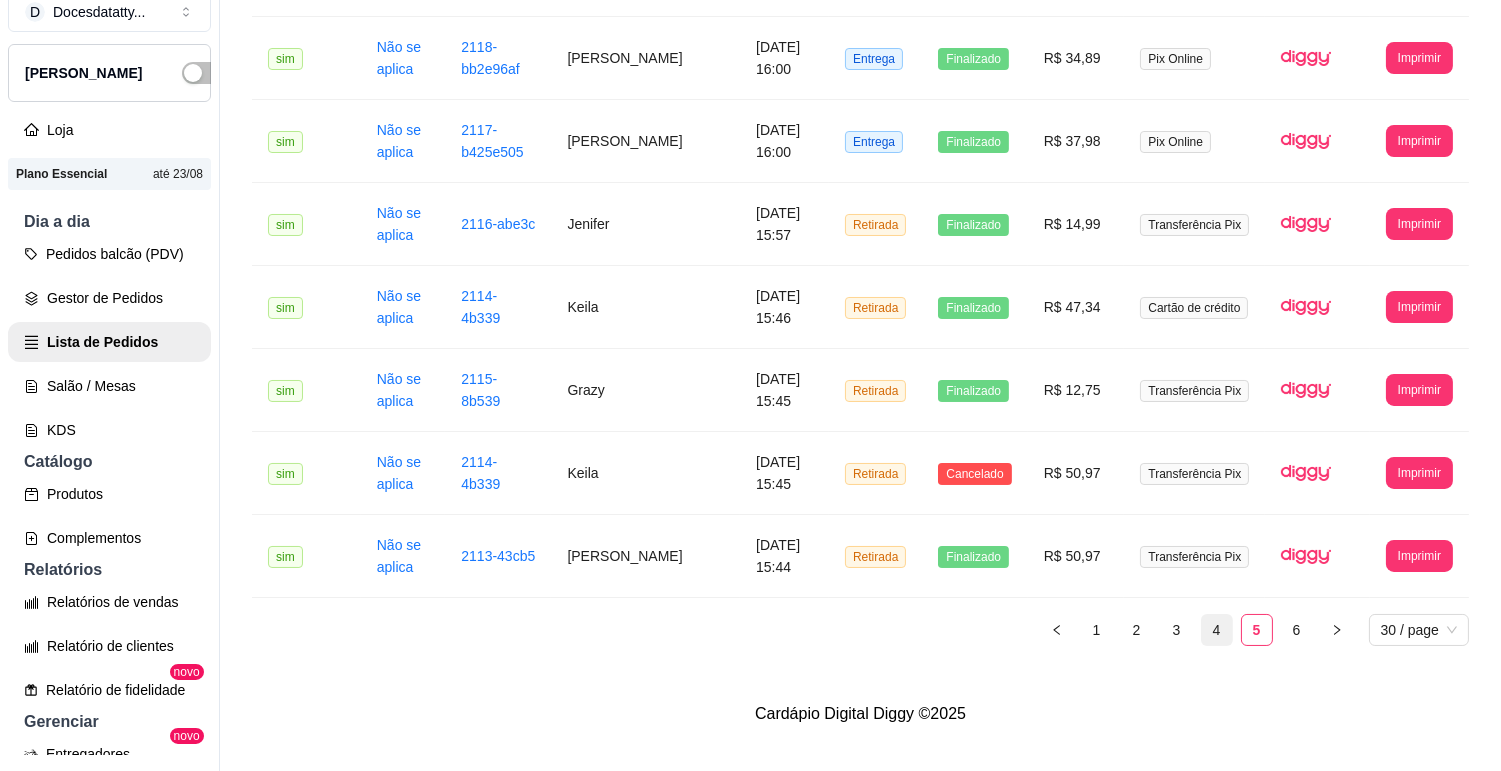 drag, startPoint x: 1232, startPoint y: 608, endPoint x: 1213, endPoint y: 610, distance: 19.104973 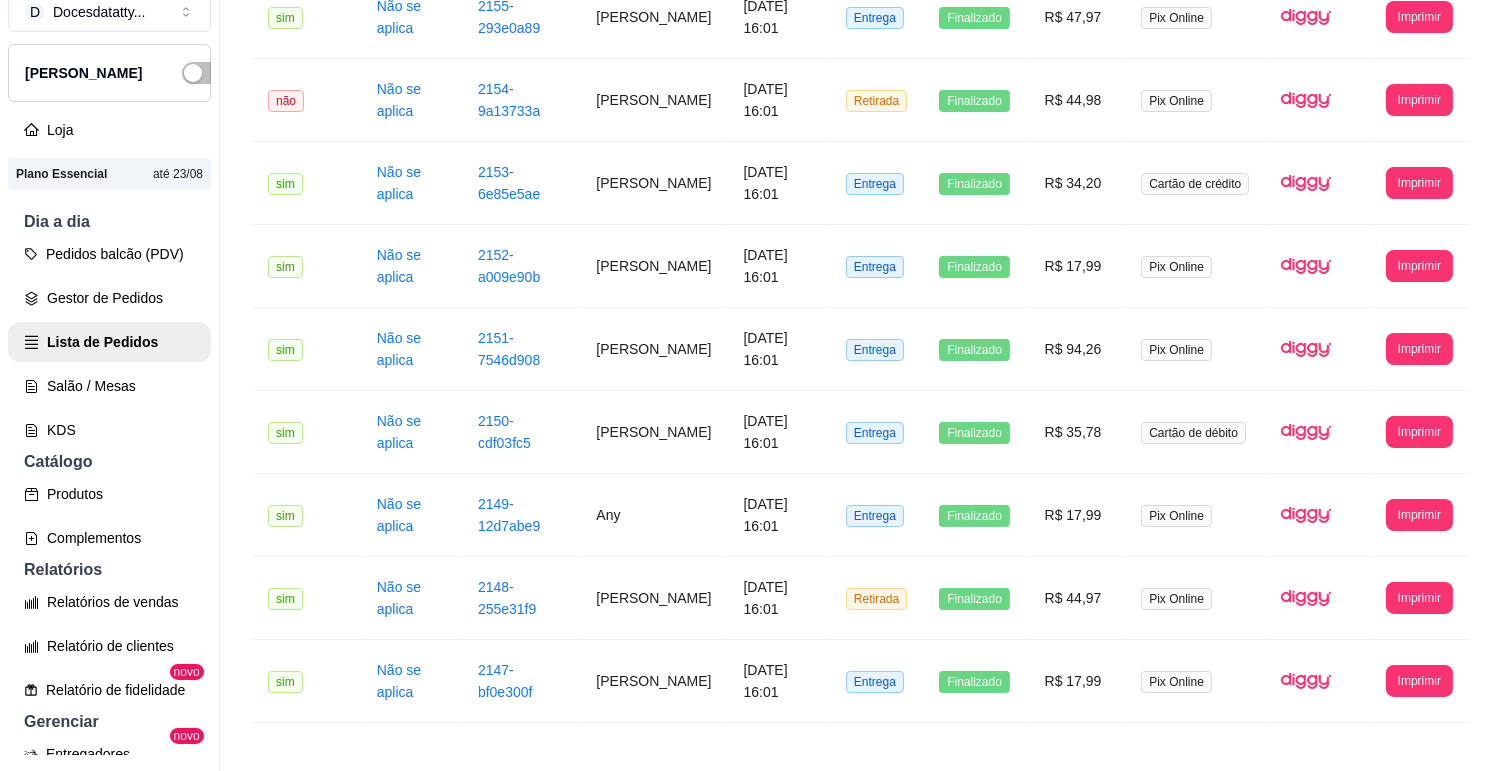 scroll, scrollTop: 2117, scrollLeft: 0, axis: vertical 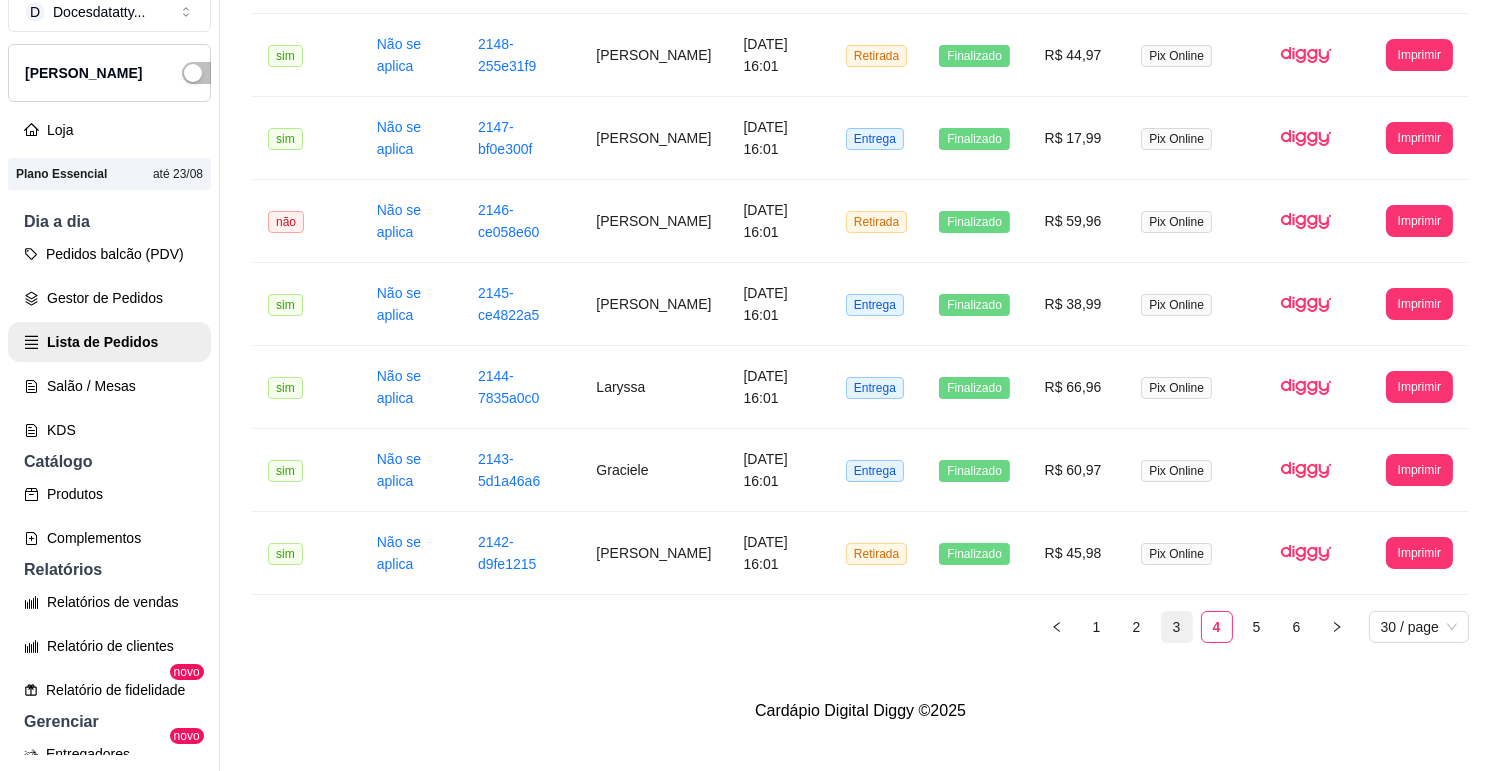 click on "1 2 3 4 5 6 30 / page" at bounding box center [860, 627] 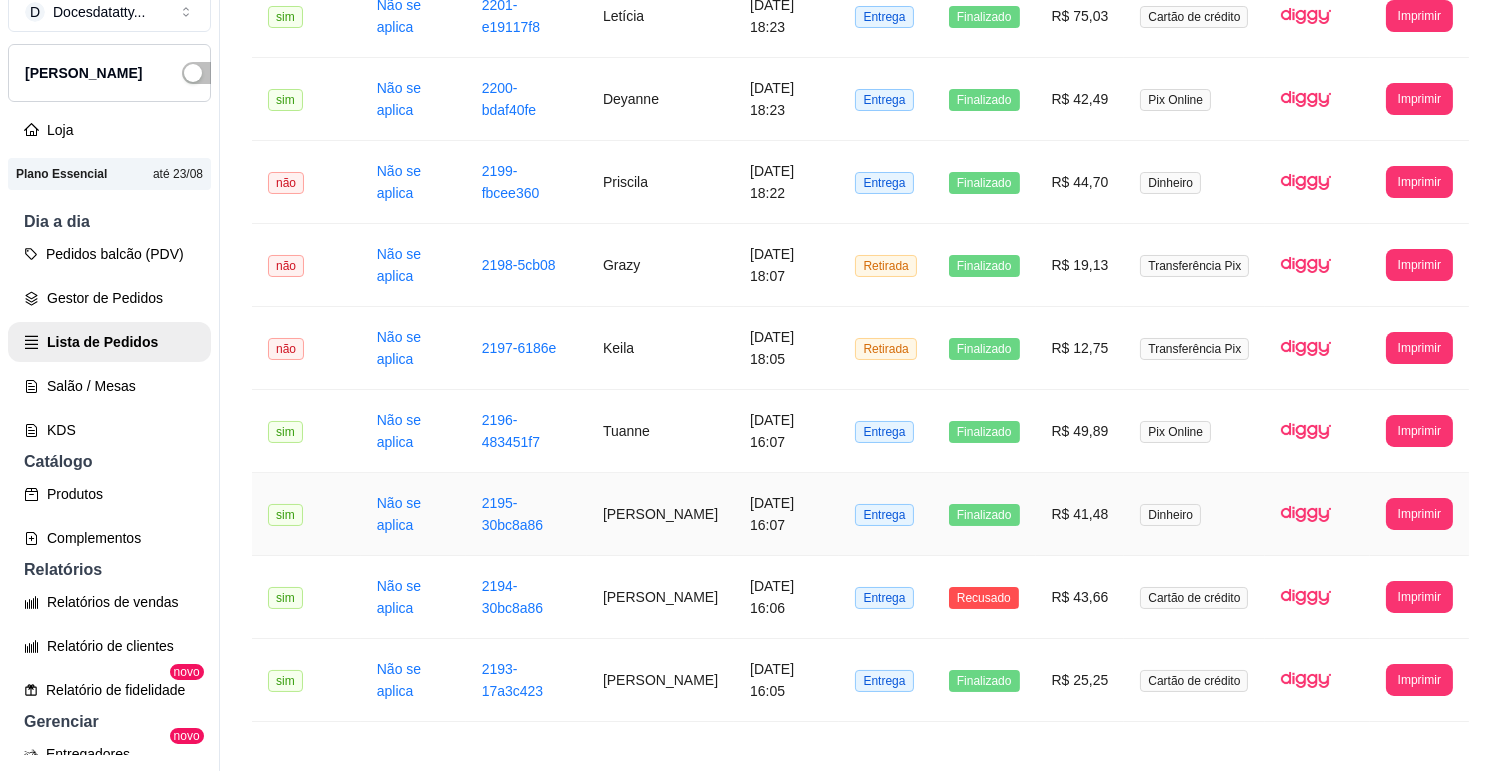 scroll, scrollTop: 6, scrollLeft: 0, axis: vertical 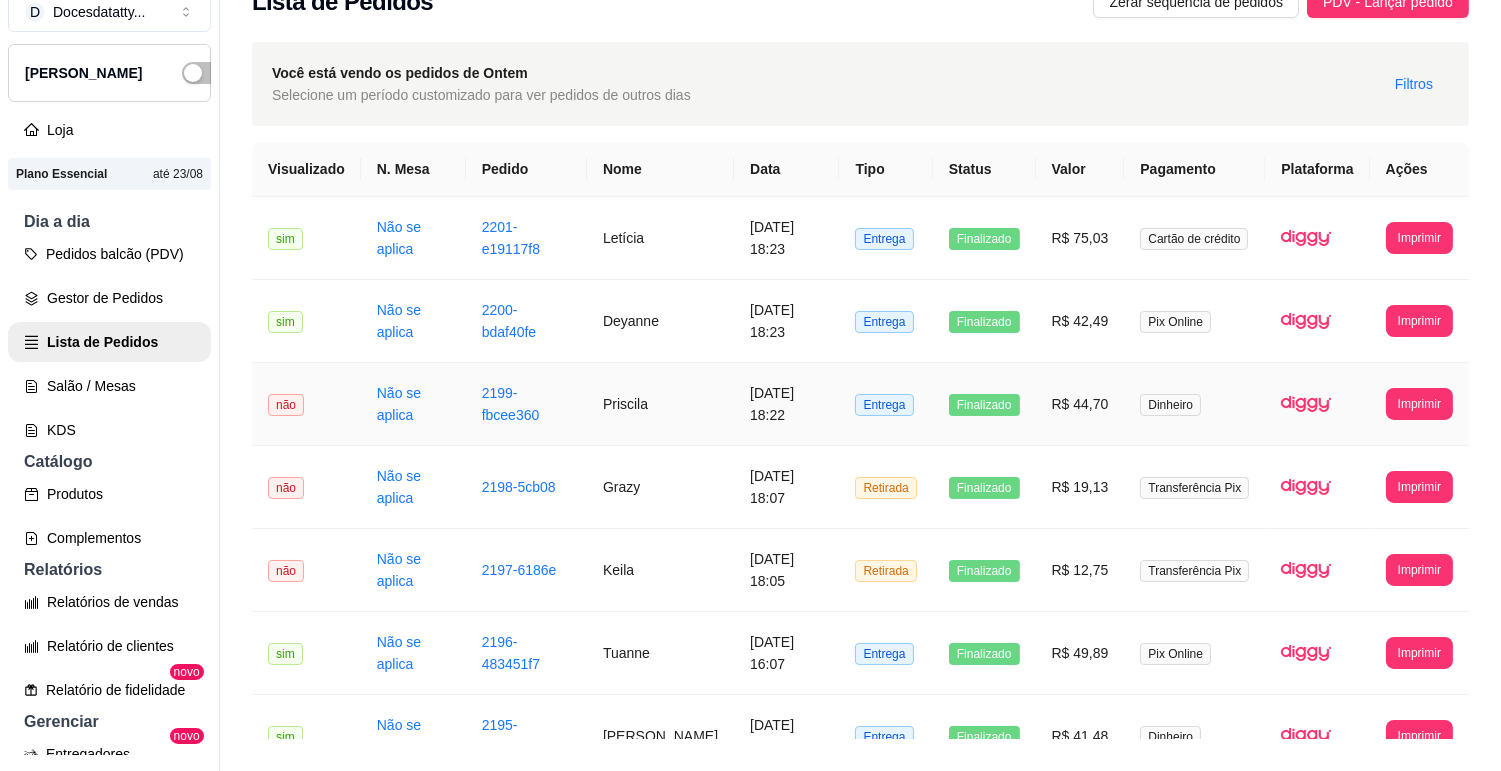 click on "Priscila" at bounding box center (660, 404) 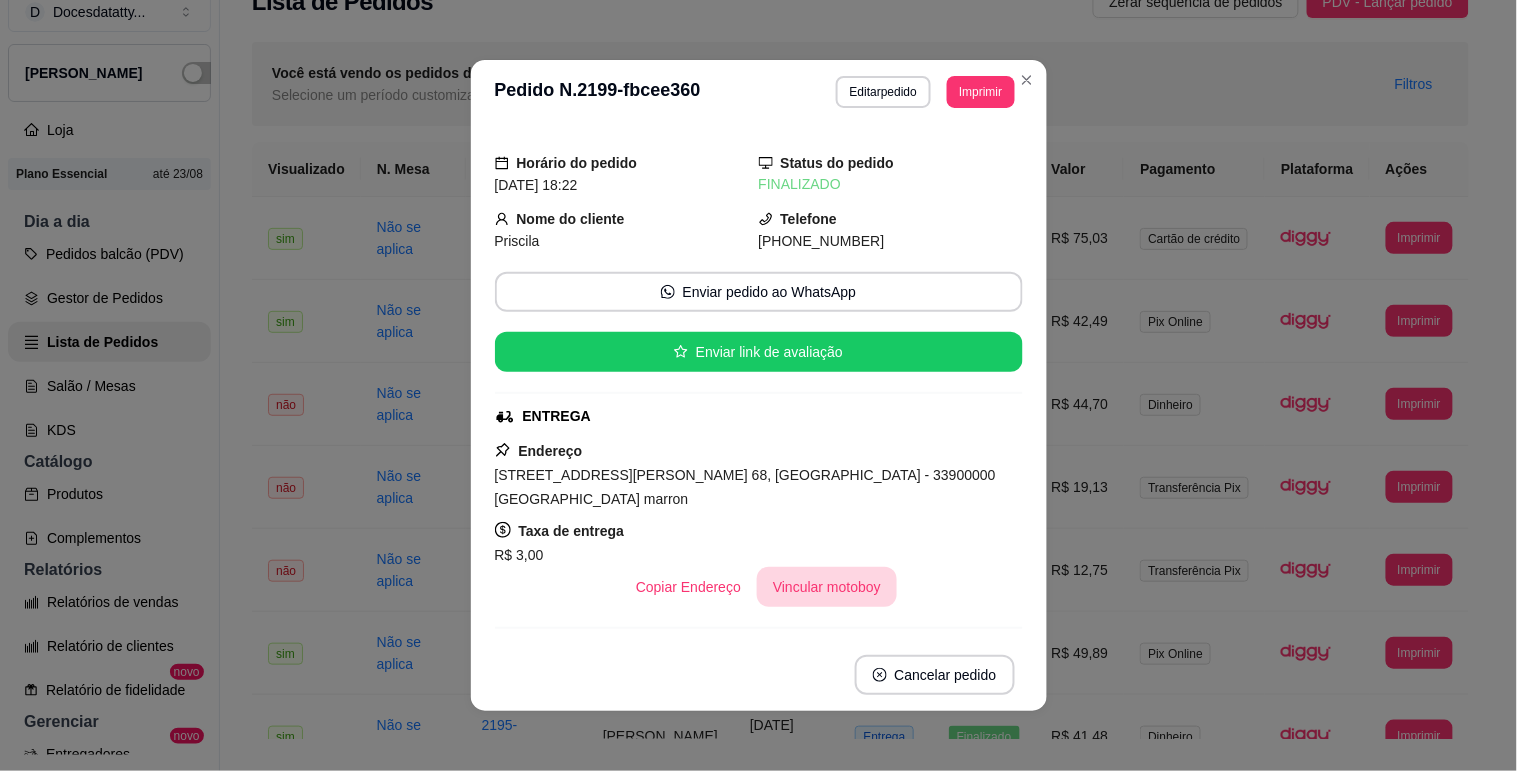 click on "Vincular motoboy" at bounding box center [827, 587] 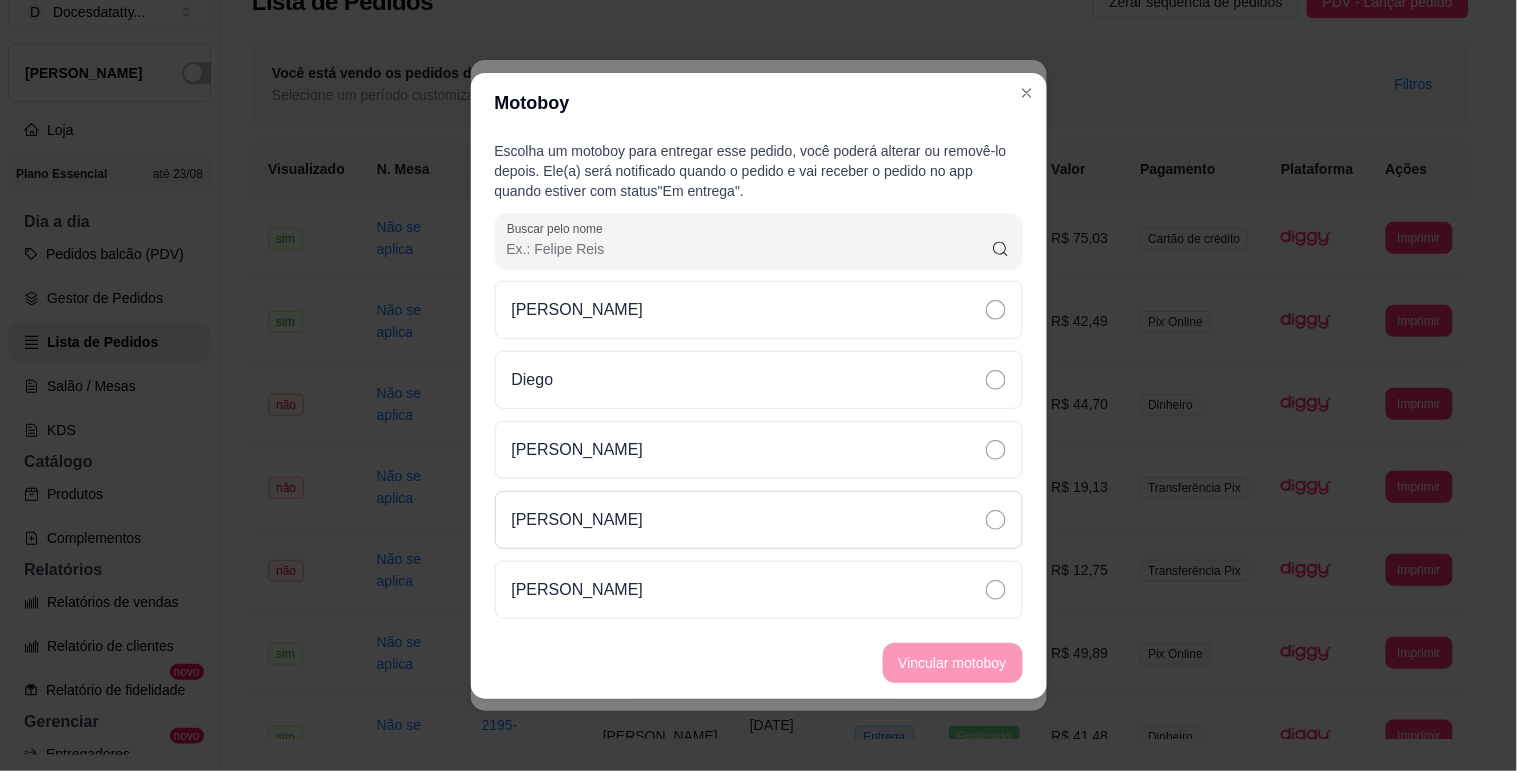 click on "[PERSON_NAME]" at bounding box center [759, 520] 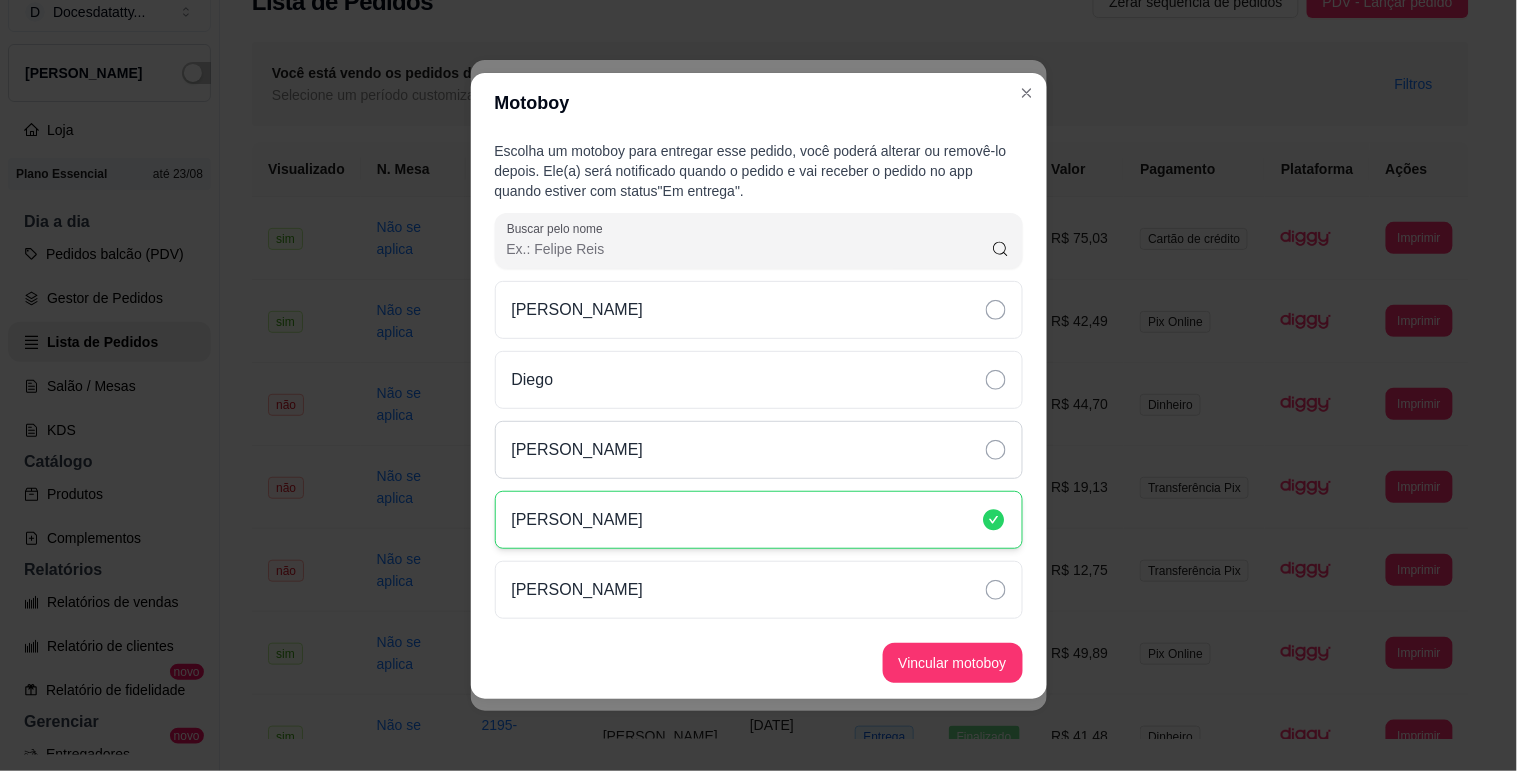 click on "[PERSON_NAME]" at bounding box center [759, 450] 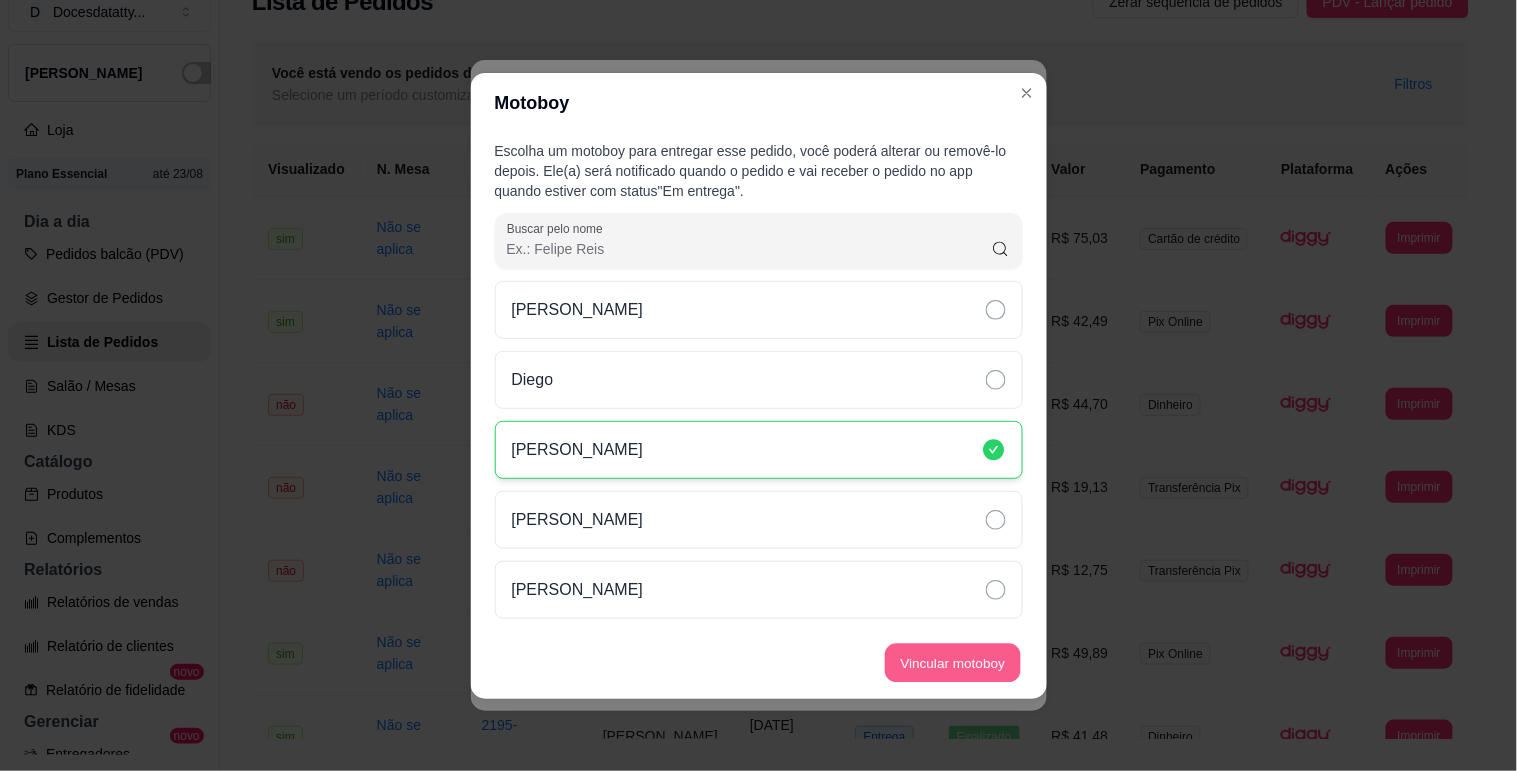 click on "Vincular motoboy" at bounding box center [953, 662] 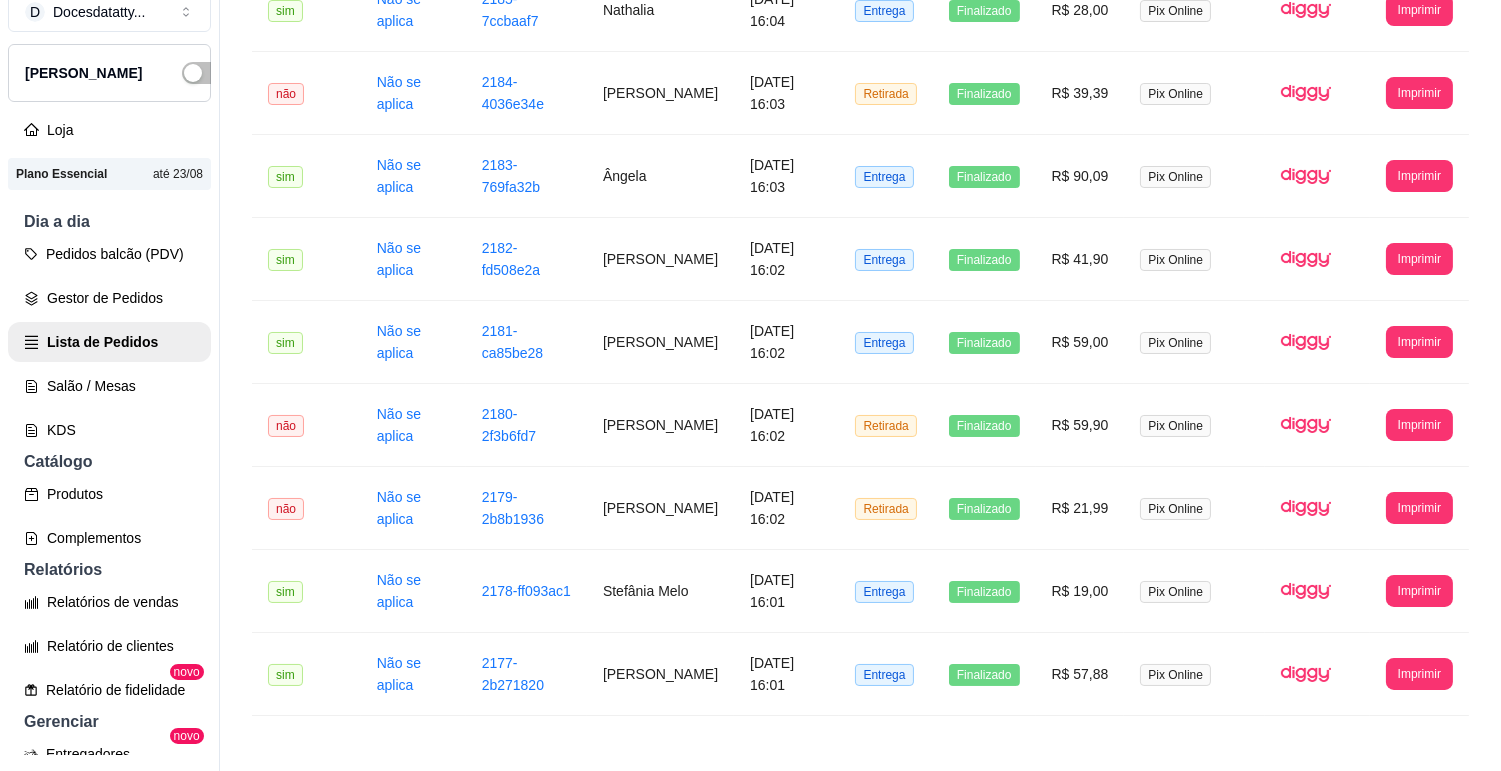 scroll, scrollTop: 2117, scrollLeft: 0, axis: vertical 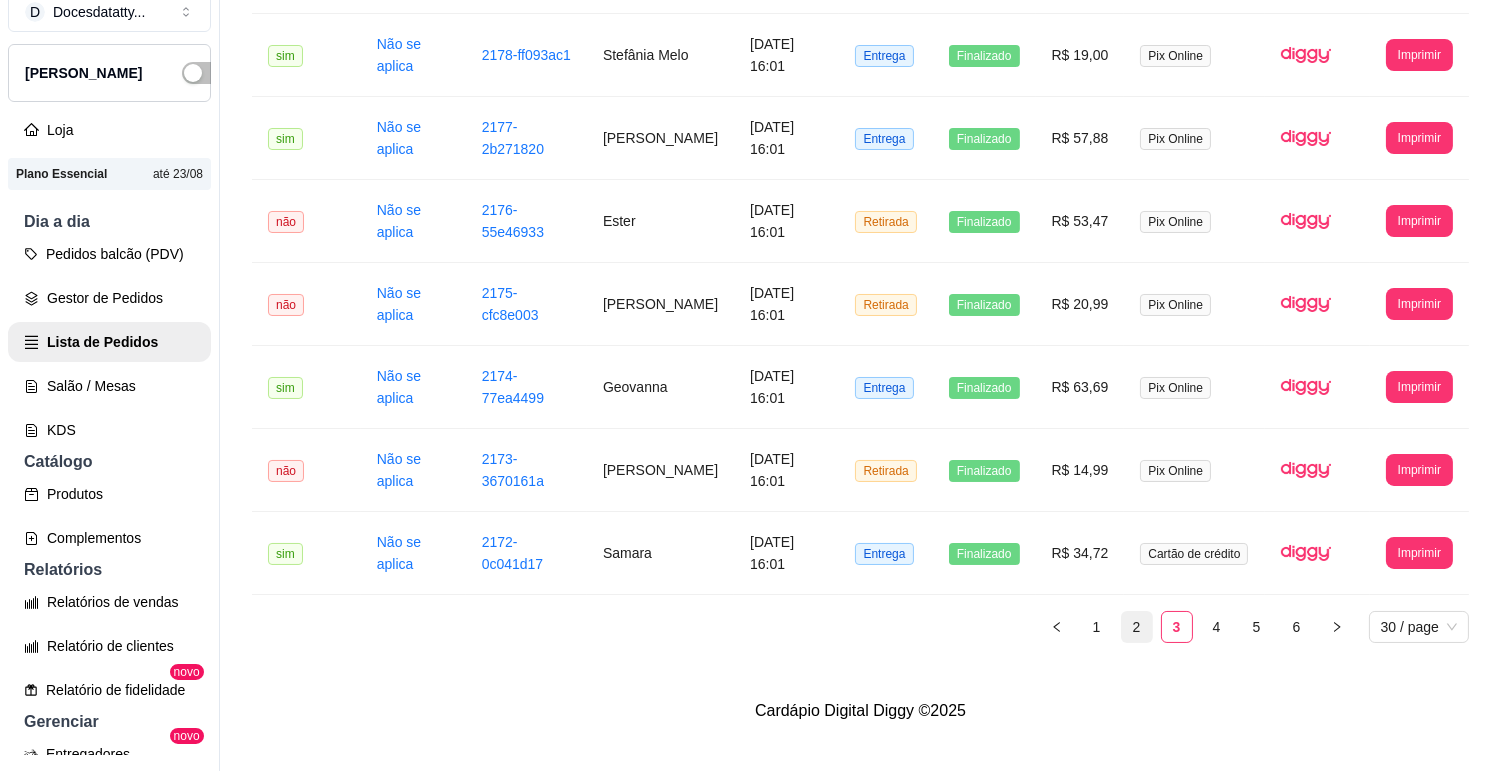 click on "2" at bounding box center [1137, 627] 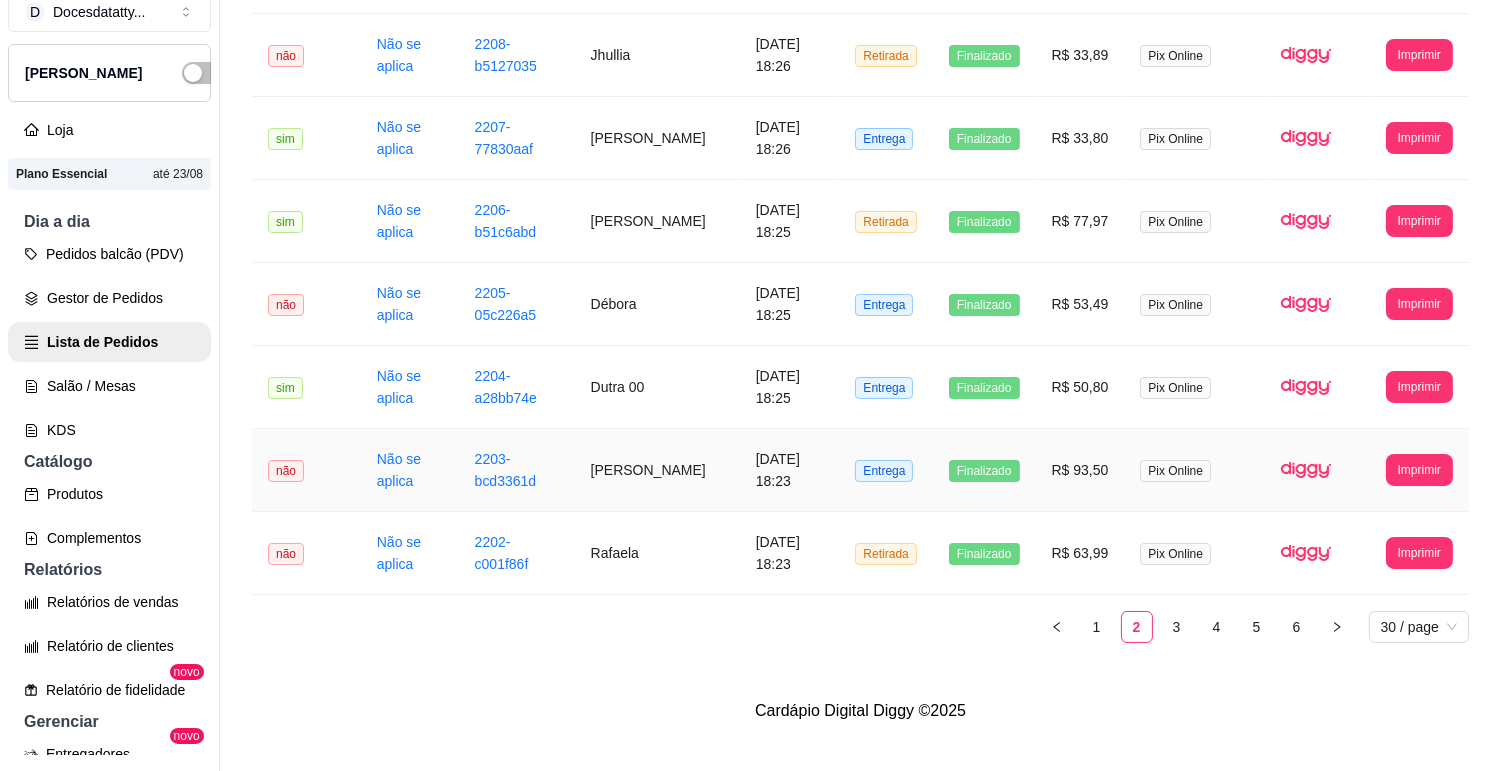 click on "[PERSON_NAME]" at bounding box center (657, 470) 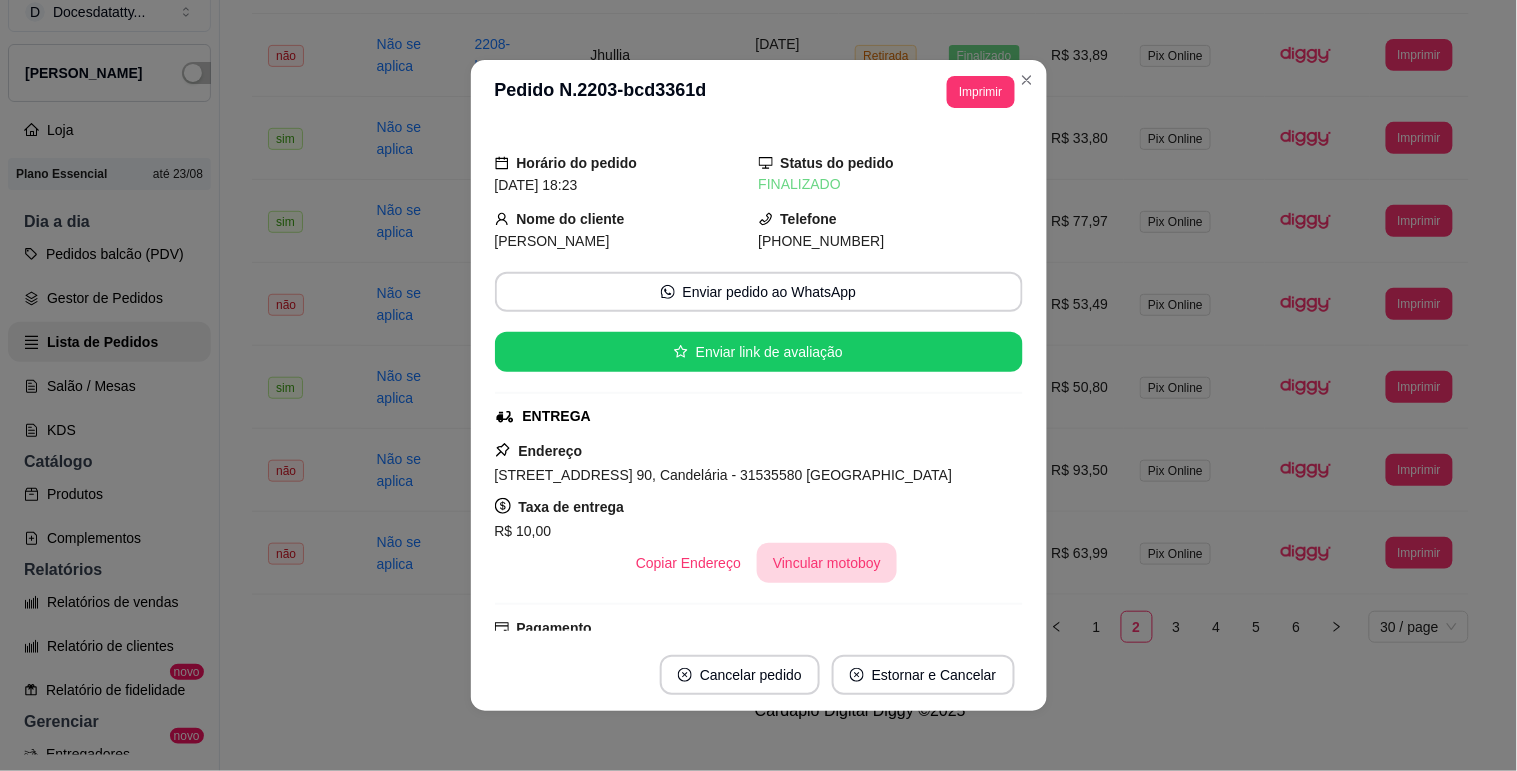 click on "Vincular motoboy" at bounding box center (827, 563) 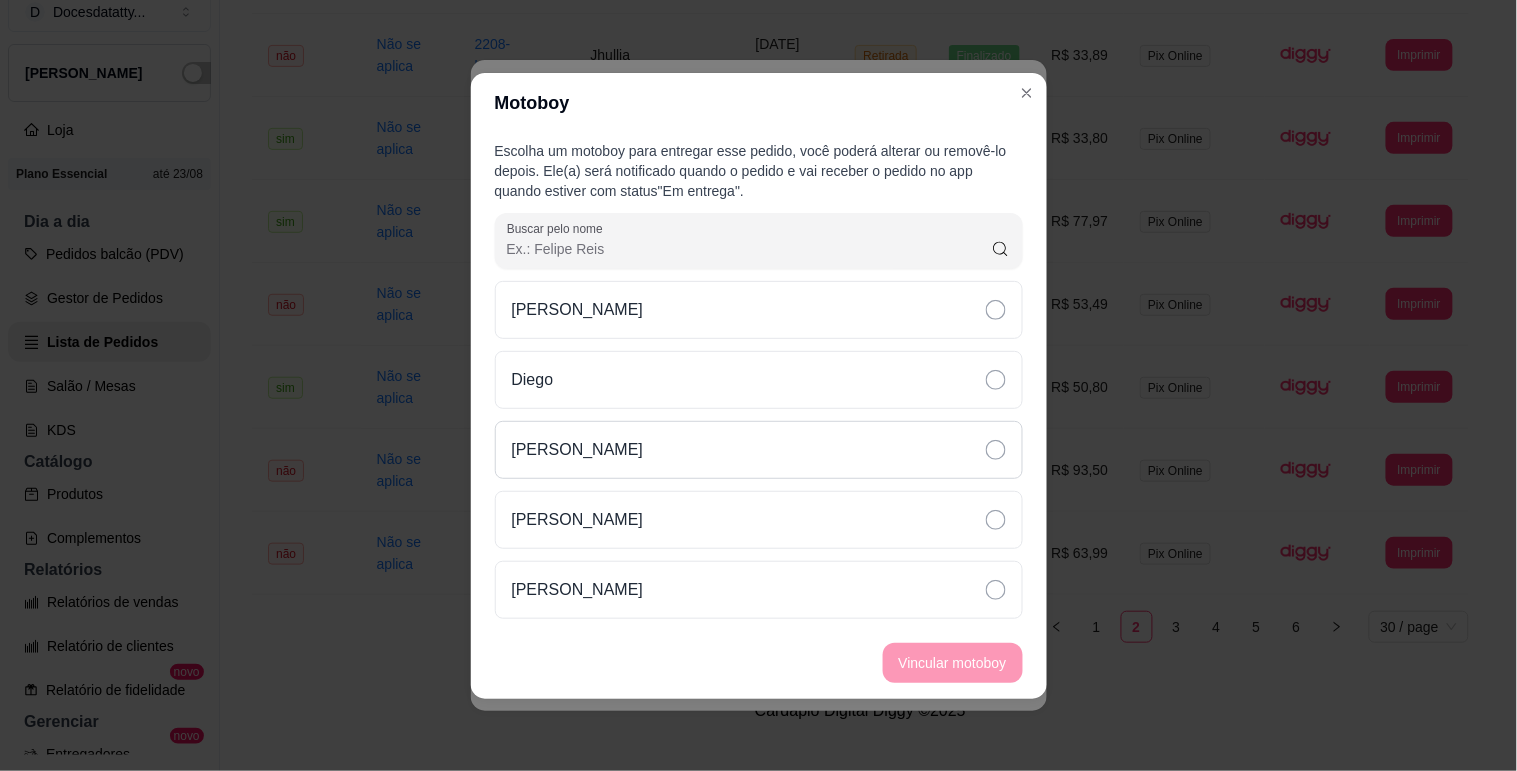 click on "[PERSON_NAME]" at bounding box center [759, 450] 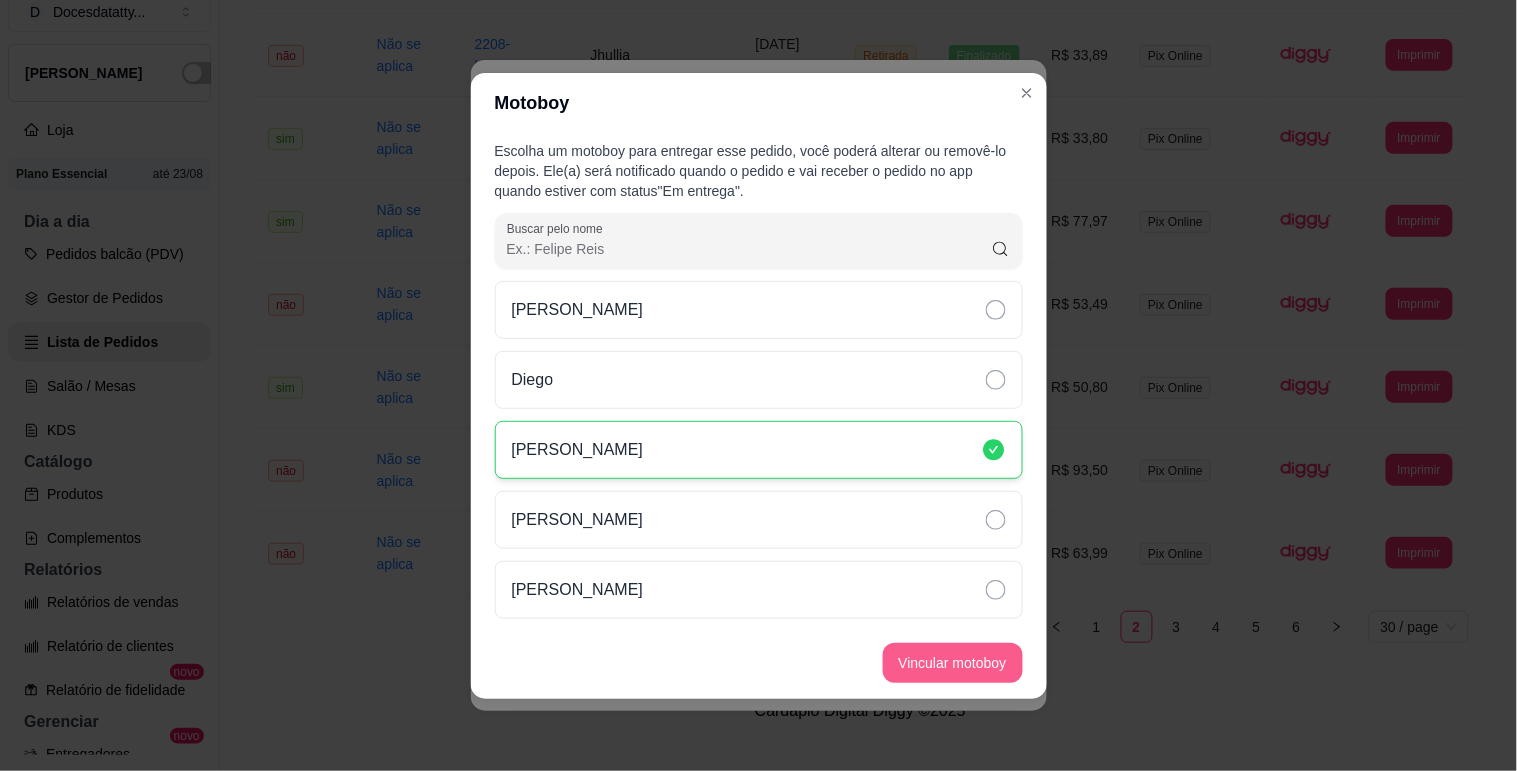click on "Vincular motoboy" at bounding box center (953, 663) 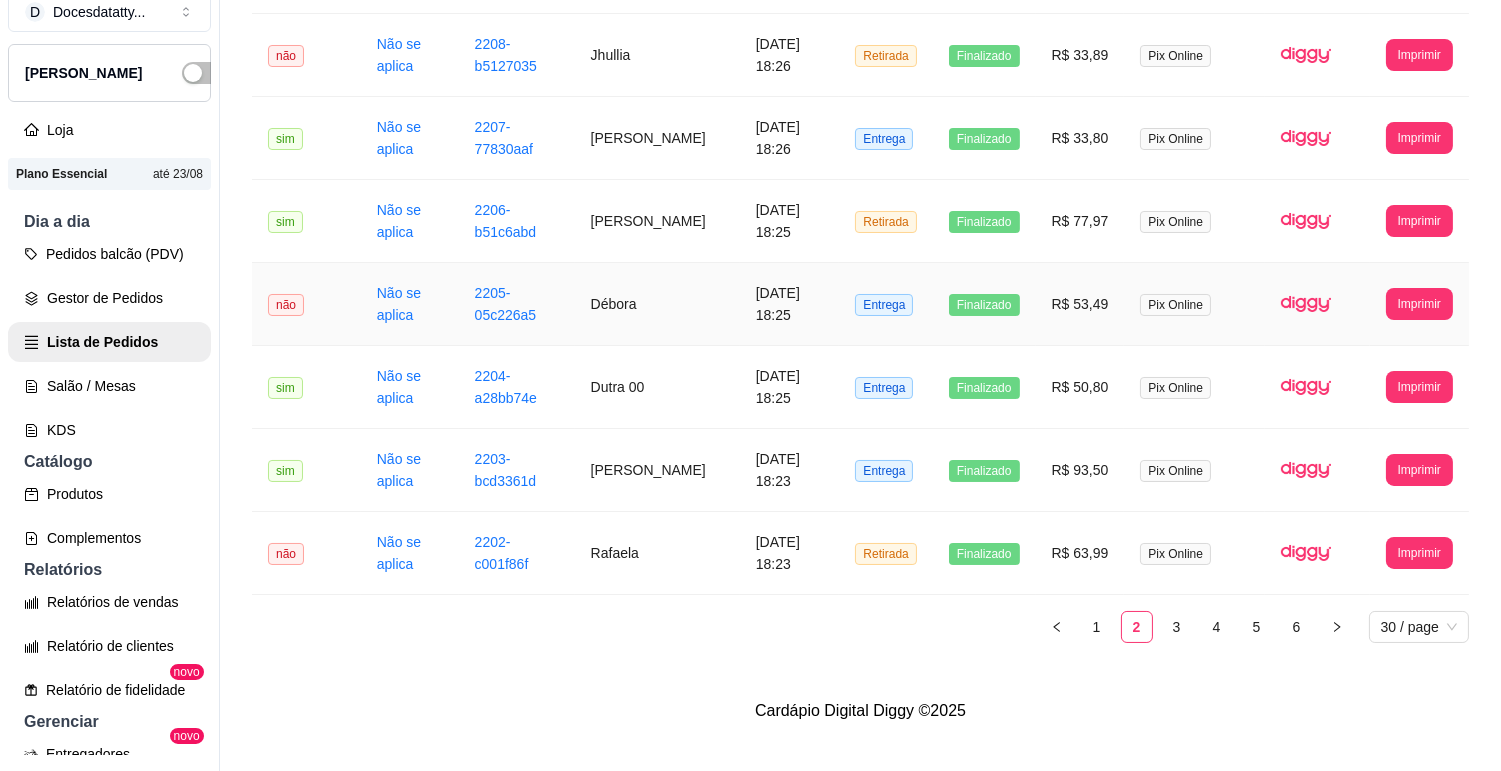 click on "2205-05c226a5" at bounding box center (517, 304) 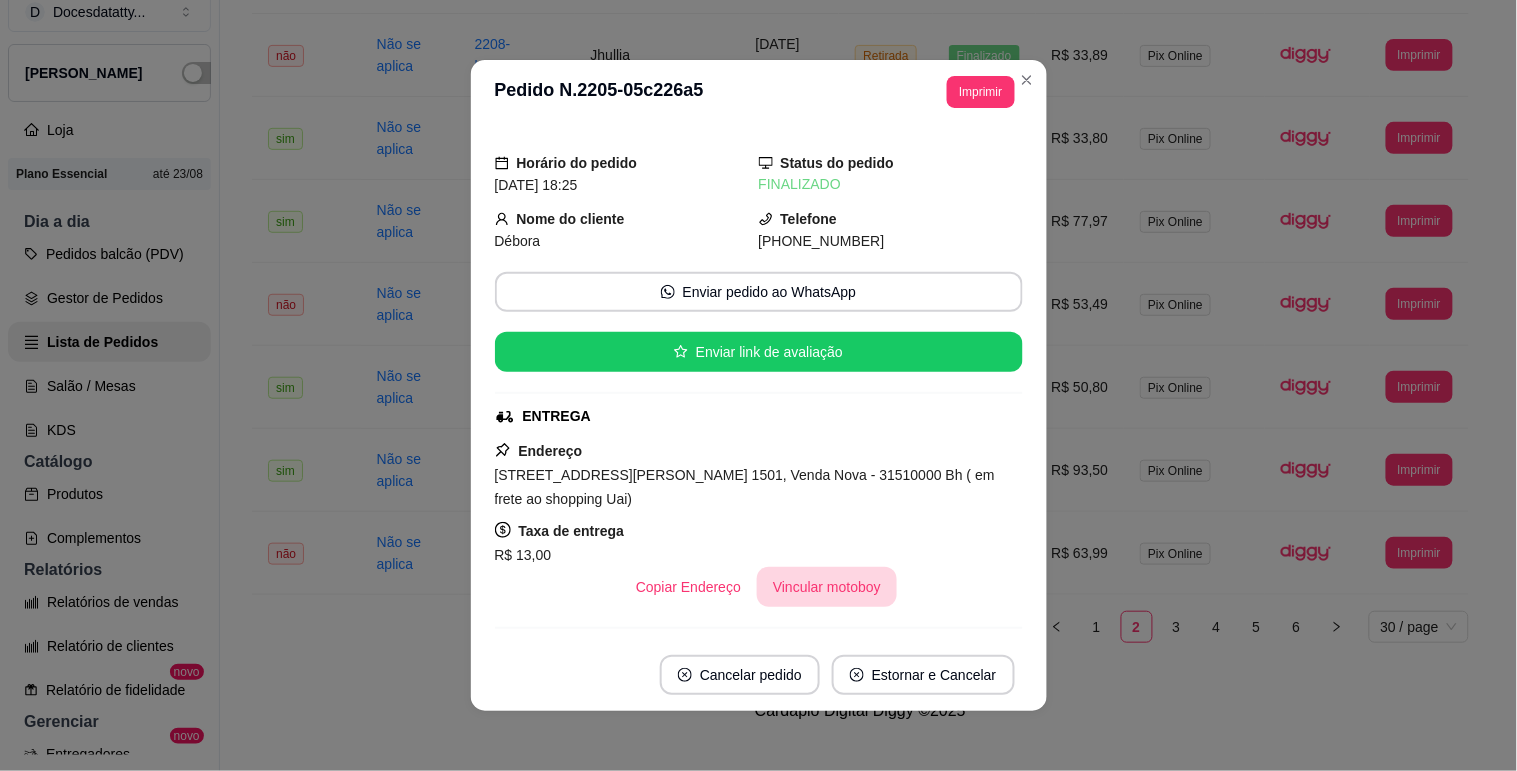 click on "Vincular motoboy" at bounding box center [827, 587] 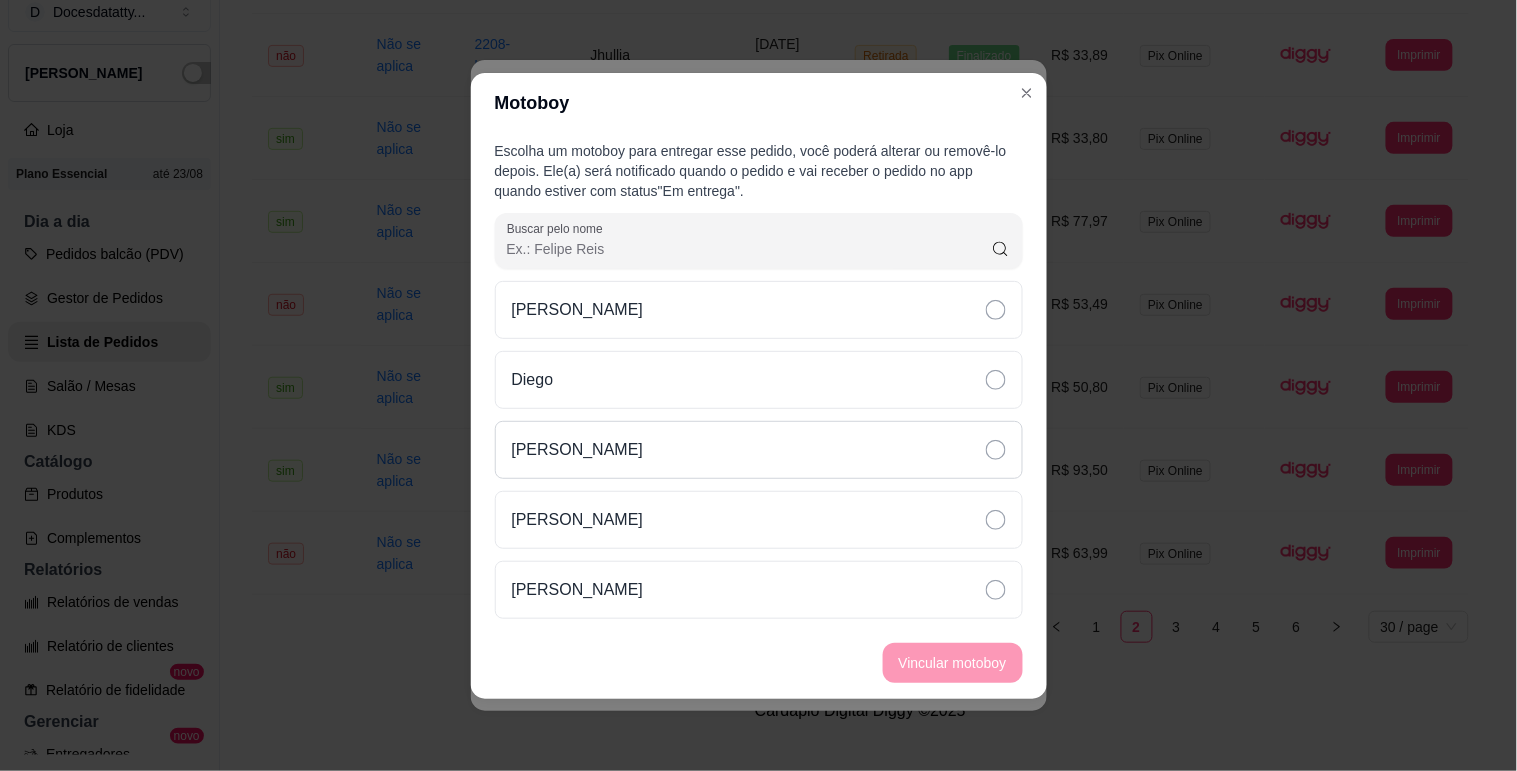 click on "[PERSON_NAME]" at bounding box center [759, 450] 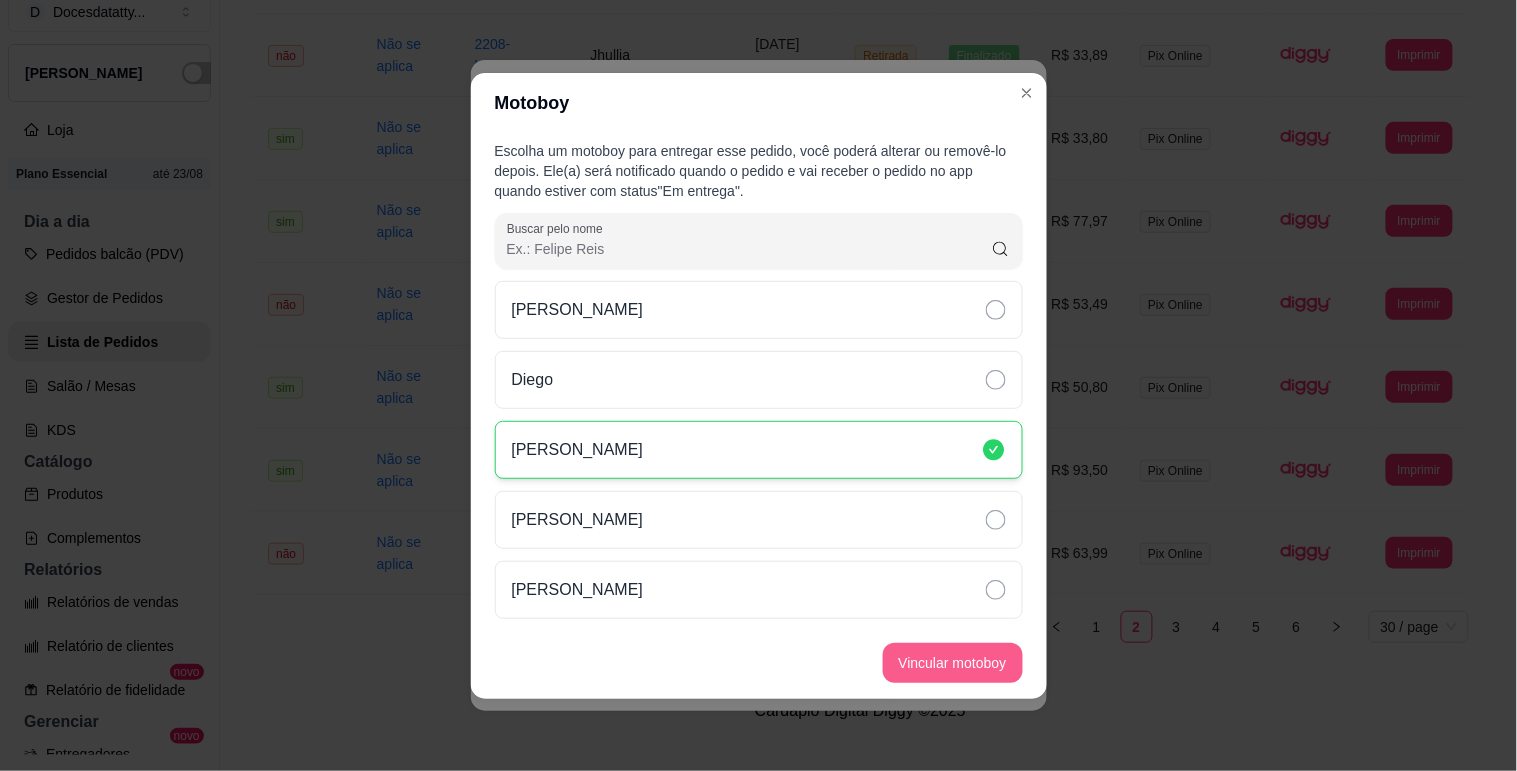 click on "Vincular motoboy" at bounding box center [953, 663] 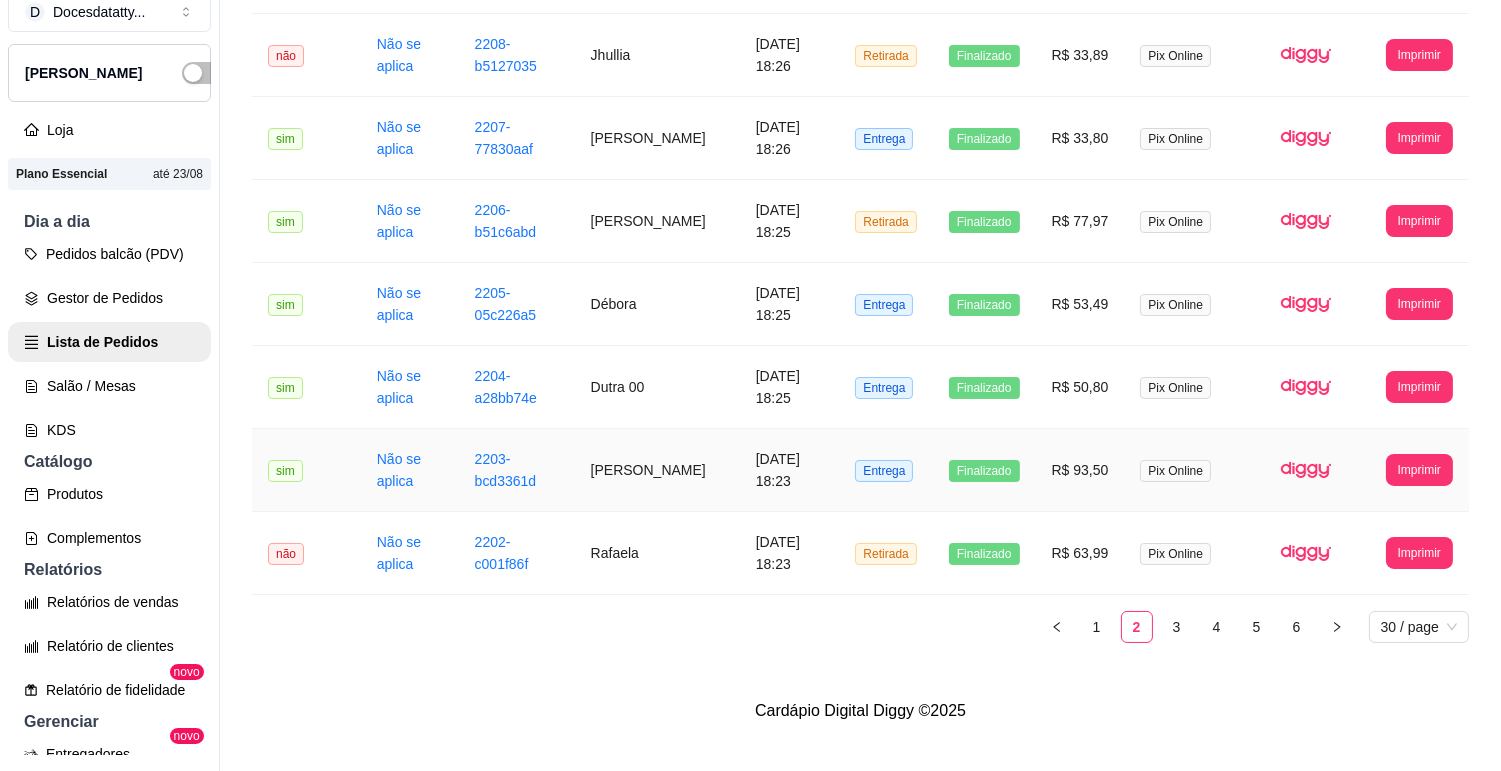 scroll, scrollTop: 1895, scrollLeft: 0, axis: vertical 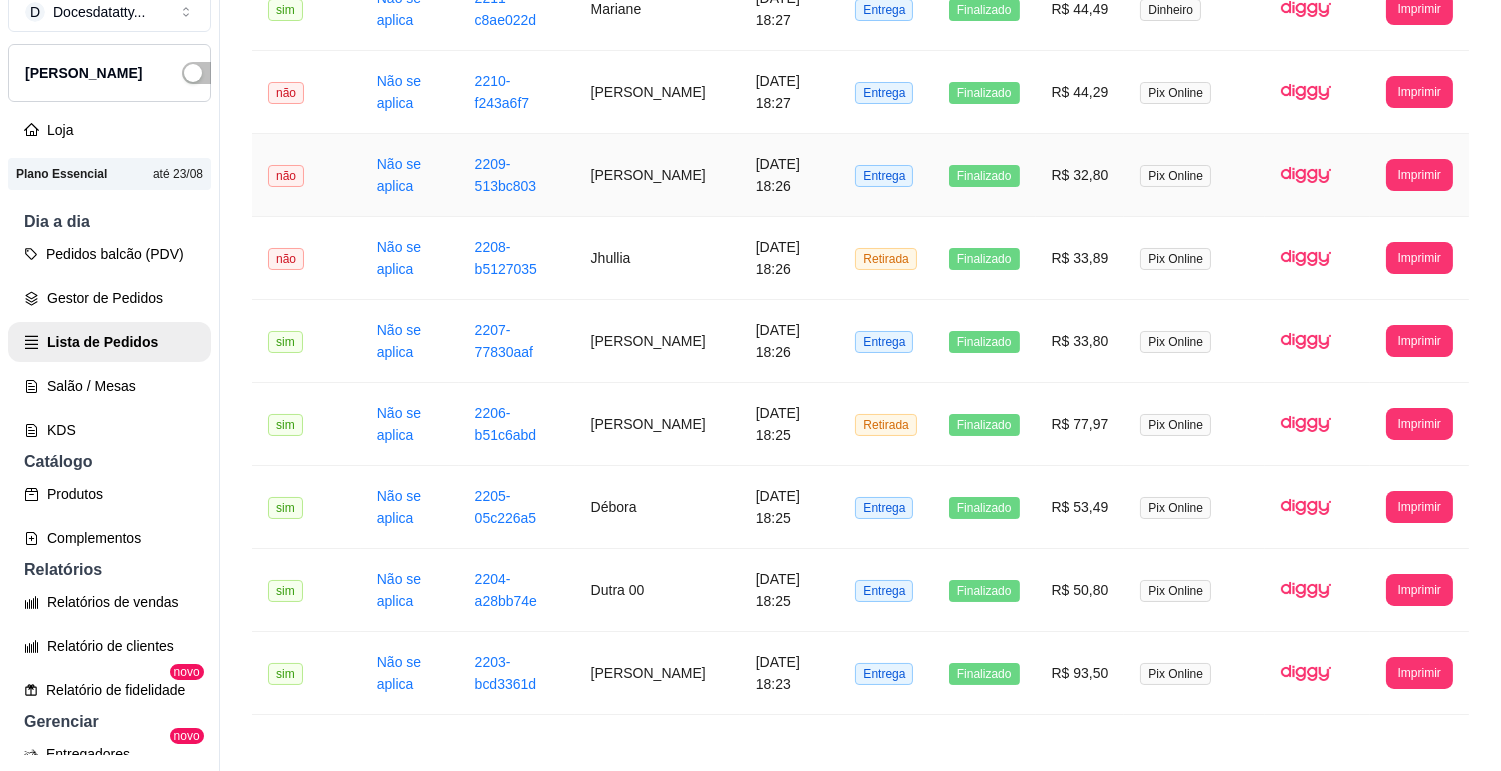 click on "[PERSON_NAME]" at bounding box center (657, 175) 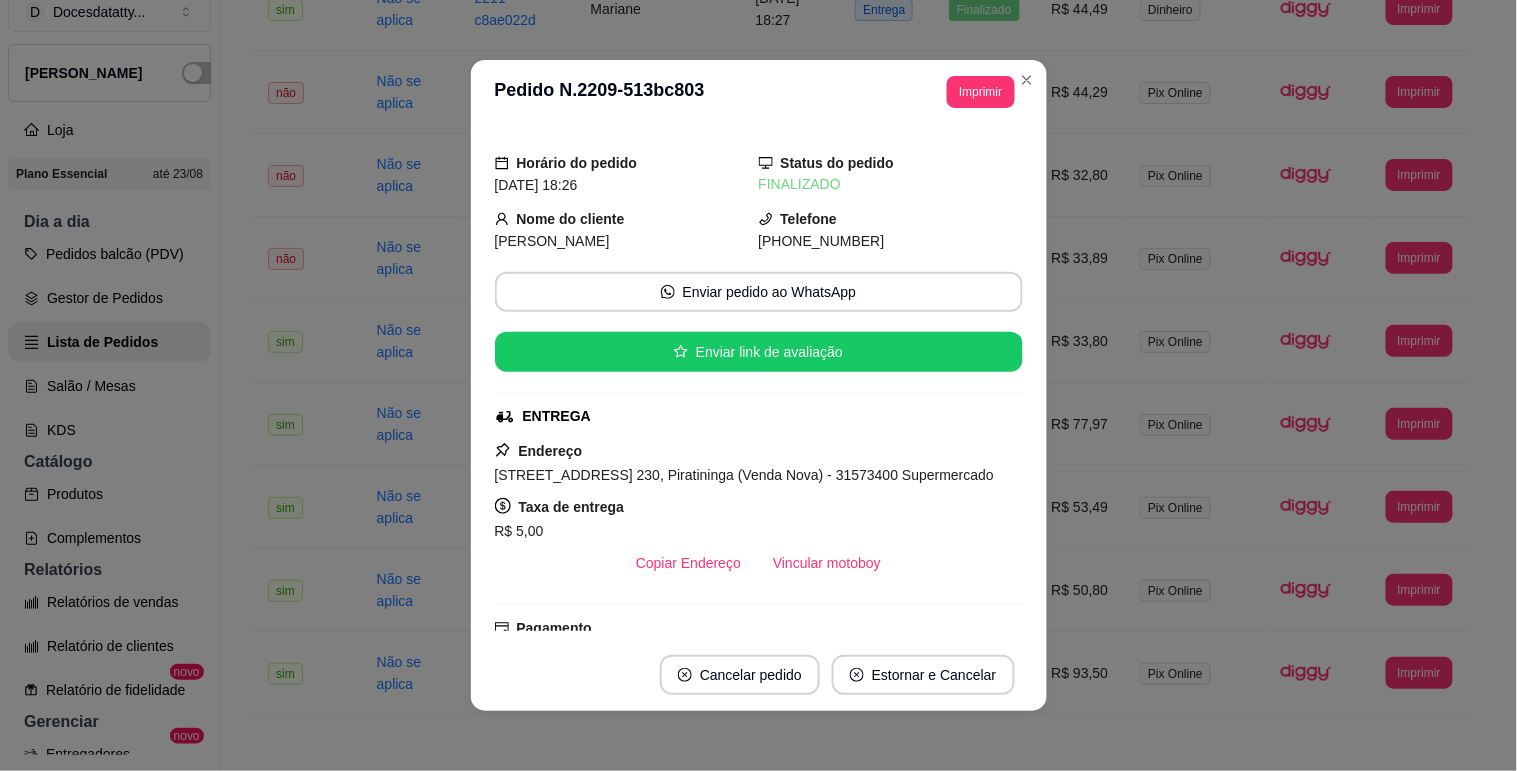 click on "Vincular motoboy" at bounding box center (827, 563) 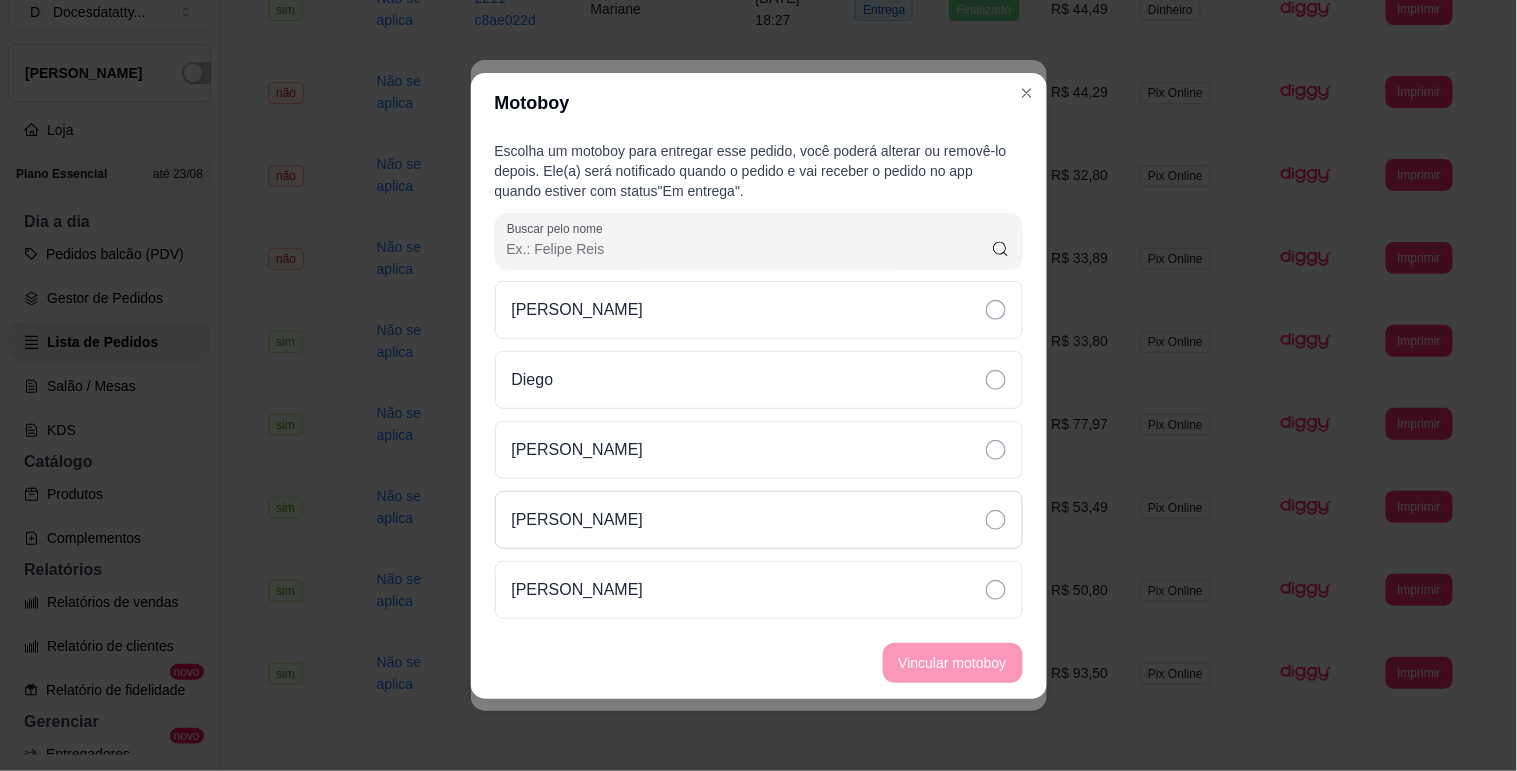click on "[PERSON_NAME]" at bounding box center [759, 520] 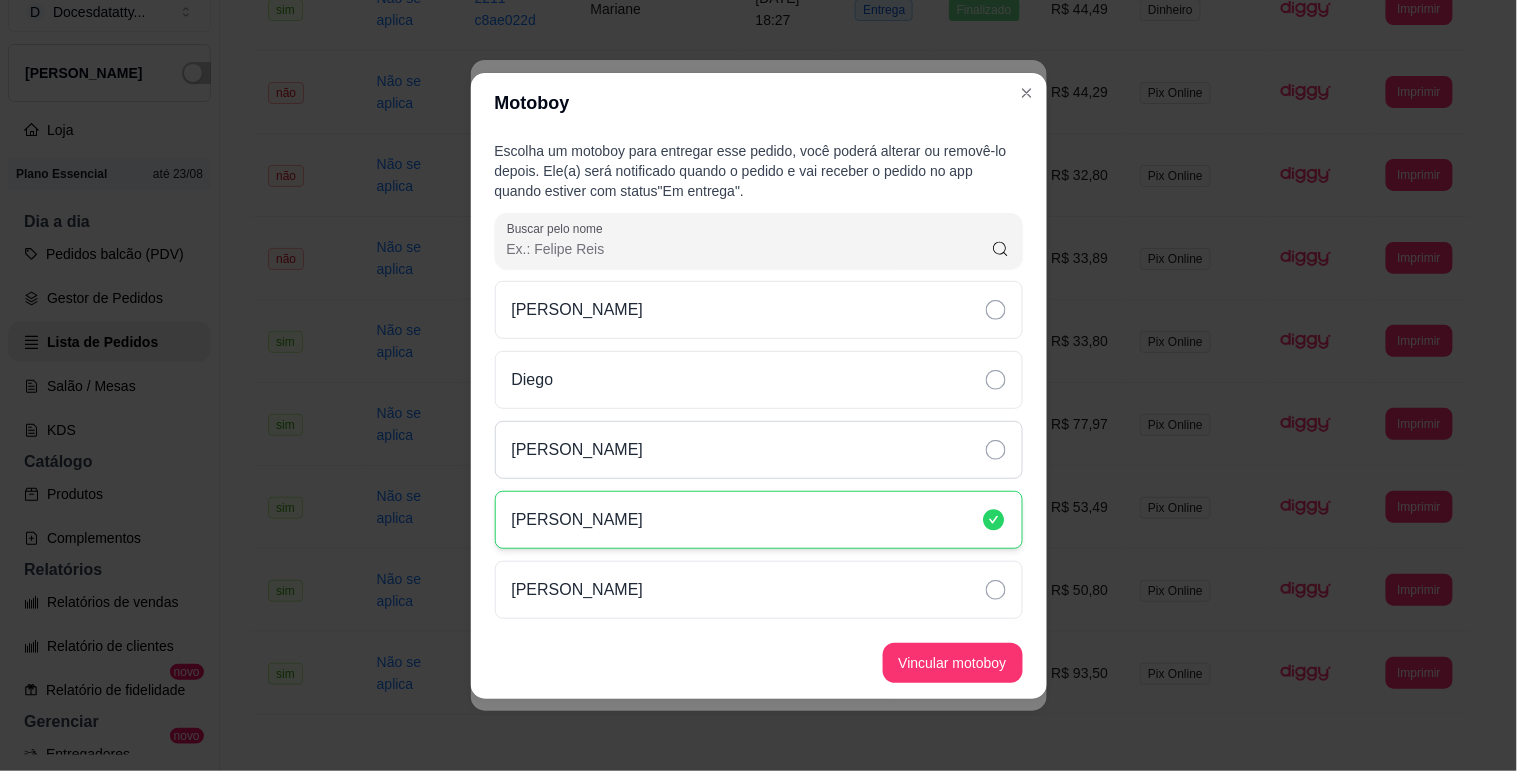 drag, startPoint x: 695, startPoint y: 442, endPoint x: 733, endPoint y: 460, distance: 42.047592 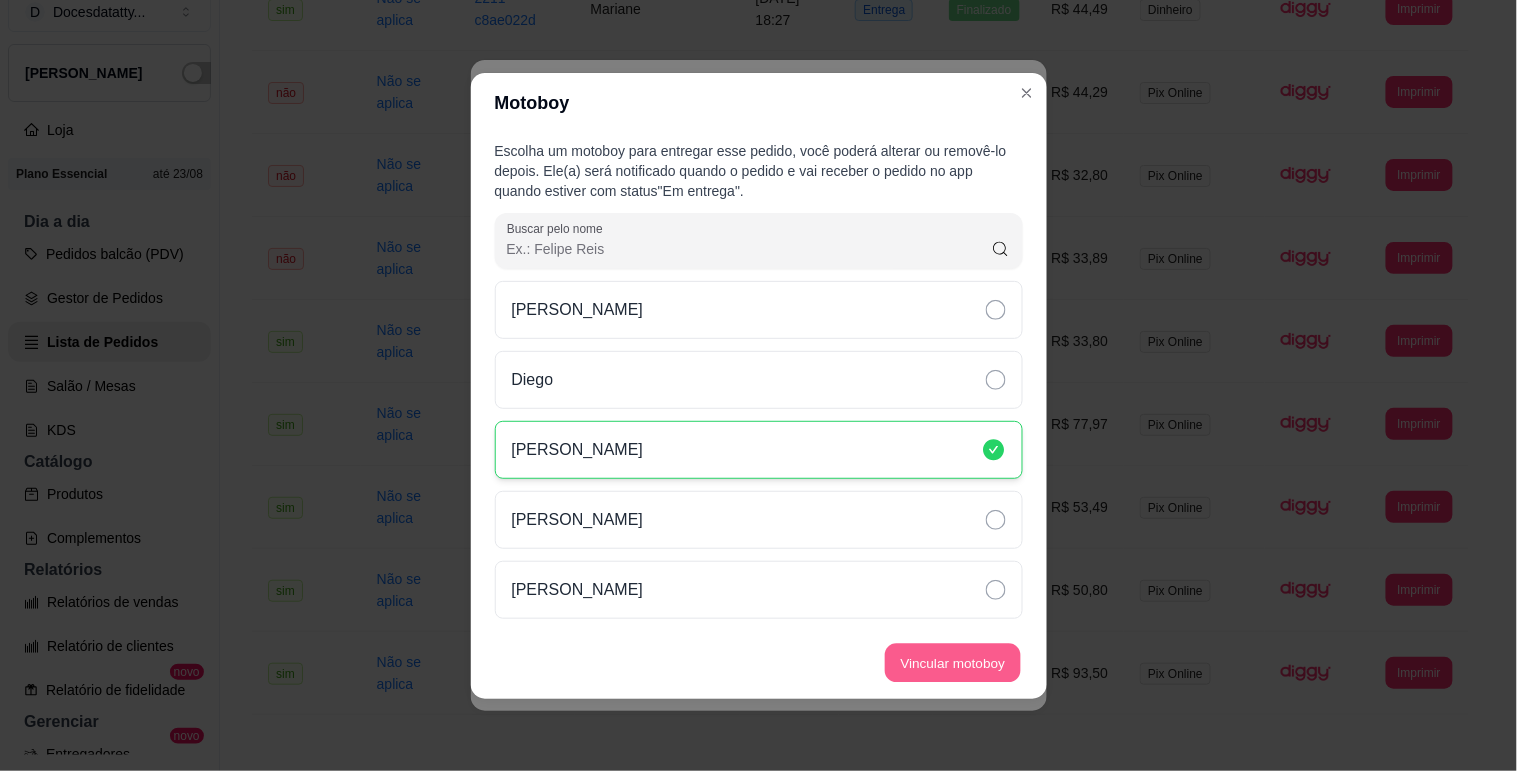 click on "Vincular motoboy" at bounding box center (953, 662) 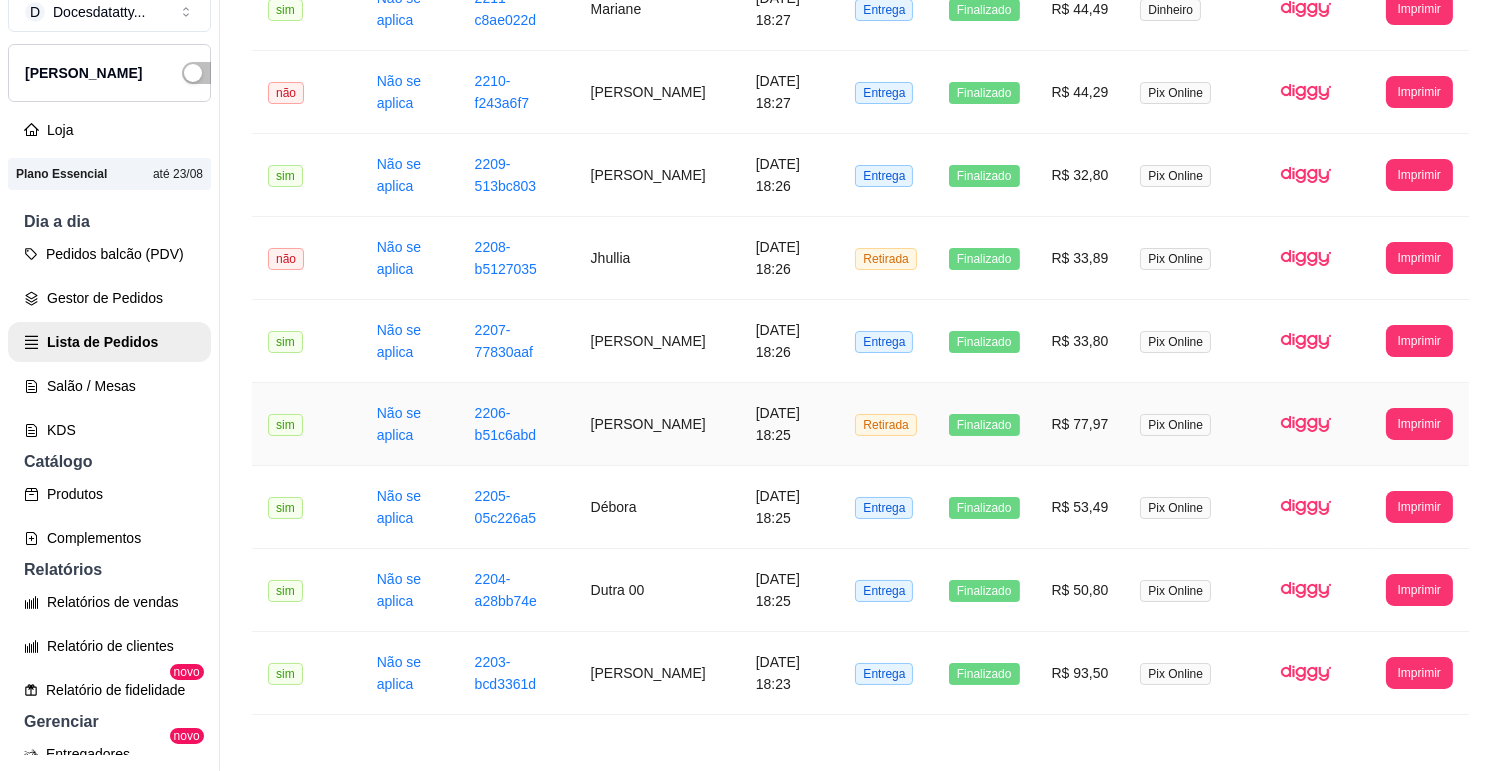 scroll, scrollTop: 1562, scrollLeft: 0, axis: vertical 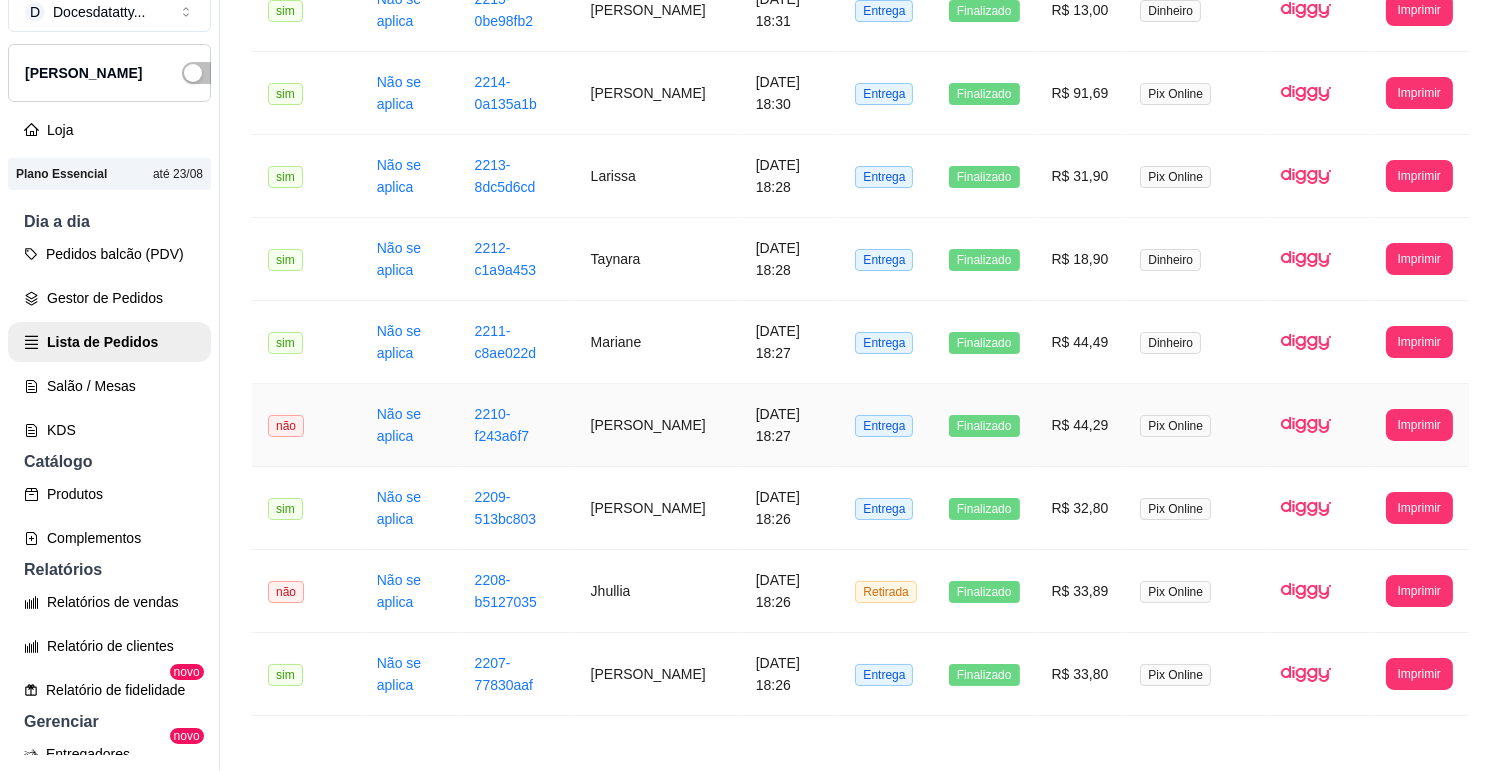 click on "[PERSON_NAME]" at bounding box center (657, 425) 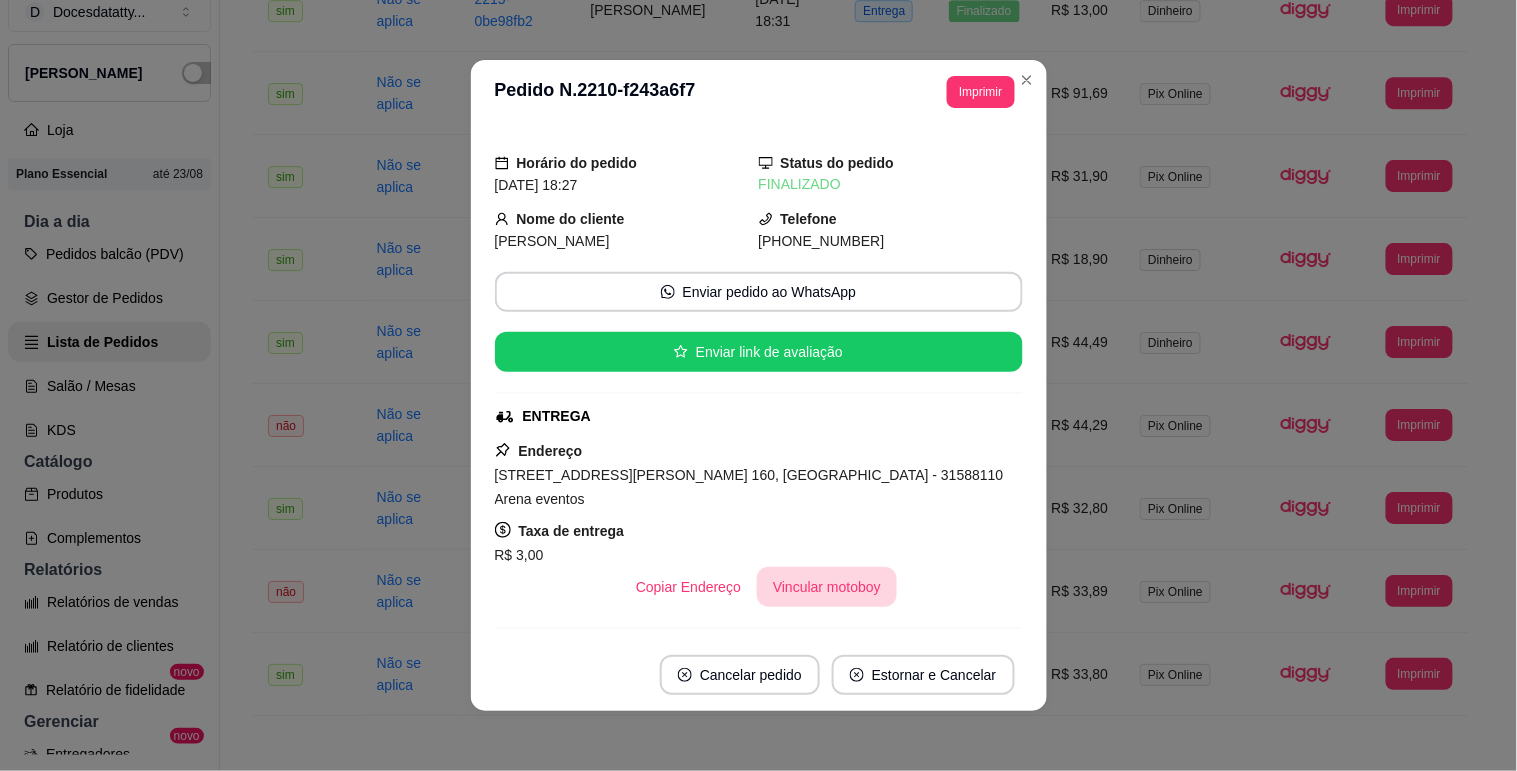 click on "Vincular motoboy" at bounding box center (827, 587) 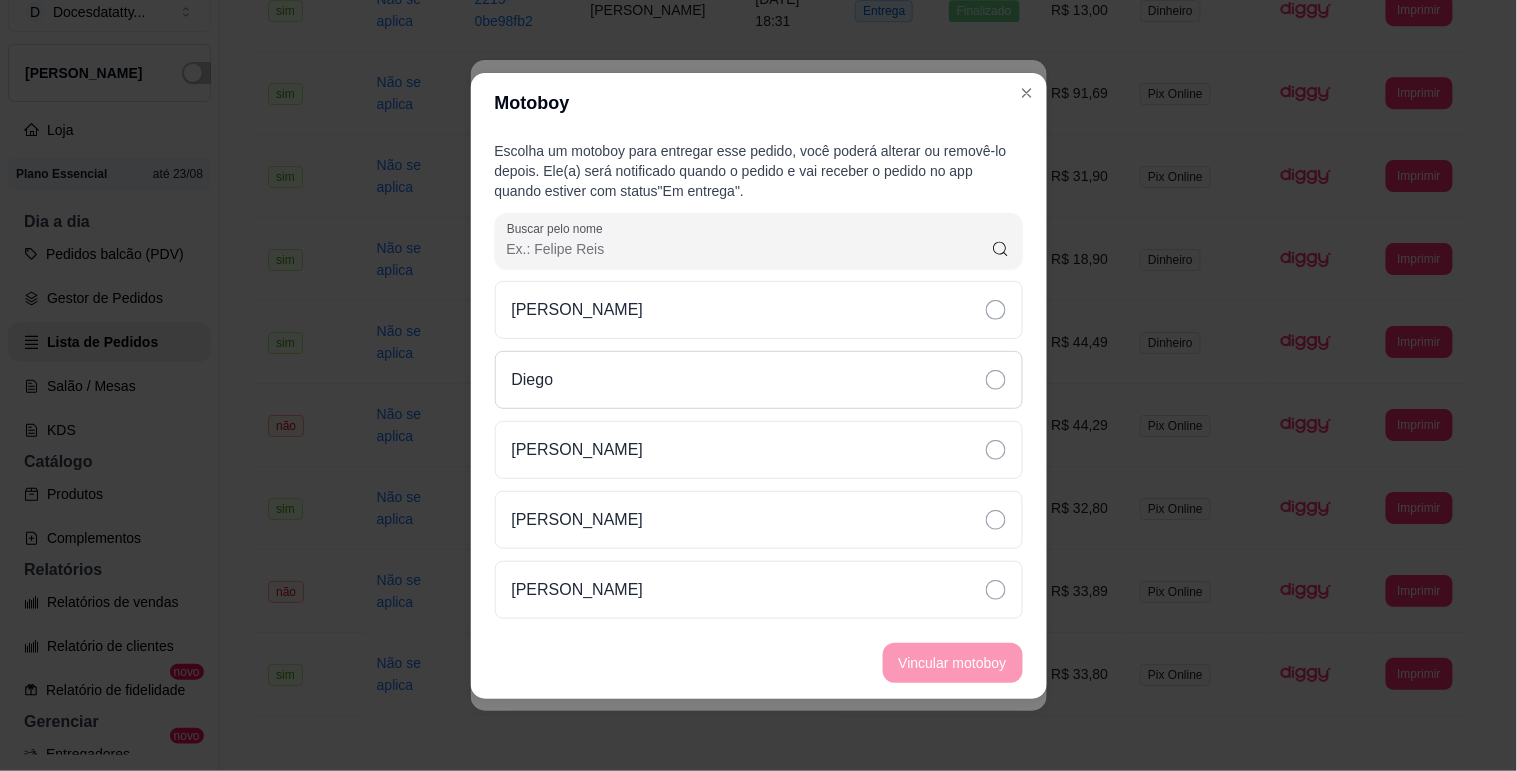 click on "Diego" at bounding box center [759, 380] 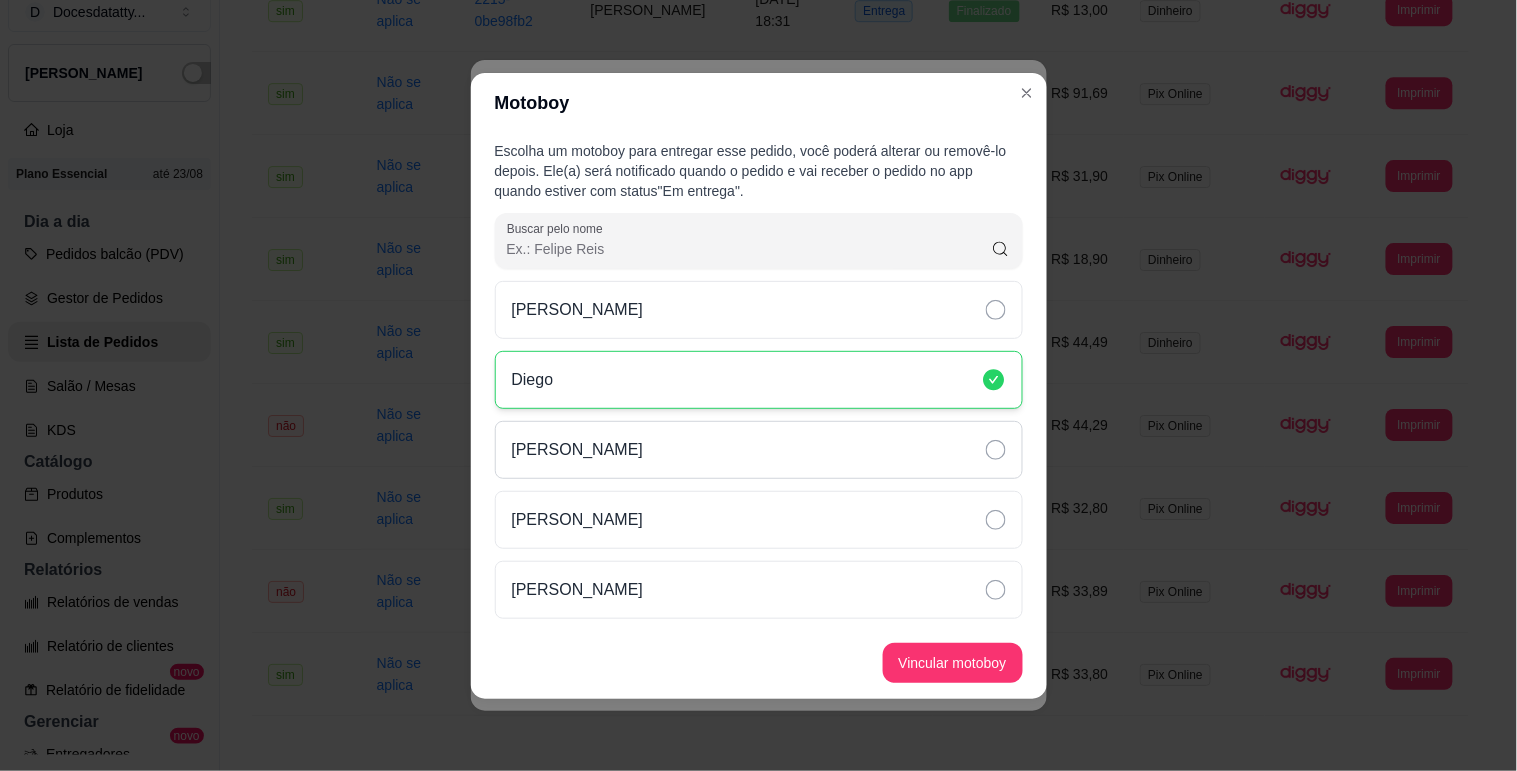 click on "[PERSON_NAME]" at bounding box center (759, 450) 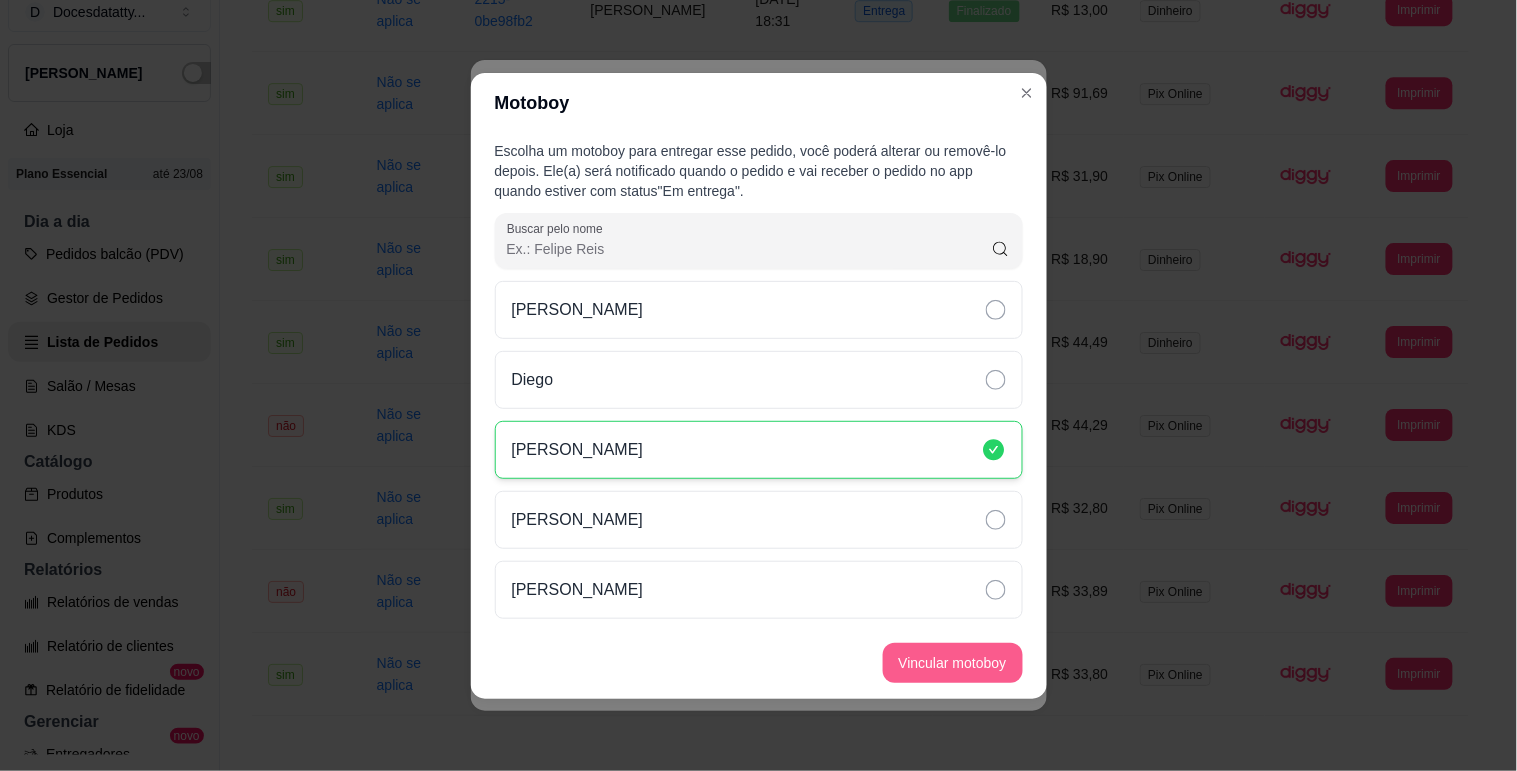 click on "Vincular motoboy" at bounding box center (953, 663) 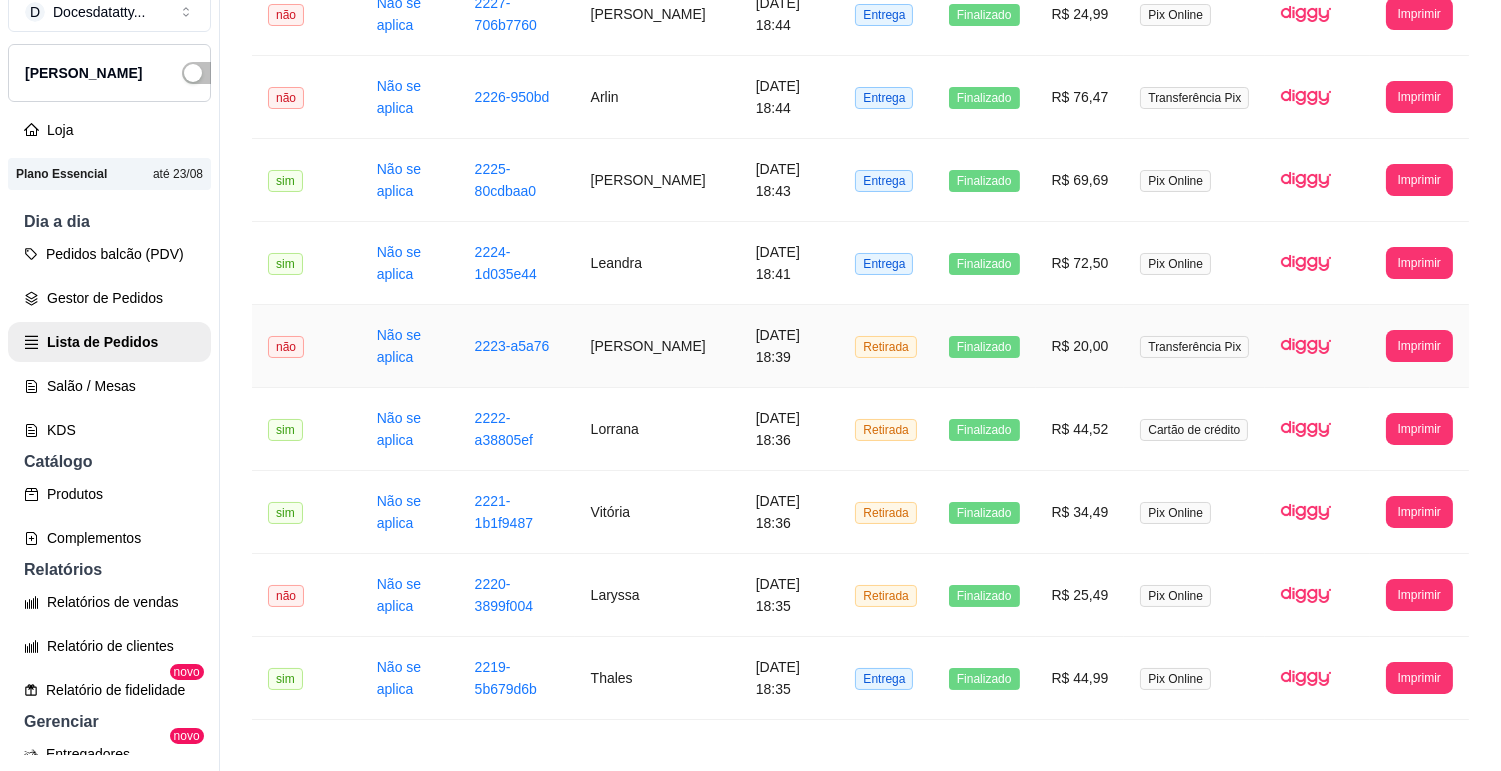 scroll, scrollTop: 451, scrollLeft: 0, axis: vertical 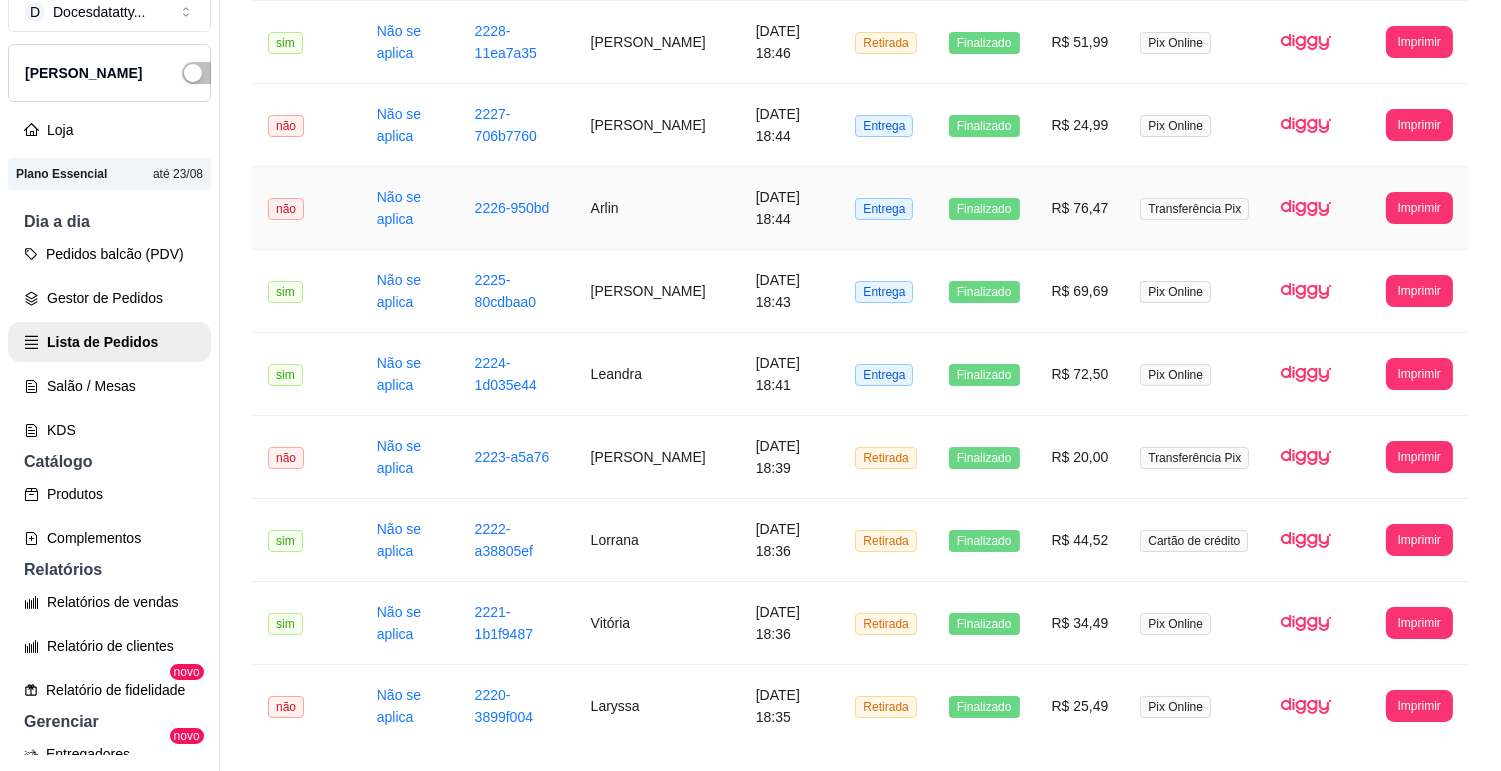 click on "Arlin" at bounding box center [657, 208] 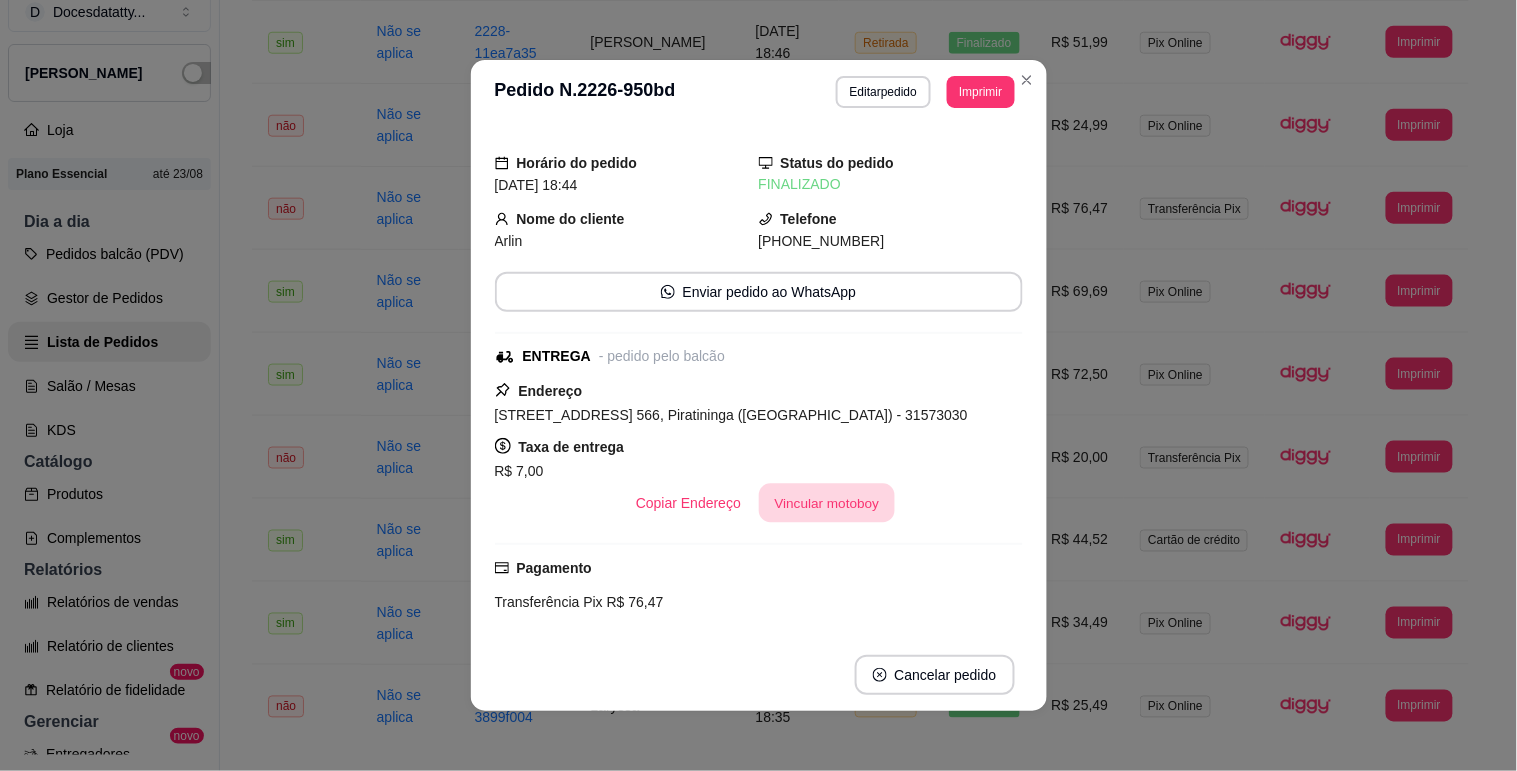click on "Vincular motoboy" at bounding box center [827, 503] 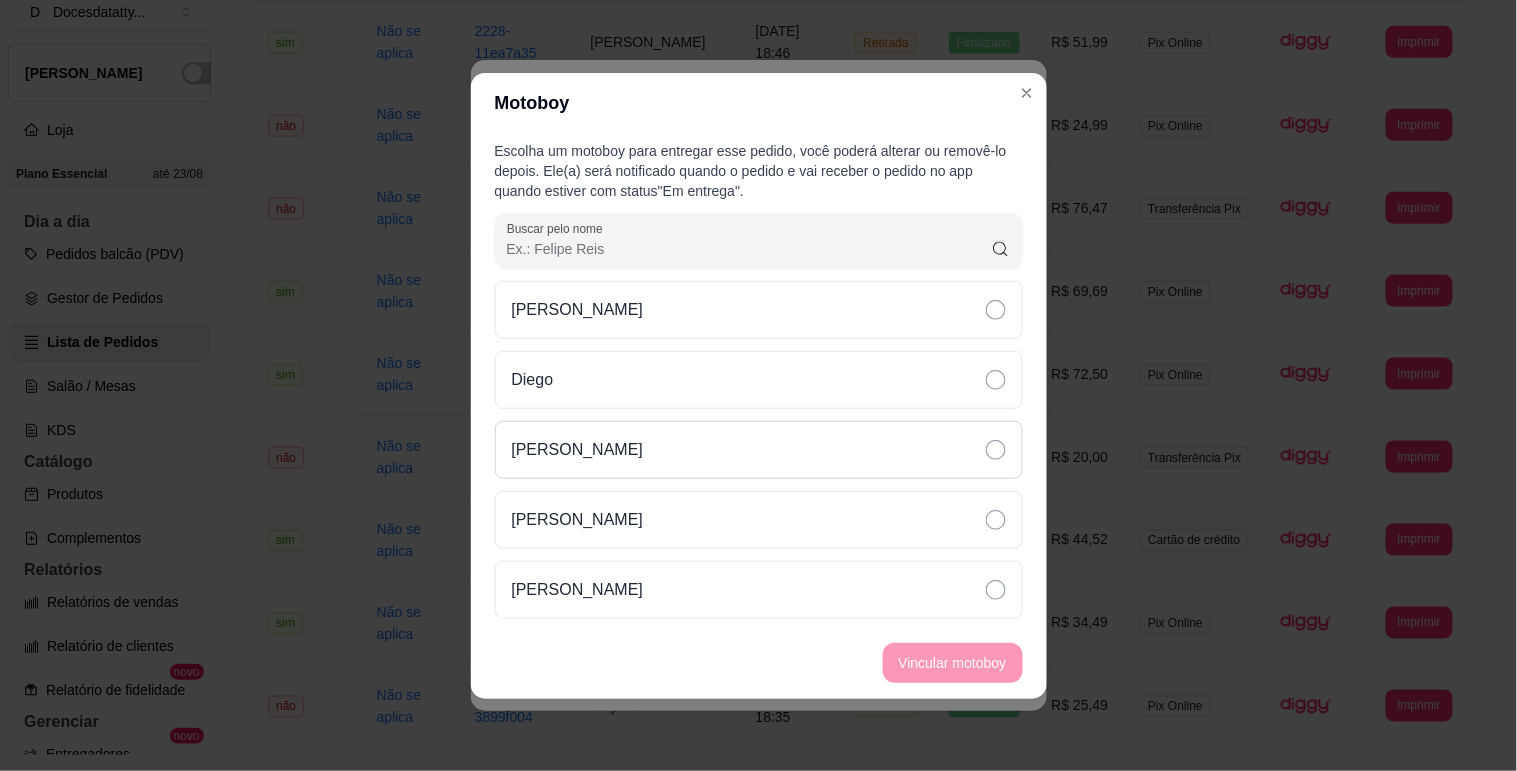 click on "[PERSON_NAME]" at bounding box center [759, 450] 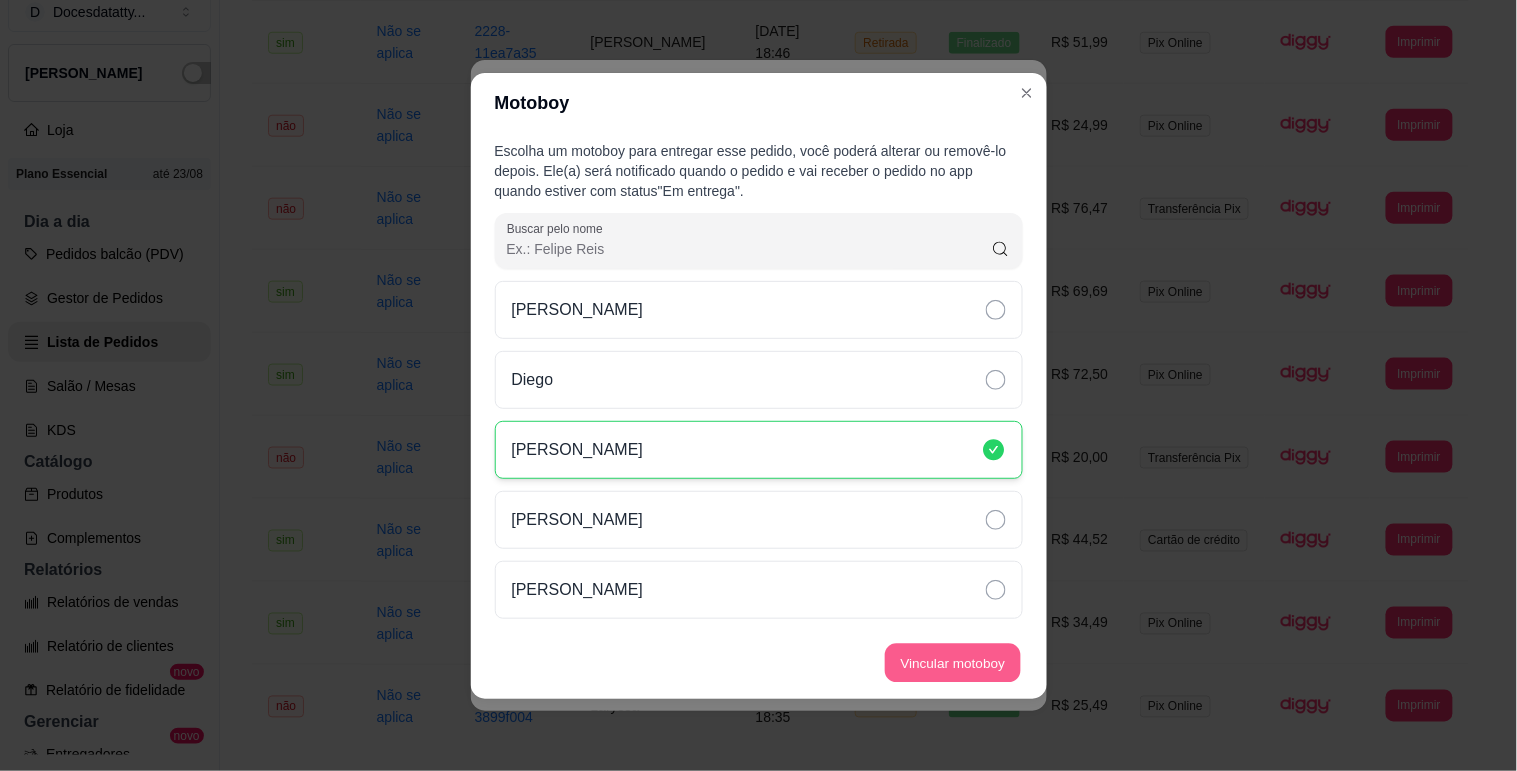 click on "Vincular motoboy" at bounding box center (953, 662) 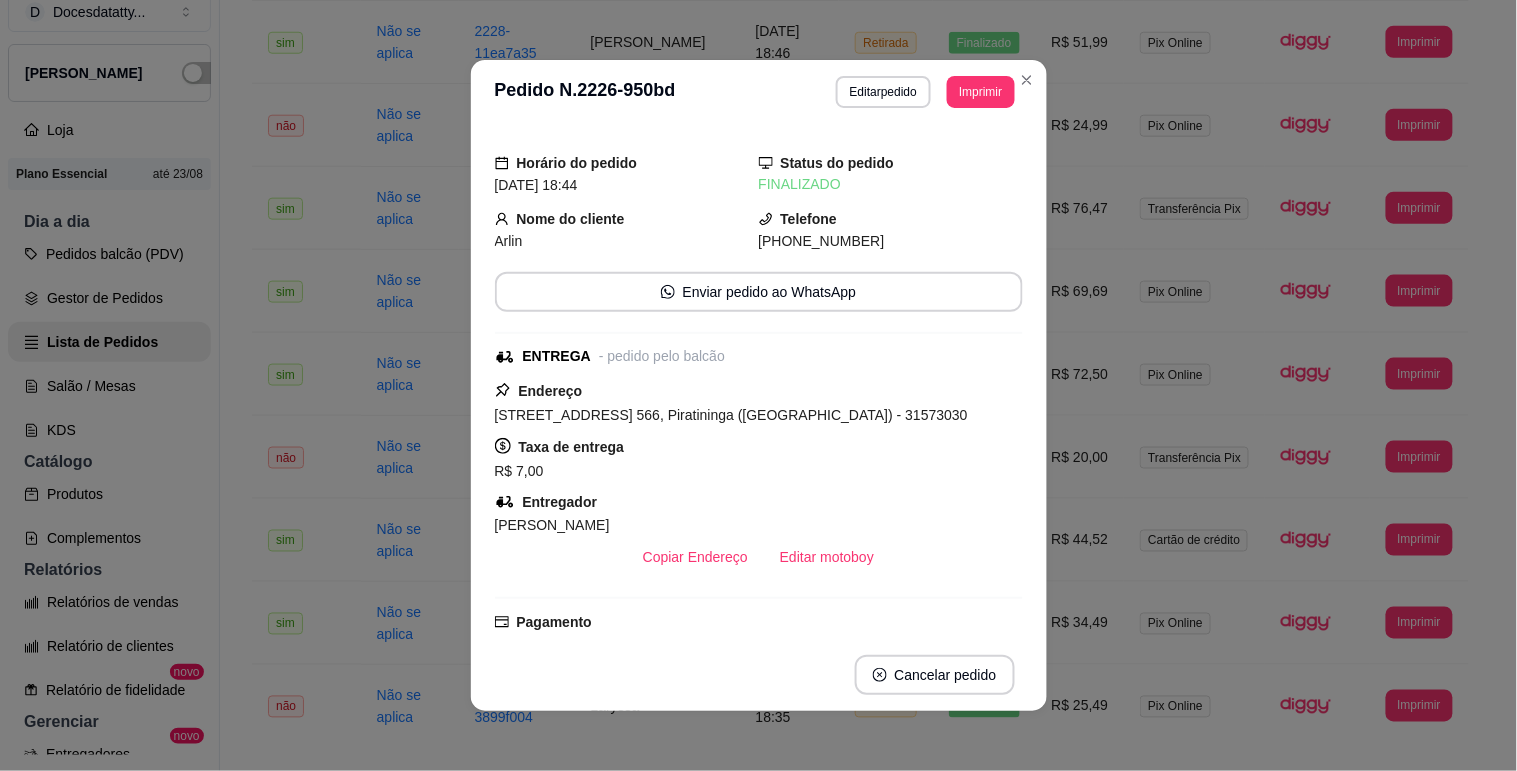 click on "Horário do pedido [DATE] 18:44 Status do pedido FINALIZADO Nome do cliente Arlin Telefone [PHONE_NUMBER] Enviar pedido ao WhatsApp ENTREGA - pedido pelo balcão Endereço  [STREET_ADDRESS] 566, Piratininga (Venda Nova) - 31573030  Taxa de entrega  R$ 7,00 Entregador Mateus rosa  Copiar Endereço Editar motoboy Pagamento Transferência Pix   R$ 76,47 Resumo do pedido 1 x     COXINHA FRANGO REQUEIJÃO - COM COCA-COLA✅ R$ 16,00 KETCHUP / MAIONESE HELLMANN'S   1 x   KETCHUP / MAIONESE HELMANN'S  ( R$ 0,00 ) 1 x     COPO BROWNIE R$ 19,99 1 x     PUDIM NO POTE DE VIDRO  R$ 18,49 1 x     MORANGO DO AMOR  R$ 14,99 Subtotal R$ 69,47 Total R$ 76,47" at bounding box center (759, 381) 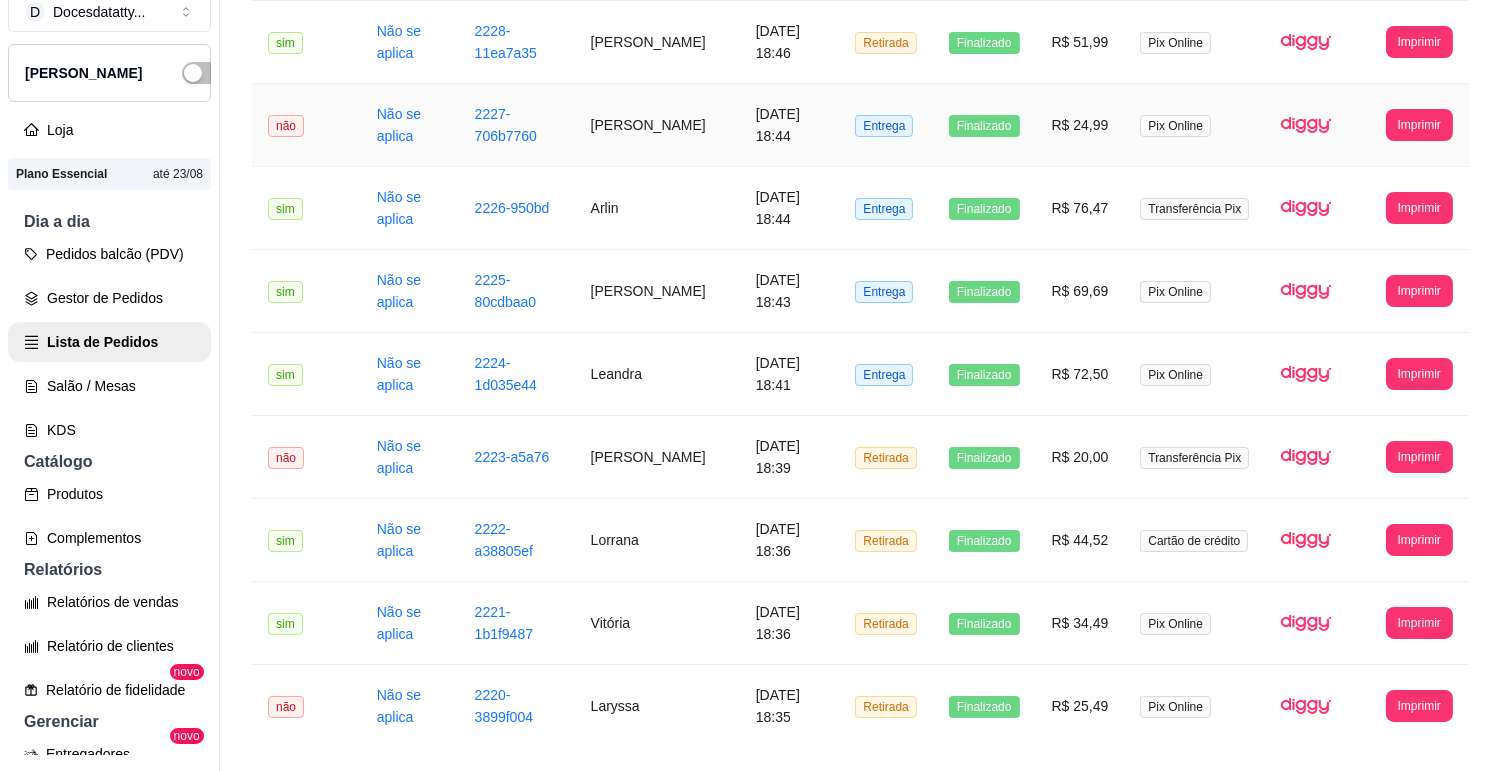 click on "[PERSON_NAME]" at bounding box center (657, 125) 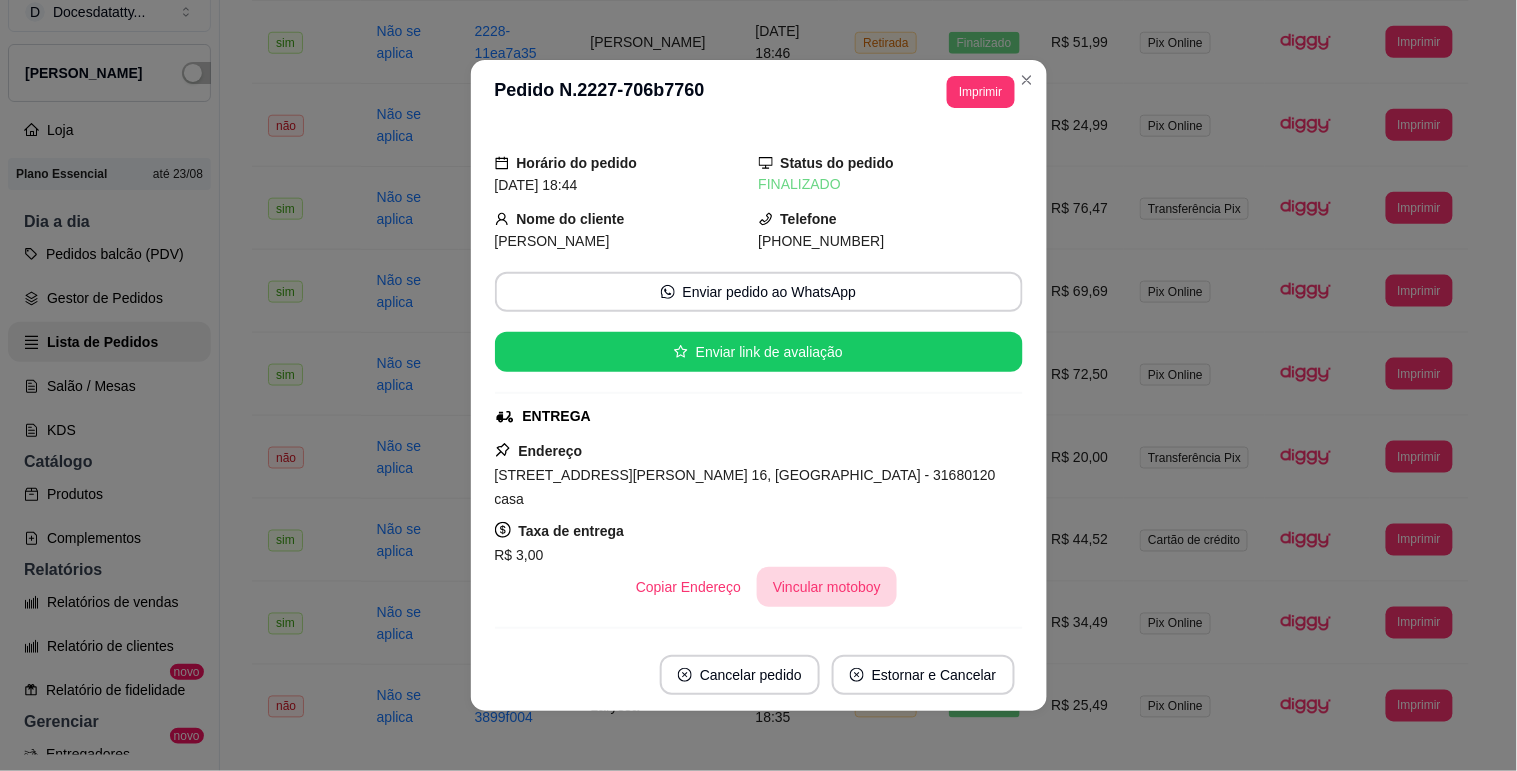click on "Vincular motoboy" at bounding box center (827, 587) 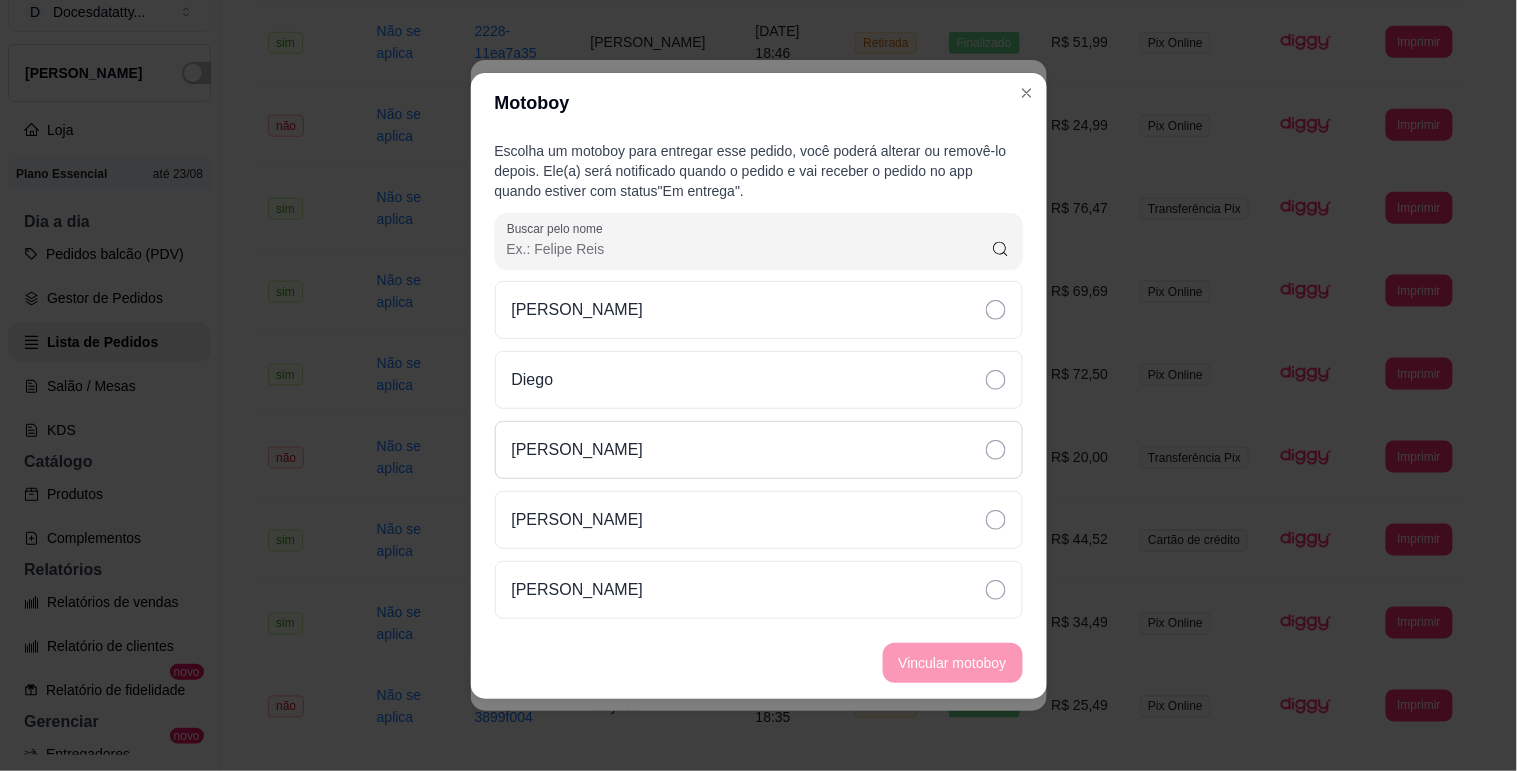 click on "[PERSON_NAME]" at bounding box center [759, 450] 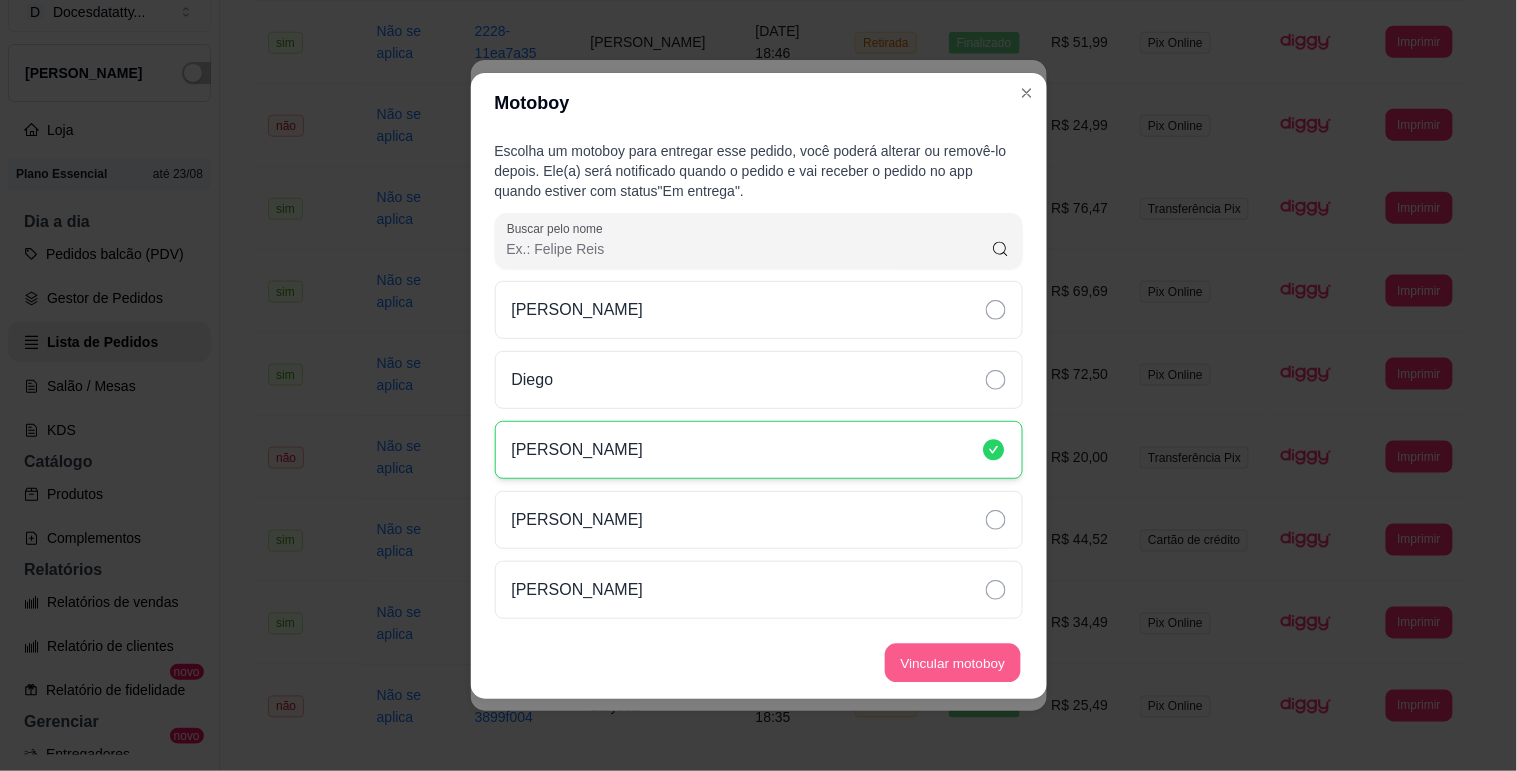 click on "Vincular motoboy" at bounding box center [953, 662] 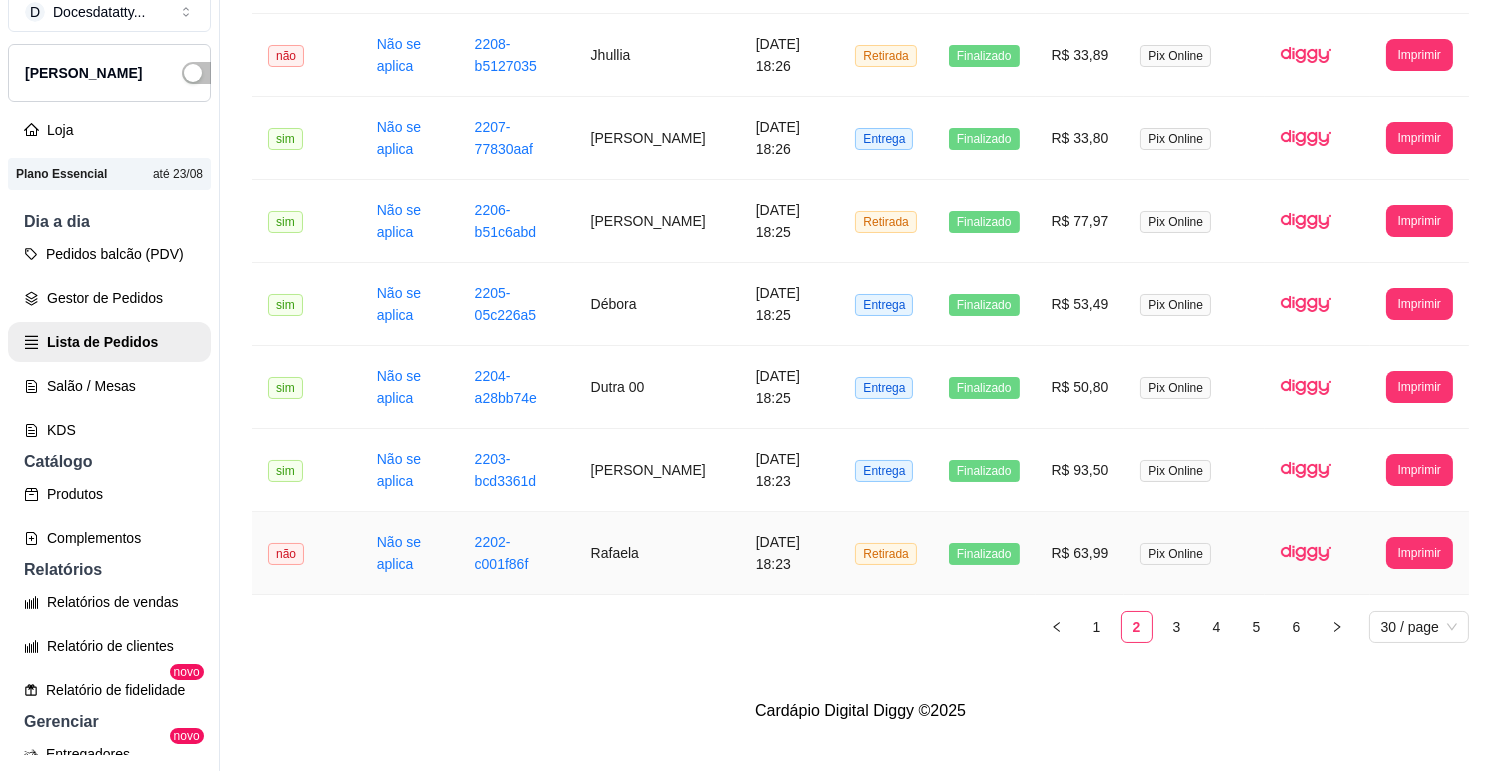 scroll, scrollTop: 2117, scrollLeft: 0, axis: vertical 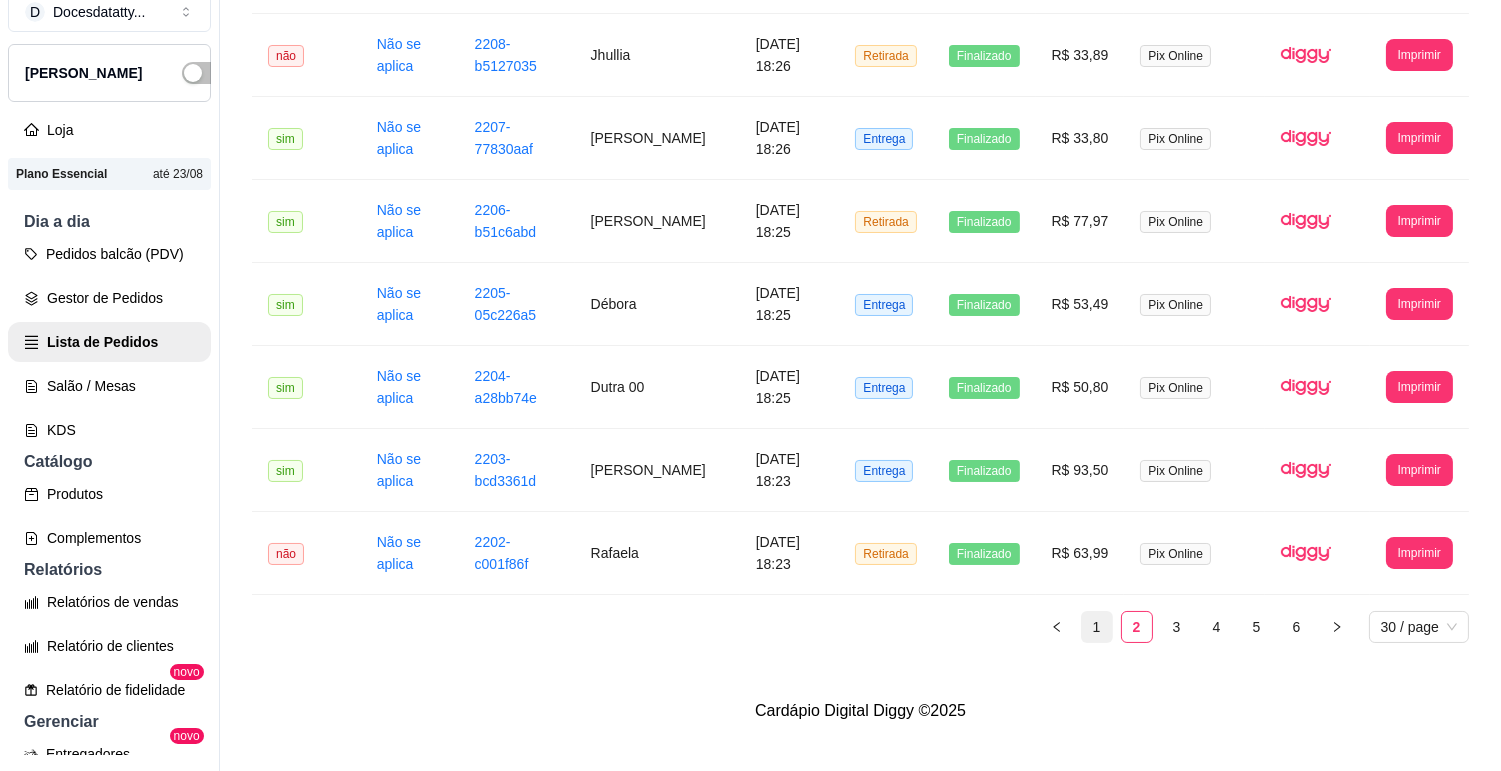 click on "1 2 3 4 5 6 30 / page" at bounding box center (860, 627) 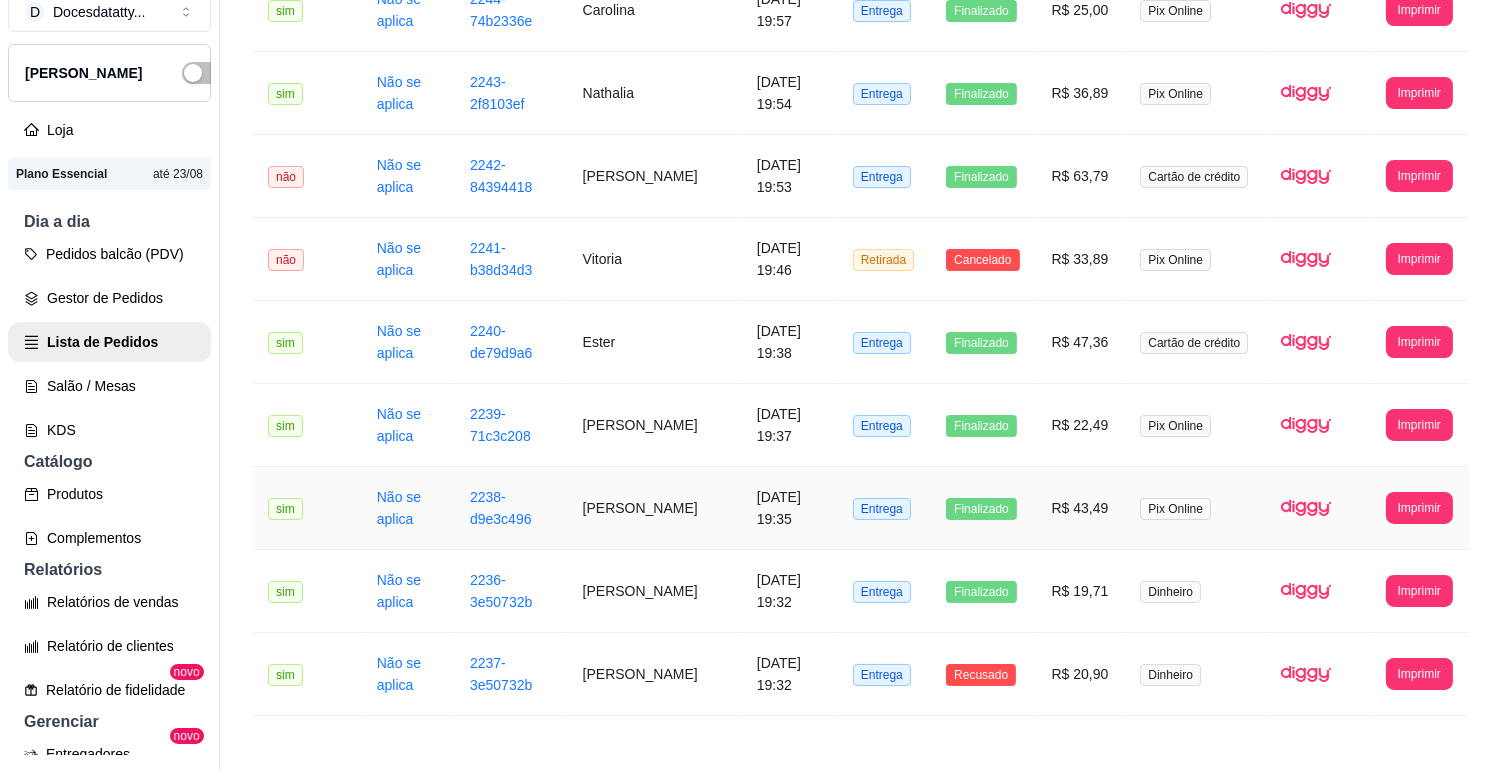 scroll, scrollTop: 1117, scrollLeft: 0, axis: vertical 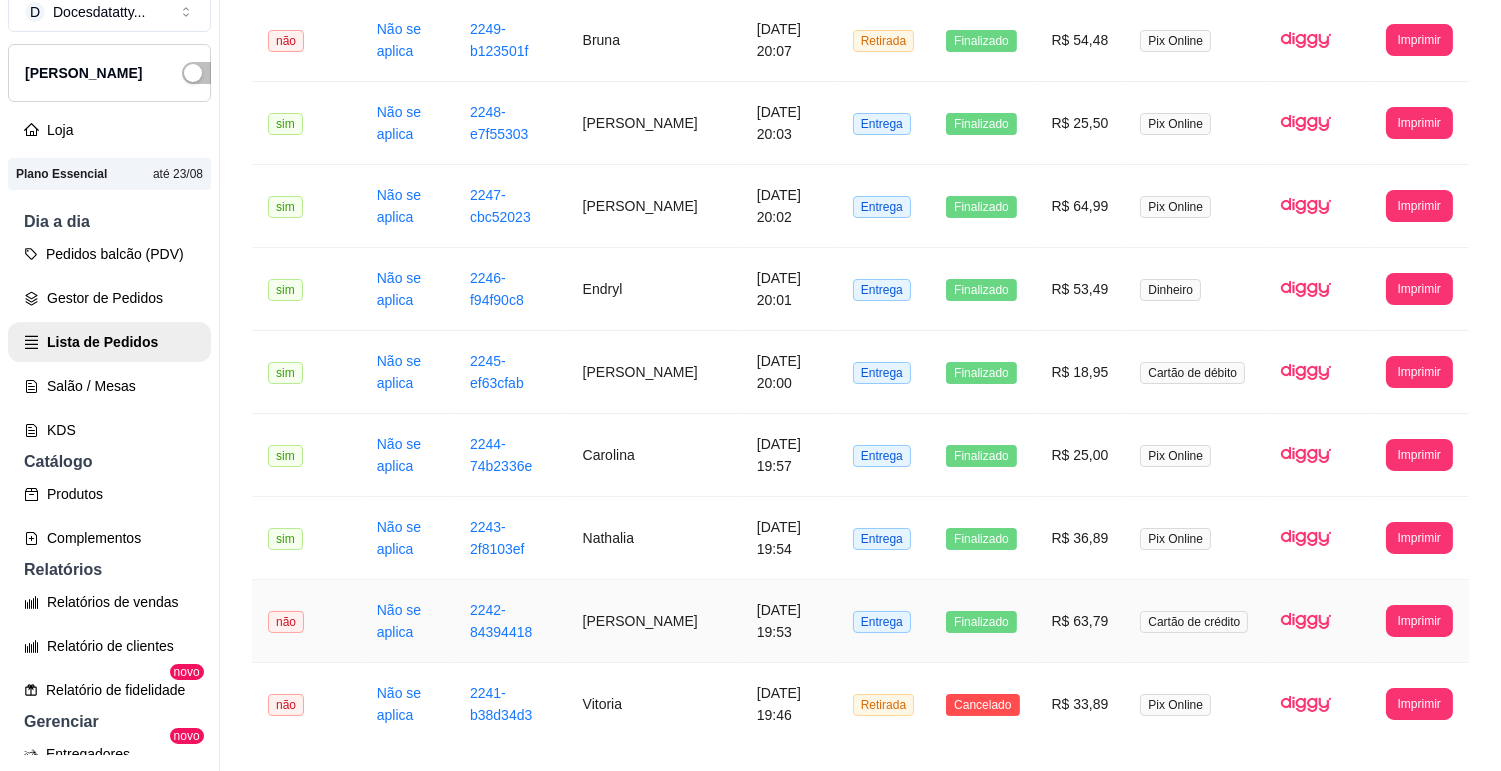 click on "[PERSON_NAME]" at bounding box center [654, 621] 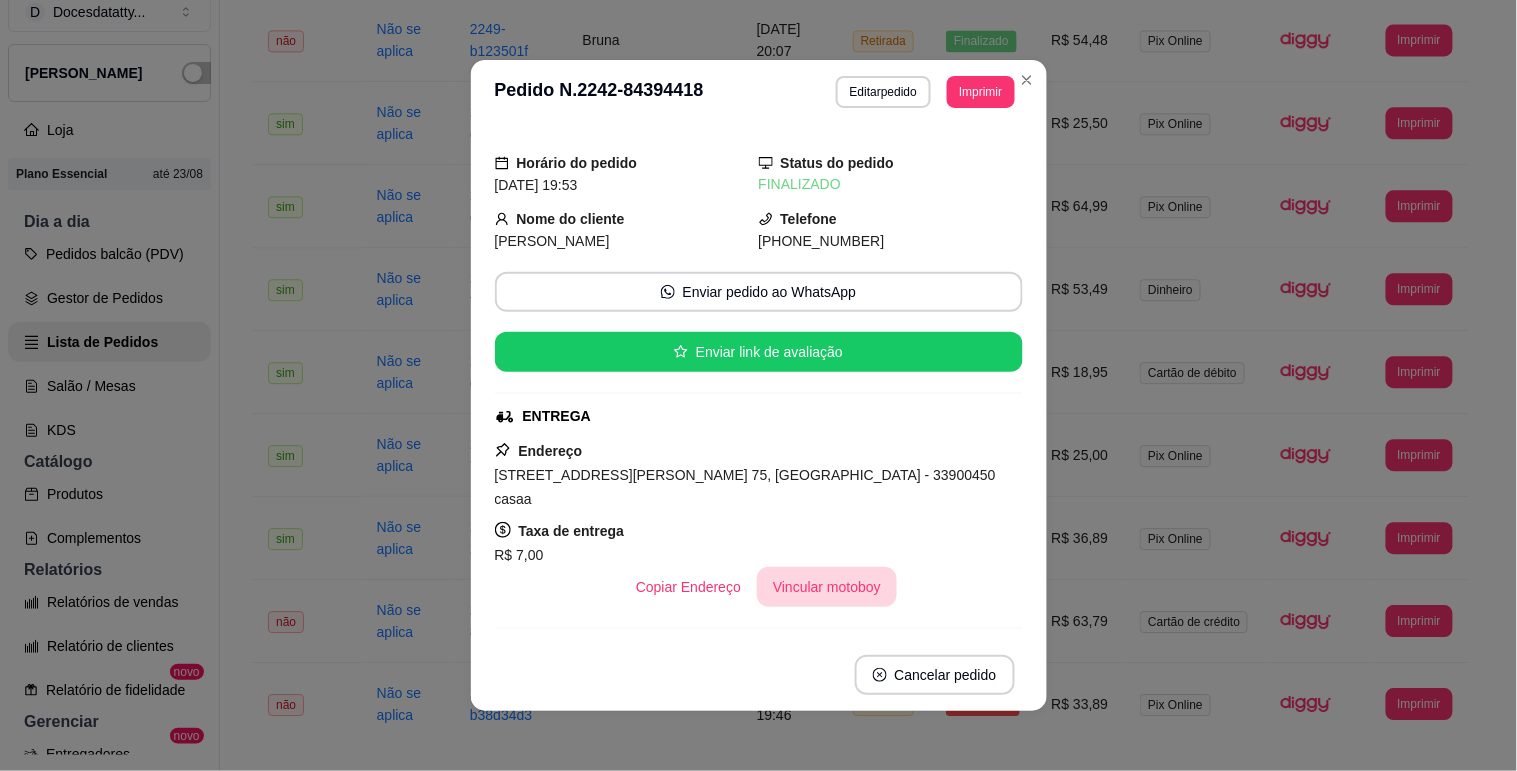 click on "Vincular motoboy" at bounding box center (827, 587) 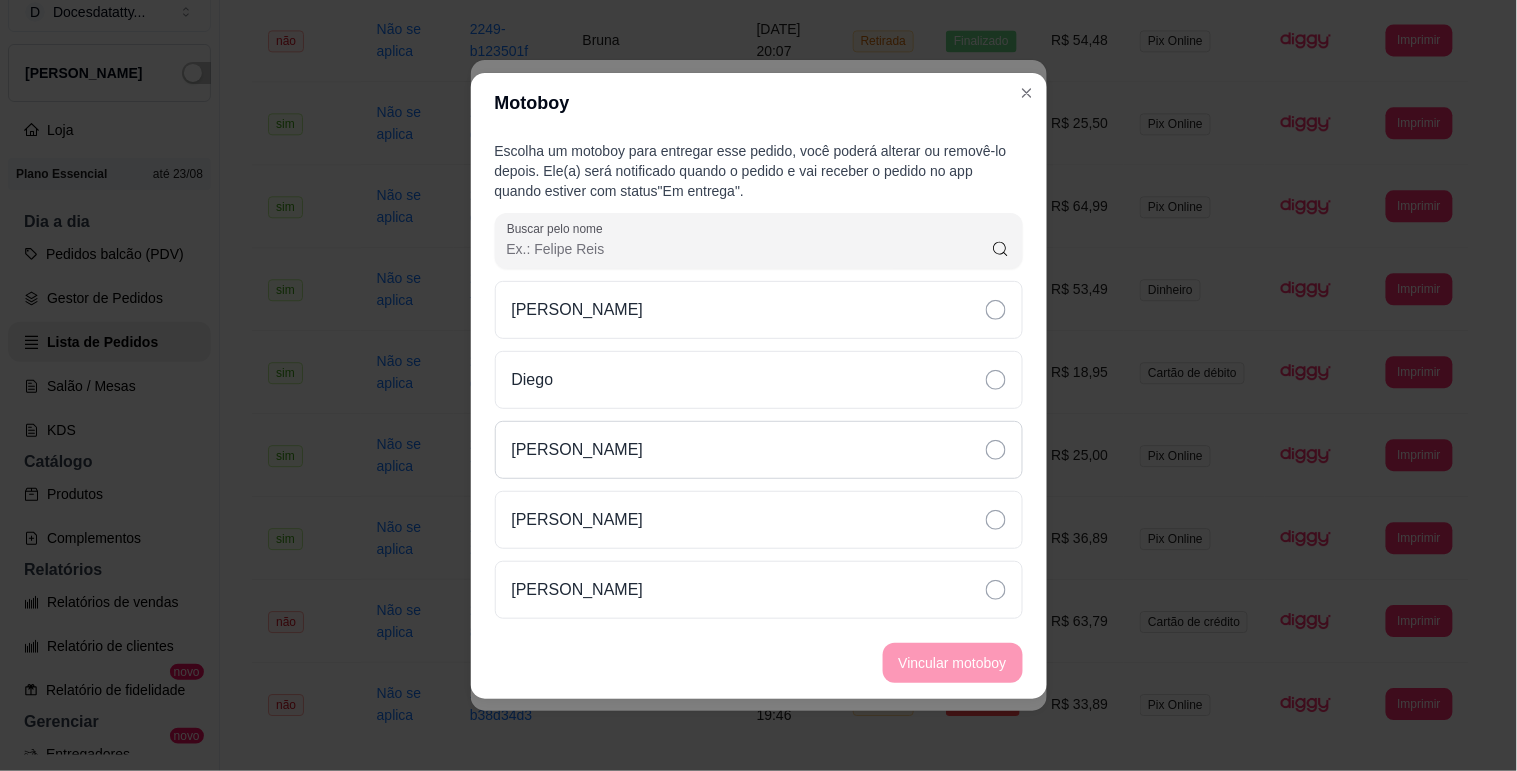 click on "[PERSON_NAME]" at bounding box center [759, 450] 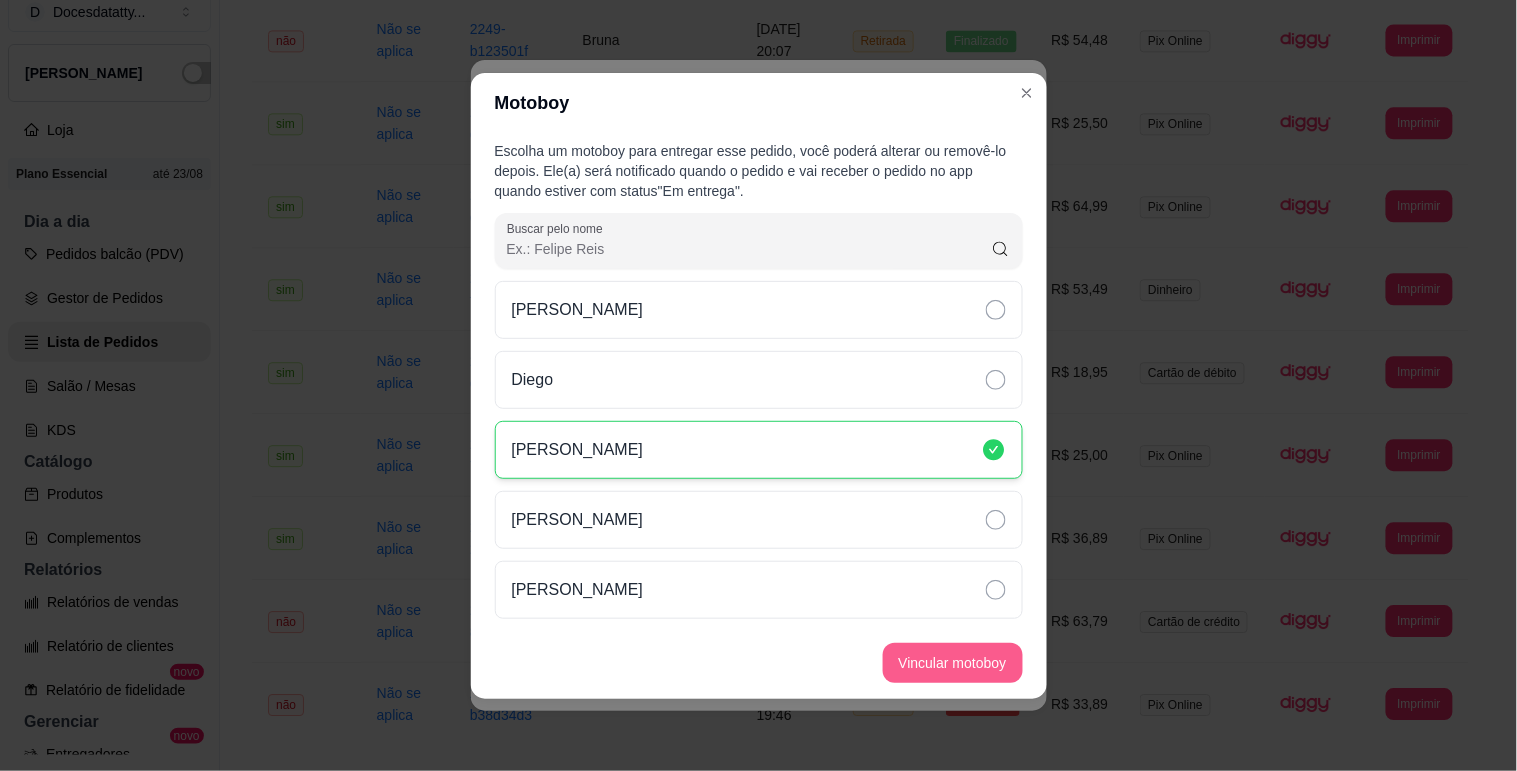 click on "Vincular motoboy" at bounding box center (953, 663) 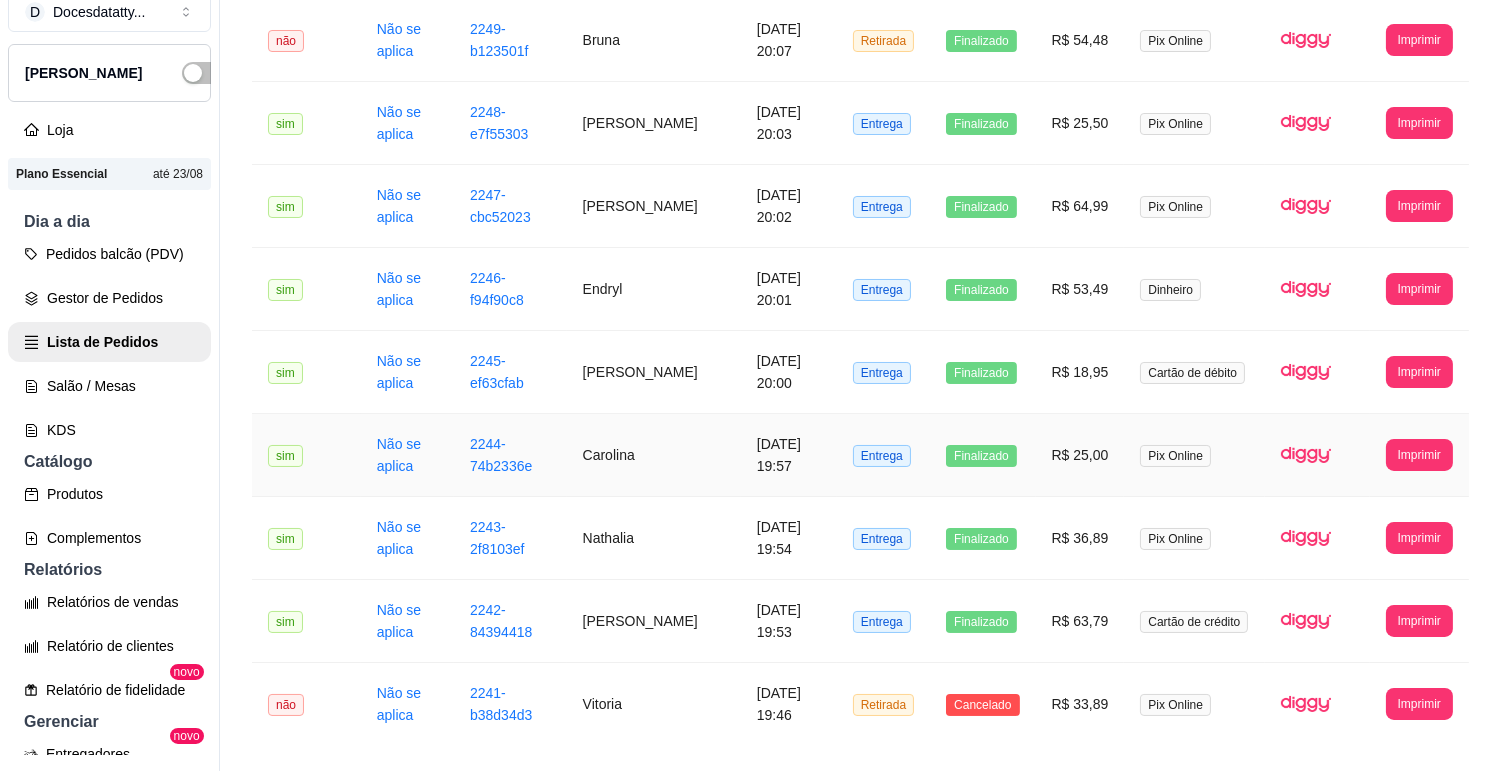 scroll, scrollTop: 784, scrollLeft: 0, axis: vertical 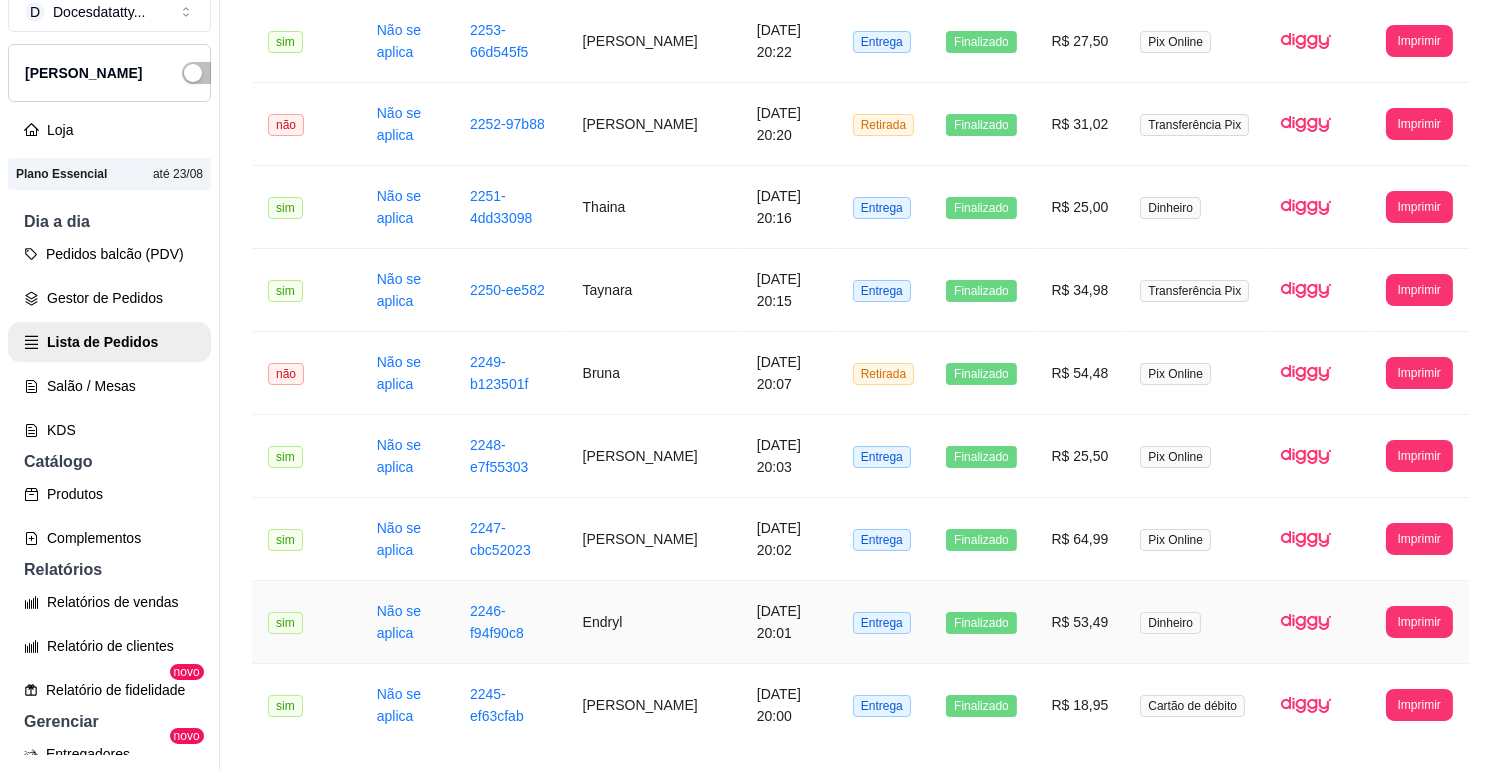 click on "Endryl" at bounding box center [654, 622] 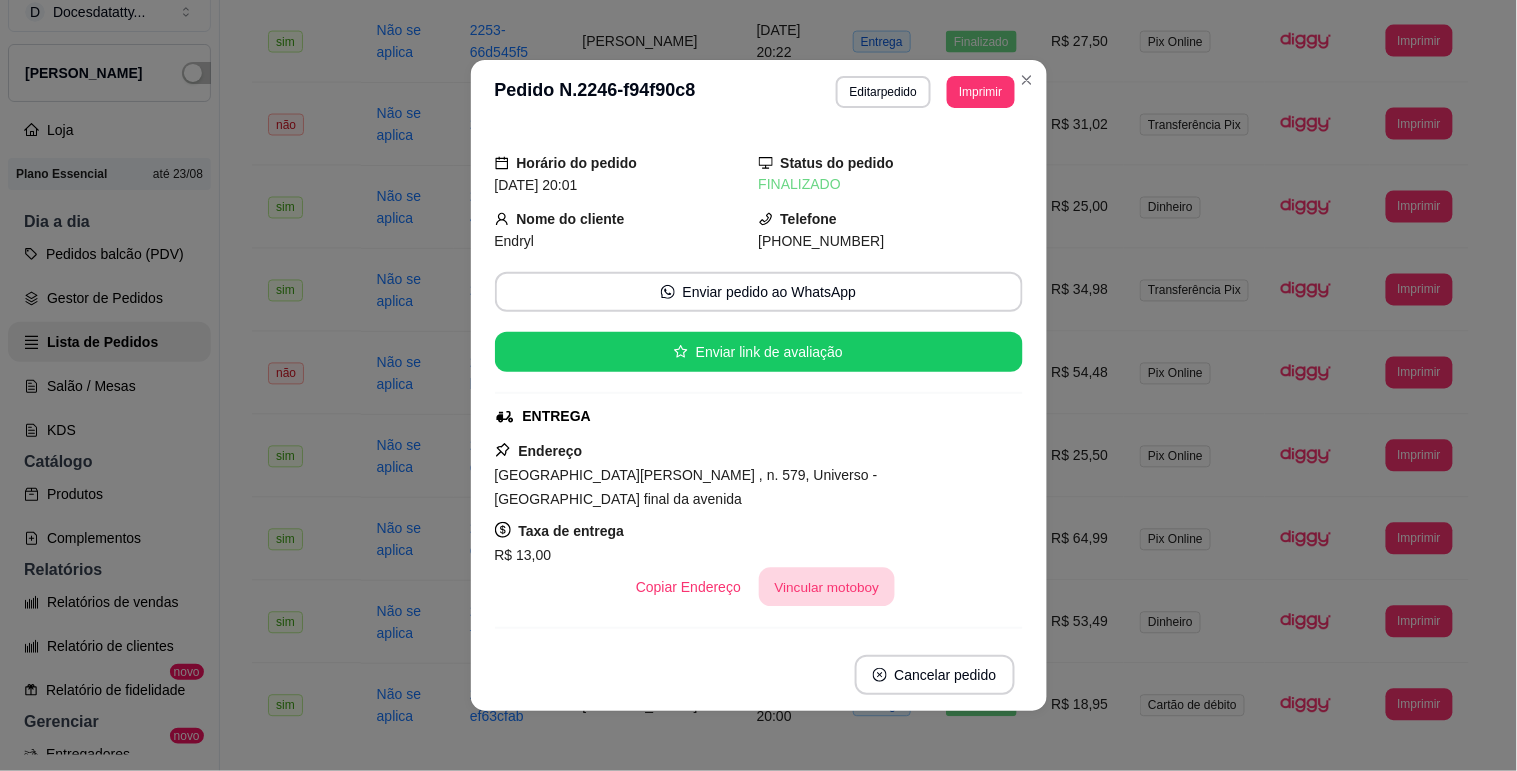 click on "Vincular motoboy" at bounding box center (827, 587) 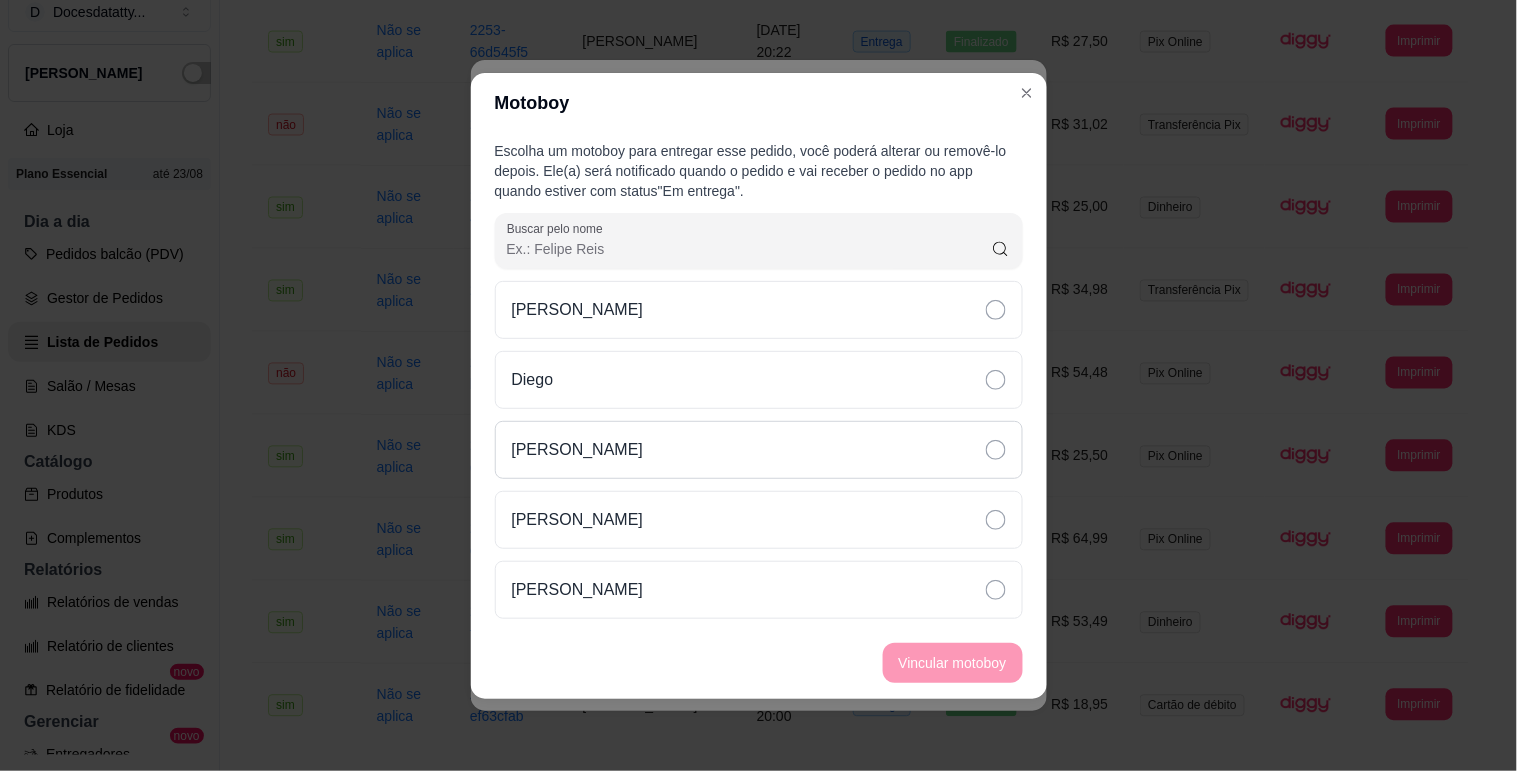 click on "[PERSON_NAME]" at bounding box center [759, 450] 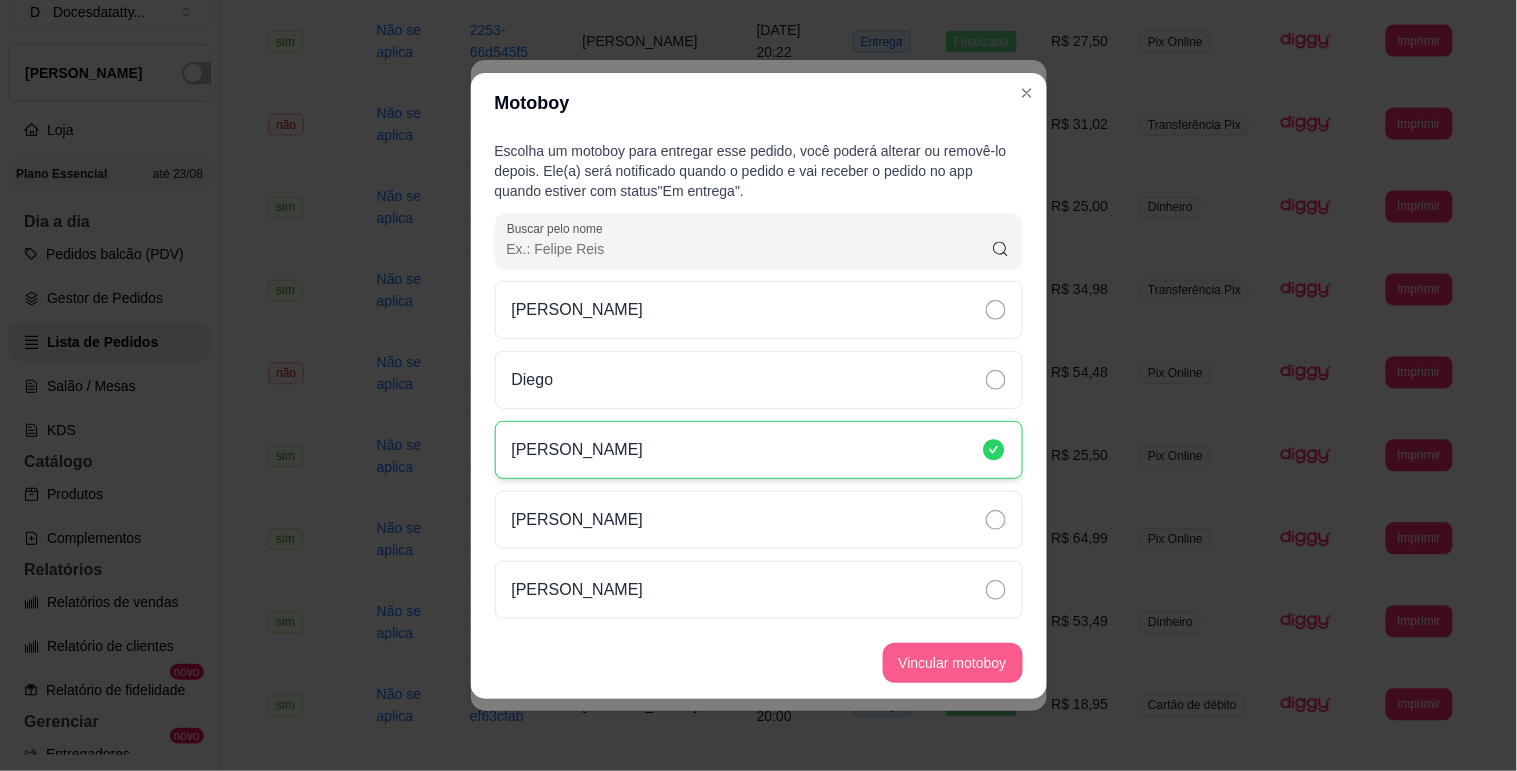 click on "Vincular motoboy" at bounding box center (953, 663) 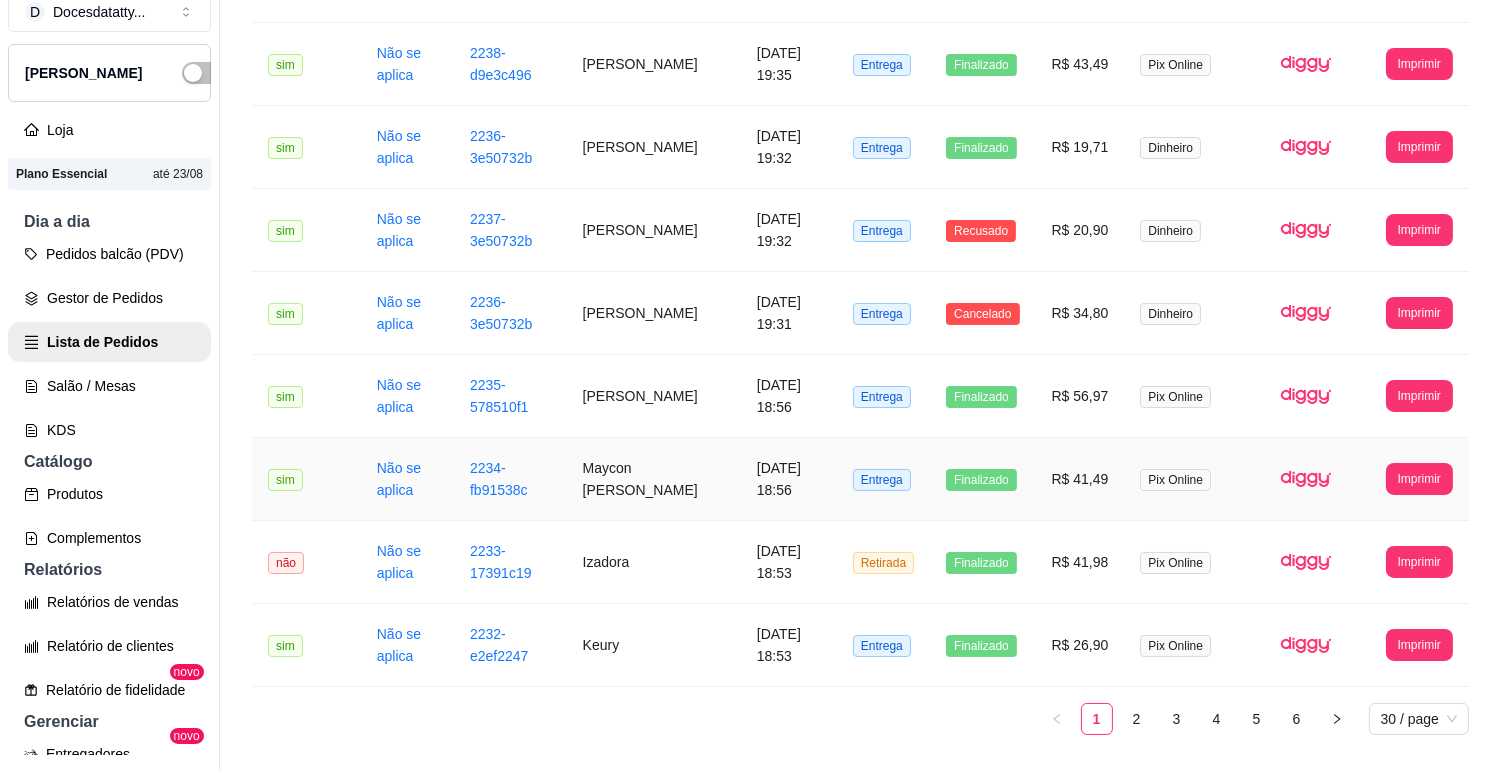 scroll, scrollTop: 2117, scrollLeft: 0, axis: vertical 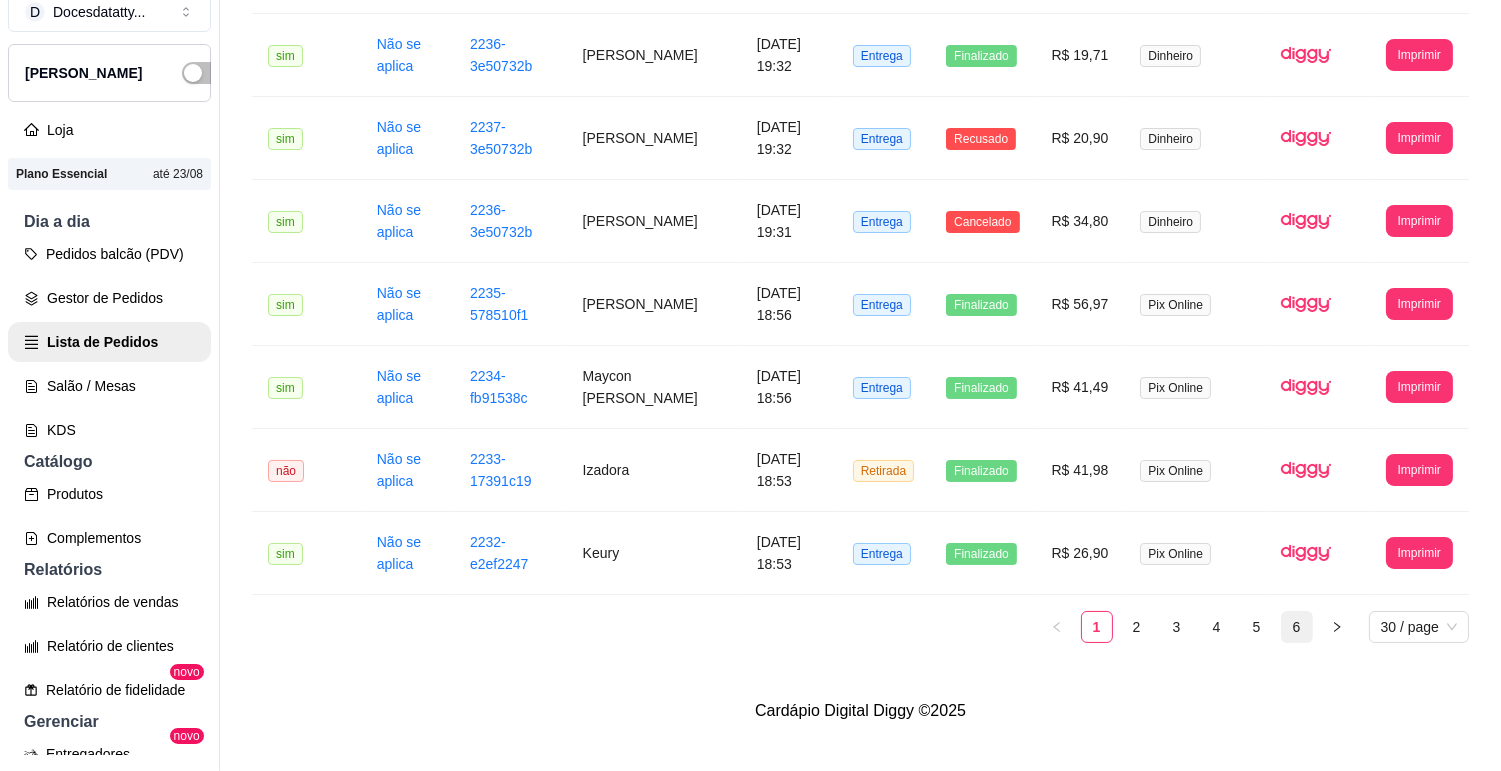 click on "6" at bounding box center [1297, 627] 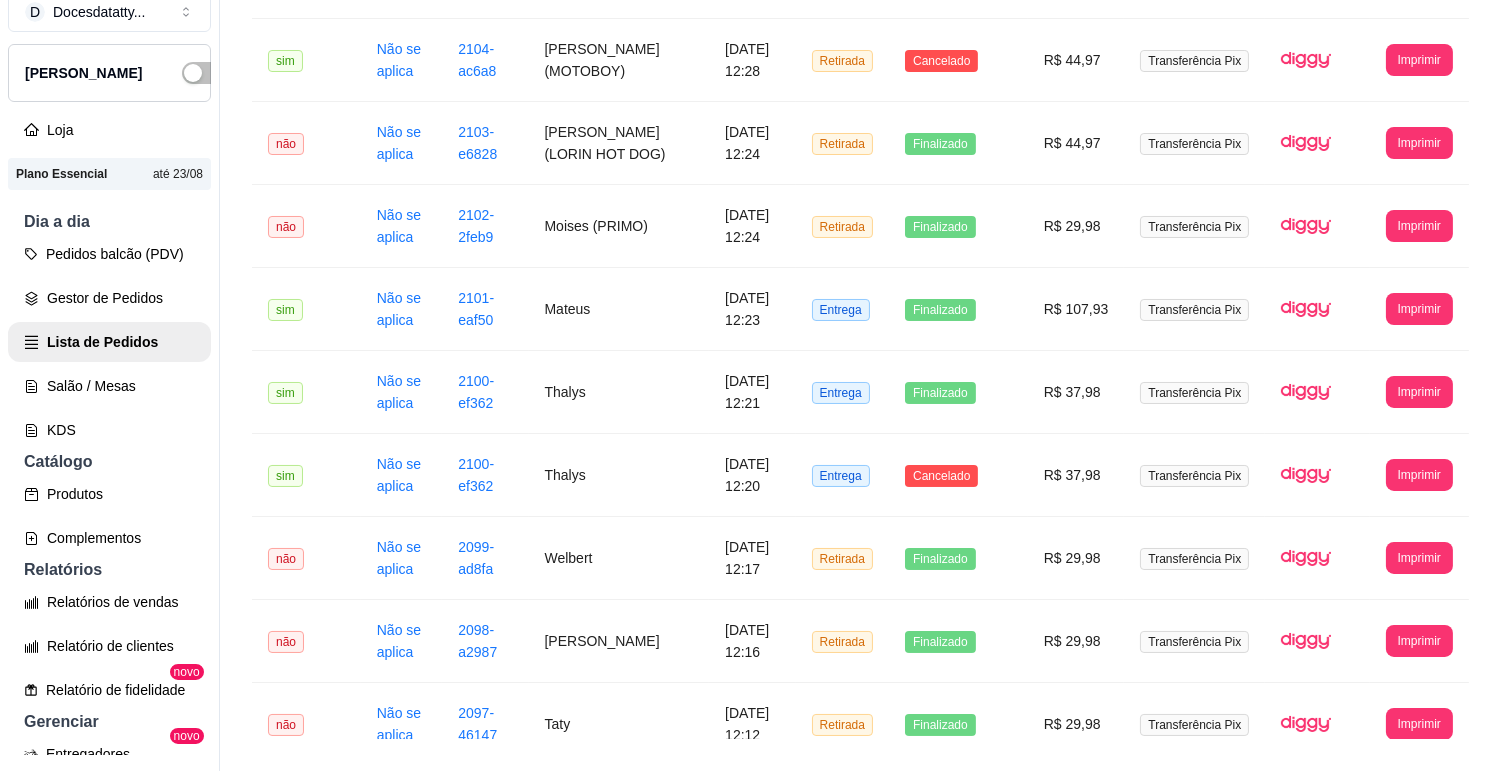 scroll, scrollTop: 1784, scrollLeft: 0, axis: vertical 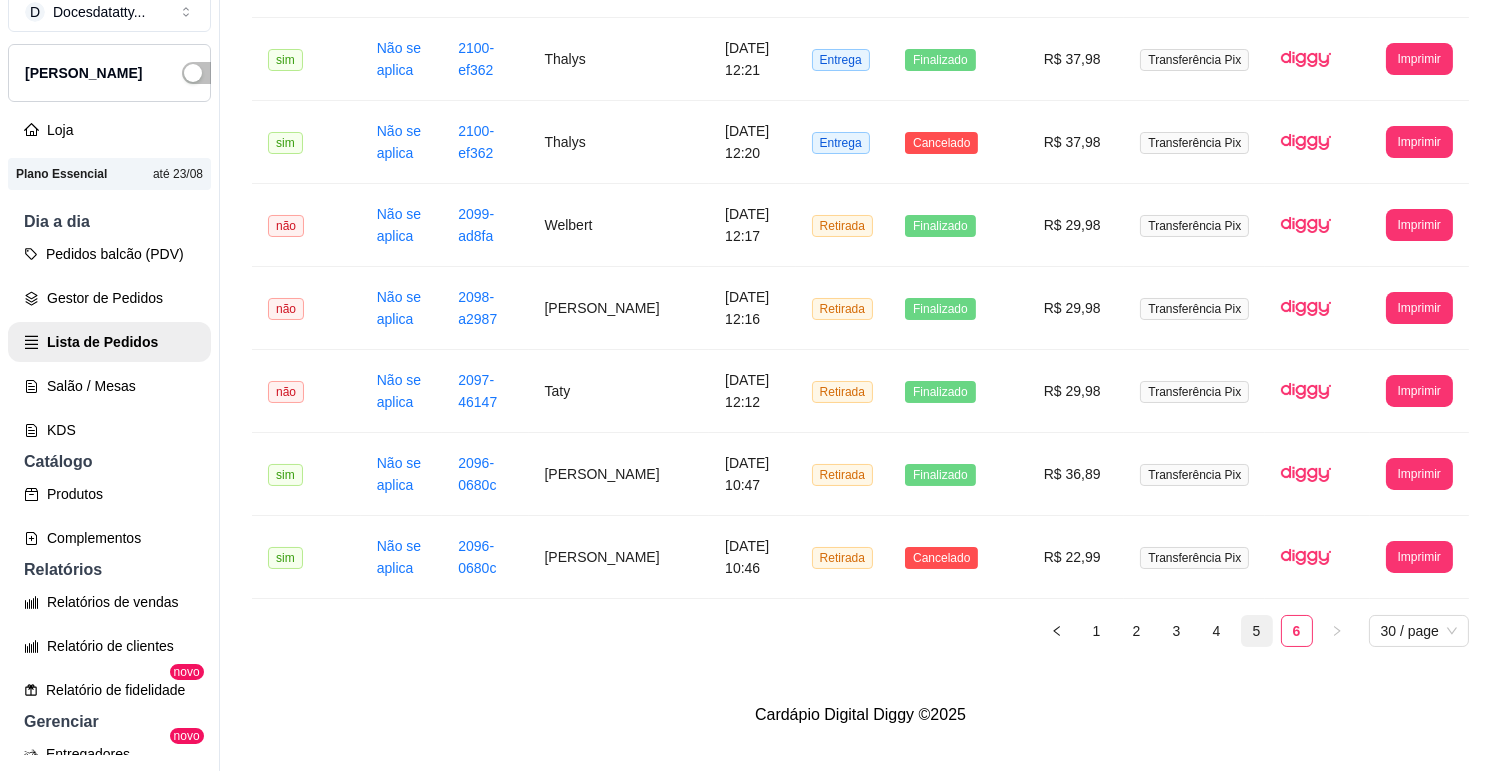 click on "5" at bounding box center (1257, 631) 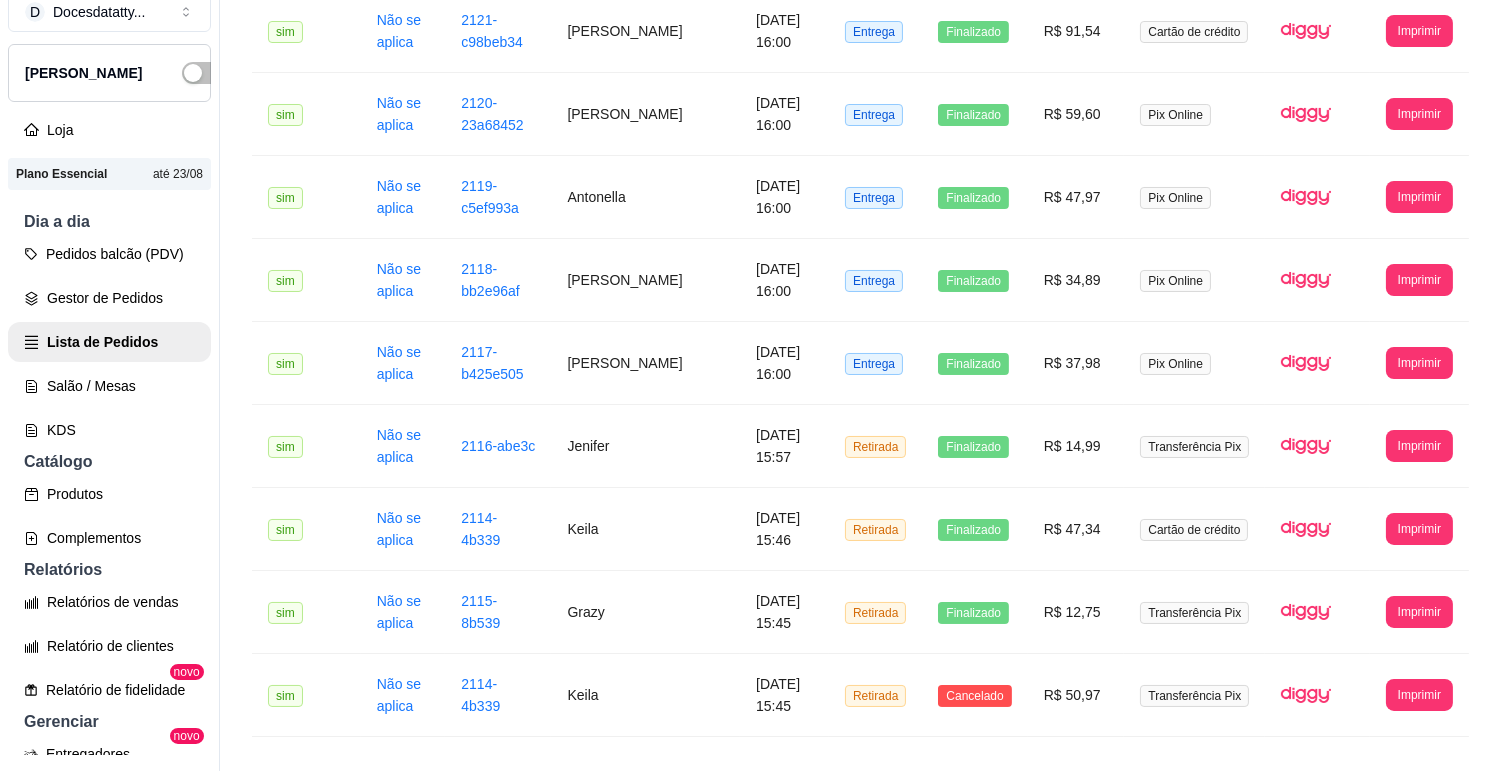 scroll, scrollTop: 2117, scrollLeft: 0, axis: vertical 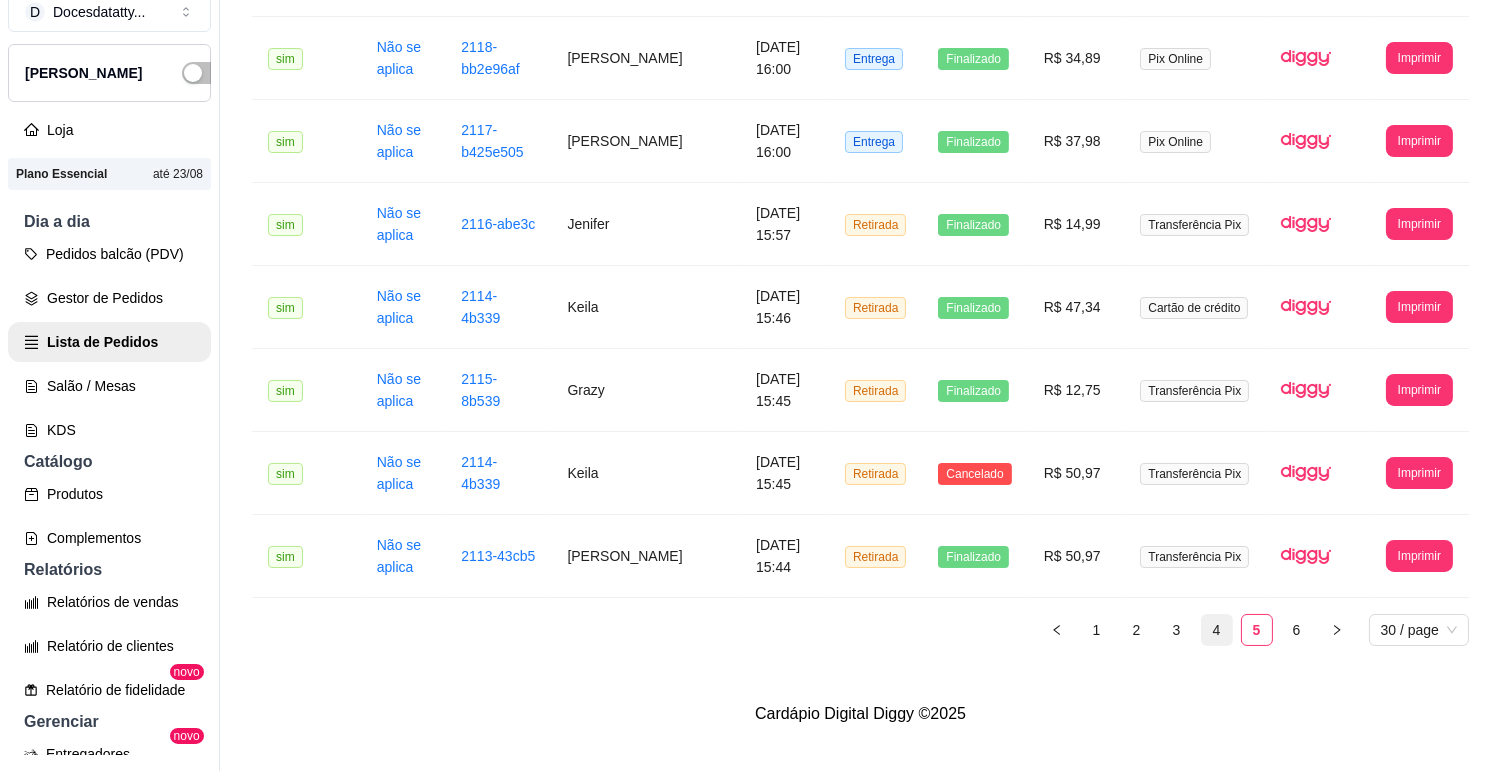 click on "4" at bounding box center [1217, 630] 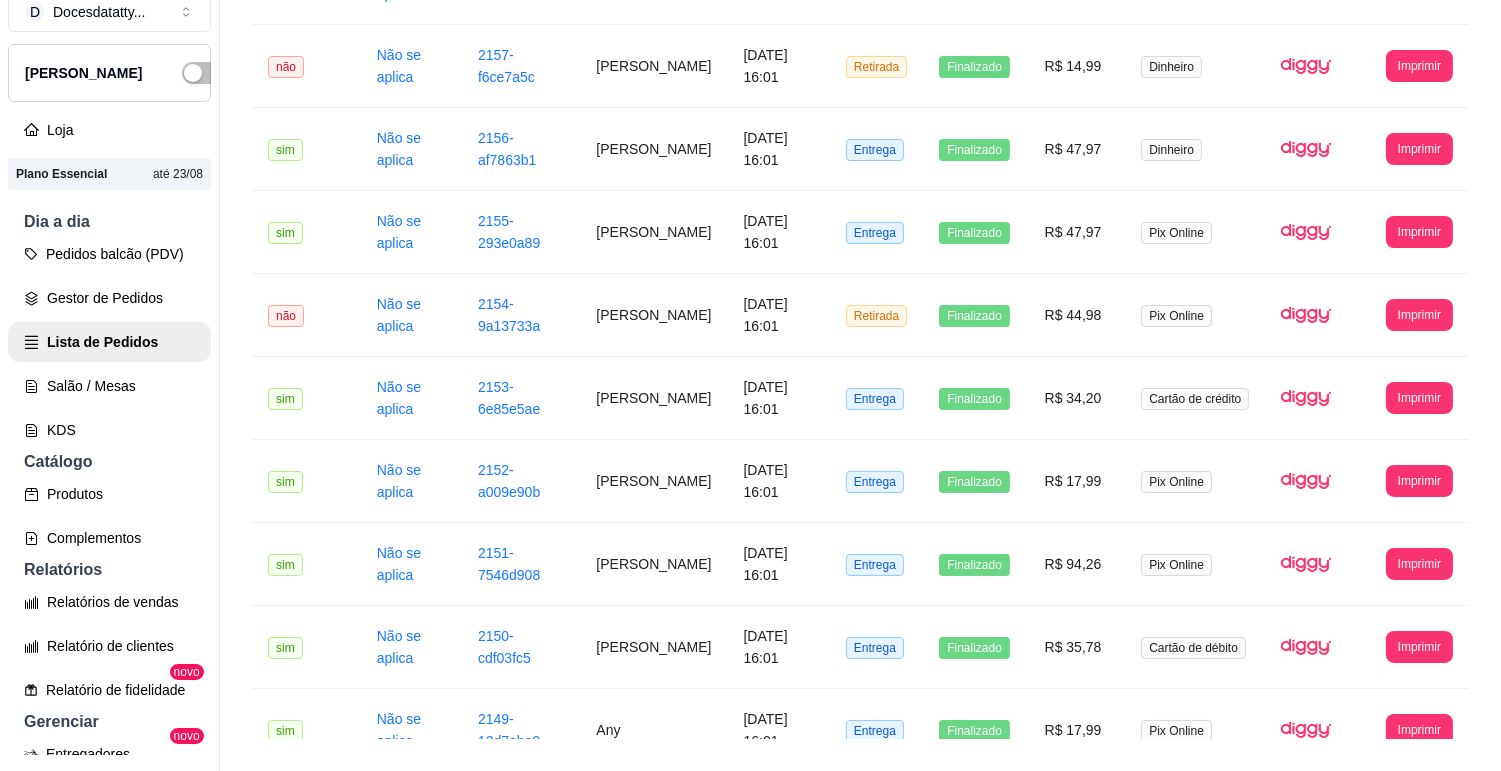 scroll, scrollTop: 2117, scrollLeft: 0, axis: vertical 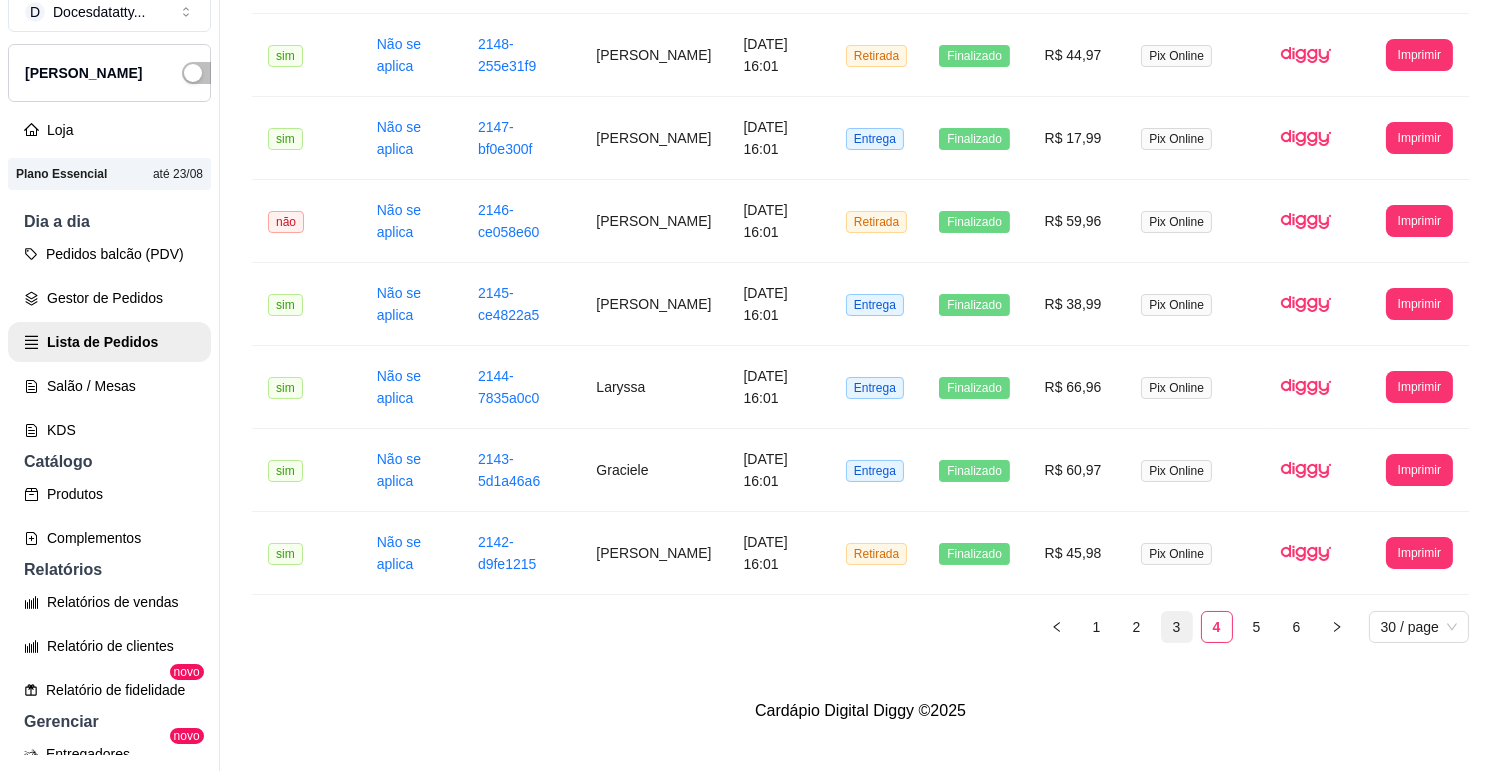 click on "3" at bounding box center [1177, 627] 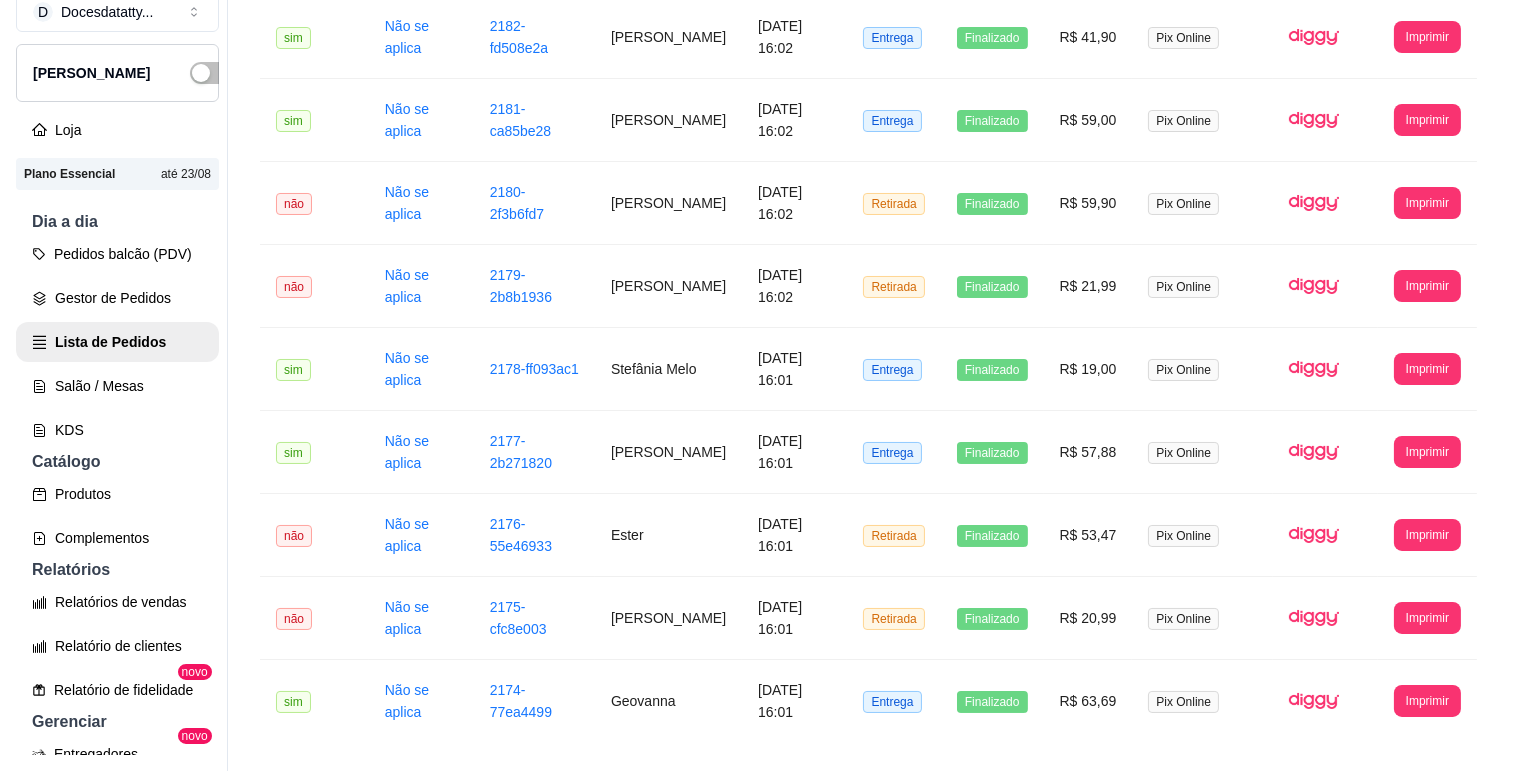 scroll, scrollTop: 1673, scrollLeft: 0, axis: vertical 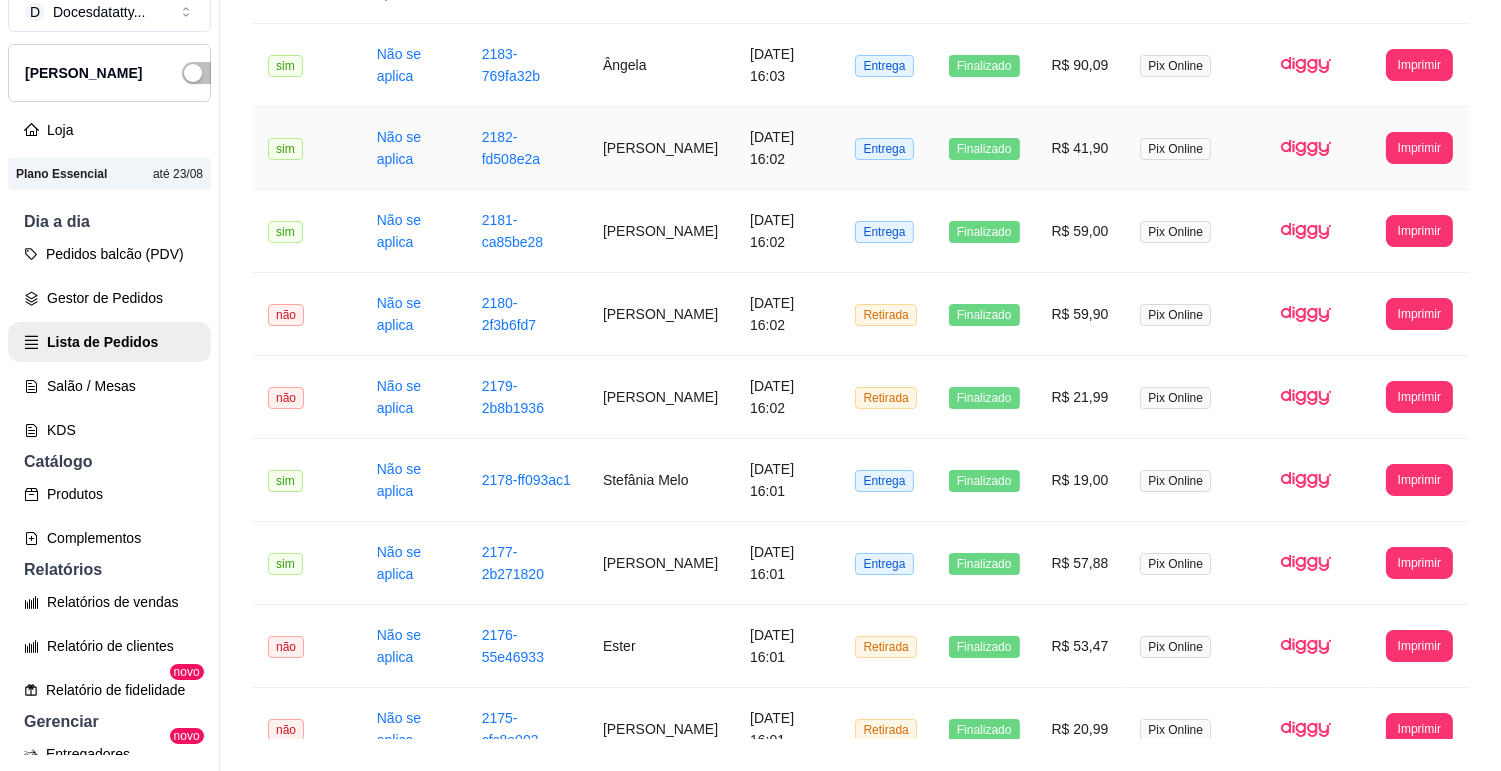 click on "[DATE] 16:02" at bounding box center [786, 148] 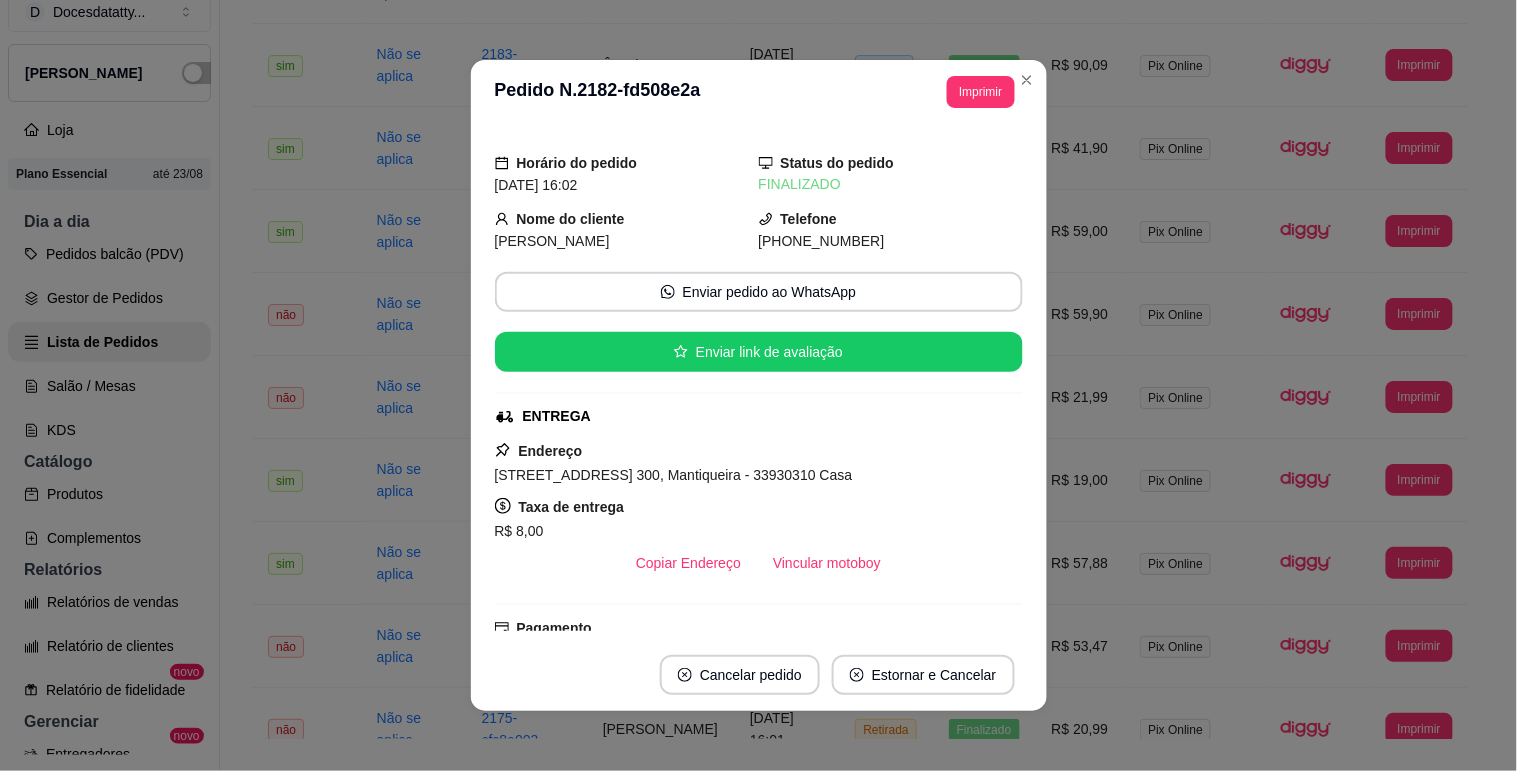 scroll, scrollTop: 222, scrollLeft: 0, axis: vertical 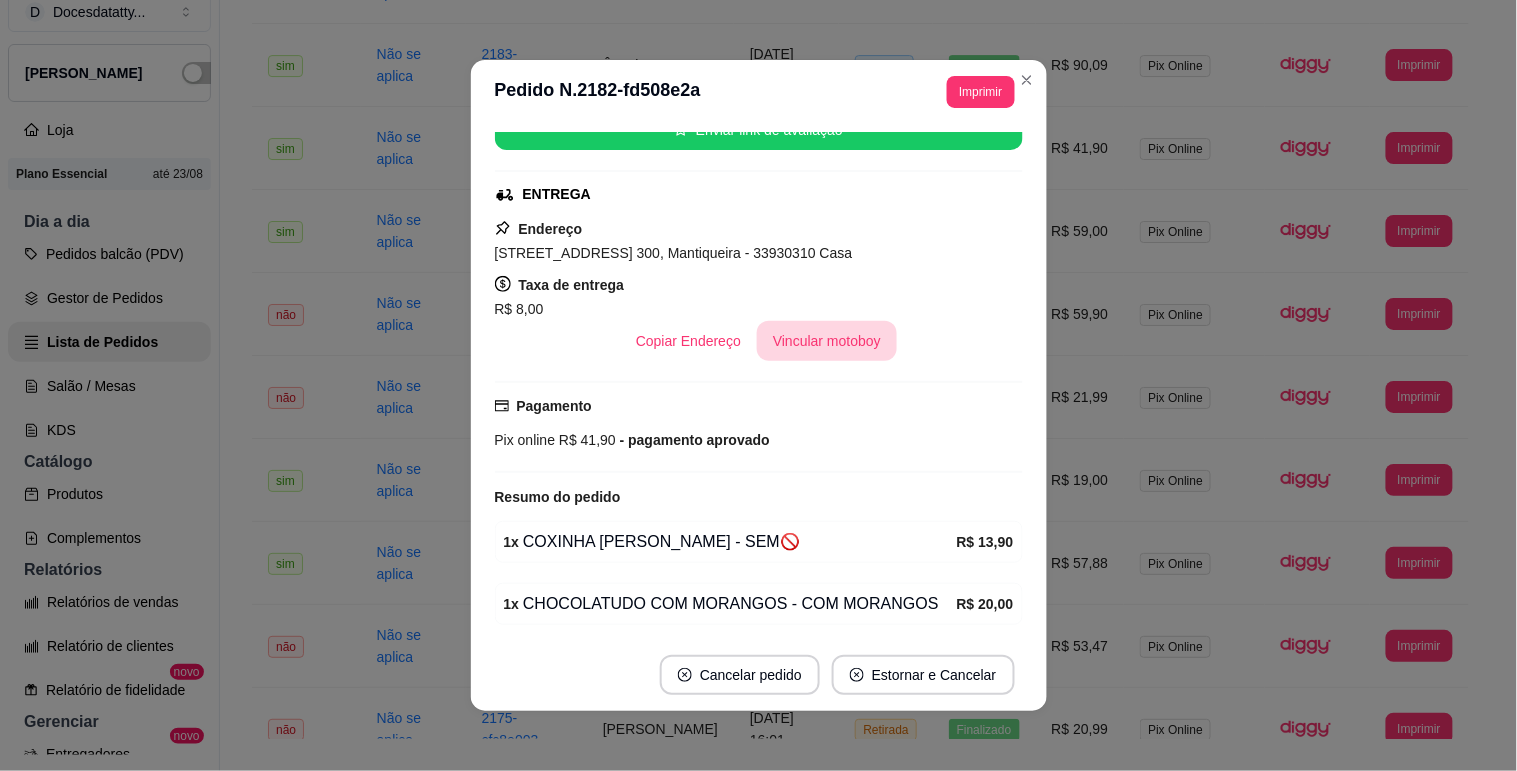 click on "Vincular motoboy" at bounding box center [827, 341] 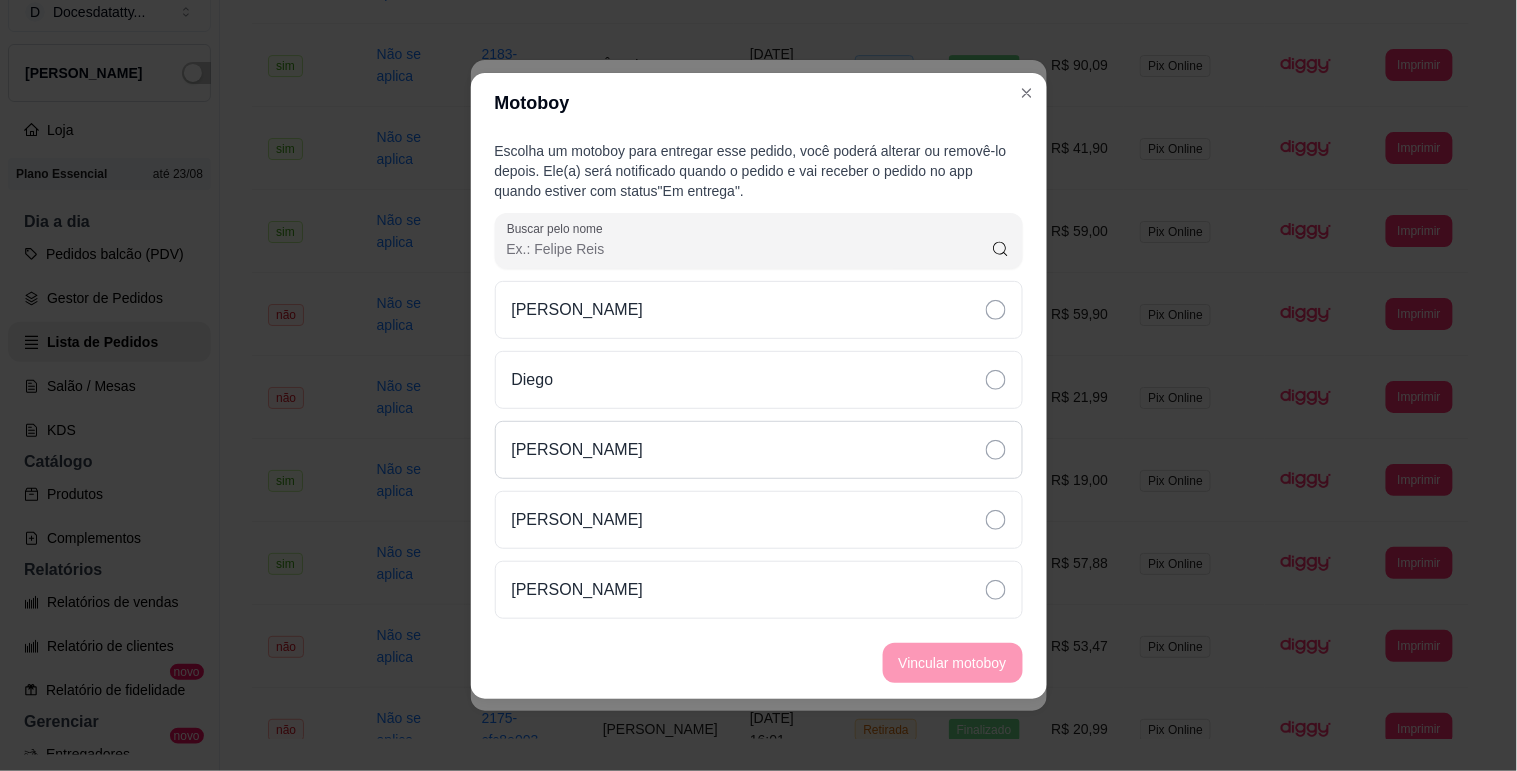 click on "[PERSON_NAME]" at bounding box center (759, 450) 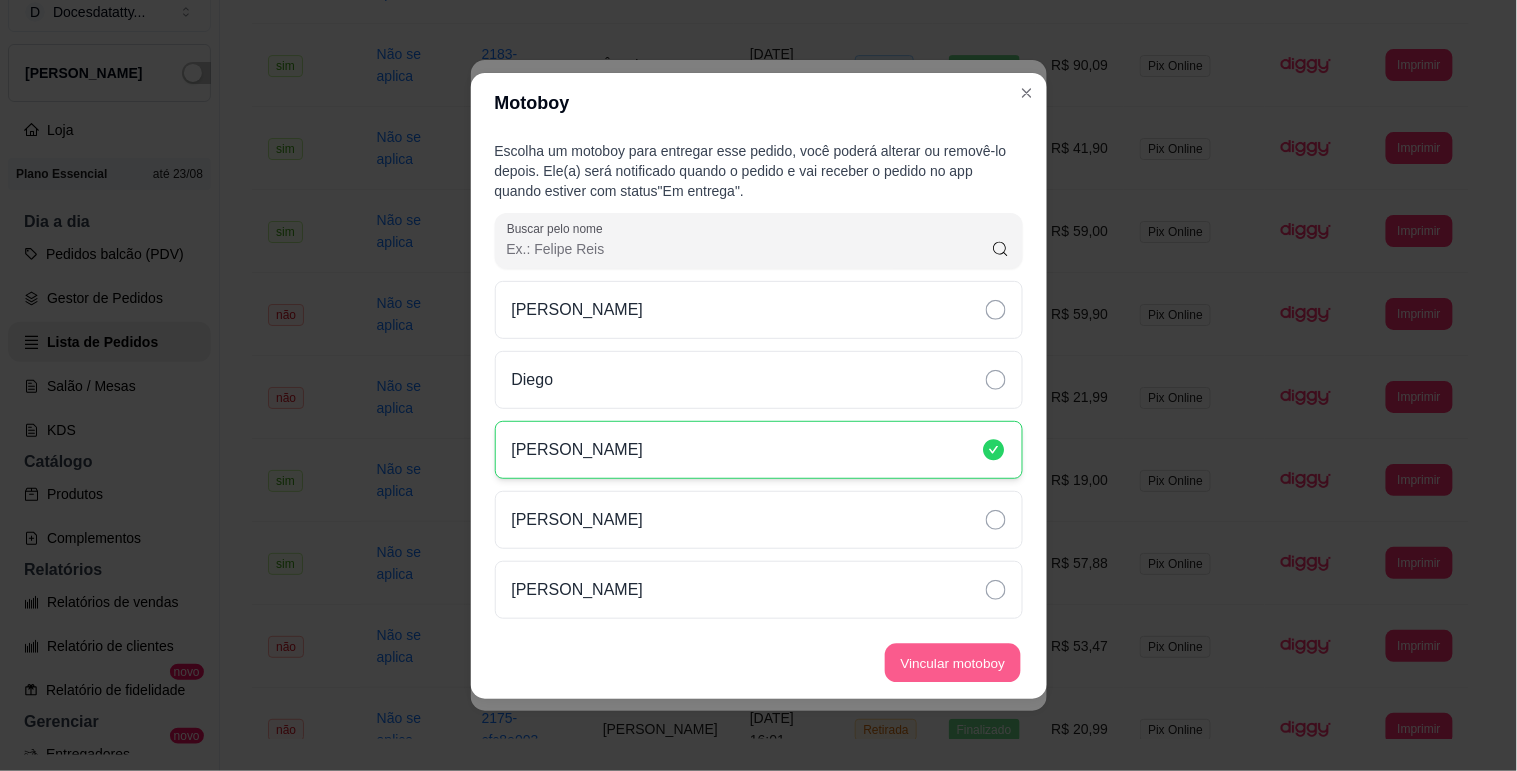 click on "Vincular motoboy" at bounding box center [953, 662] 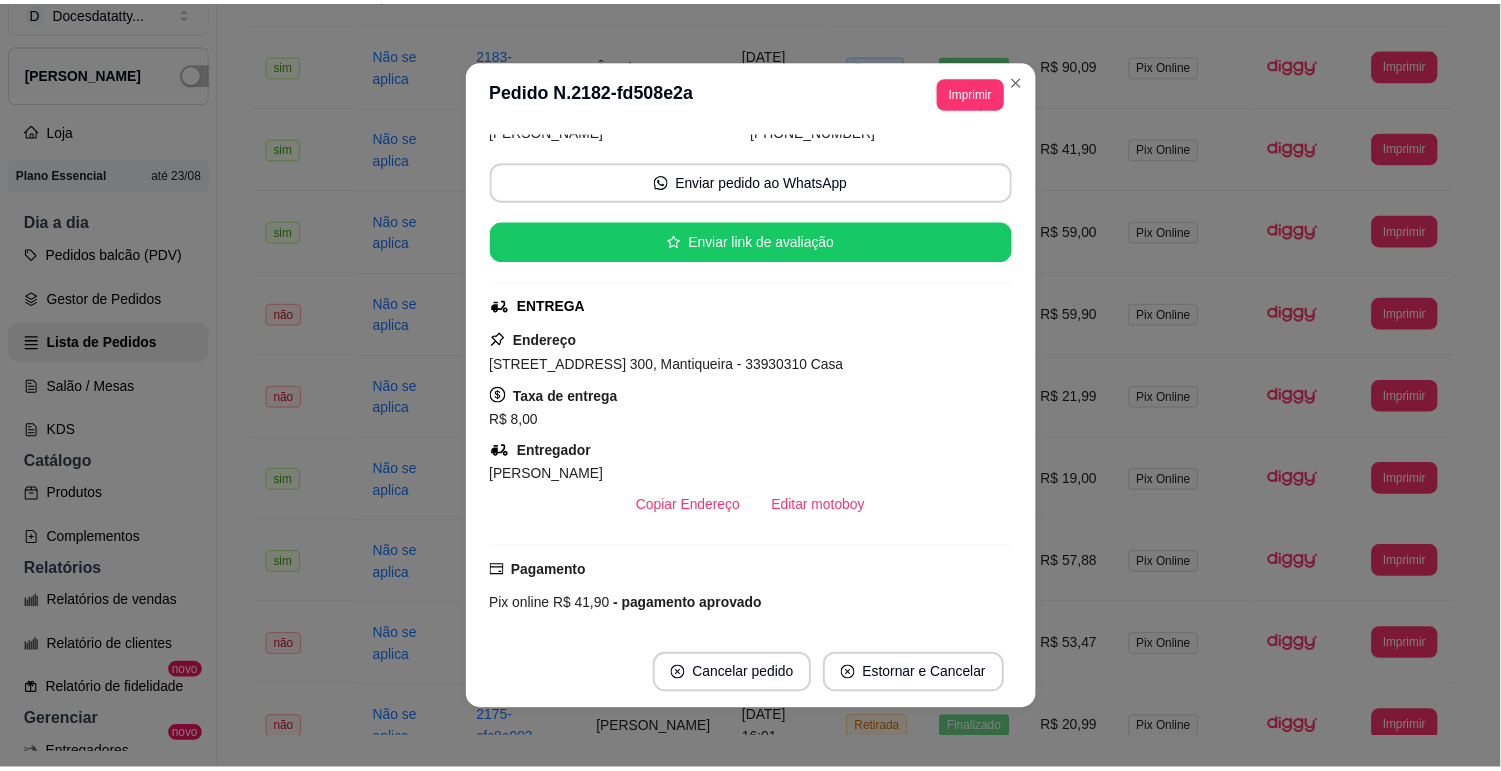 scroll, scrollTop: 0, scrollLeft: 0, axis: both 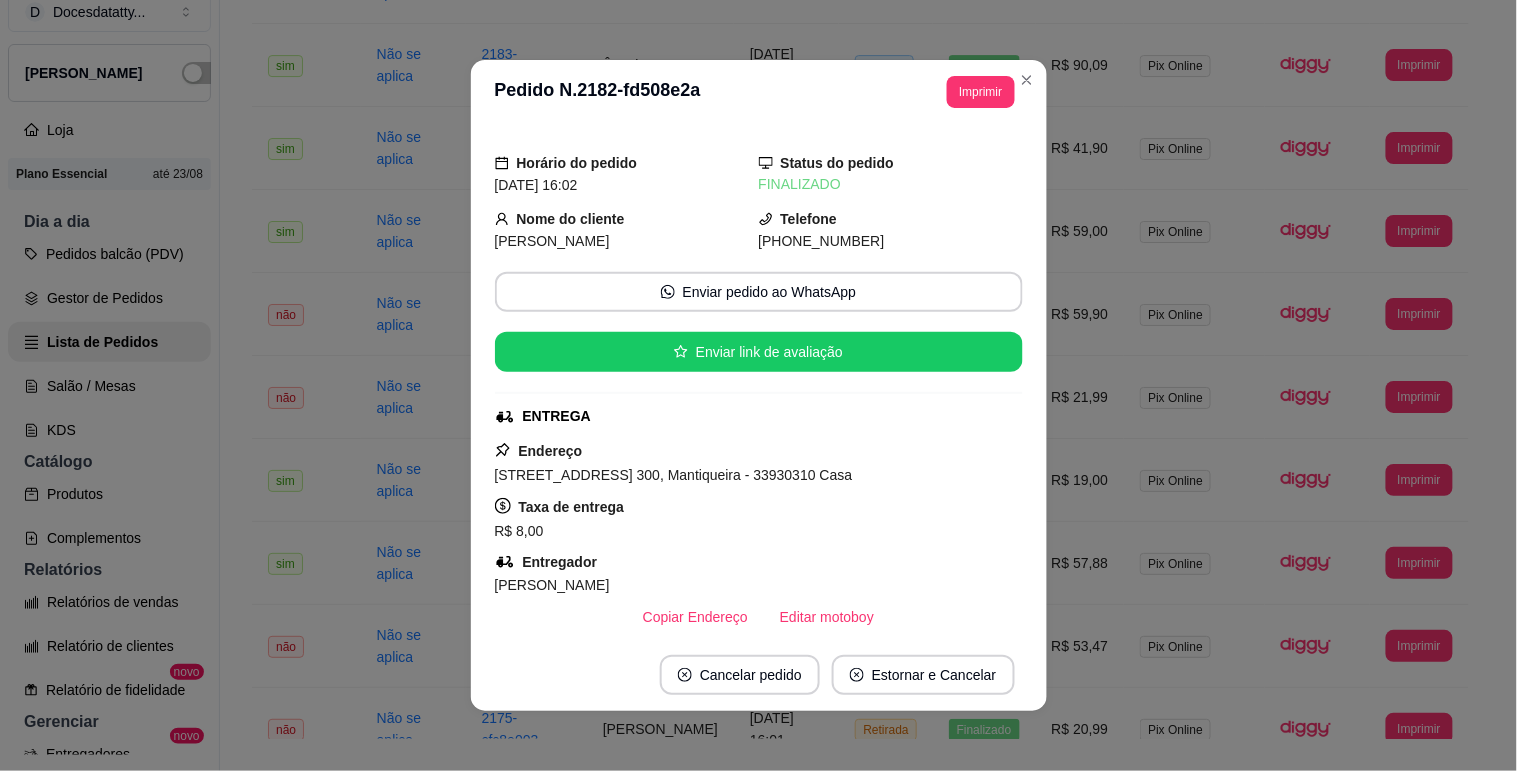 click on "Horário do pedido [DATE] 16:02 Status do pedido FINALIZADO Nome do cliente Karen Telefone [PHONE_NUMBER] Enviar pedido ao WhatsApp Enviar link de avaliação ENTREGA Endereço  [STREET_ADDRESS] 300, Mantiqueira - 33930310 Casa Taxa de entrega  R$ 8,00 Entregador Mateus rosa  Copiar Endereço Editar motoboy Pagamento Pix online   R$ 41,90   - pagamento   aprovado Resumo do pedido 1 x     COXINHA FRANGO REQUEIJÃO - SEM🚫 R$ 13,90 1 x     CHOCOLATUDO COM MORANGOS - COM MORANGOS R$ 20,00 Subtotal R$ 33,90 Total R$ 41,90" at bounding box center (759, 381) 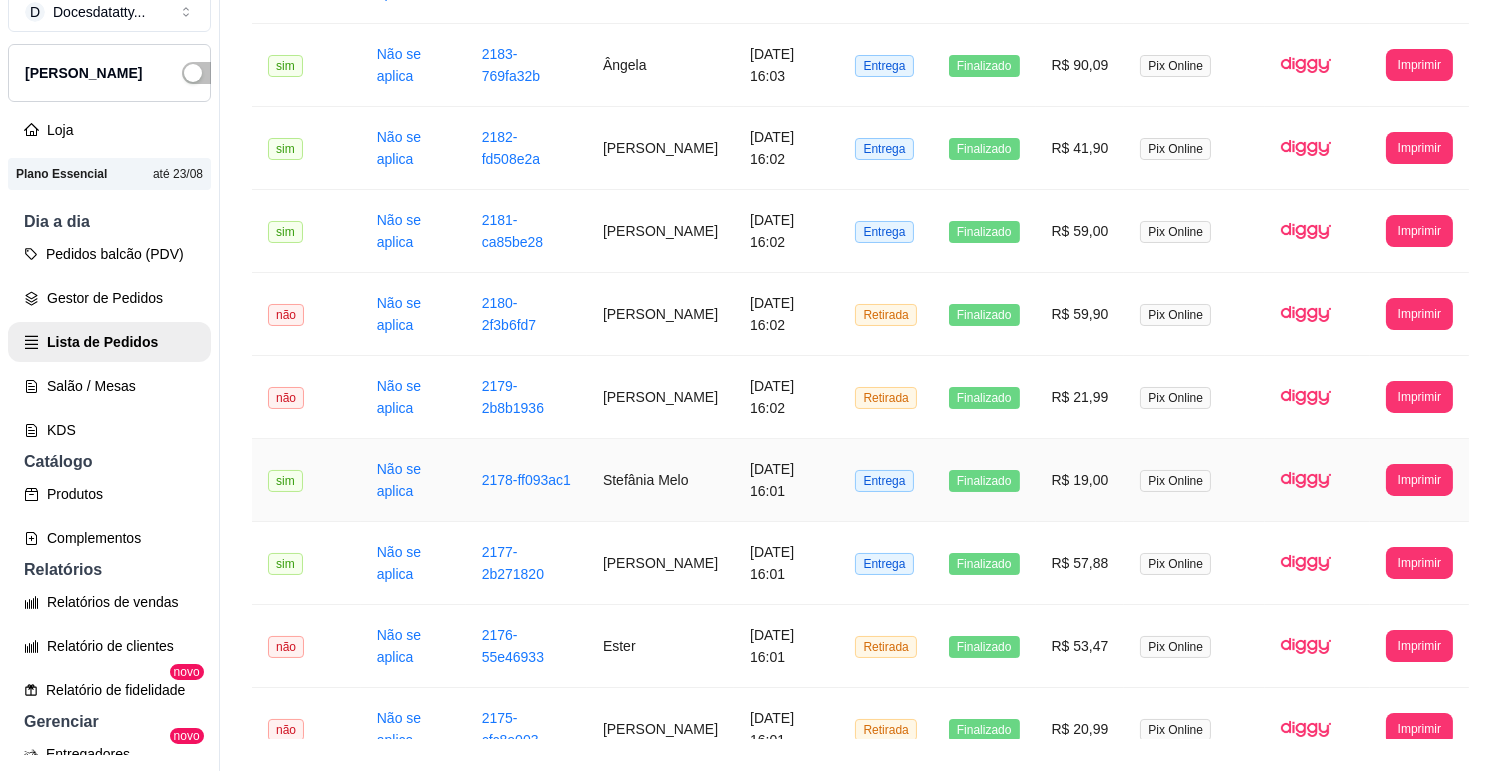 scroll, scrollTop: 1228, scrollLeft: 0, axis: vertical 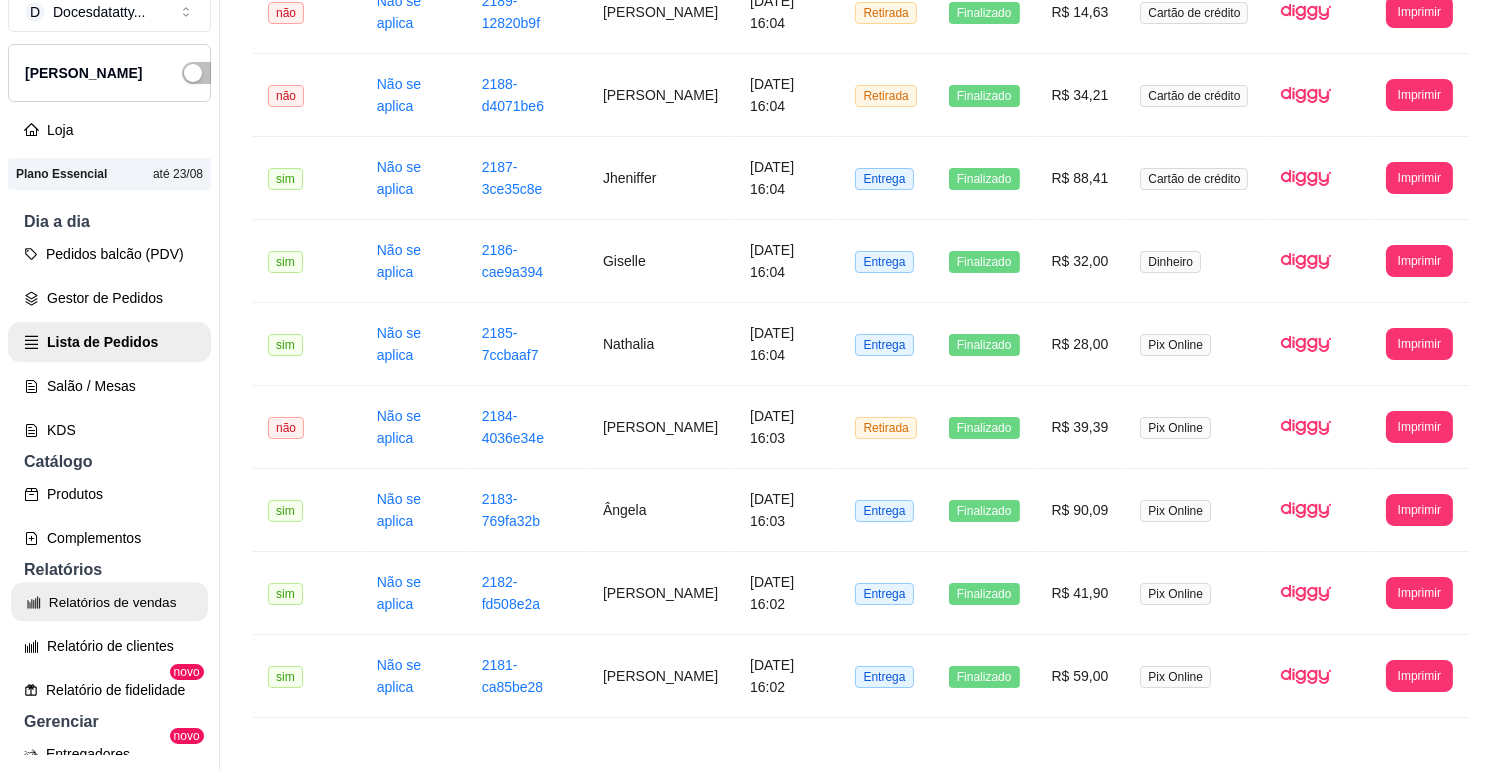 click on "Relatórios de vendas" at bounding box center [109, 602] 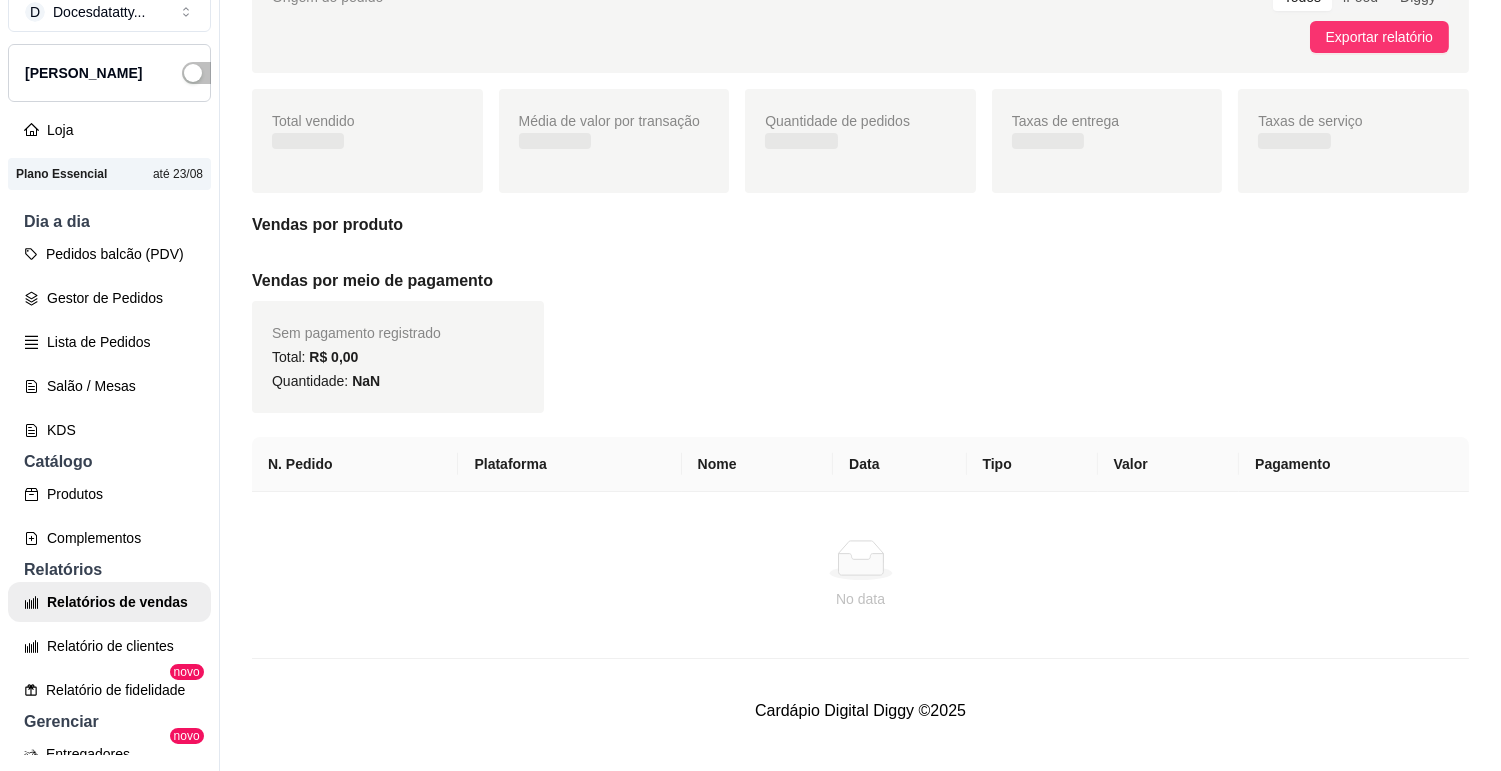scroll, scrollTop: 0, scrollLeft: 0, axis: both 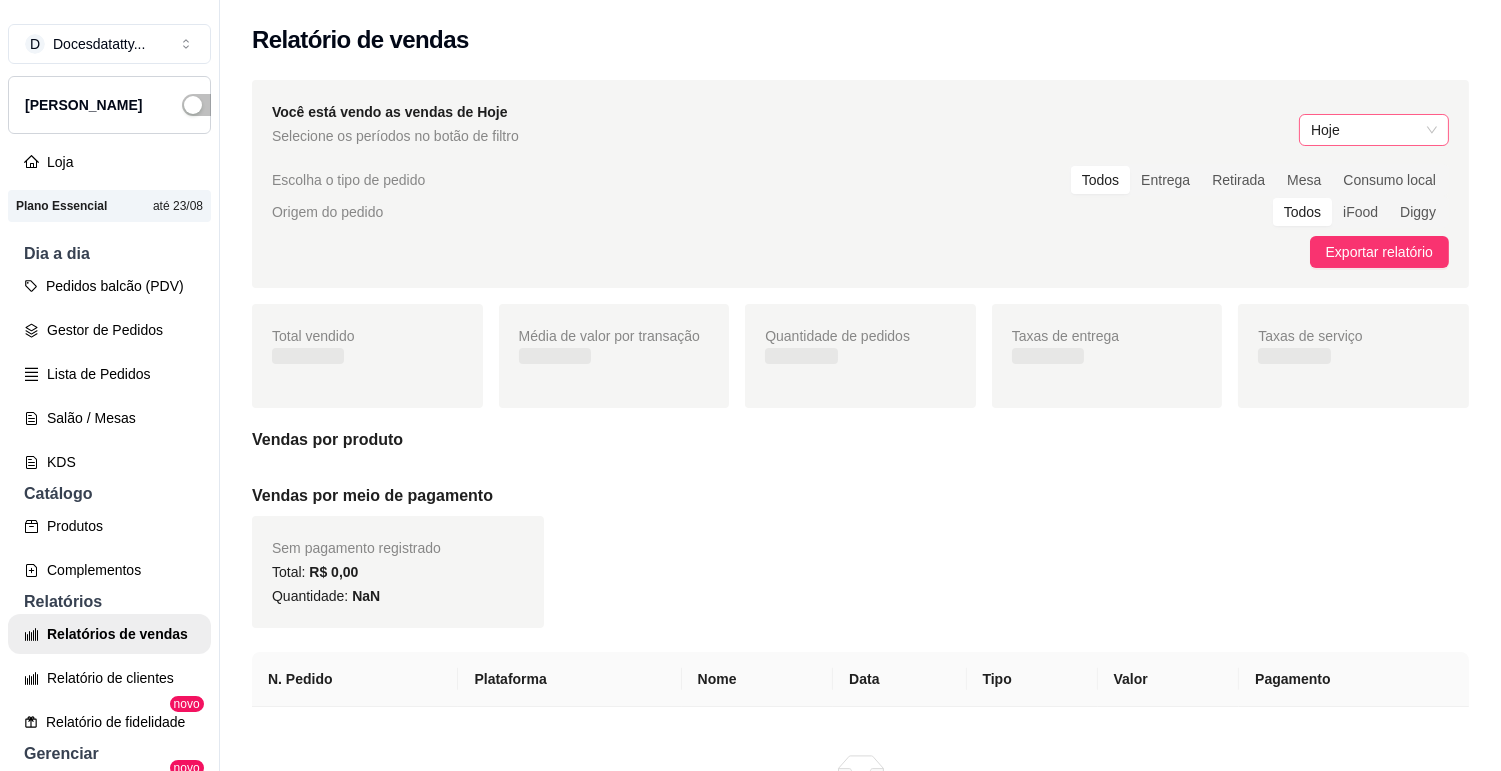 click on "Hoje" at bounding box center (1374, 130) 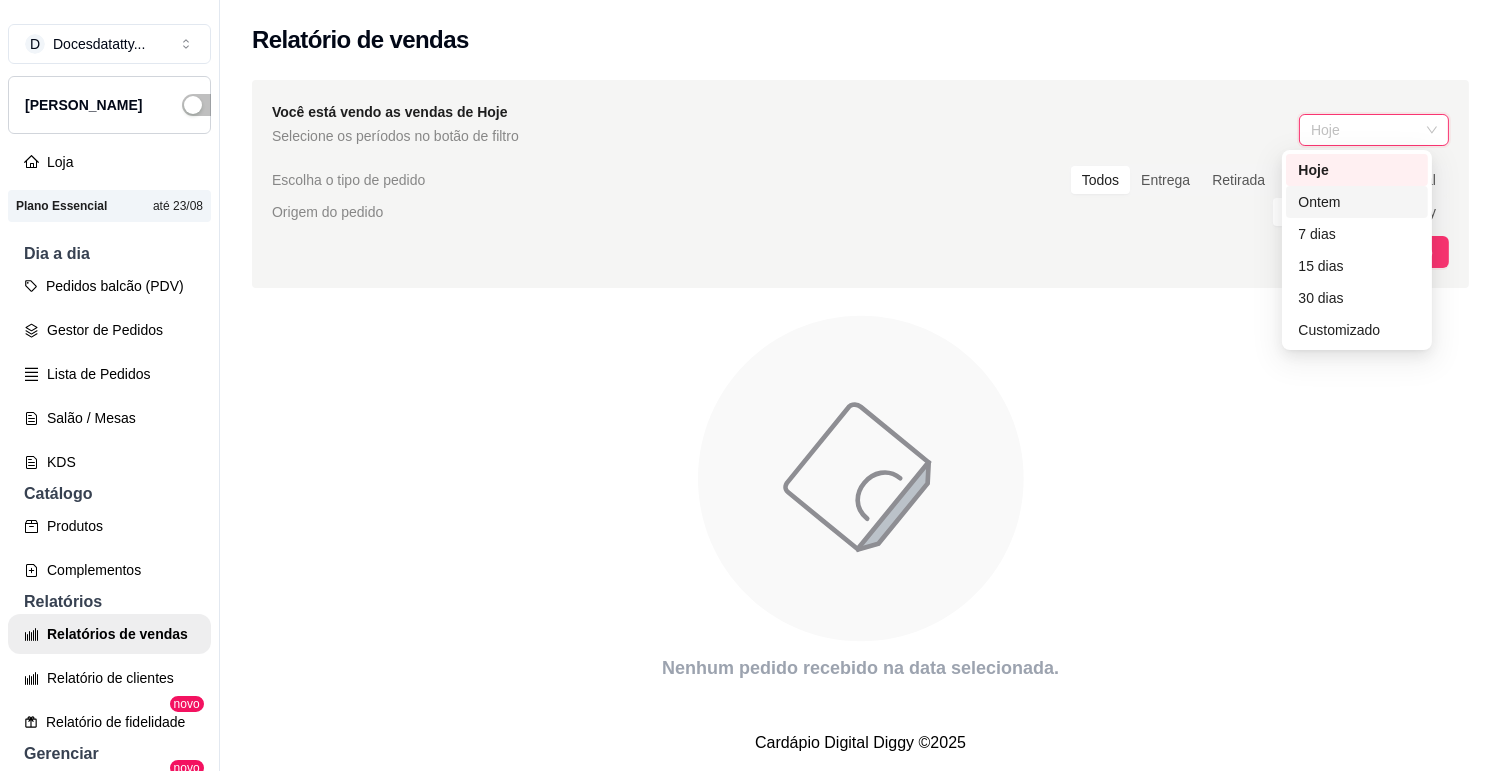 click on "Ontem" at bounding box center [1357, 202] 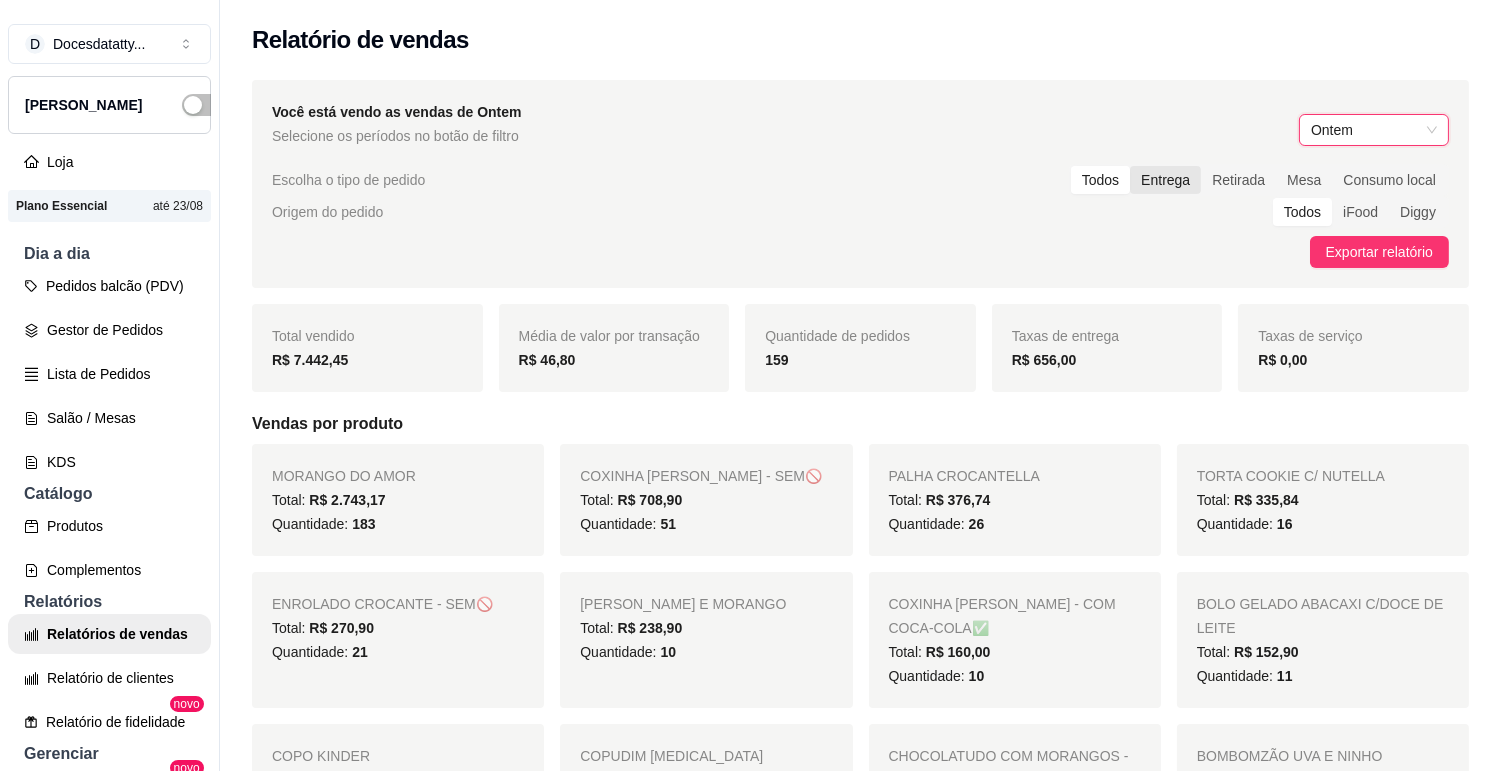 click on "Entrega" at bounding box center (1165, 180) 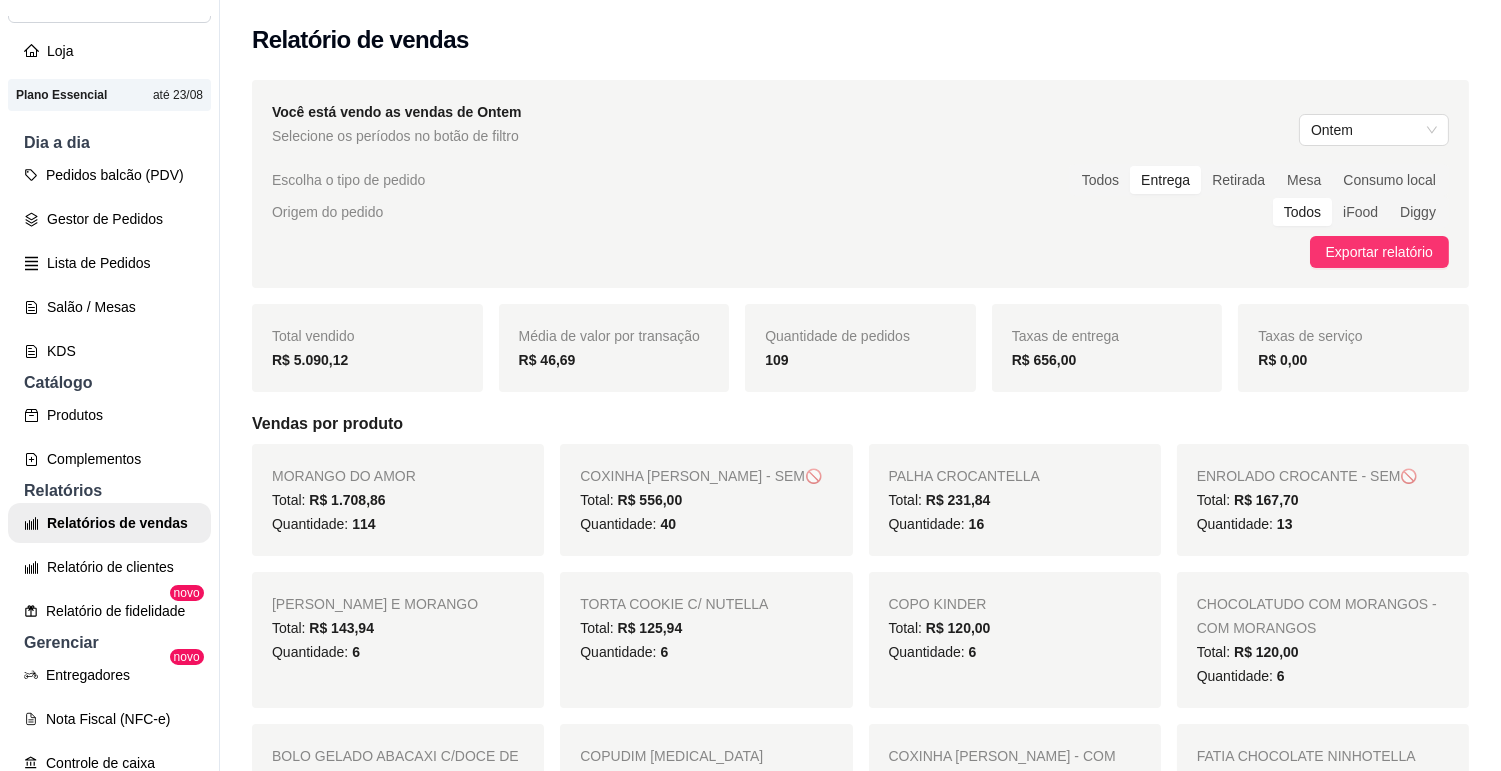 scroll, scrollTop: 222, scrollLeft: 0, axis: vertical 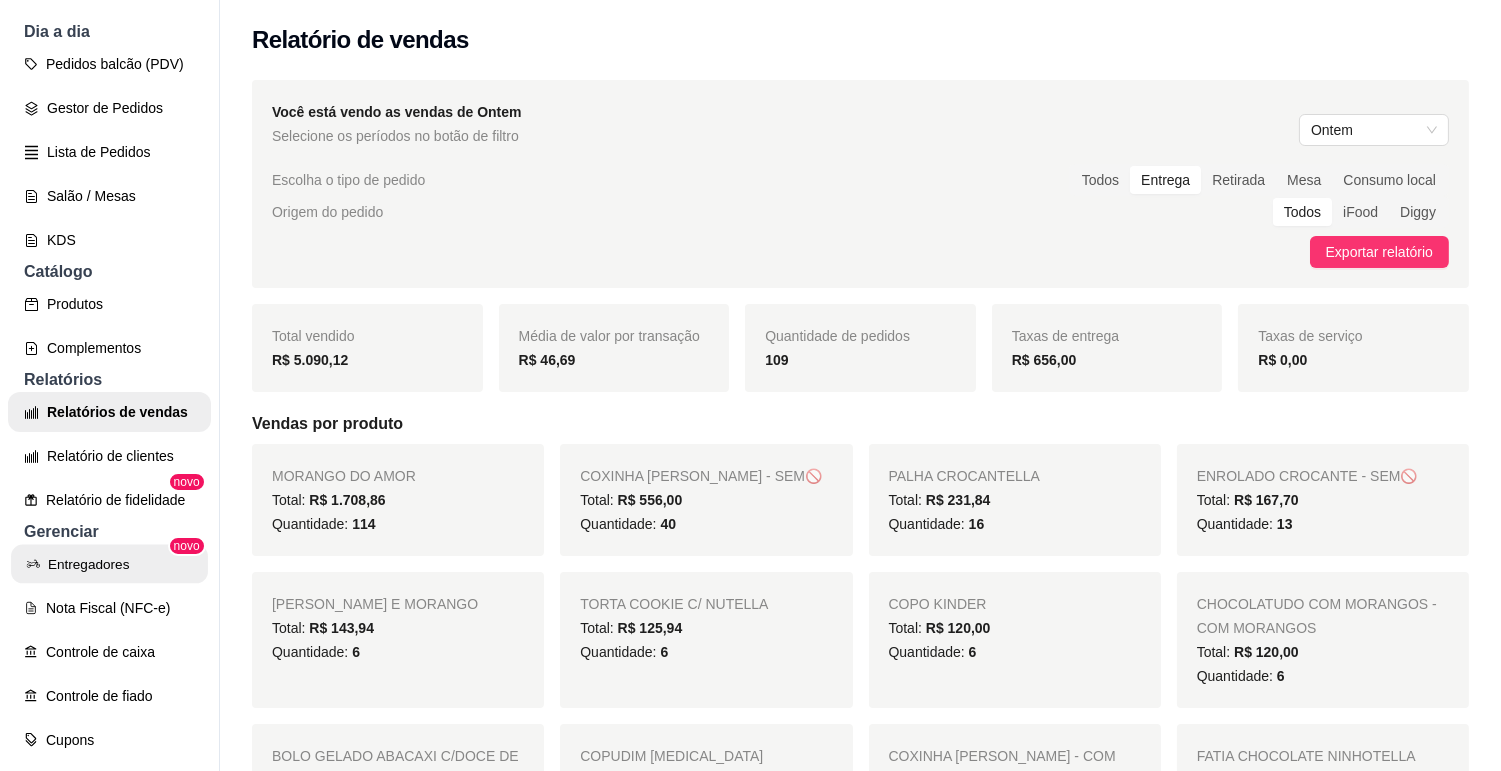 click on "Entregadores" at bounding box center (109, 564) 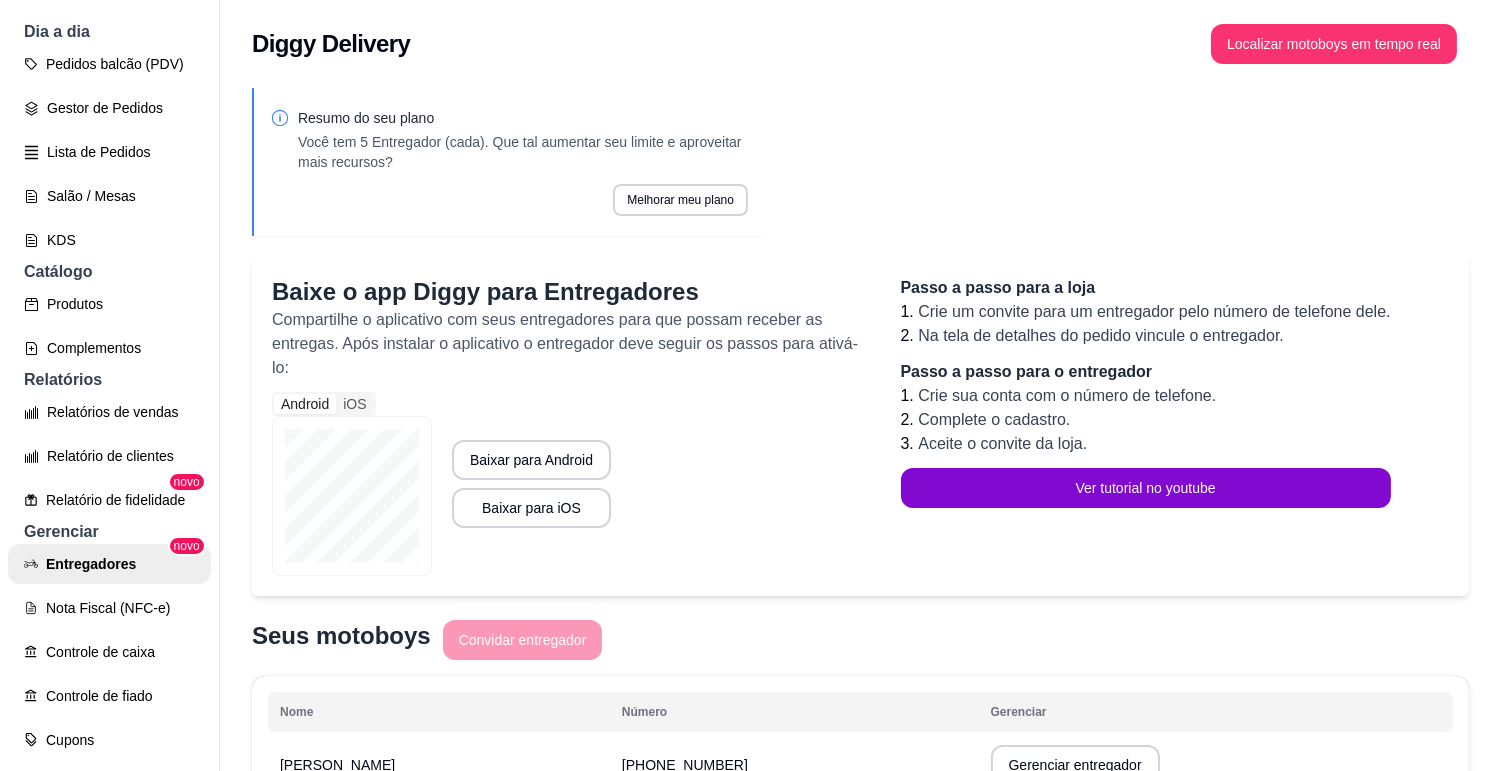 scroll, scrollTop: 358, scrollLeft: 0, axis: vertical 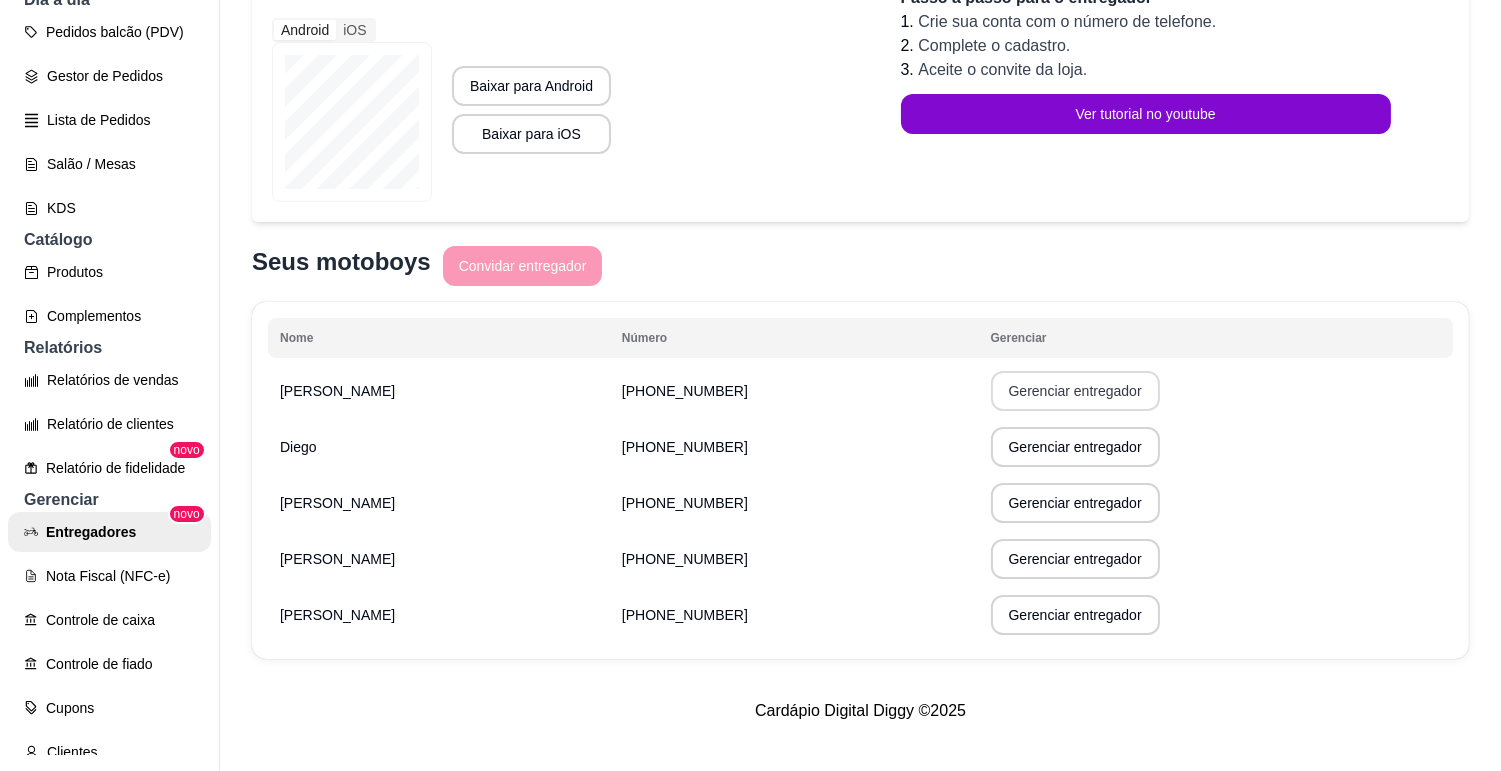 click on "Gerenciar entregador" at bounding box center (1075, 391) 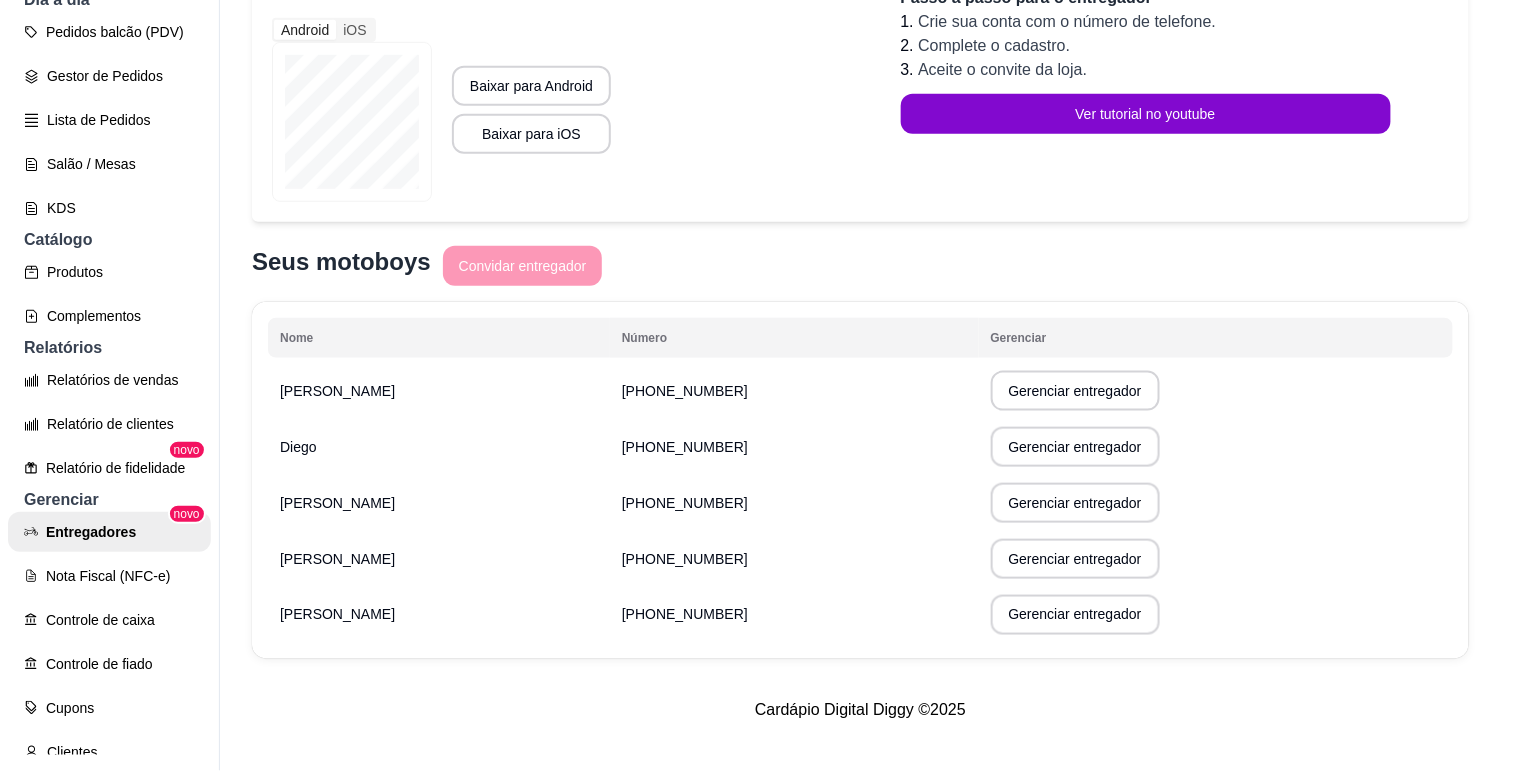 click on "30 Período 1 dia 7 dias 15 dias 30 dias Customizado Período 30 dias Total de pedidos Total em taxas Pedidos Número do pedido Data Status Endereço Taxa de entrega Detalhes do pedido" at bounding box center [758, 379] 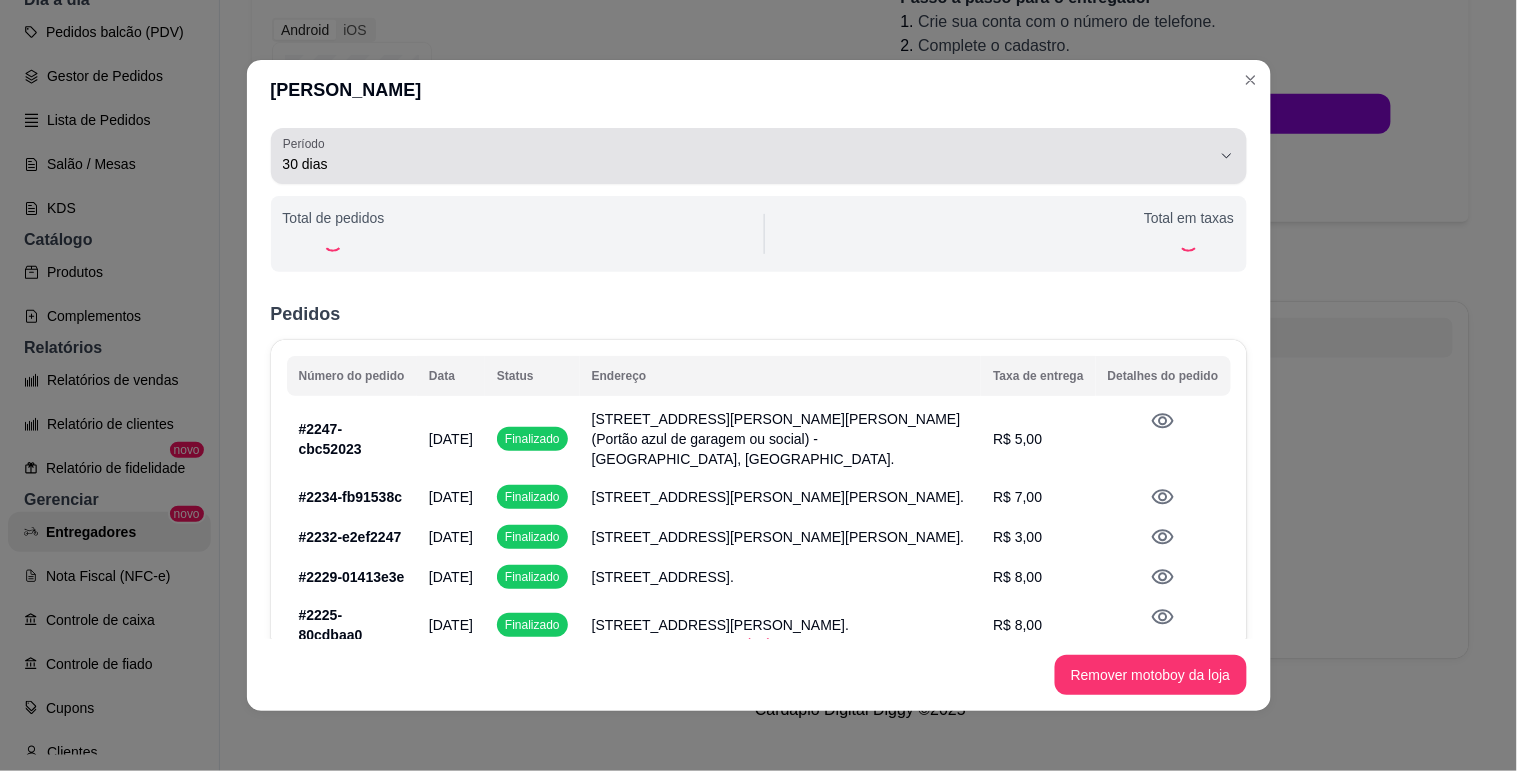 click on "30 dias" at bounding box center (747, 164) 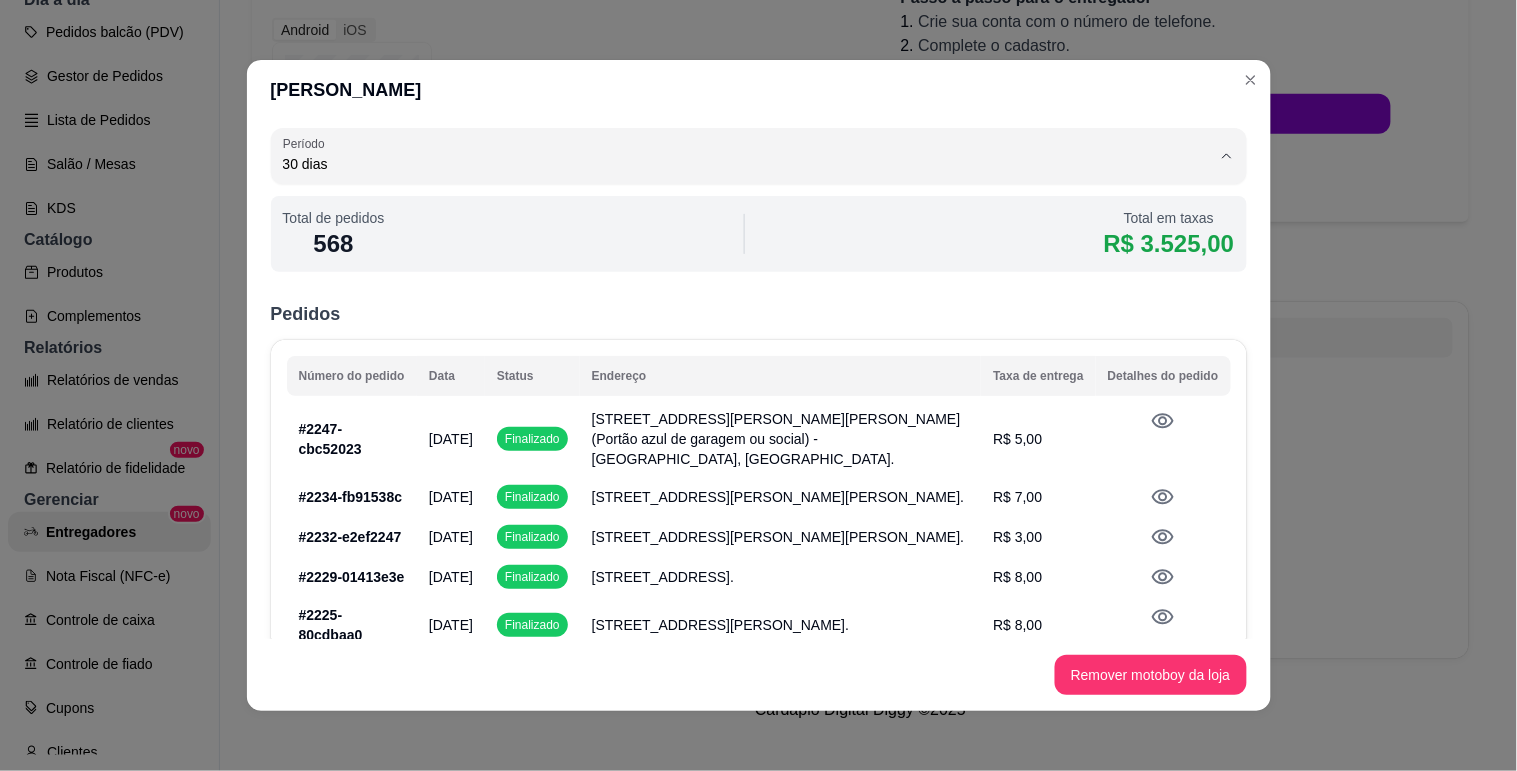click on "Customizado" at bounding box center (732, 342) 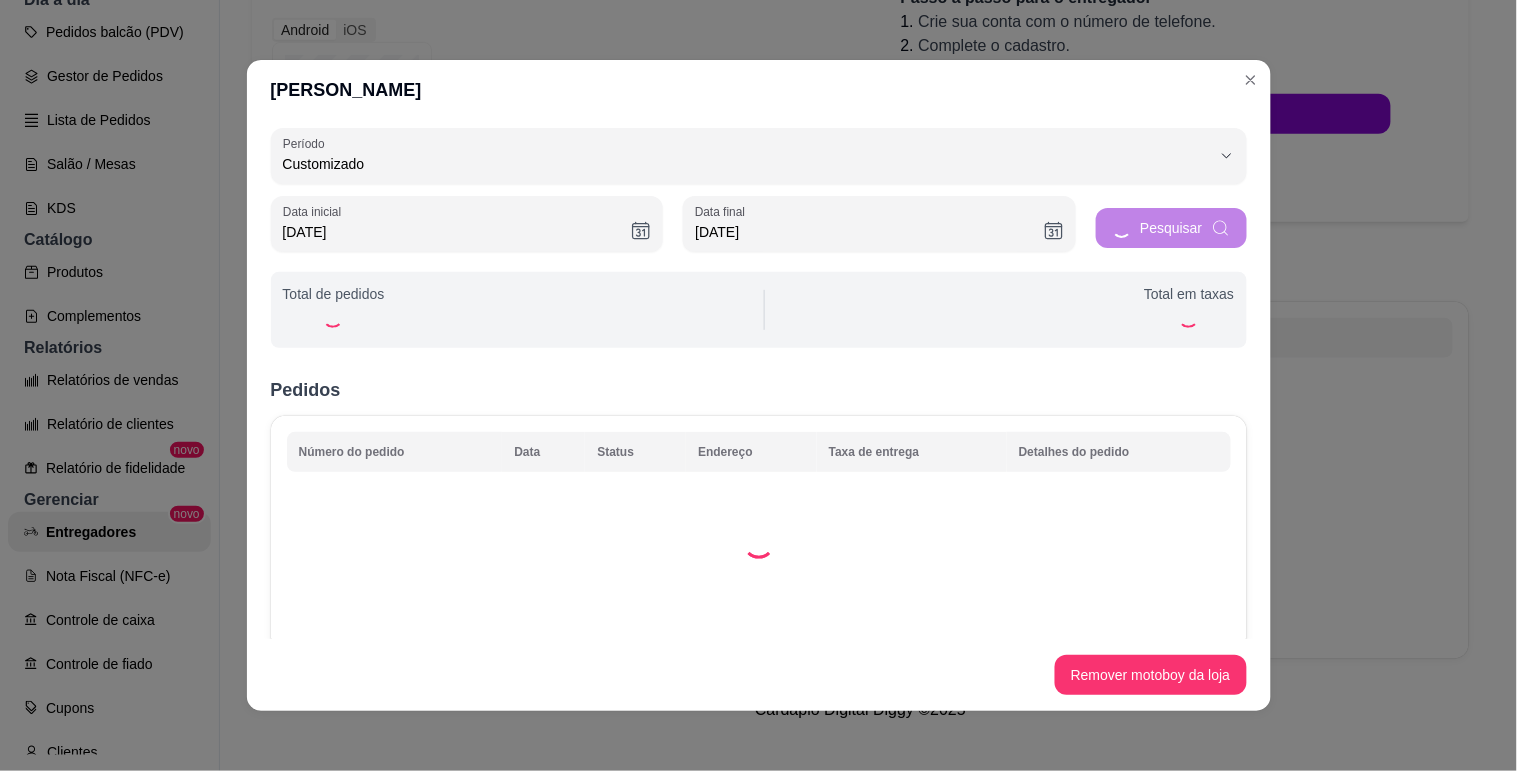 scroll, scrollTop: 18, scrollLeft: 0, axis: vertical 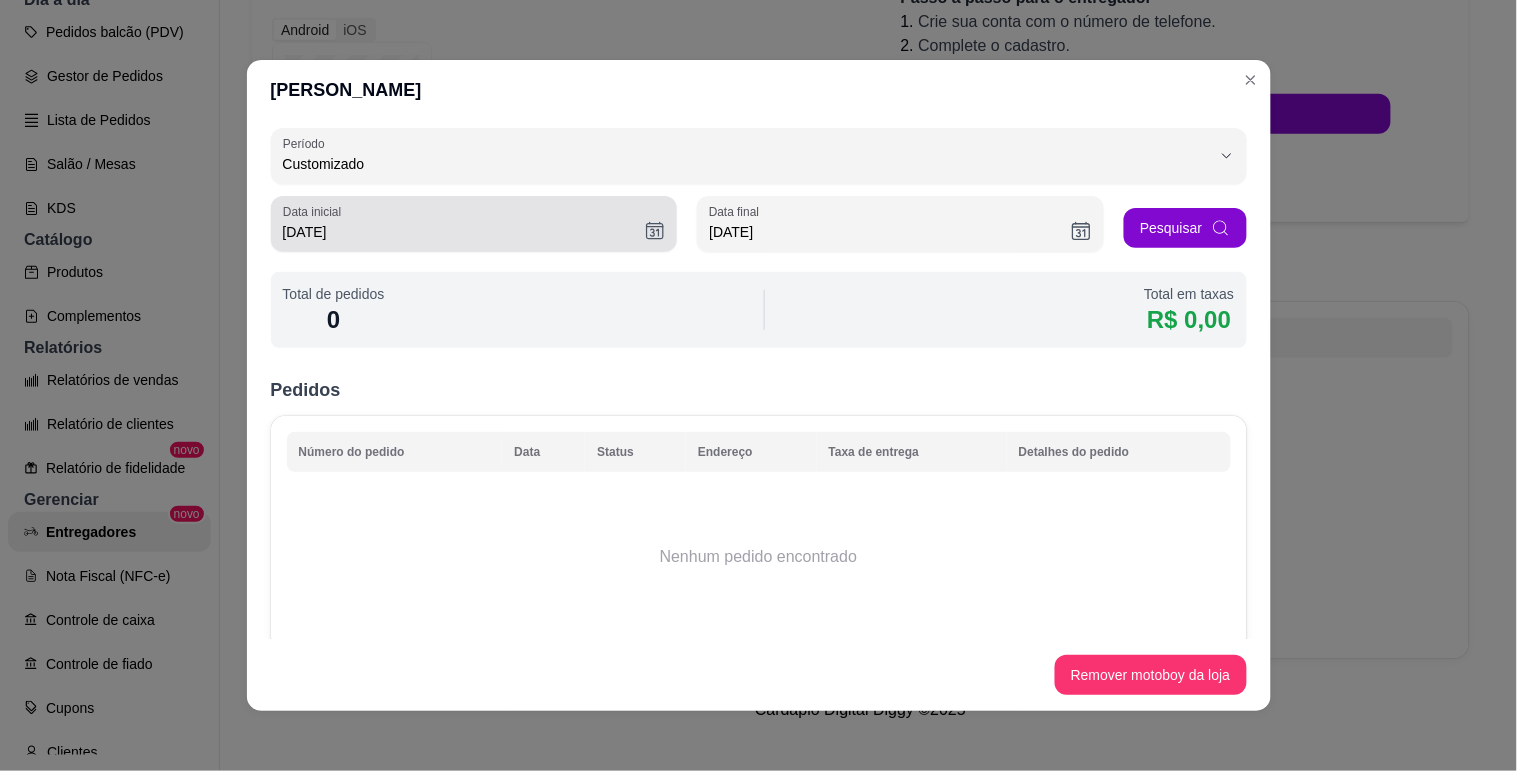 click on "[DATE]" at bounding box center (474, 224) 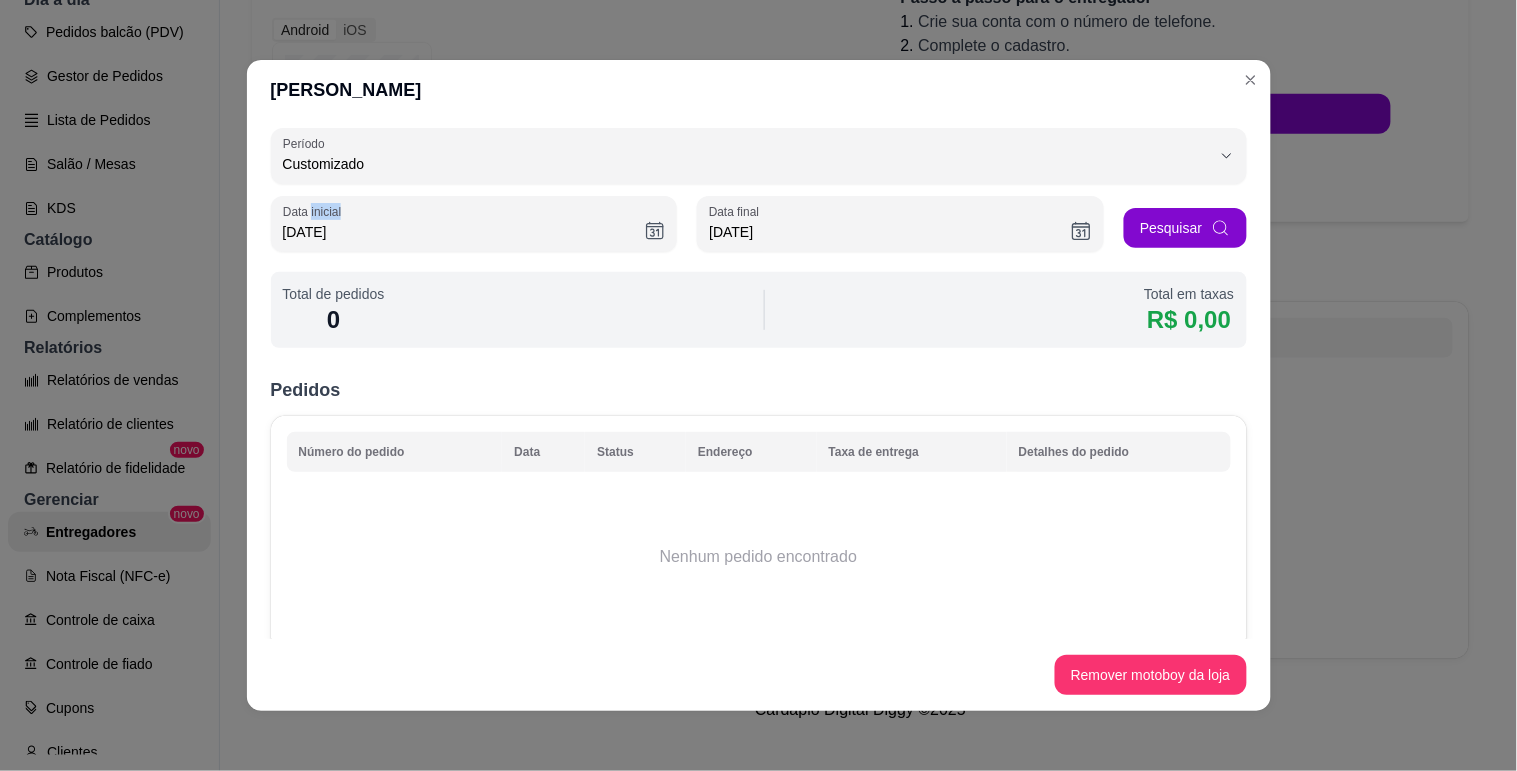 click on "[DATE]" at bounding box center [474, 224] 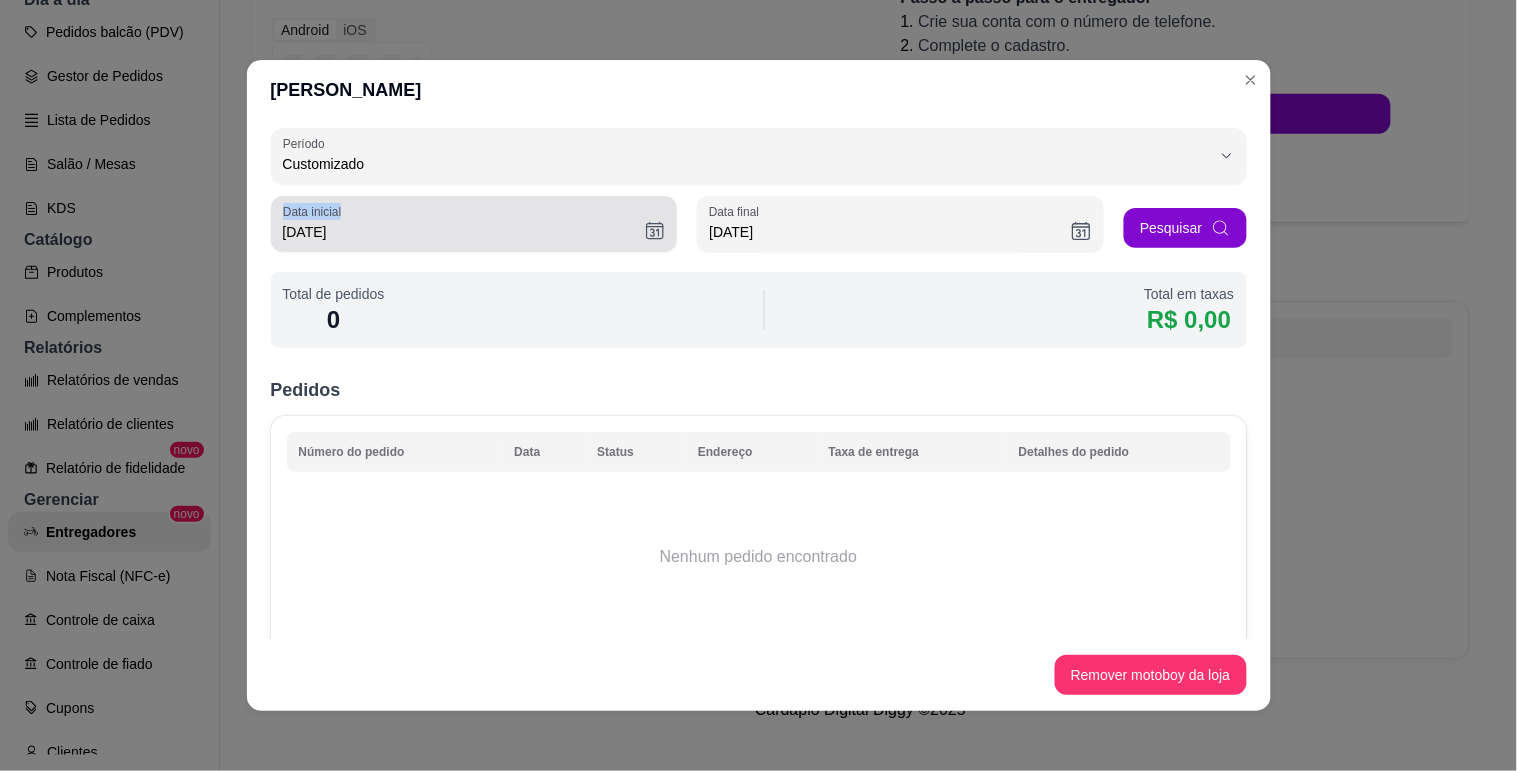click on "[DATE]" at bounding box center [474, 224] 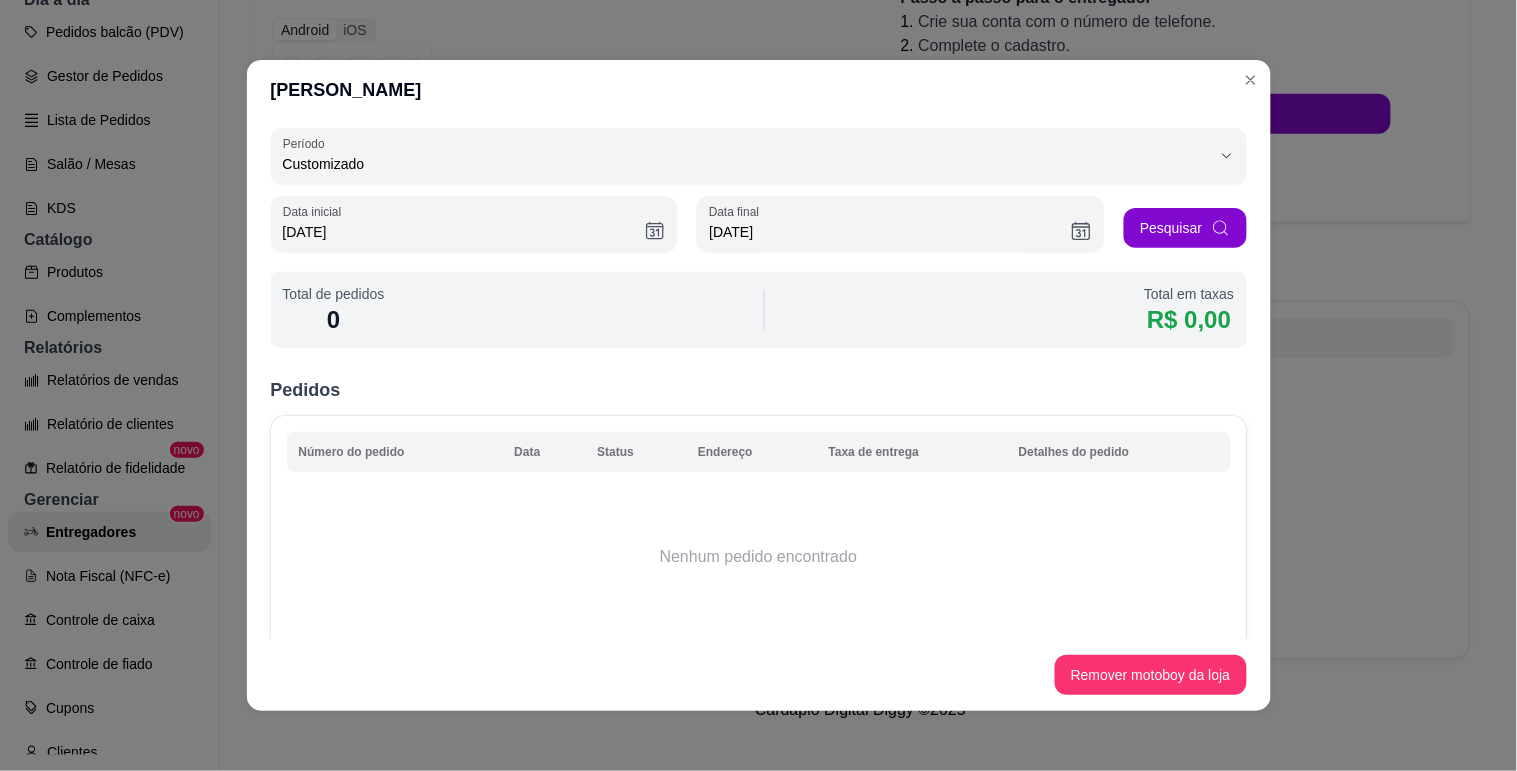 click on "[DATE]" at bounding box center (464, 232) 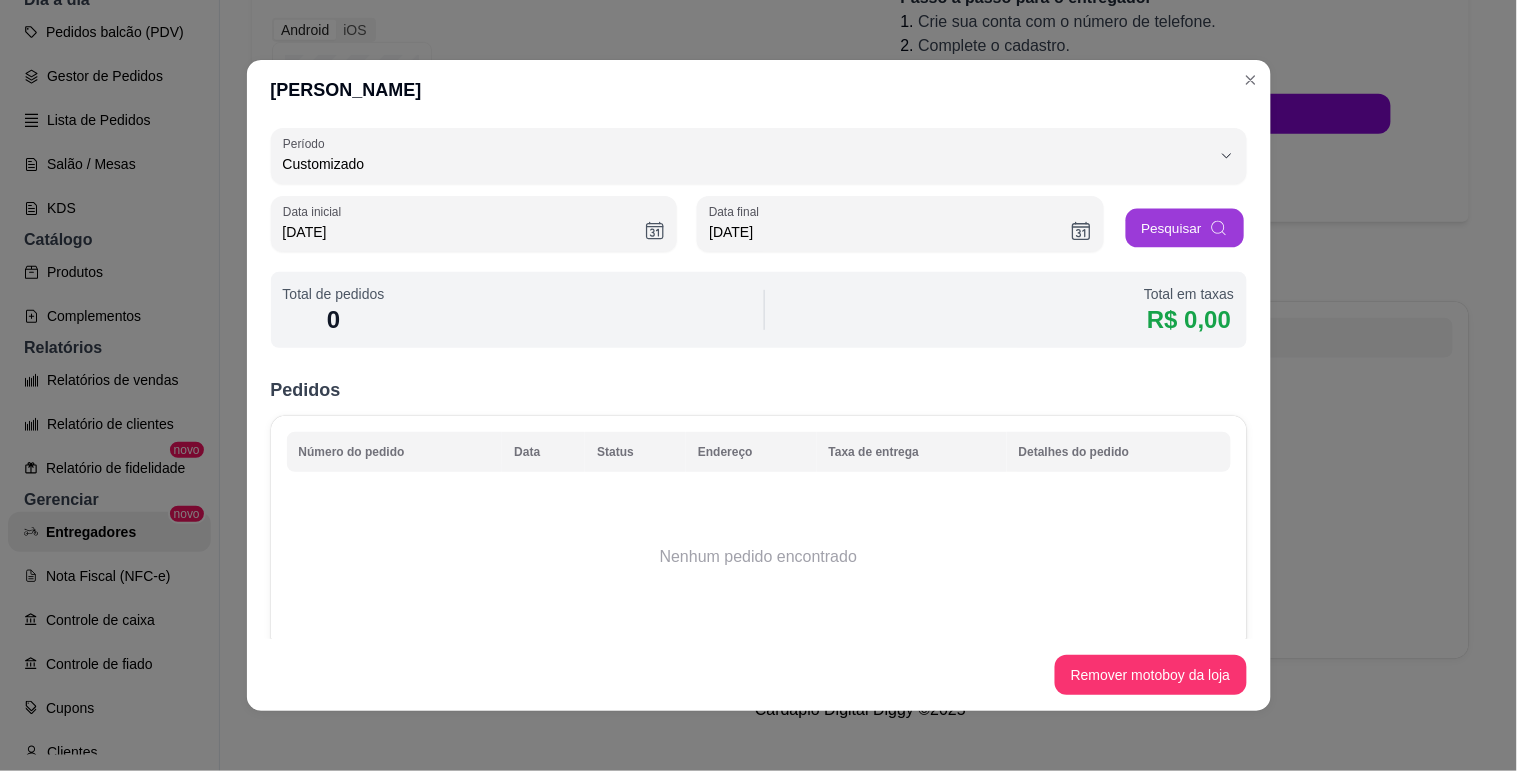 click on "Pesquisar" at bounding box center (1185, 228) 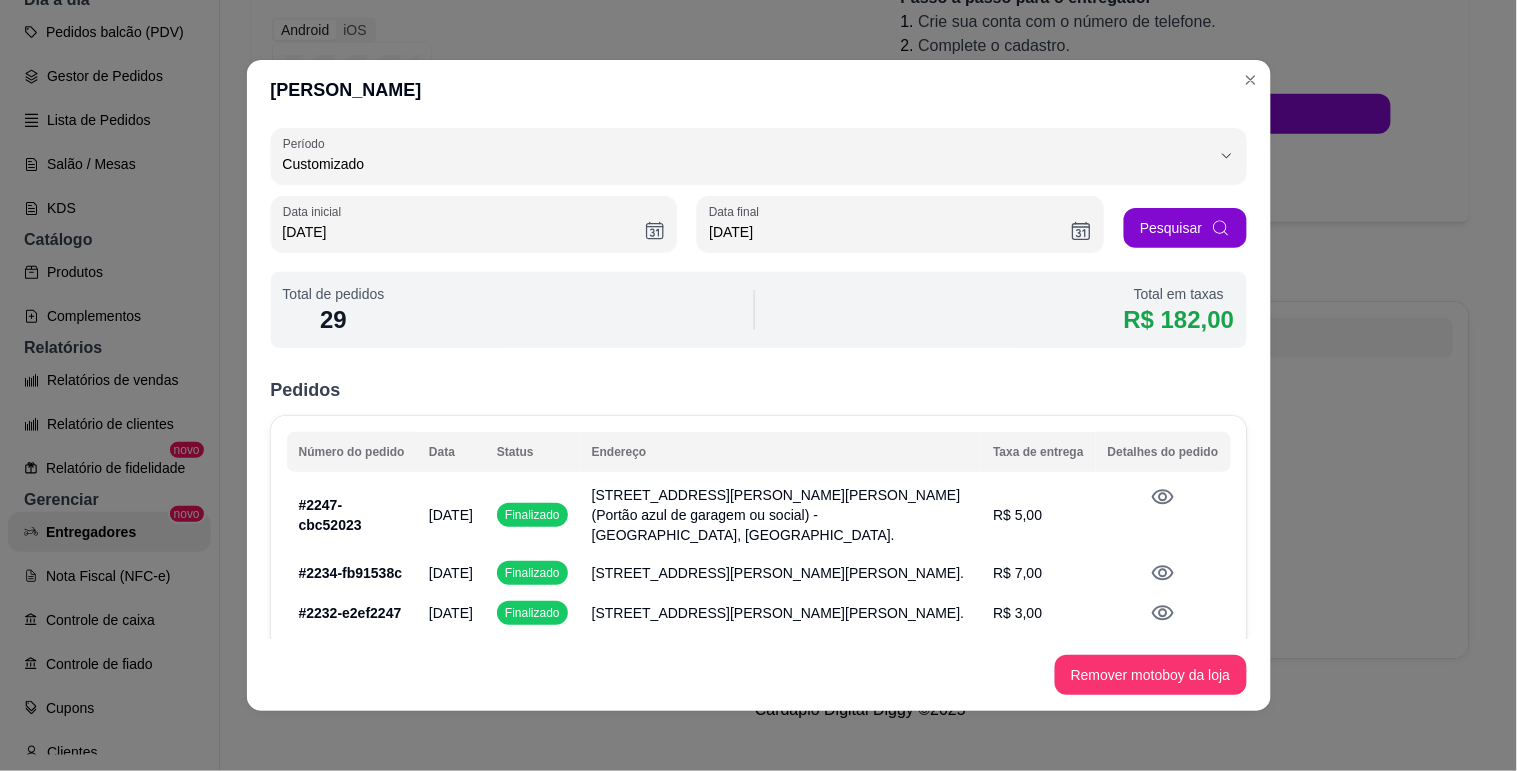 type 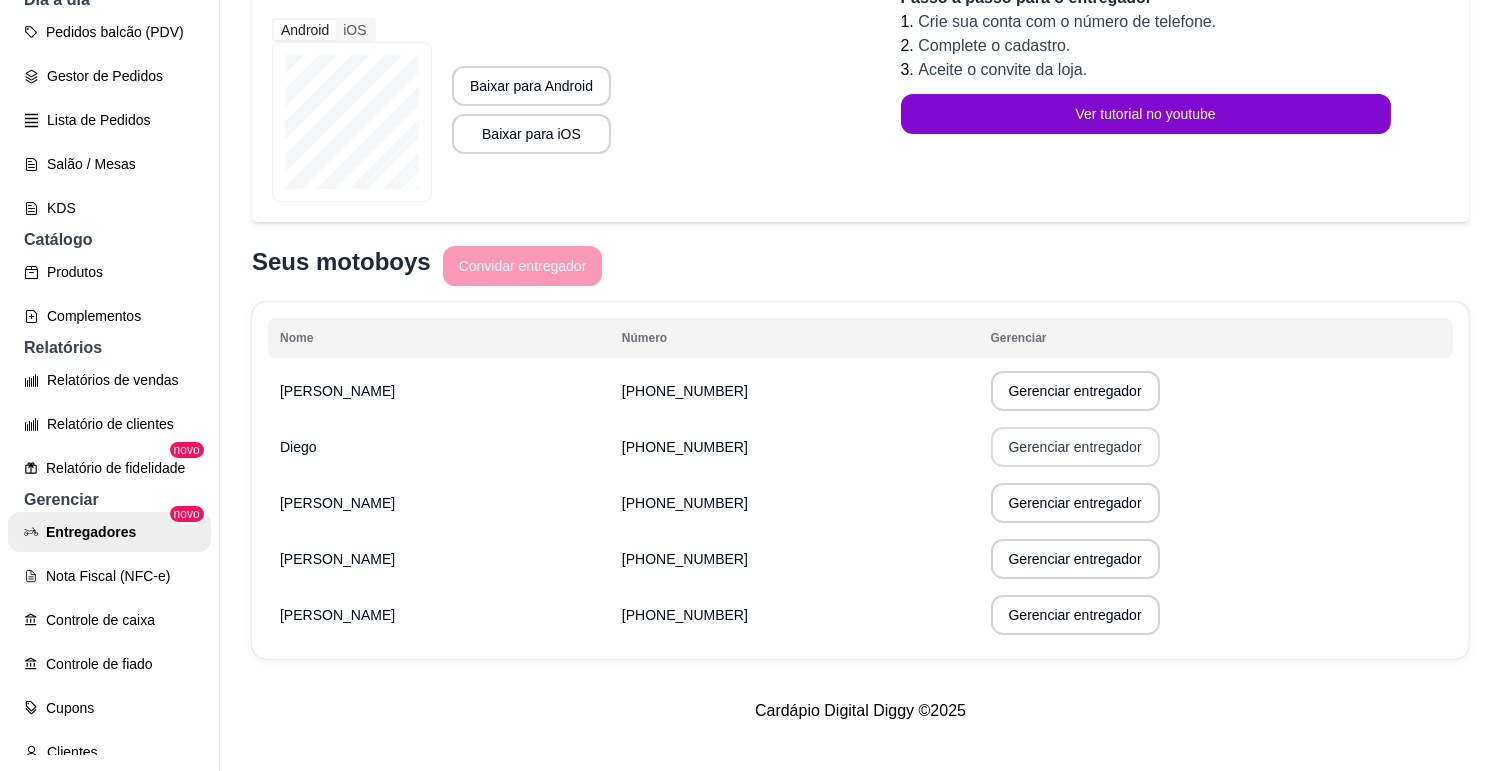 click on "Gerenciar entregador" at bounding box center [1075, 447] 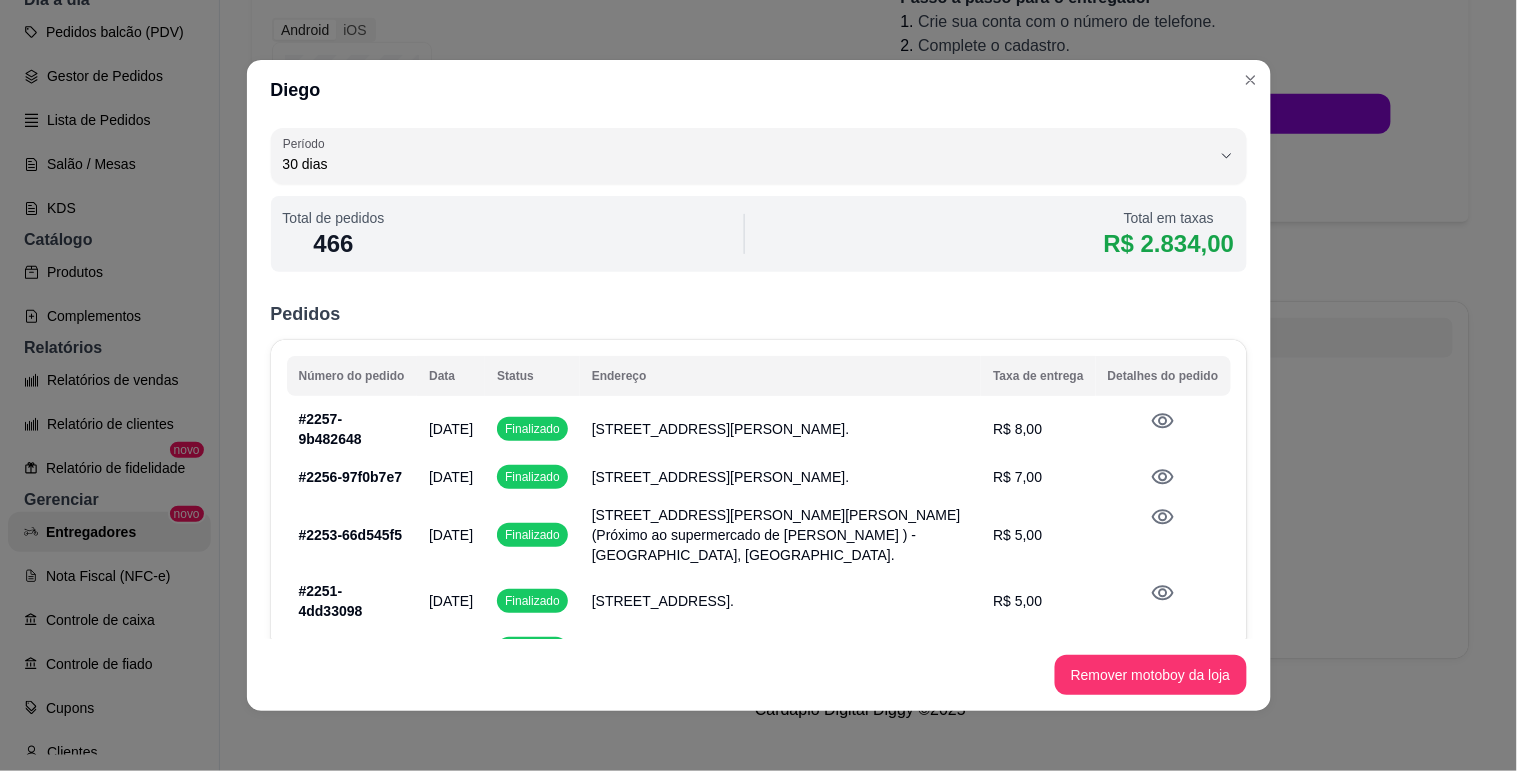 click on "30 Período 1 dia 7 dias 15 dias 30 dias Customizado Período 30 dias Total de pedidos 466 Total em taxas R$ 2.834,00 Pedidos Número do pedido Data Status Endereço Taxa de entrega Detalhes do pedido # 2257-9b482648 [DATE] Finalizado [STREET_ADDRESS][PERSON_NAME]. R$ 8,00 # 2256-97f0b7e7 [DATE] Finalizado [STREET_ADDRESS][PERSON_NAME]. R$ 7,00 # 2253-66d545f5 [DATE] Finalizado [STREET_ADDRESS][PERSON_NAME][PERSON_NAME] (Próximo ao supermercado de [PERSON_NAME] ) - [GEOGRAPHIC_DATA], [GEOGRAPHIC_DATA]. R$ 5,00 # 2251-4dd33098 [DATE] Finalizado [STREET_ADDRESS]. R$ 5,00 # 2235-578510f1 [DATE] Finalizado [STREET_ADDRESS]. R$ 7,00 # 2231-f9bd2b37 [DATE] Finalizado [STREET_ADDRESS][PERSON_NAME]. R$ 8,00 # R$ 7,00" at bounding box center [759, 379] 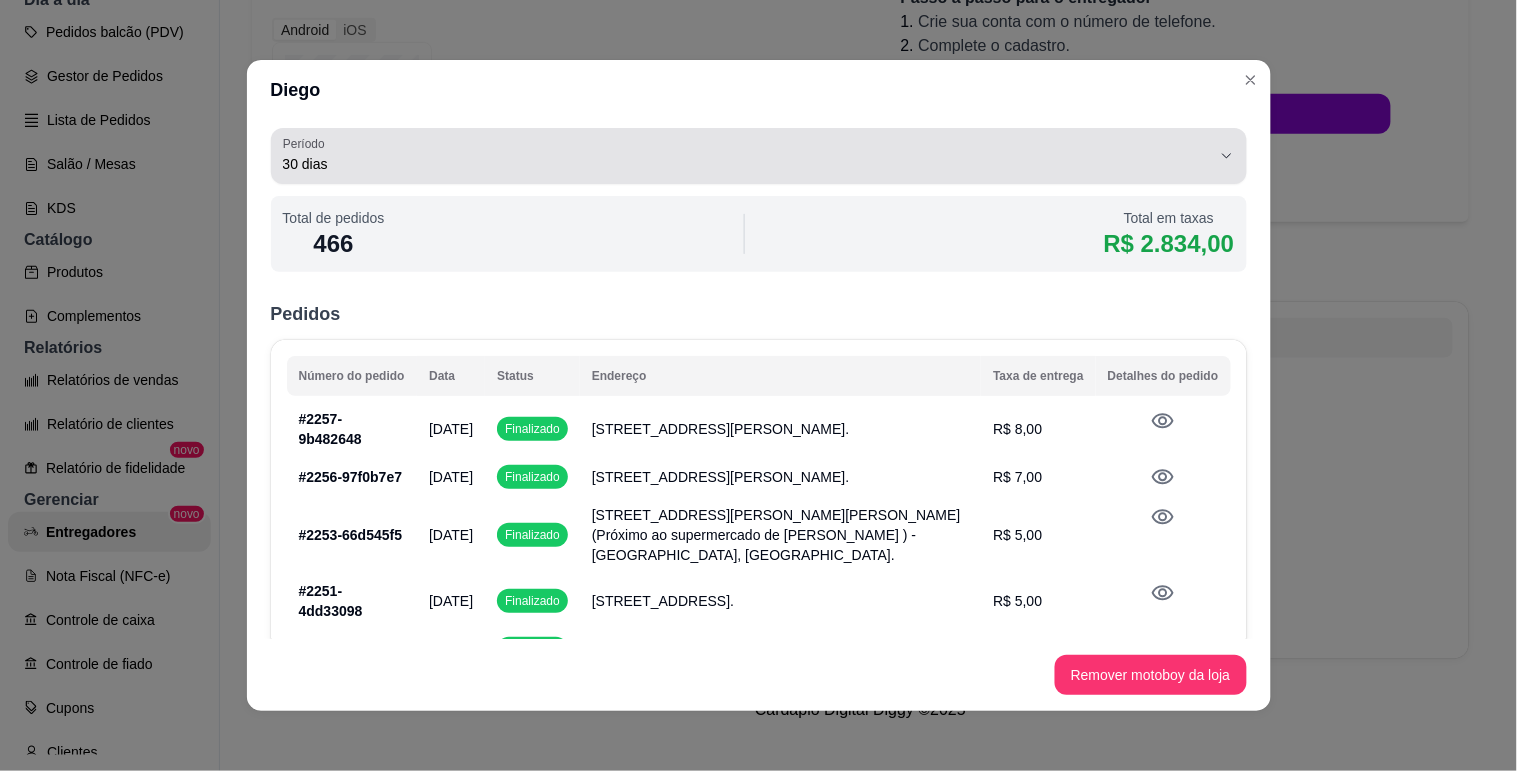 click on "30 dias" at bounding box center (747, 164) 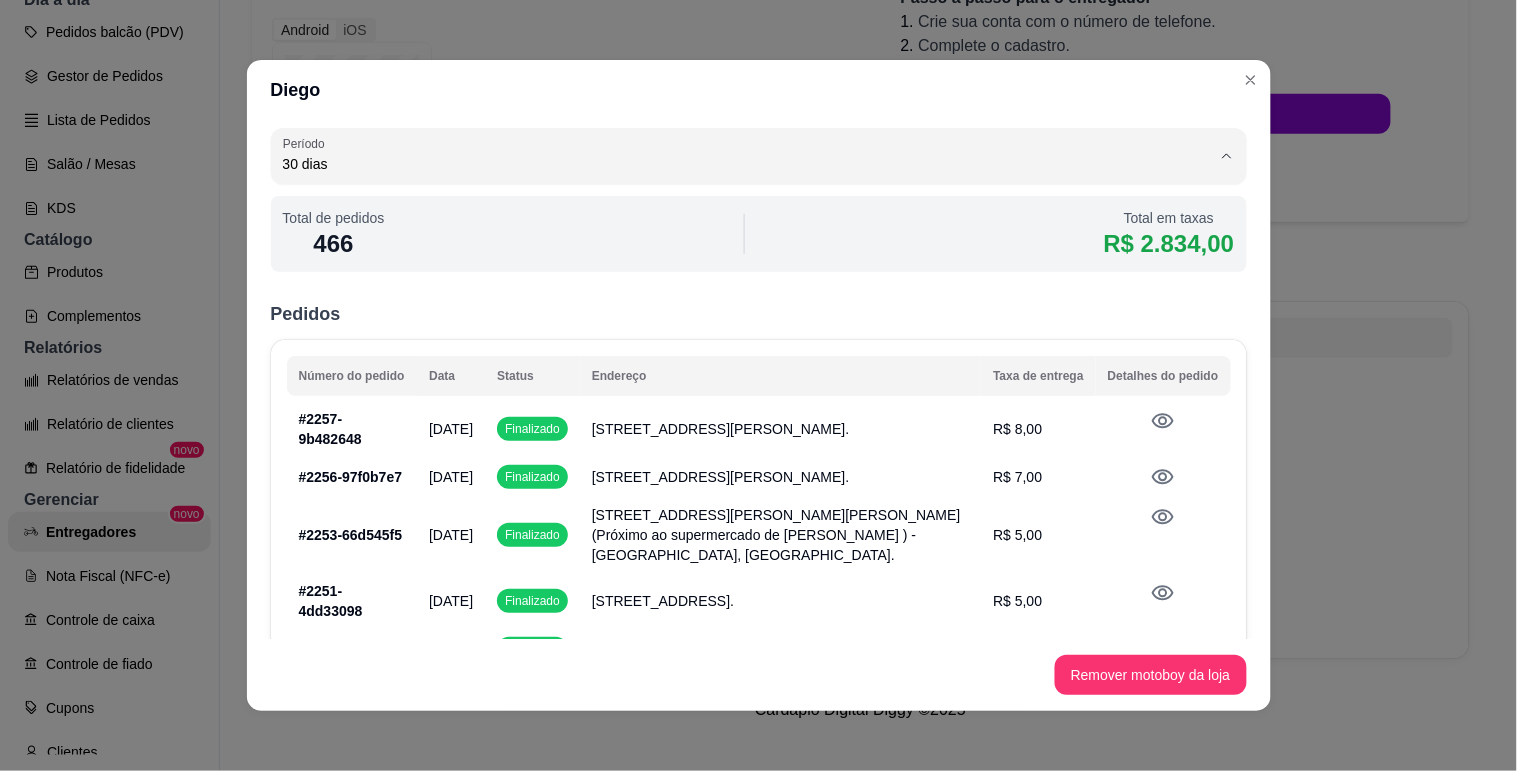 click on "Customizado" at bounding box center (732, 342) 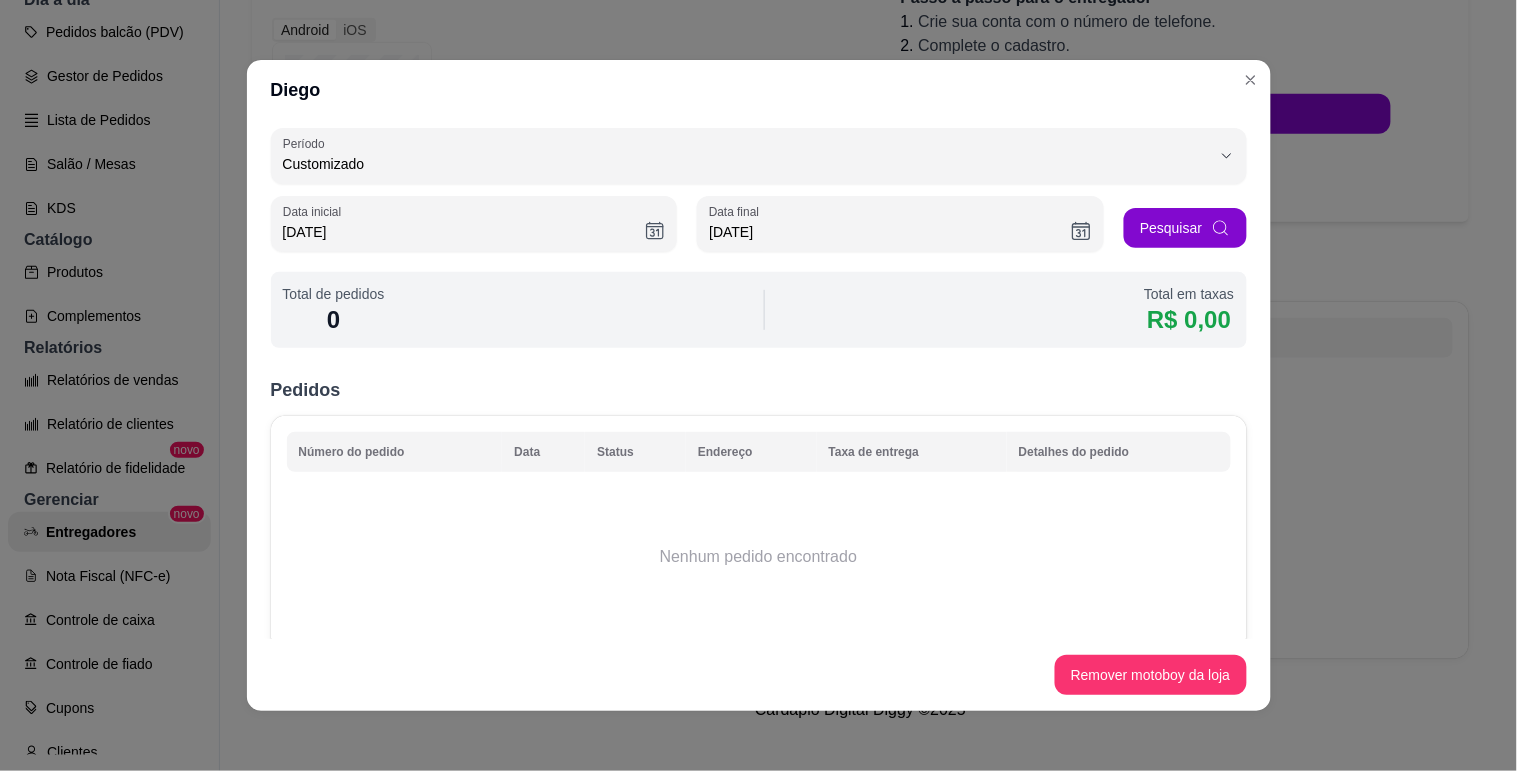 scroll, scrollTop: 18, scrollLeft: 0, axis: vertical 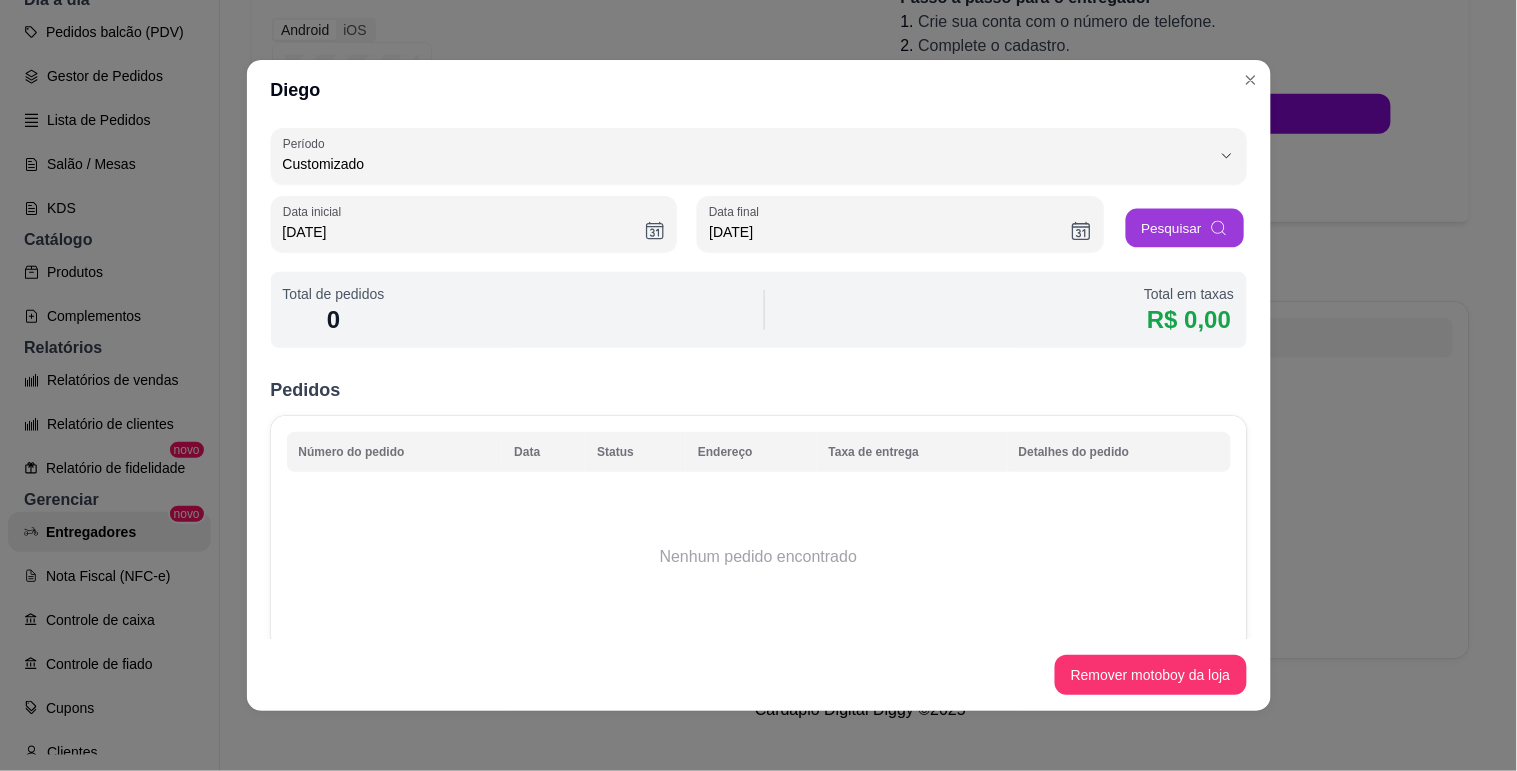 click on "Pesquisar" at bounding box center [1185, 228] 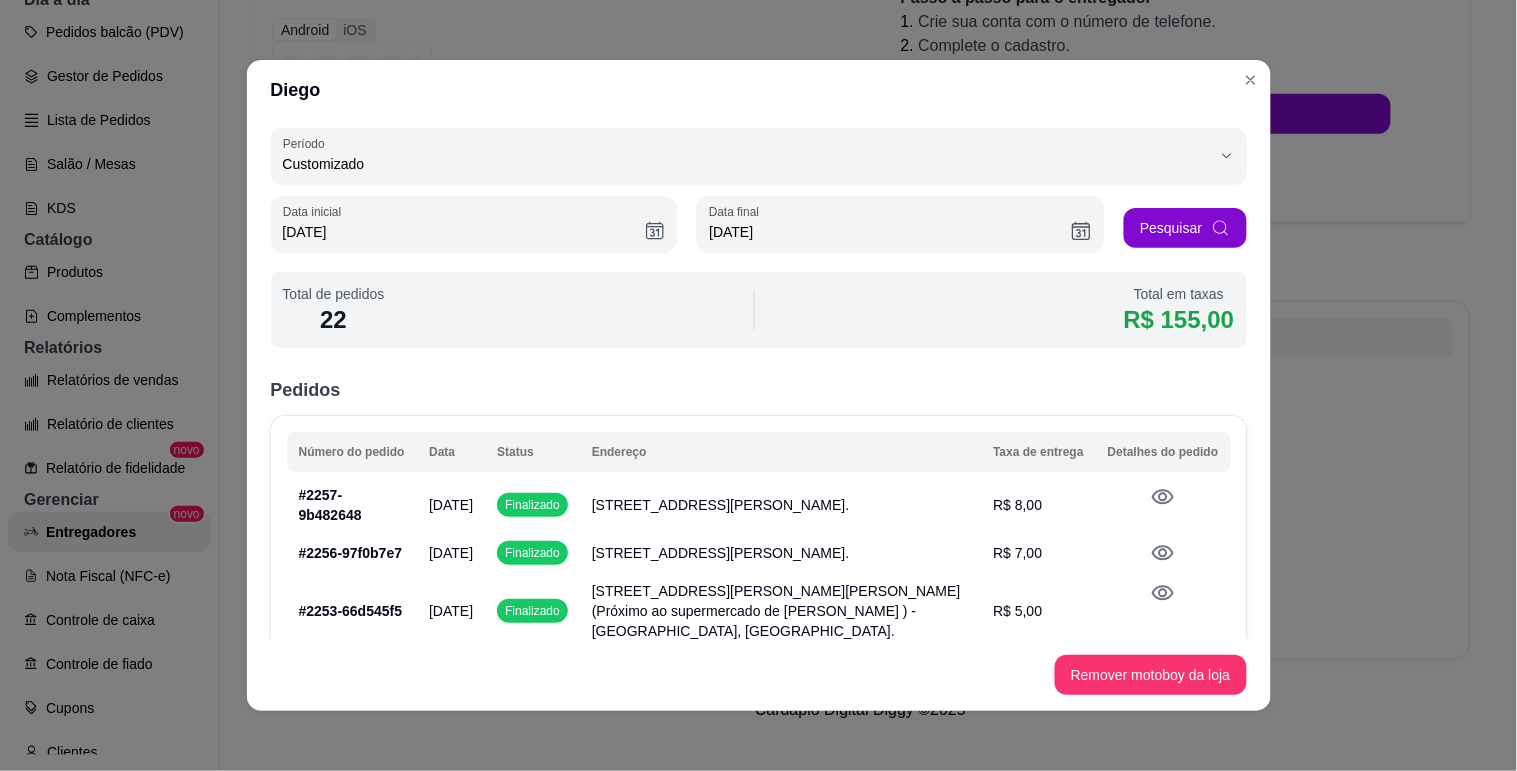 type 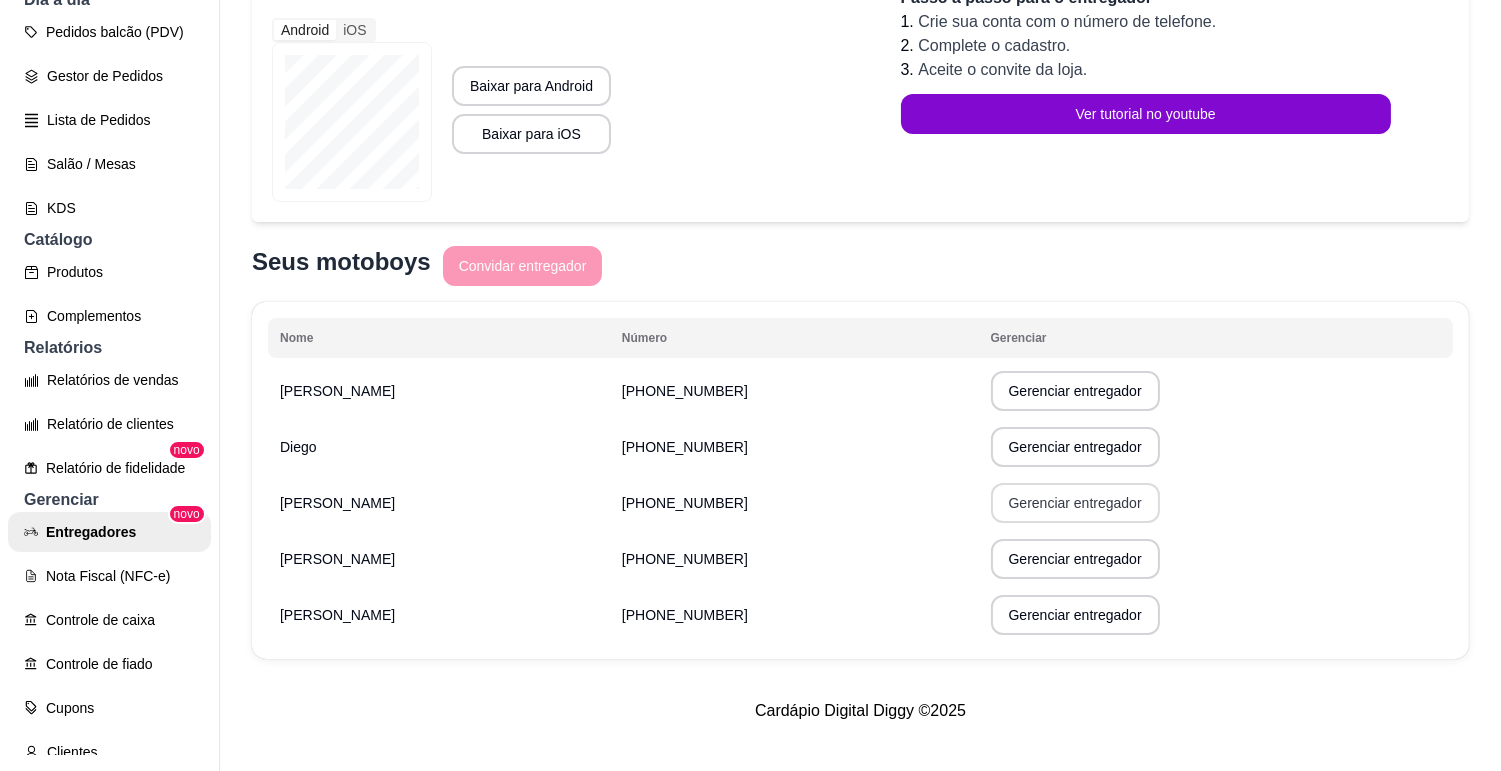 click on "Gerenciar entregador" at bounding box center [1075, 503] 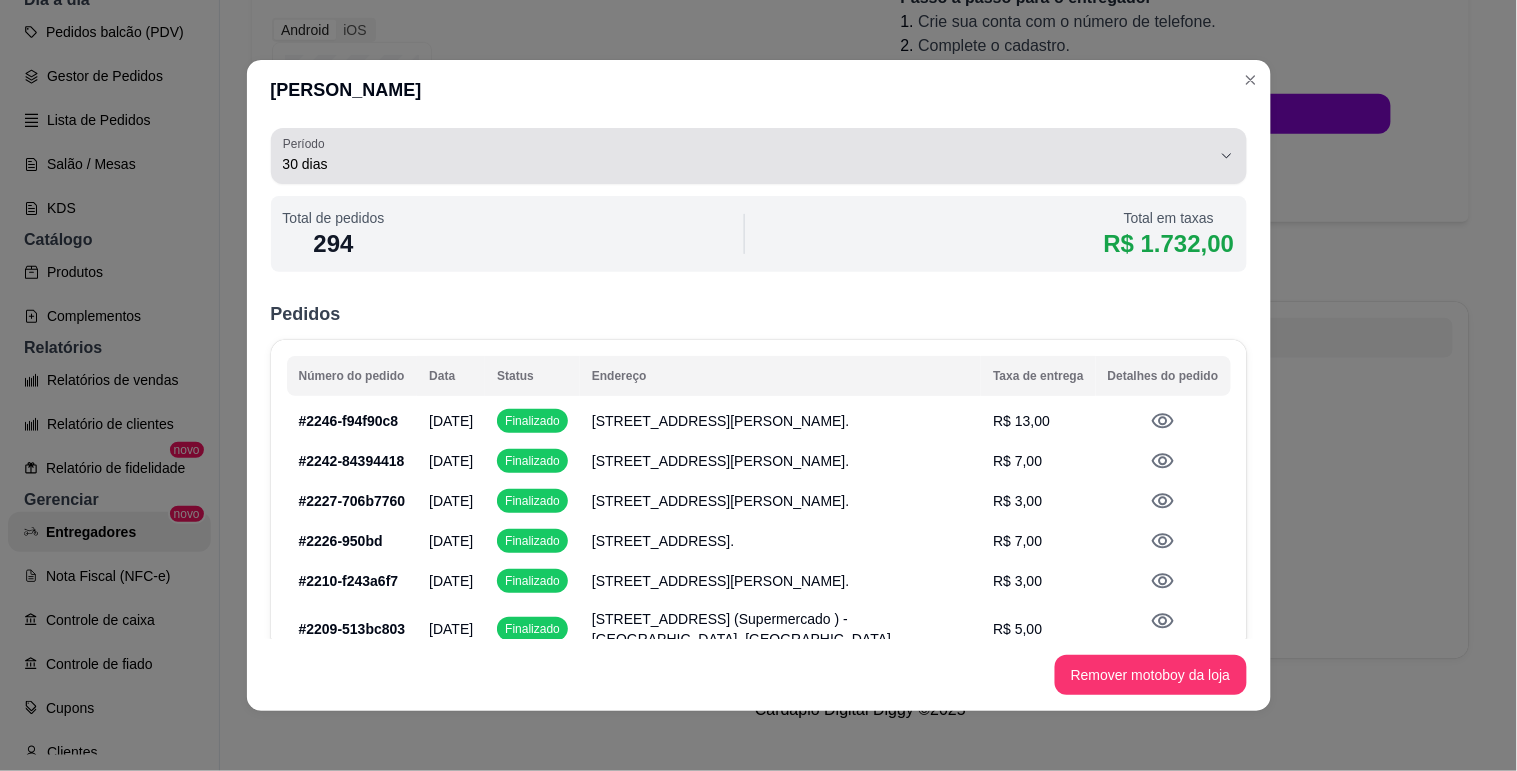 click on "30 dias" at bounding box center [747, 164] 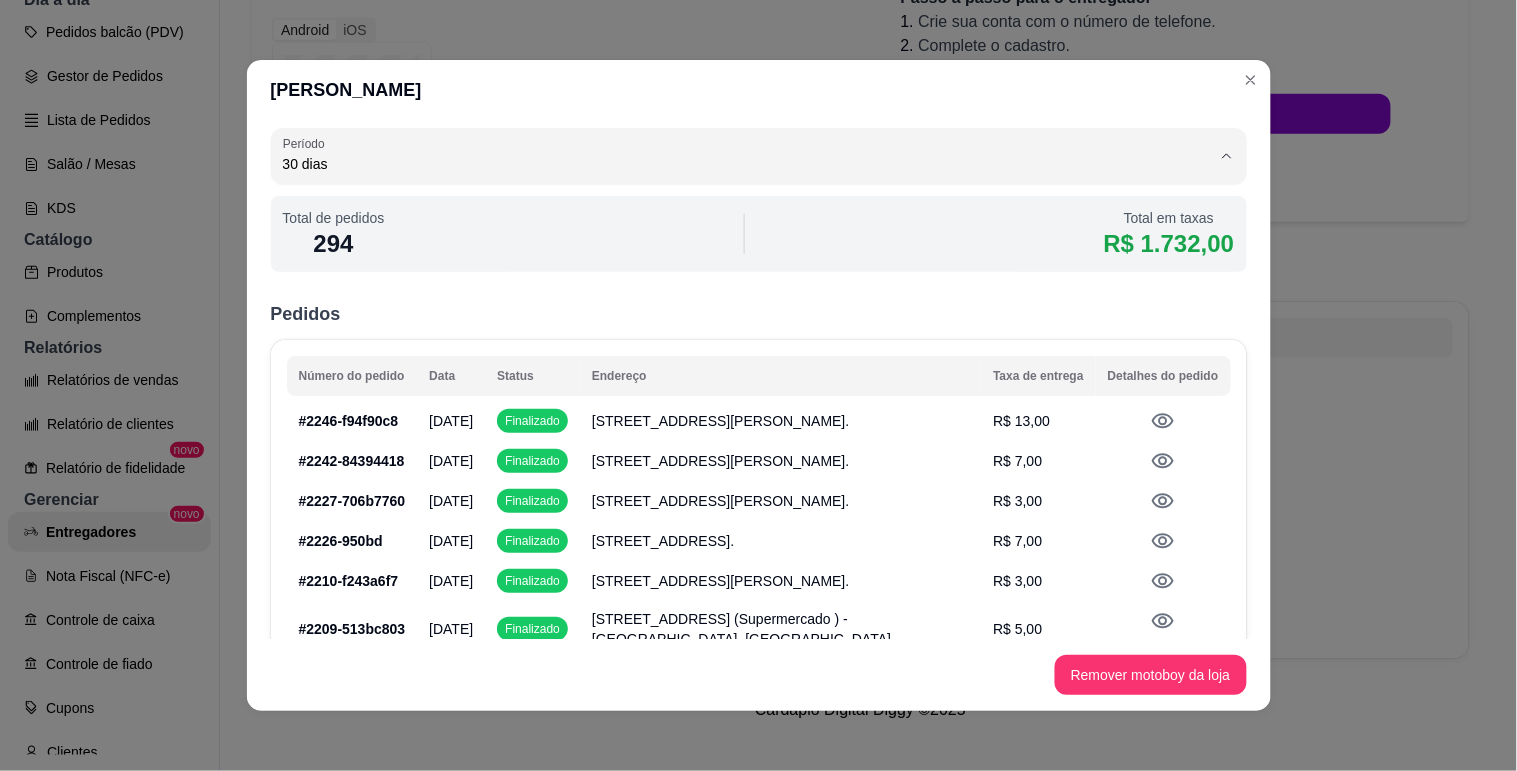 click on "Customizado" at bounding box center (732, 342) 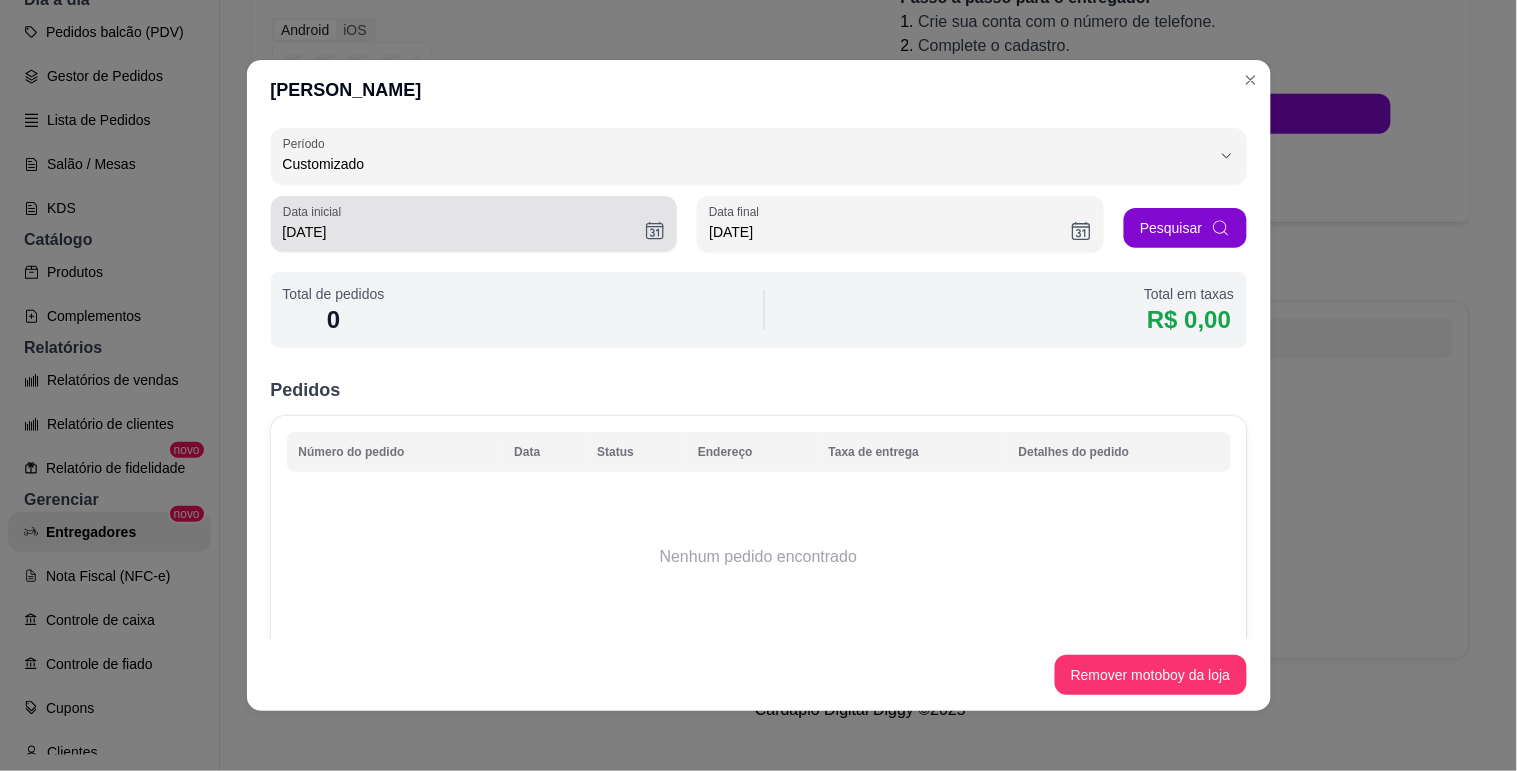 click on "[DATE]" at bounding box center [464, 232] 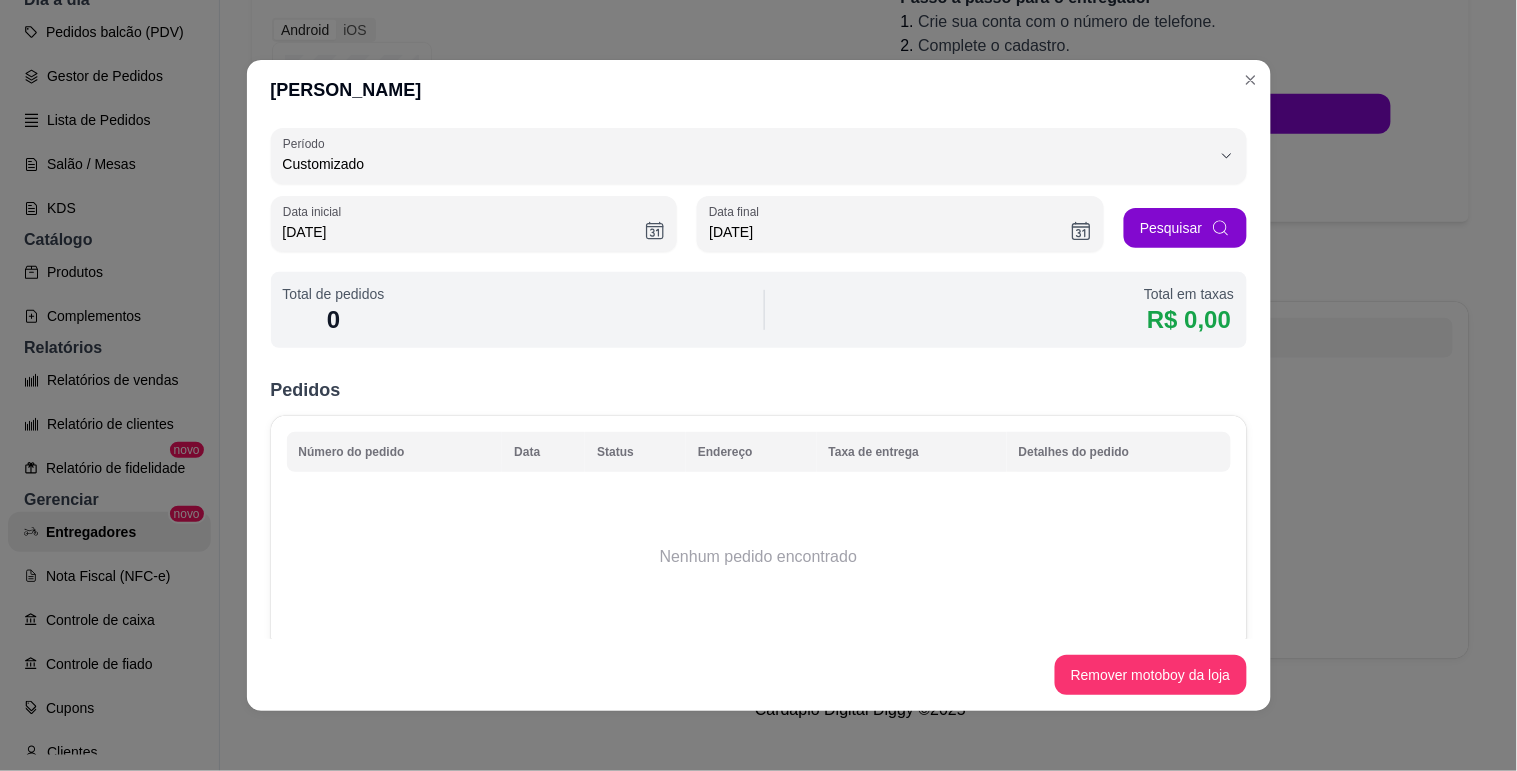 click on "[DATE]" at bounding box center [464, 232] 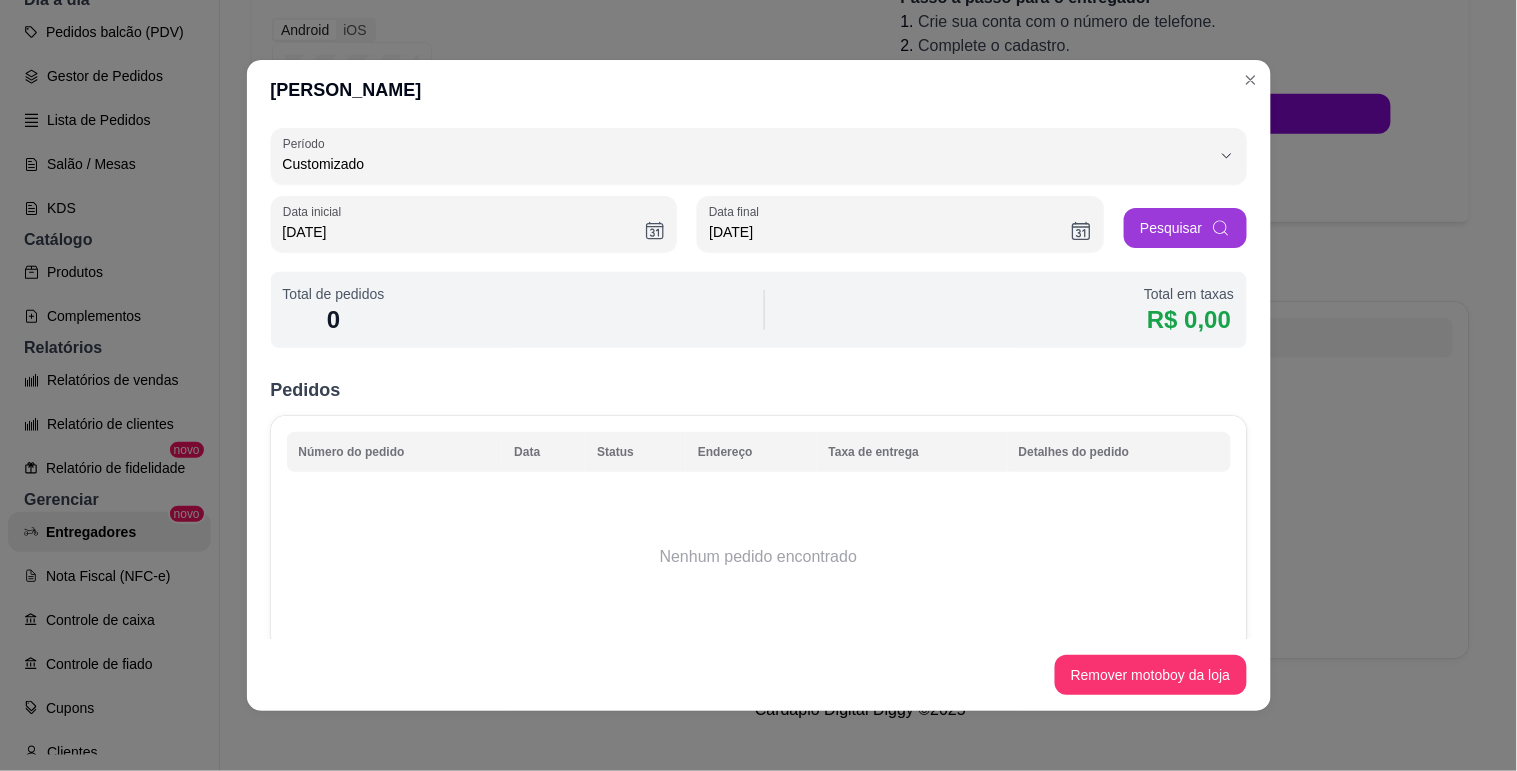 type on "[DATE]" 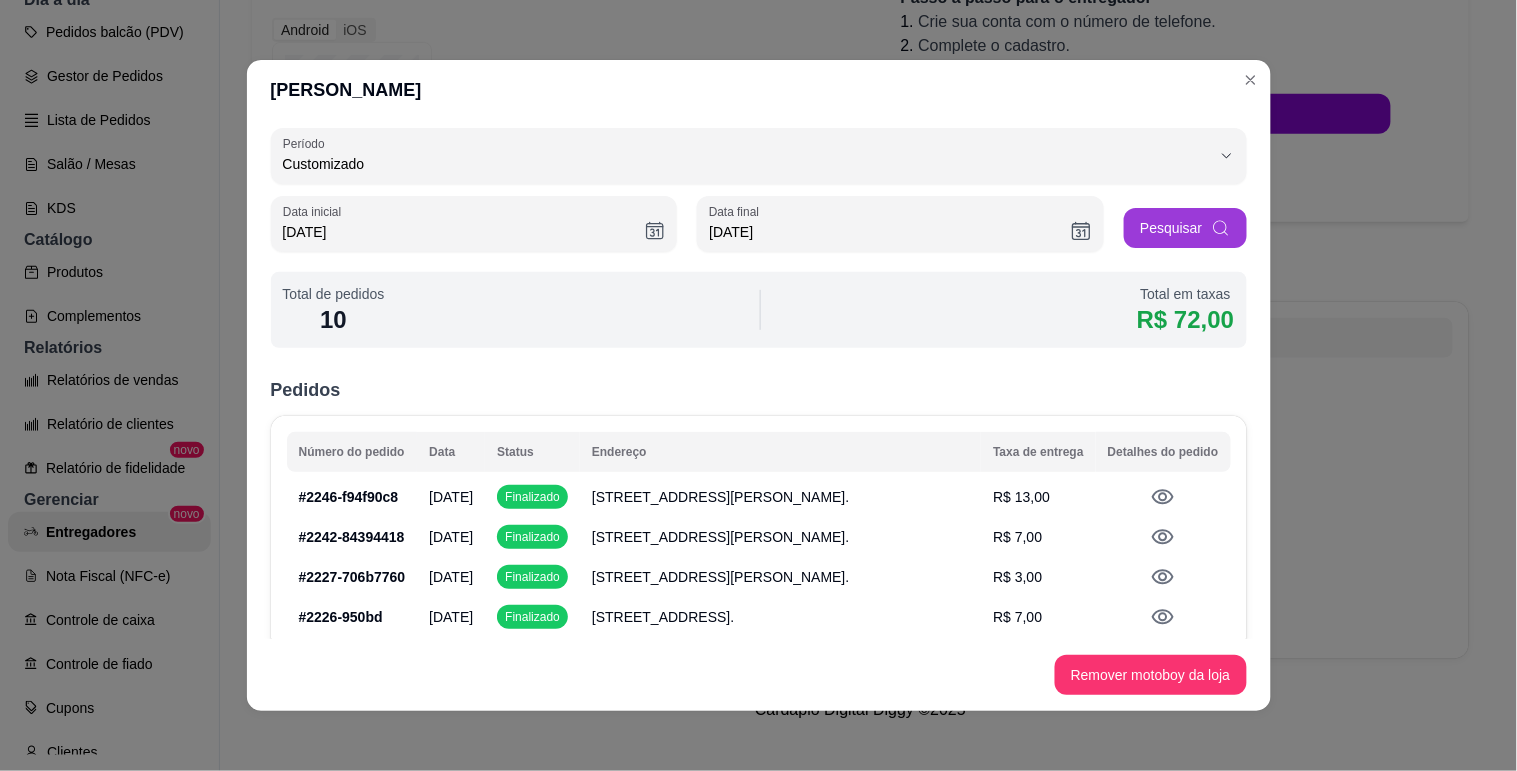 type 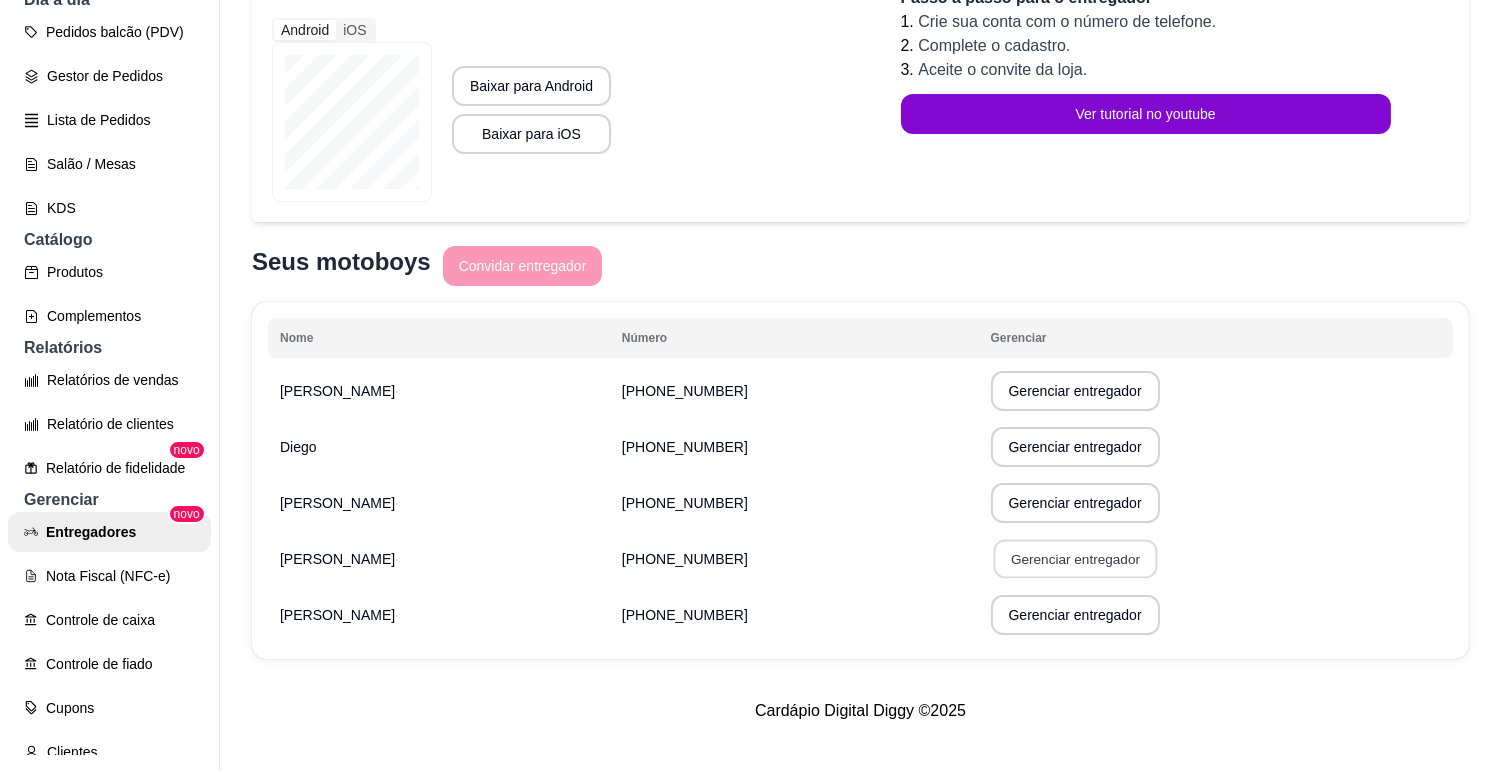 click on "Gerenciar entregador" at bounding box center [1075, 559] 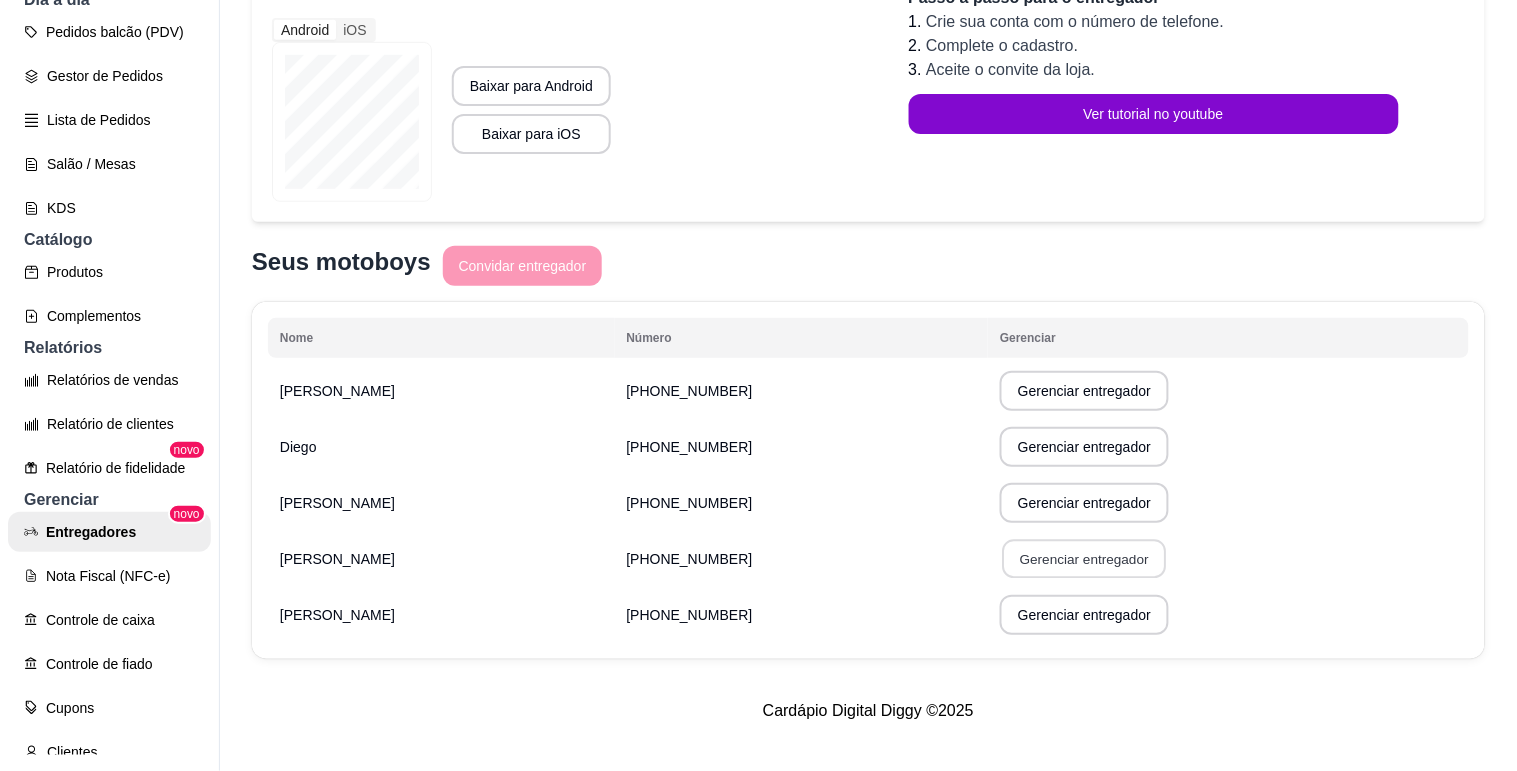 select on "30" 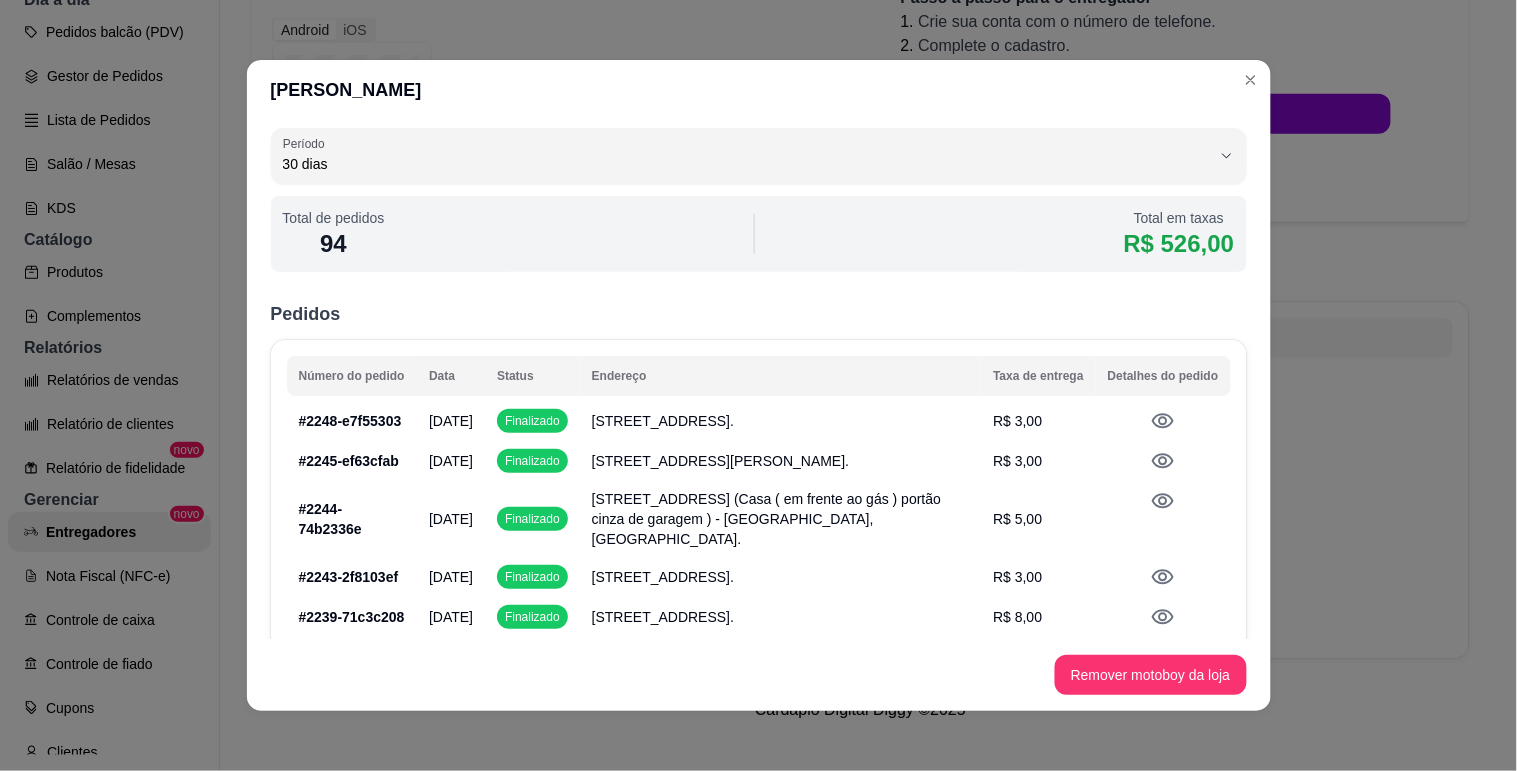 click on "30 dias" at bounding box center (747, 156) 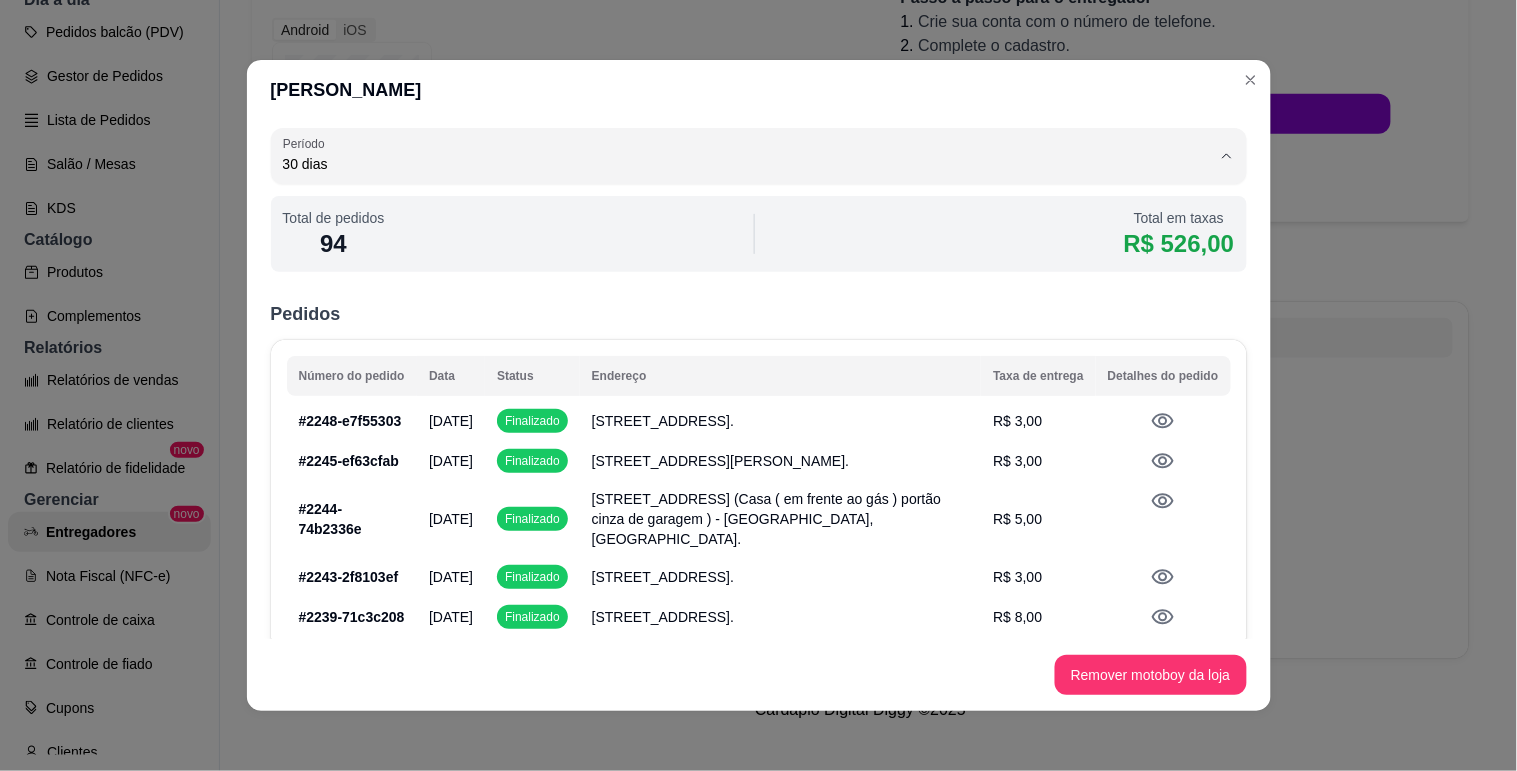 click on "Customizado" at bounding box center [732, 342] 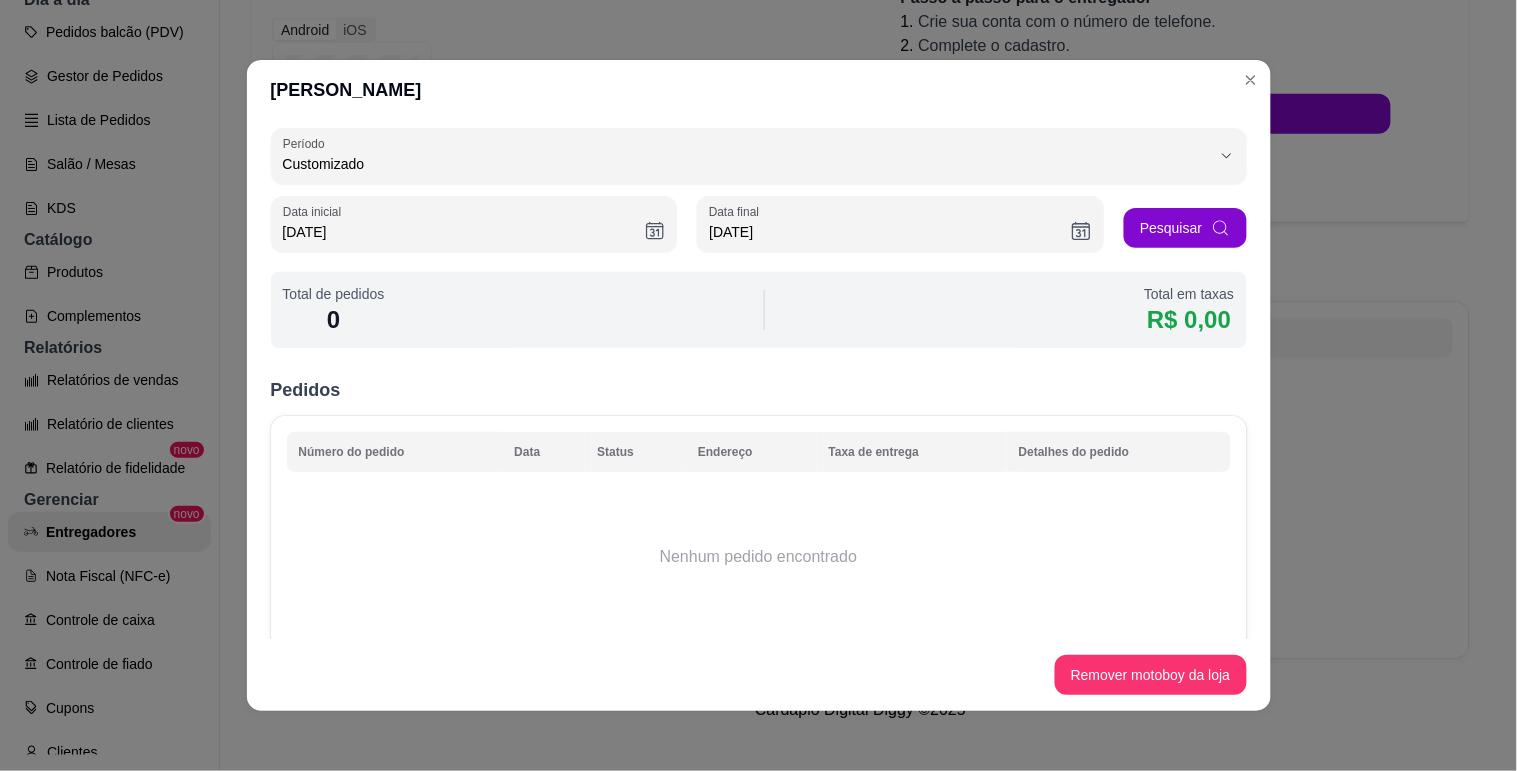 click on "Customizado" at bounding box center [747, 164] 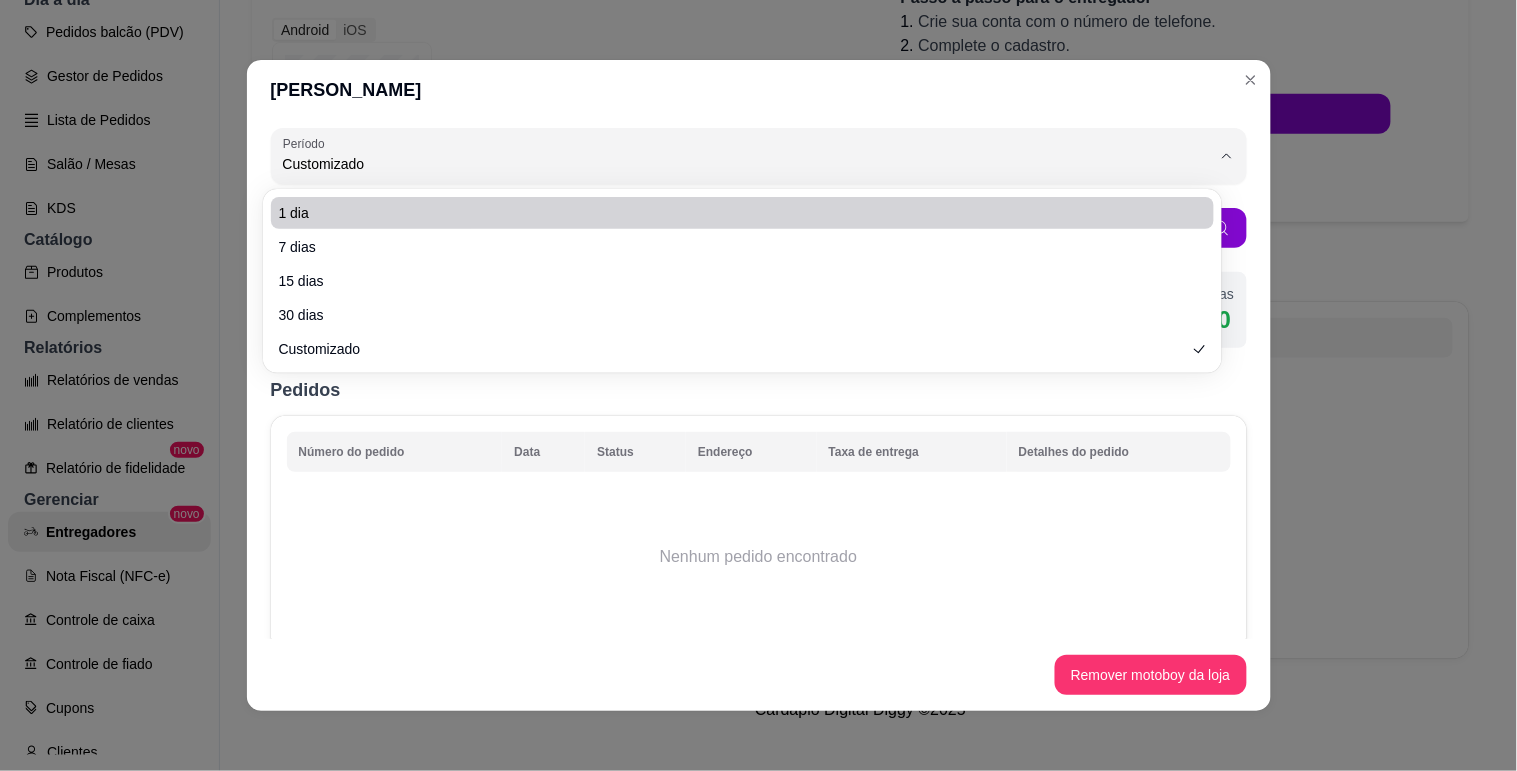 click on "0 Período 1 dia 7 dias 15 dias 30 dias Customizado Período Customizado Data inicial [DATE] Data final [DATE] Pesquisar Total de pedidos 0 Total em taxas R$ 0,00 Pedidos Número do pedido Data Status Endereço Taxa de entrega Detalhes do pedido Nenhum pedido encontrado 1" at bounding box center [759, 379] 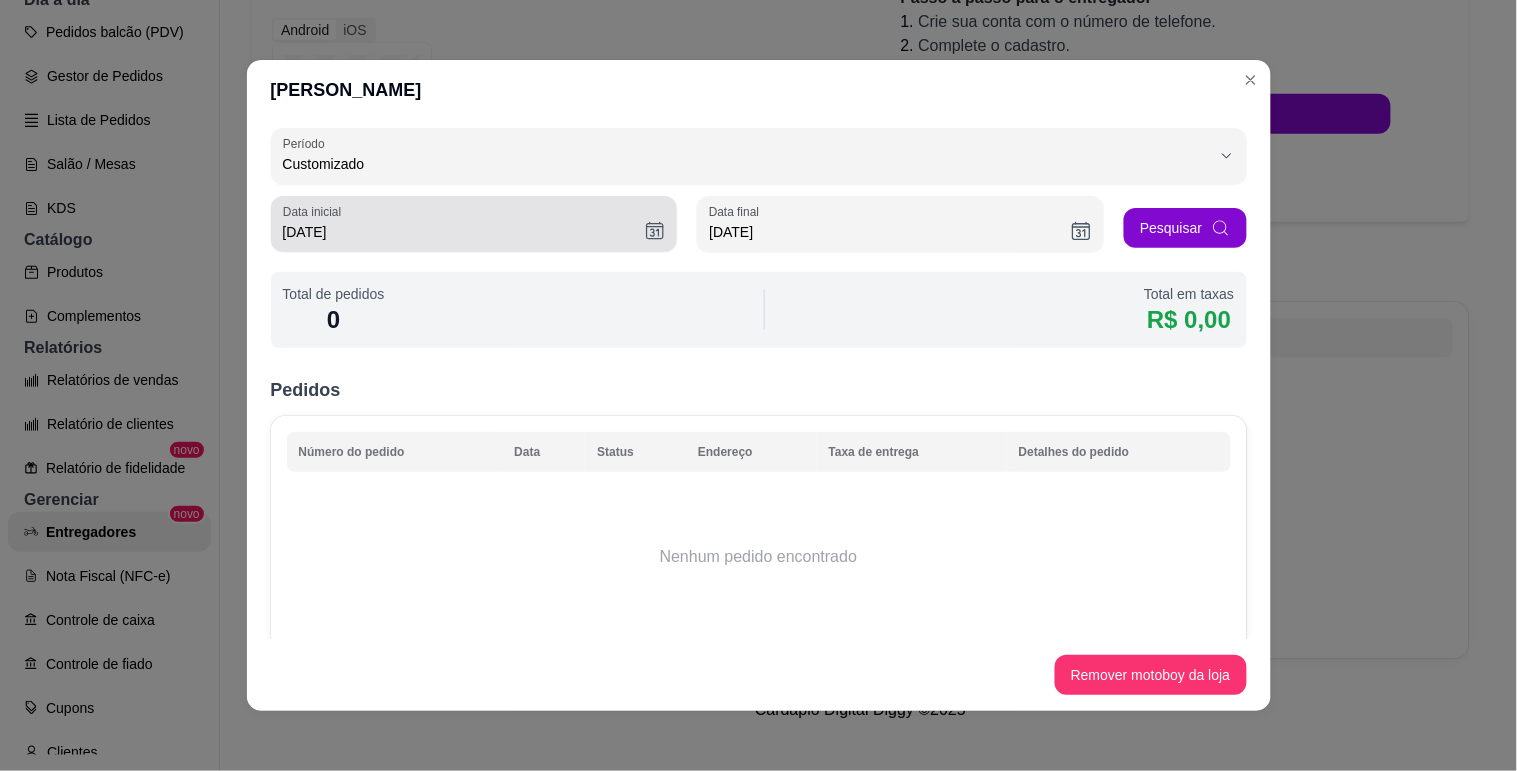 click on "[DATE]" at bounding box center [464, 232] 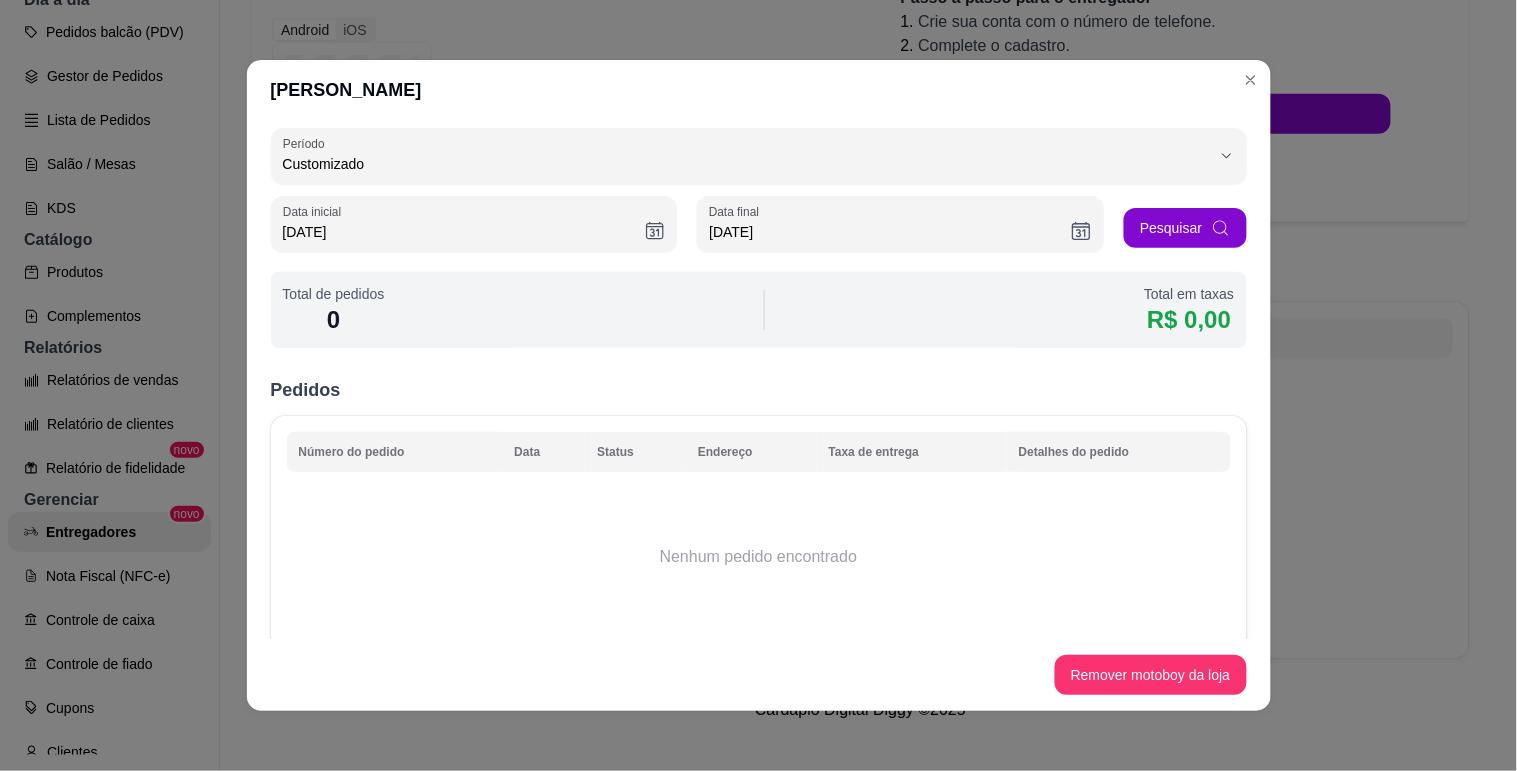 click on "[DATE]" at bounding box center [464, 232] 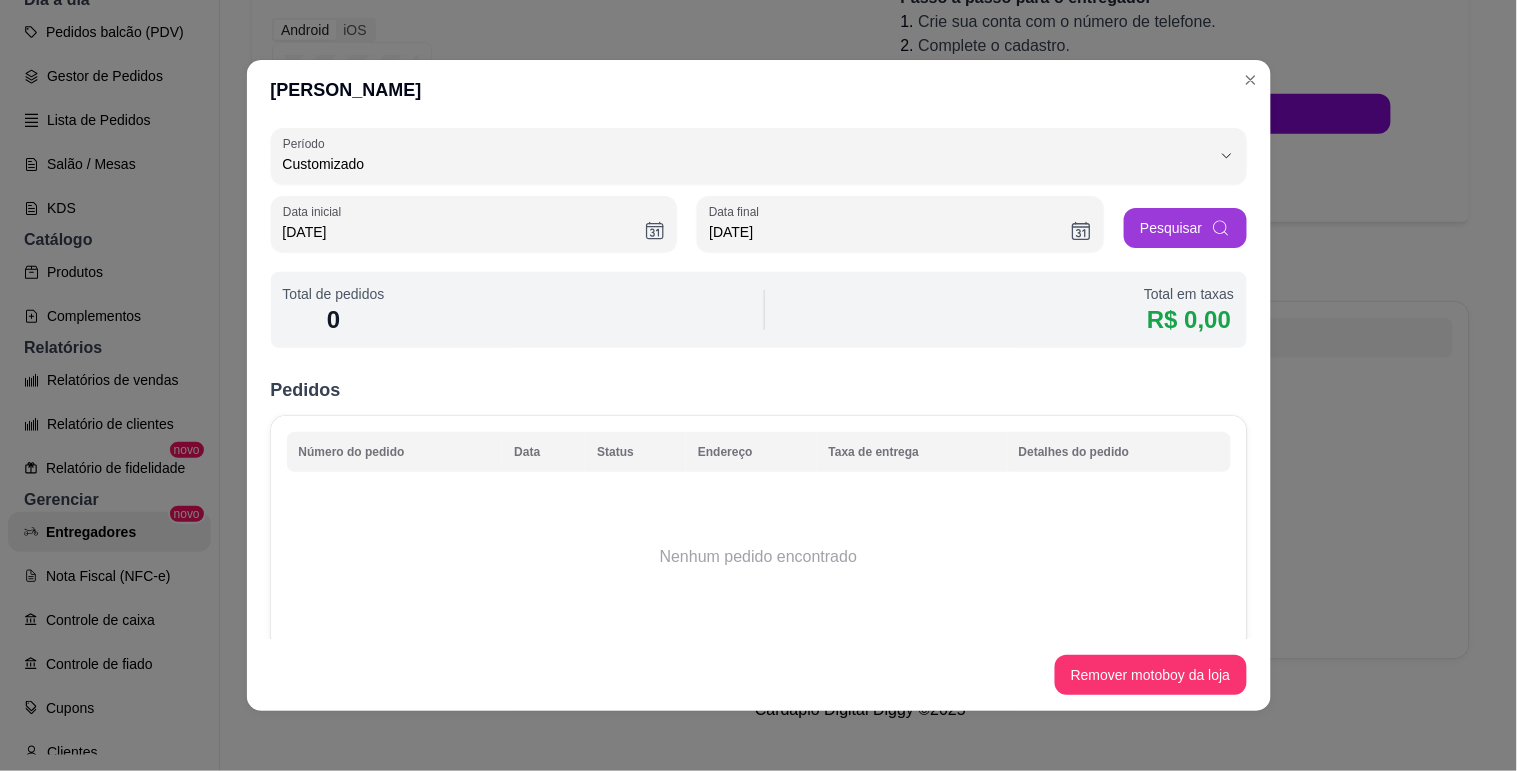 type on "[DATE]" 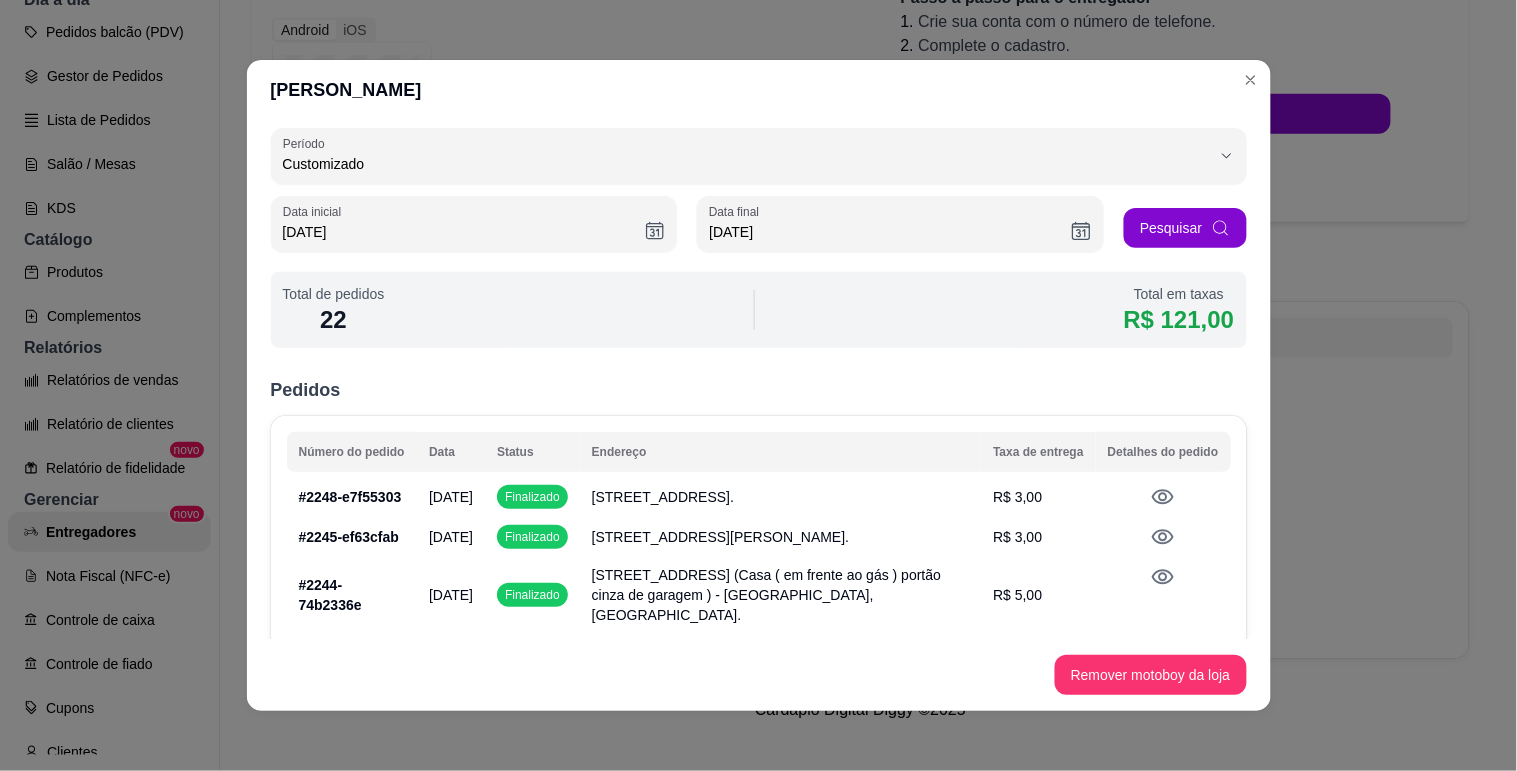 type 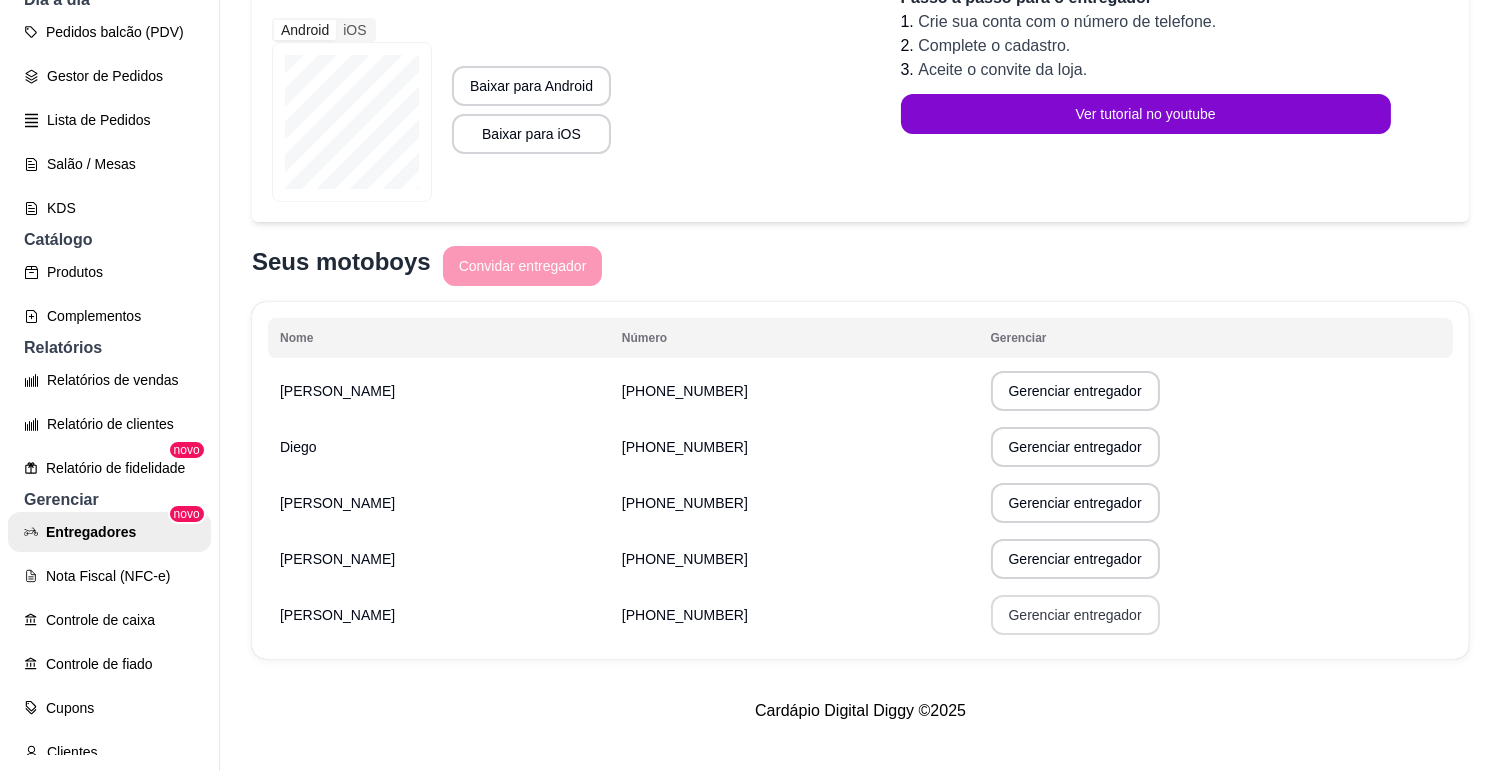 click on "Gerenciar entregador" at bounding box center [1075, 615] 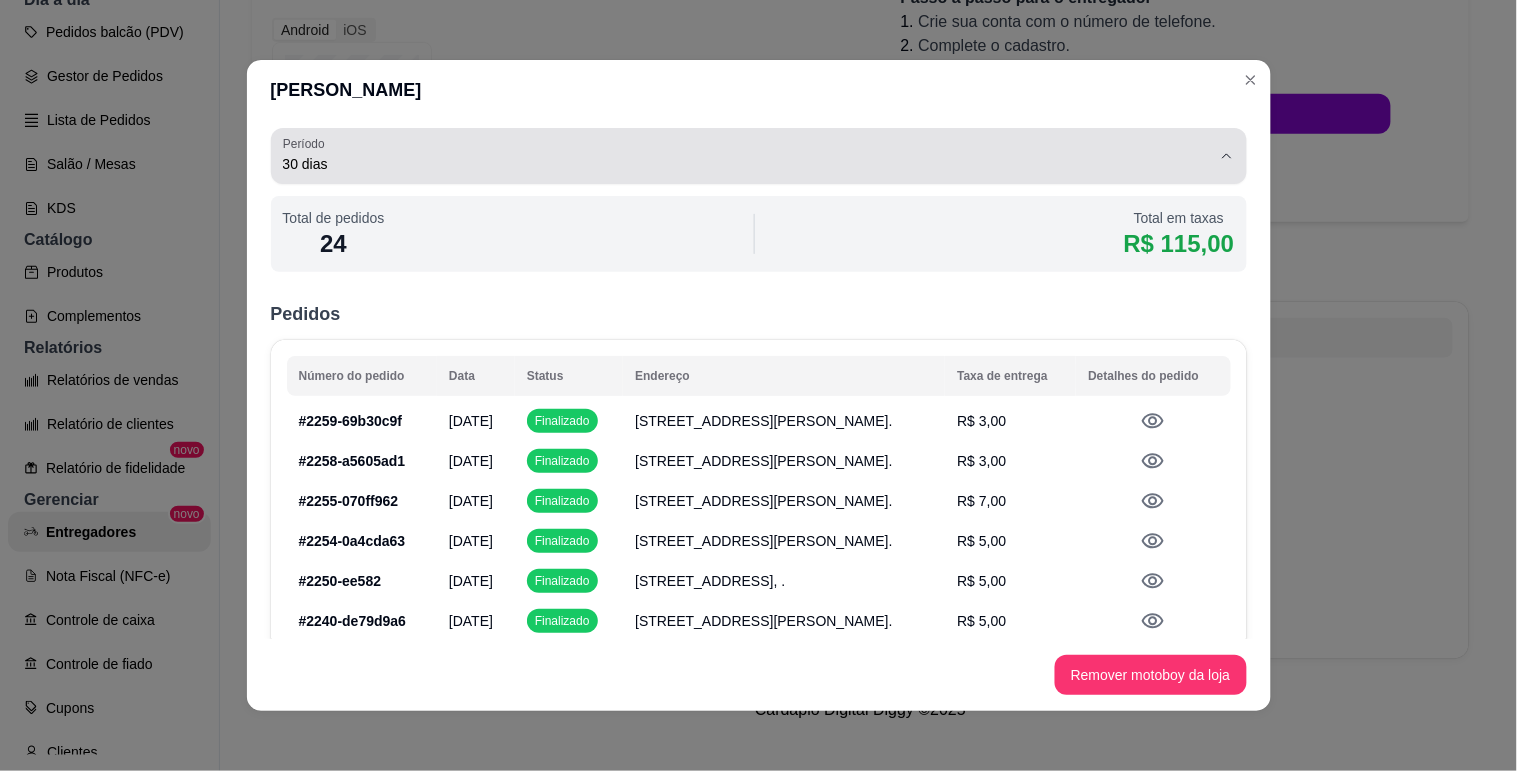 click on "30 dias" at bounding box center (747, 164) 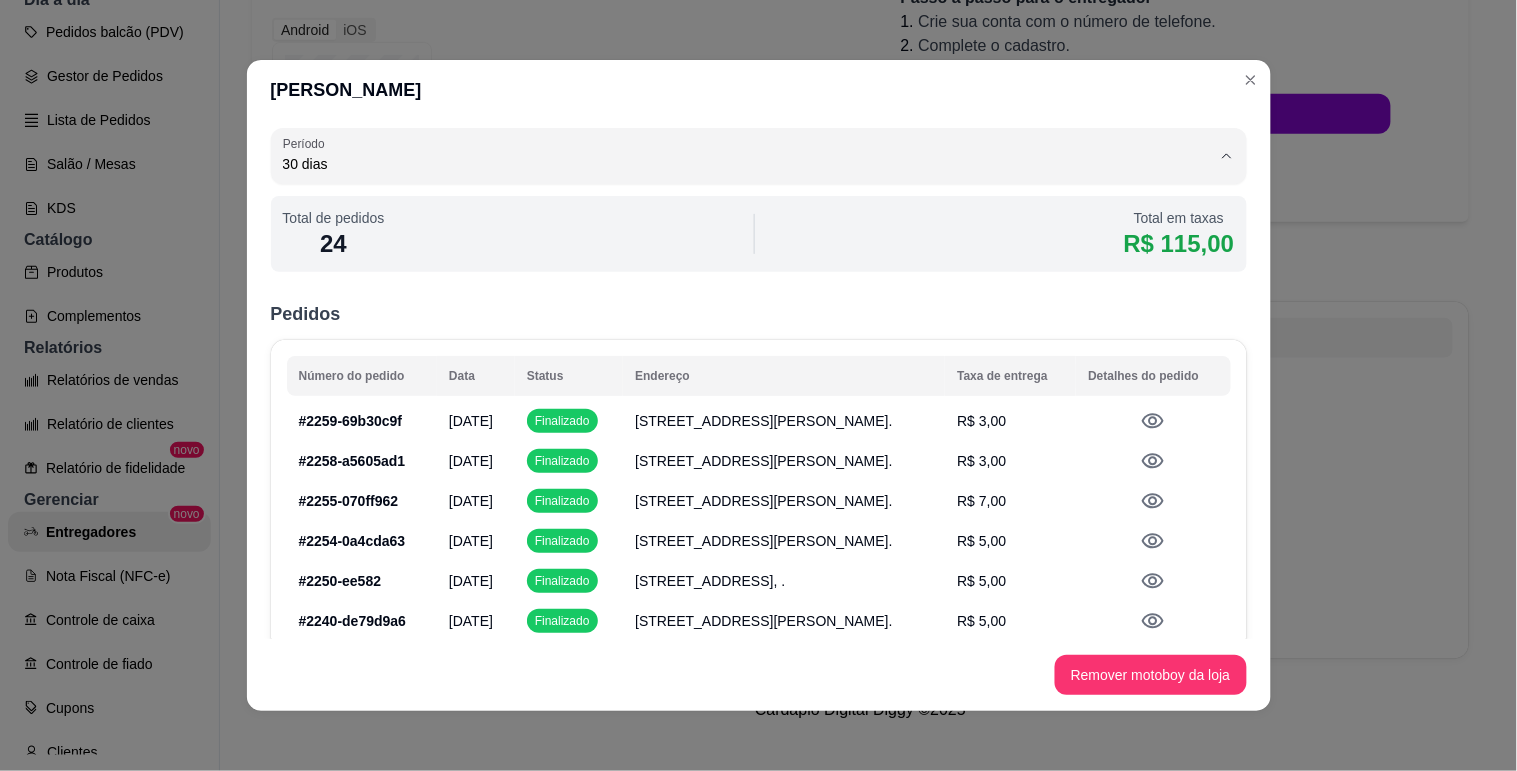 click on "Customizado" at bounding box center (732, 342) 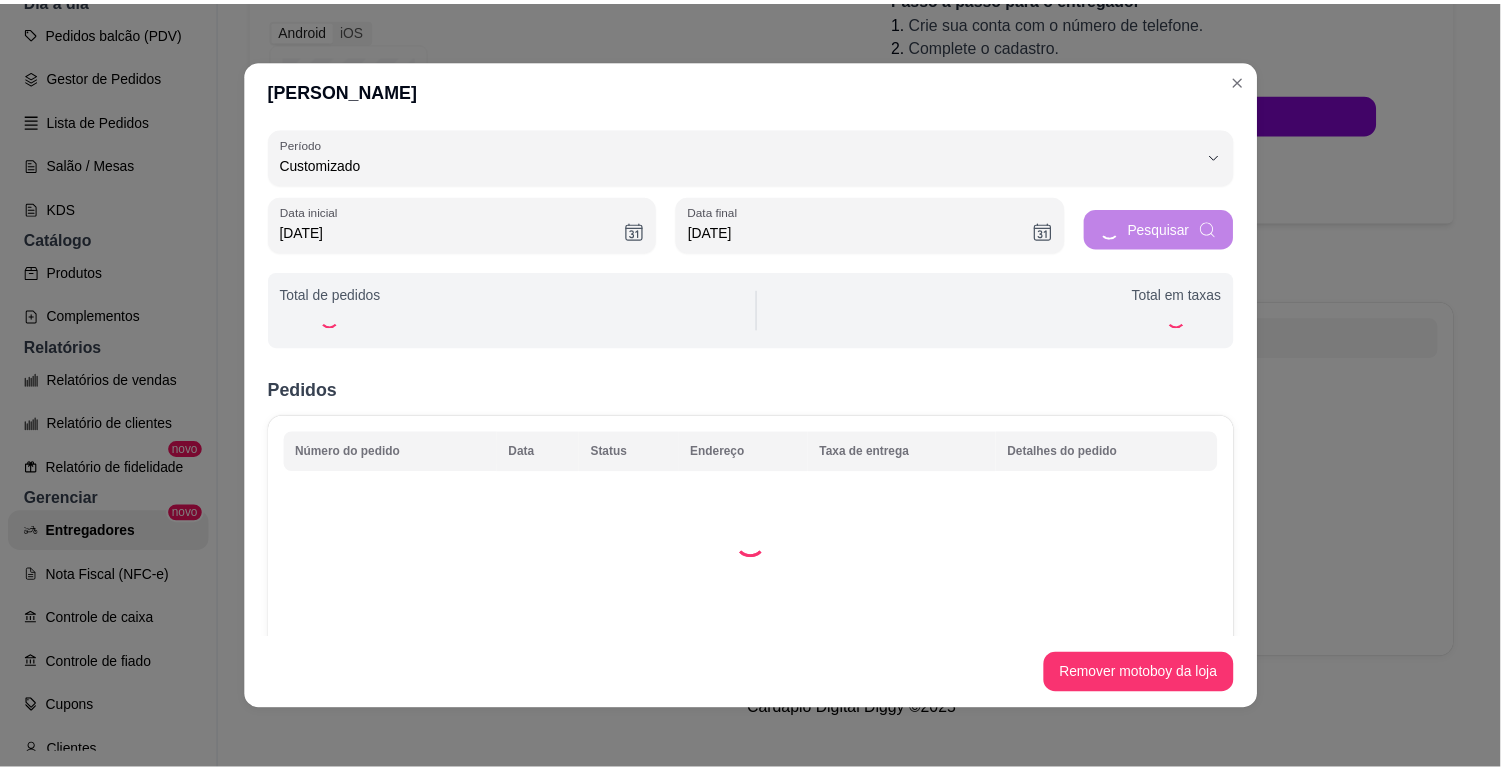 scroll, scrollTop: 18, scrollLeft: 0, axis: vertical 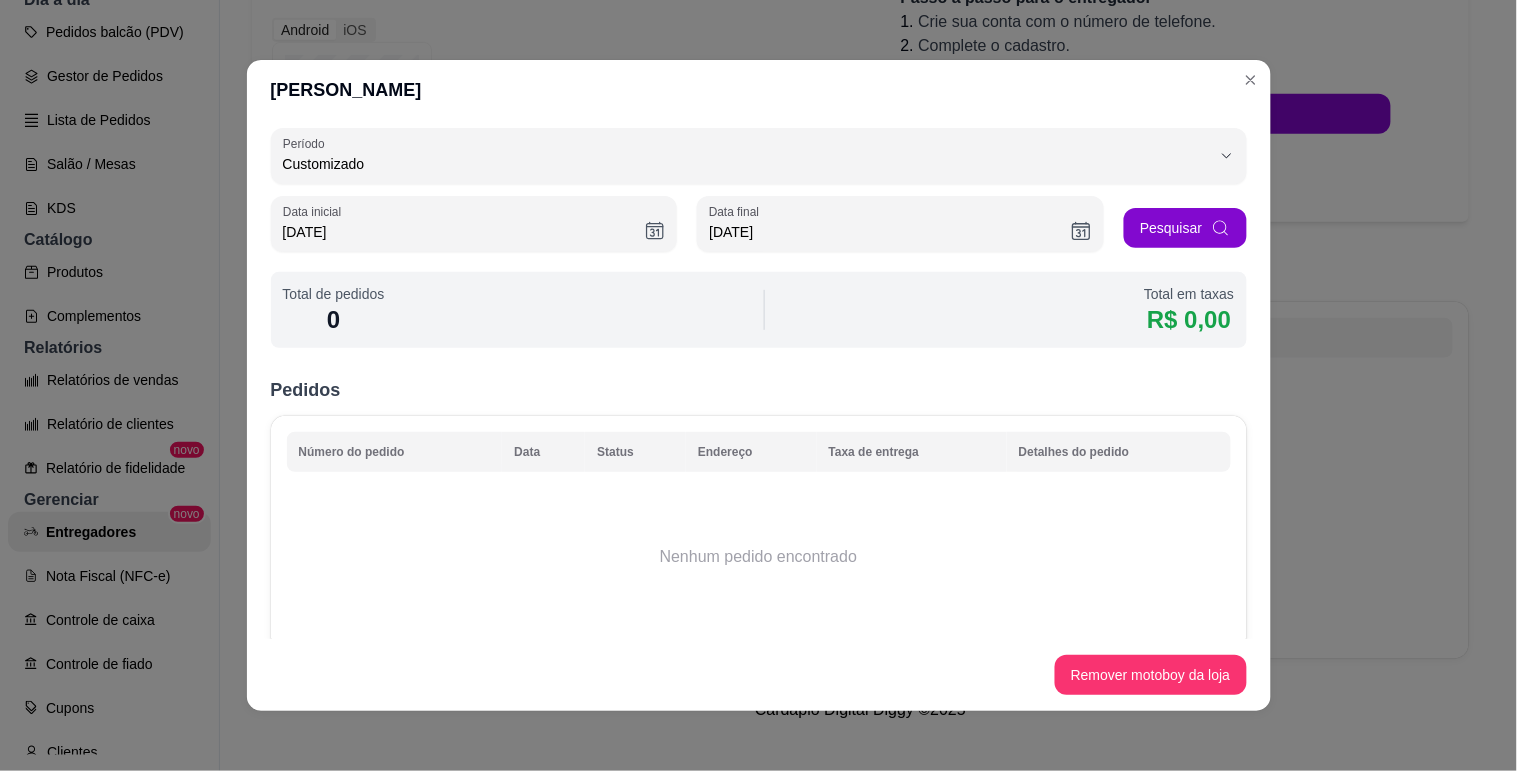 click on "[DATE]" at bounding box center (464, 232) 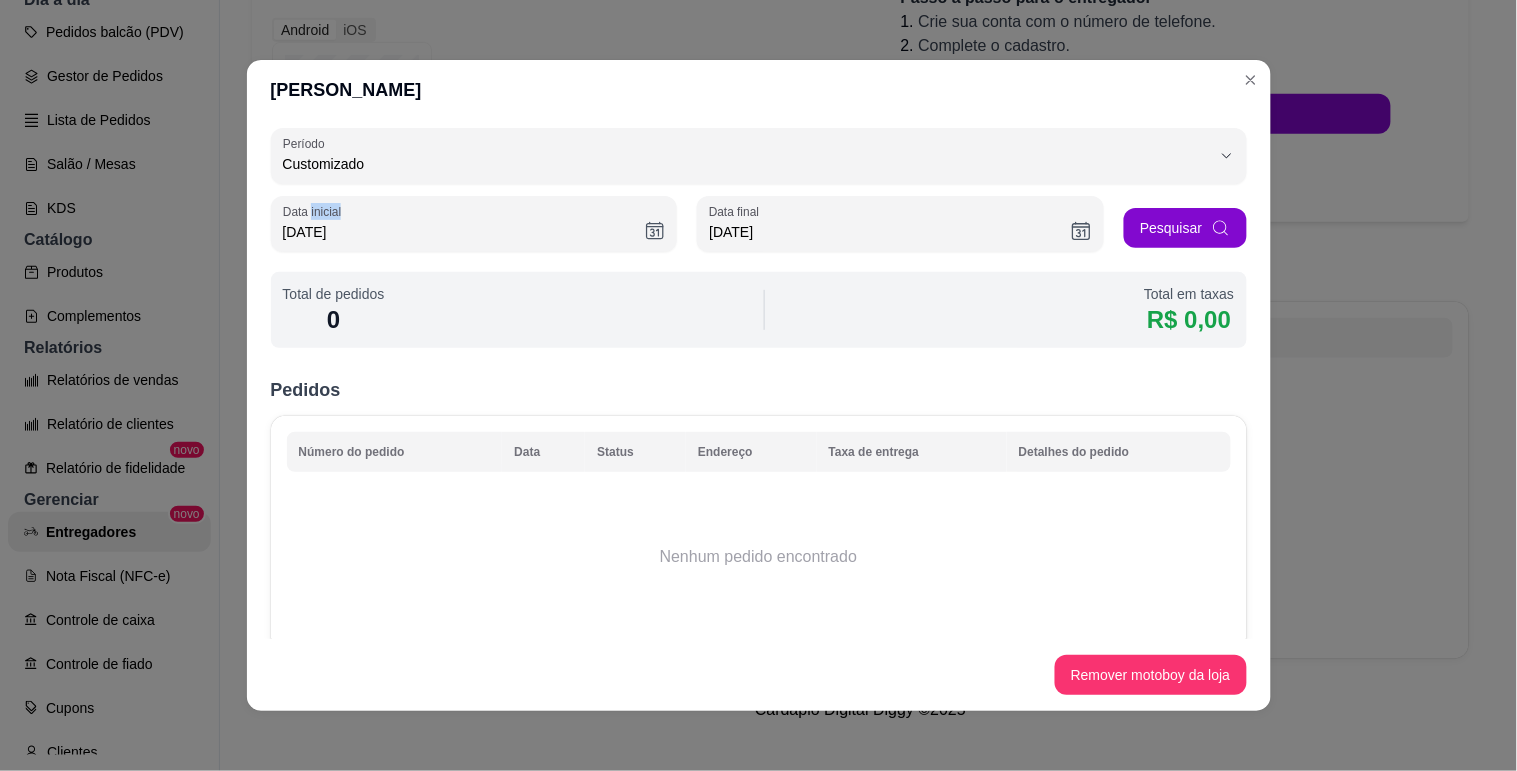 click on "[DATE]" at bounding box center (474, 224) 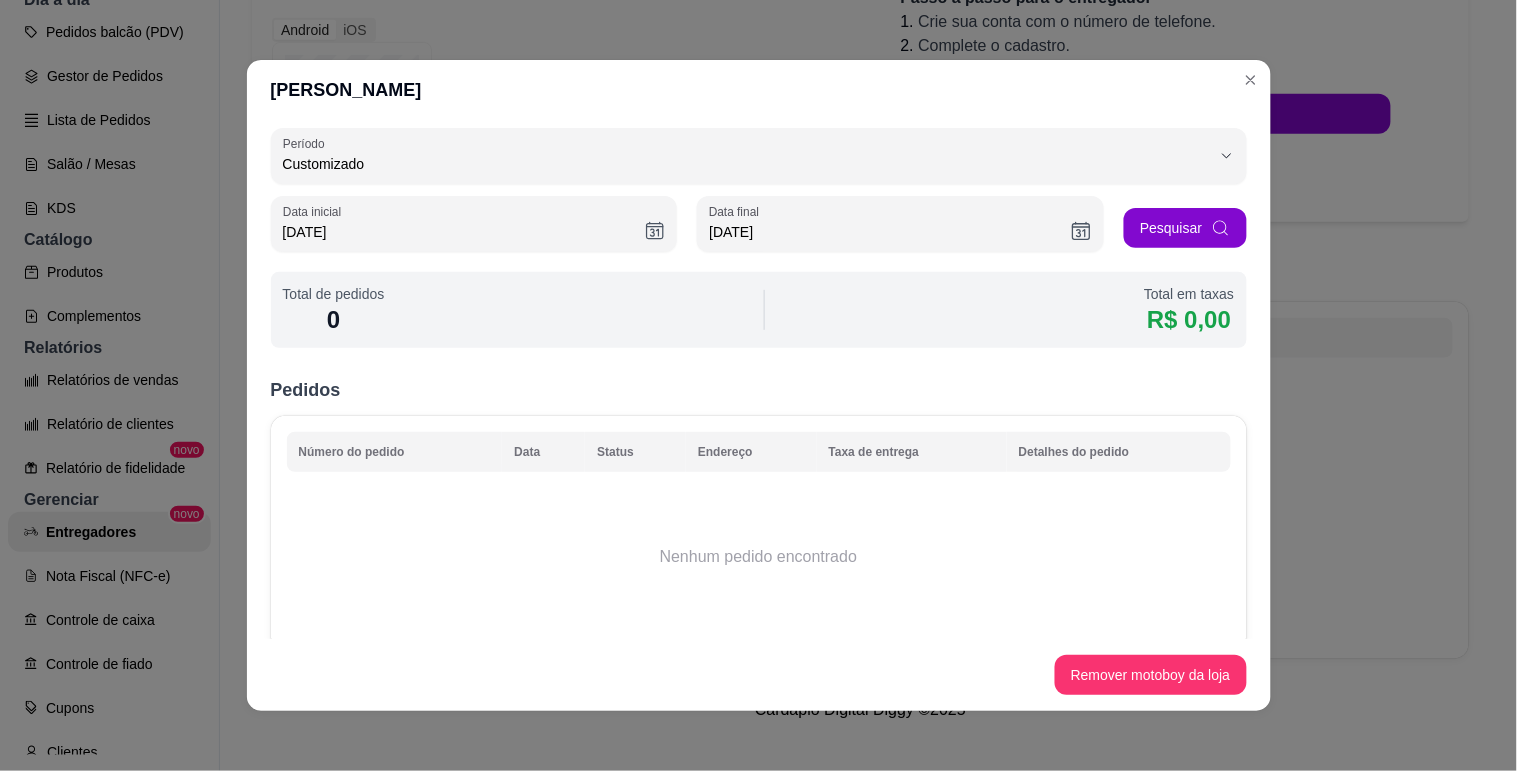click on "[DATE]" at bounding box center [464, 232] 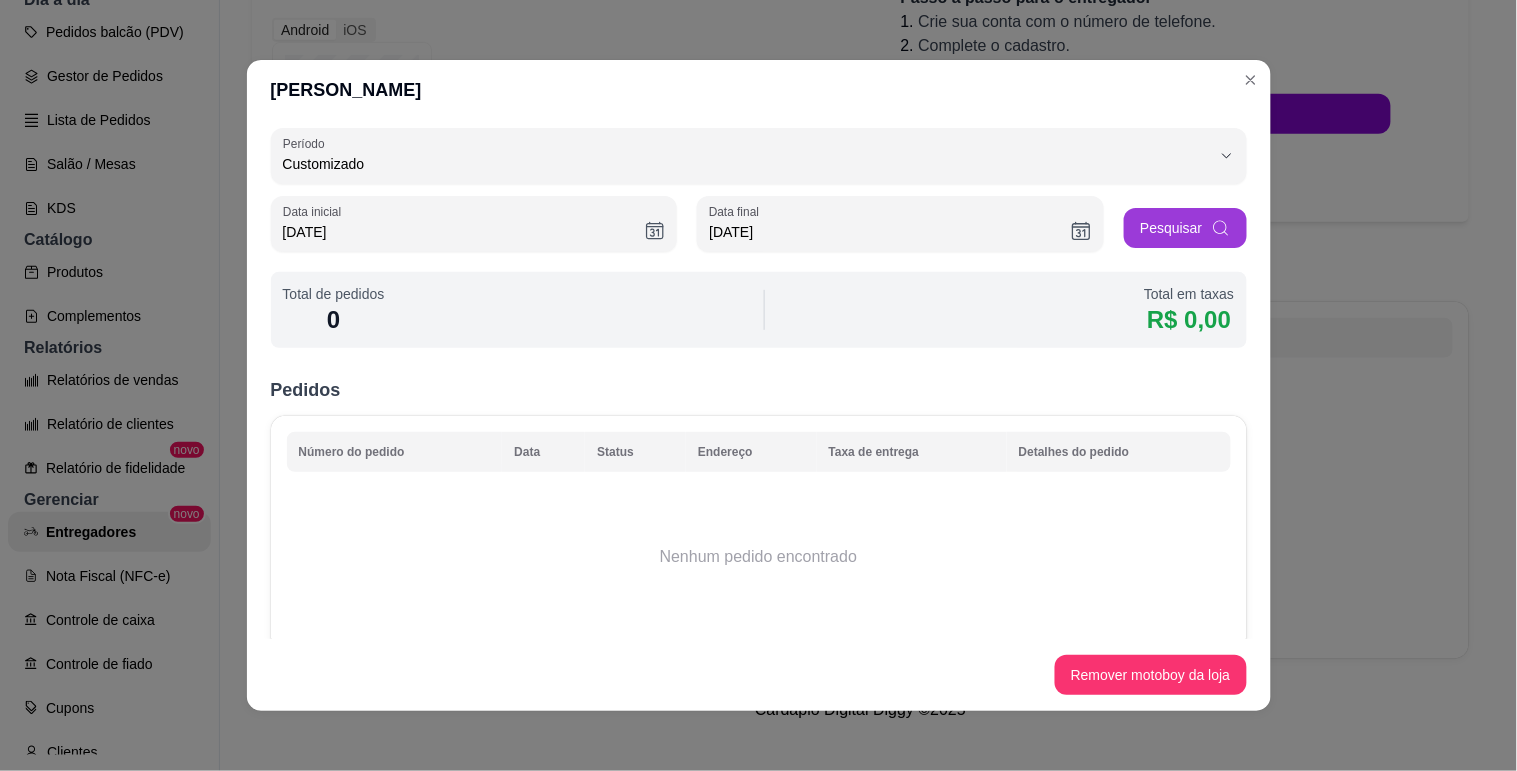 type on "[DATE]" 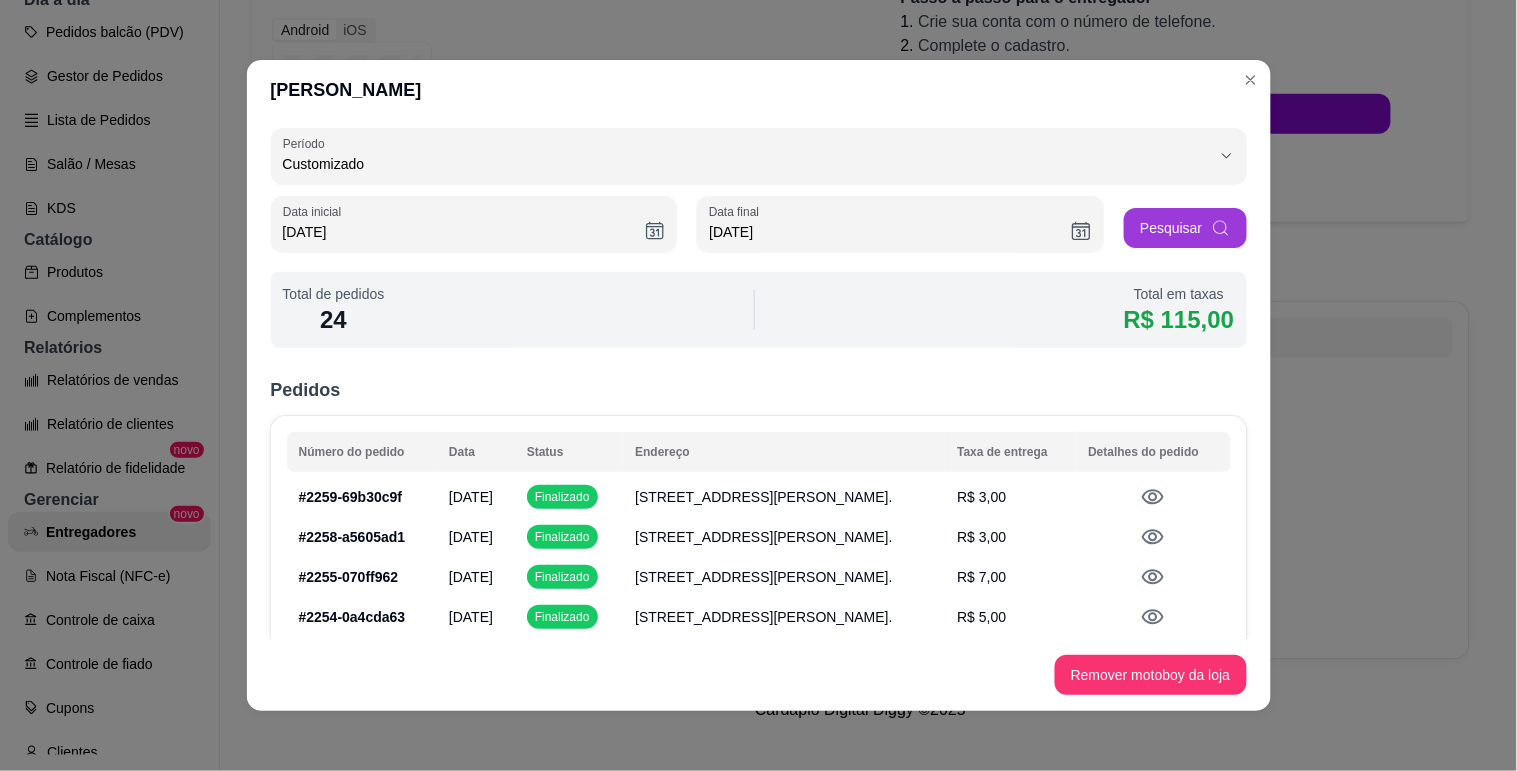 type 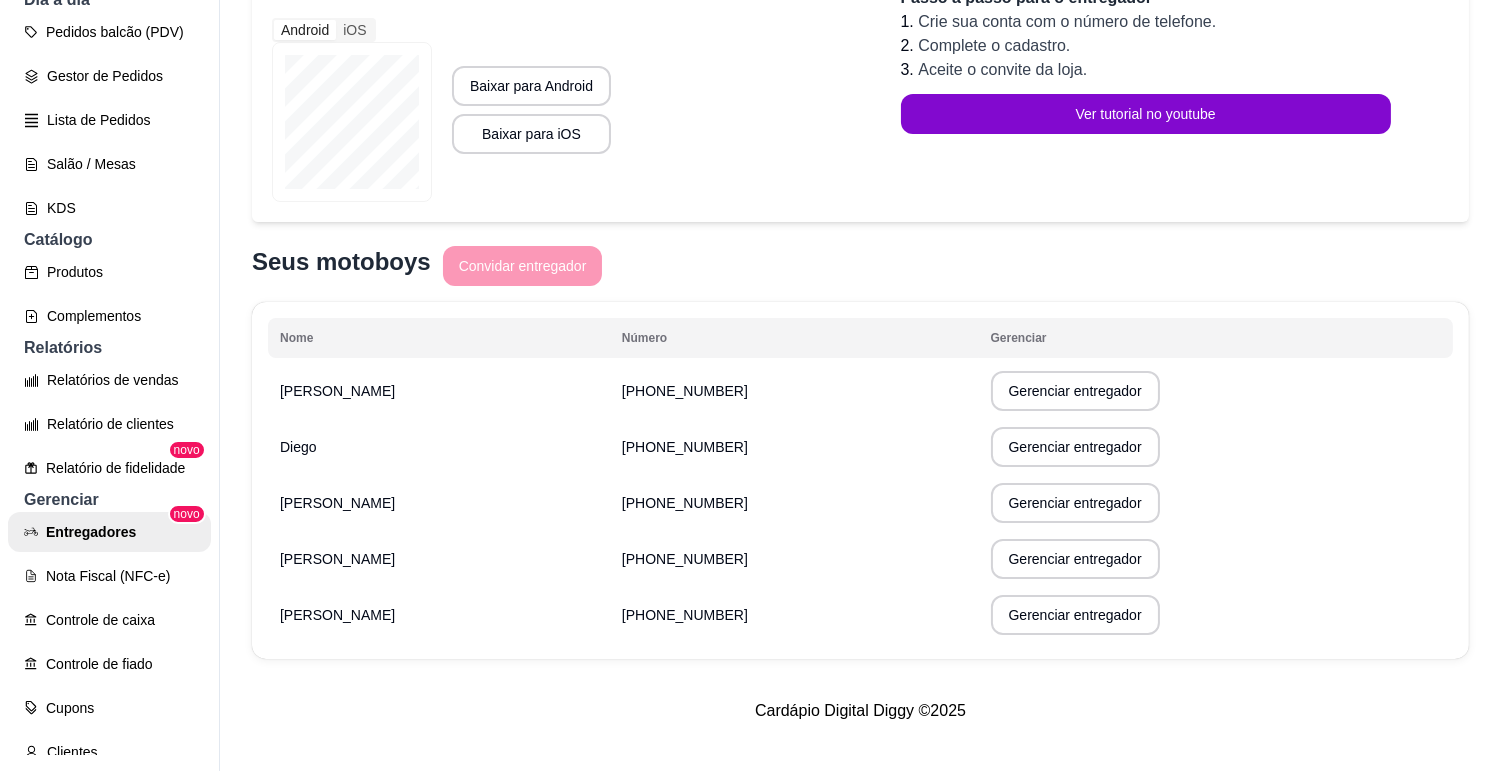 scroll, scrollTop: 0, scrollLeft: 0, axis: both 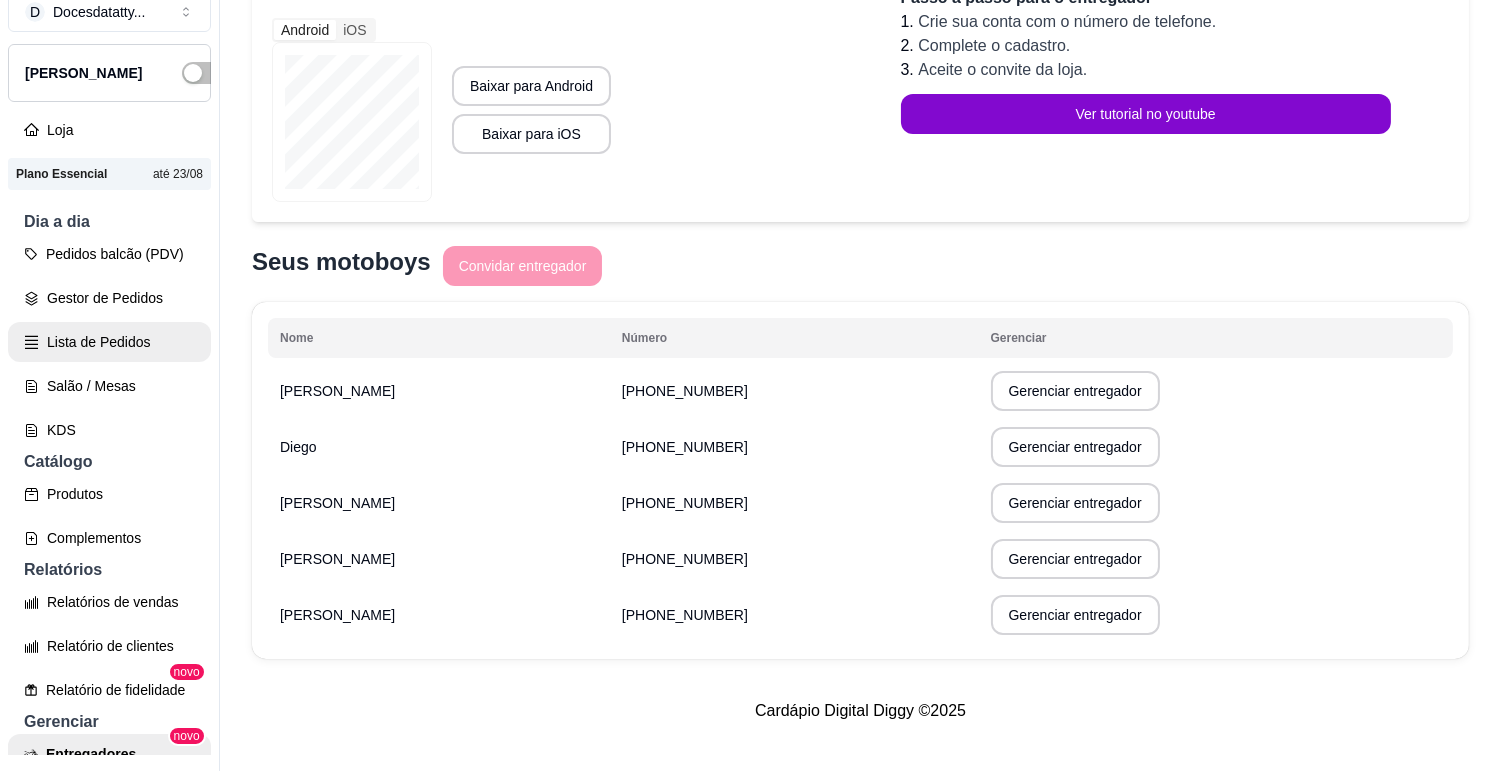 click on "Lista de Pedidos" at bounding box center (109, 342) 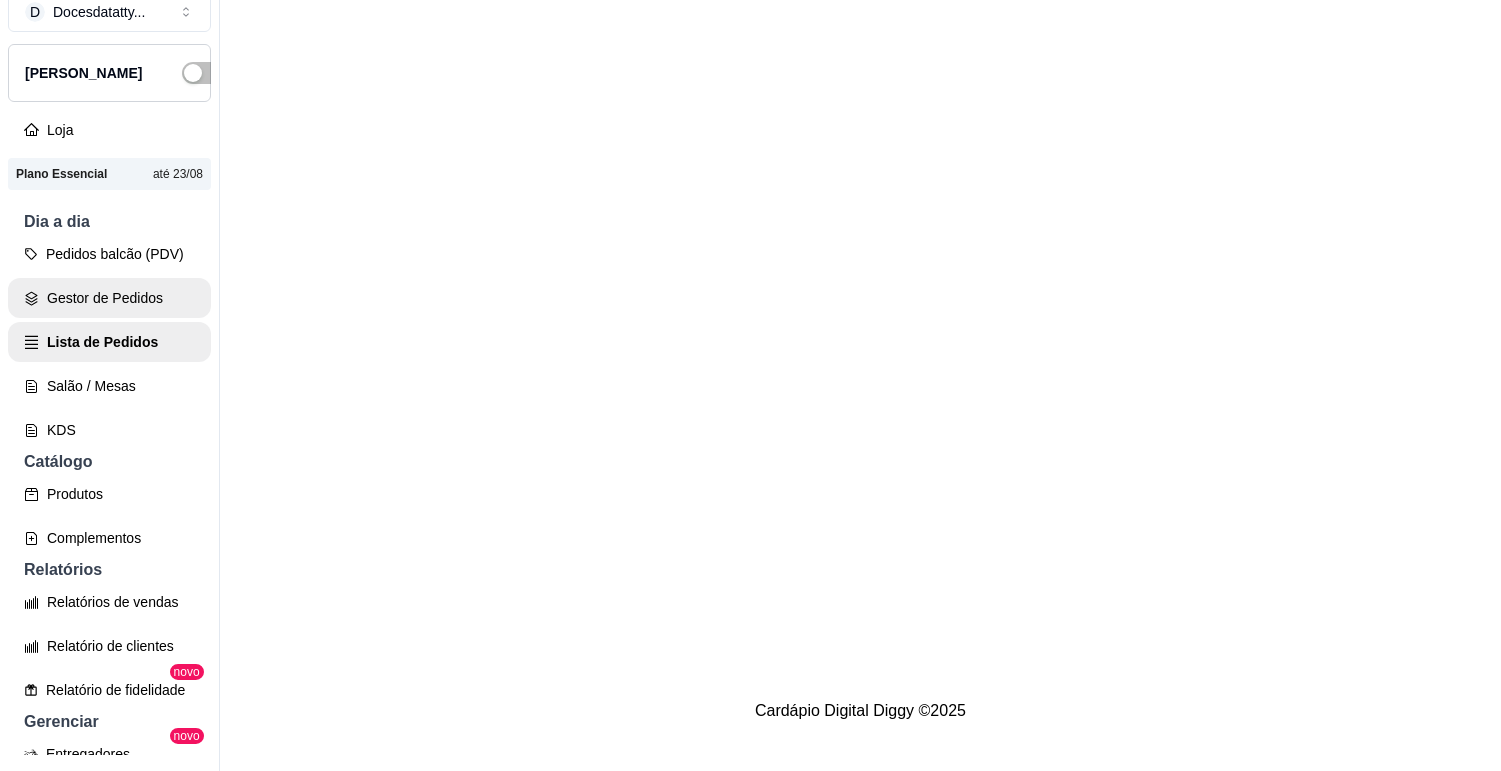 scroll, scrollTop: 0, scrollLeft: 0, axis: both 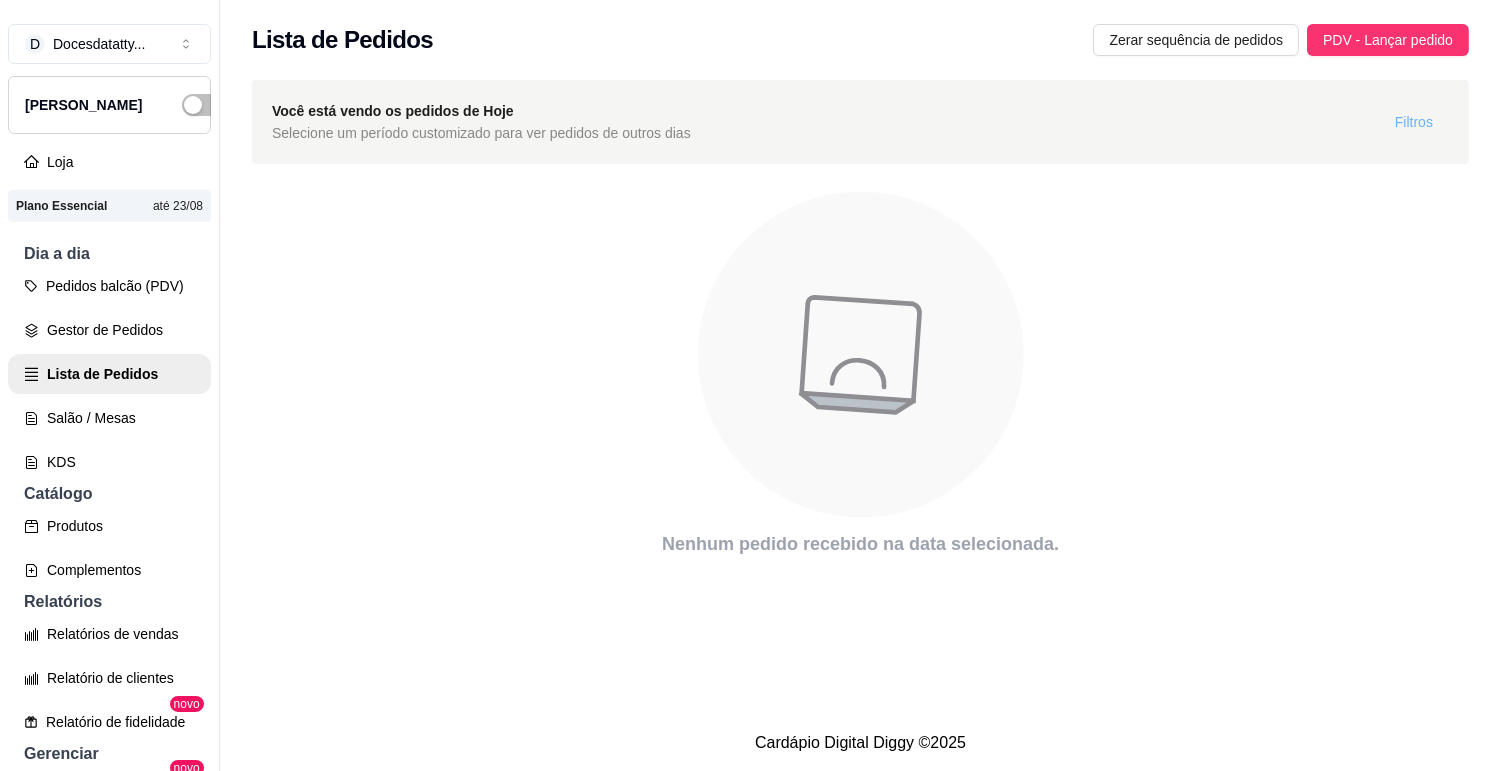 click on "Filtros" at bounding box center (1414, 122) 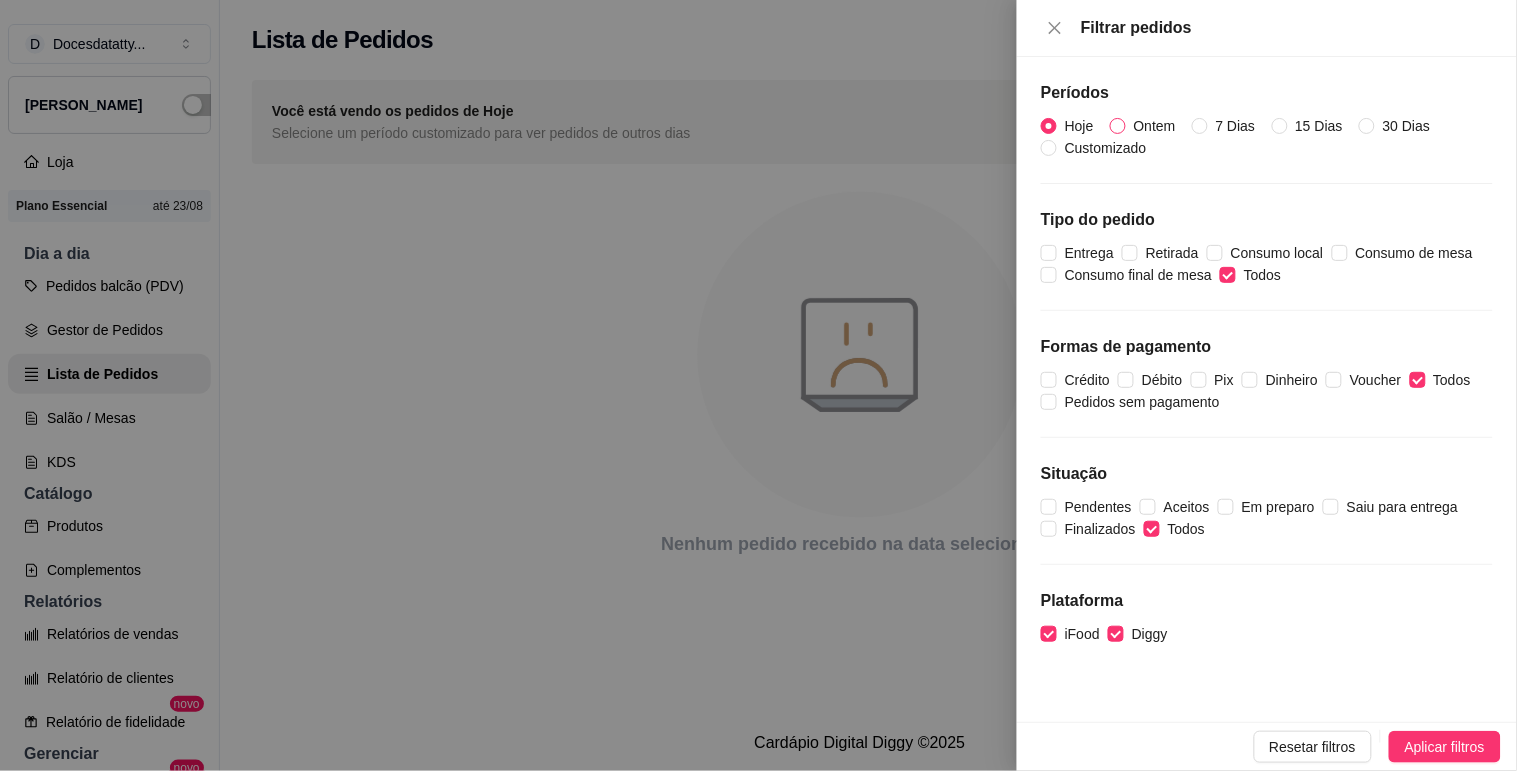 click on "Ontem" at bounding box center (1155, 126) 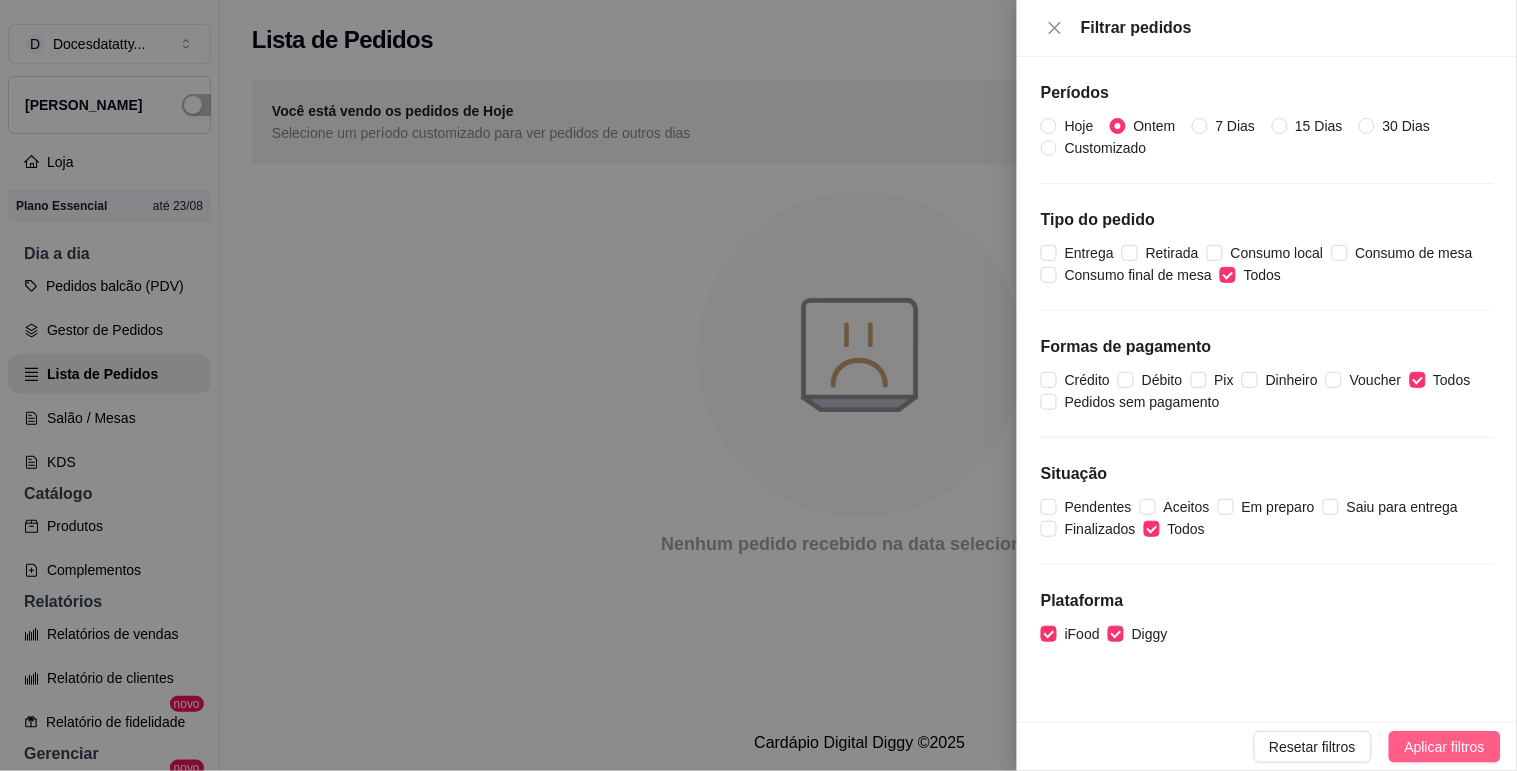 click on "Aplicar filtros" at bounding box center [1445, 747] 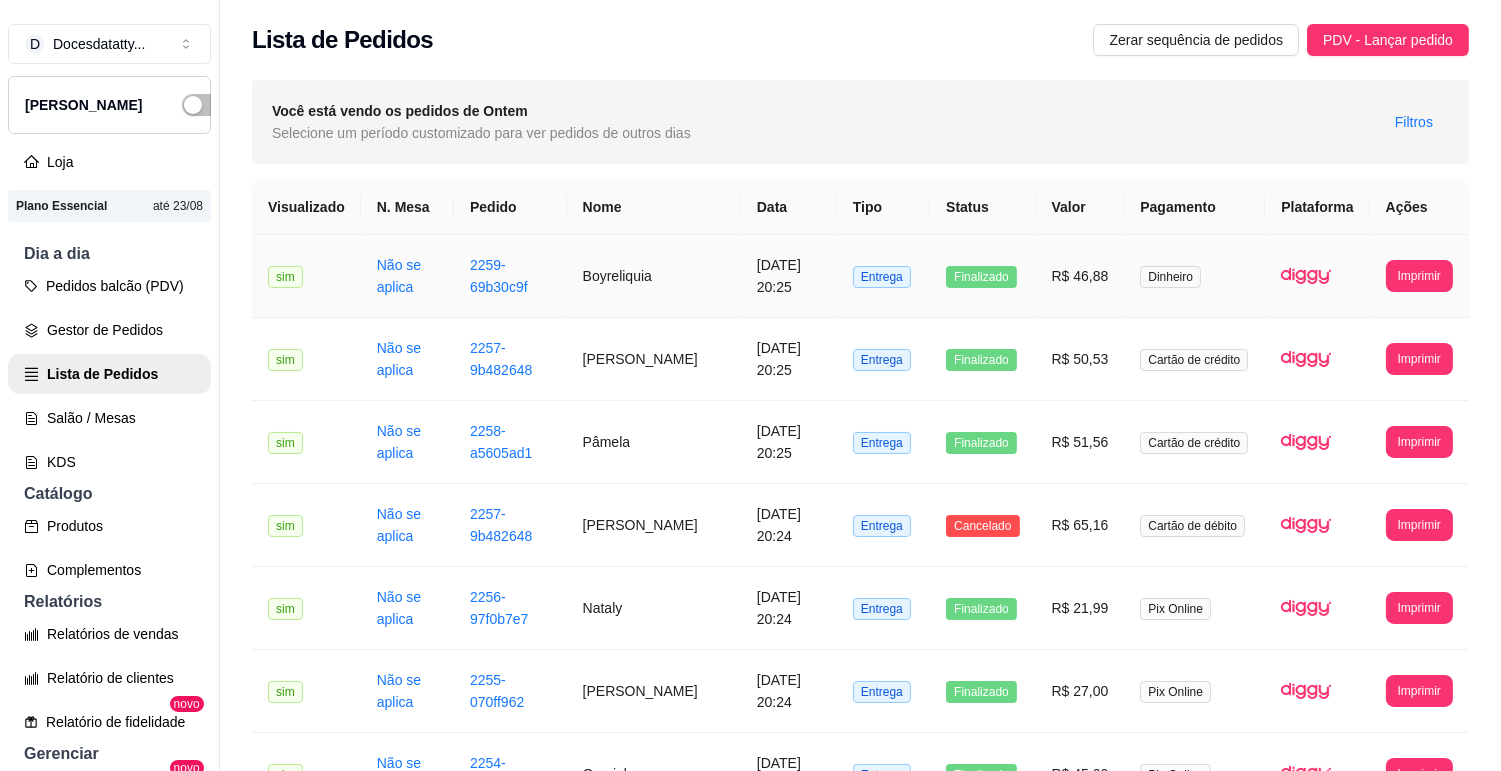 click on "[DATE] 20:25" at bounding box center [789, 276] 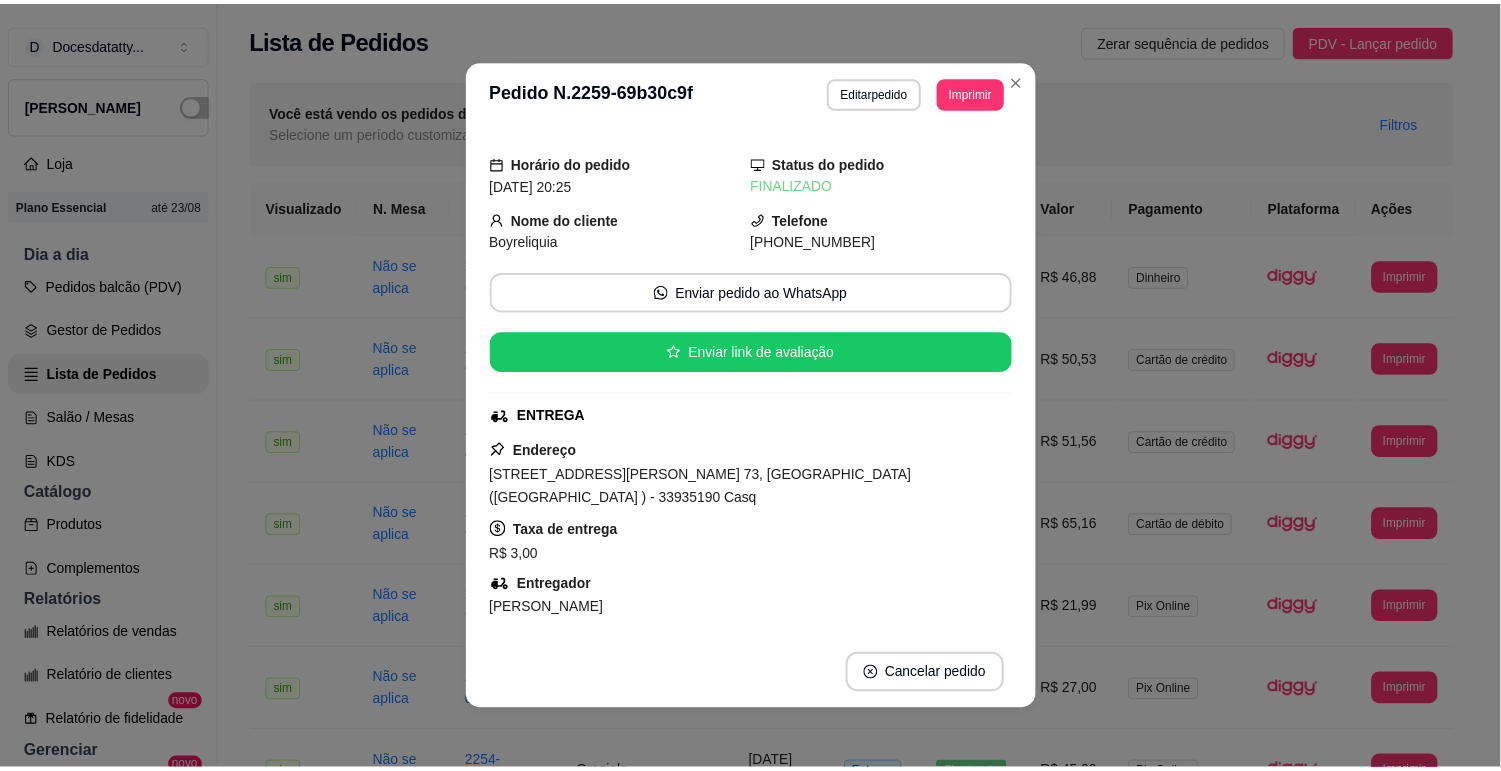 scroll, scrollTop: 222, scrollLeft: 0, axis: vertical 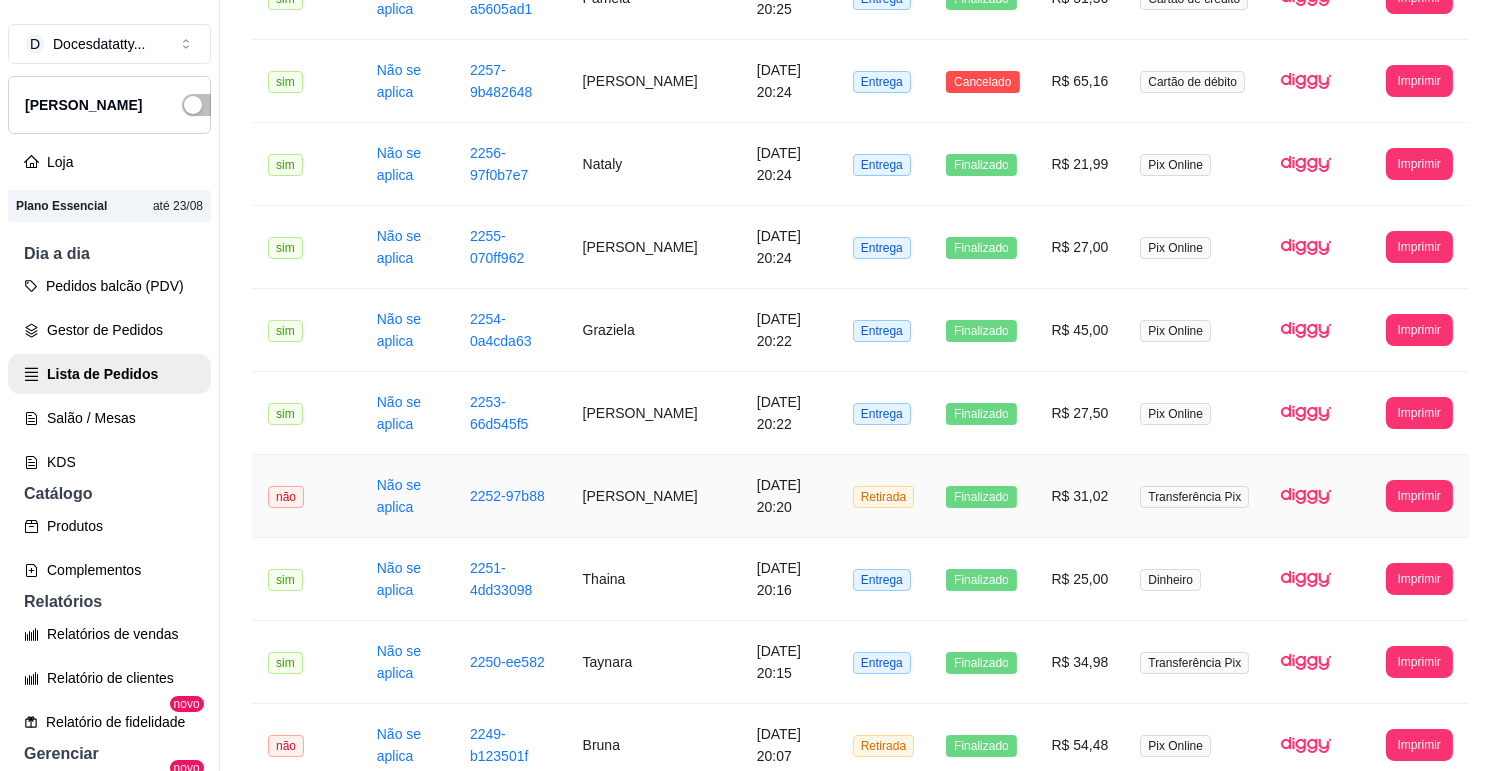 click on "[DATE] 20:20" at bounding box center (789, 496) 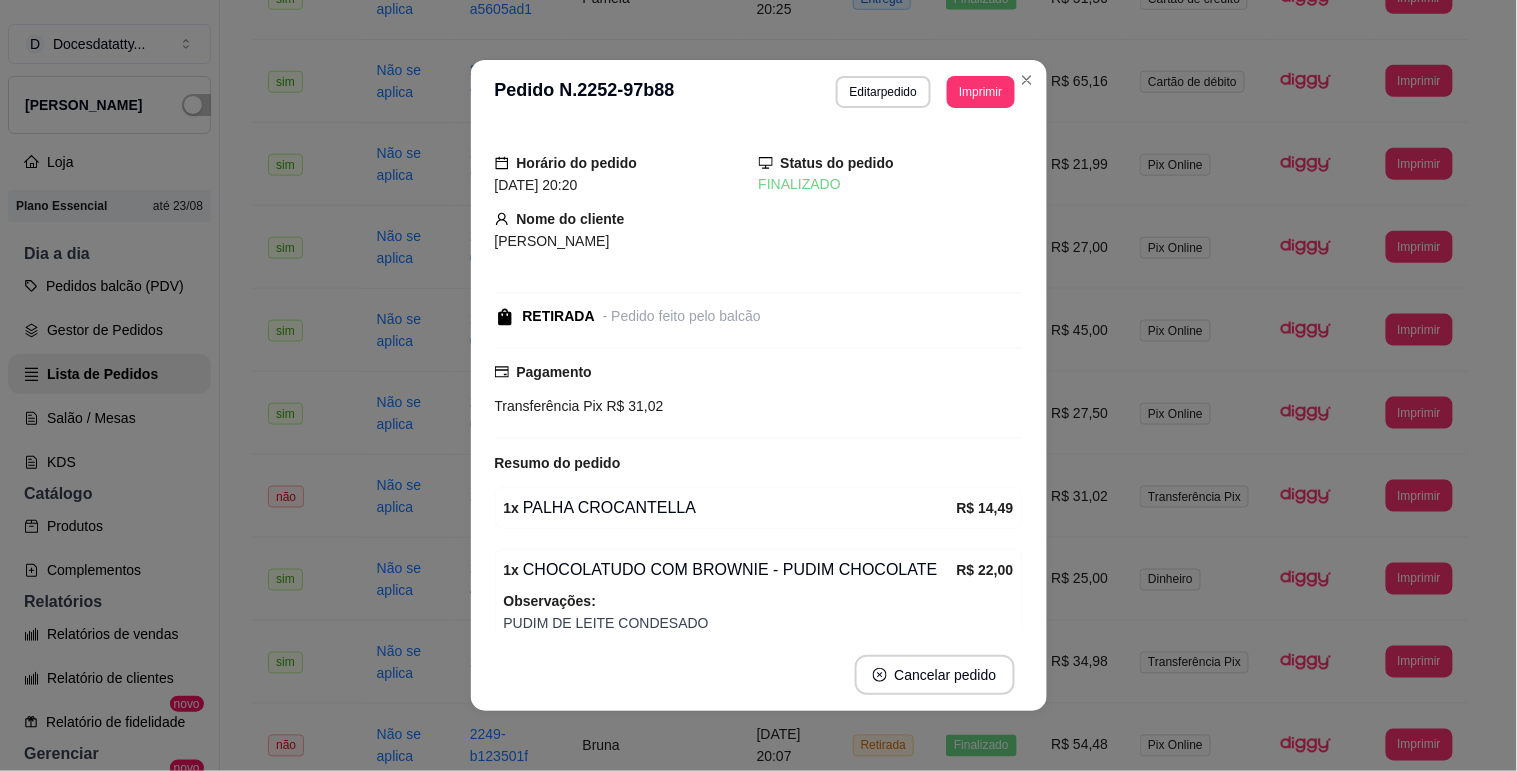 scroll, scrollTop: 114, scrollLeft: 0, axis: vertical 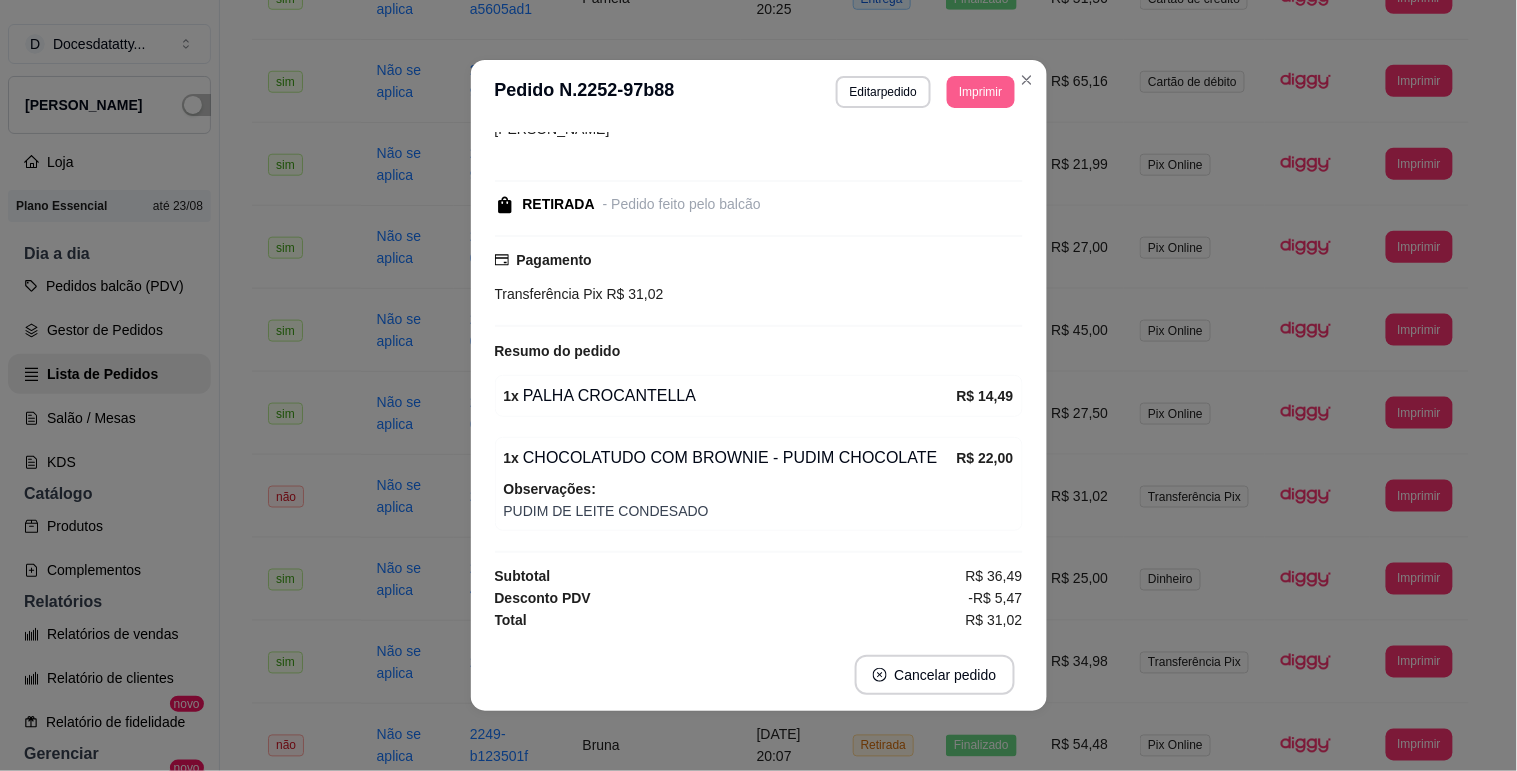 click on "Imprimir" at bounding box center (980, 92) 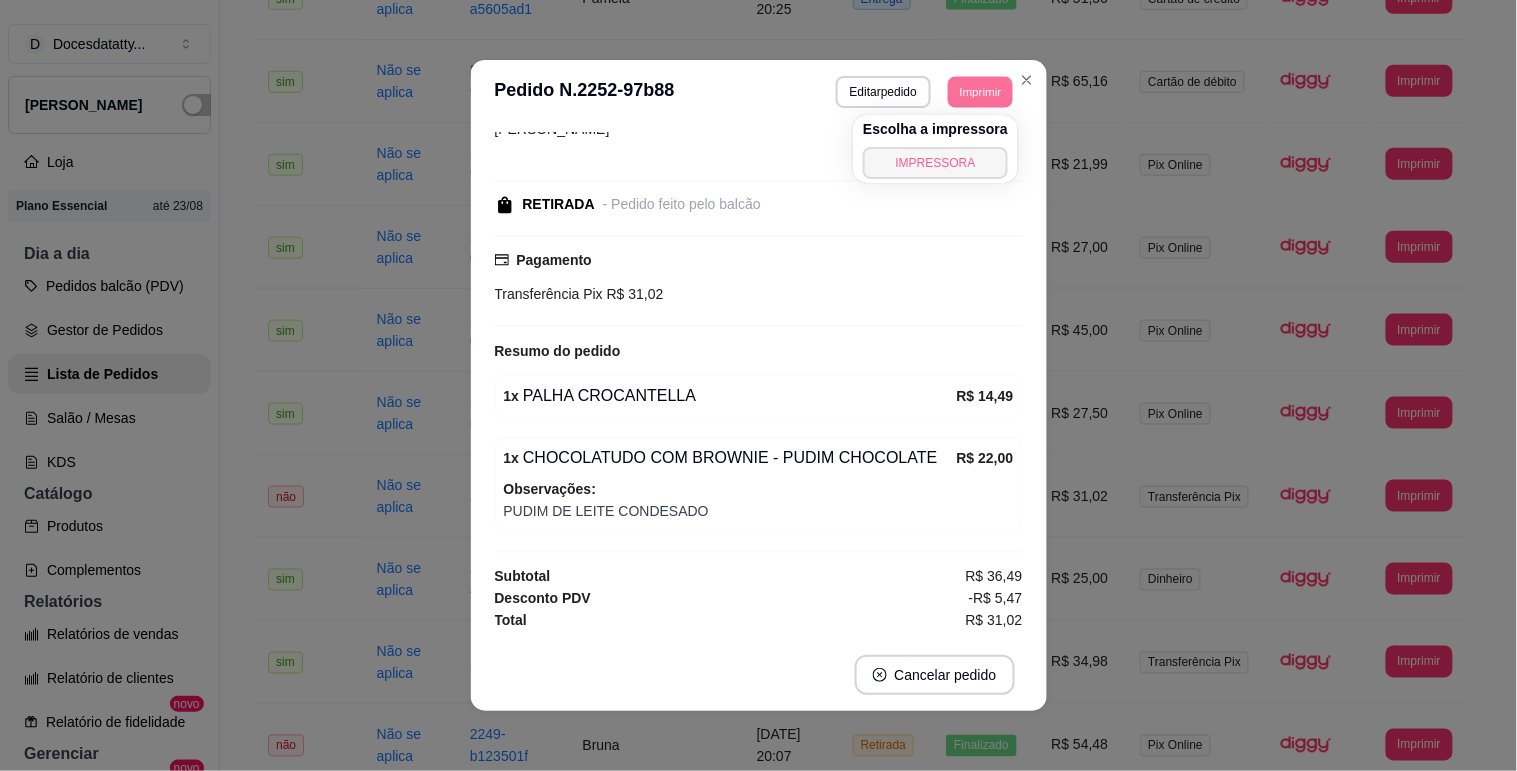 click on "IMPRESSORA" at bounding box center (935, 163) 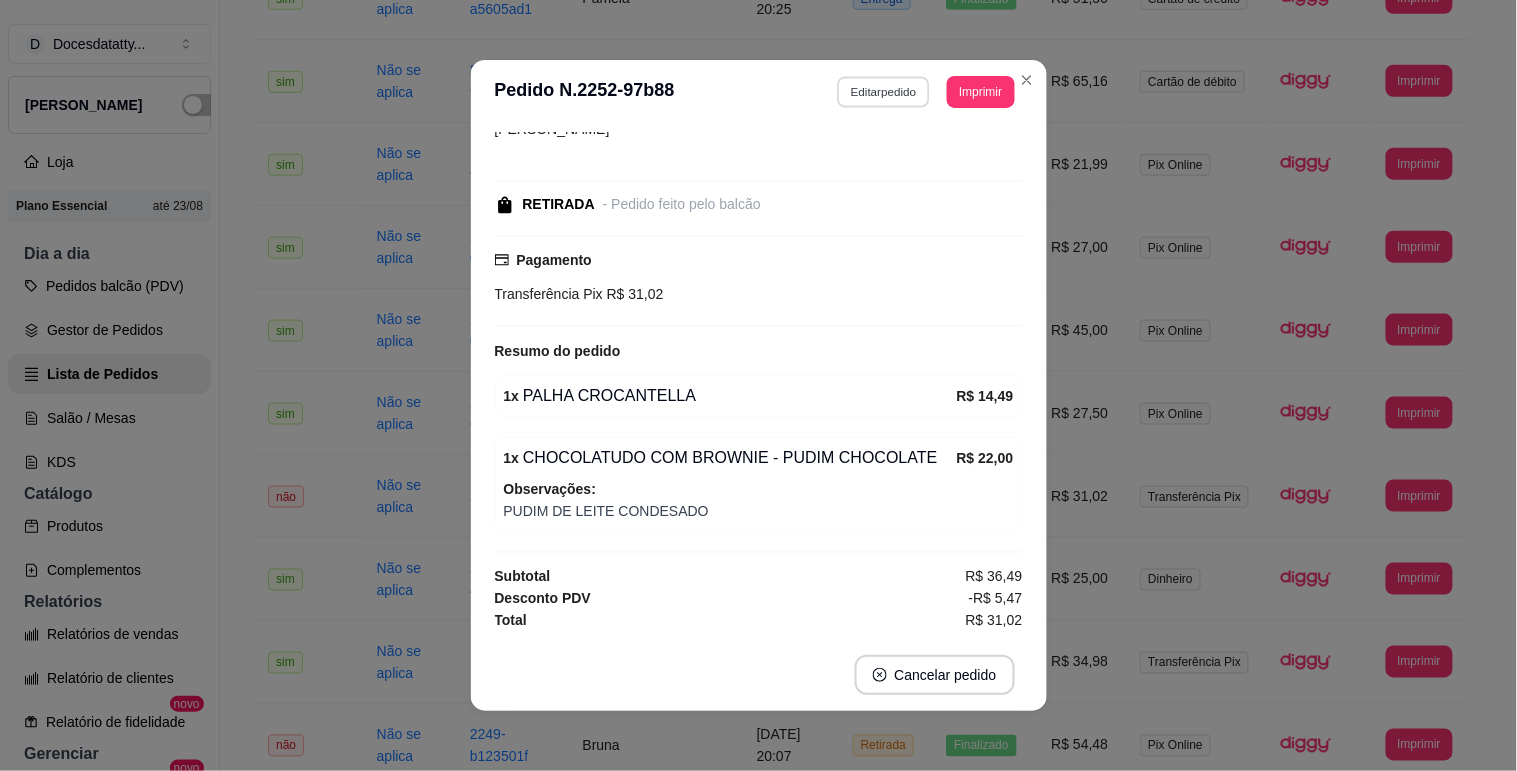 click on "Editar  pedido" at bounding box center (883, 91) 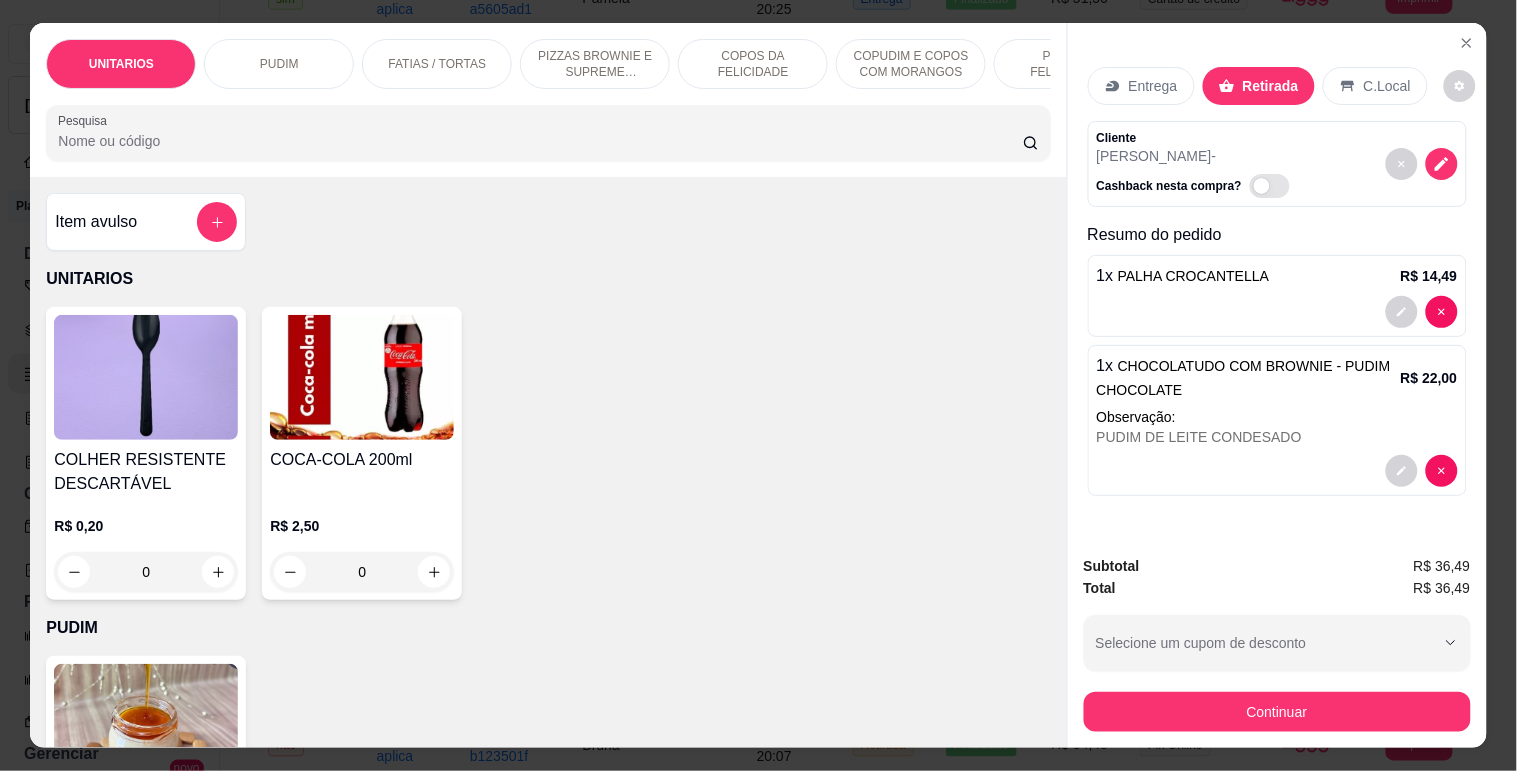 click on "Pesquisa" at bounding box center (540, 141) 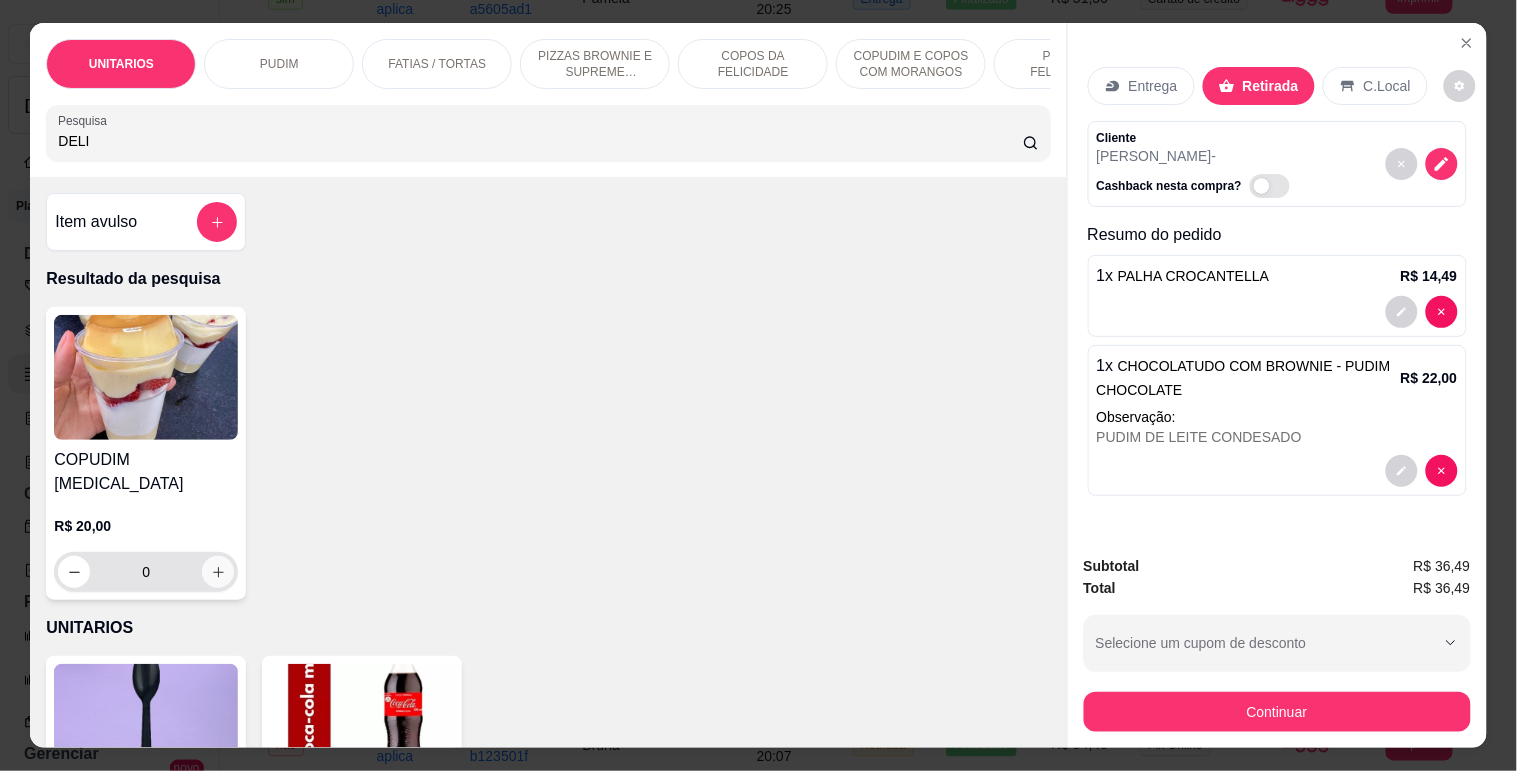 type on "DELI" 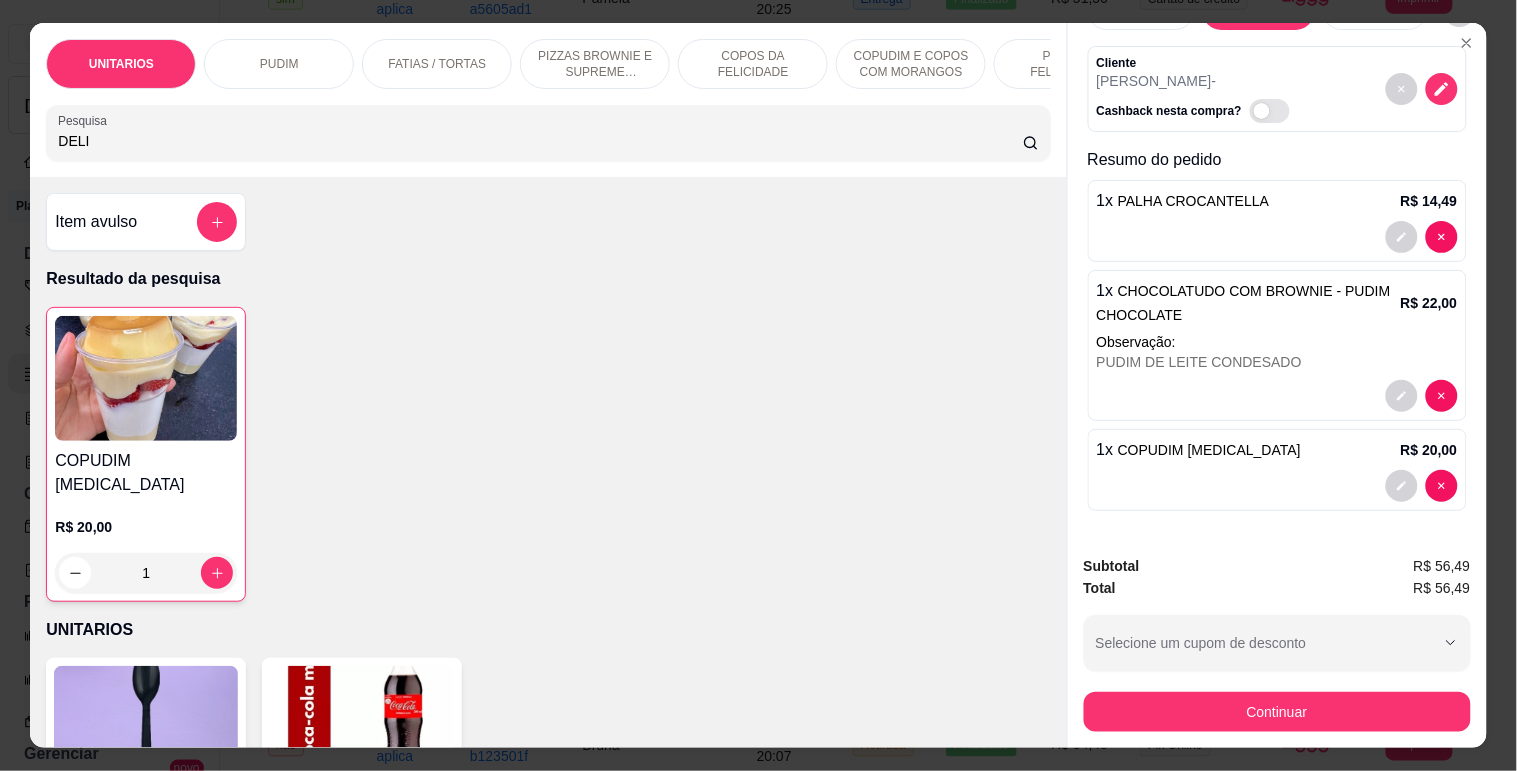 scroll, scrollTop: 0, scrollLeft: 0, axis: both 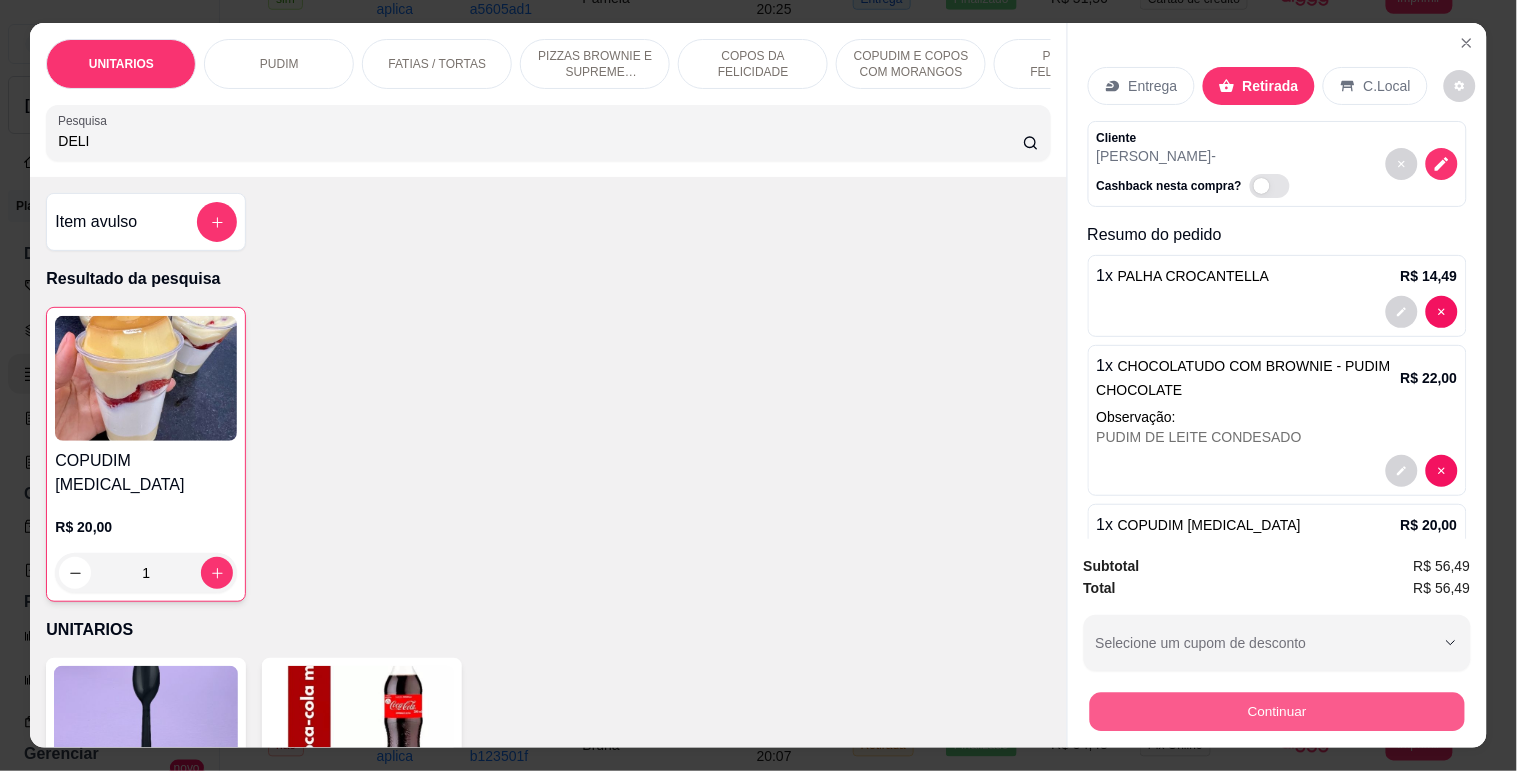 click on "Continuar" at bounding box center (1276, 711) 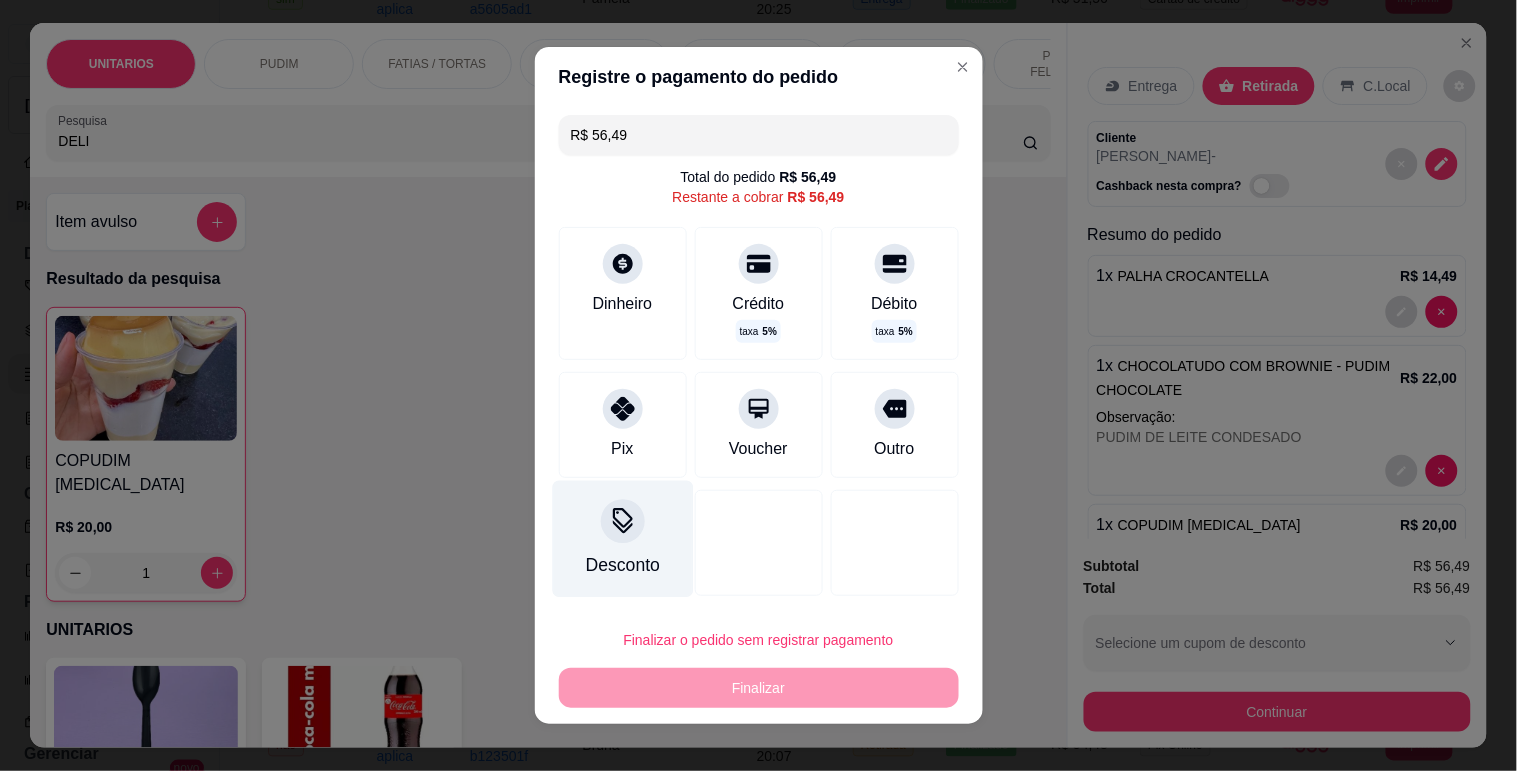 click 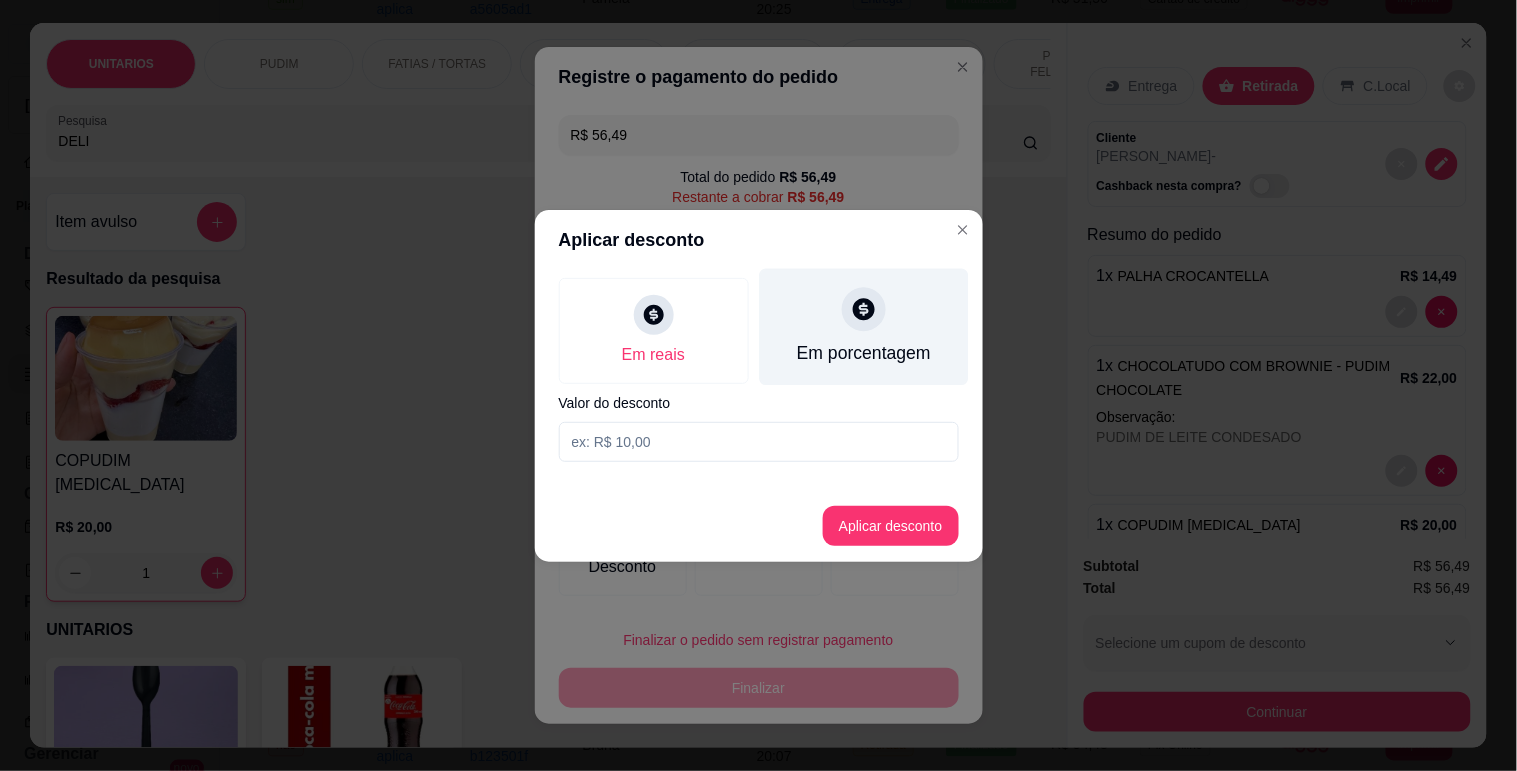 drag, startPoint x: 853, startPoint y: 307, endPoint x: 780, endPoint y: 366, distance: 93.8616 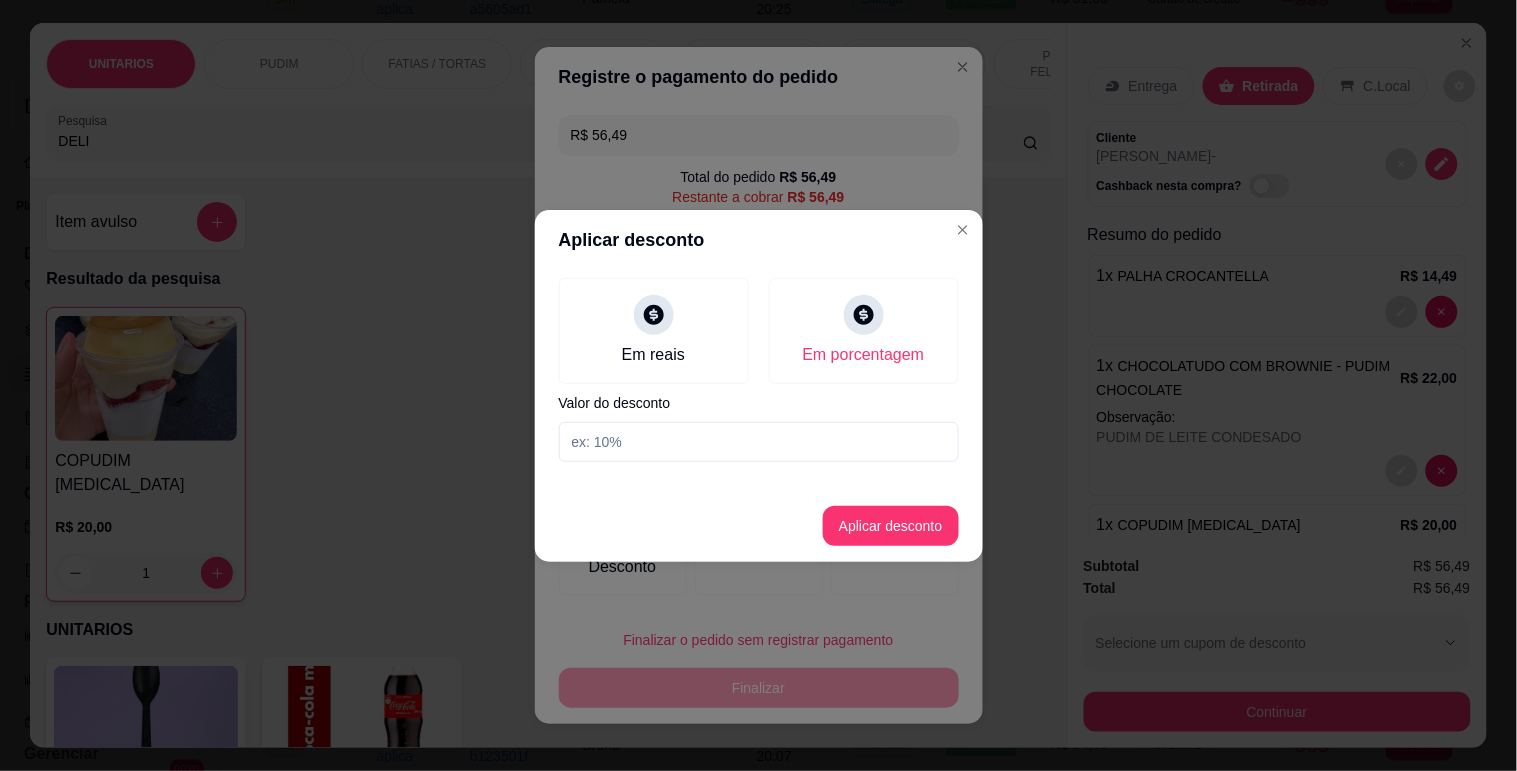 click at bounding box center [759, 442] 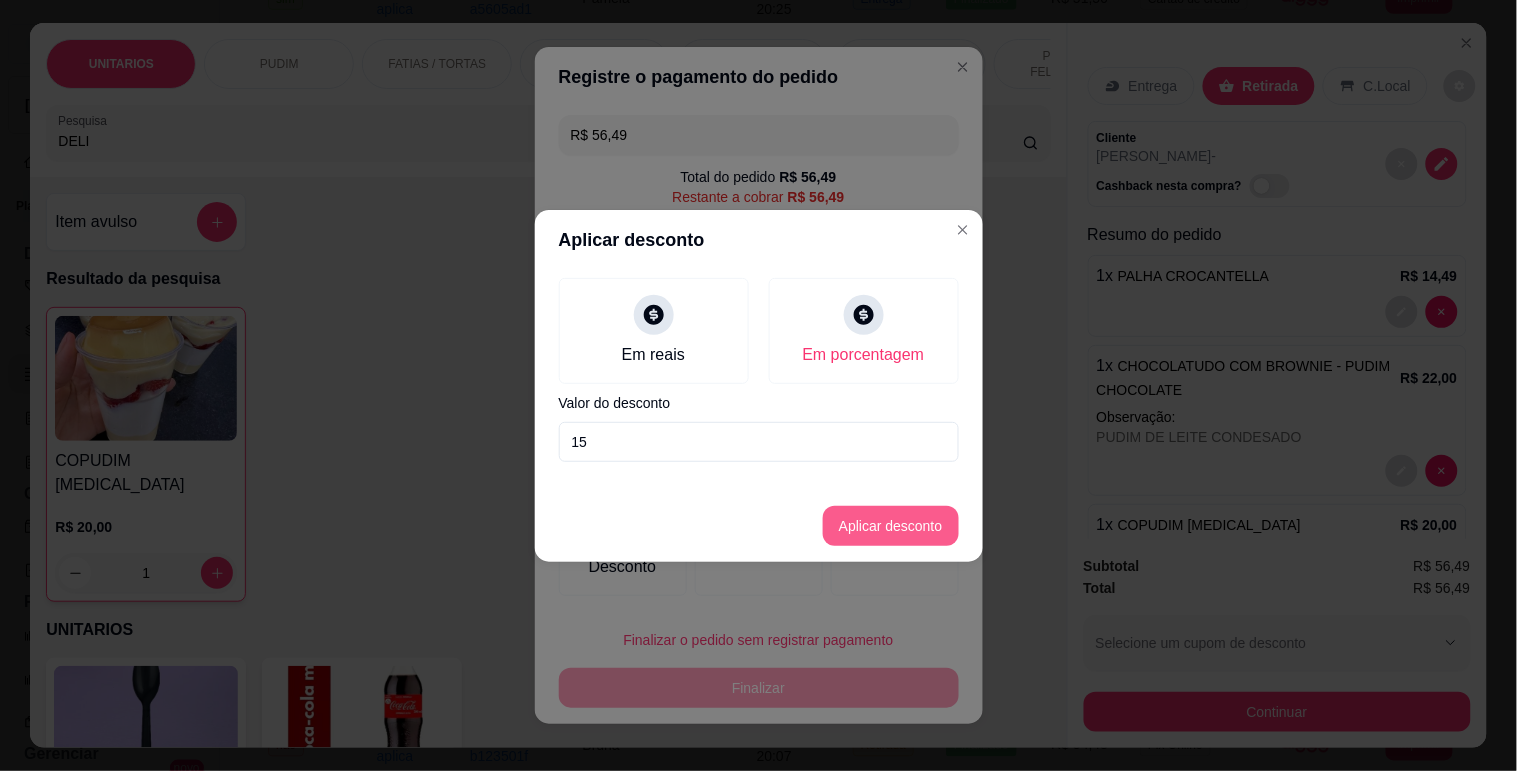 type on "15" 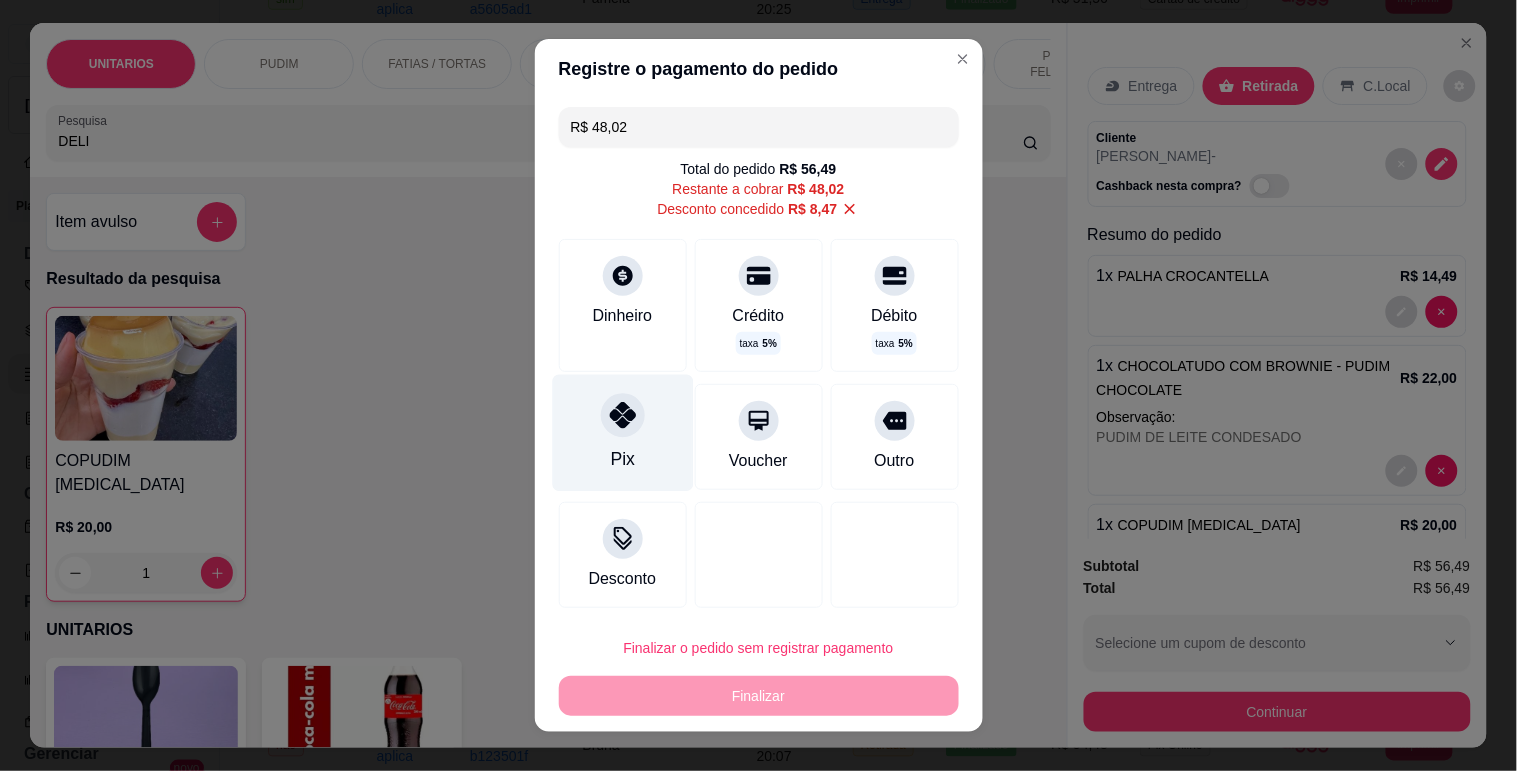 click at bounding box center (623, 415) 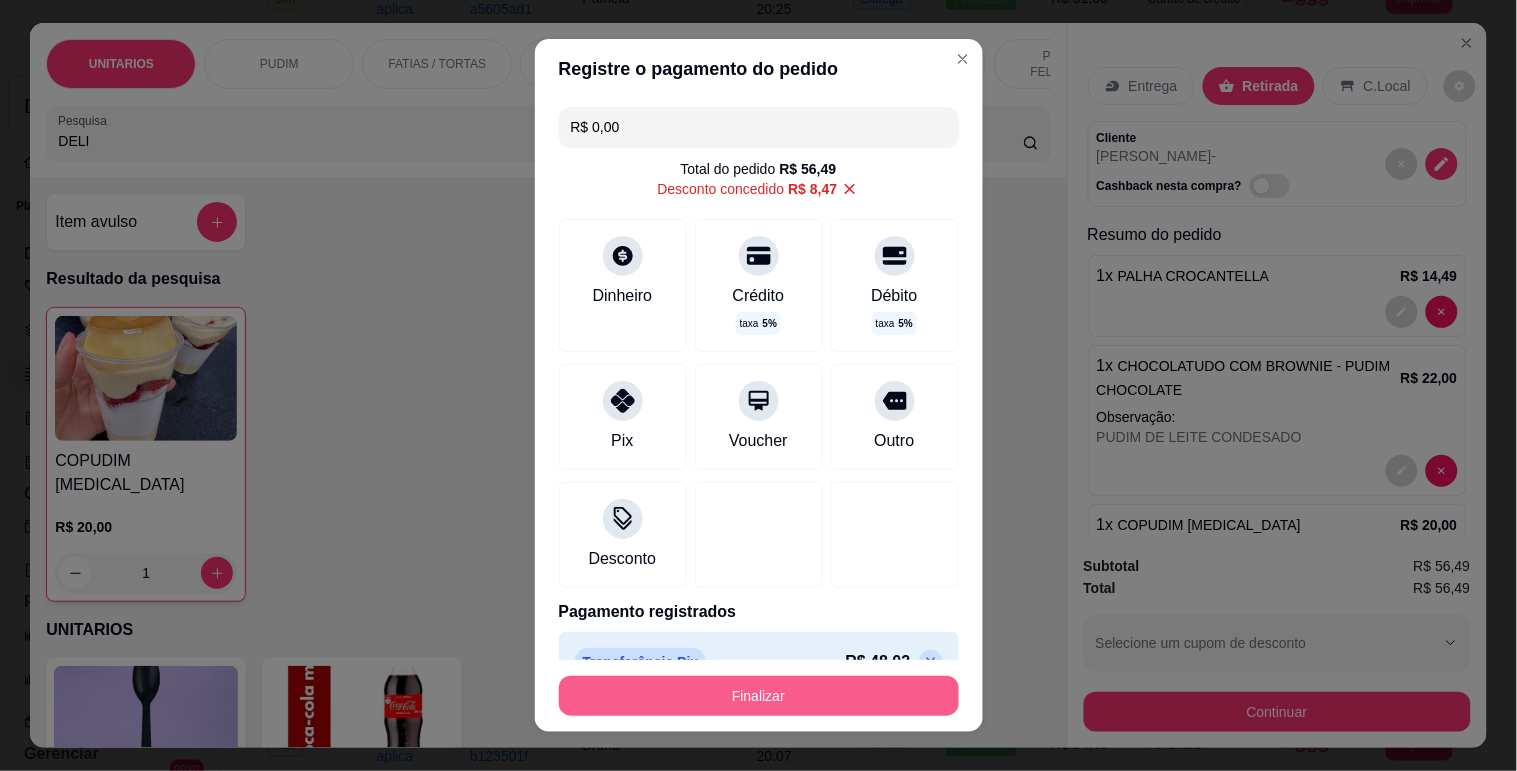 click on "Finalizar" at bounding box center (759, 696) 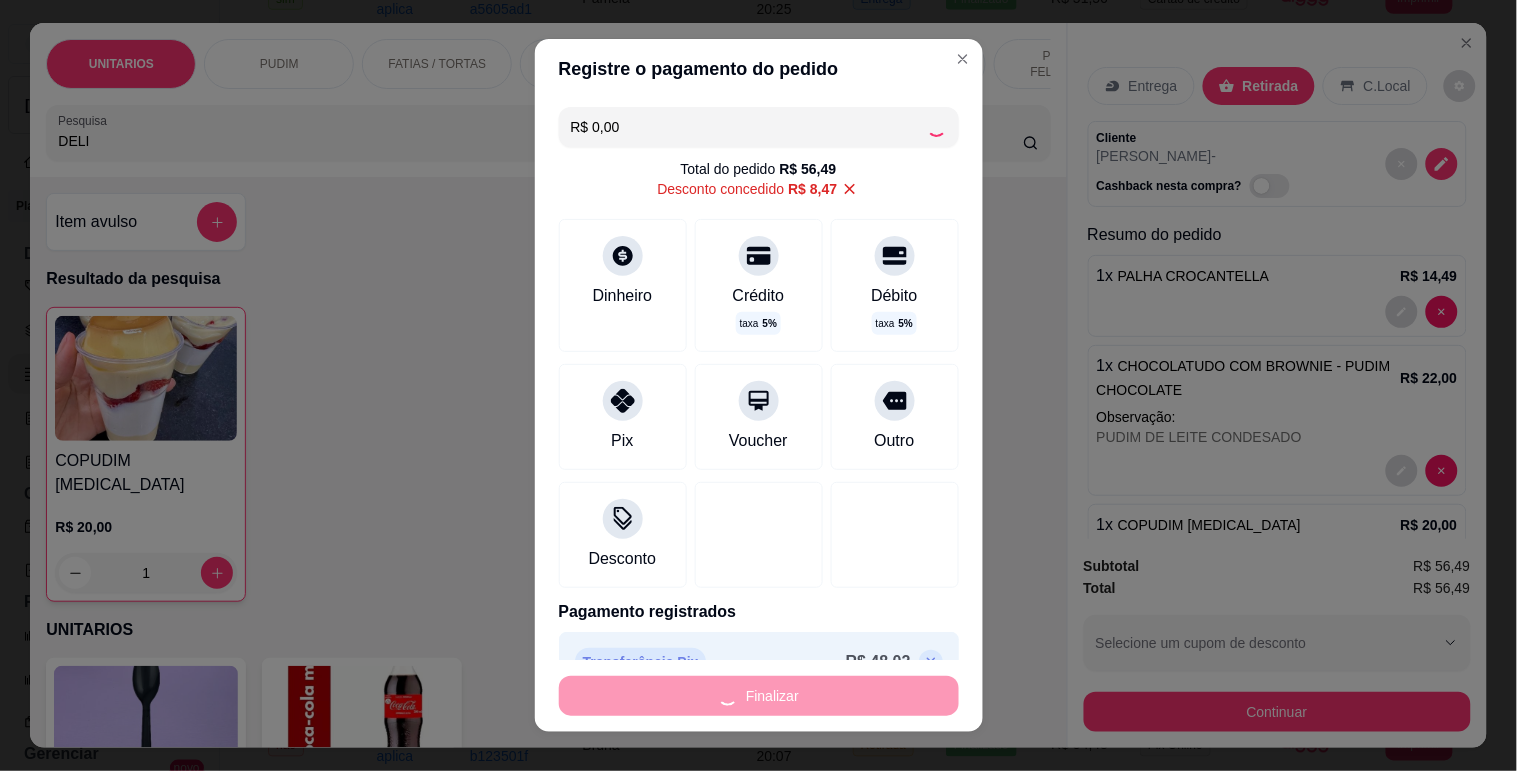 type on "0" 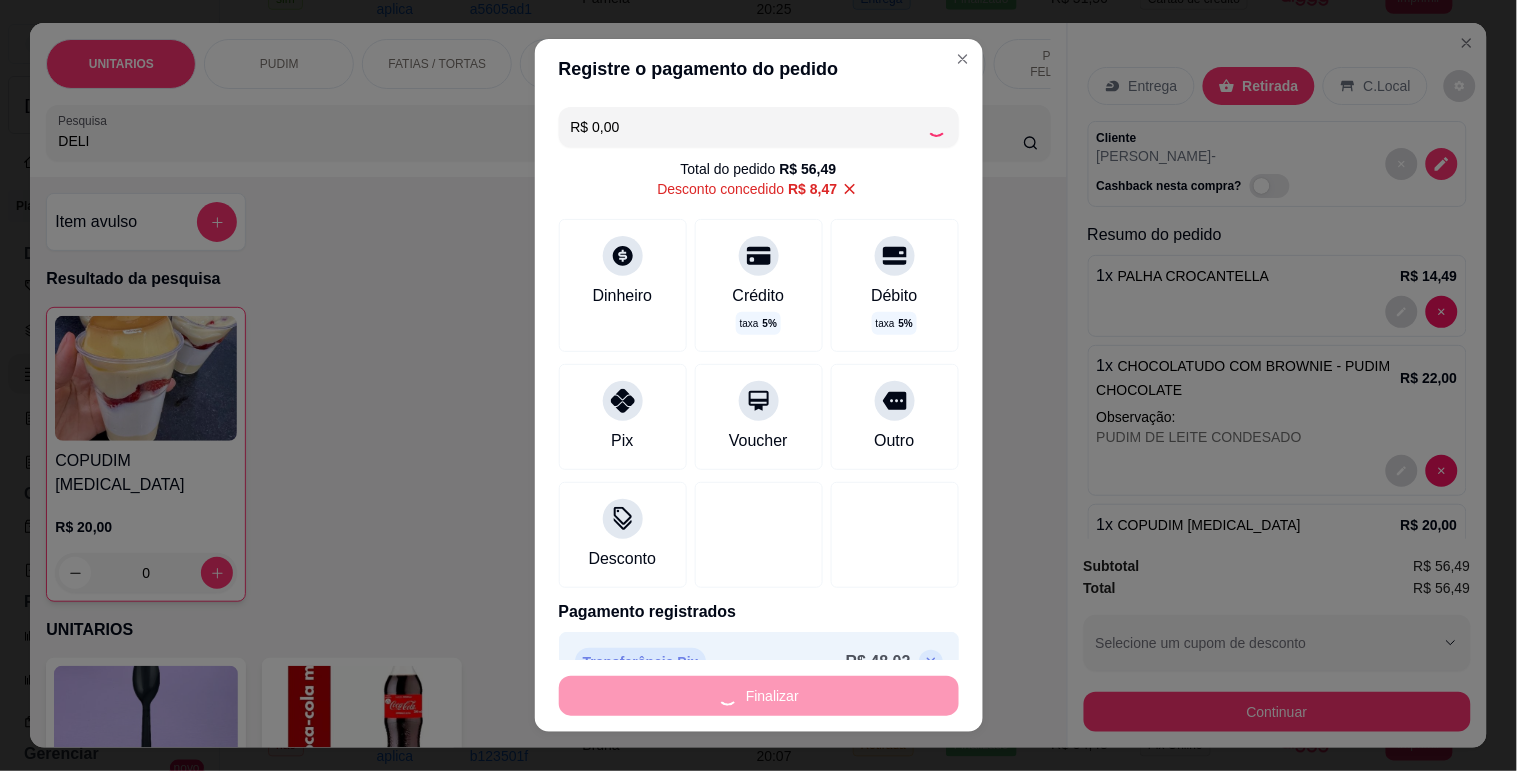 type on "-R$ 56,49" 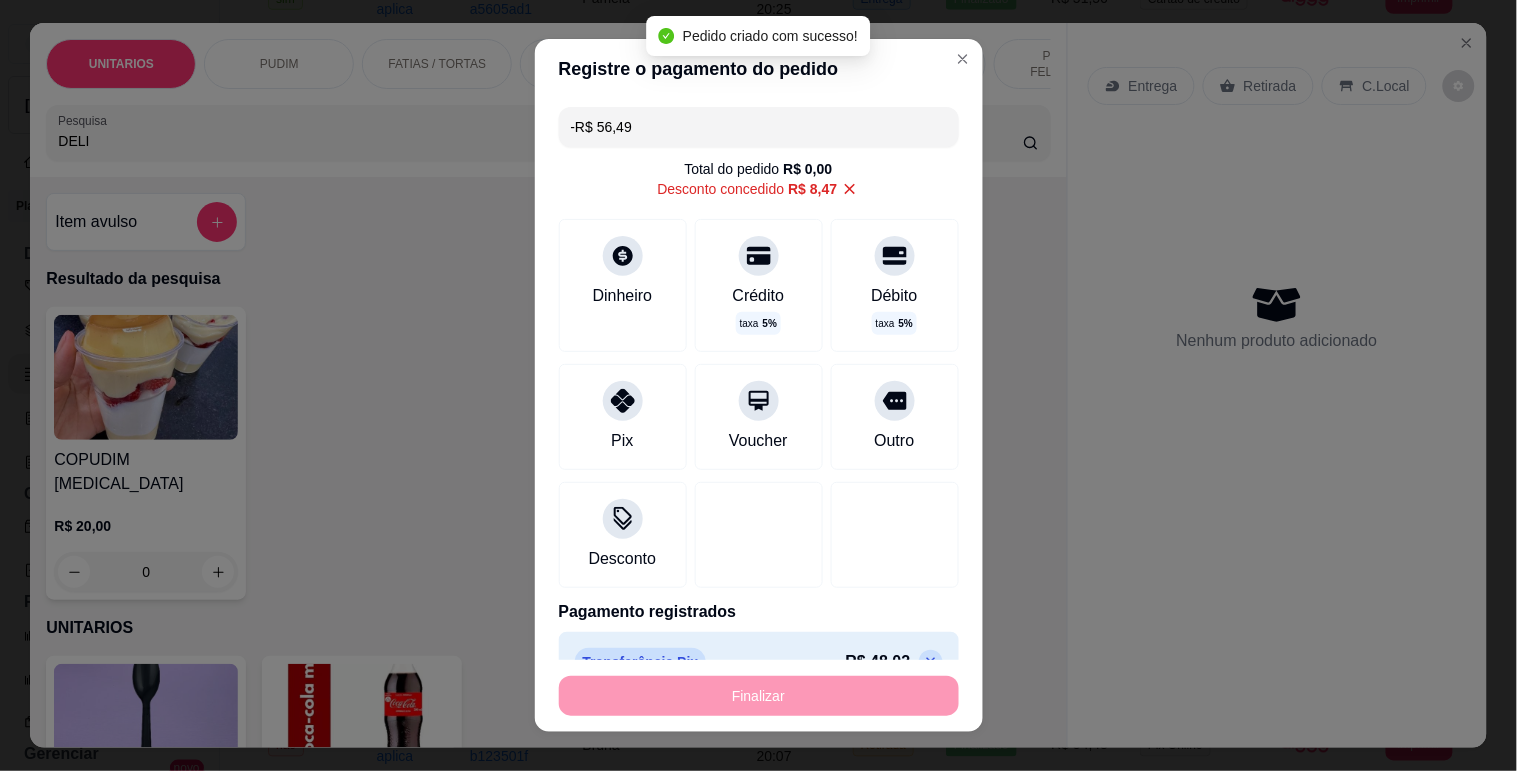 scroll, scrollTop: 205, scrollLeft: 0, axis: vertical 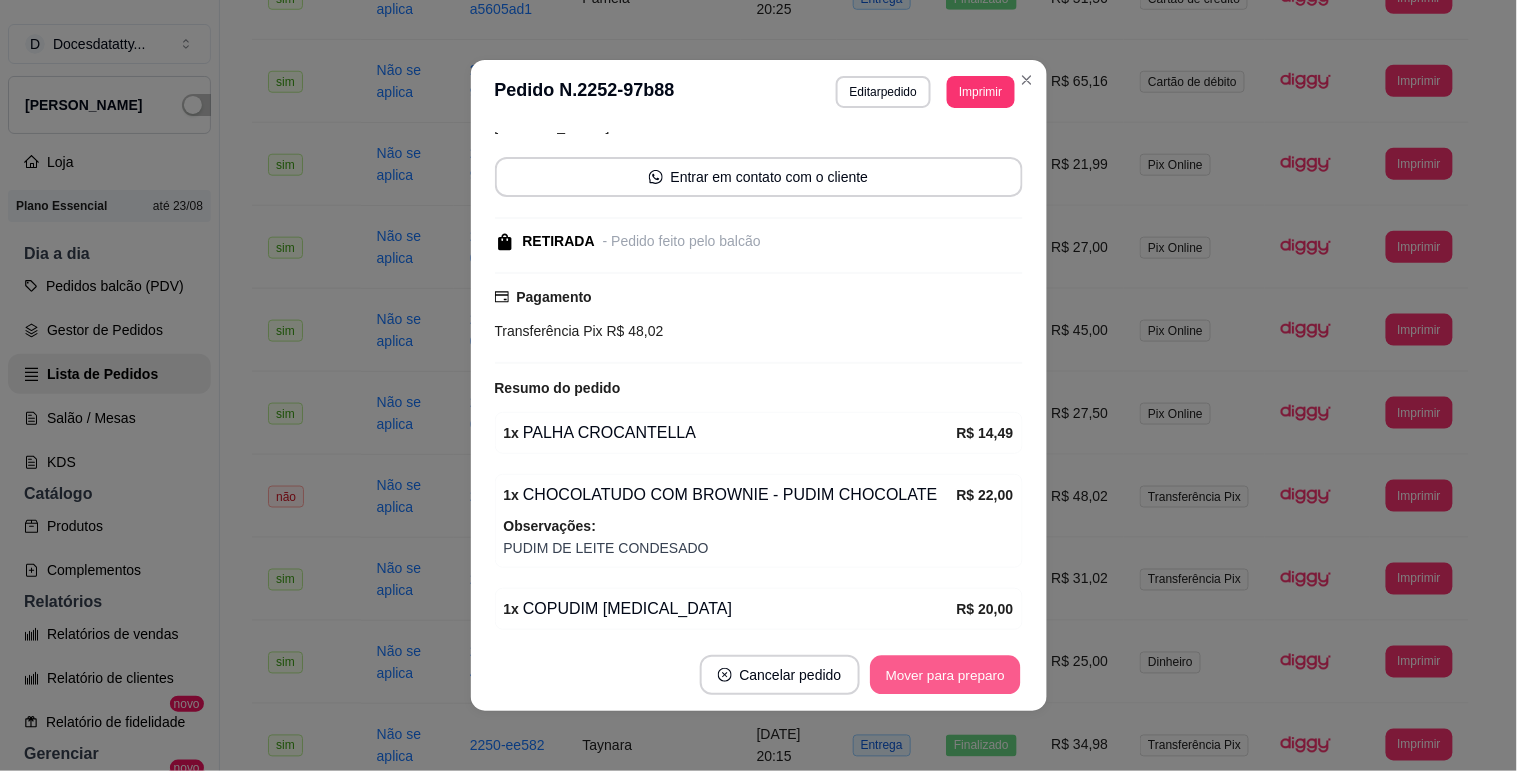 click on "Mover para preparo" at bounding box center (945, 675) 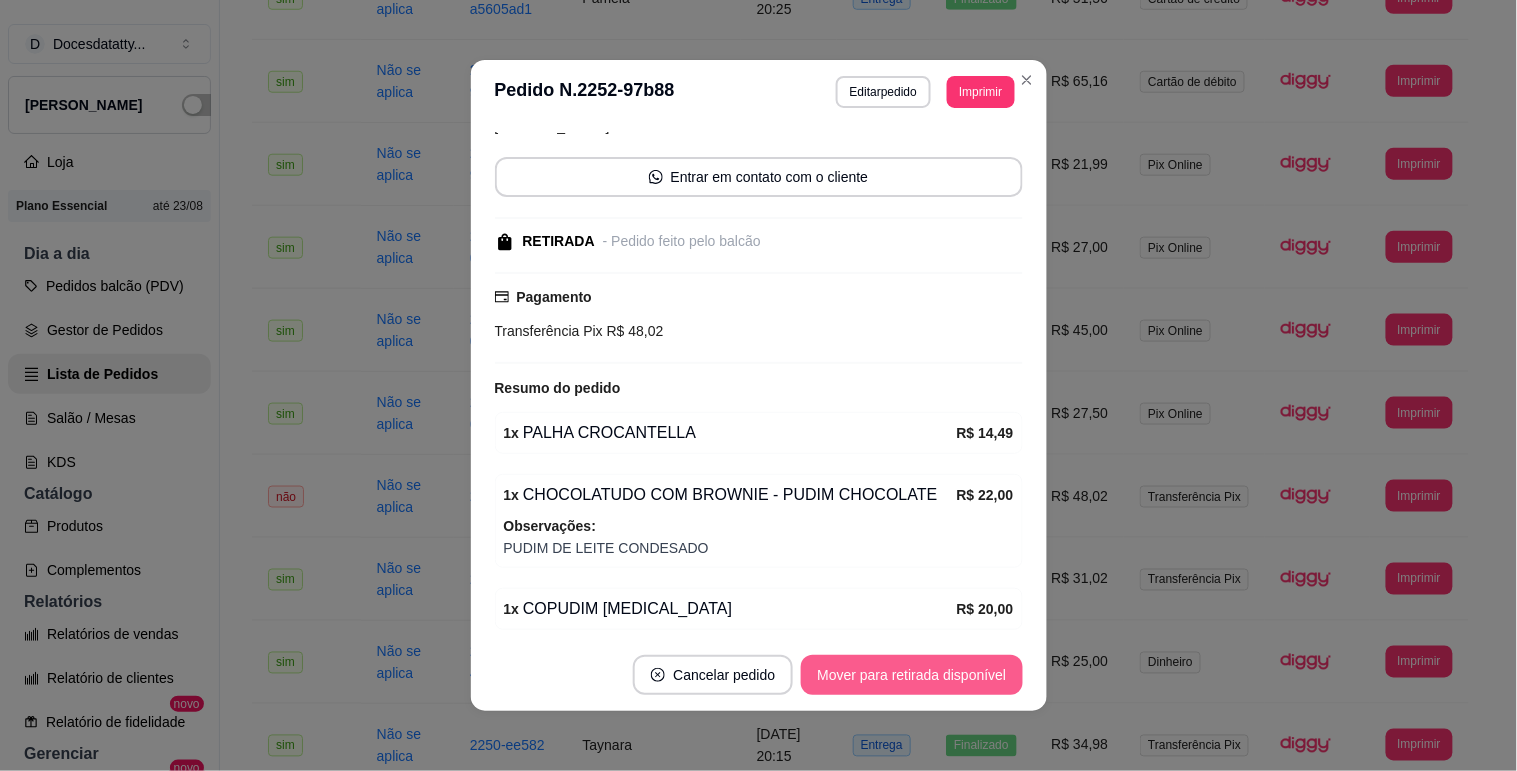 click on "Mover para retirada disponível" at bounding box center [911, 675] 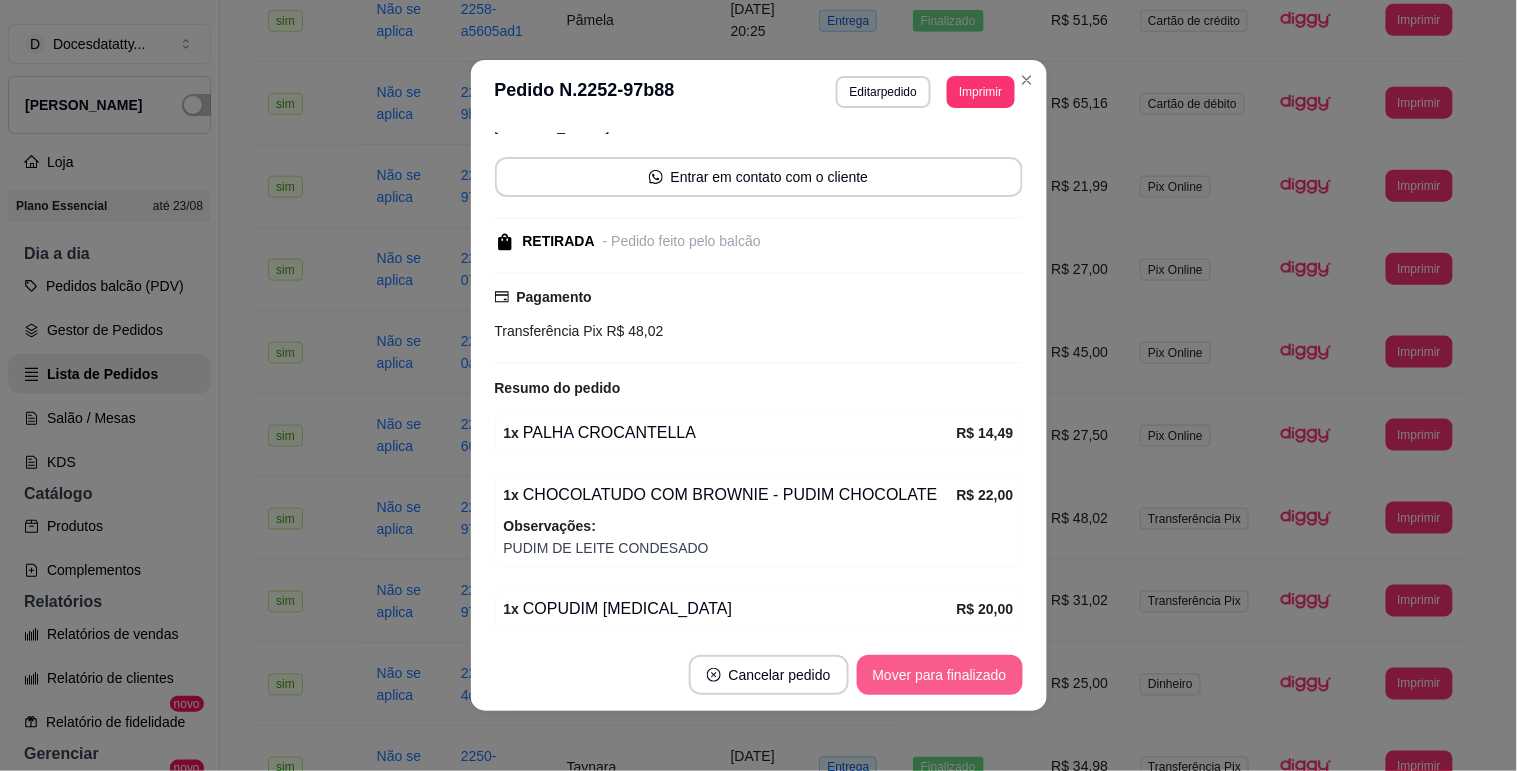 click on "Mover para finalizado" at bounding box center [940, 675] 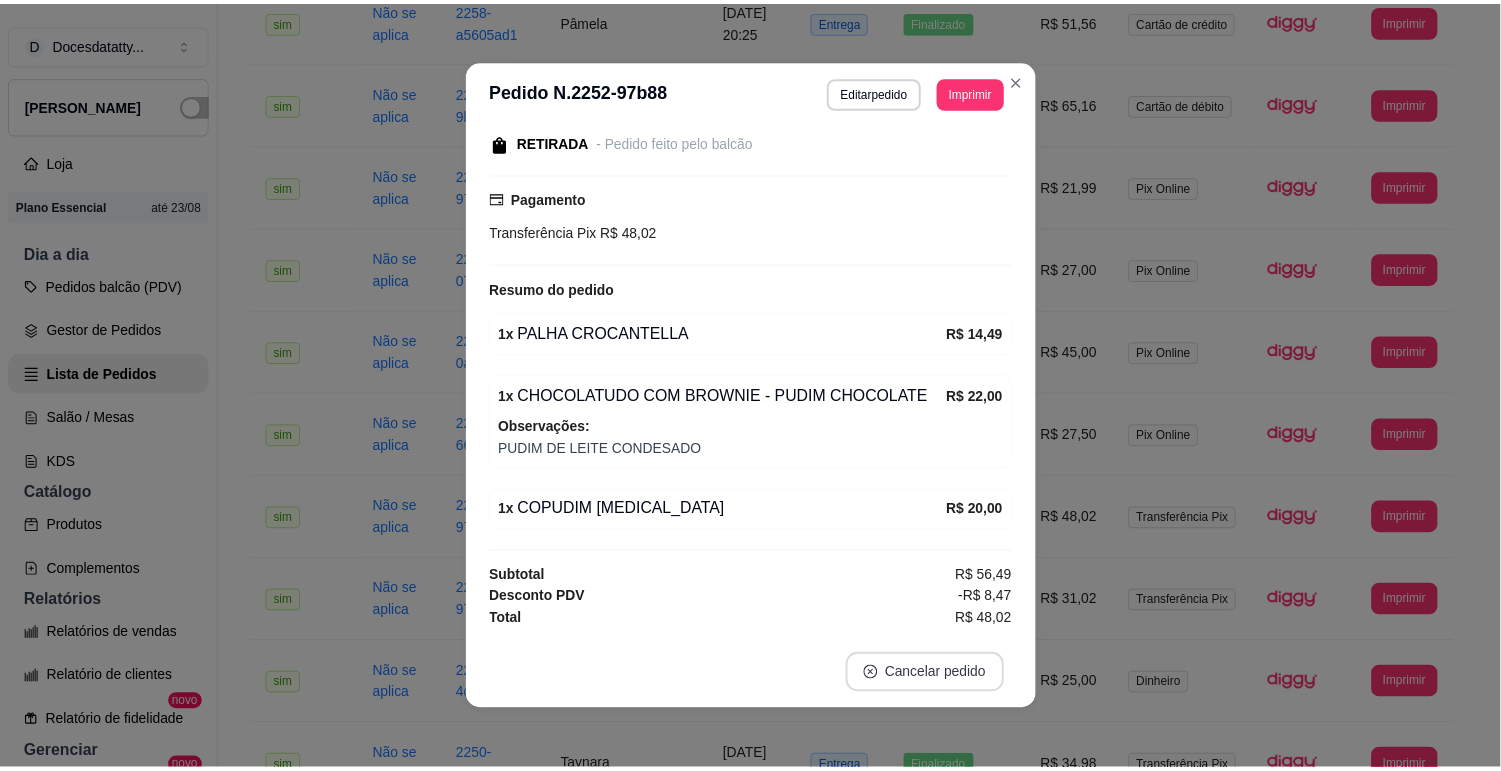 scroll, scrollTop: 138, scrollLeft: 0, axis: vertical 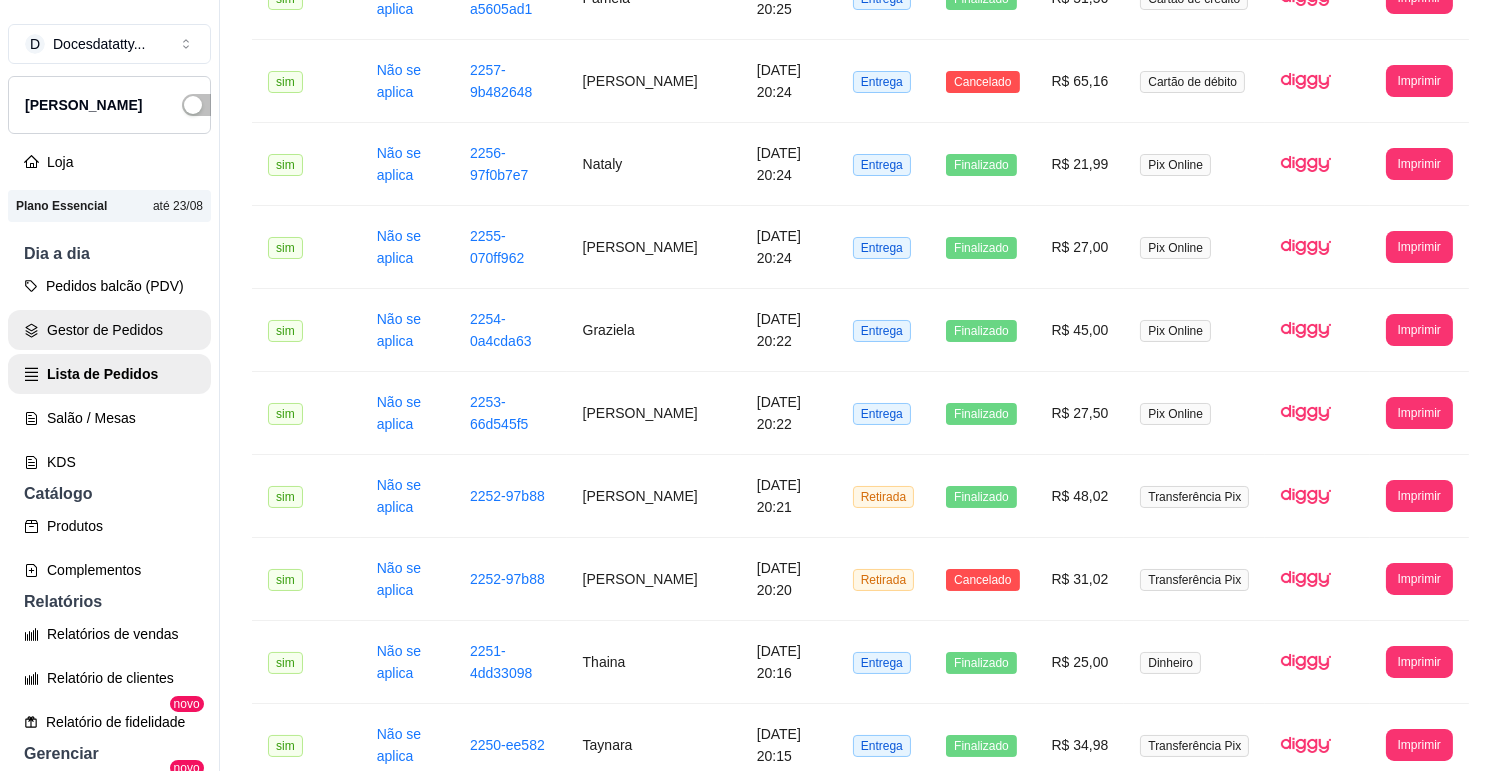 click on "Gestor de Pedidos" at bounding box center [109, 330] 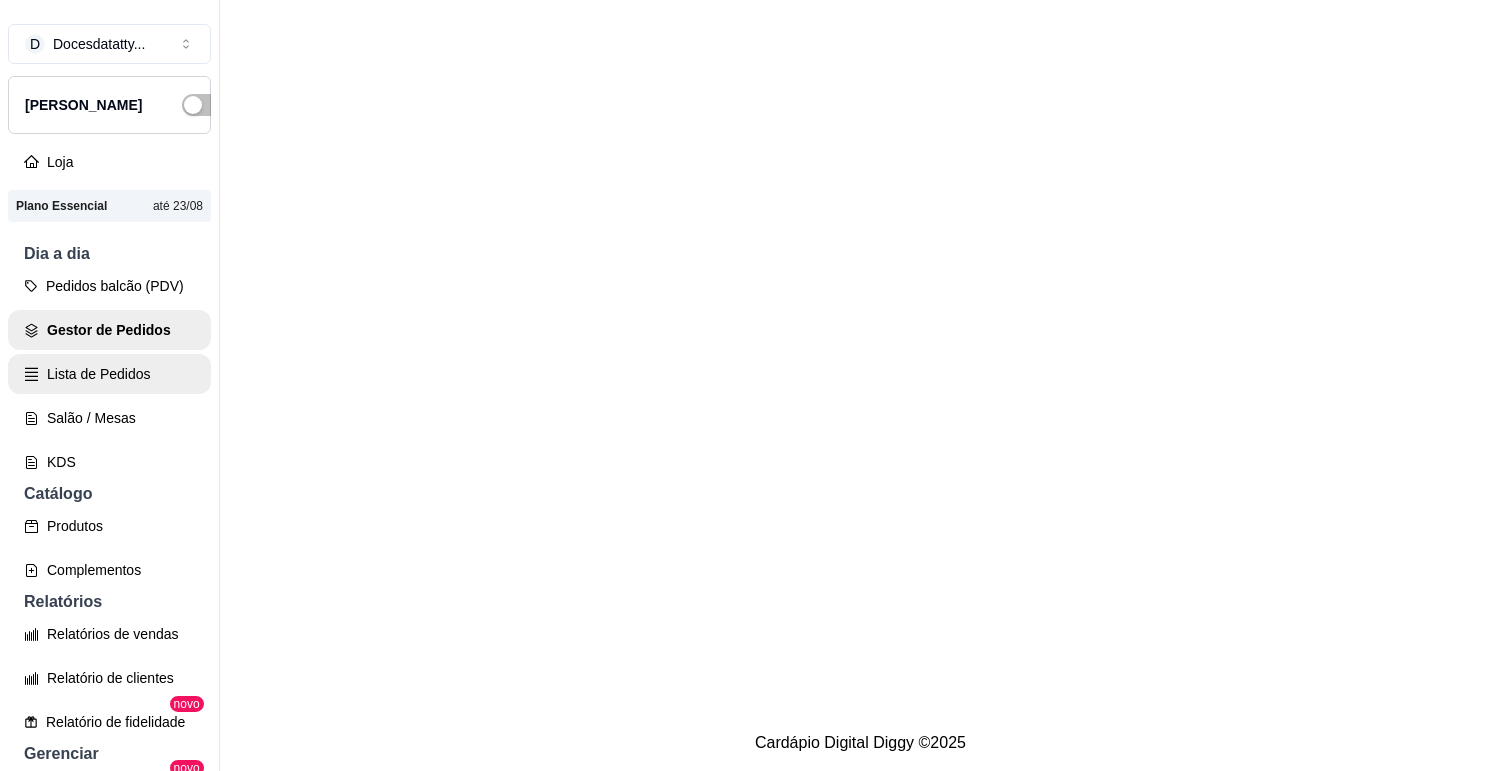 scroll, scrollTop: 0, scrollLeft: 0, axis: both 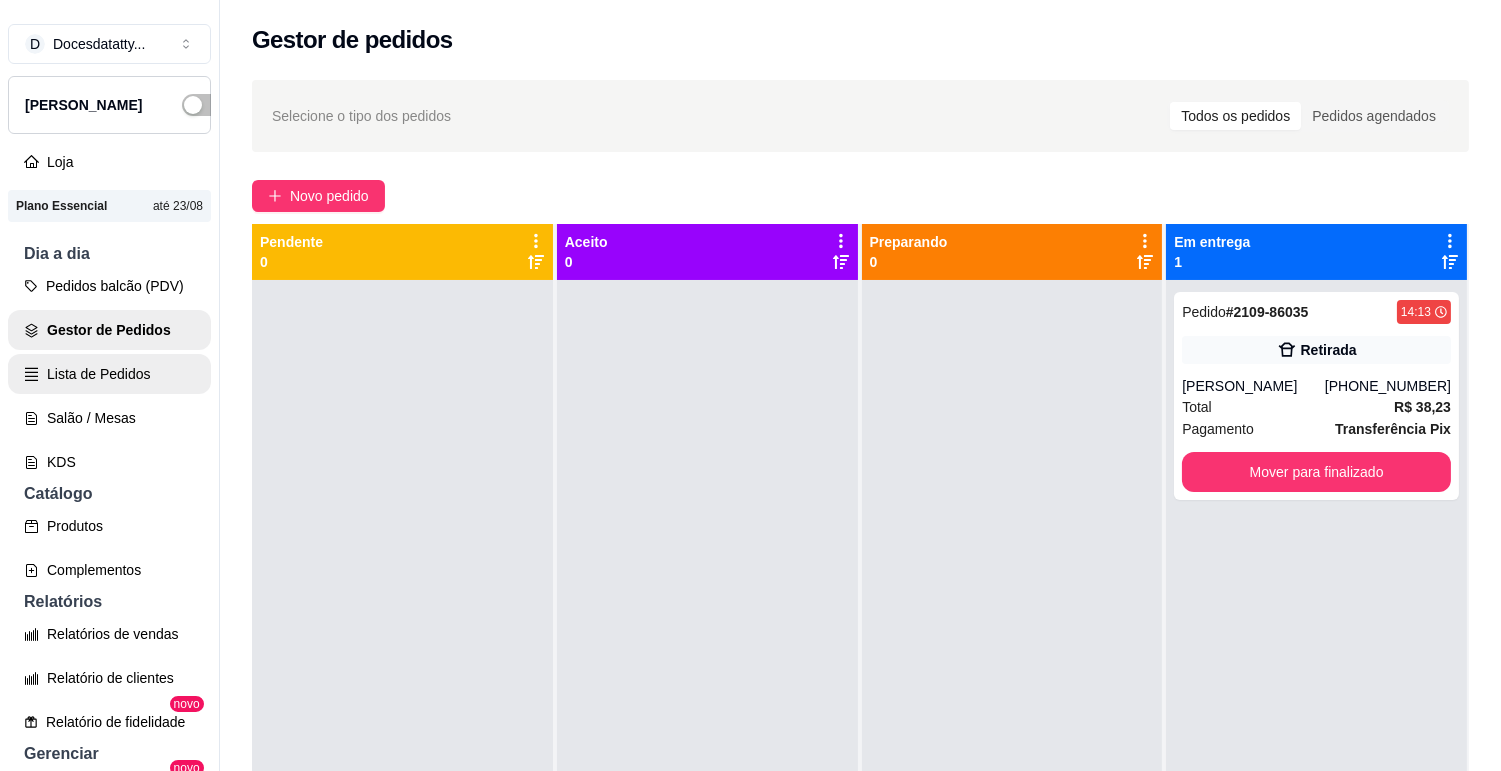 click on "Lista de Pedidos" at bounding box center (109, 374) 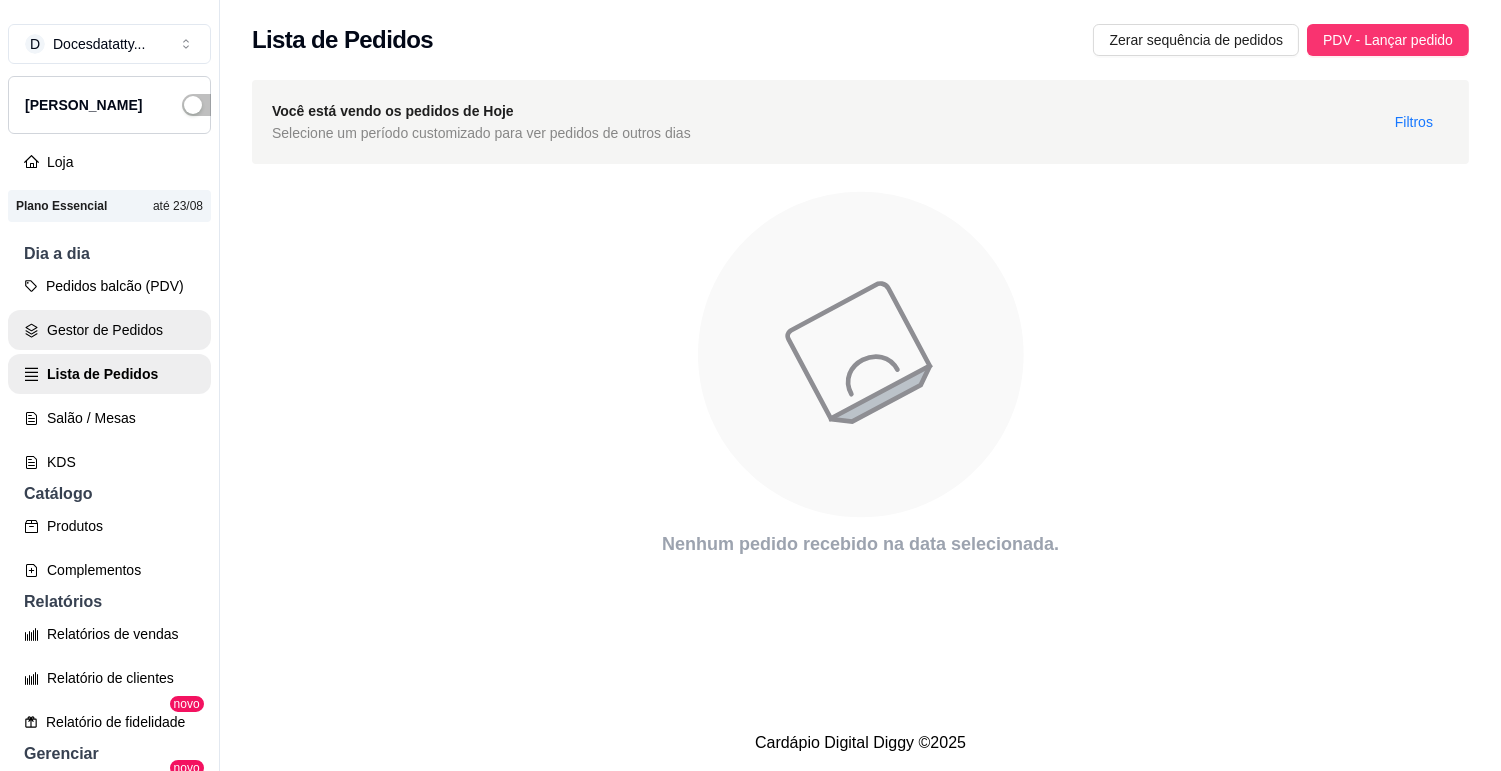 click on "Gestor de Pedidos" at bounding box center (109, 330) 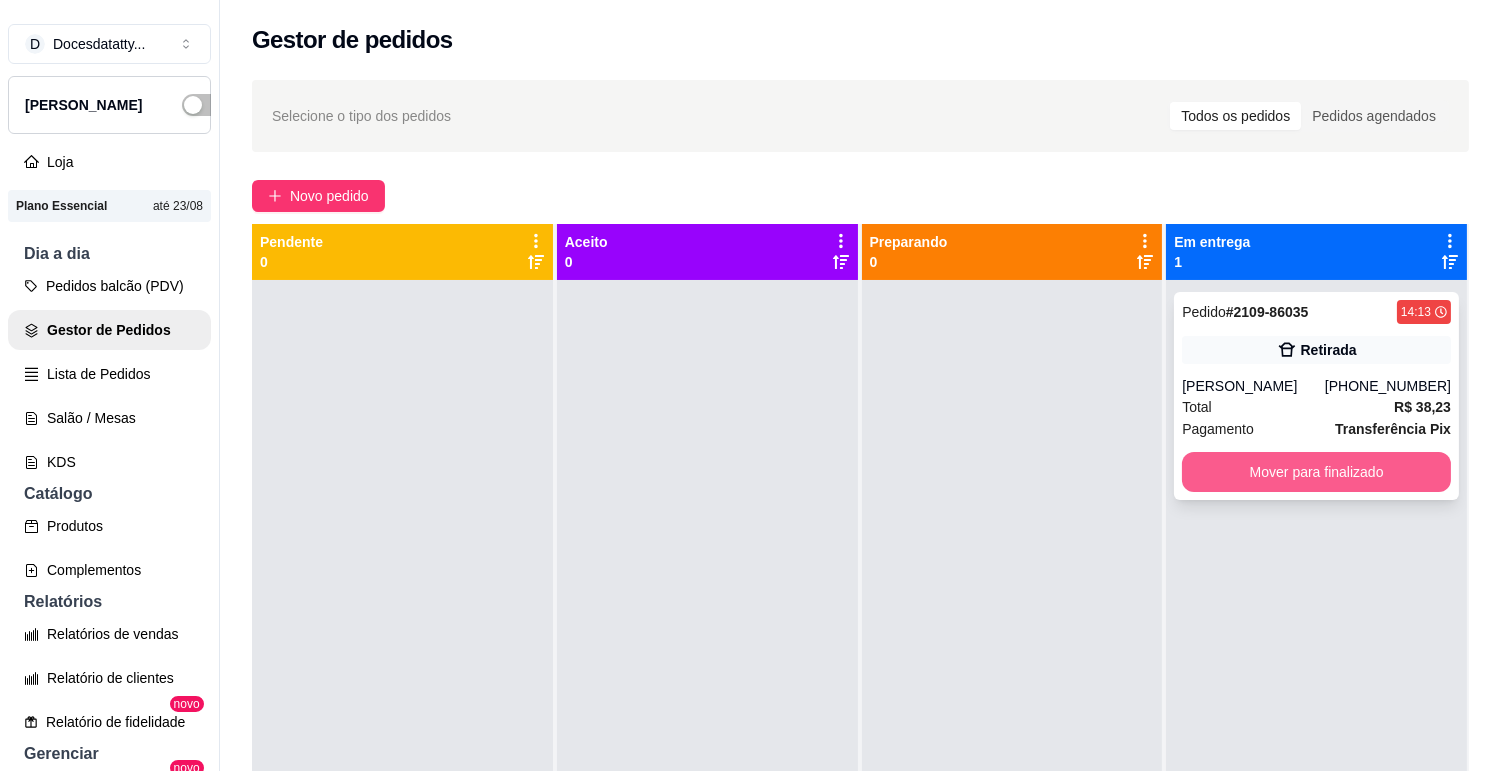 click on "Mover para finalizado" at bounding box center [1316, 472] 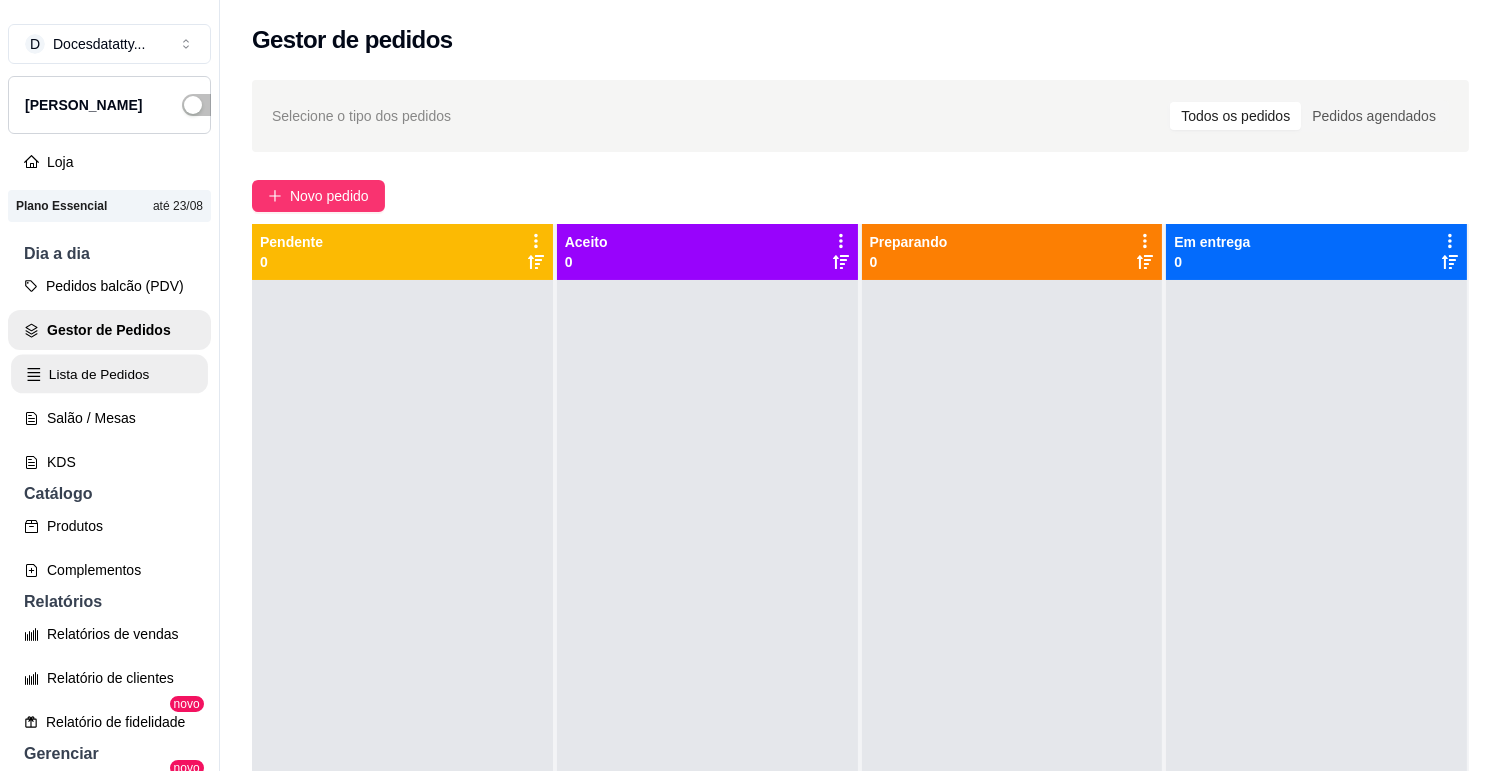 click on "Lista de Pedidos" at bounding box center (109, 374) 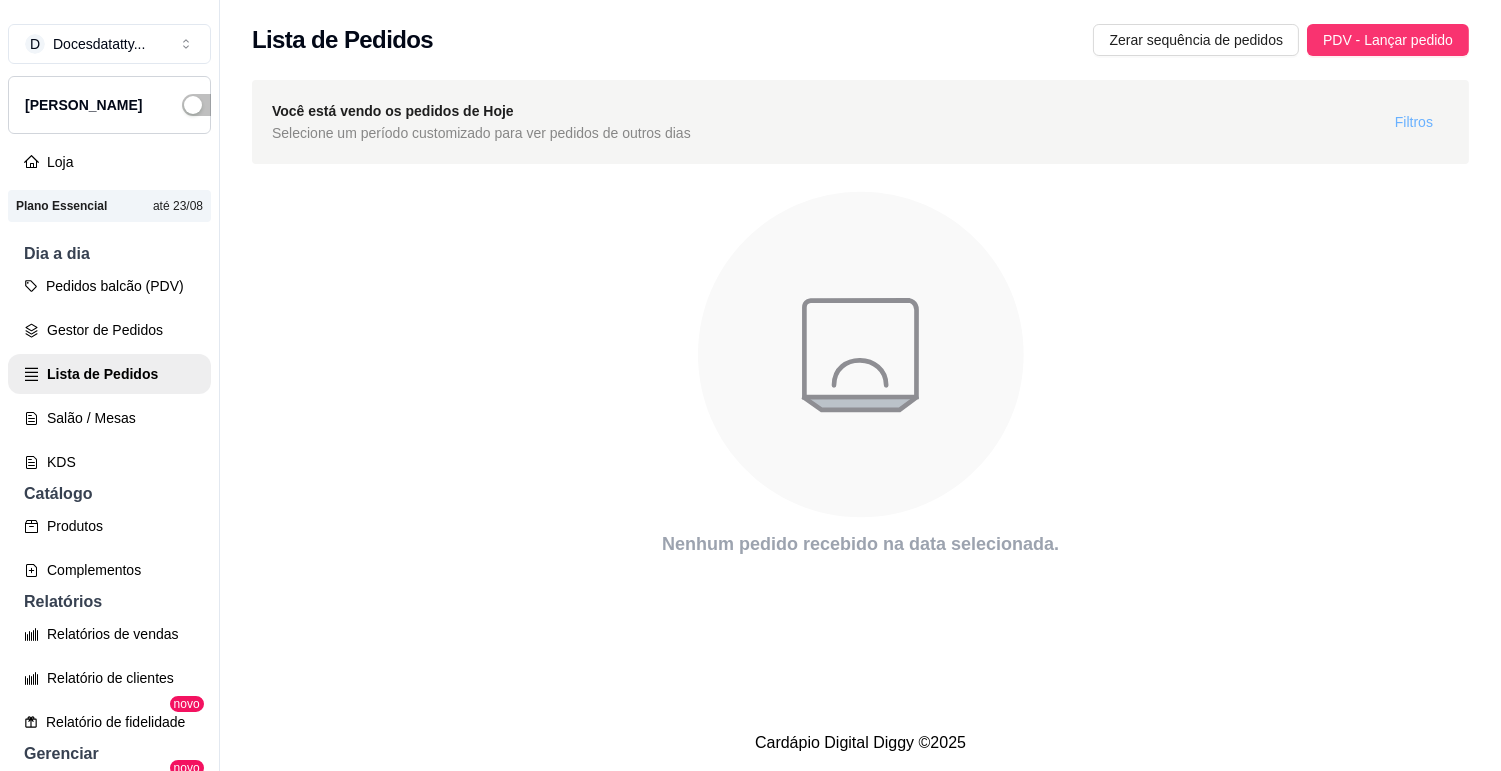 click on "Filtros" at bounding box center (1414, 122) 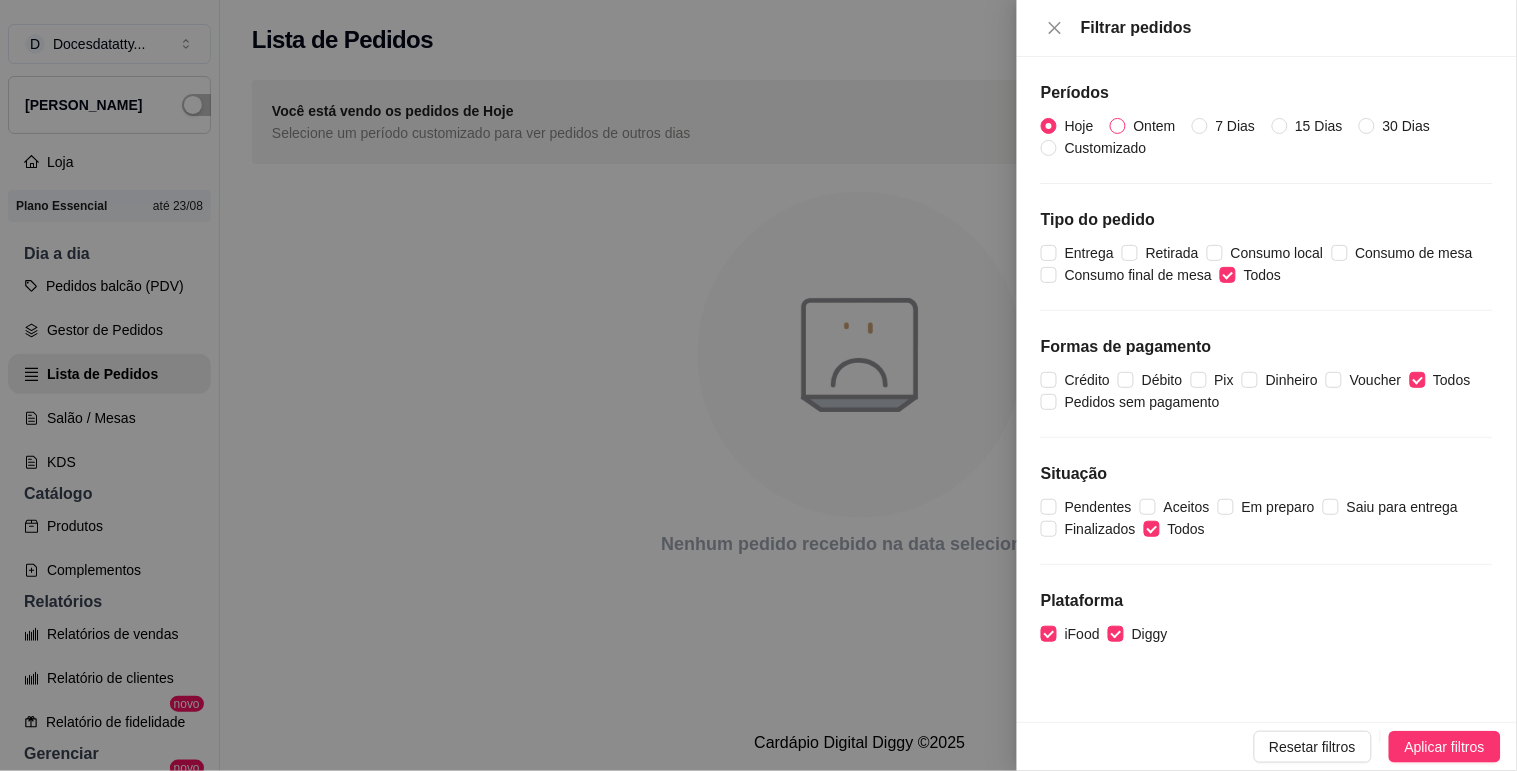 click on "Ontem" at bounding box center (1155, 126) 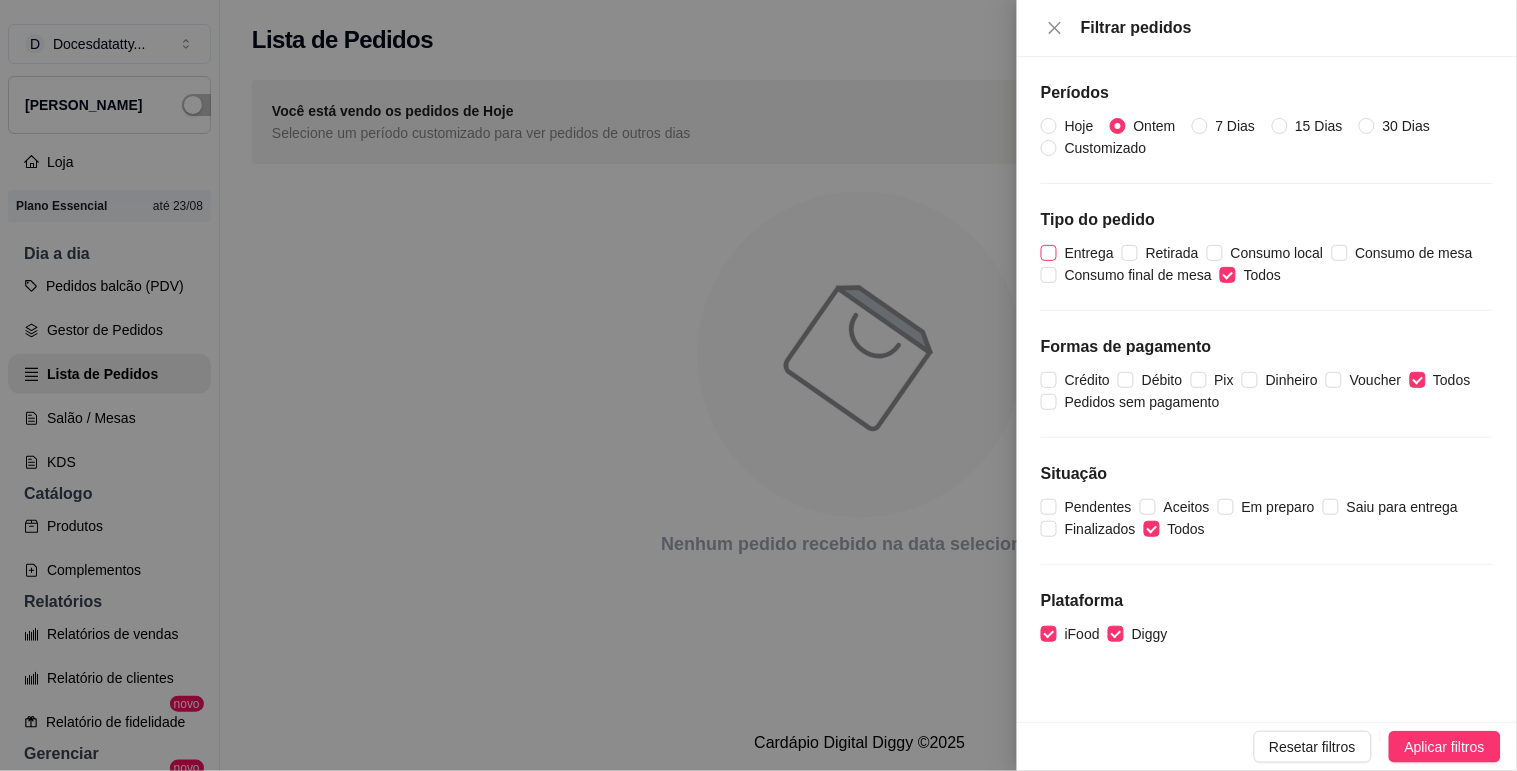 click on "Entrega" at bounding box center [1089, 253] 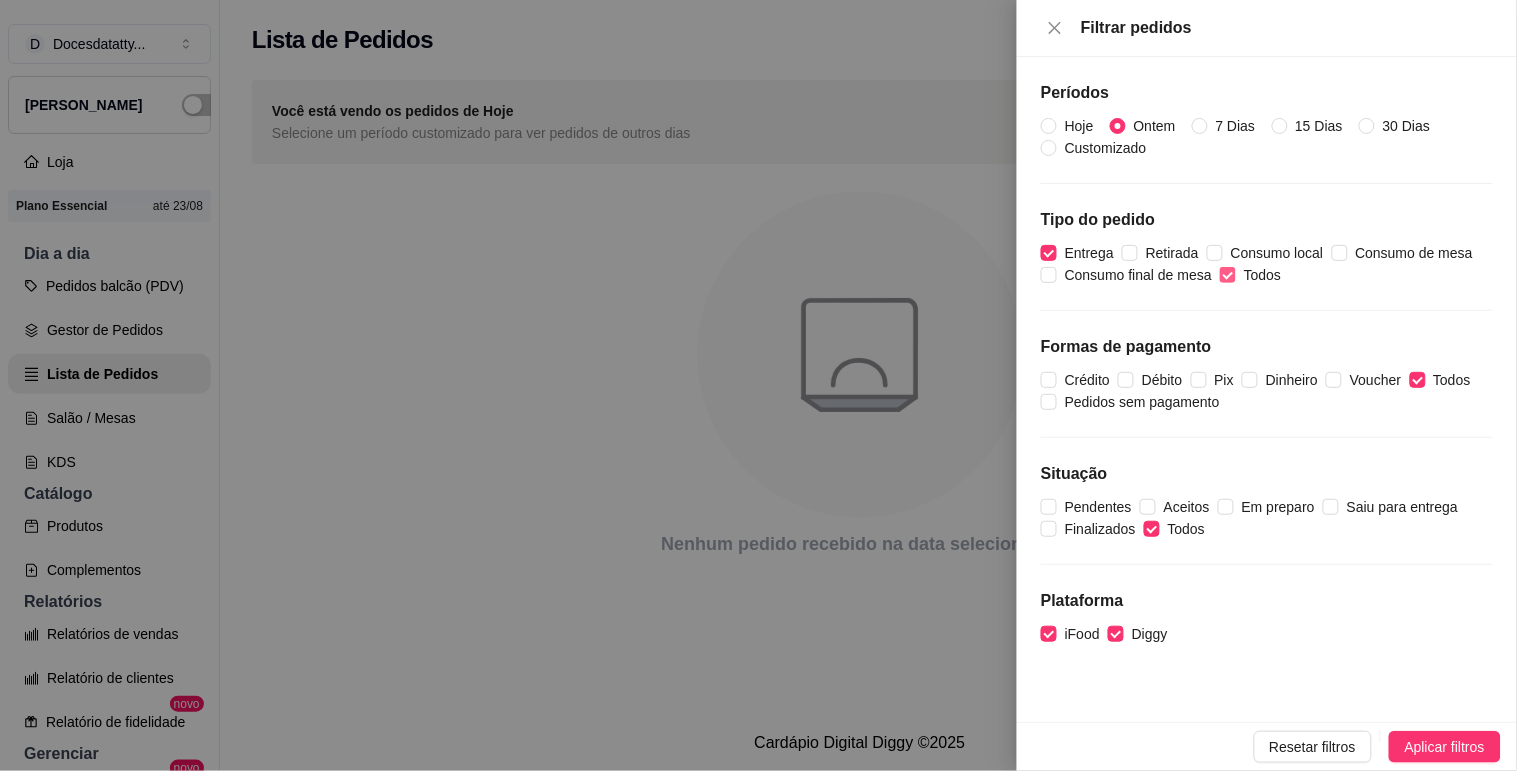 click on "Todos" at bounding box center (1262, 275) 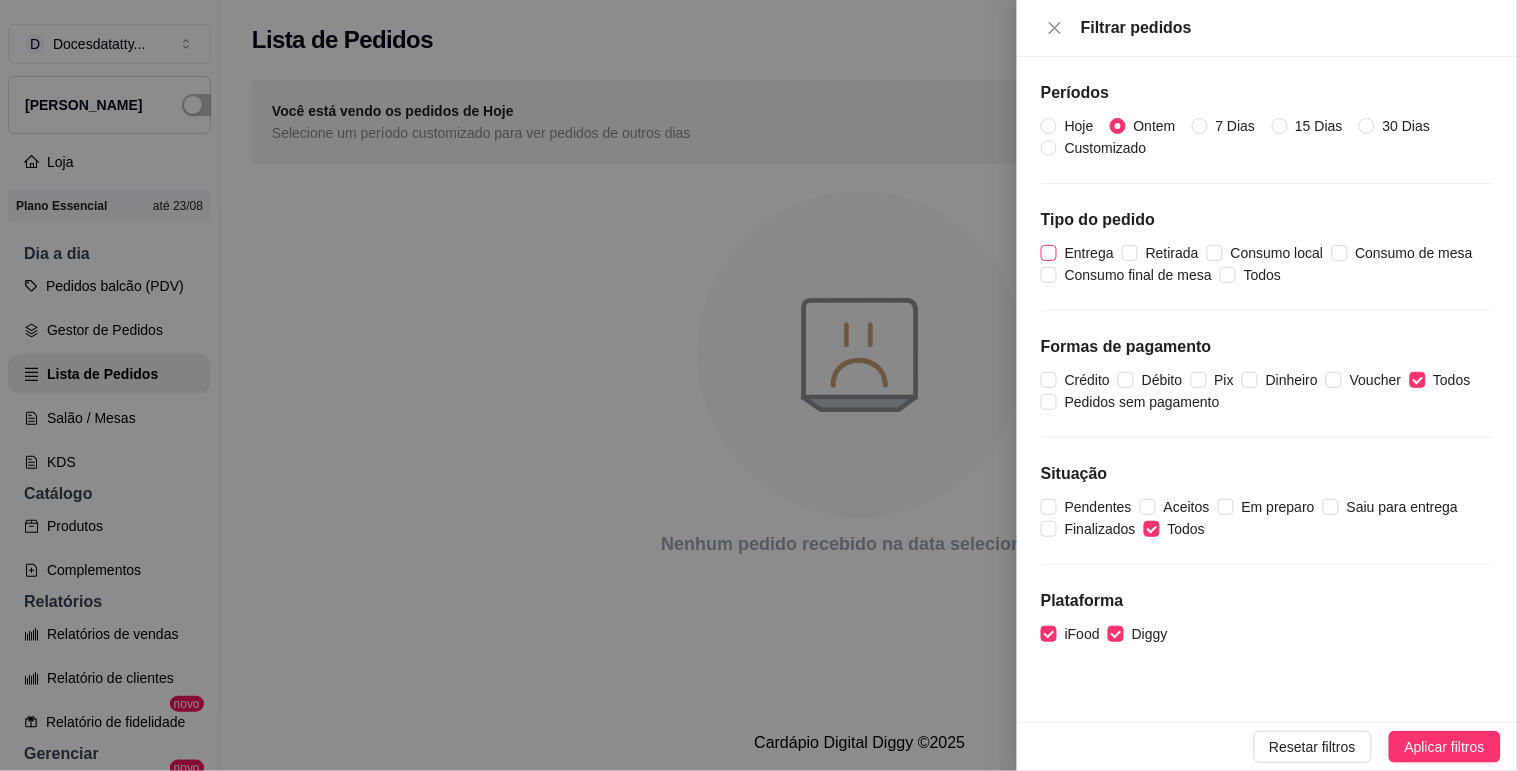 click on "Entrega" at bounding box center (1089, 253) 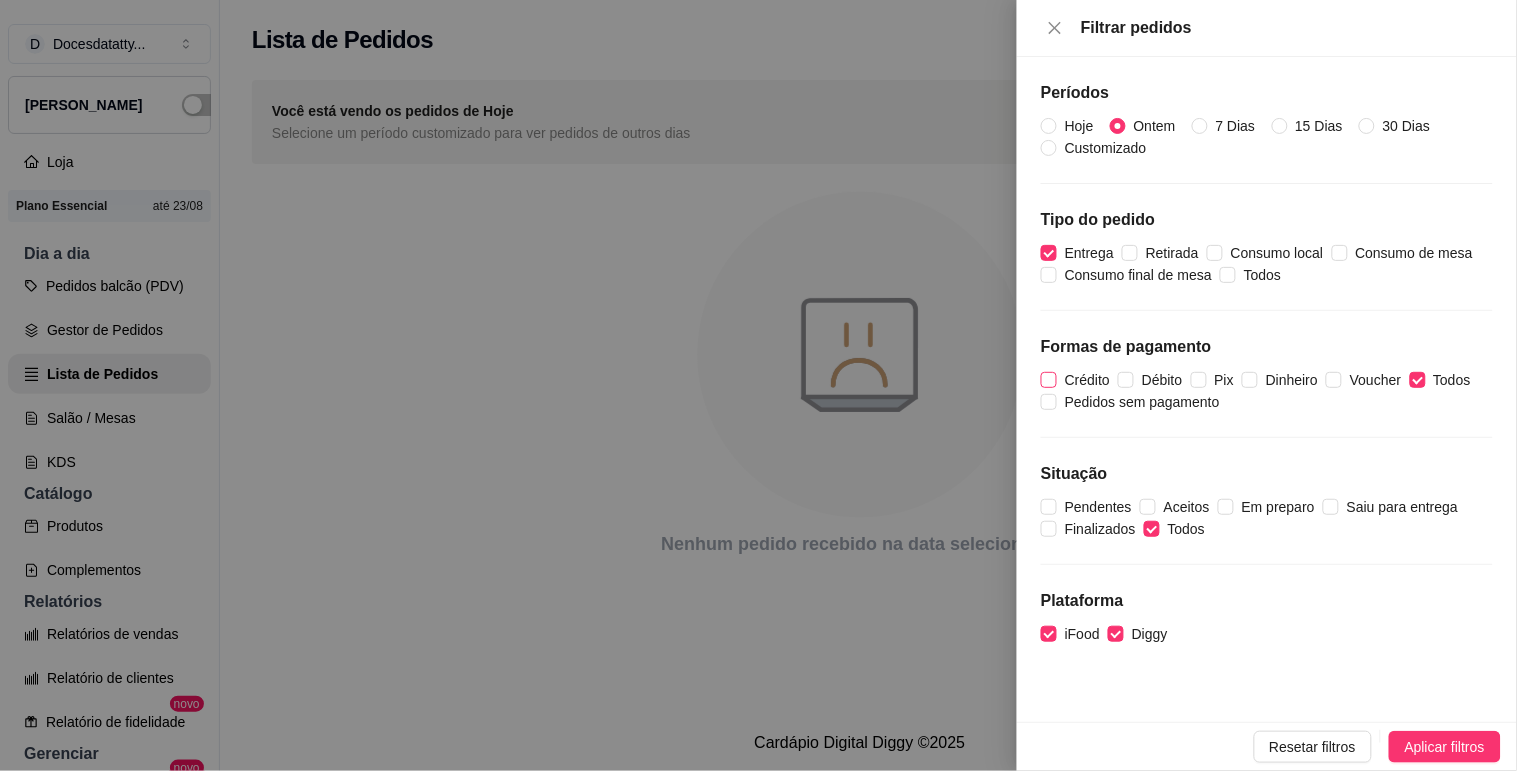 click on "Crédito" at bounding box center (1087, 380) 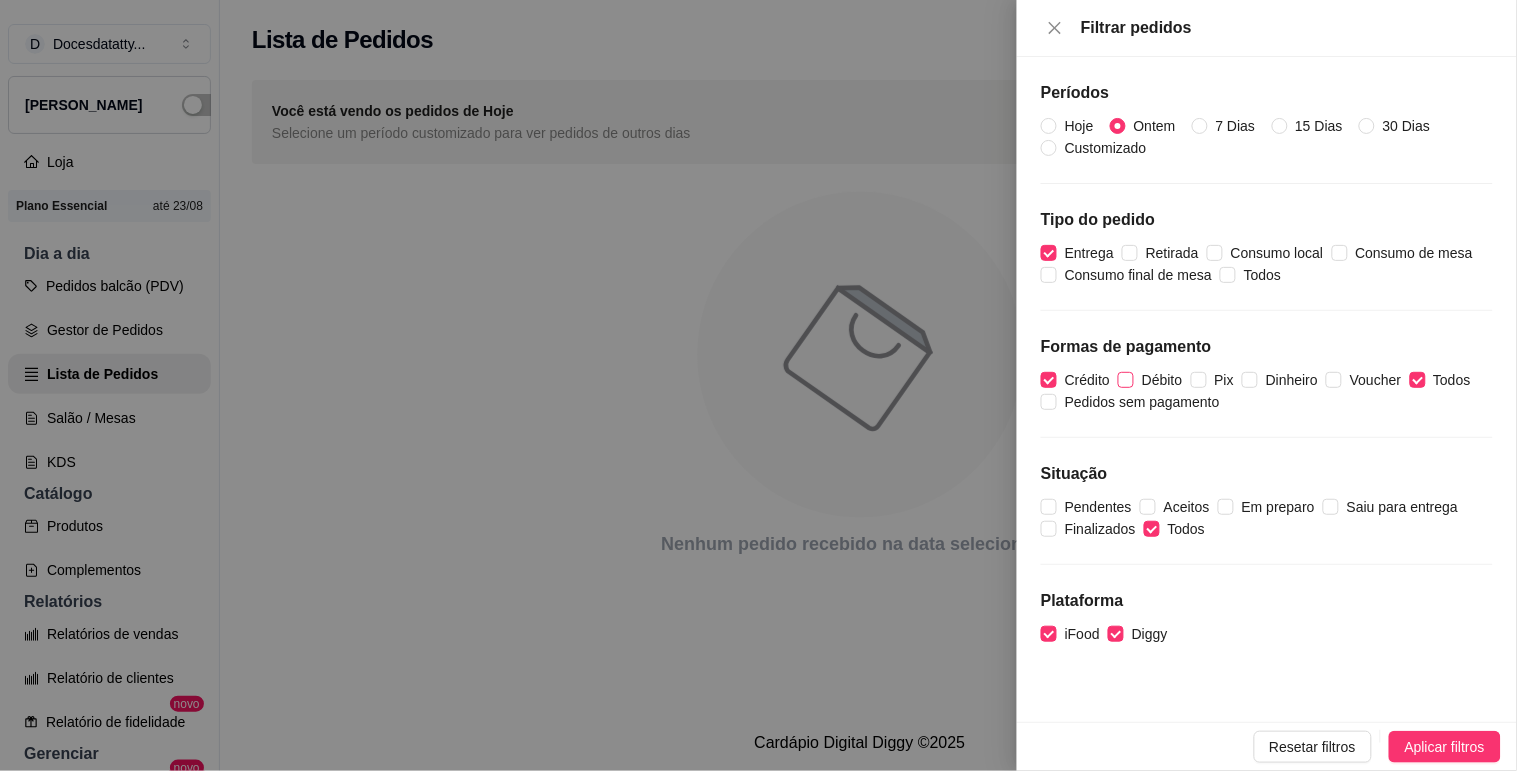 click on "Débito" at bounding box center (1162, 380) 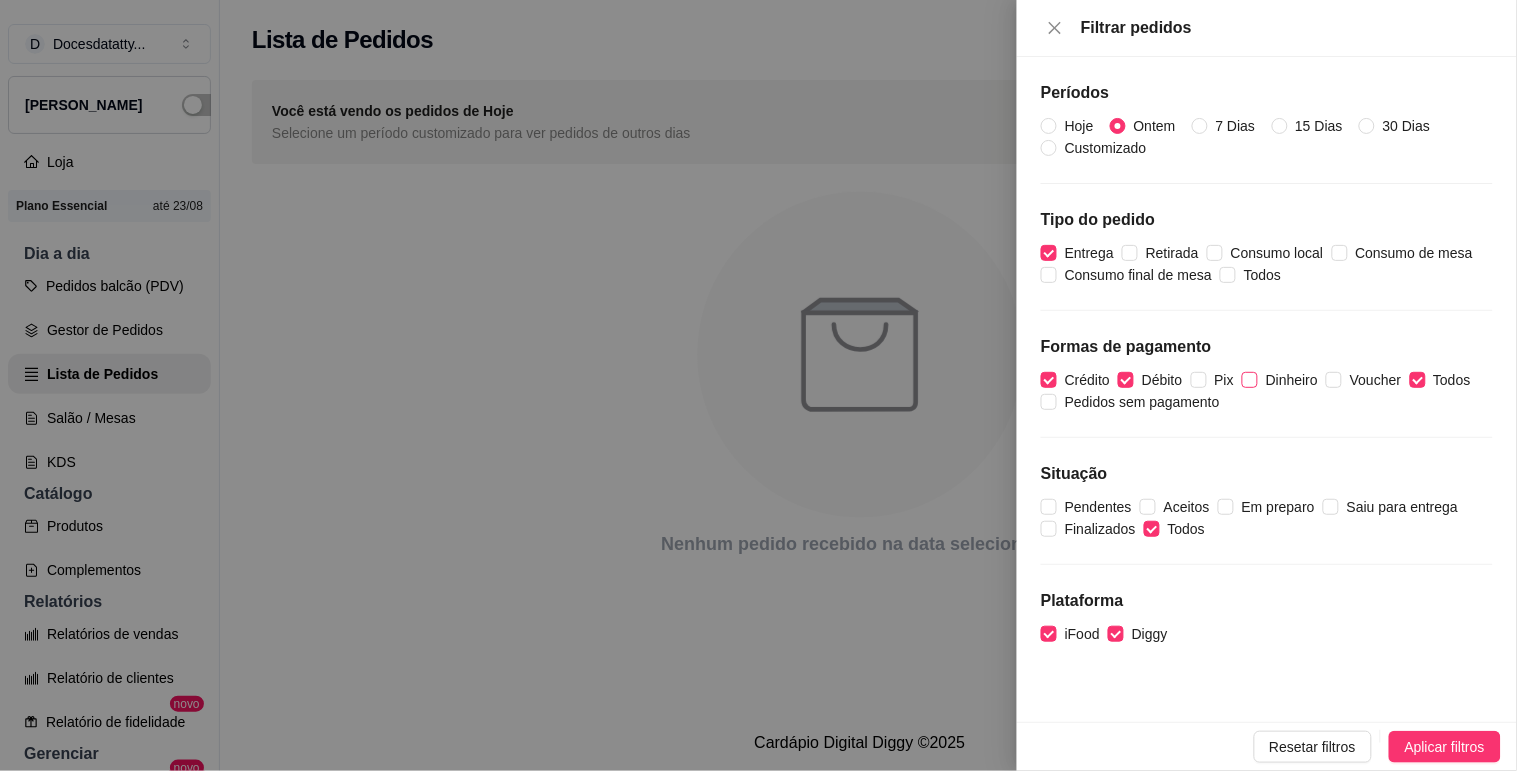 click on "Dinheiro" at bounding box center [1292, 380] 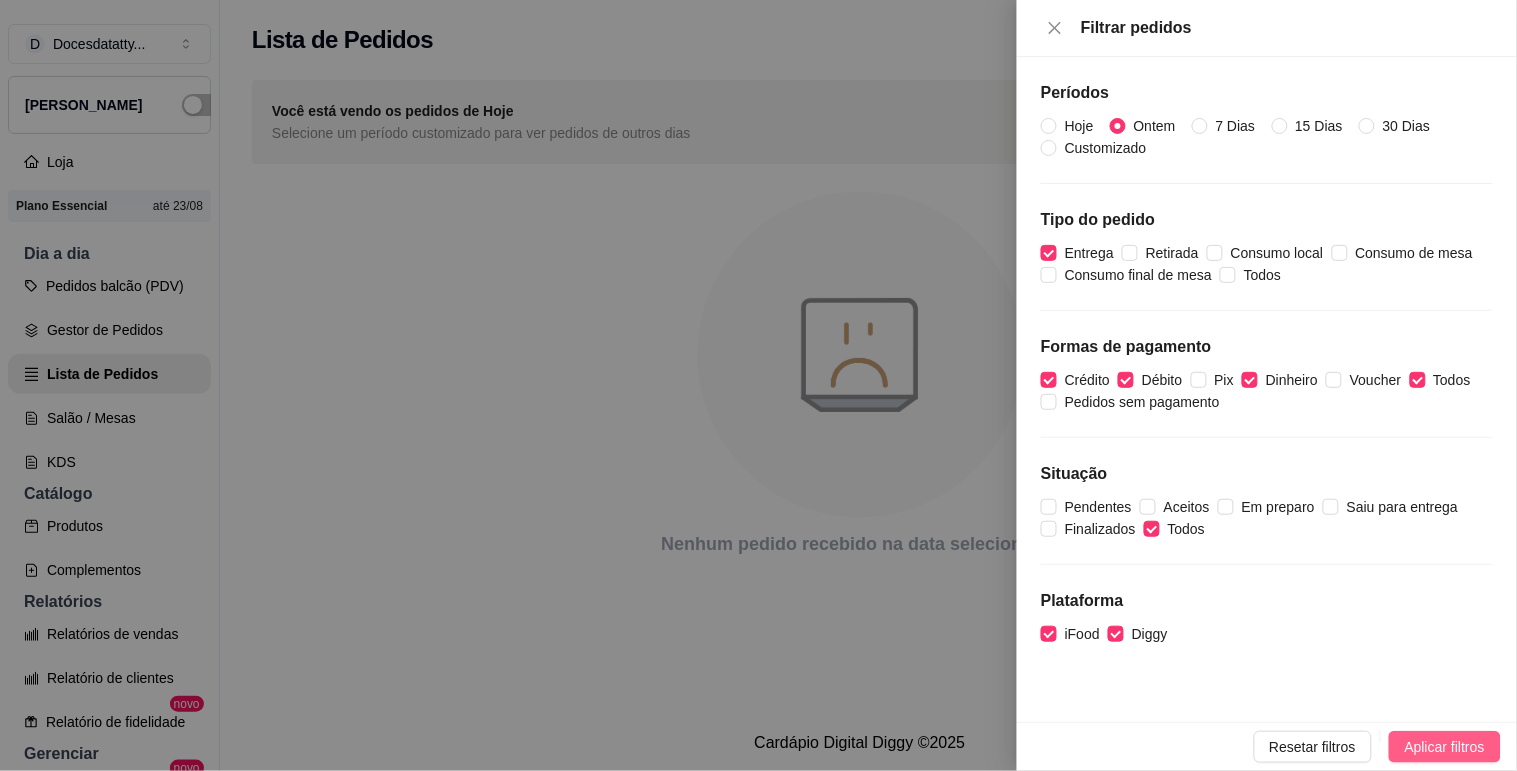 click on "Aplicar filtros" at bounding box center (1445, 747) 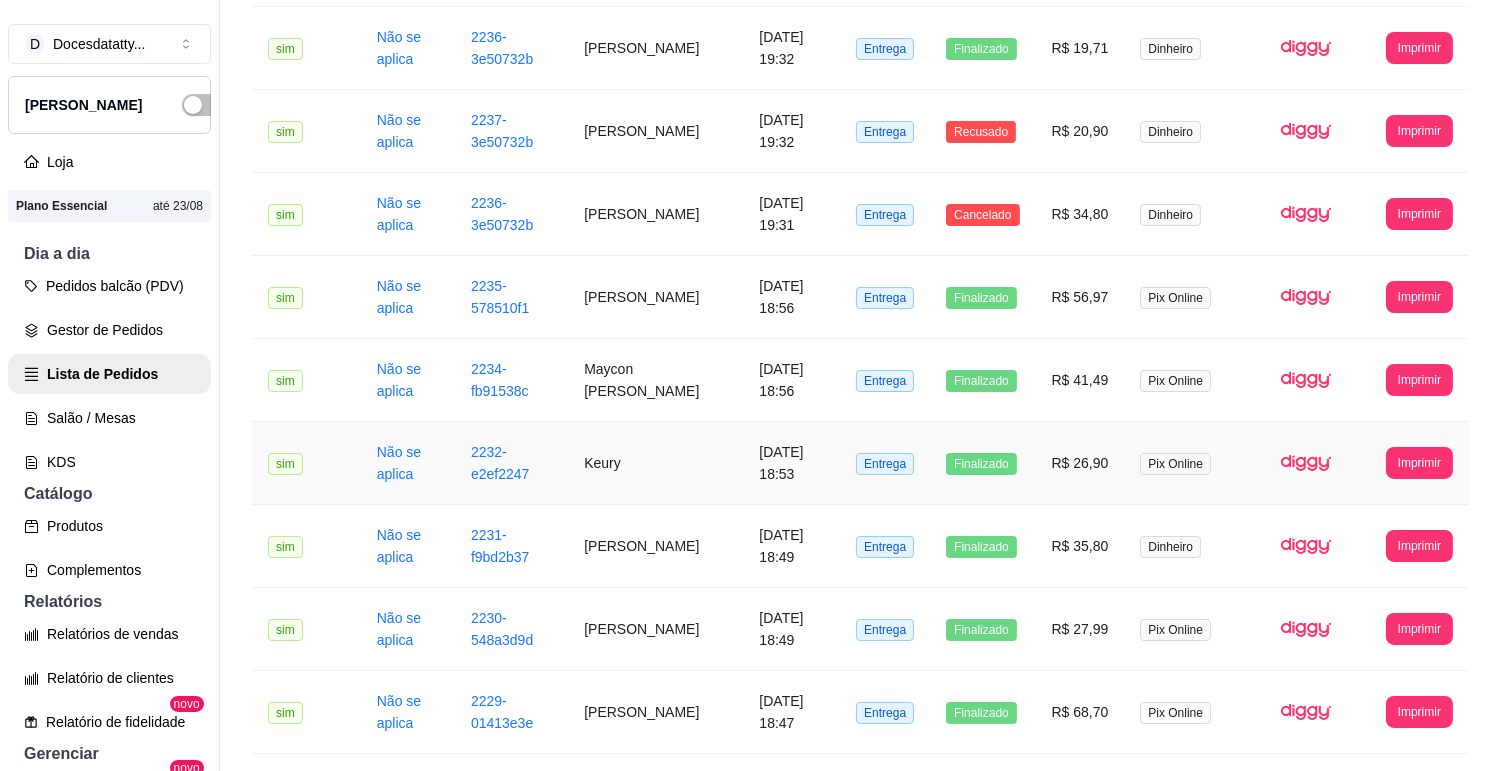 scroll, scrollTop: 2117, scrollLeft: 0, axis: vertical 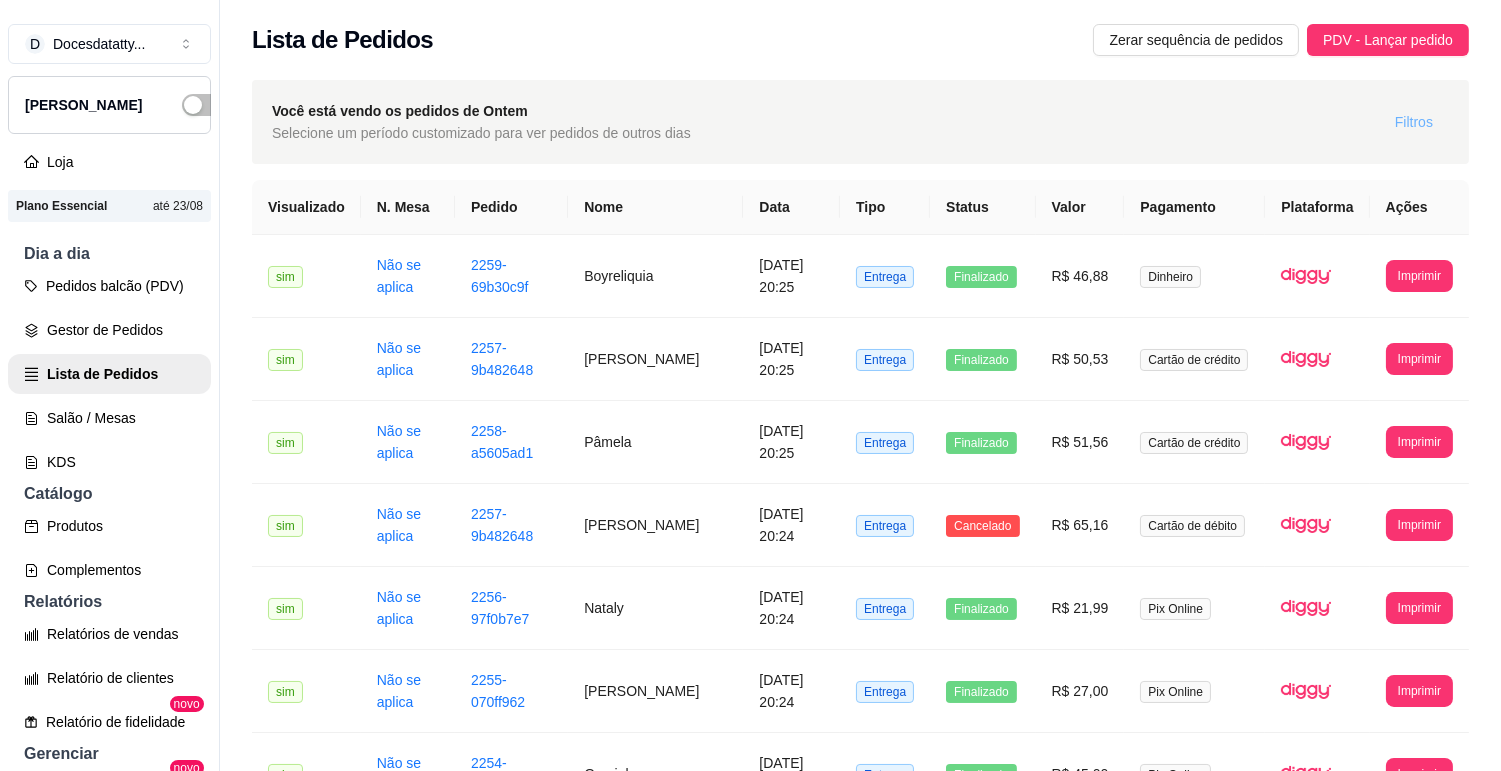 click on "Filtros" at bounding box center (1414, 122) 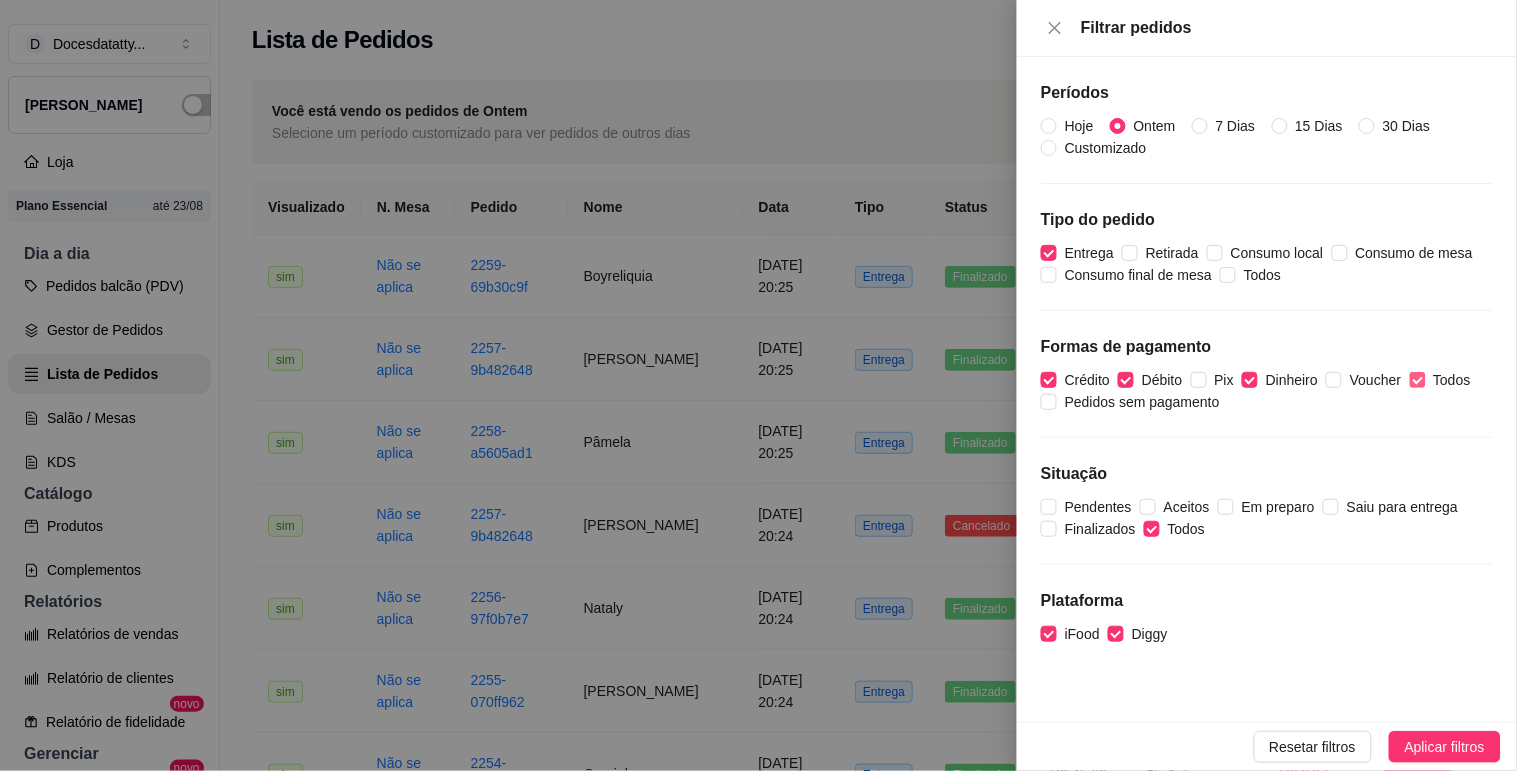 click on "Todos" at bounding box center [1418, 380] 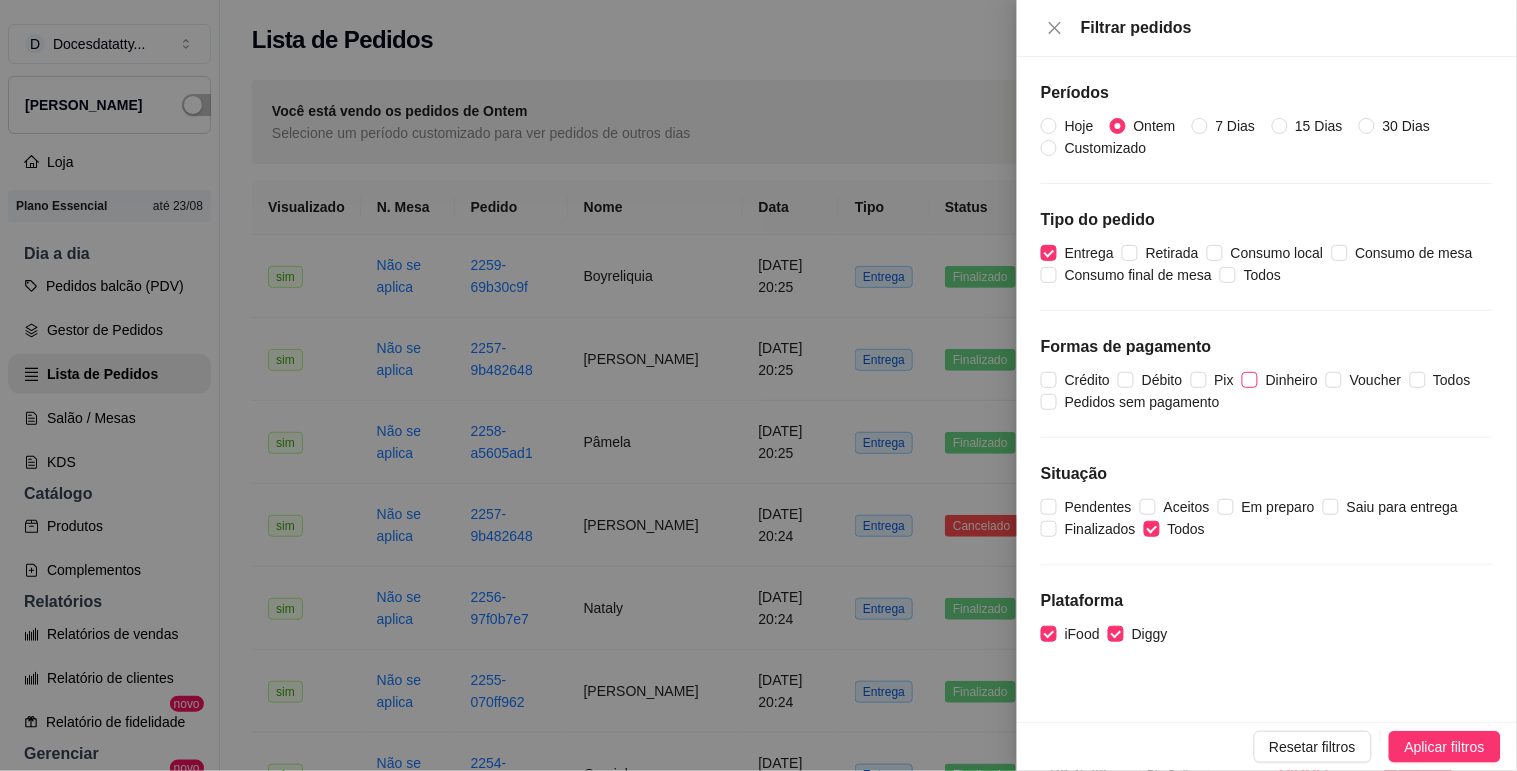 click on "Dinheiro" at bounding box center [1292, 380] 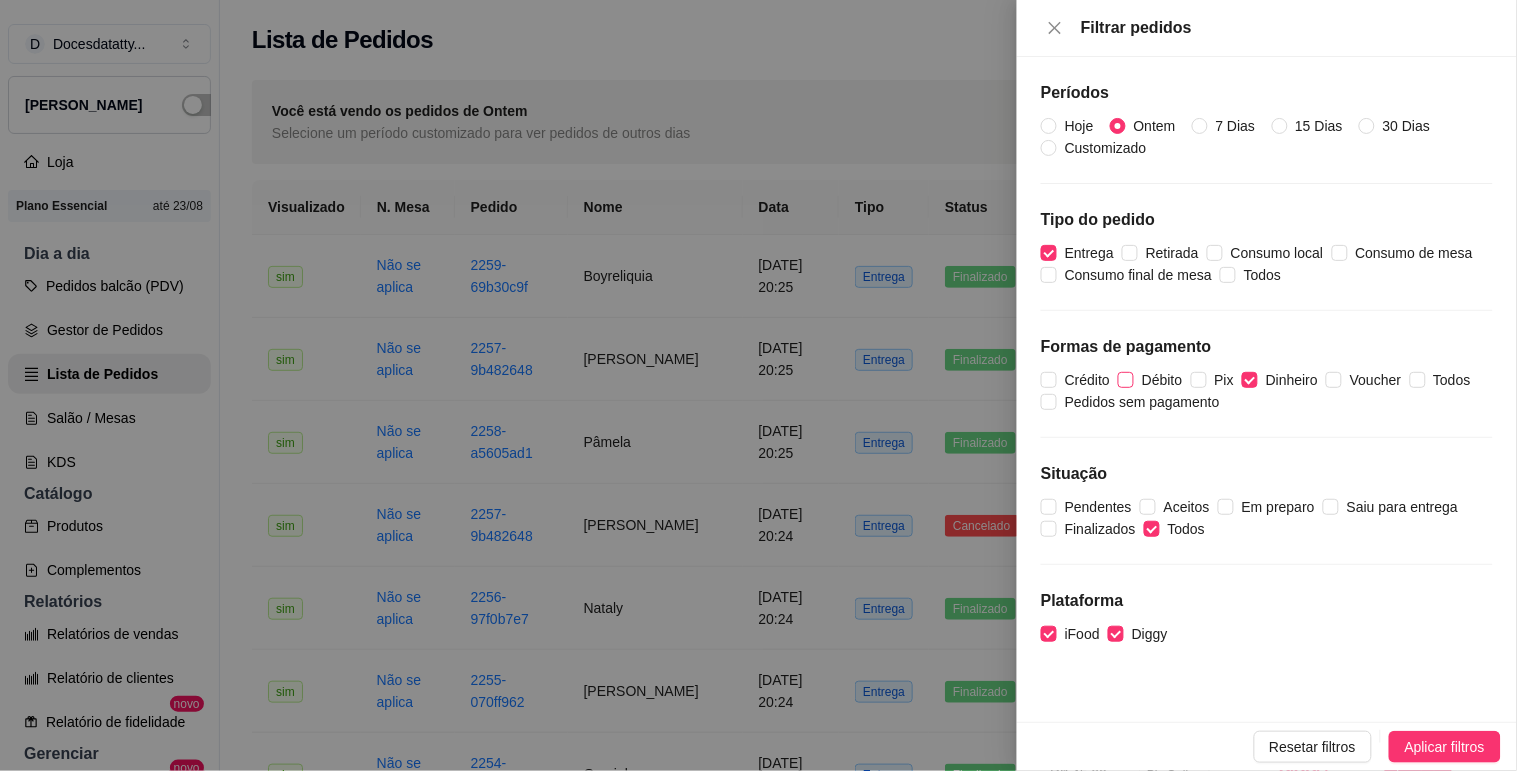click on "Débito" at bounding box center [1162, 380] 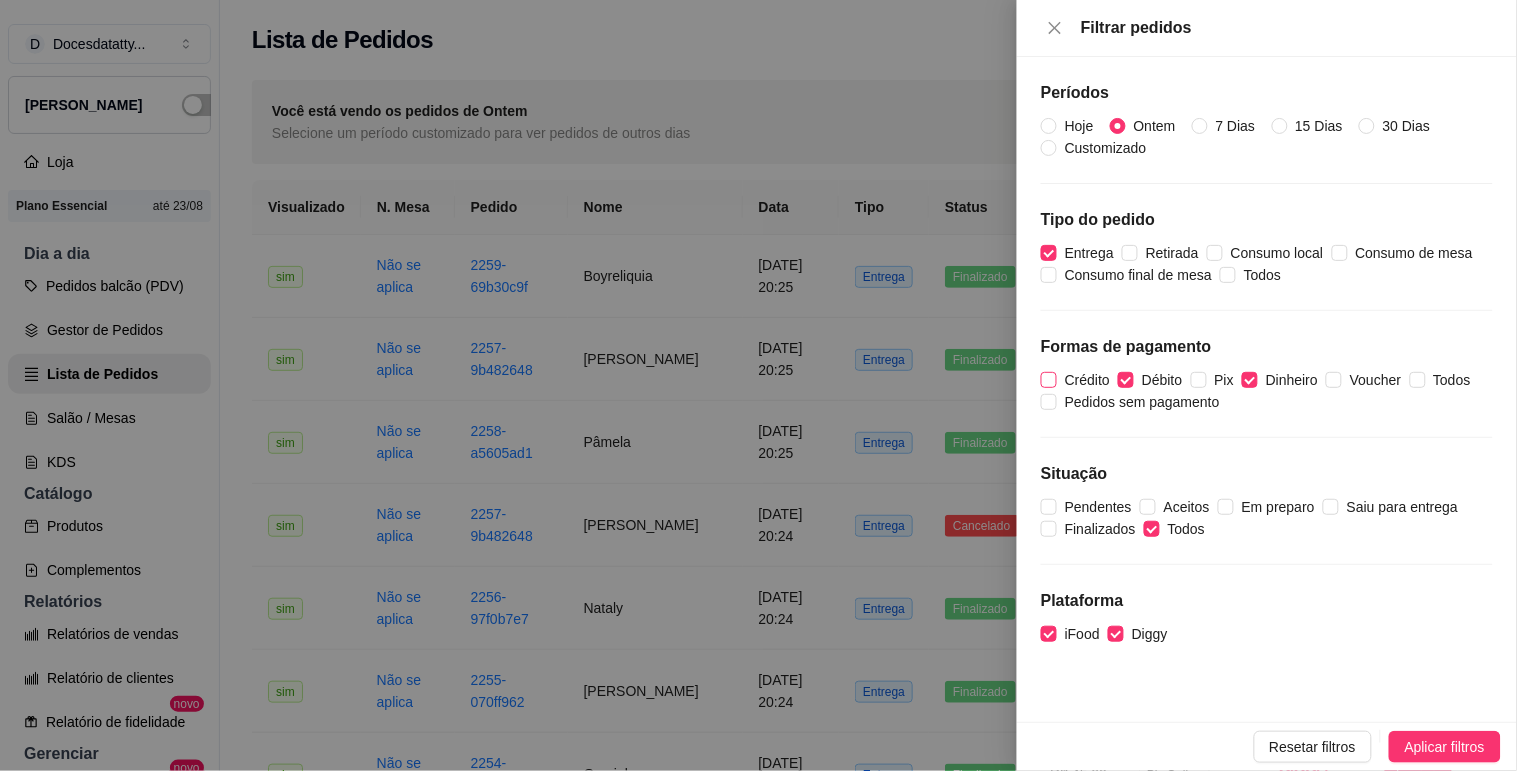 click on "Crédito" at bounding box center (1087, 380) 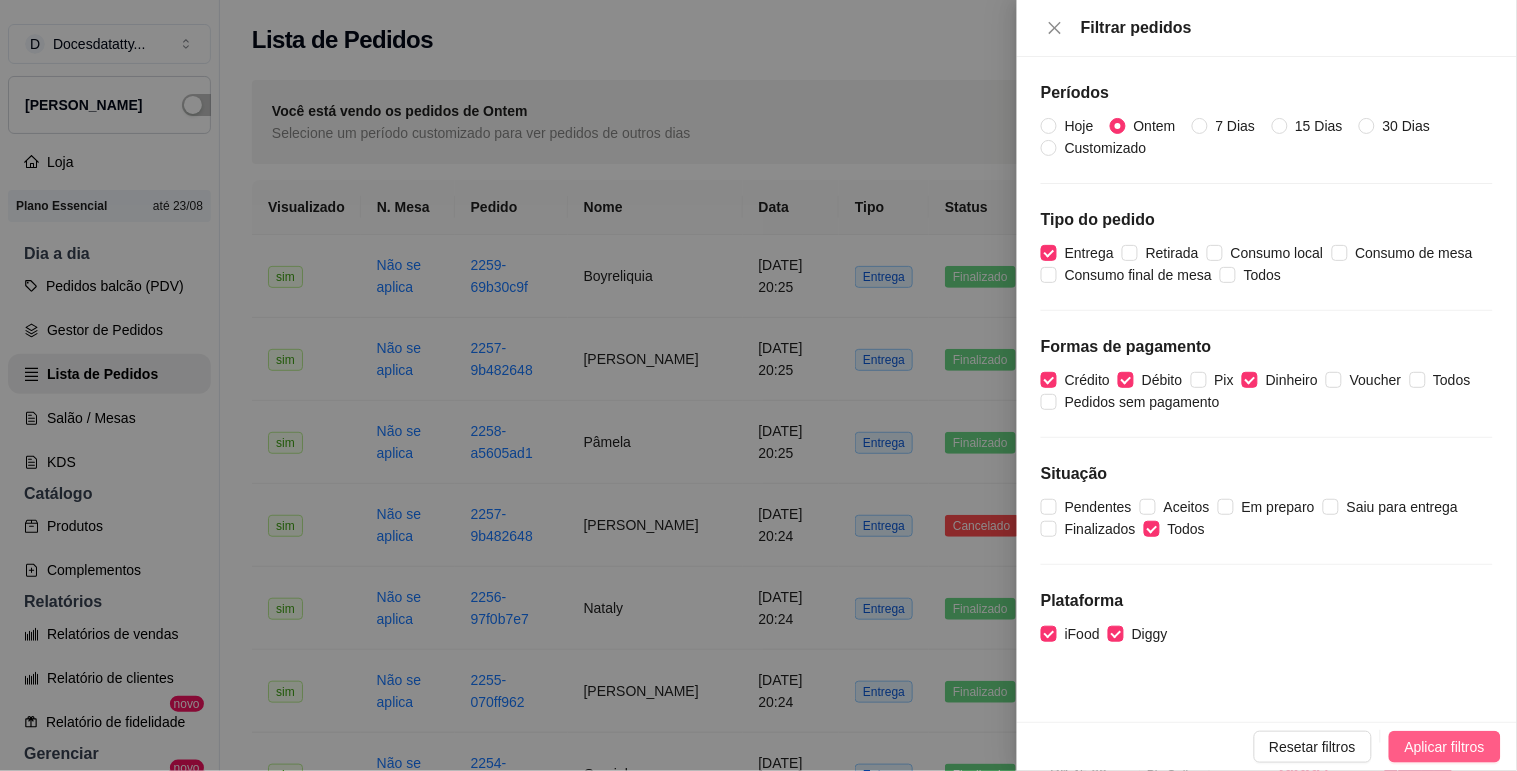 click on "Aplicar filtros" at bounding box center (1445, 747) 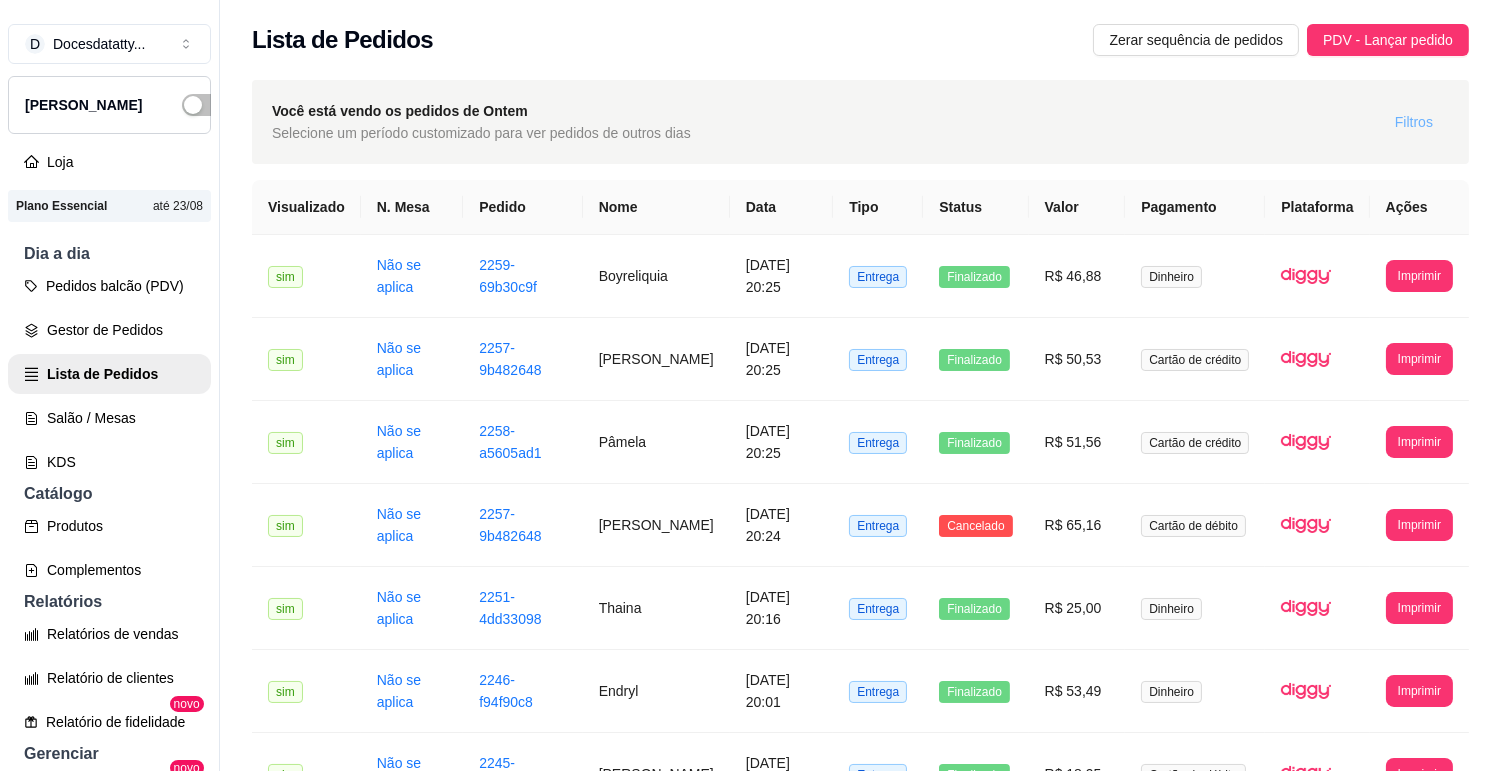 click on "Filtros" at bounding box center (1414, 122) 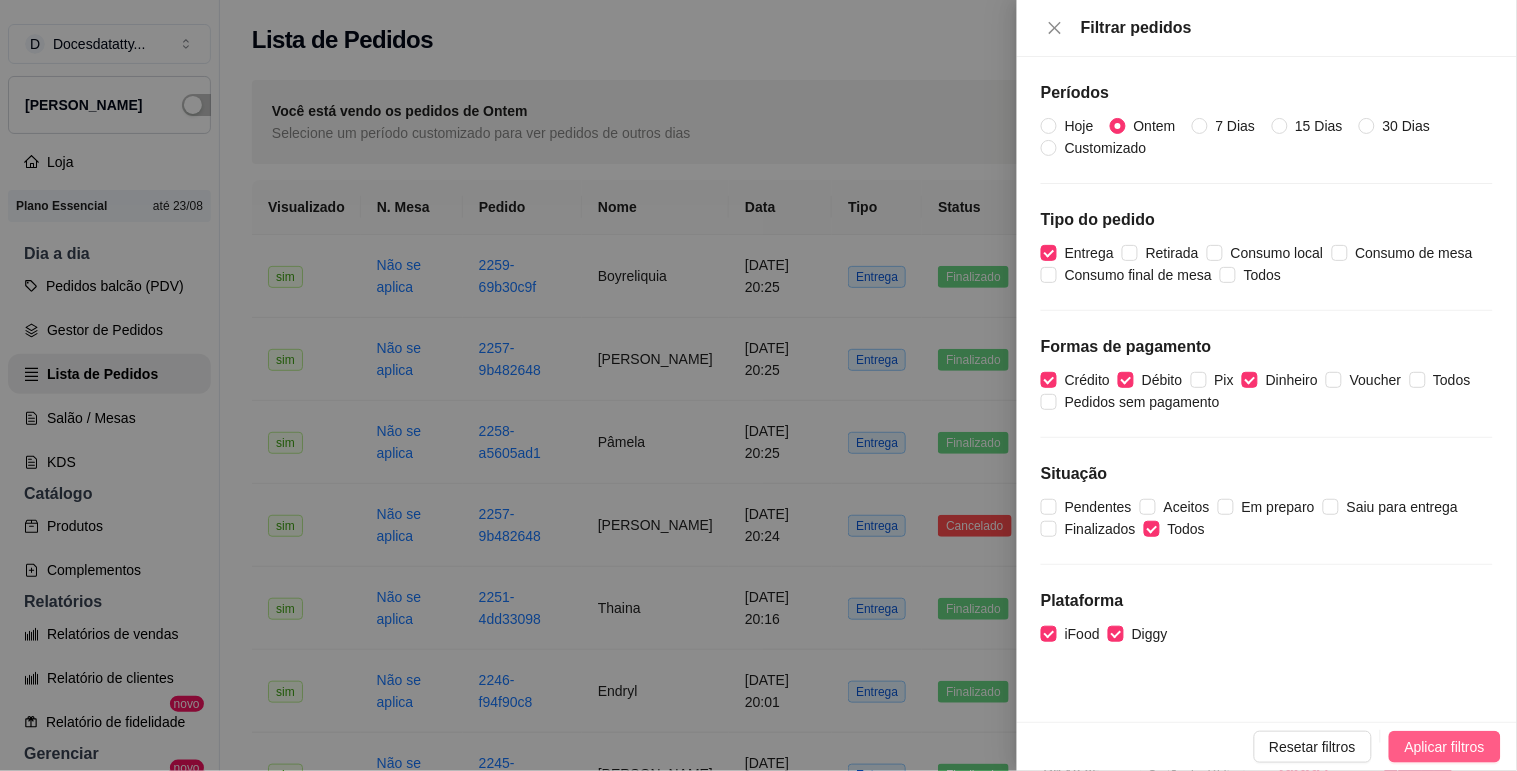 click on "Aplicar filtros" at bounding box center [1445, 747] 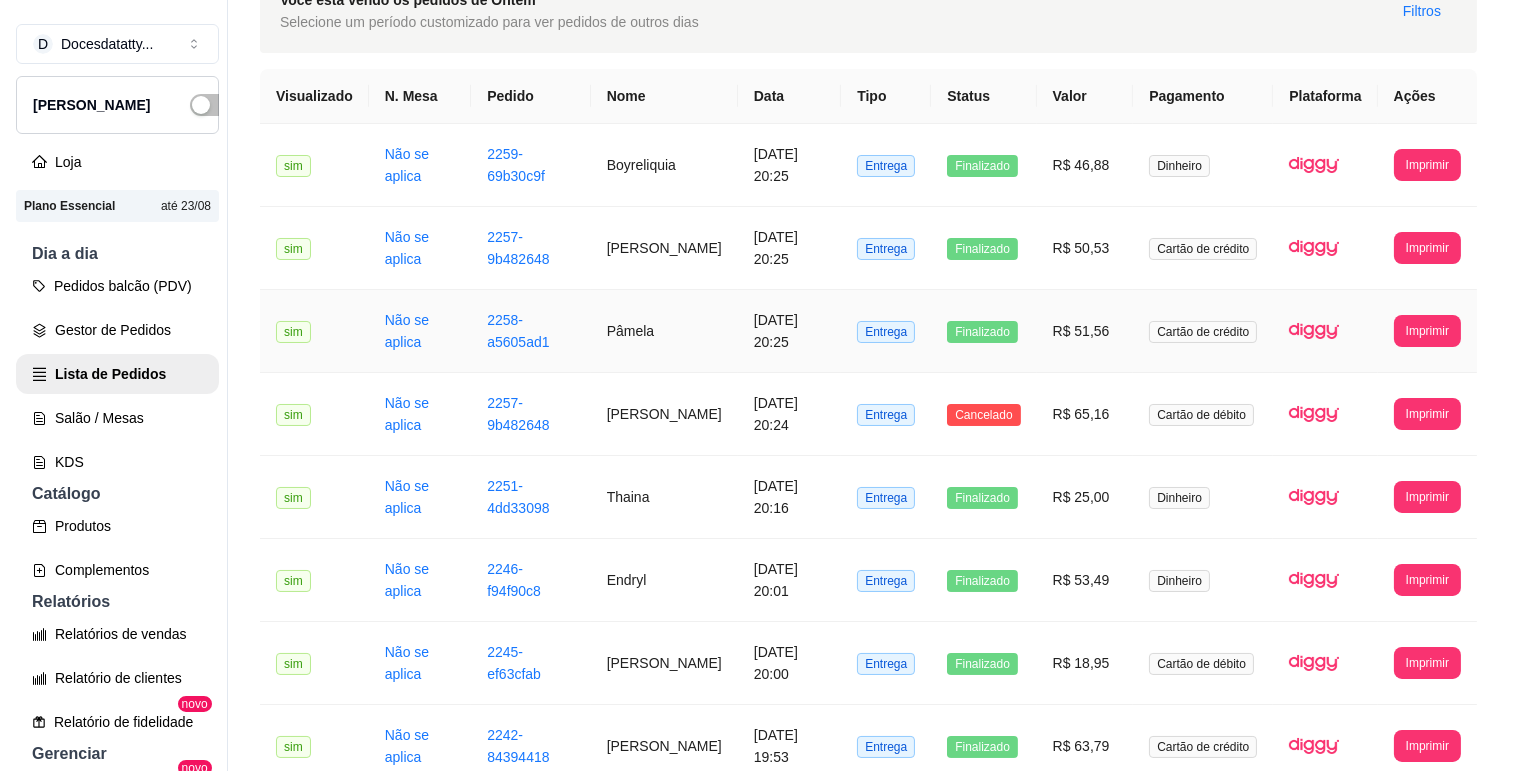 scroll, scrollTop: 222, scrollLeft: 0, axis: vertical 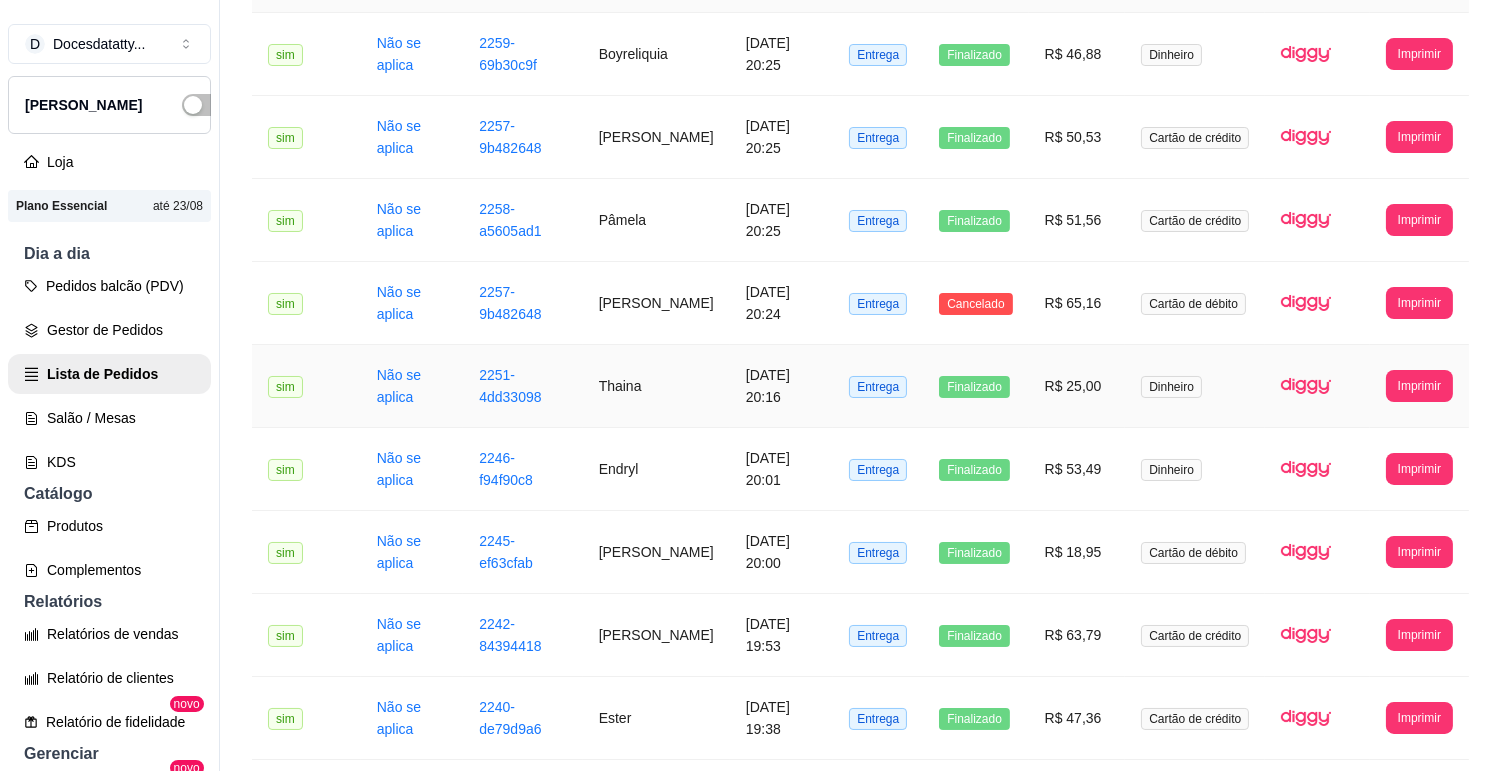 click on "R$ 25,00" at bounding box center (1077, 386) 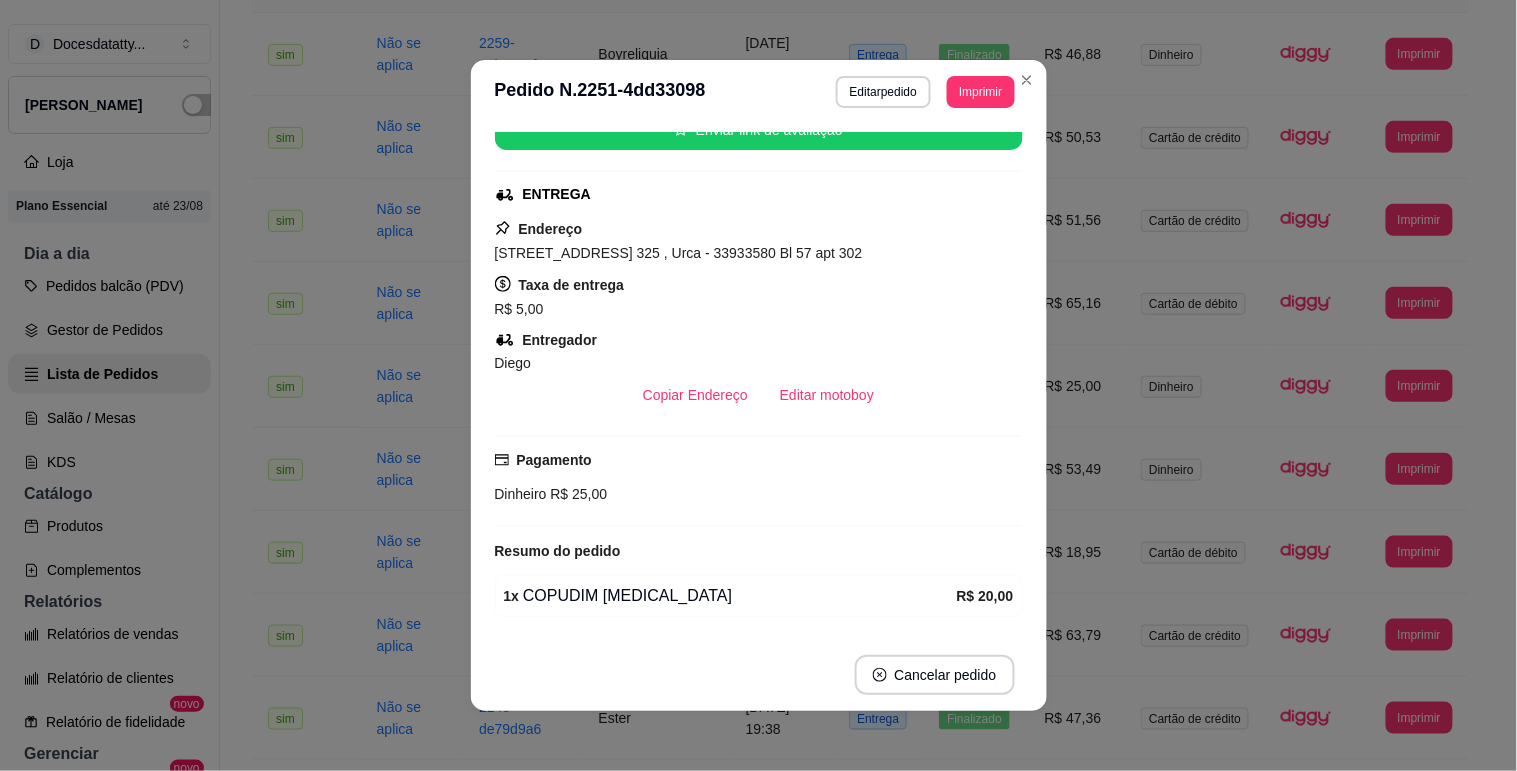 scroll, scrollTop: 288, scrollLeft: 0, axis: vertical 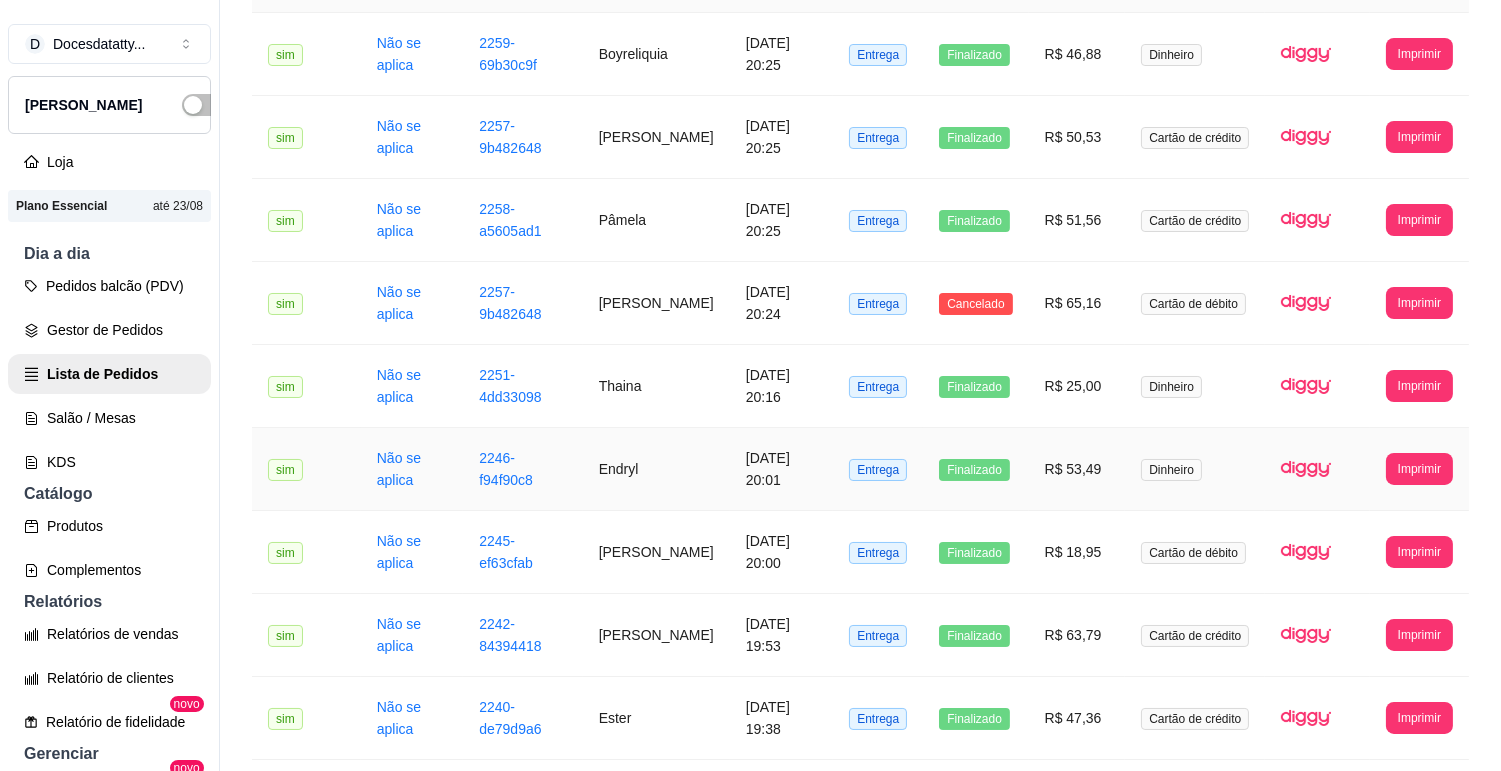 click on "R$ 53,49" at bounding box center (1077, 469) 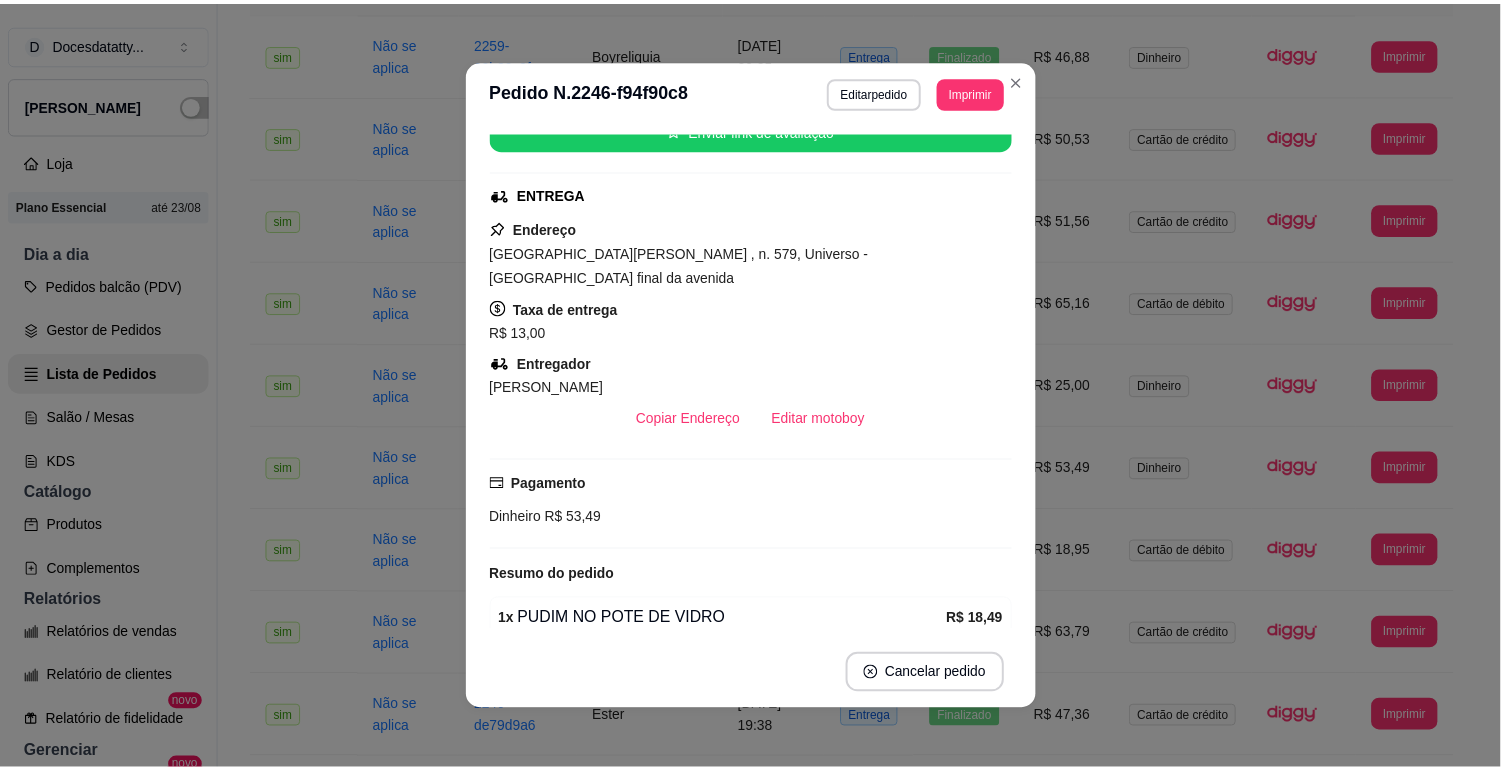 scroll, scrollTop: 374, scrollLeft: 0, axis: vertical 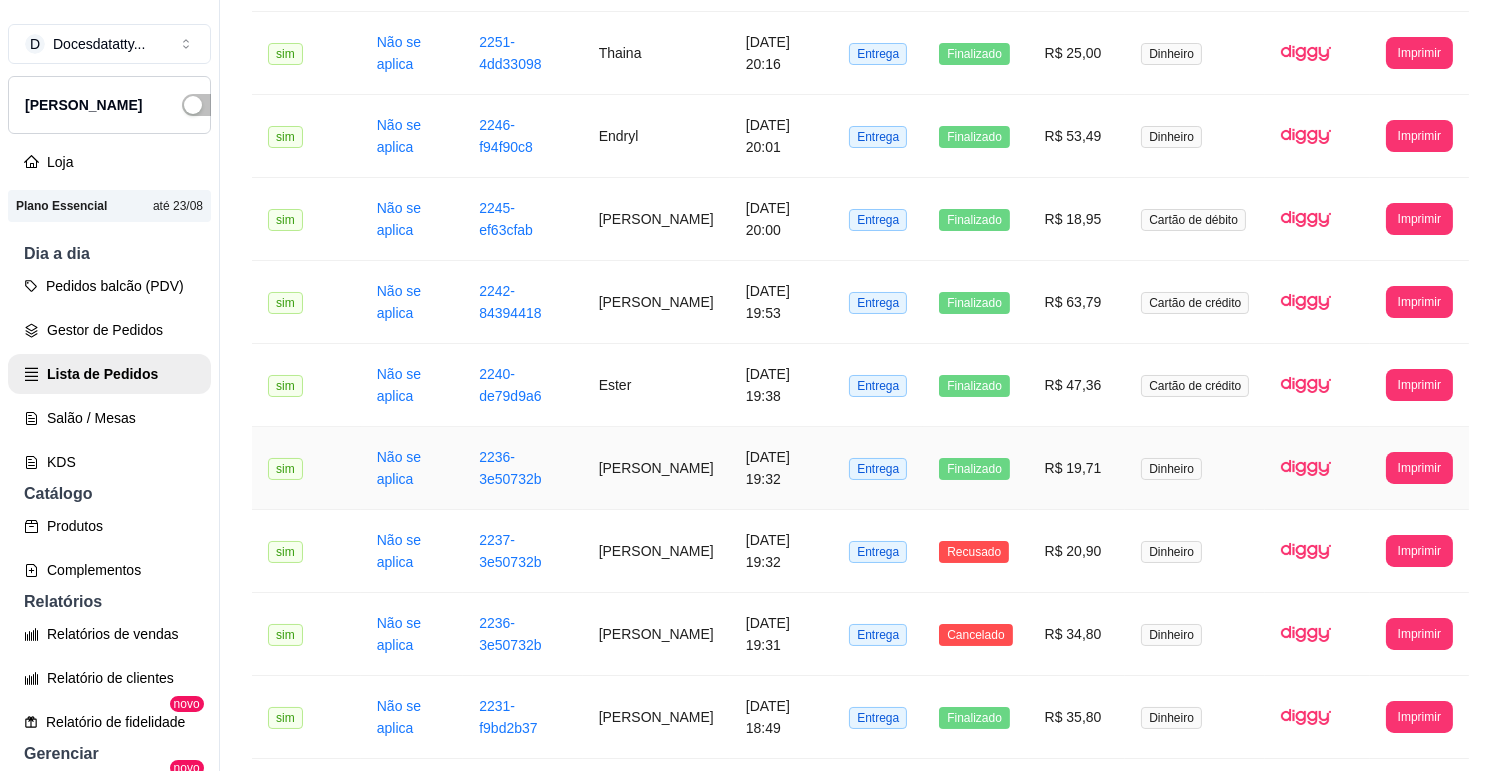 click on "R$ 19,71" at bounding box center (1077, 468) 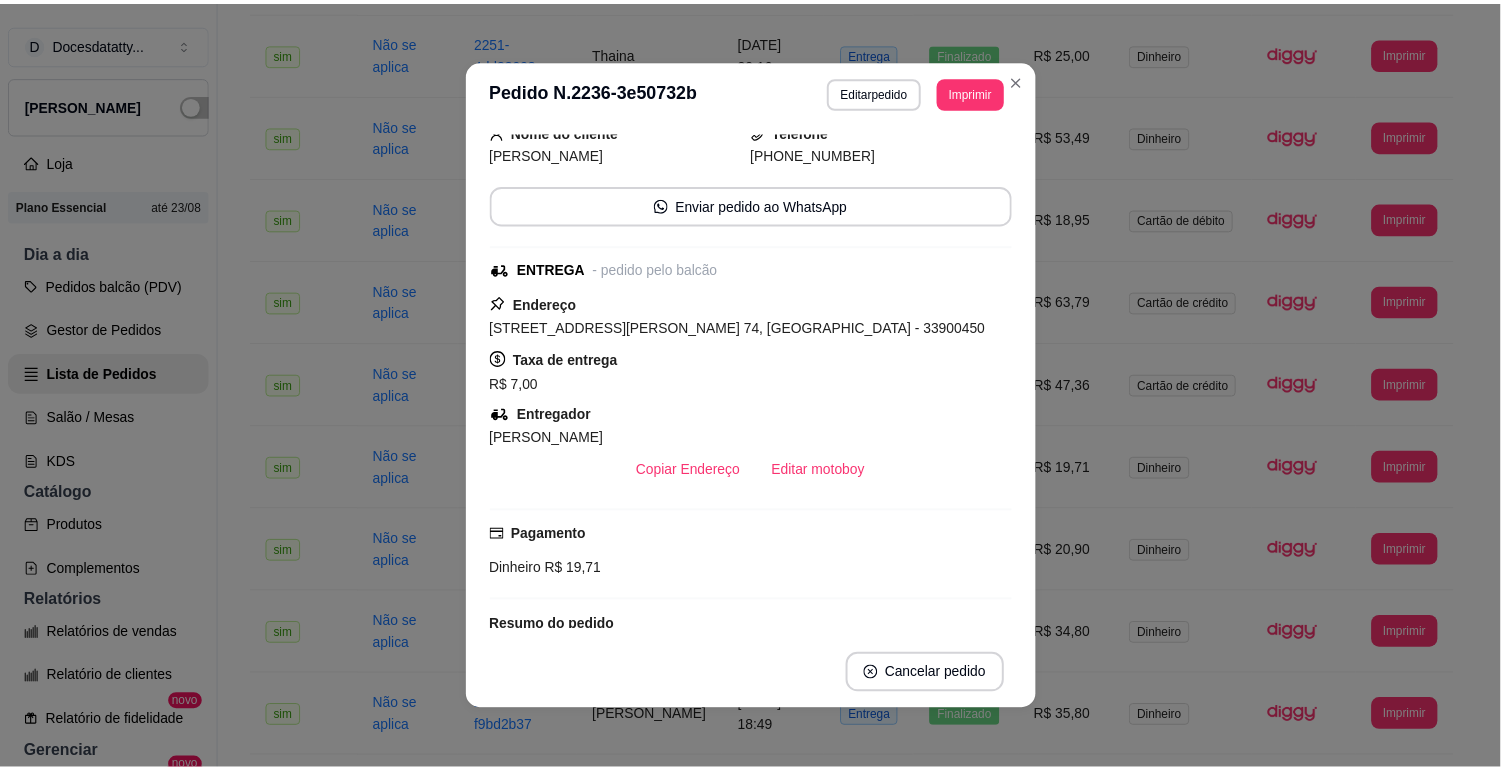 scroll, scrollTop: 222, scrollLeft: 0, axis: vertical 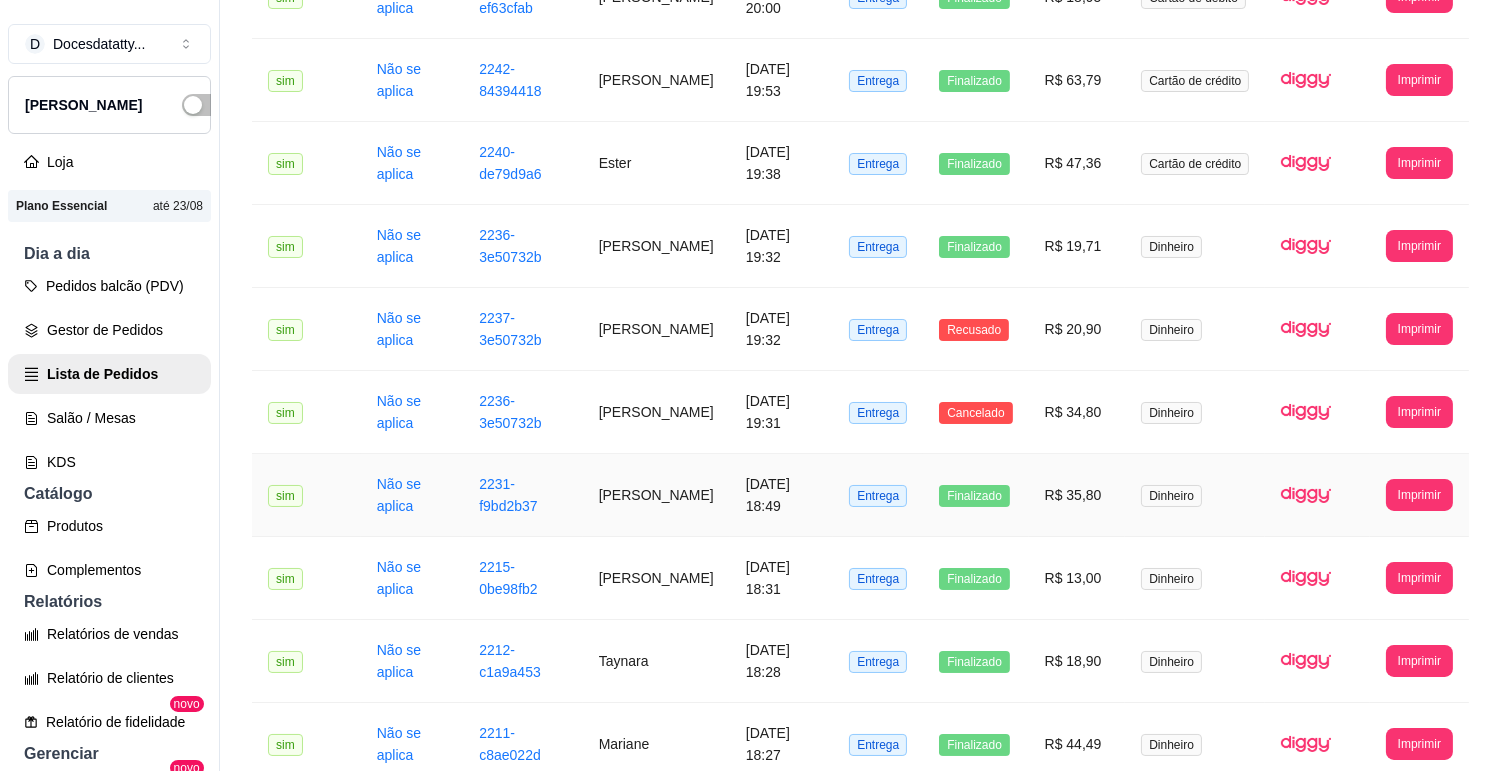 click on "R$ 35,80" at bounding box center (1077, 495) 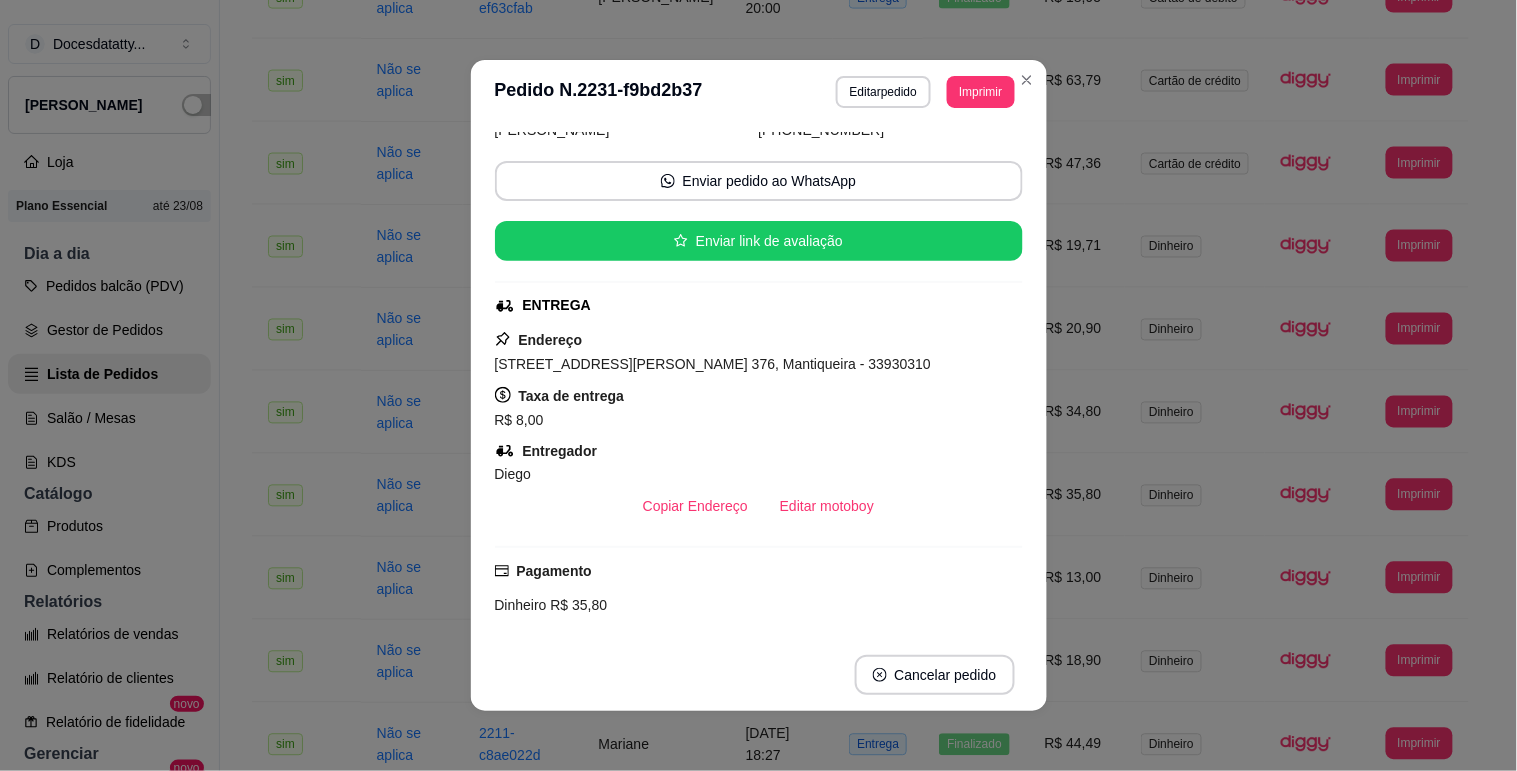 scroll, scrollTop: 222, scrollLeft: 0, axis: vertical 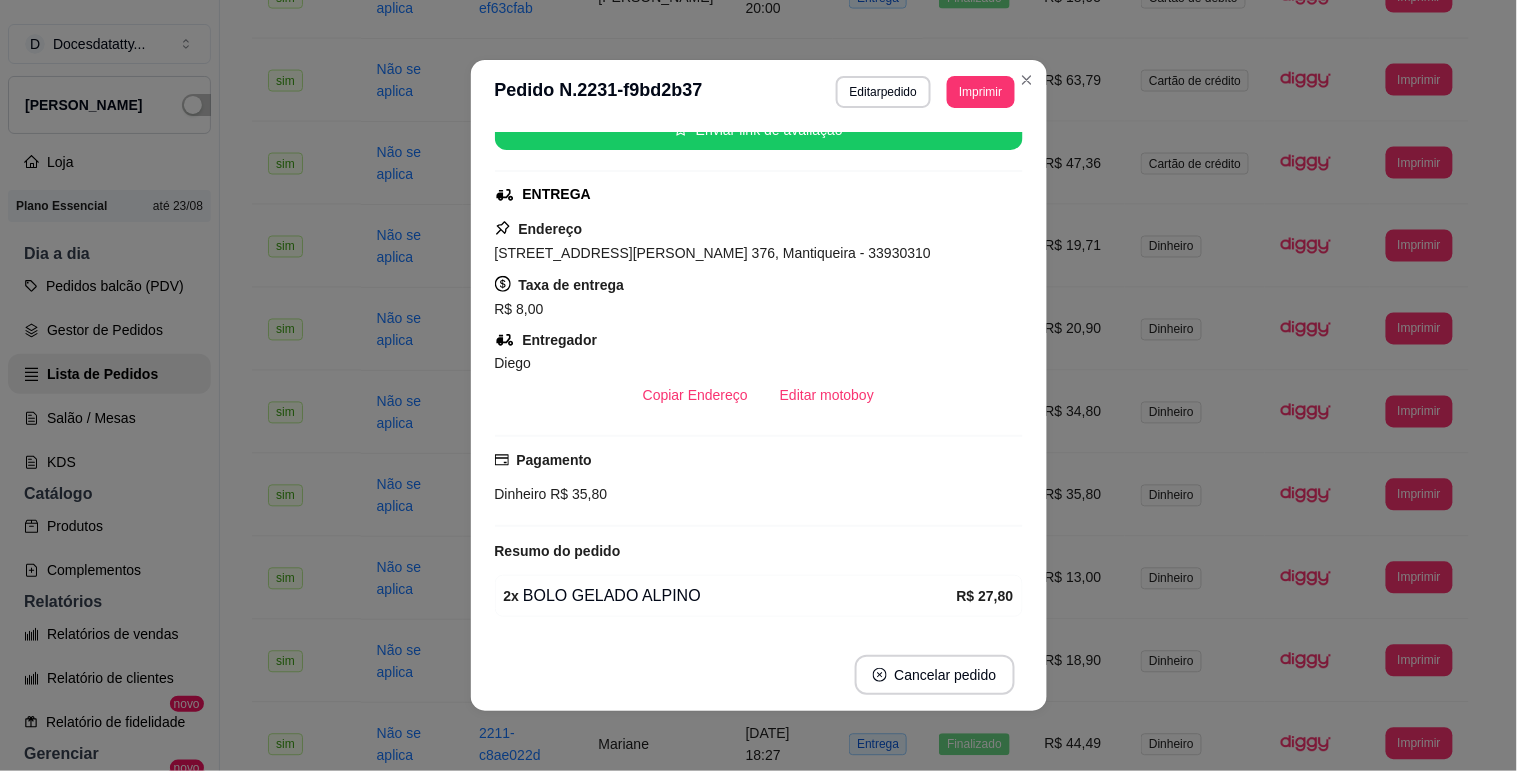 click on "Horário do pedido [DATE] 18:49 Status do pedido FINALIZADO Nome do cliente [PERSON_NAME] Telefone [PHONE_NUMBER] Enviar pedido ao WhatsApp Enviar link de avaliação ENTREGA Endereço  [STREET_ADDRESS][PERSON_NAME] 376, Mantiqueira - 33930310  Taxa de entrega  R$ 8,00 Entregador Diego  Copiar Endereço Editar motoboy Pagamento Dinheiro   R$ 35,80 Resumo do pedido 2 x     BOLO GELADO ALPINO R$ 27,80 Subtotal R$ 27,80 Total R$ 35,80" at bounding box center [759, 381] 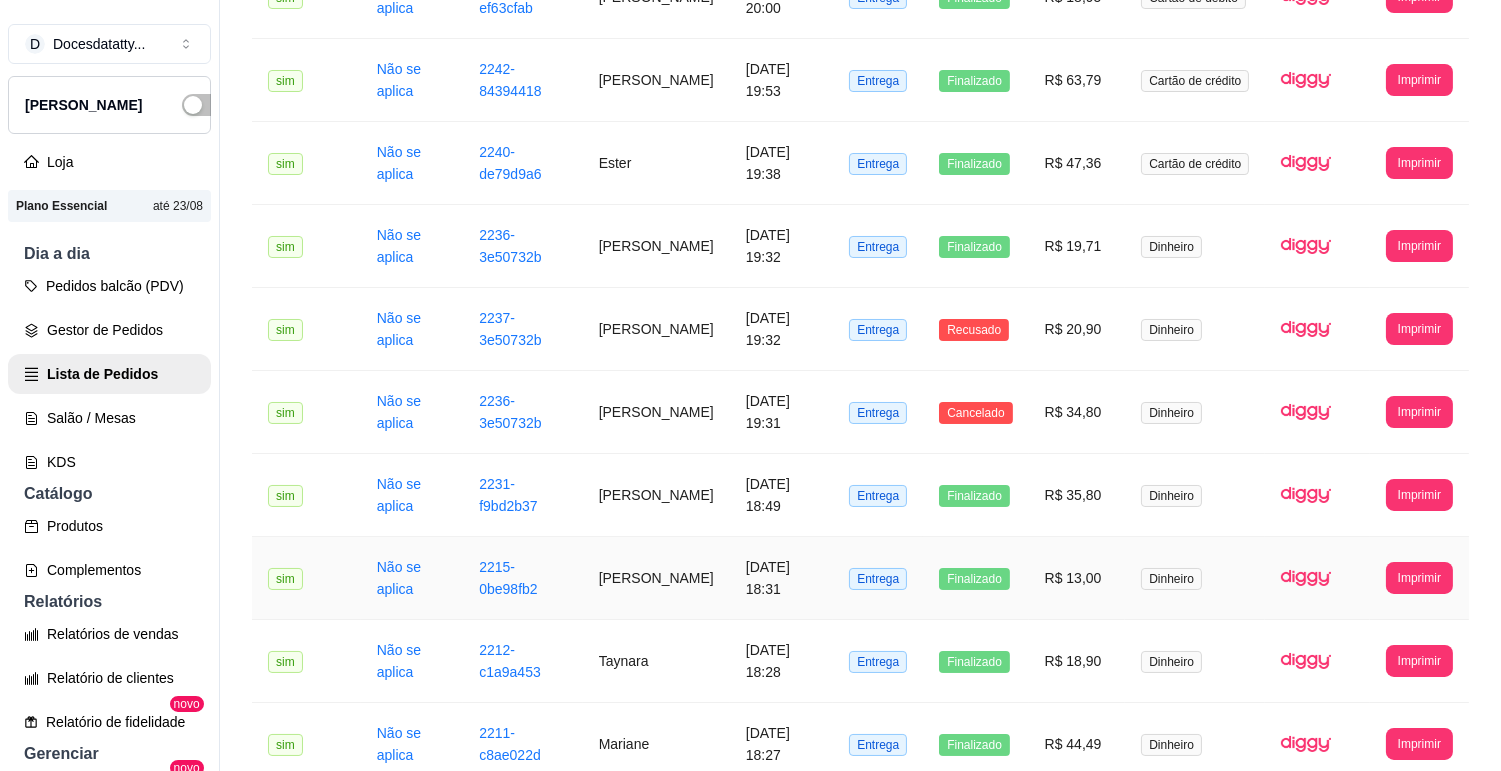 click on "R$ 13,00" at bounding box center (1077, 578) 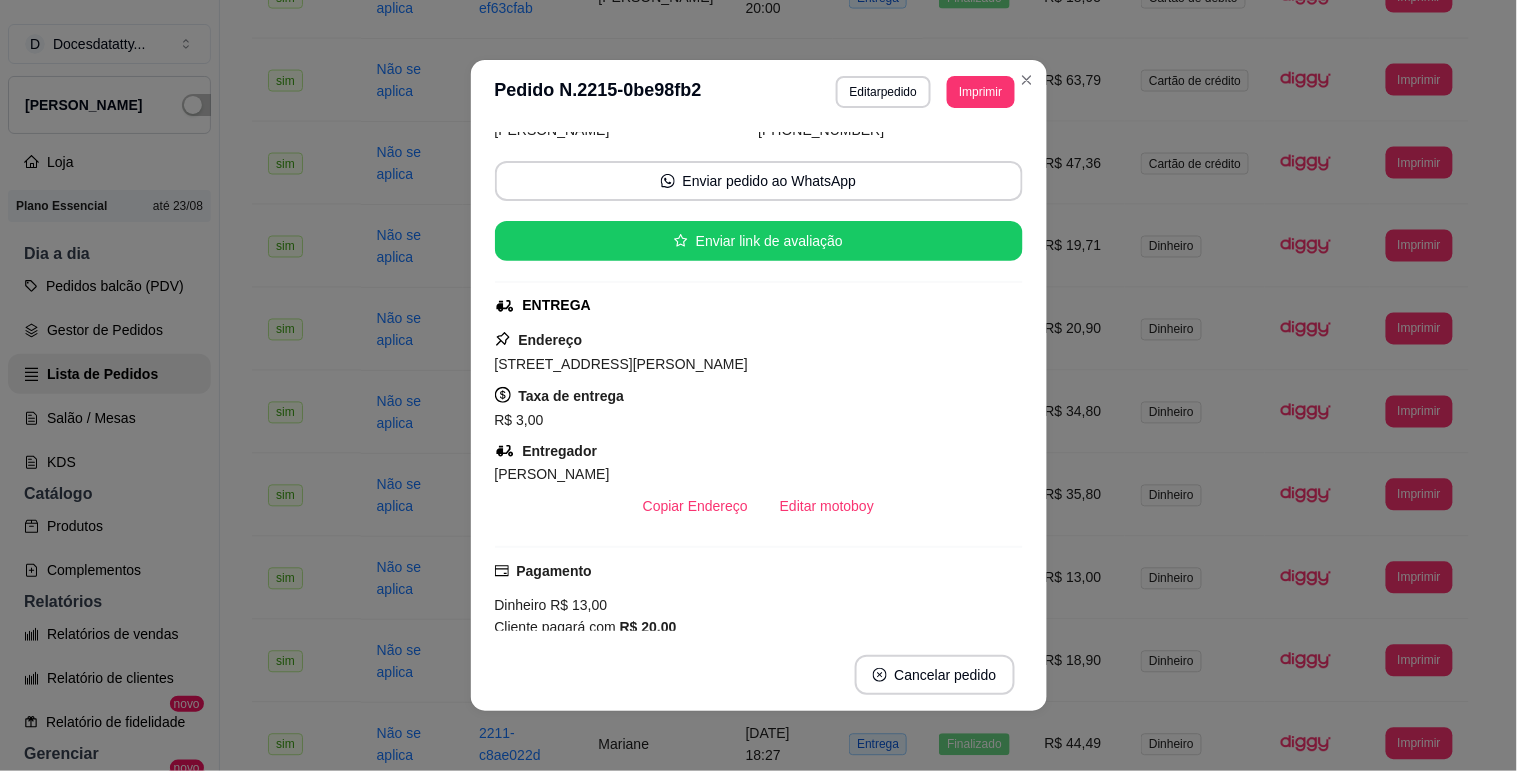 scroll, scrollTop: 332, scrollLeft: 0, axis: vertical 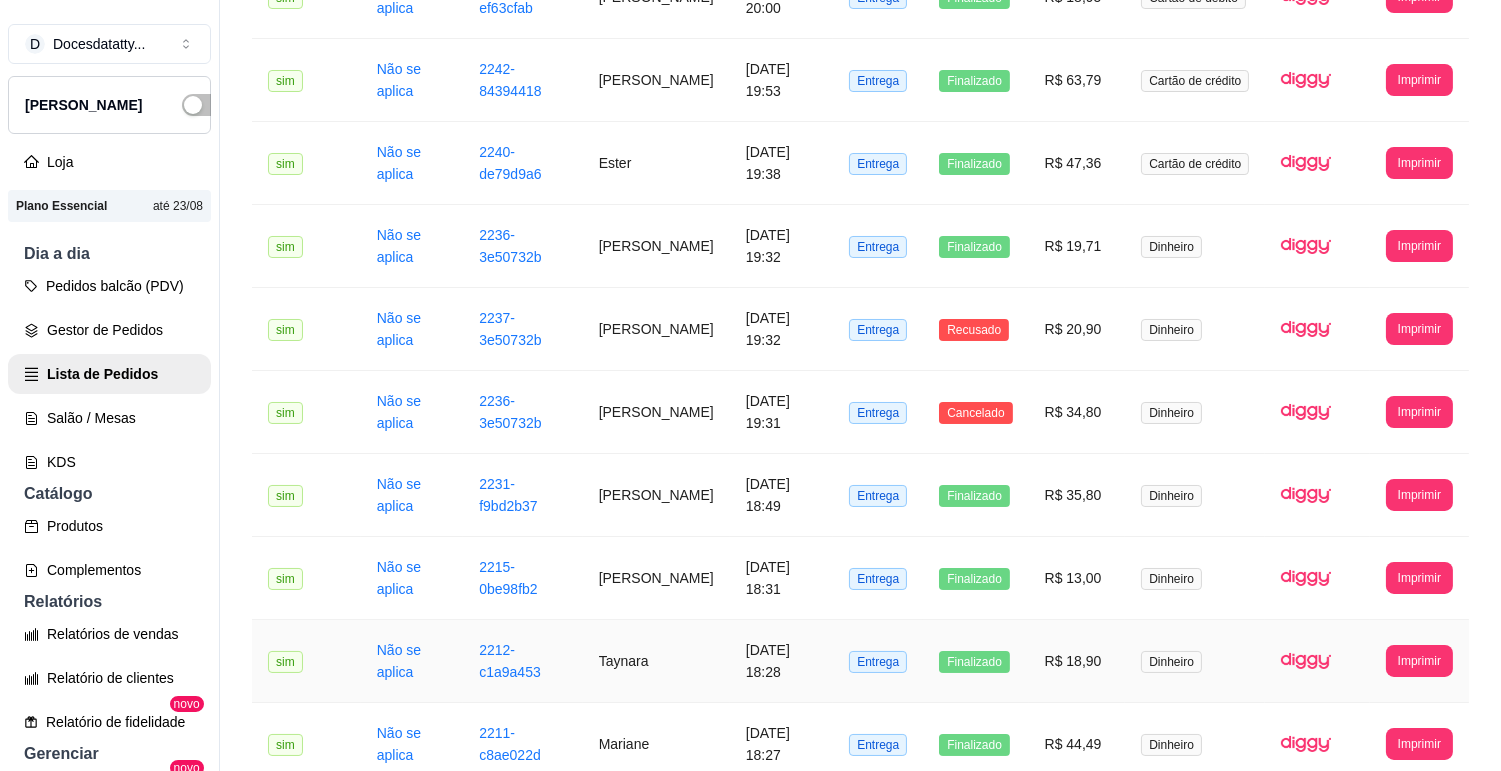 click on "R$ 18,90" at bounding box center [1077, 661] 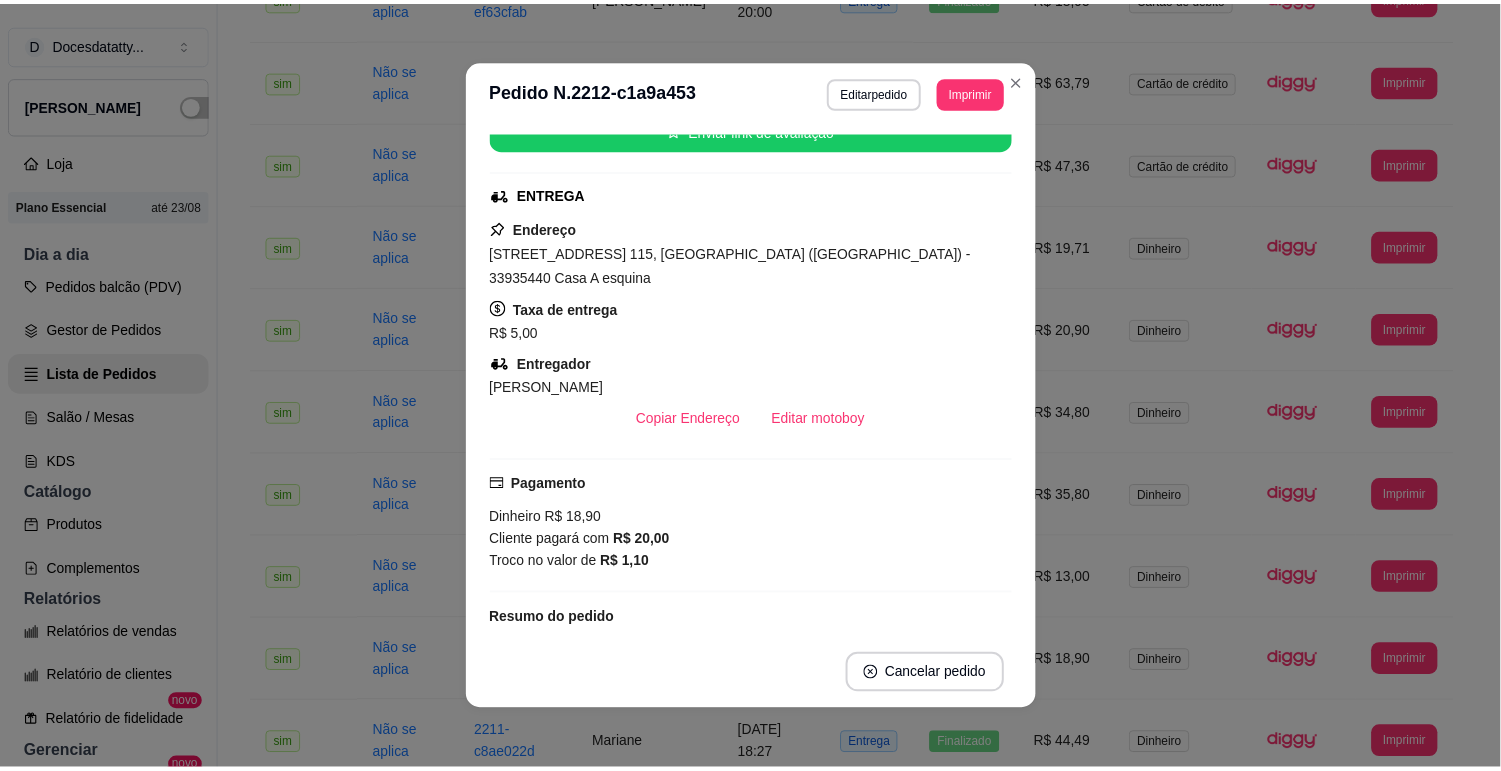 scroll, scrollTop: 333, scrollLeft: 0, axis: vertical 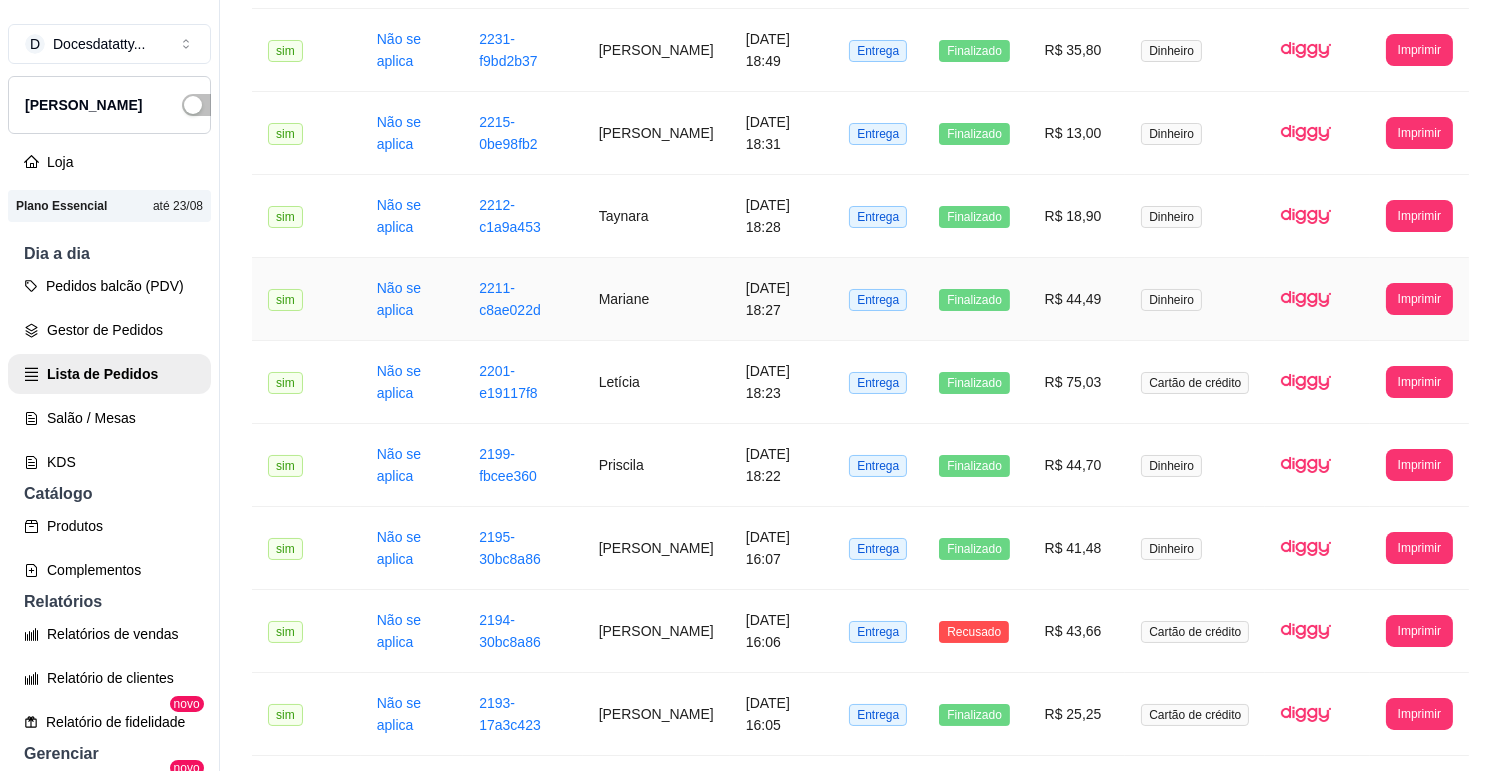click on "R$ 44,49" at bounding box center [1077, 299] 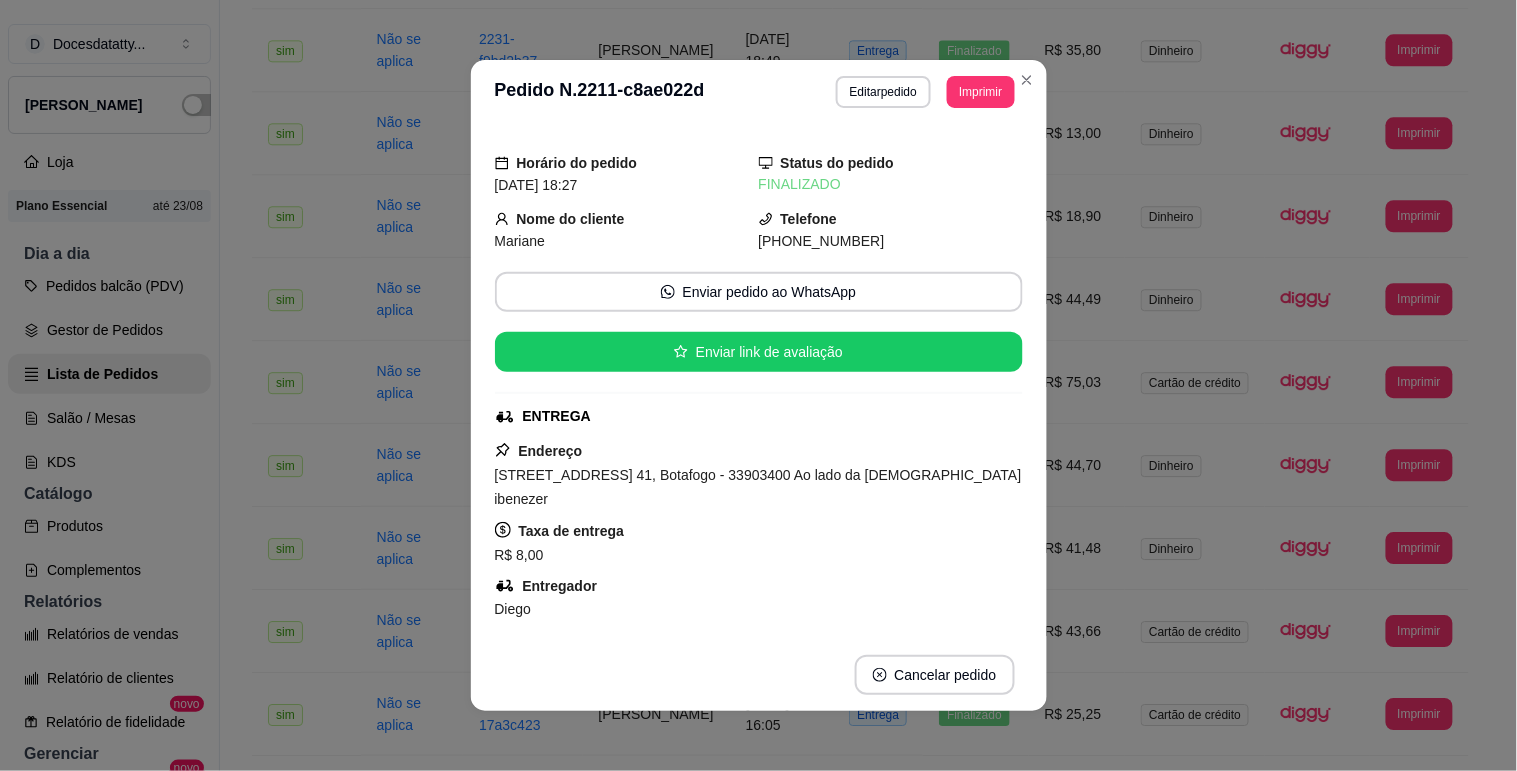 scroll, scrollTop: 222, scrollLeft: 0, axis: vertical 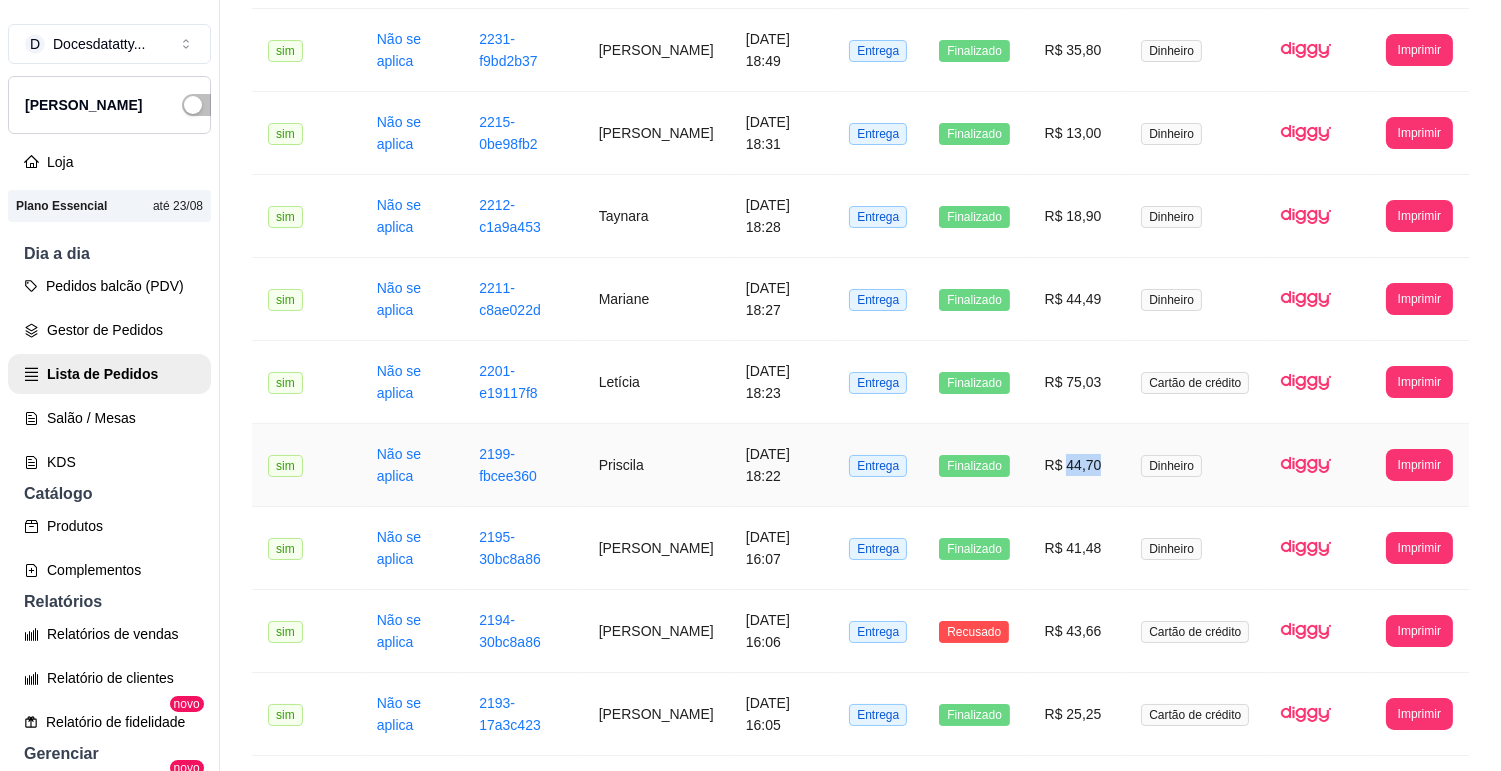 click on "R$ 44,70" at bounding box center [1077, 465] 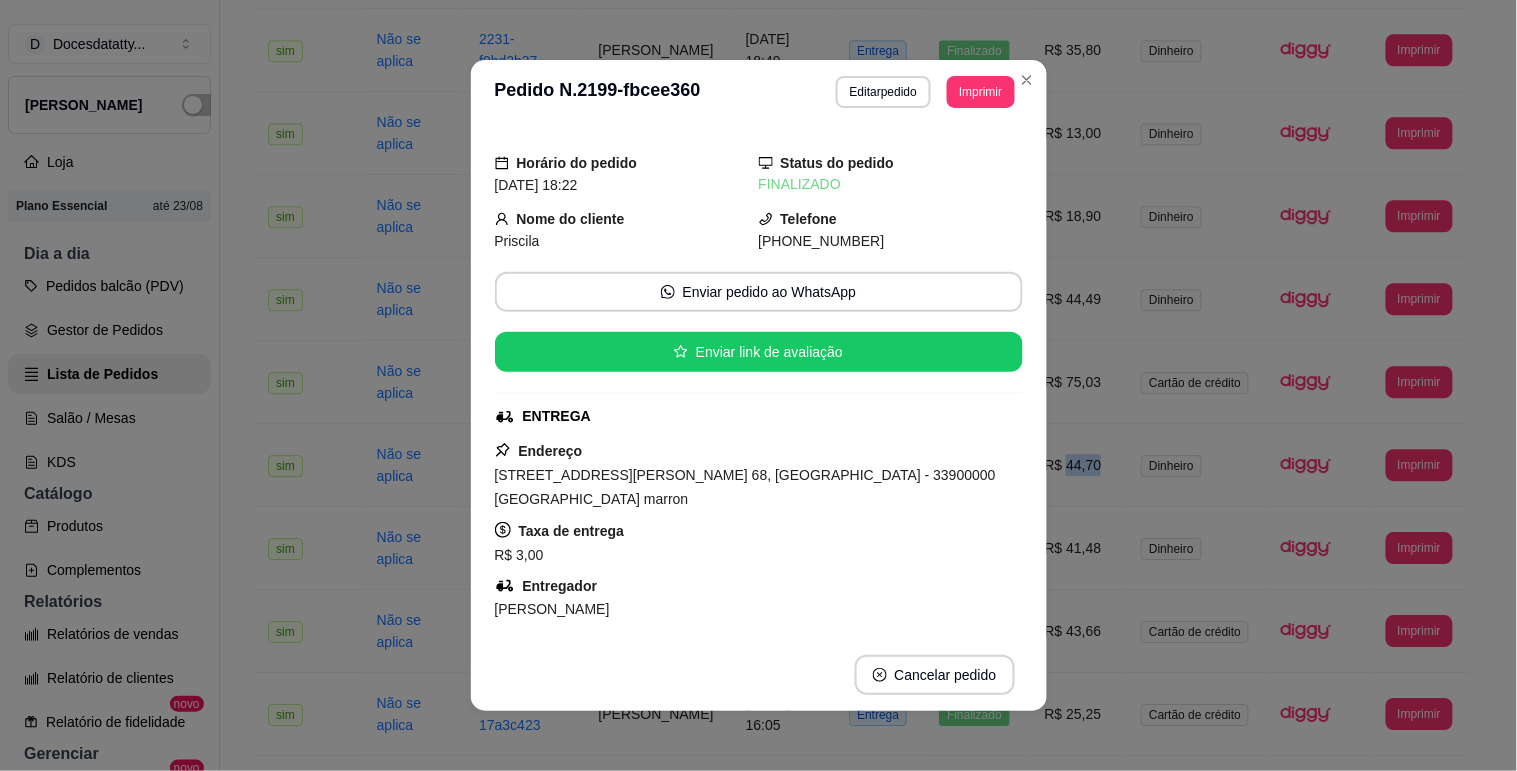 scroll, scrollTop: 222, scrollLeft: 0, axis: vertical 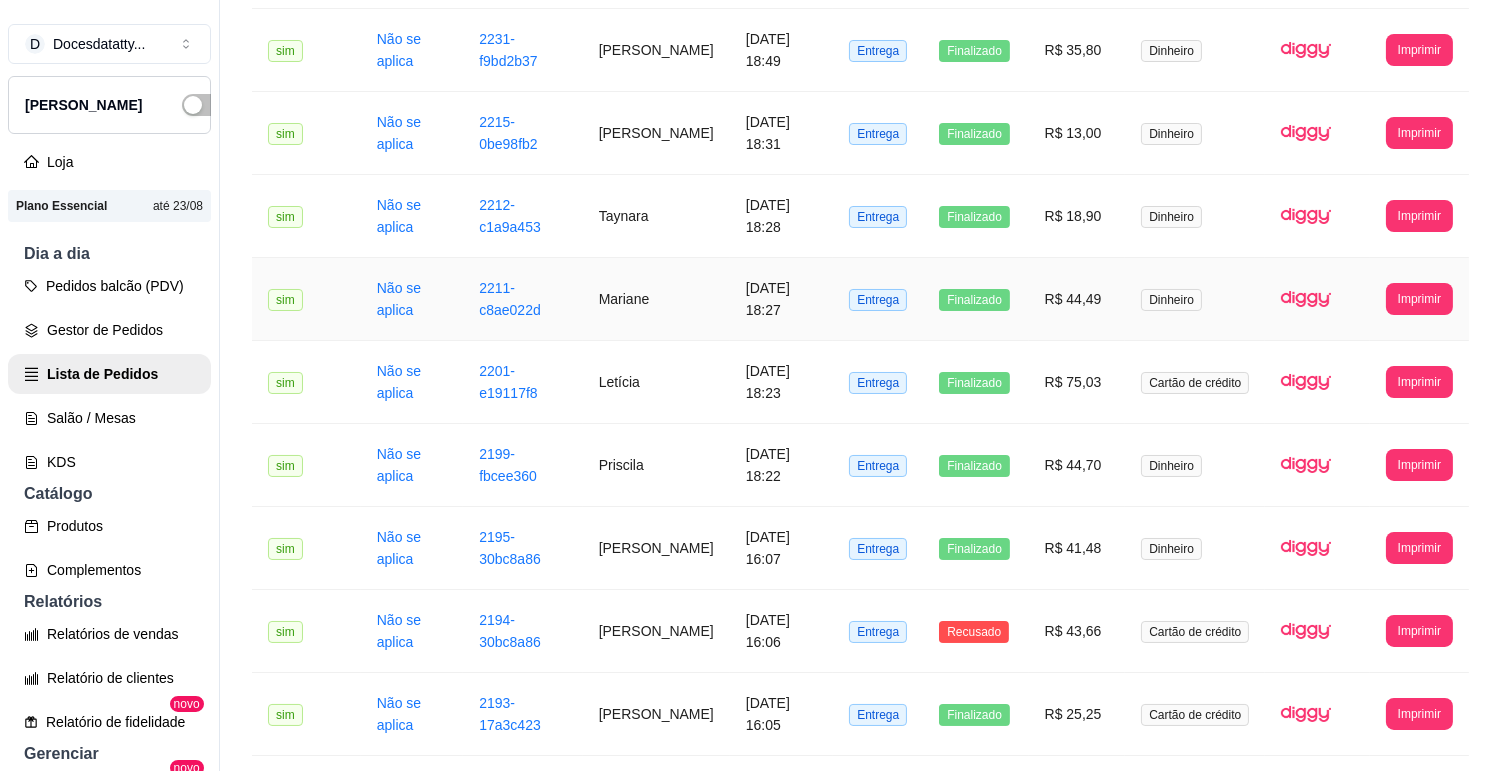 click on "R$ 44,49" at bounding box center [1077, 299] 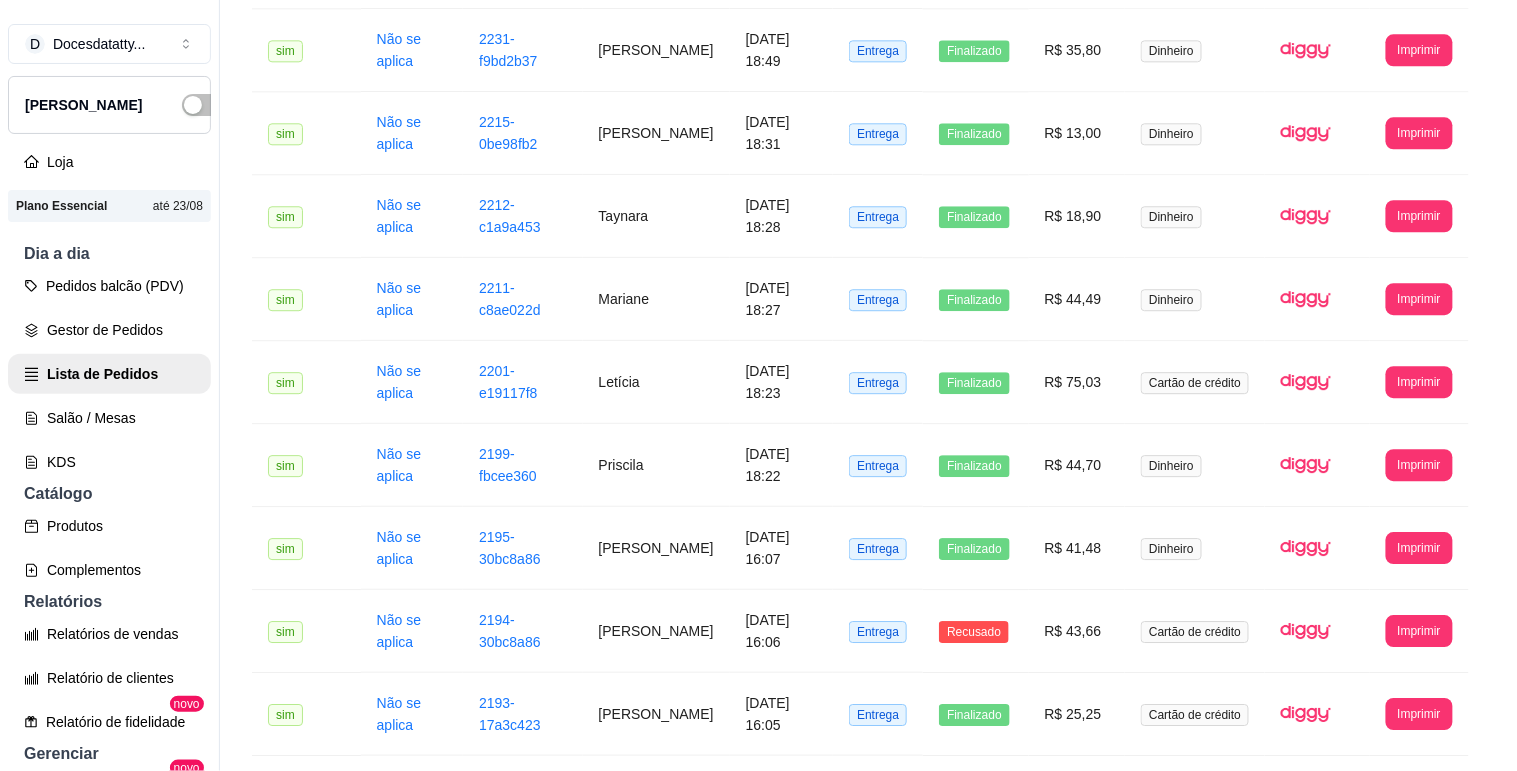 scroll, scrollTop: 222, scrollLeft: 0, axis: vertical 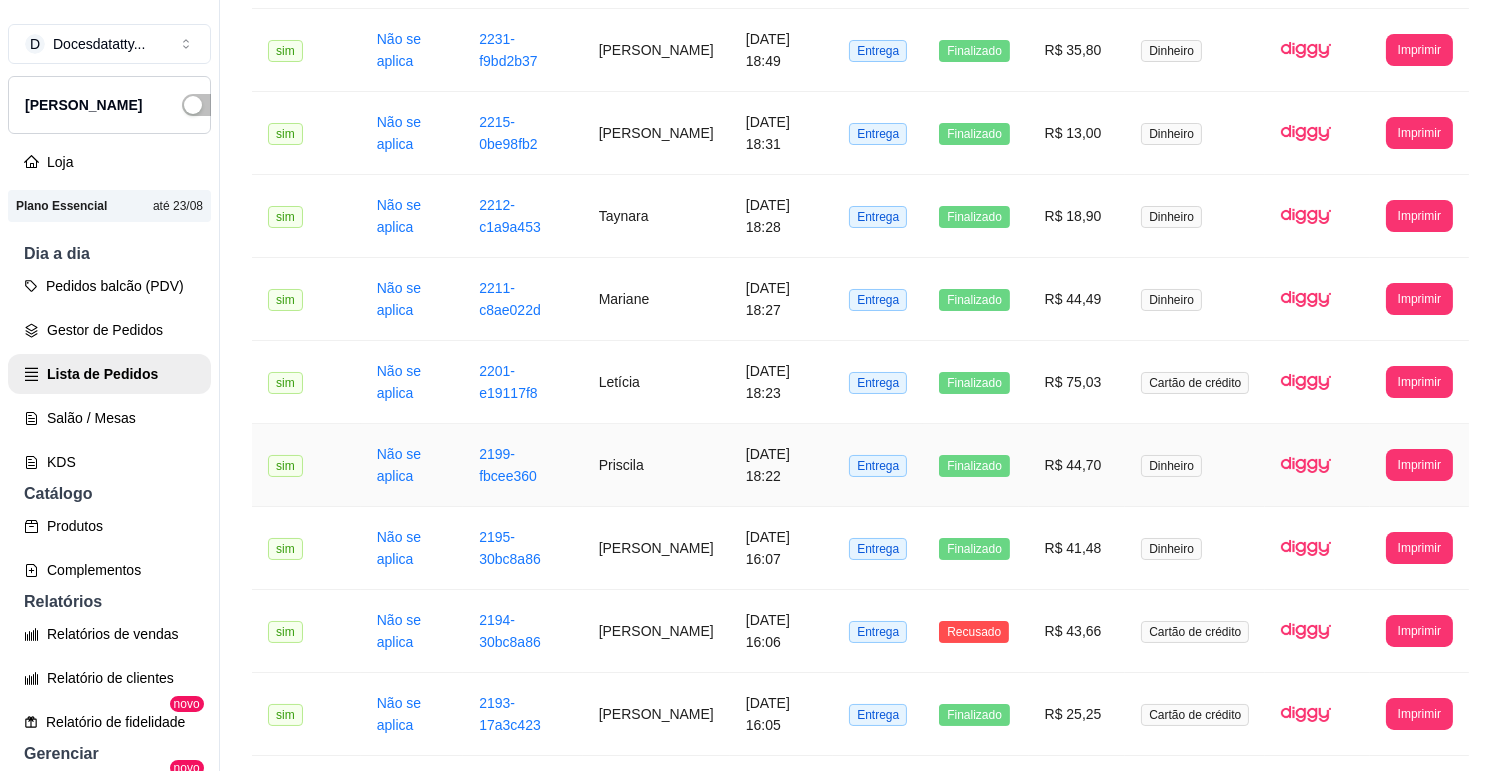 click on "R$ 44,70" at bounding box center (1077, 465) 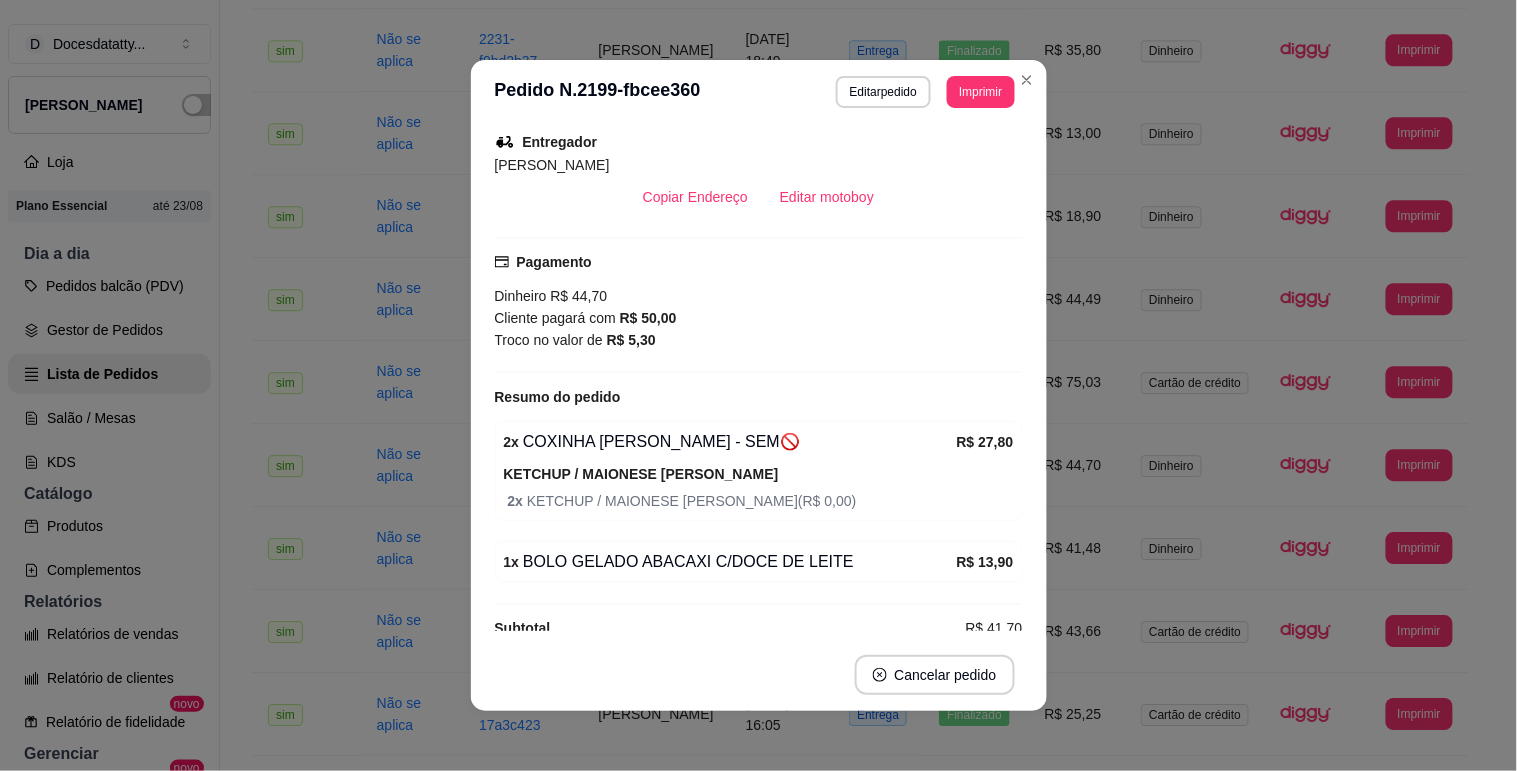 scroll, scrollTop: 222, scrollLeft: 0, axis: vertical 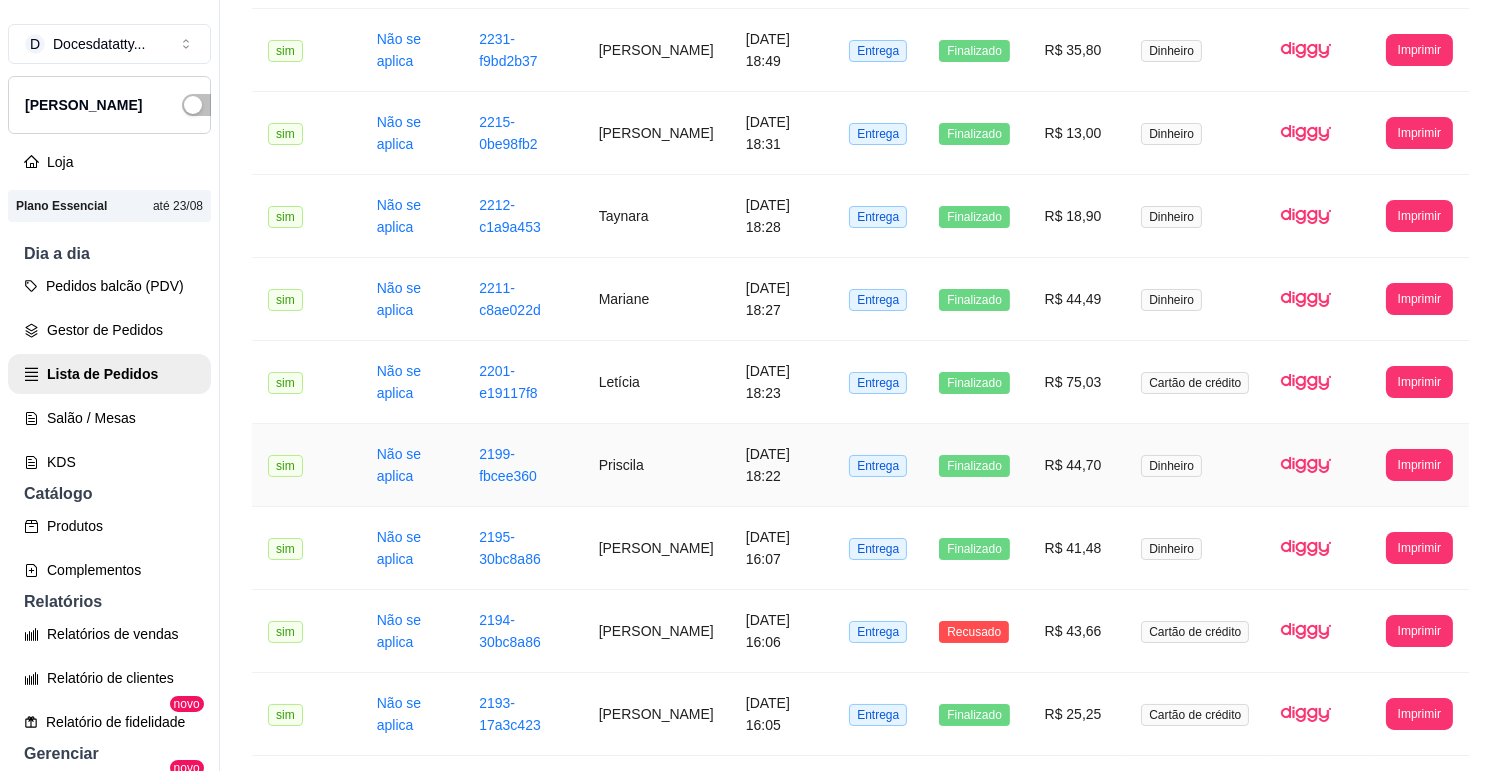 click on "R$ 44,70" at bounding box center (1077, 465) 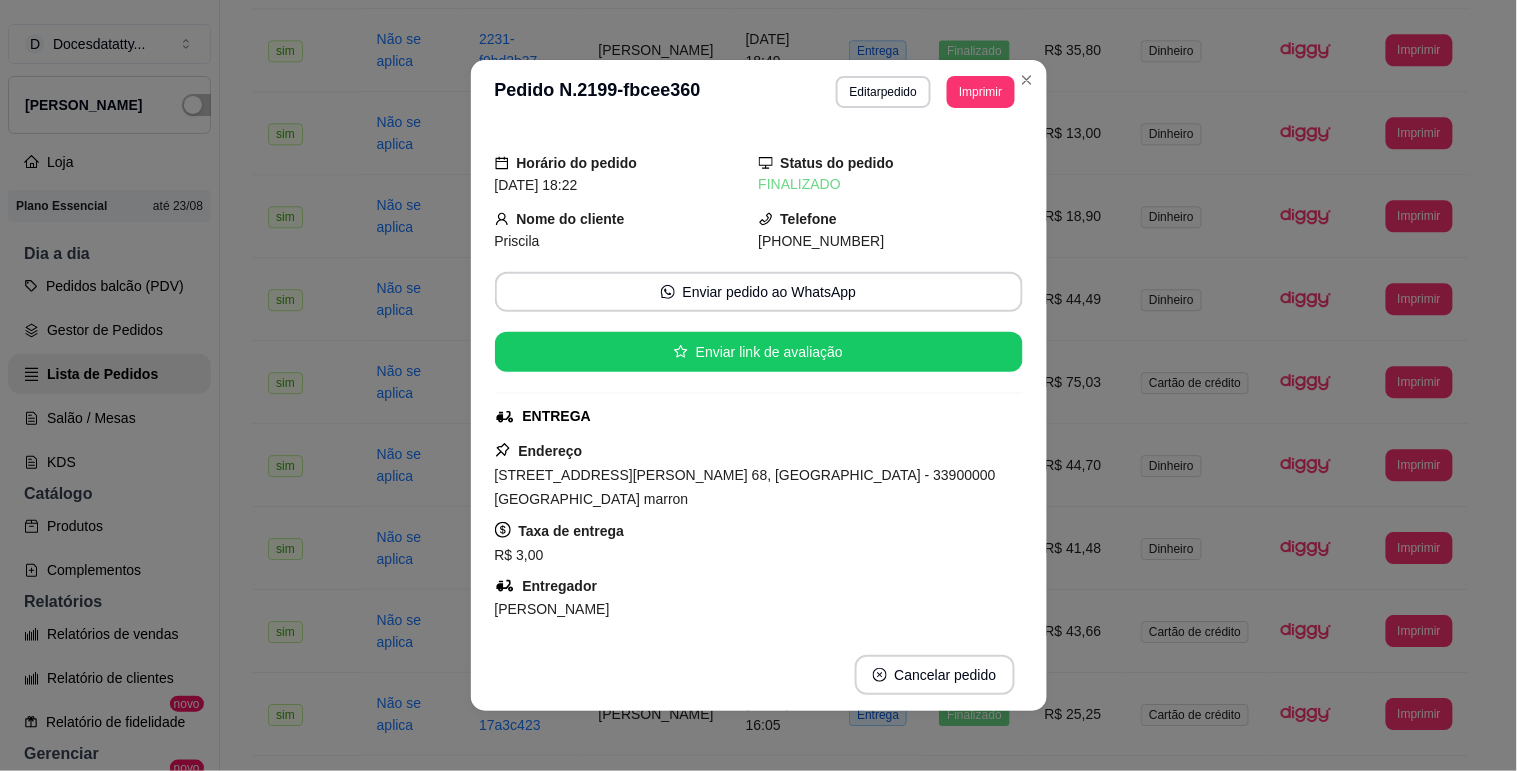 scroll, scrollTop: 222, scrollLeft: 0, axis: vertical 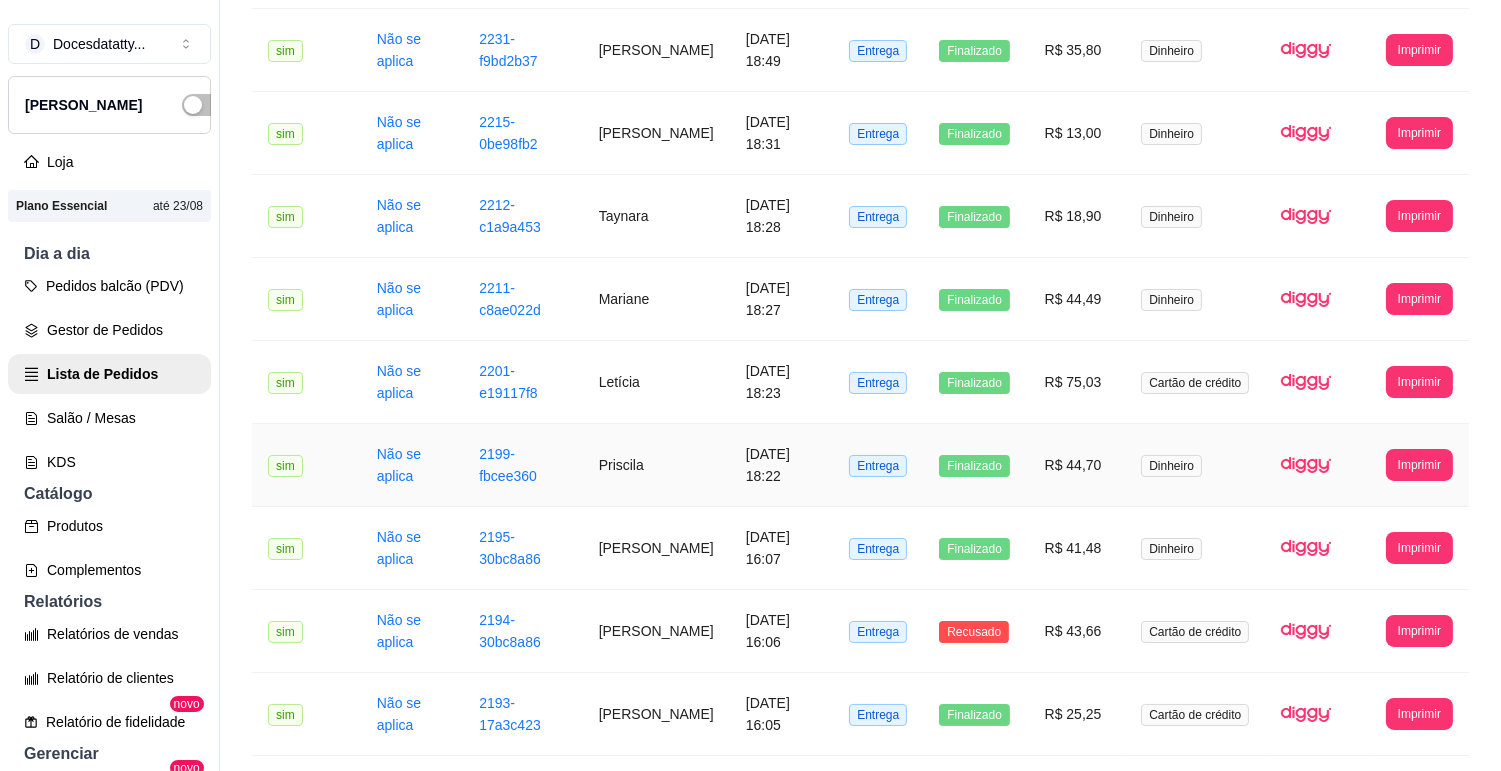 click on "R$ 44,70" at bounding box center (1077, 465) 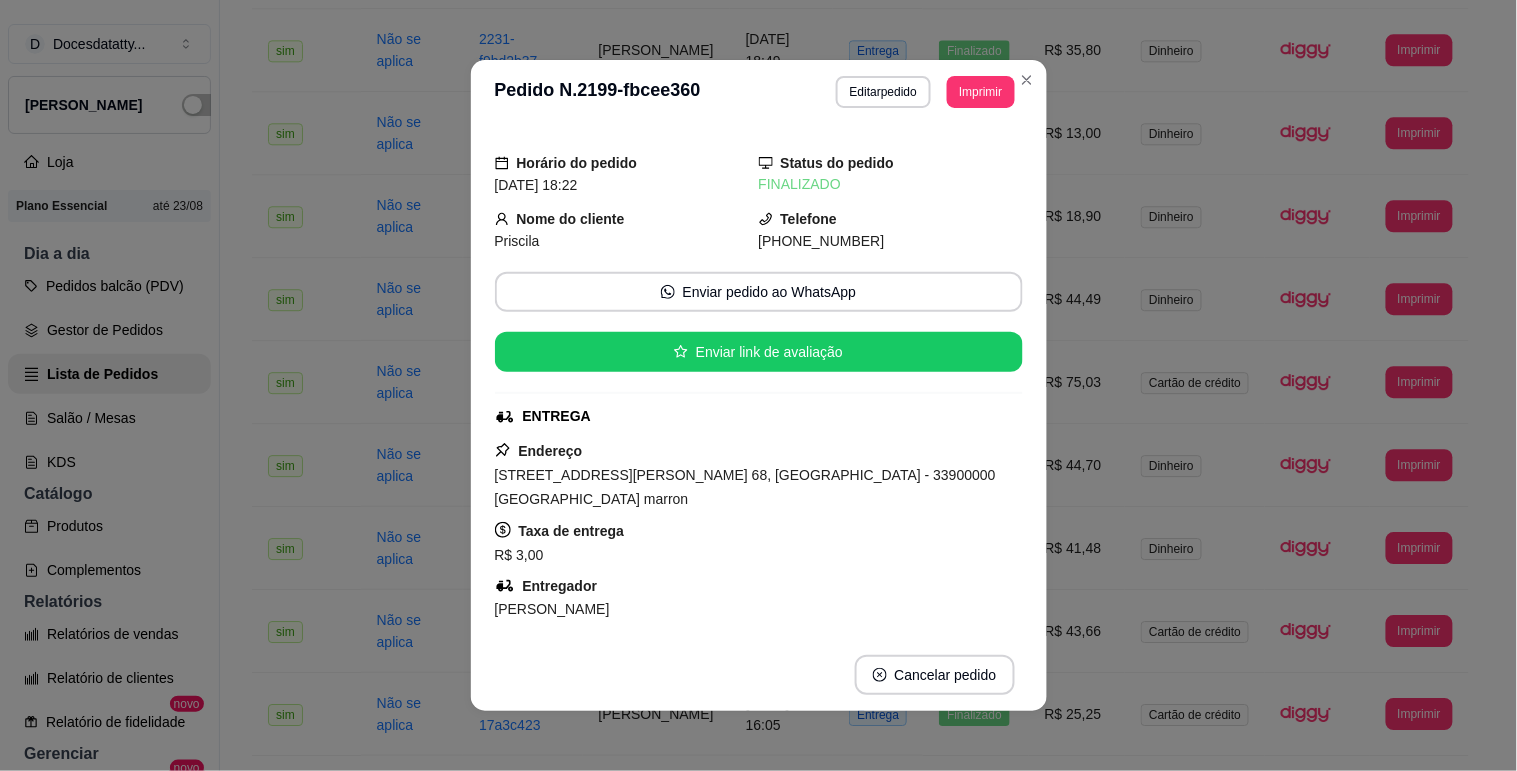 scroll, scrollTop: 111, scrollLeft: 0, axis: vertical 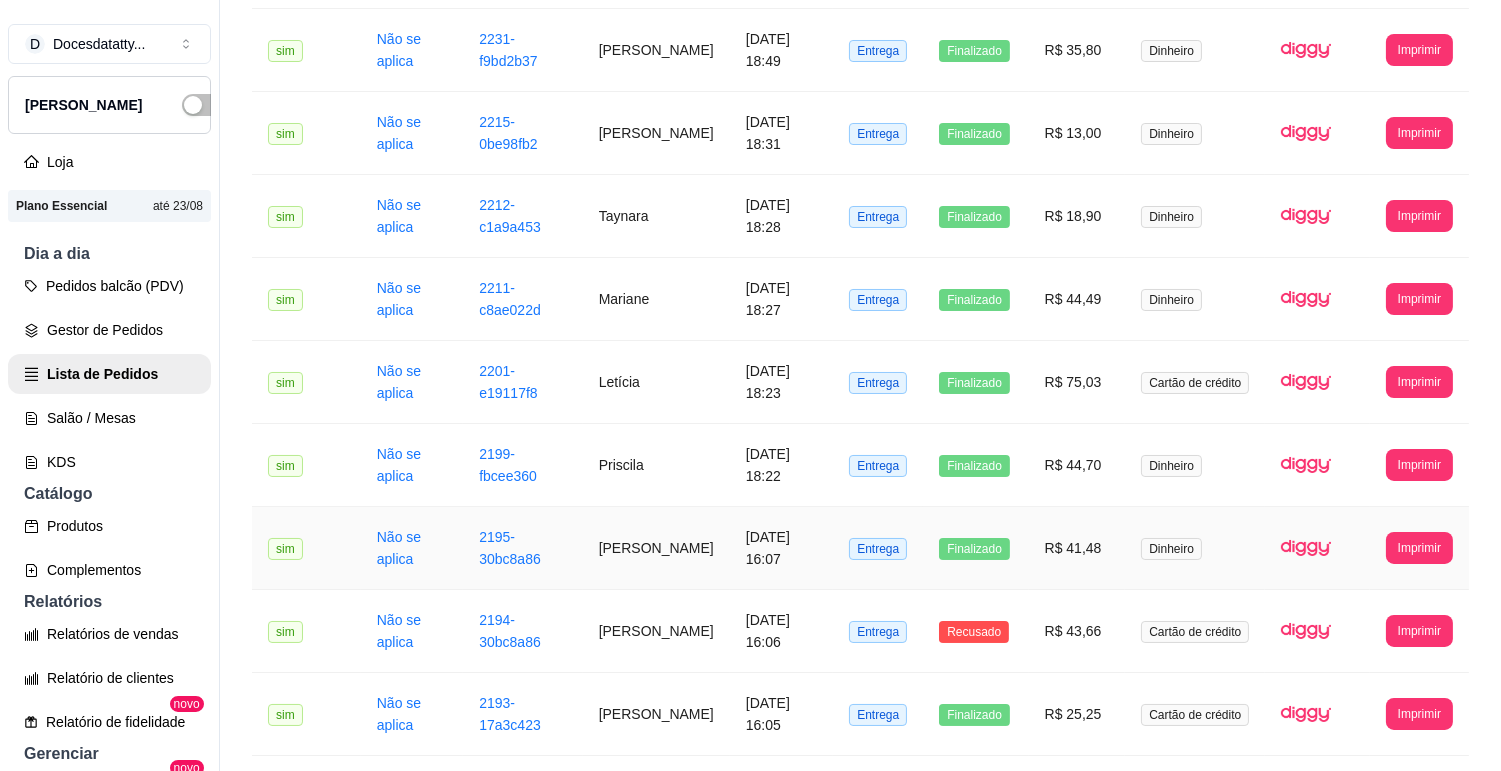 click on "R$ 41,48" at bounding box center (1077, 548) 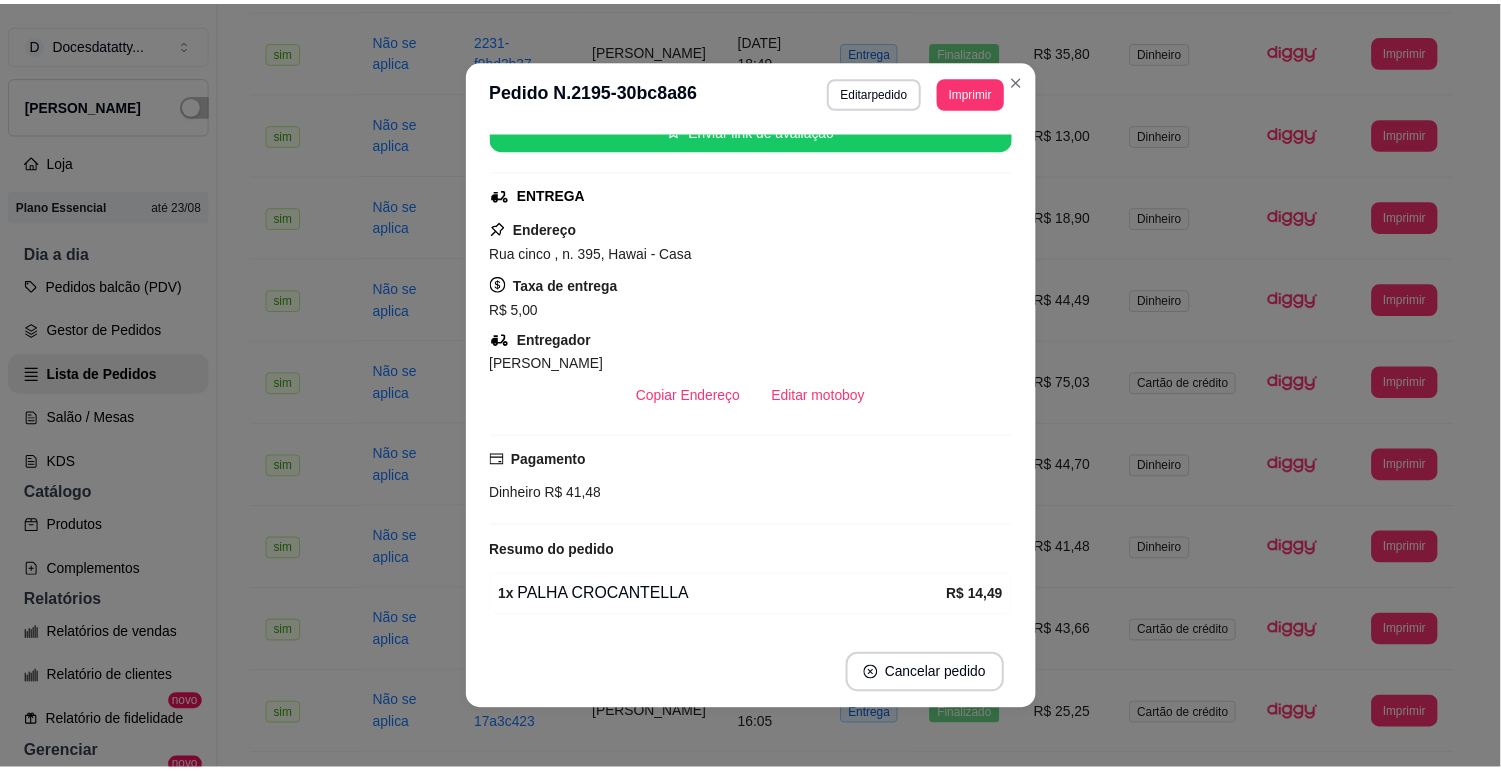 scroll, scrollTop: 333, scrollLeft: 0, axis: vertical 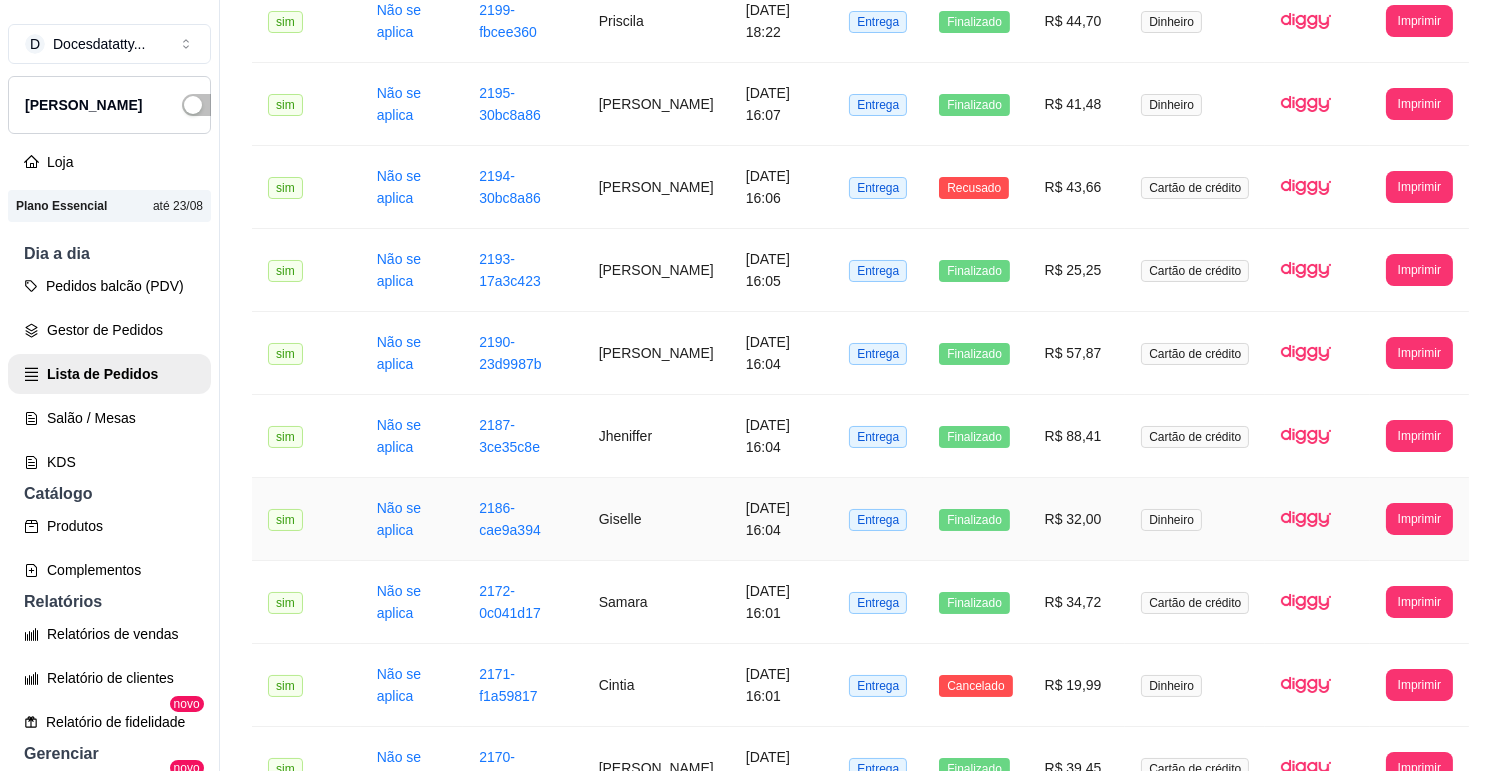 click on "R$ 32,00" at bounding box center [1077, 519] 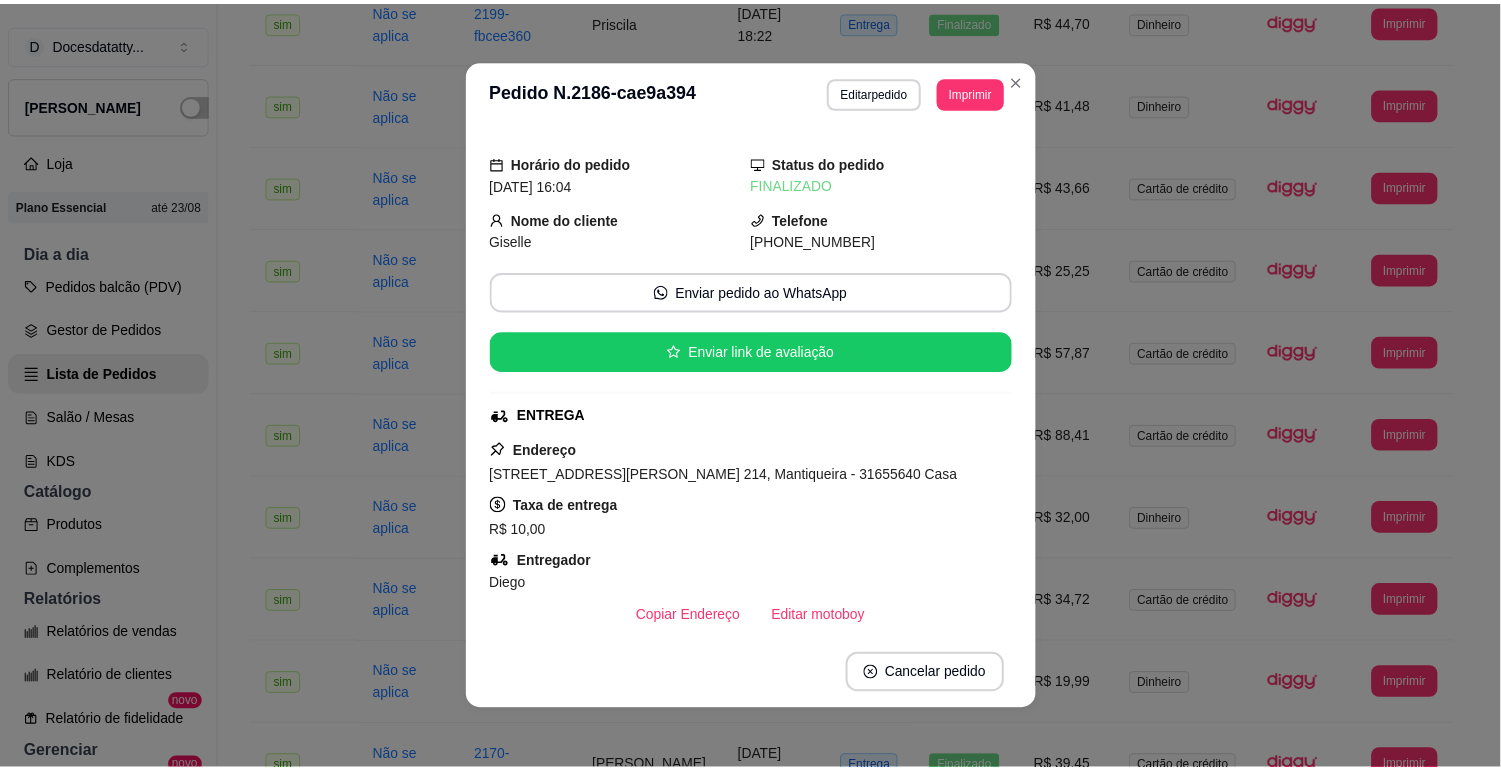 scroll, scrollTop: 222, scrollLeft: 0, axis: vertical 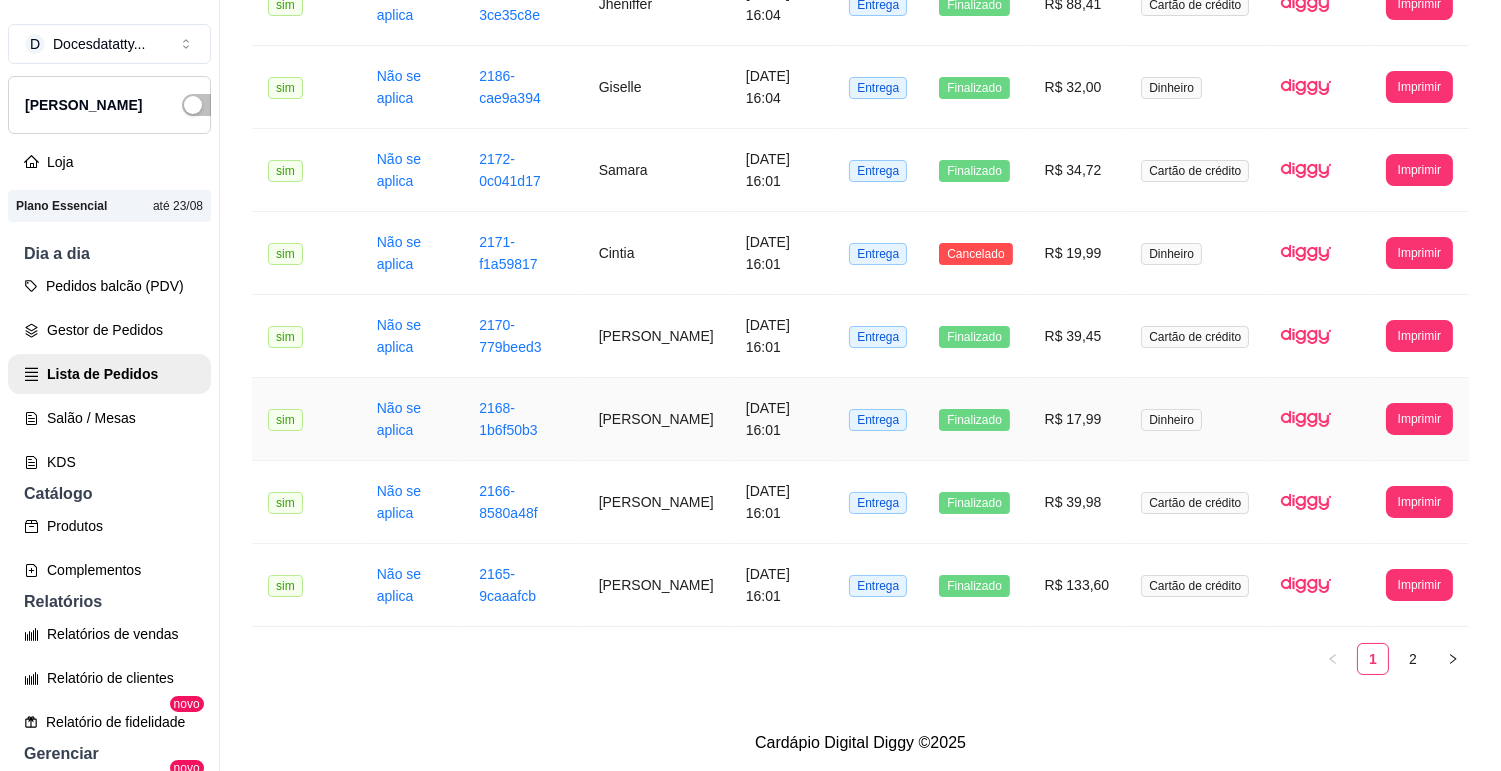 click on "R$ 17,99" at bounding box center (1077, 419) 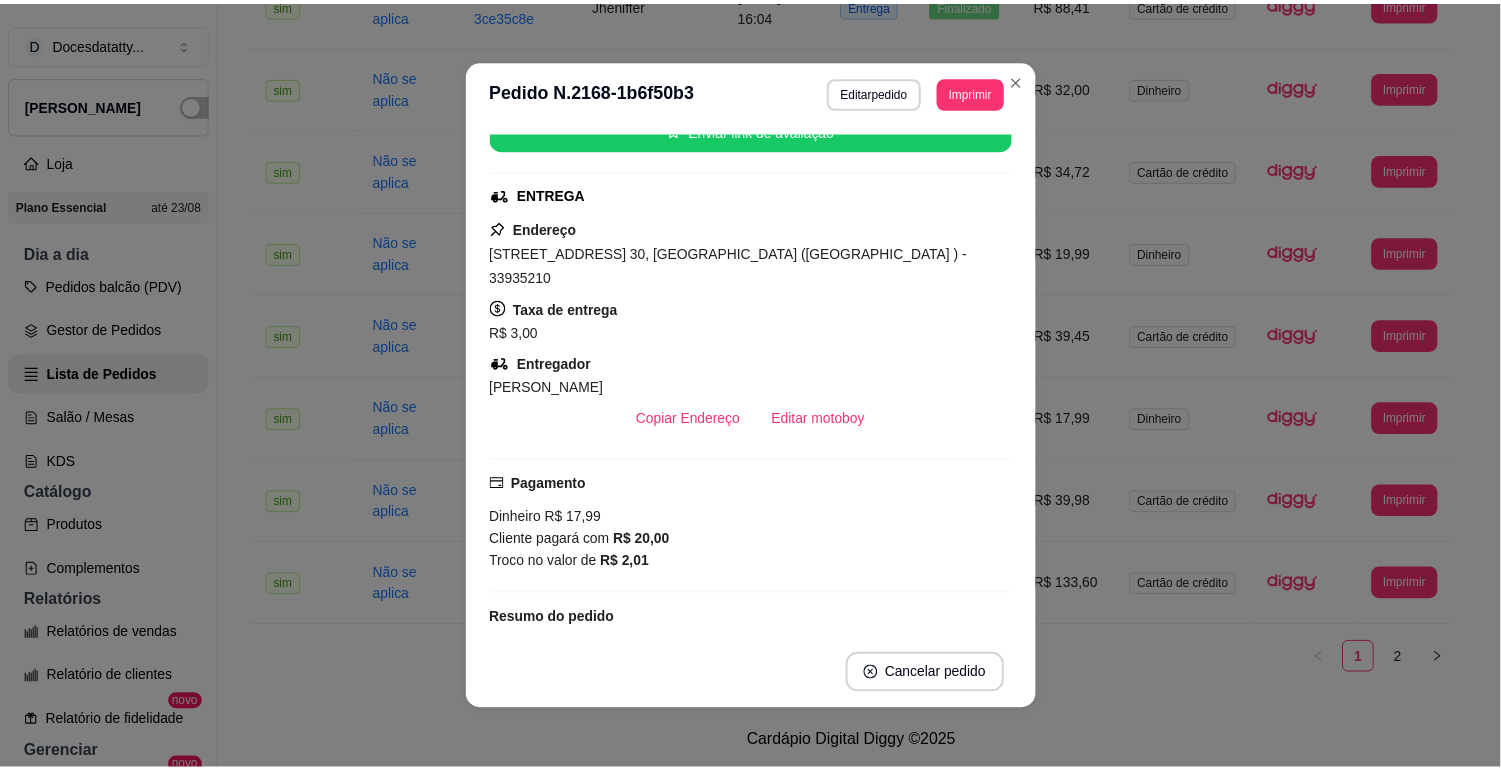scroll, scrollTop: 332, scrollLeft: 0, axis: vertical 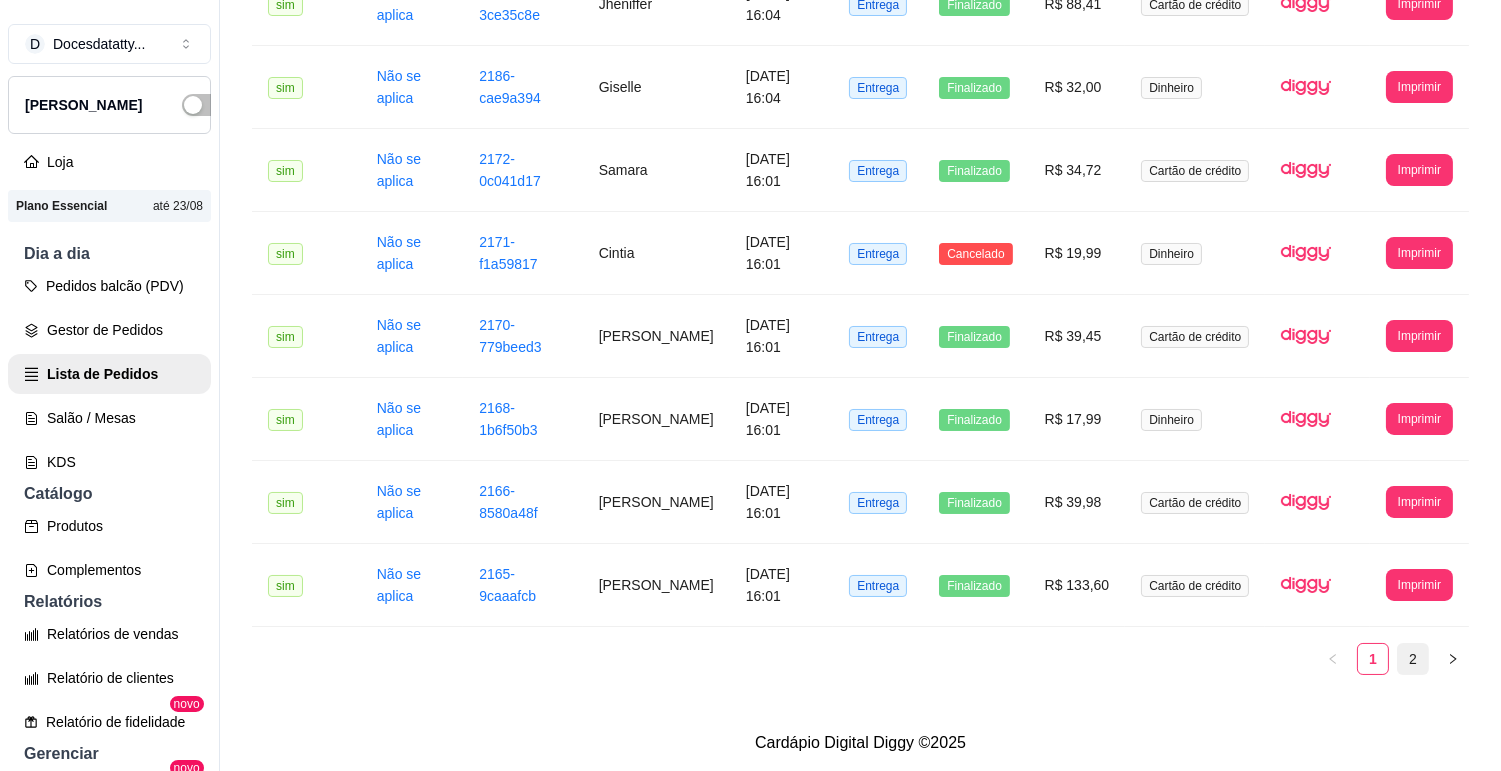 click on "2" at bounding box center [1413, 659] 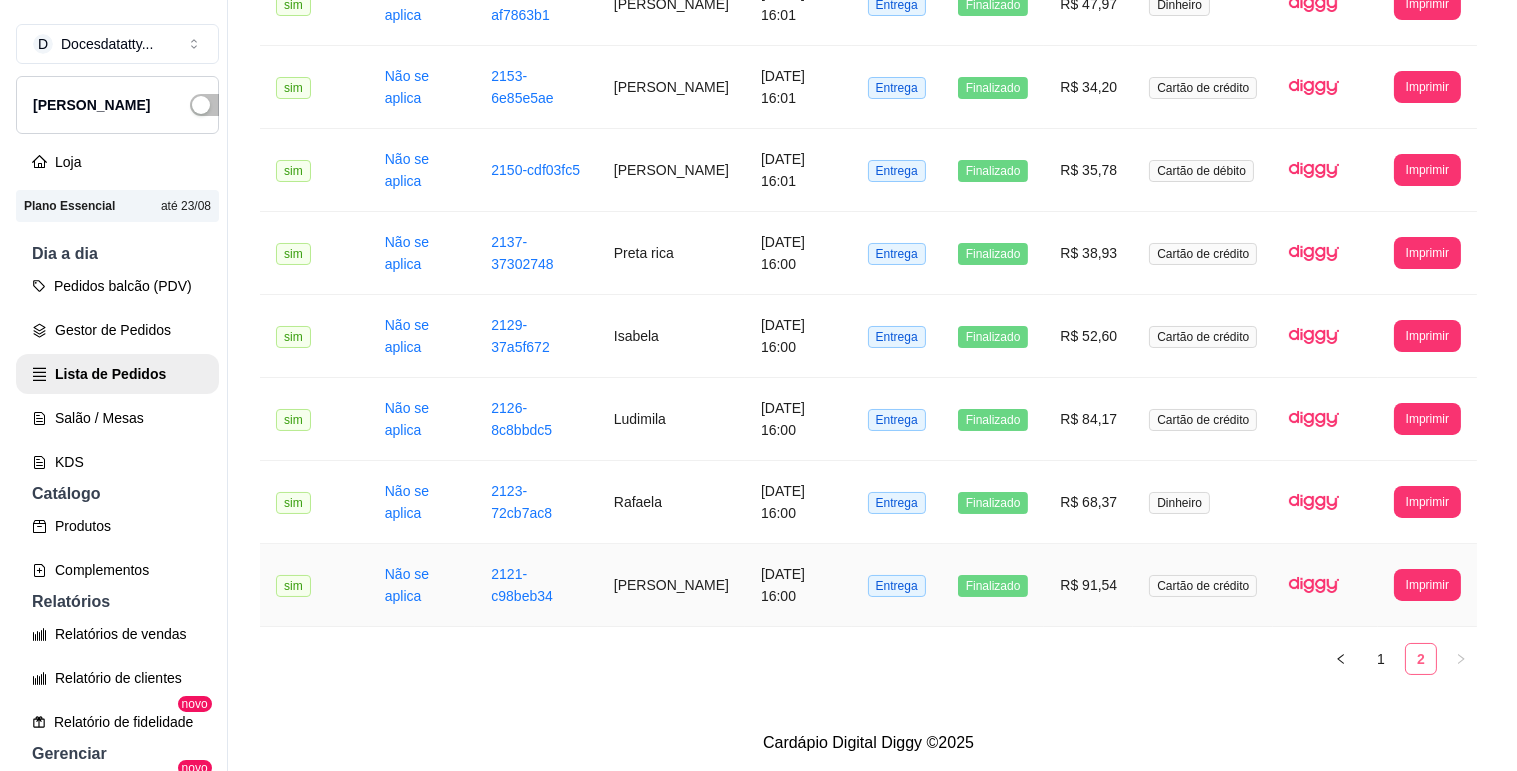 scroll, scrollTop: 372, scrollLeft: 0, axis: vertical 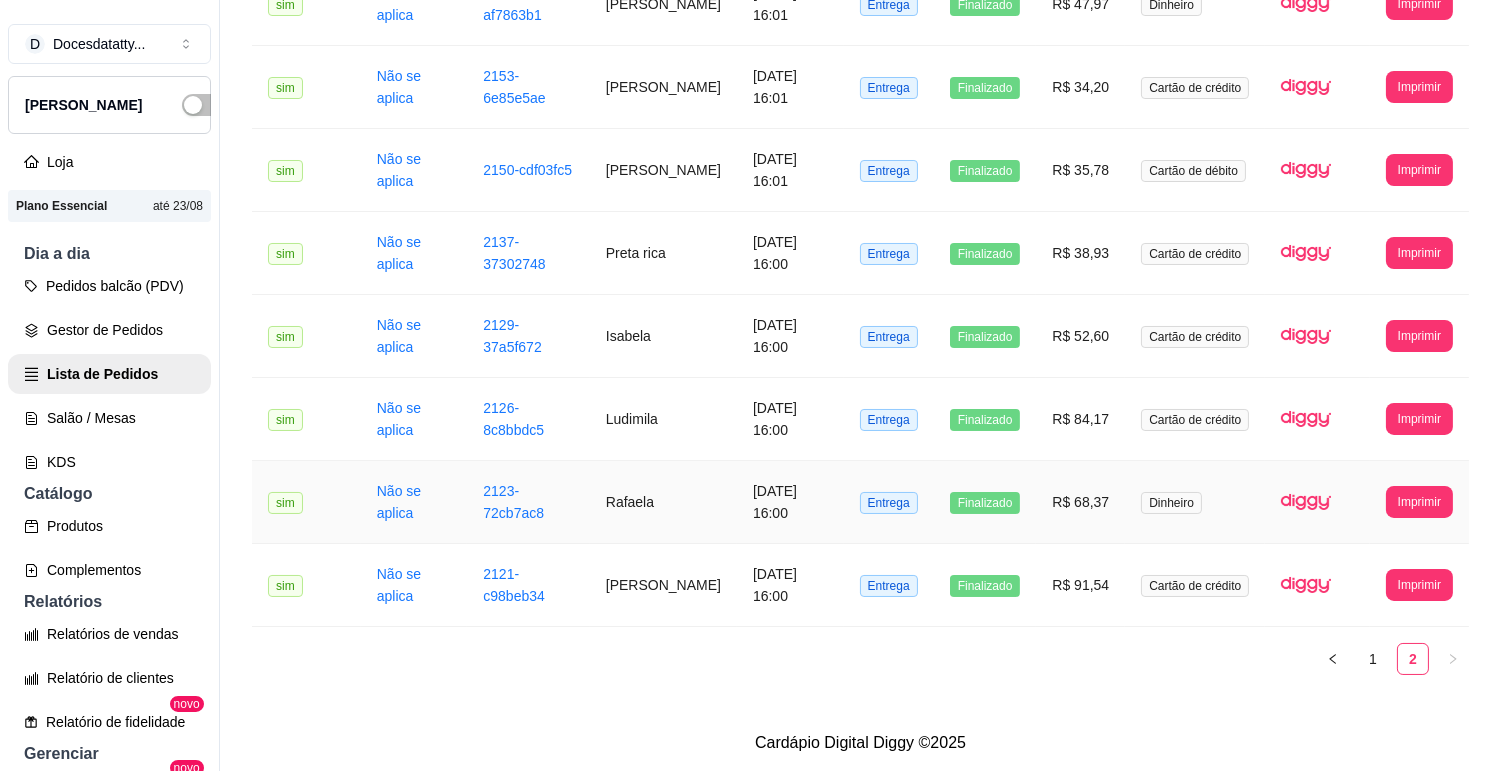 click on "R$ 68,37" at bounding box center [1080, 502] 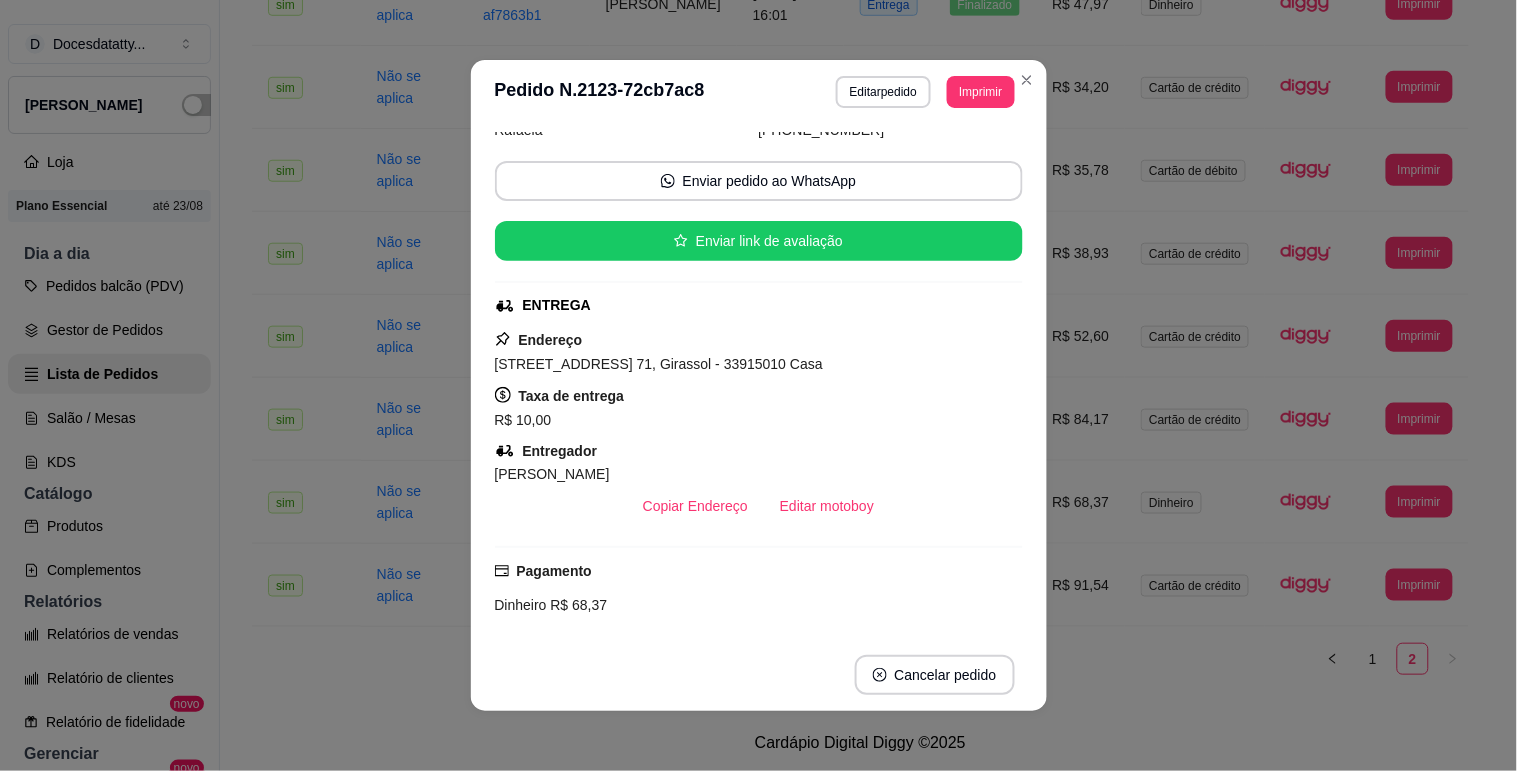 scroll, scrollTop: 0, scrollLeft: 0, axis: both 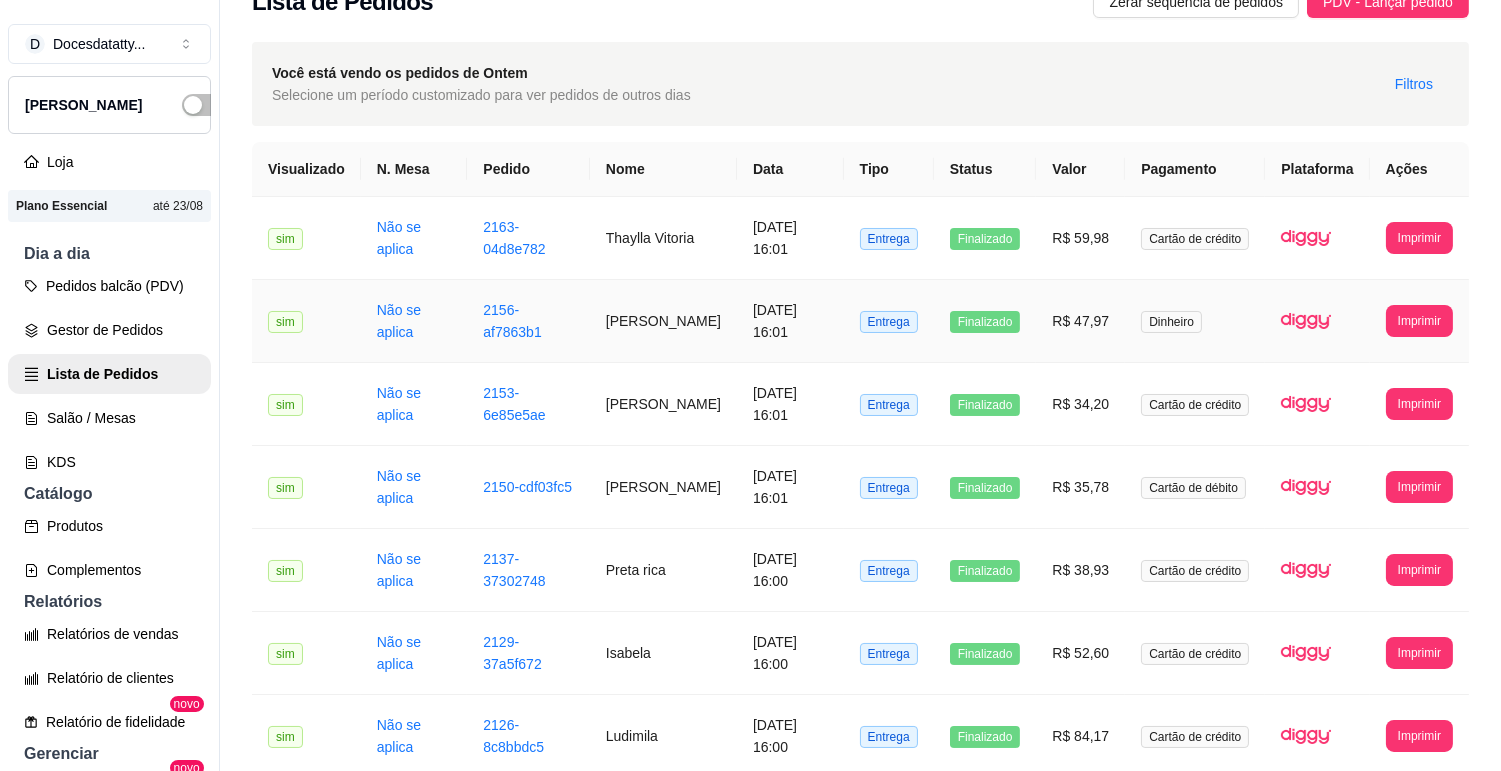 click on "R$ 47,97" at bounding box center (1080, 321) 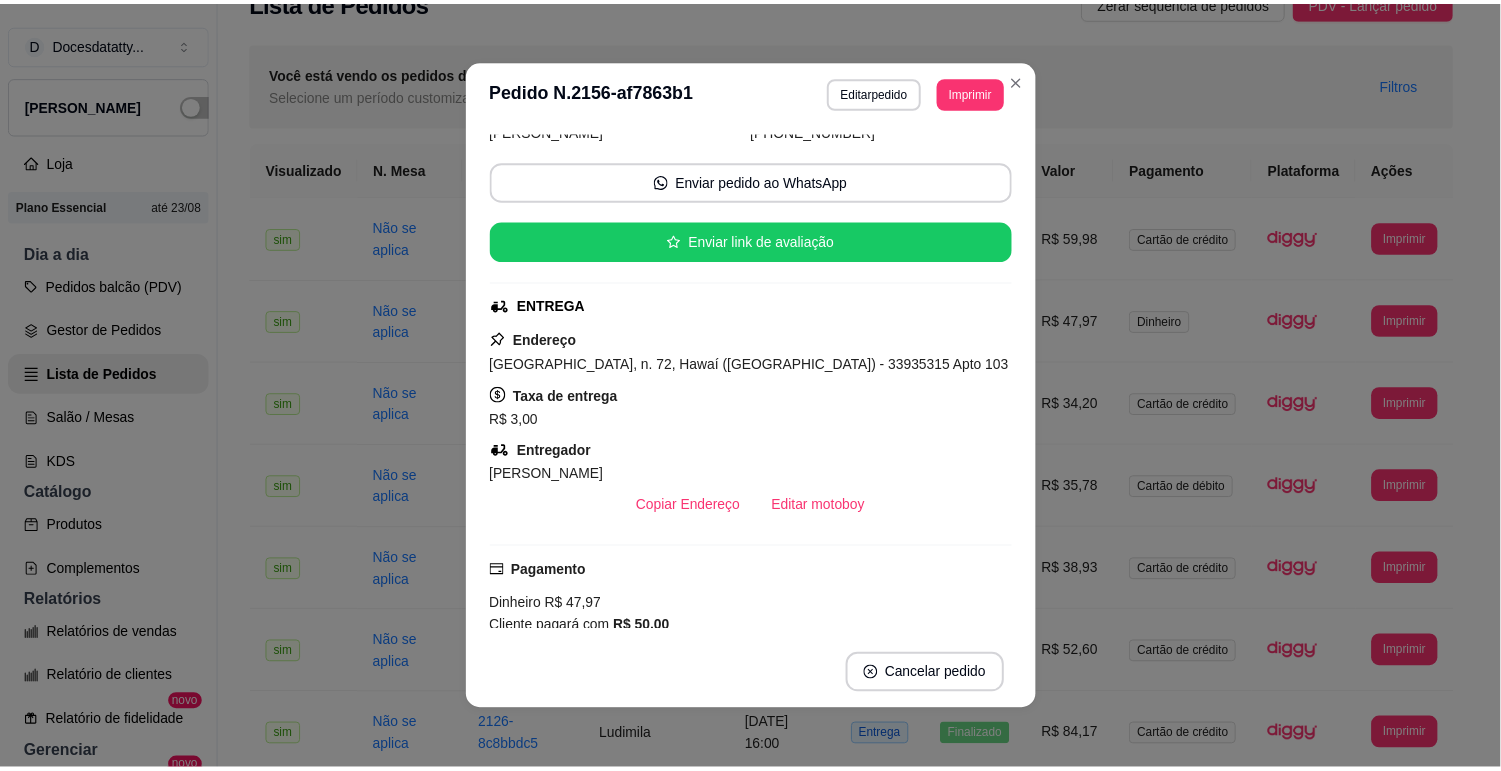 scroll, scrollTop: 332, scrollLeft: 0, axis: vertical 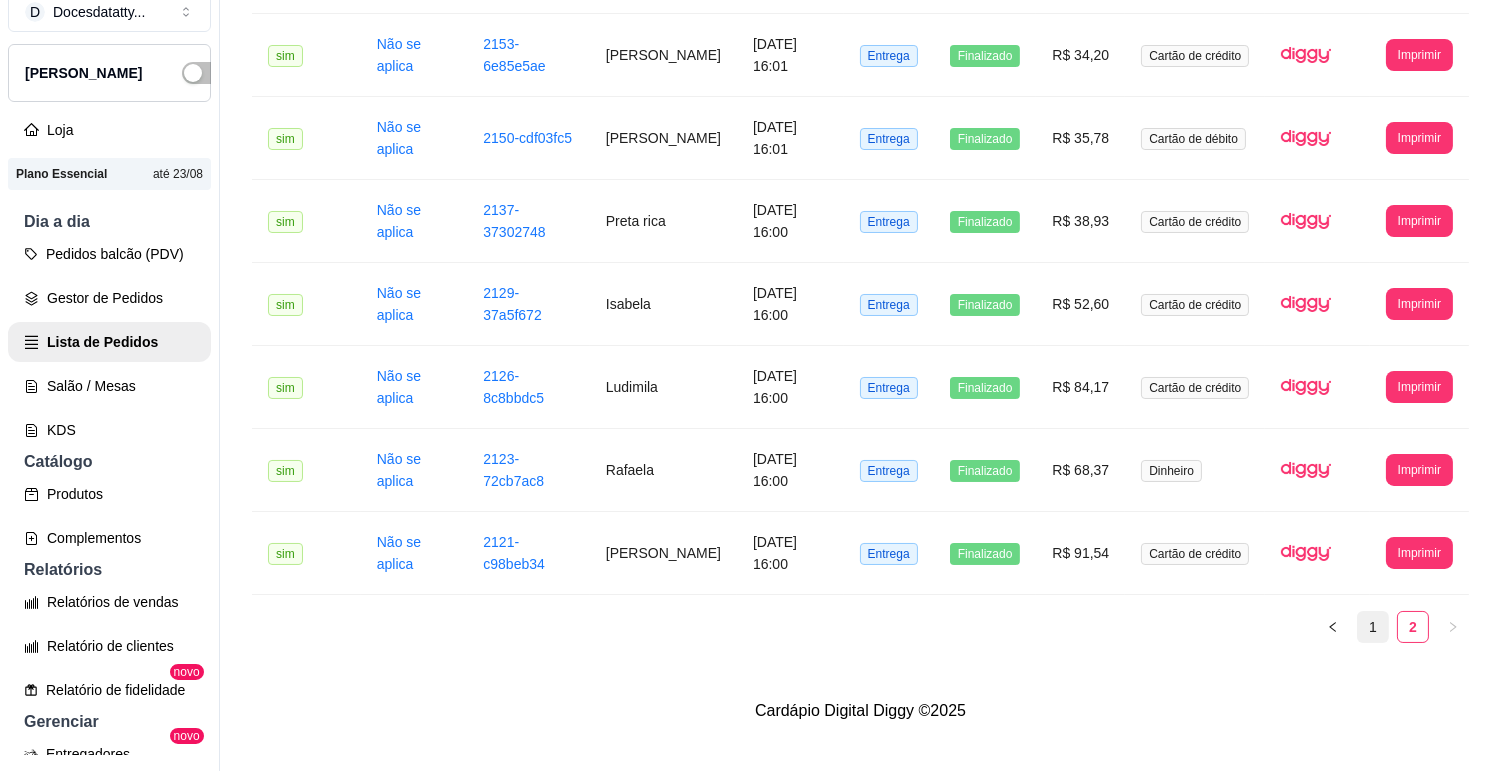 click on "1" at bounding box center (1373, 627) 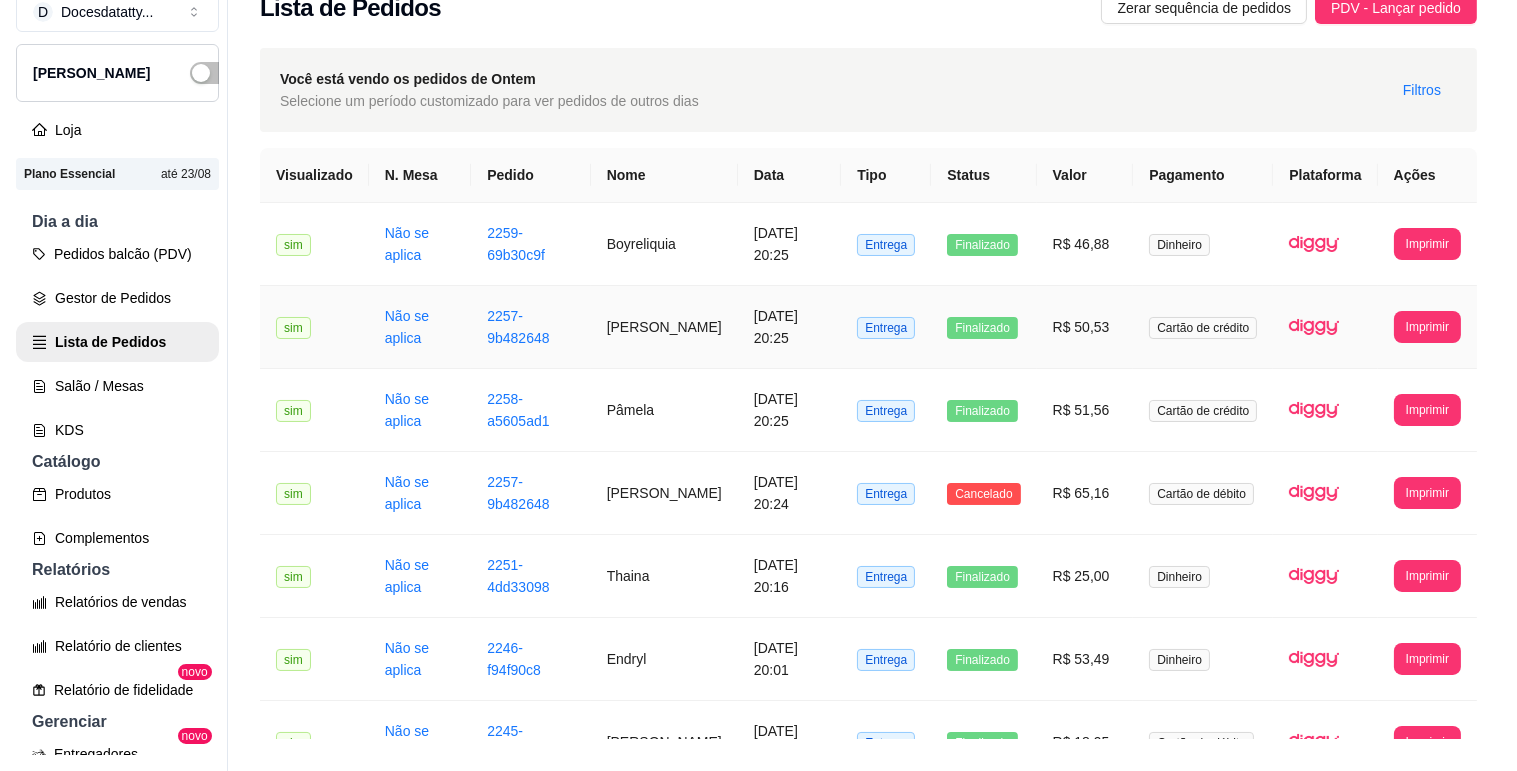 scroll, scrollTop: 111, scrollLeft: 0, axis: vertical 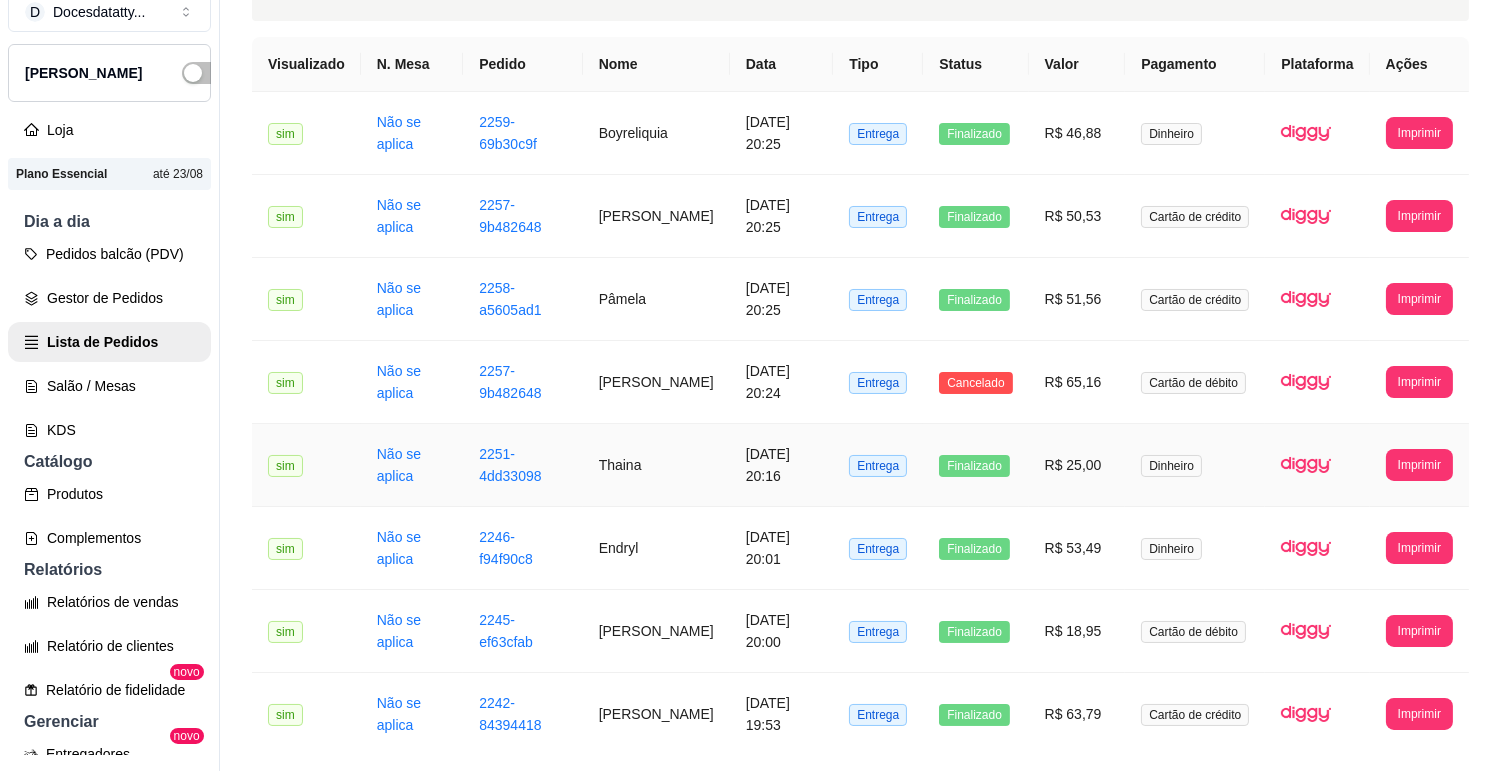 click on "R$ 25,00" at bounding box center (1077, 465) 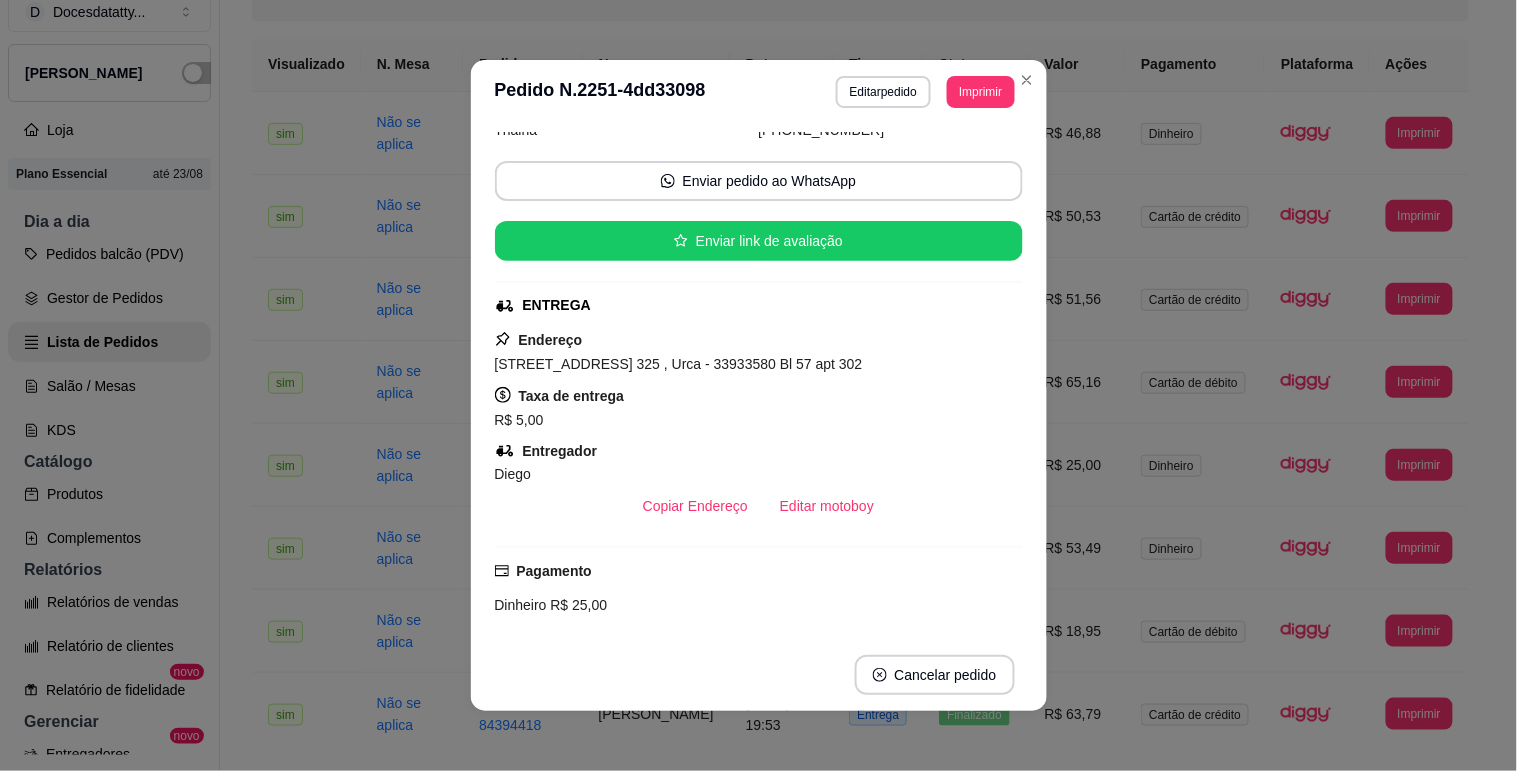 scroll, scrollTop: 222, scrollLeft: 0, axis: vertical 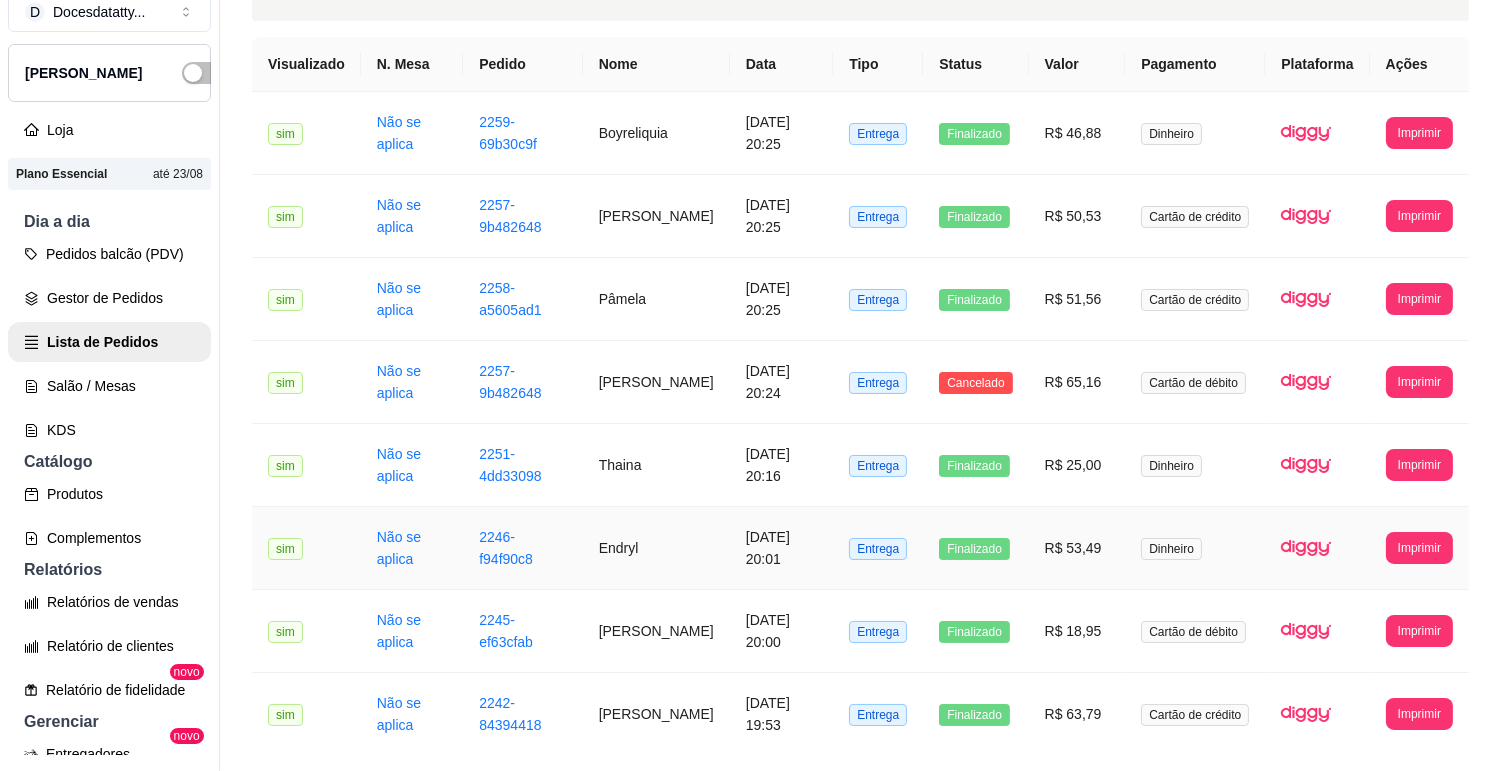 click on "R$ 53,49" at bounding box center [1077, 548] 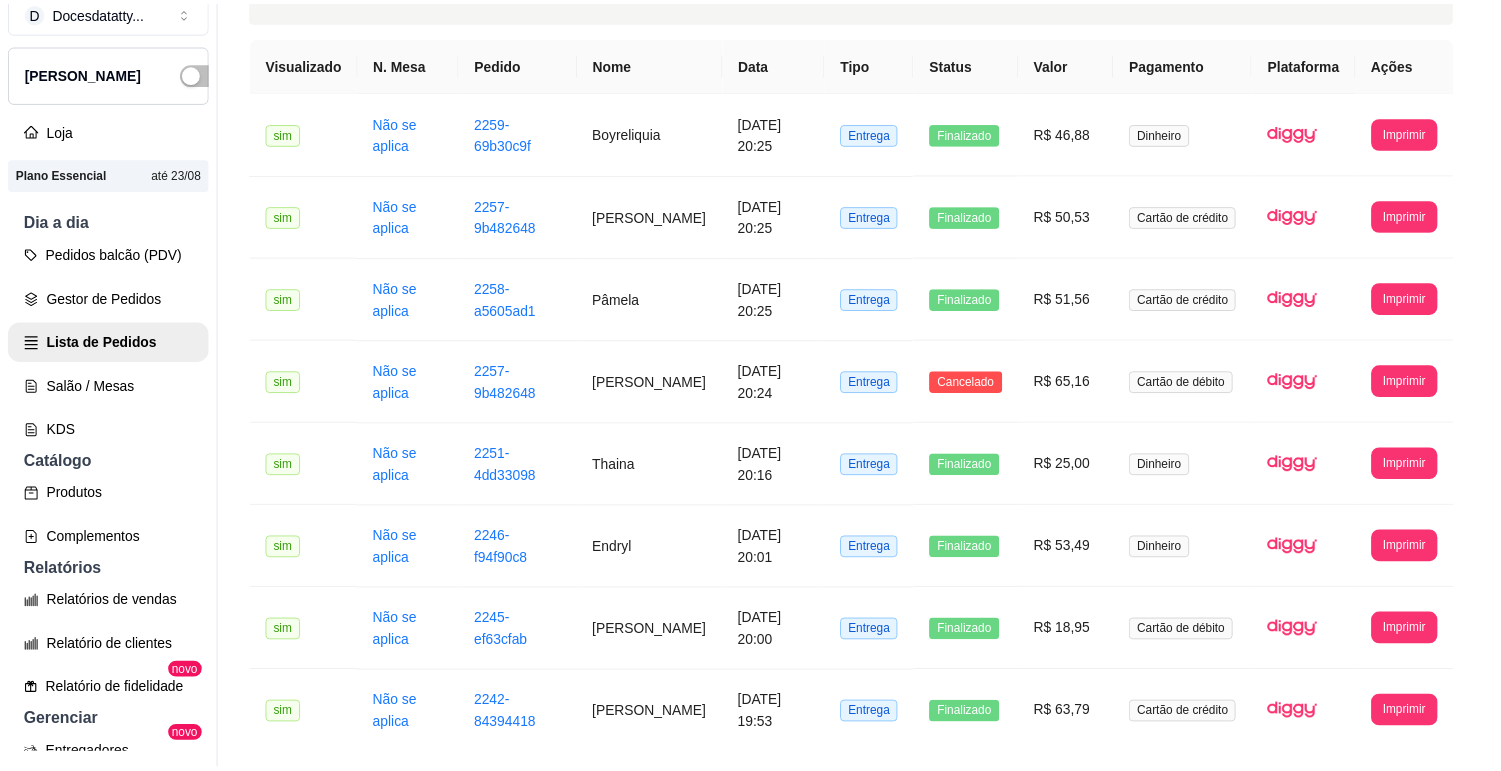 scroll, scrollTop: 222, scrollLeft: 0, axis: vertical 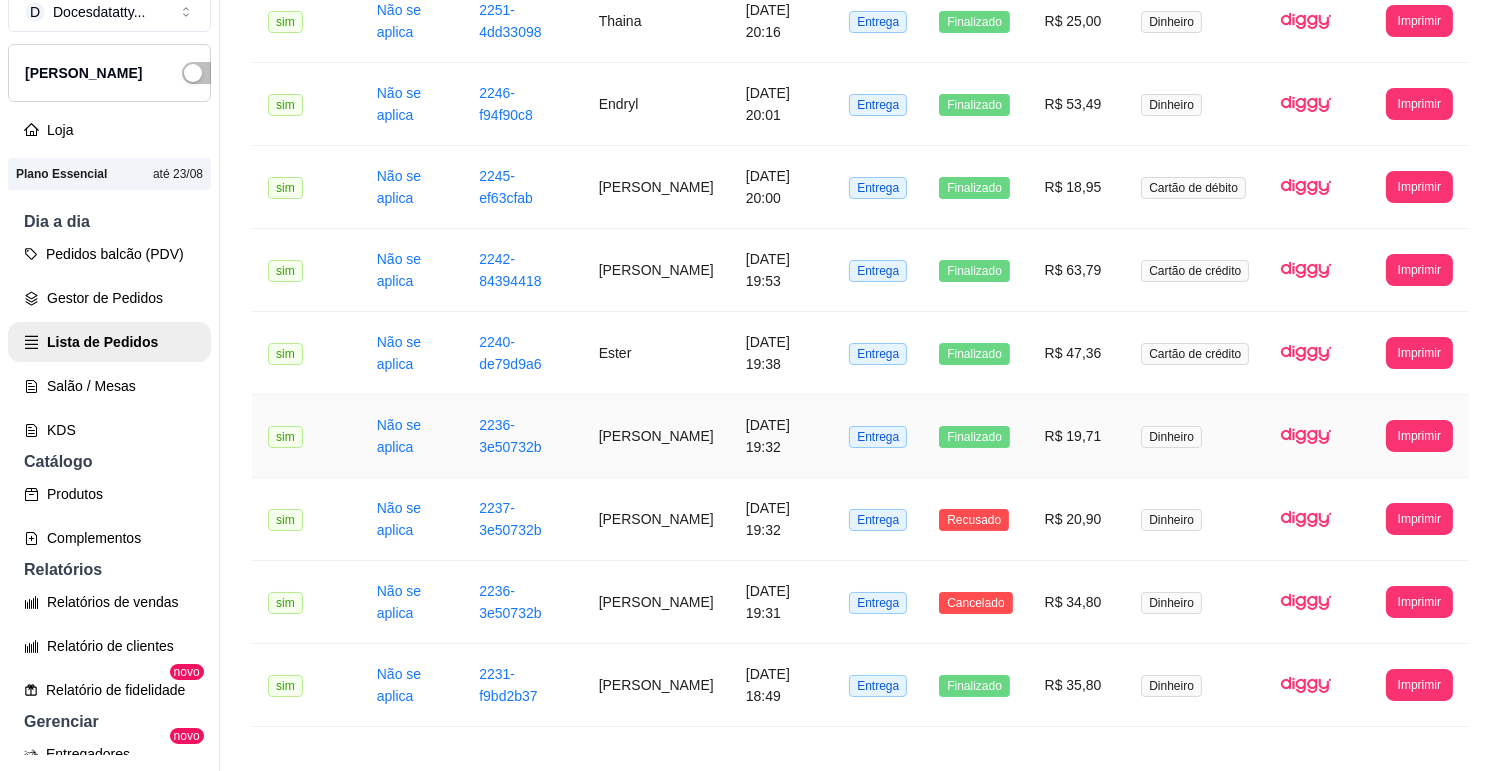 click on "R$ 19,71" at bounding box center (1077, 436) 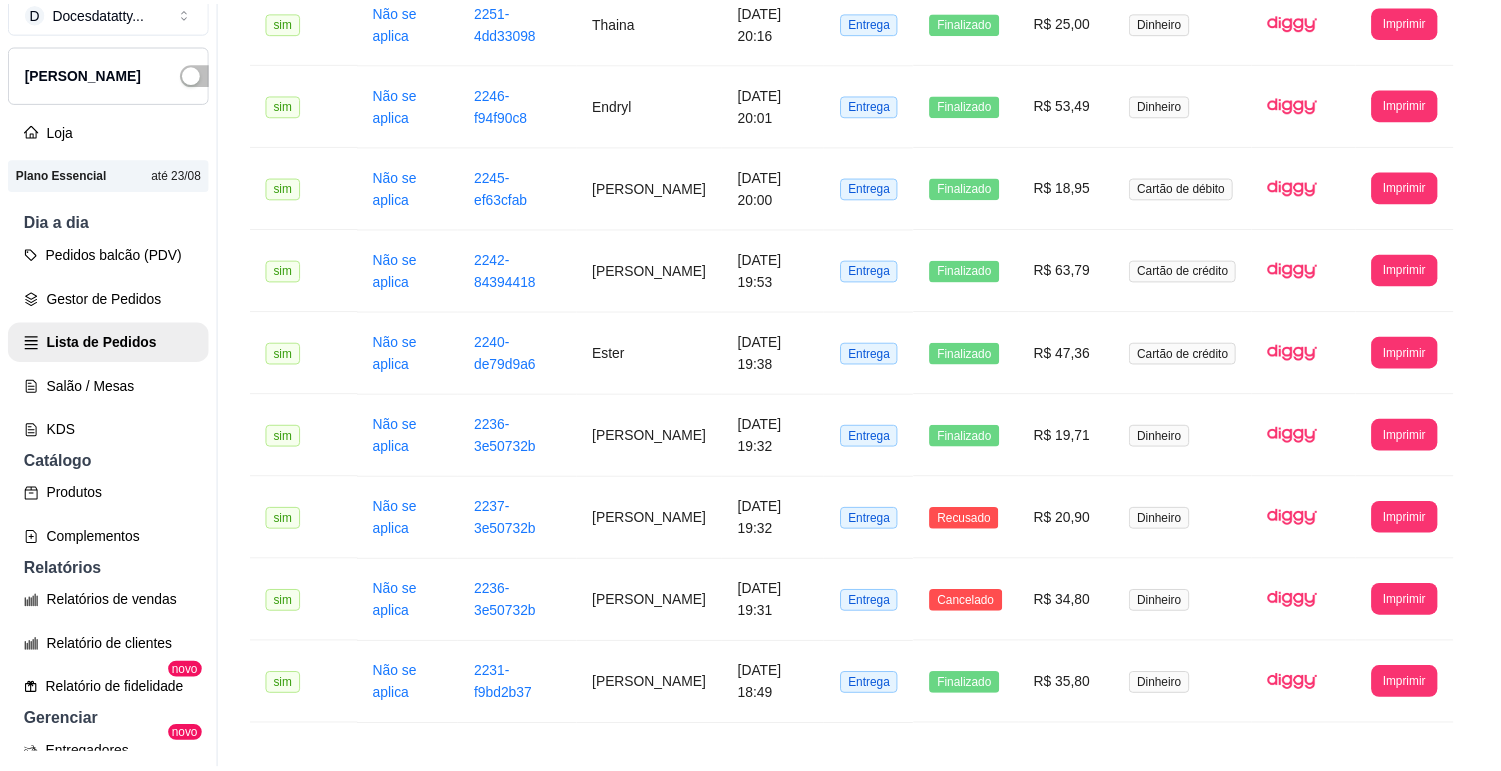 scroll, scrollTop: 222, scrollLeft: 0, axis: vertical 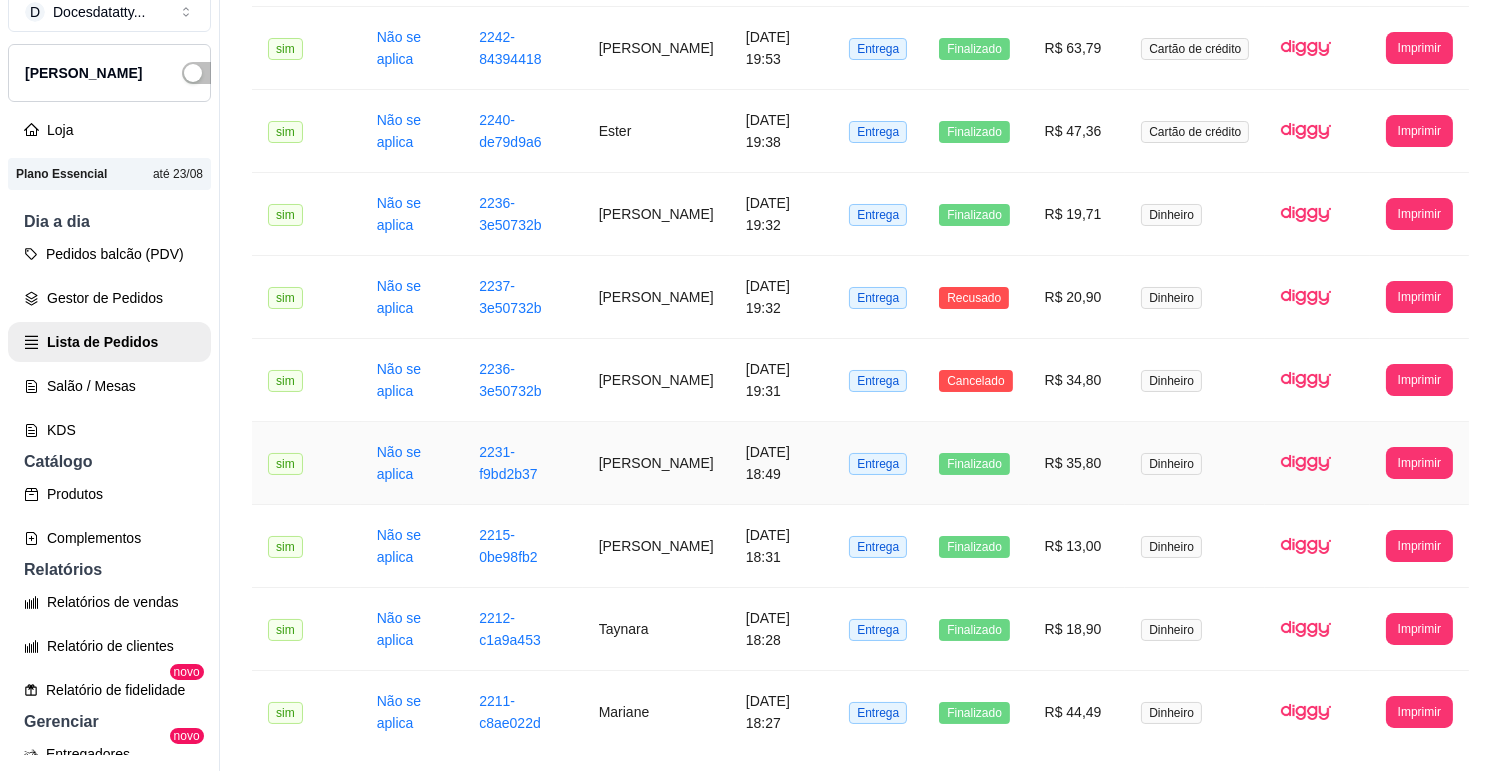 click on "R$ 35,80" at bounding box center (1077, 463) 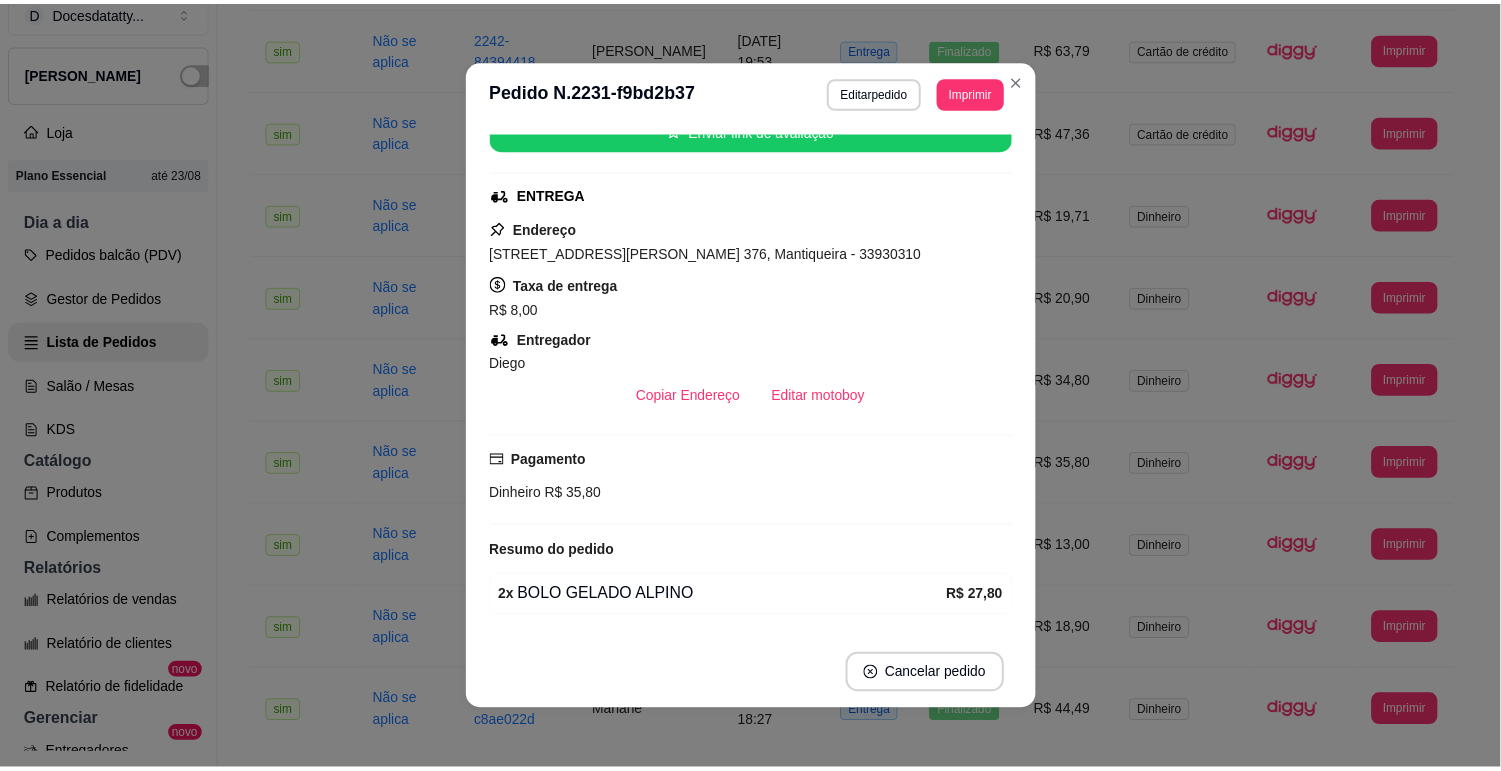 scroll, scrollTop: 288, scrollLeft: 0, axis: vertical 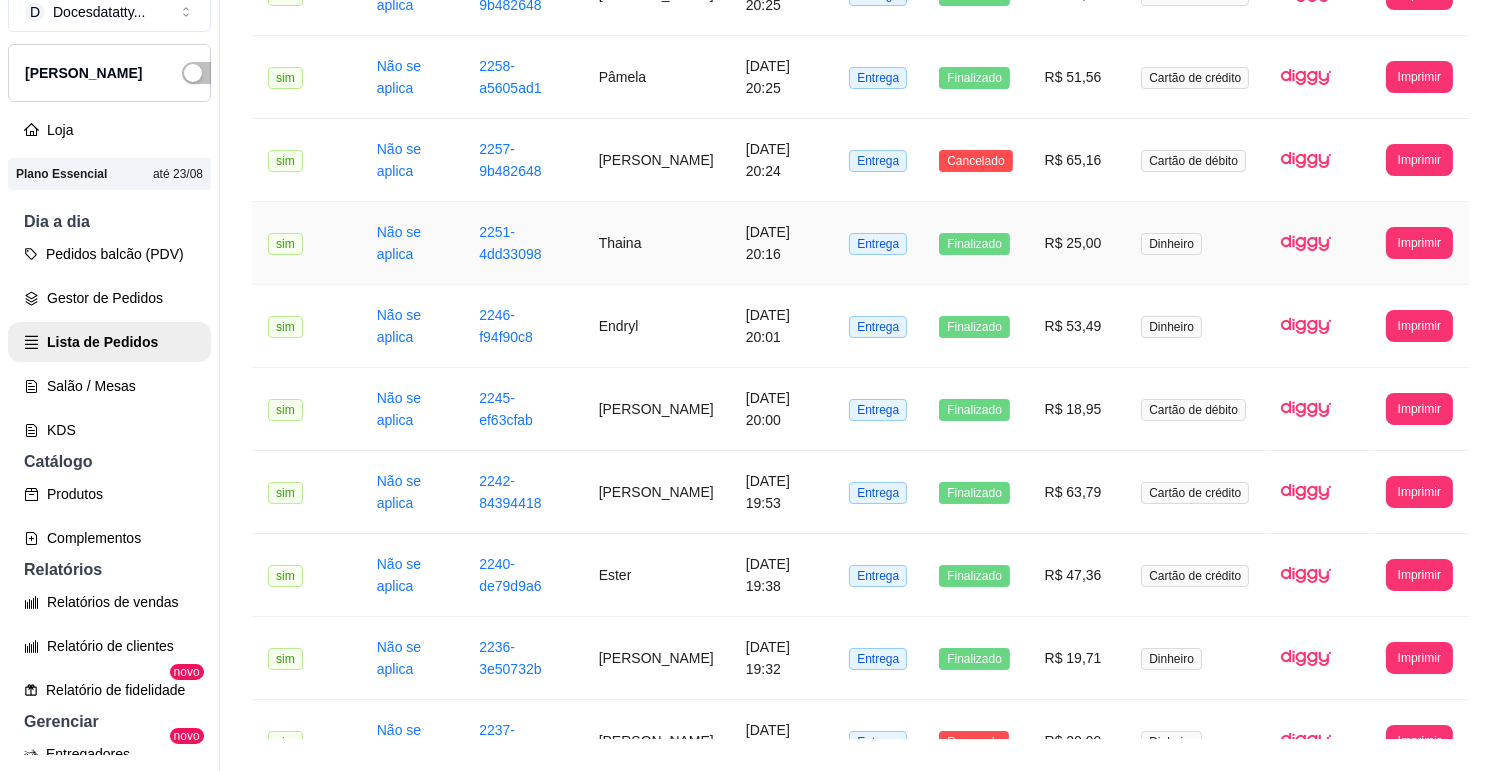 click on "R$ 25,00" at bounding box center [1077, 243] 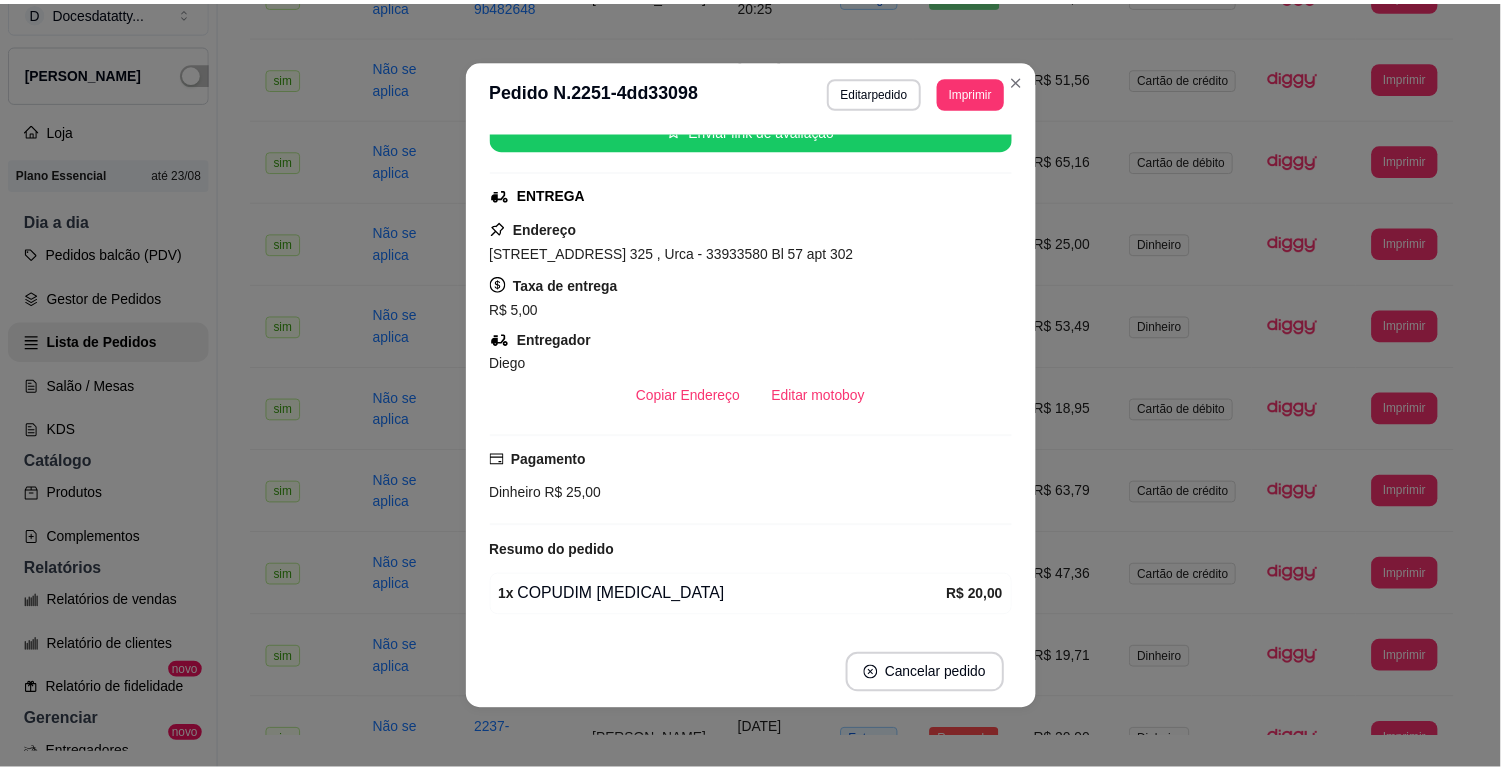 scroll, scrollTop: 0, scrollLeft: 0, axis: both 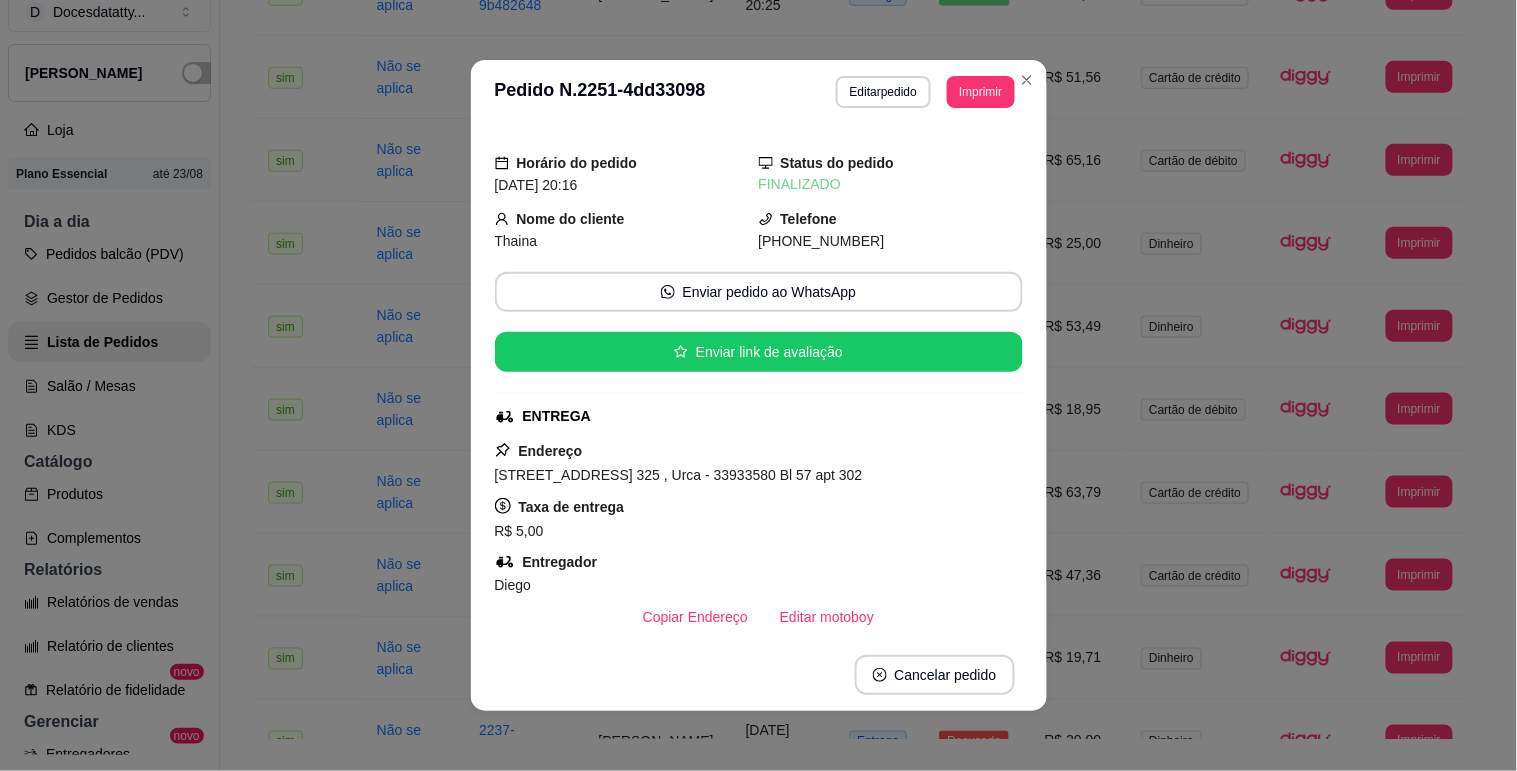 click on "Horário do pedido [DATE] 20:16 Status do pedido FINALIZADO Nome do cliente Thaina  Telefone [PHONE_NUMBER] Enviar pedido ao WhatsApp Enviar link de avaliação ENTREGA Endereço  [STREET_ADDRESS] 325 , Urca  - 33933580 Bl 57 apt 302 Taxa de entrega  R$ 5,00 Entregador [PERSON_NAME] Endereço Editar motoboy Pagamento Dinheiro   R$ 25,00 Resumo do pedido 1 x     COPUDIM [MEDICAL_DATA] R$ 20,00 Subtotal R$ 20,00 Total R$ 25,00" at bounding box center [759, 381] 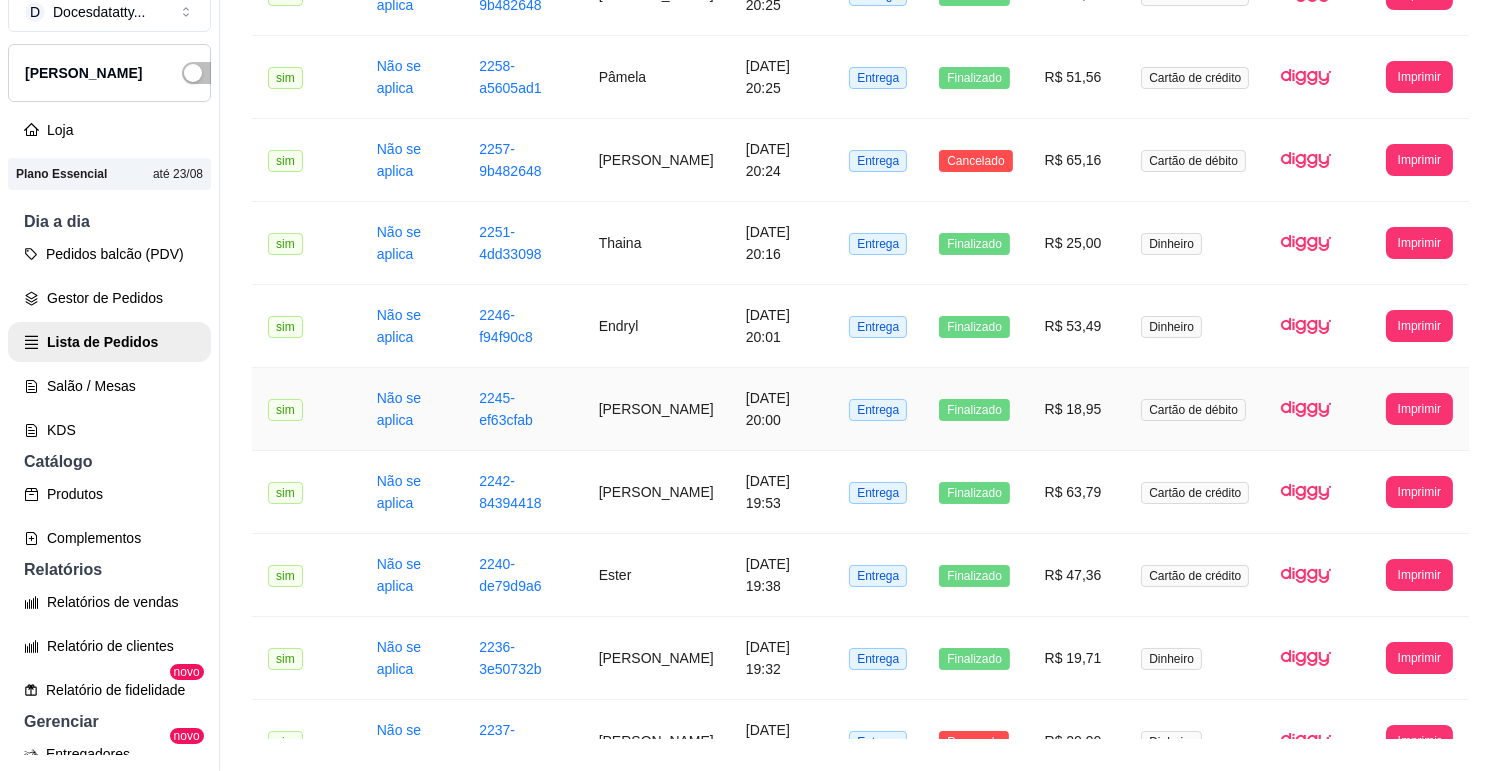 scroll, scrollTop: 0, scrollLeft: 0, axis: both 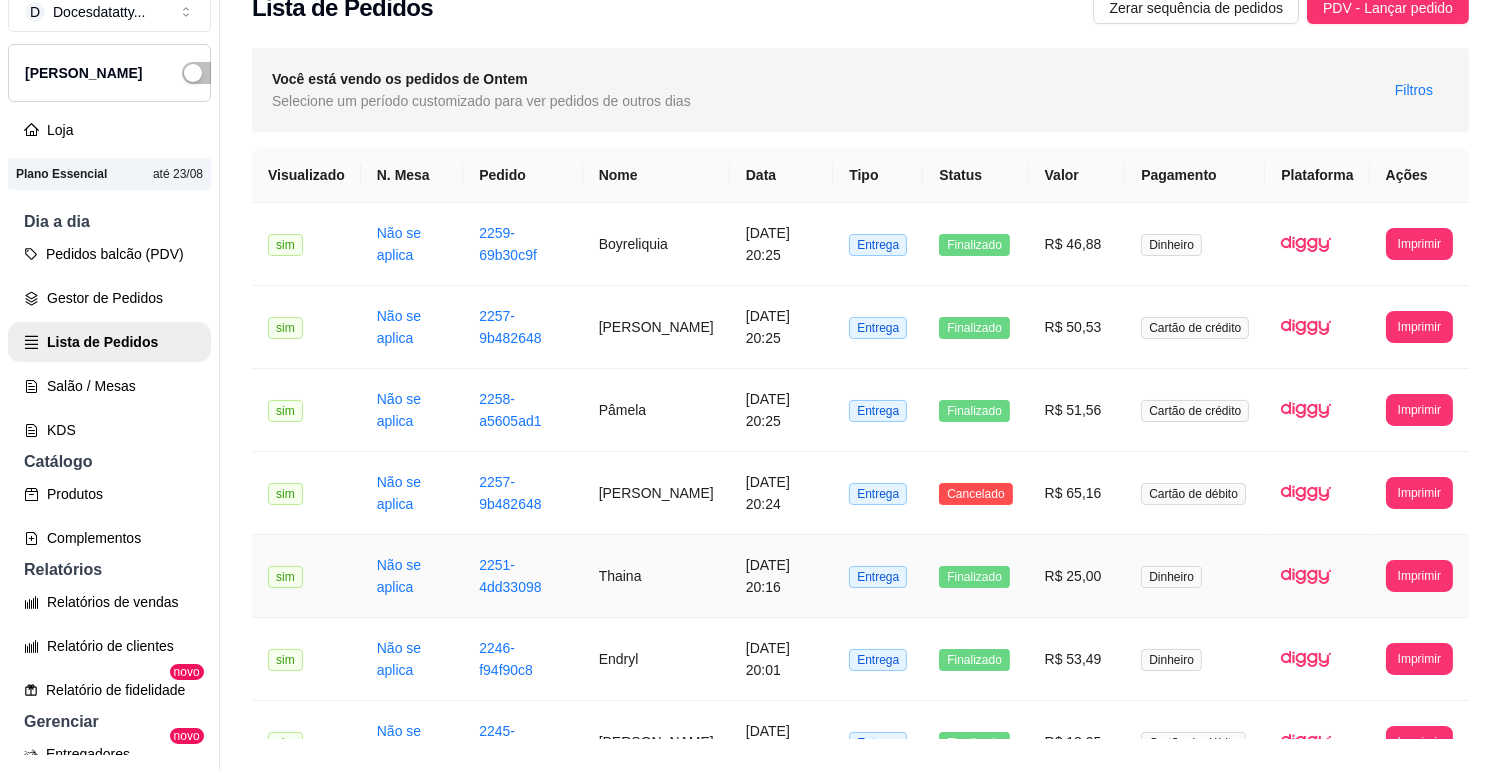 click on "R$ 25,00" at bounding box center [1077, 576] 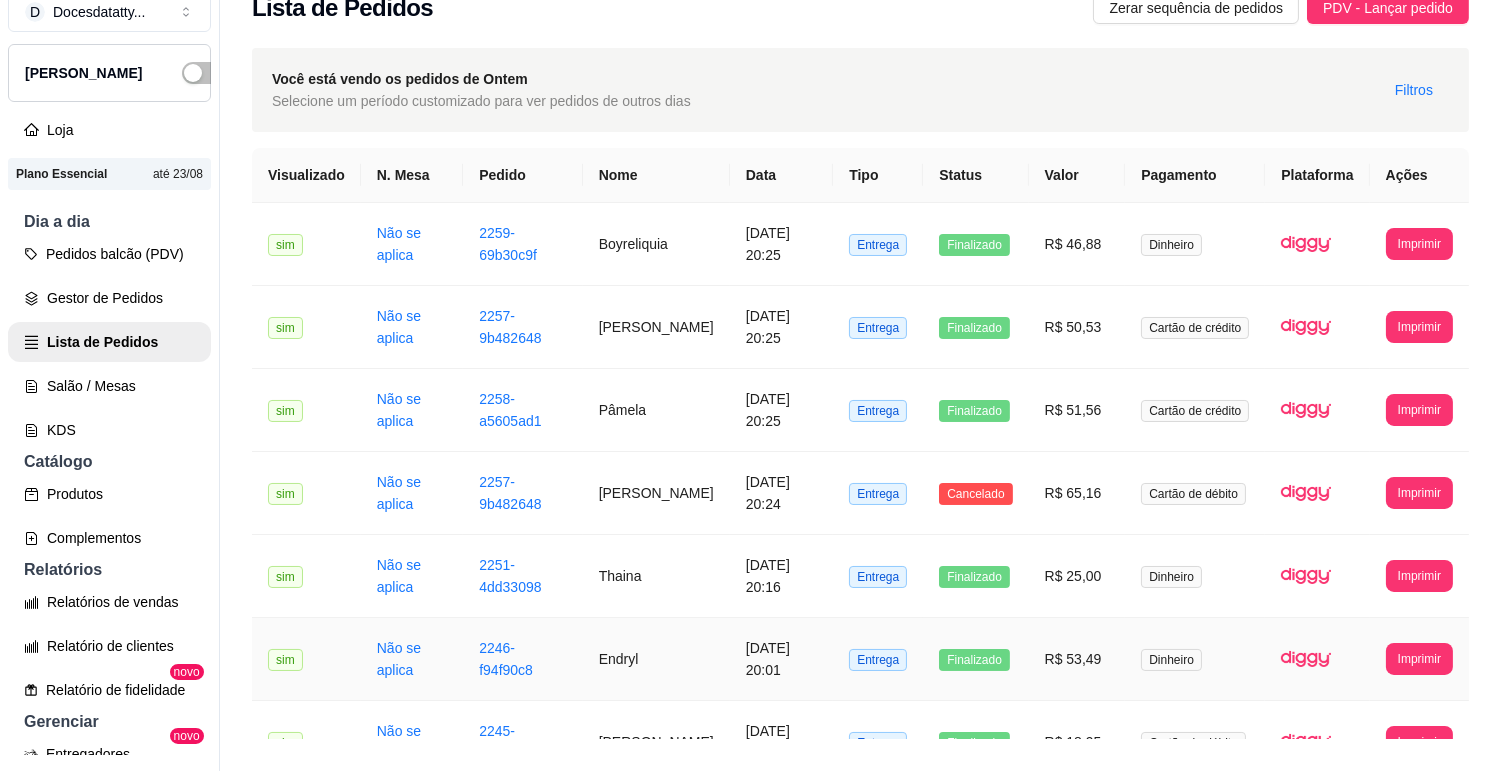 click on "R$ 53,49" at bounding box center (1077, 659) 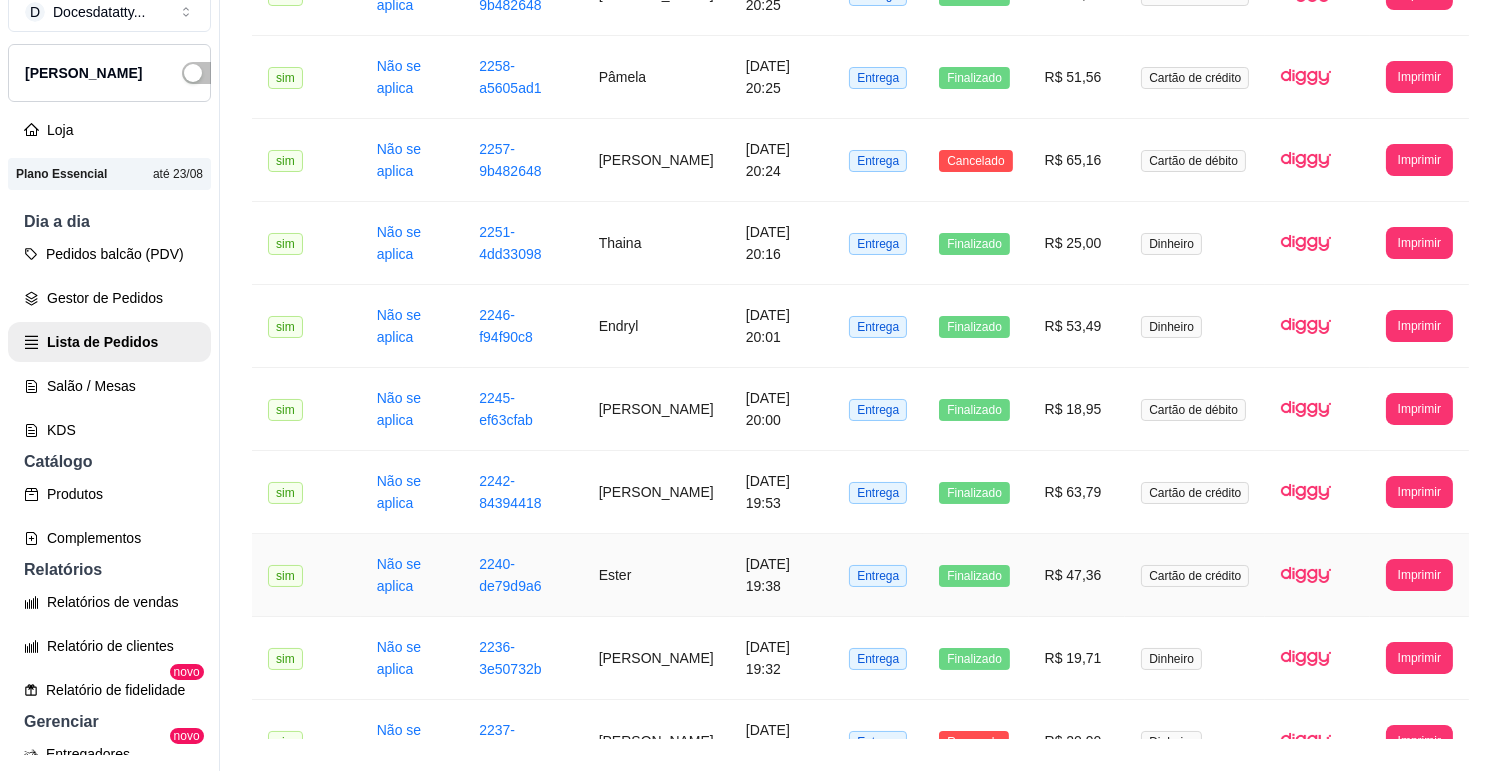 scroll, scrollTop: 444, scrollLeft: 0, axis: vertical 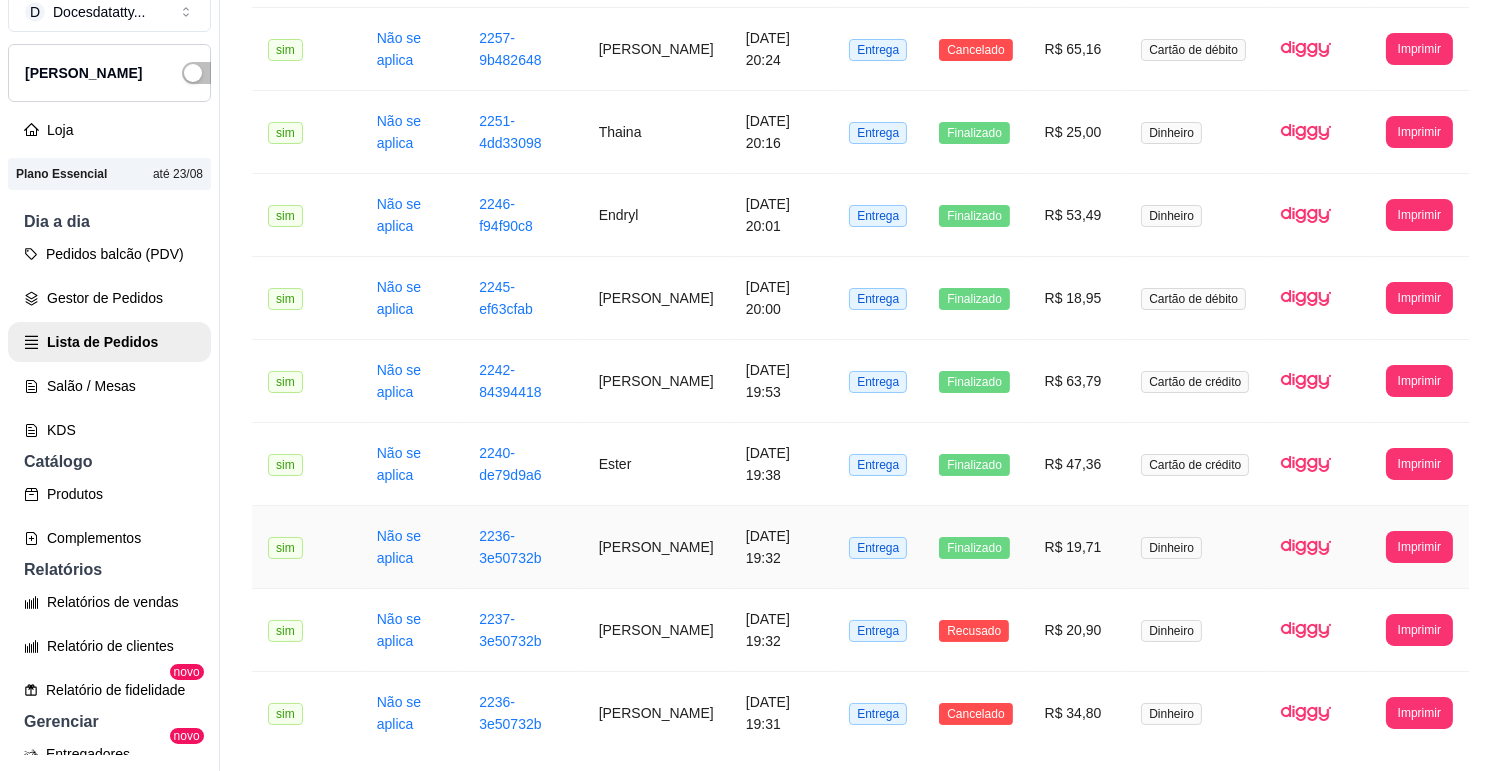click on "R$ 19,71" at bounding box center [1077, 547] 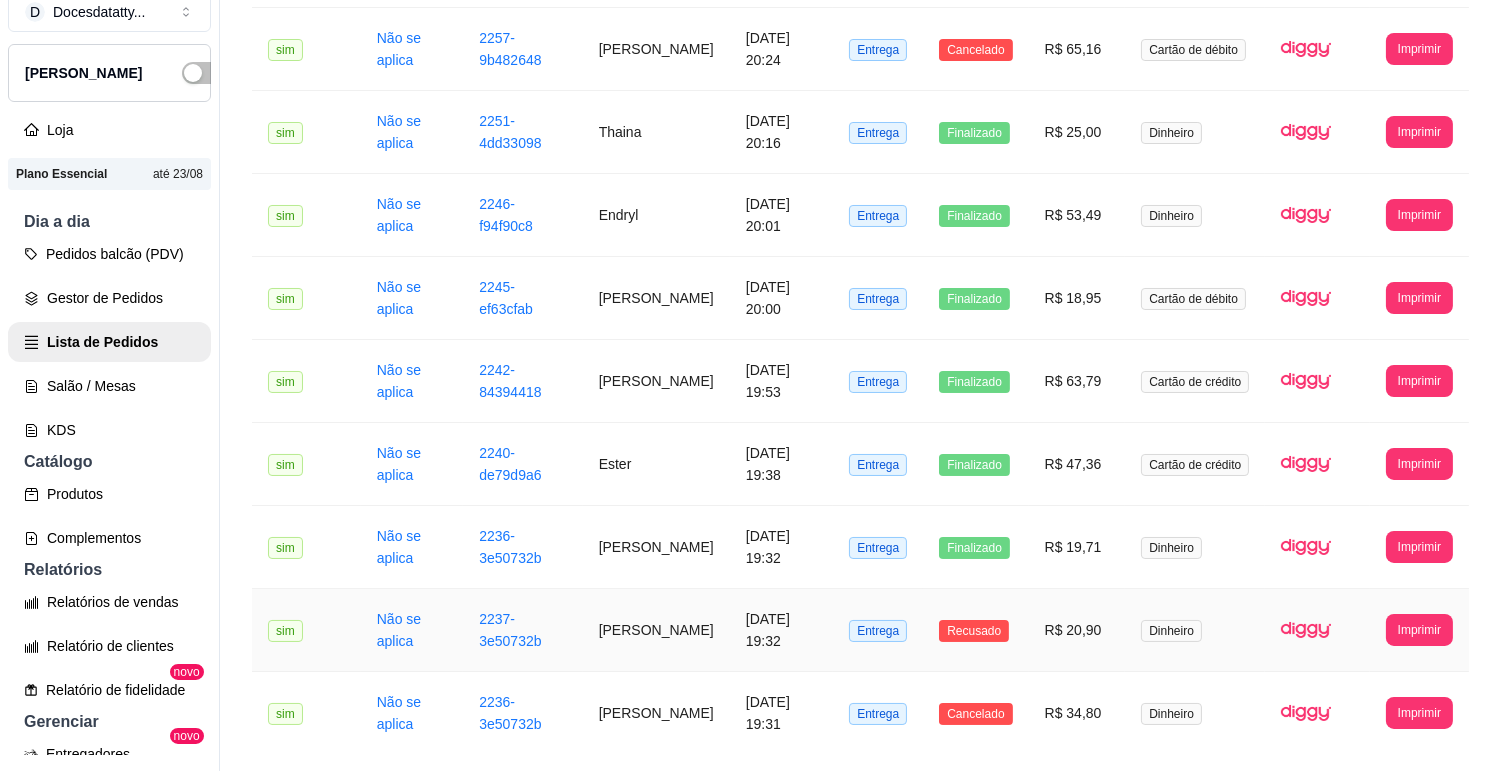 click on "R$ 20,90" at bounding box center (1077, 630) 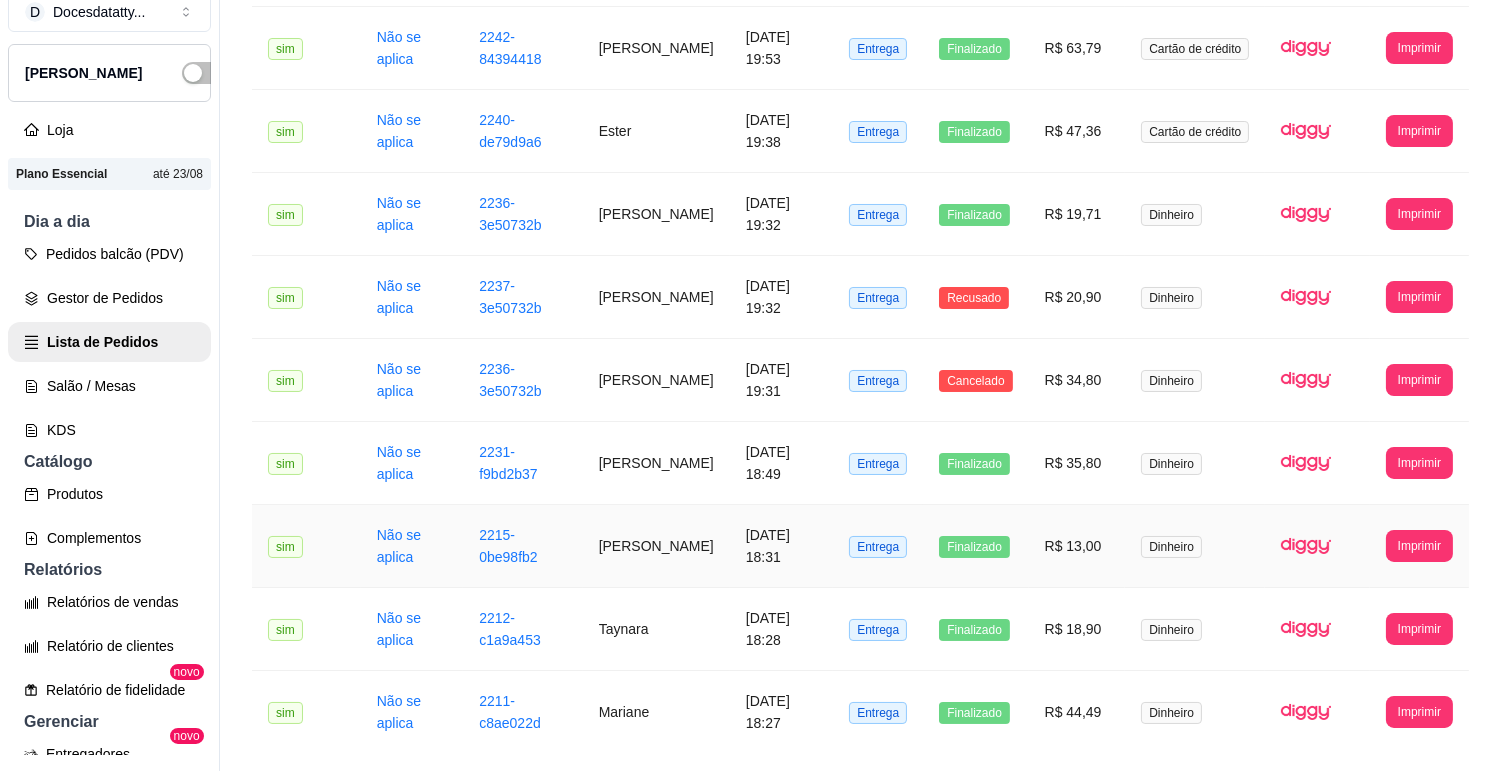 scroll, scrollTop: 888, scrollLeft: 0, axis: vertical 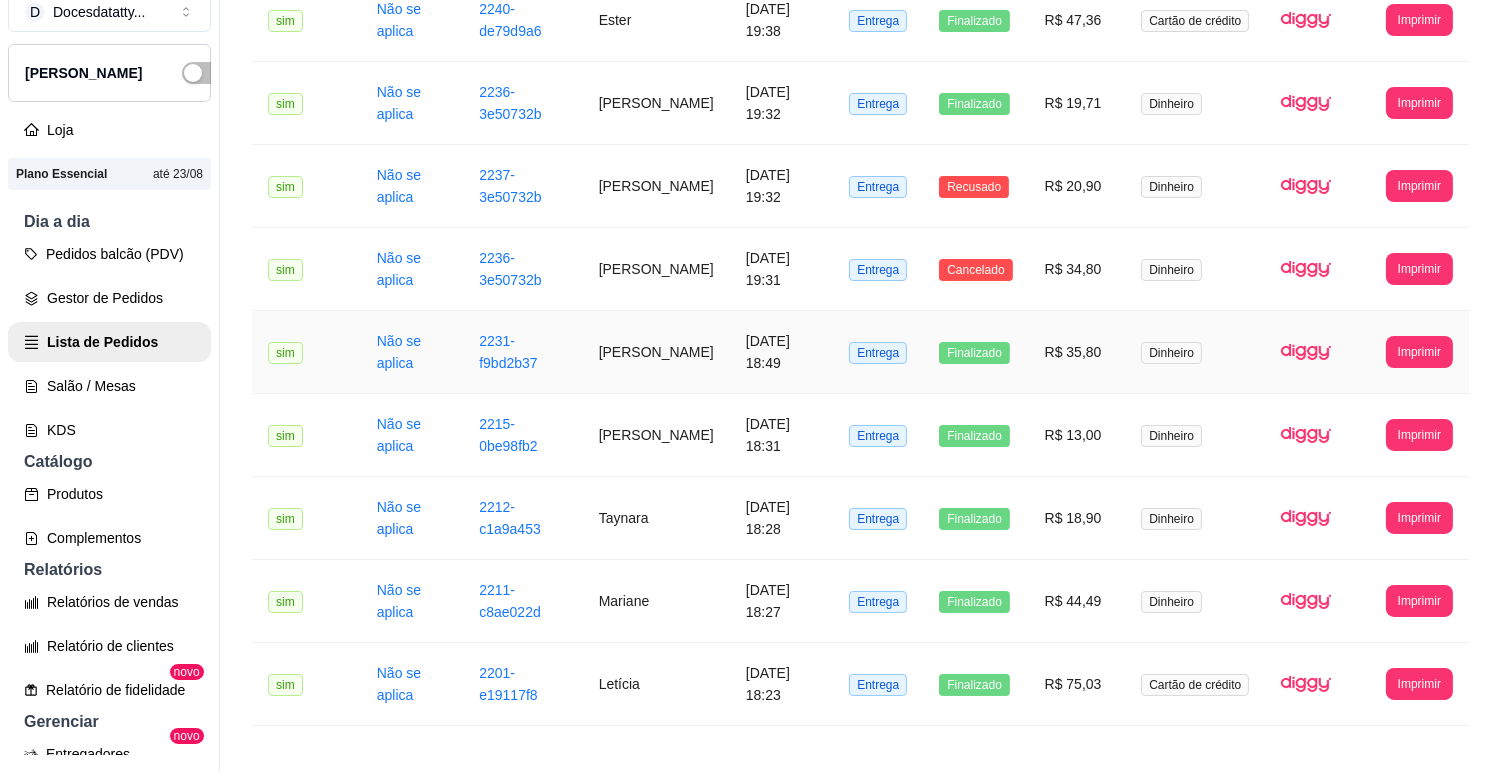 click on "R$ 35,80" at bounding box center [1077, 352] 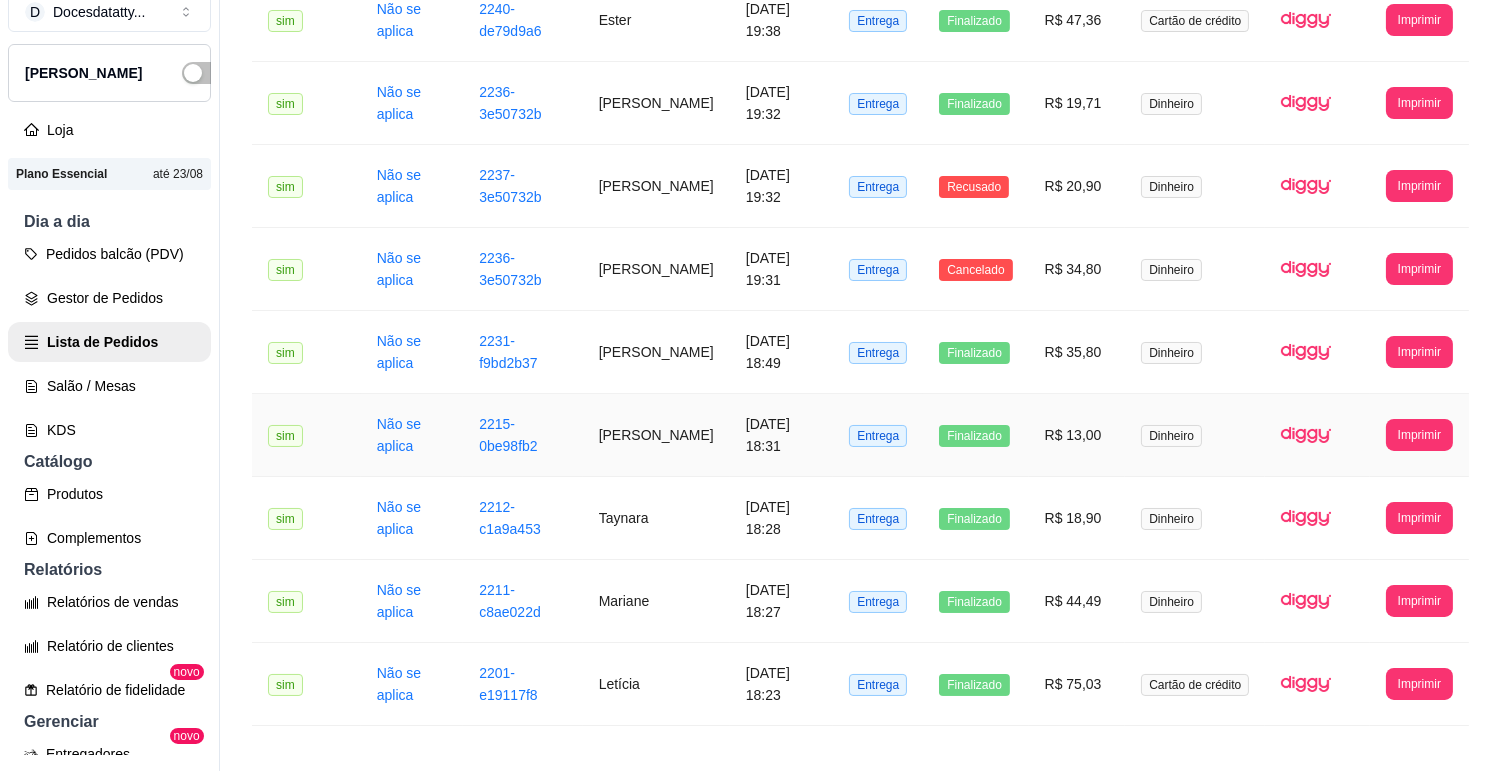 click on "R$ 13,00" at bounding box center [1077, 435] 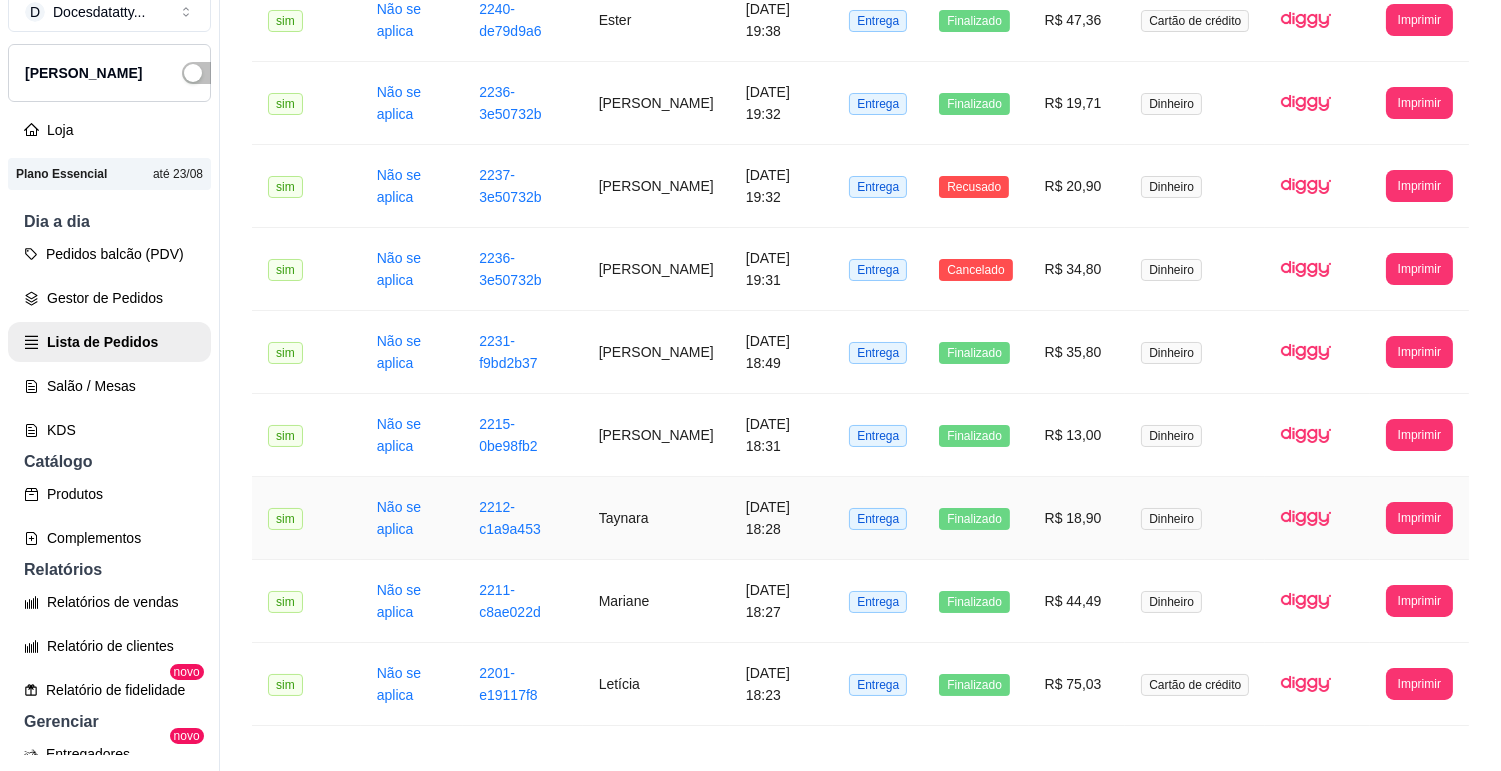 click on "R$ 18,90" at bounding box center (1077, 518) 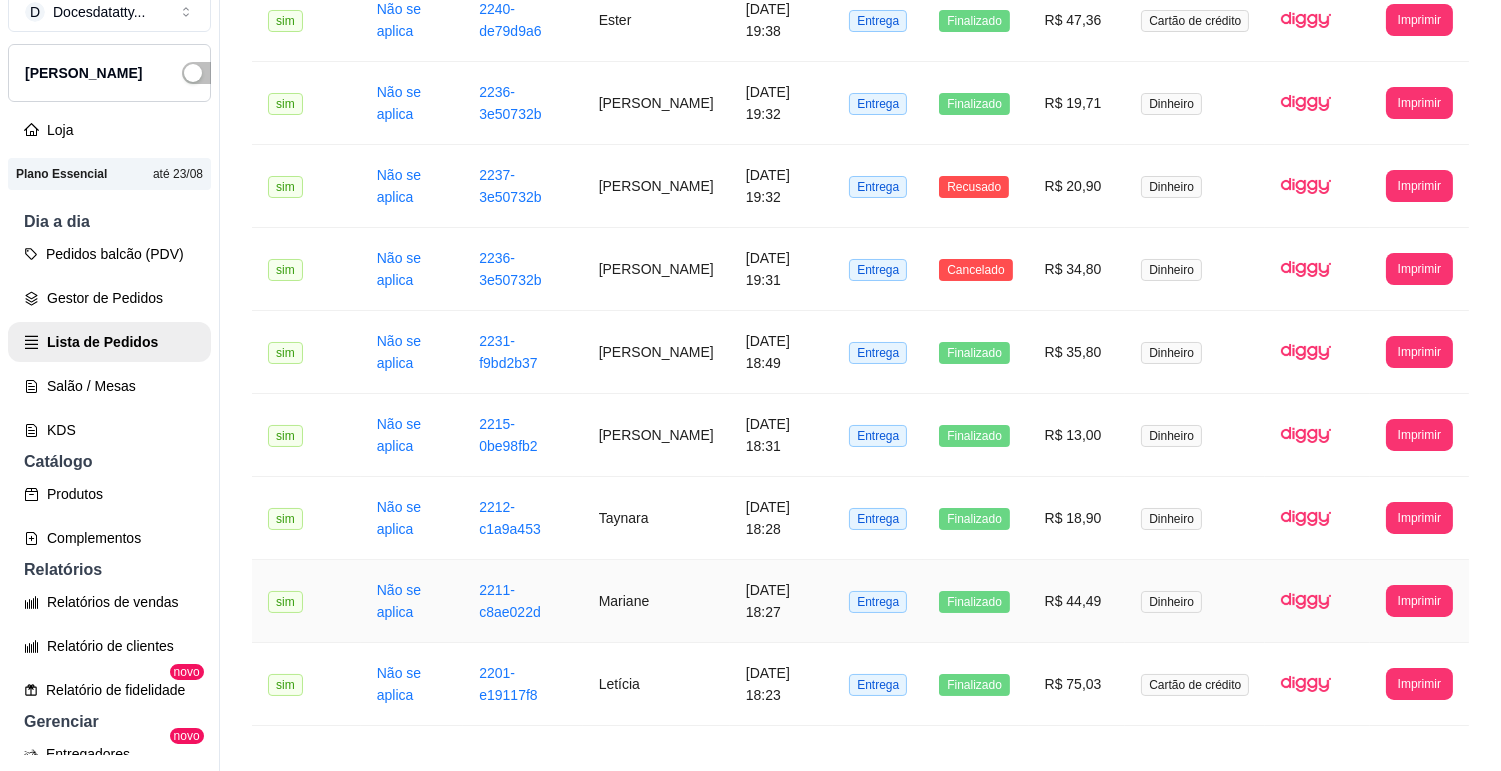 click on "Dinheiro" at bounding box center [1195, 601] 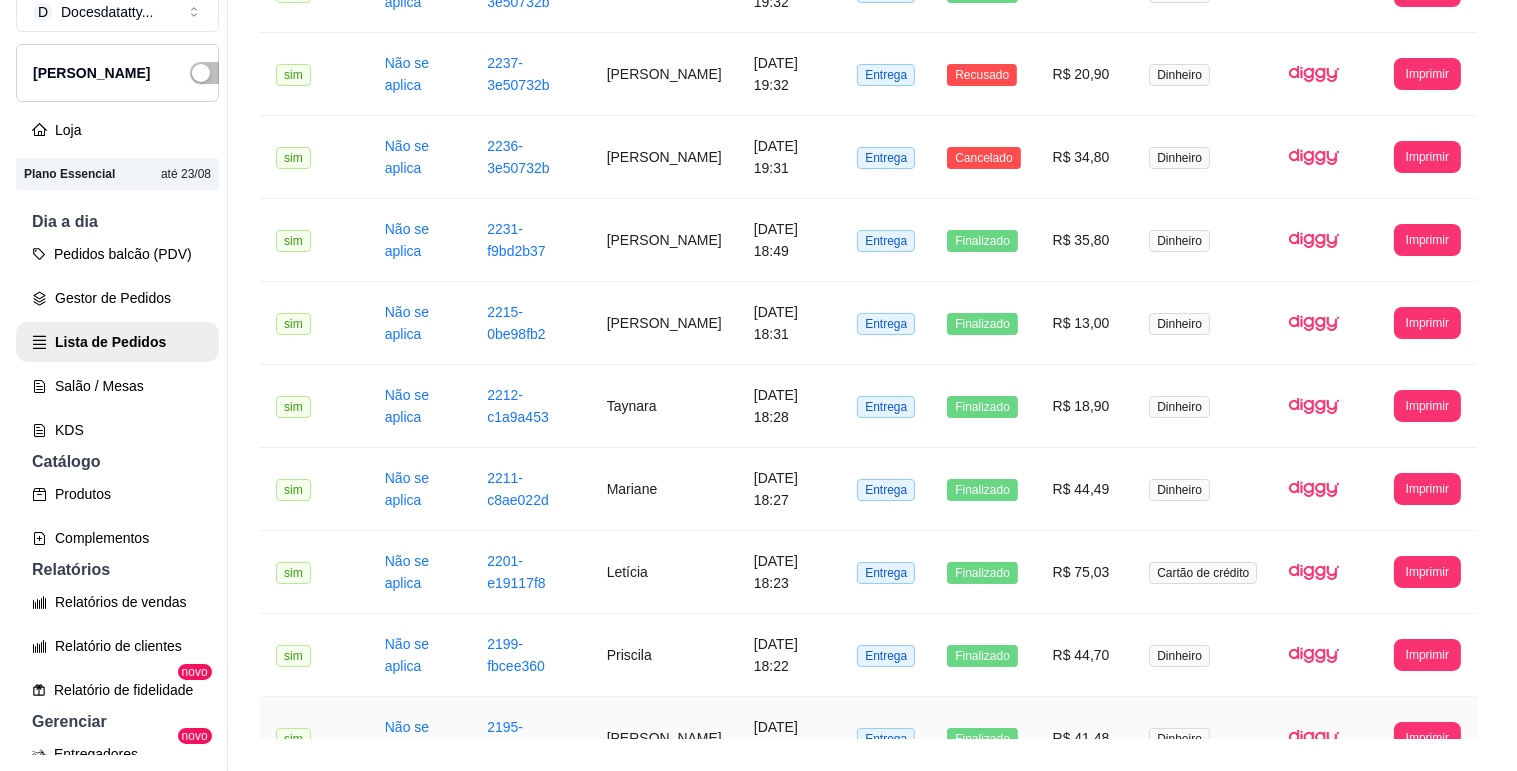 scroll, scrollTop: 1111, scrollLeft: 0, axis: vertical 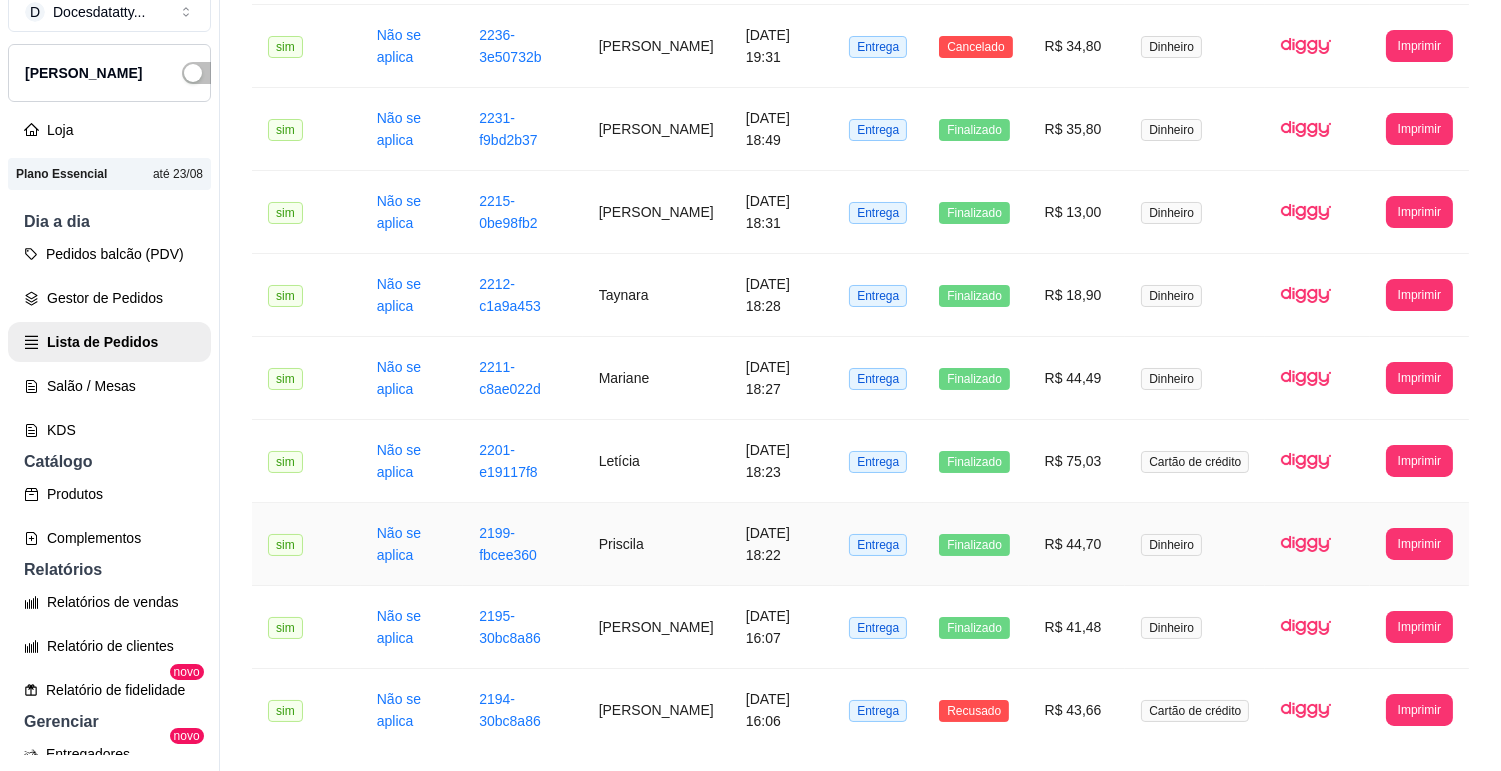 click on "R$ 44,70" at bounding box center [1077, 544] 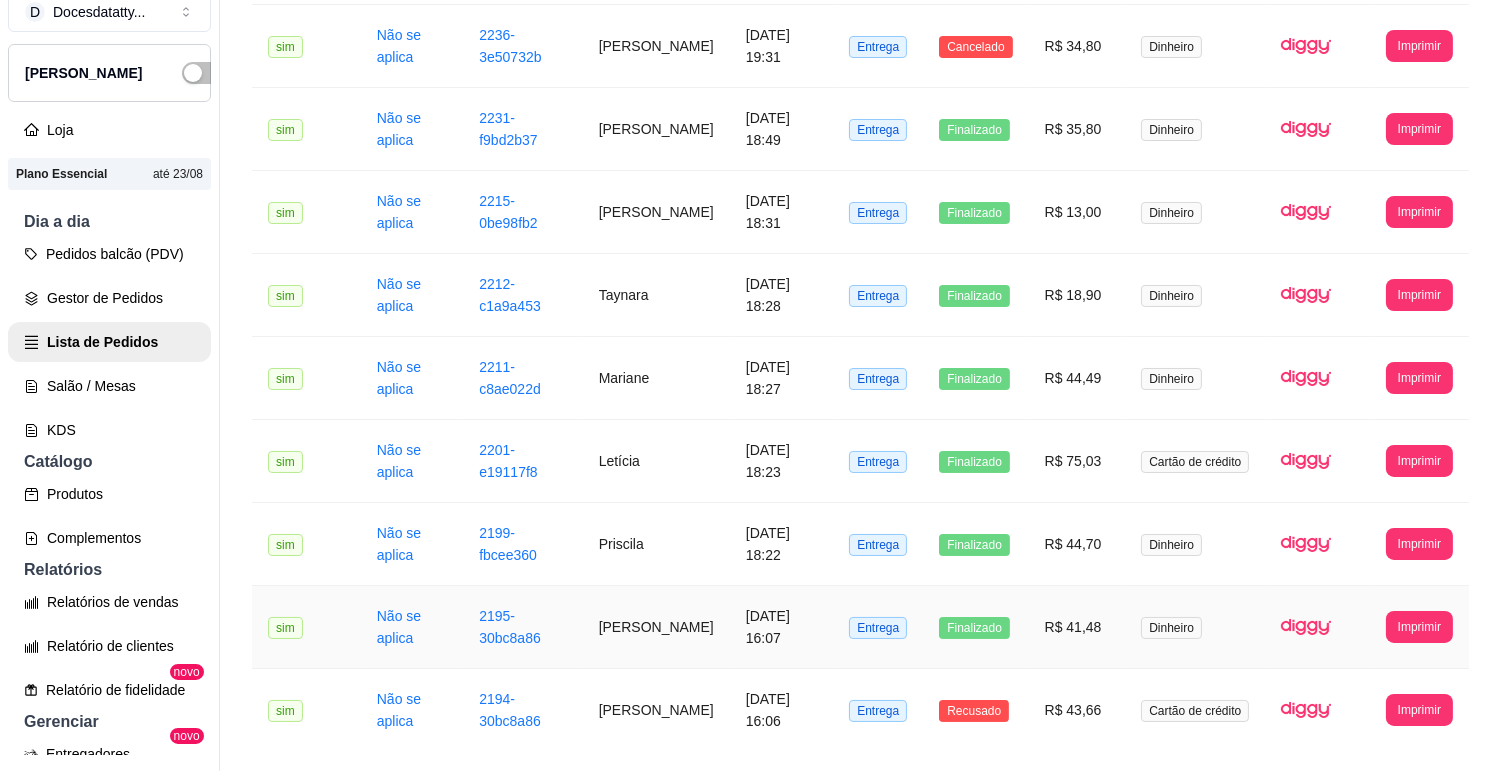 click on "R$ 41,48" at bounding box center (1077, 627) 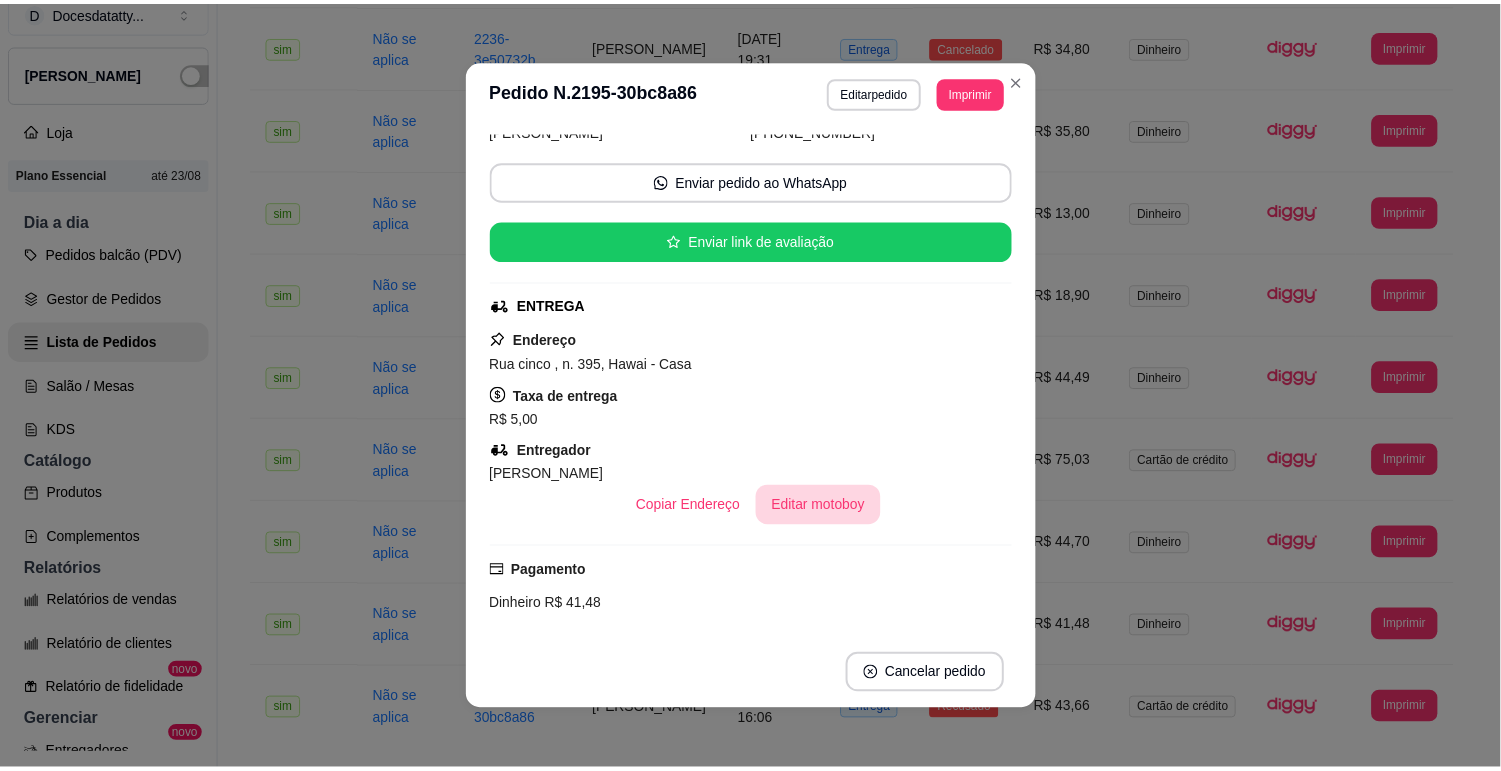 scroll, scrollTop: 333, scrollLeft: 0, axis: vertical 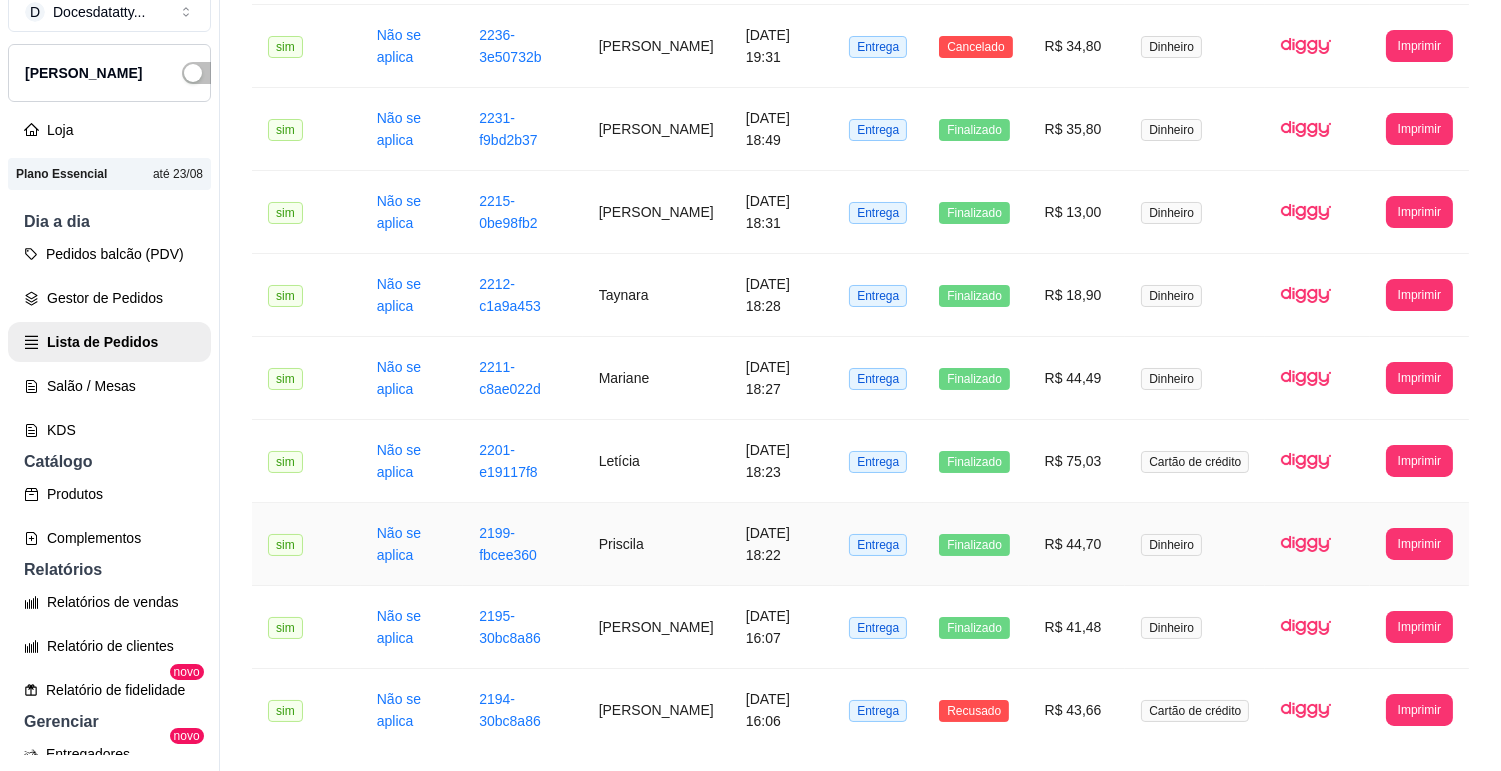 click on "R$ 44,70" at bounding box center (1077, 544) 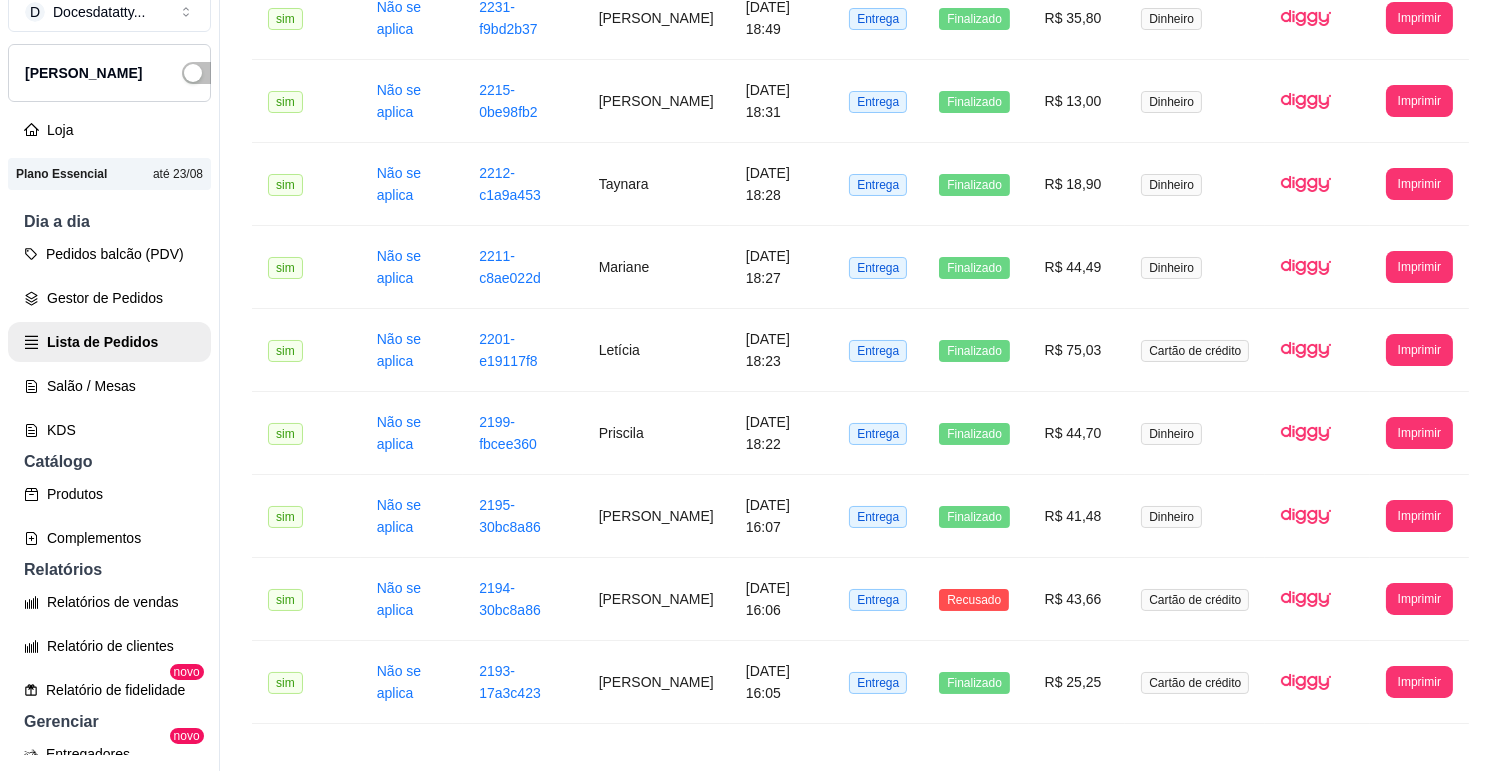 scroll, scrollTop: 1444, scrollLeft: 0, axis: vertical 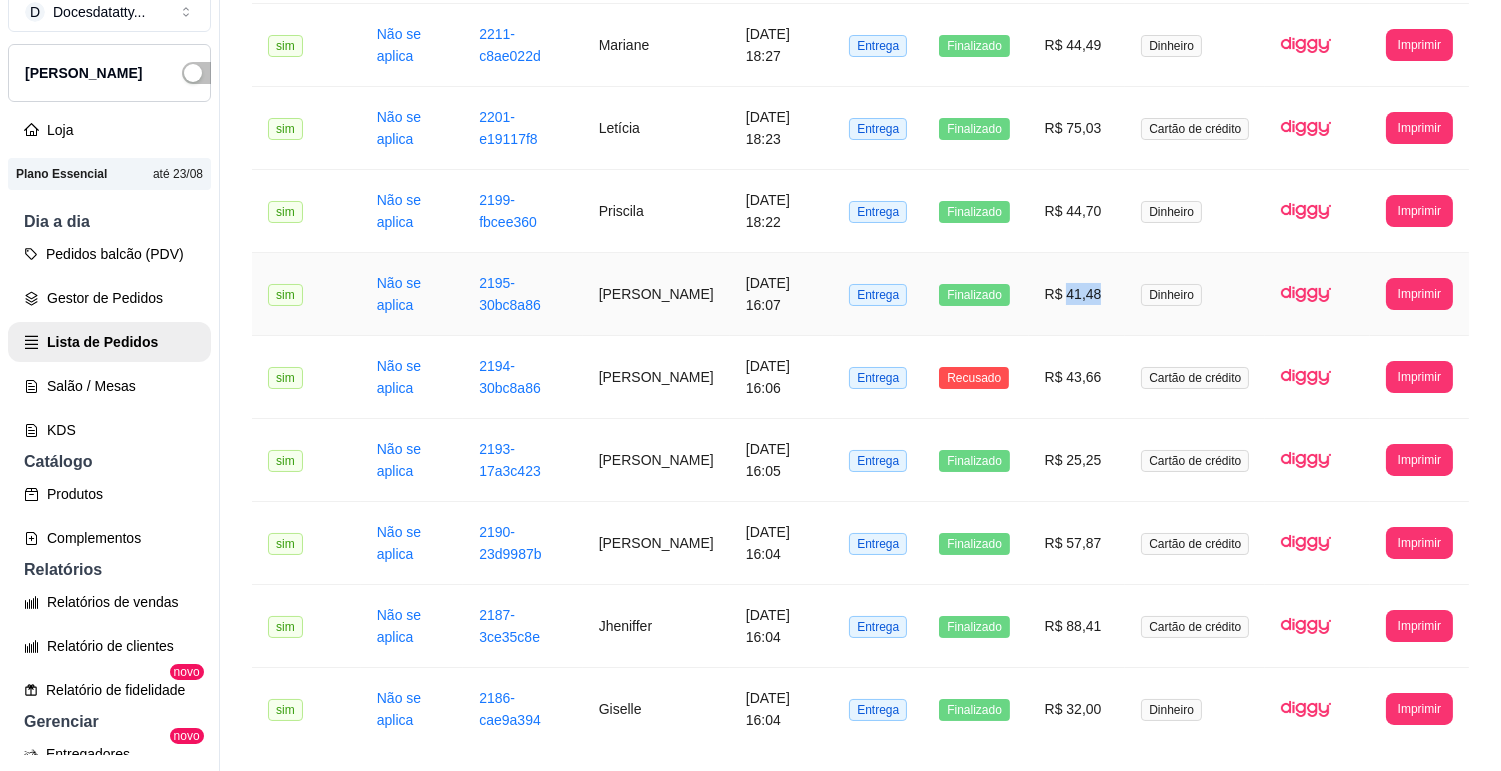 drag, startPoint x: 1054, startPoint y: 307, endPoint x: 1112, endPoint y: 300, distance: 58.420887 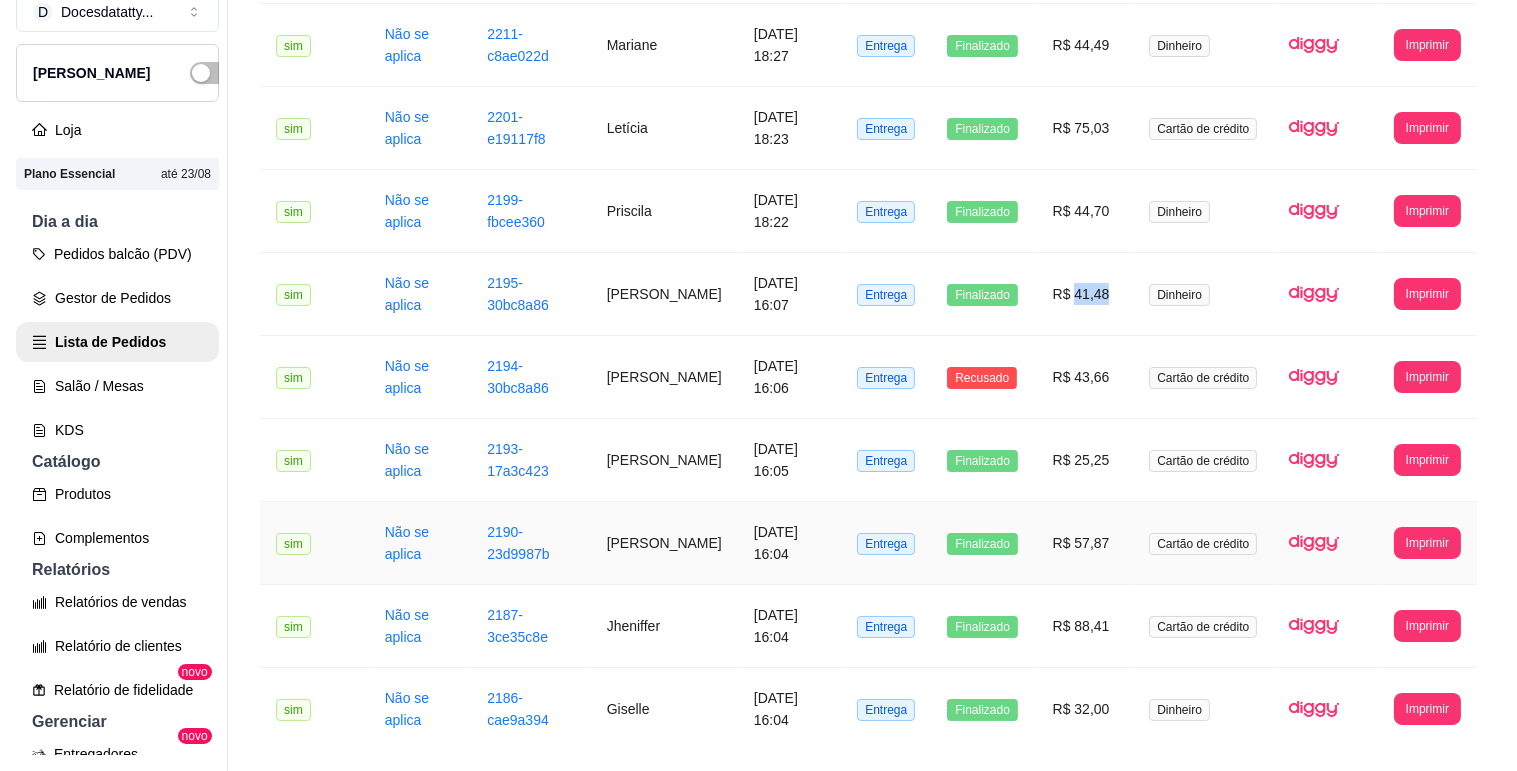 scroll, scrollTop: 1666, scrollLeft: 0, axis: vertical 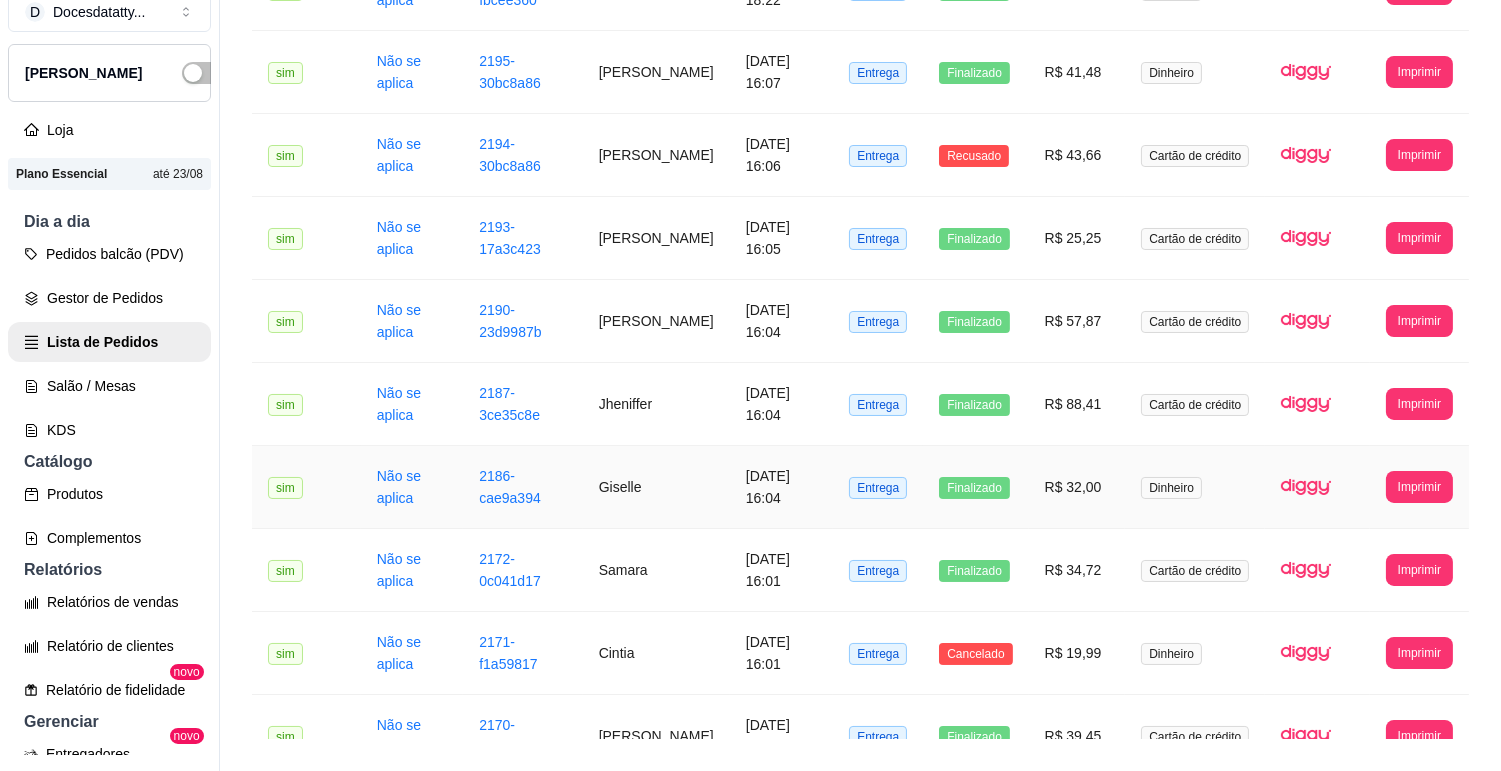 click on "Dinheiro" at bounding box center [1195, 487] 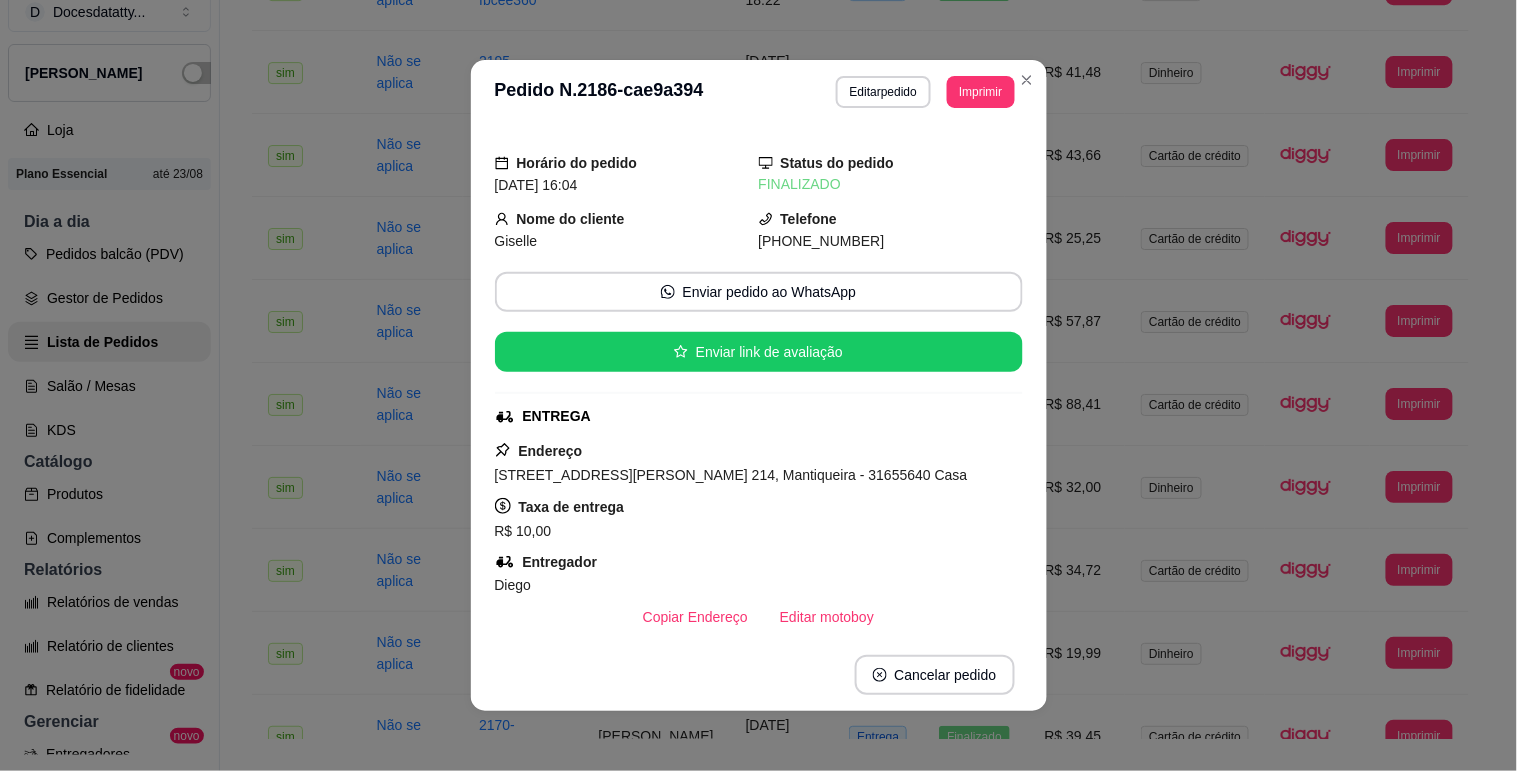 scroll, scrollTop: 222, scrollLeft: 0, axis: vertical 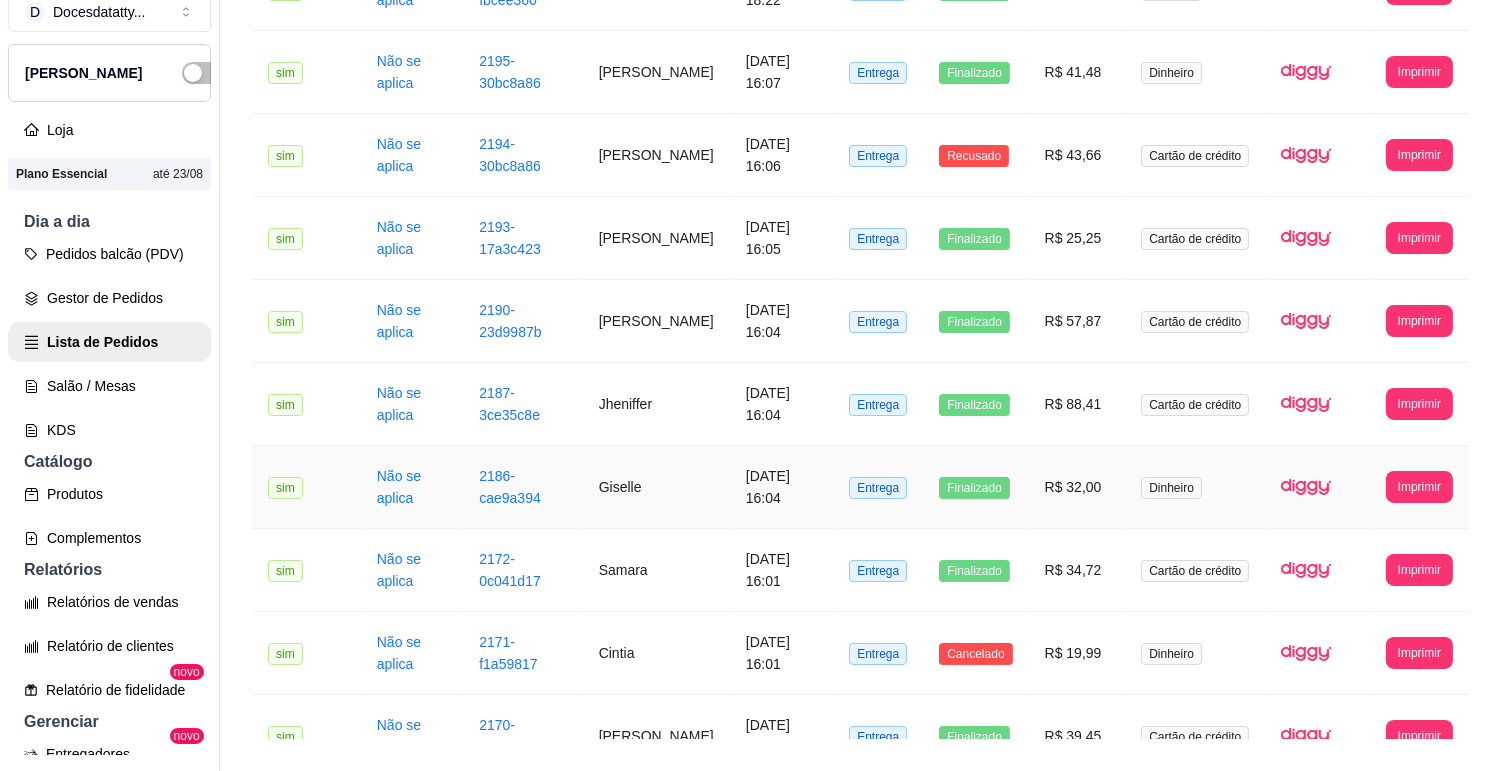 click on "Dinheiro" at bounding box center [1195, 487] 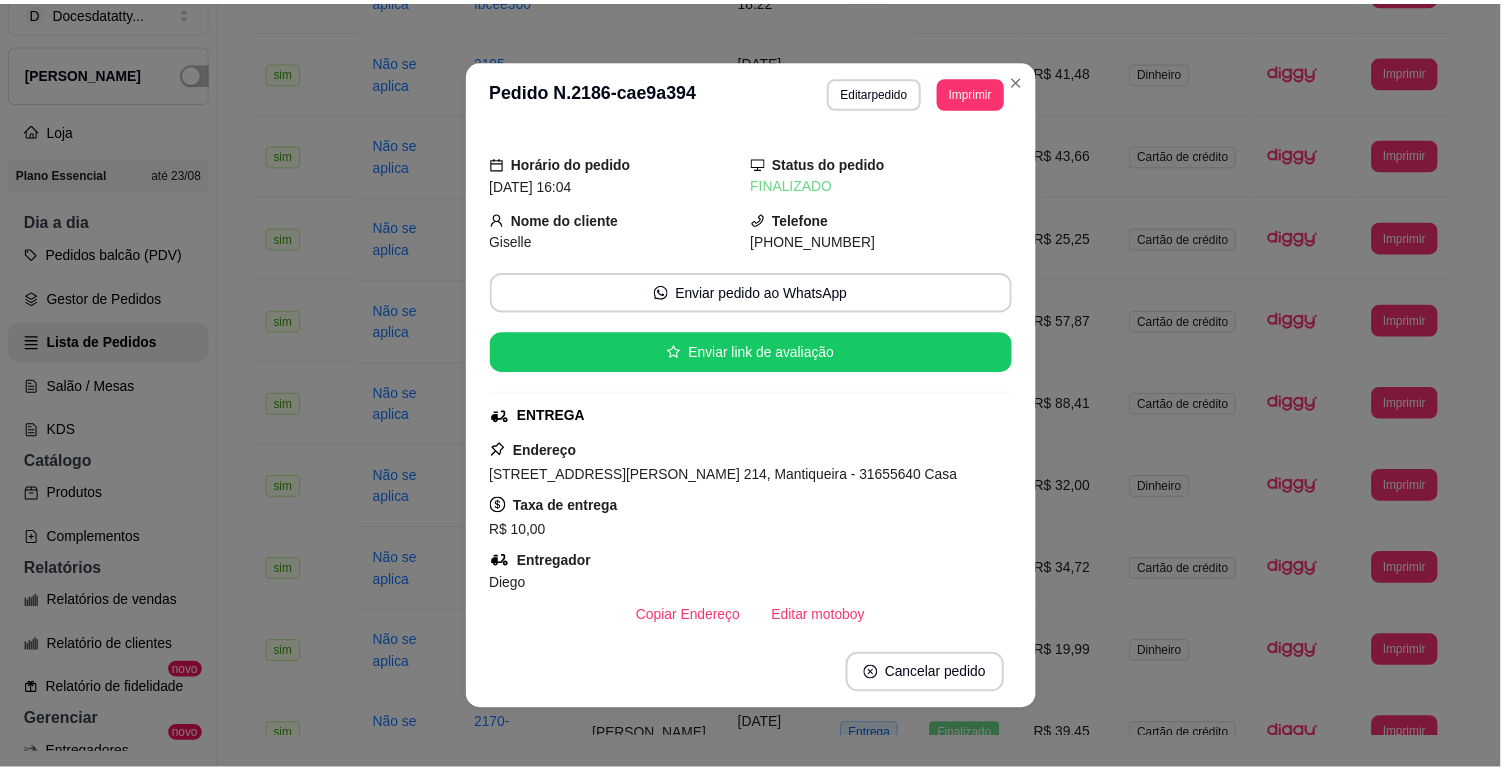 scroll, scrollTop: 111, scrollLeft: 0, axis: vertical 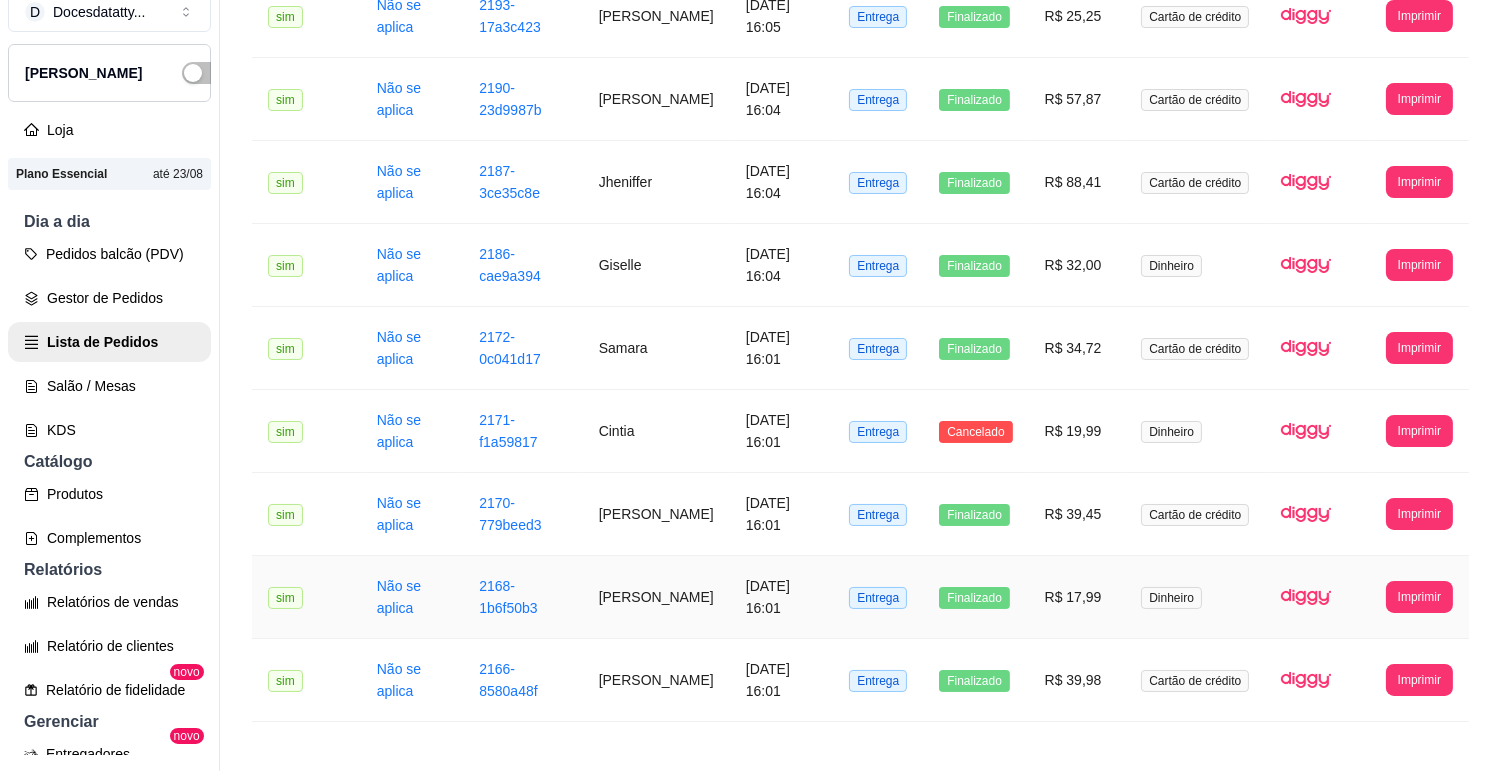 click on "Dinheiro" at bounding box center (1195, 597) 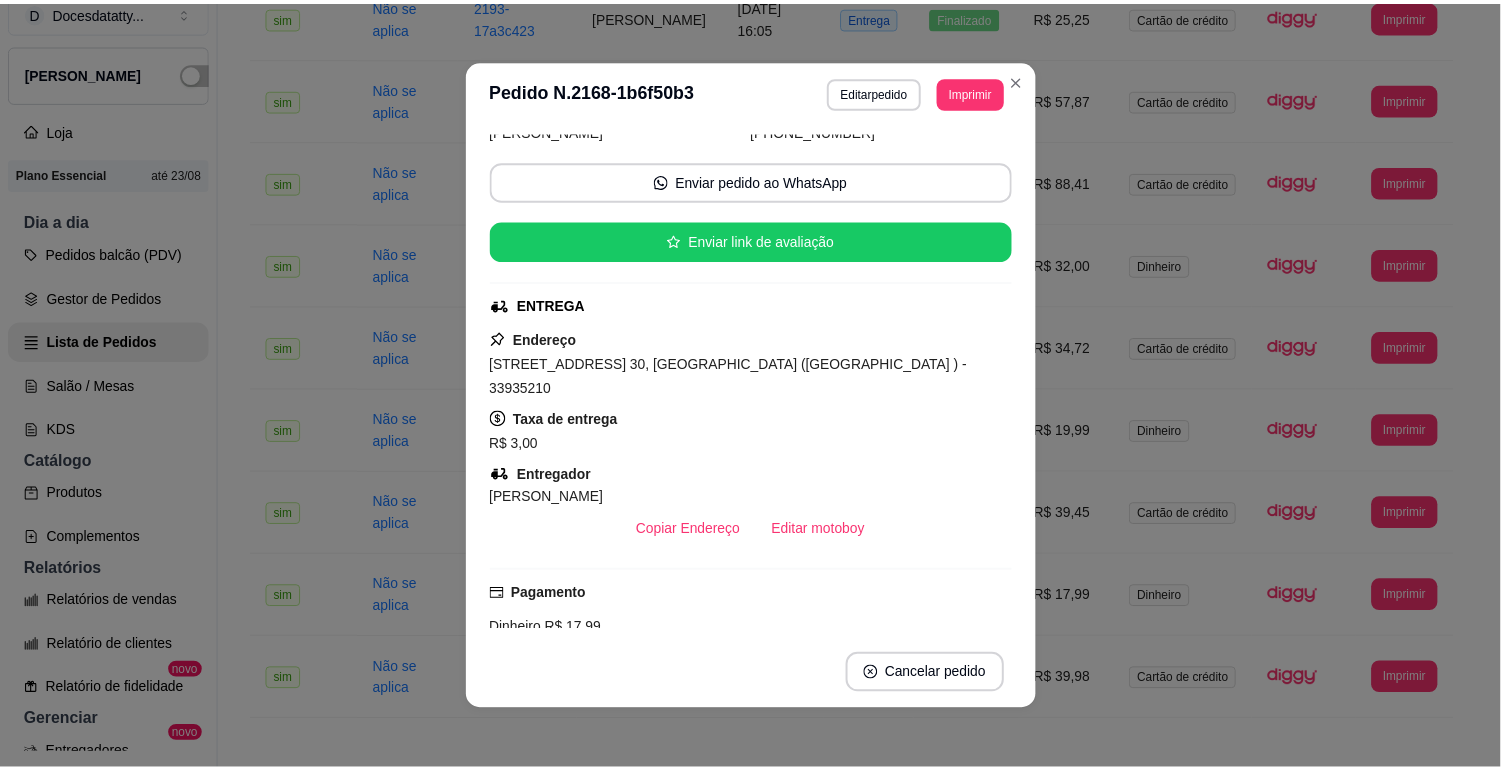 scroll, scrollTop: 0, scrollLeft: 0, axis: both 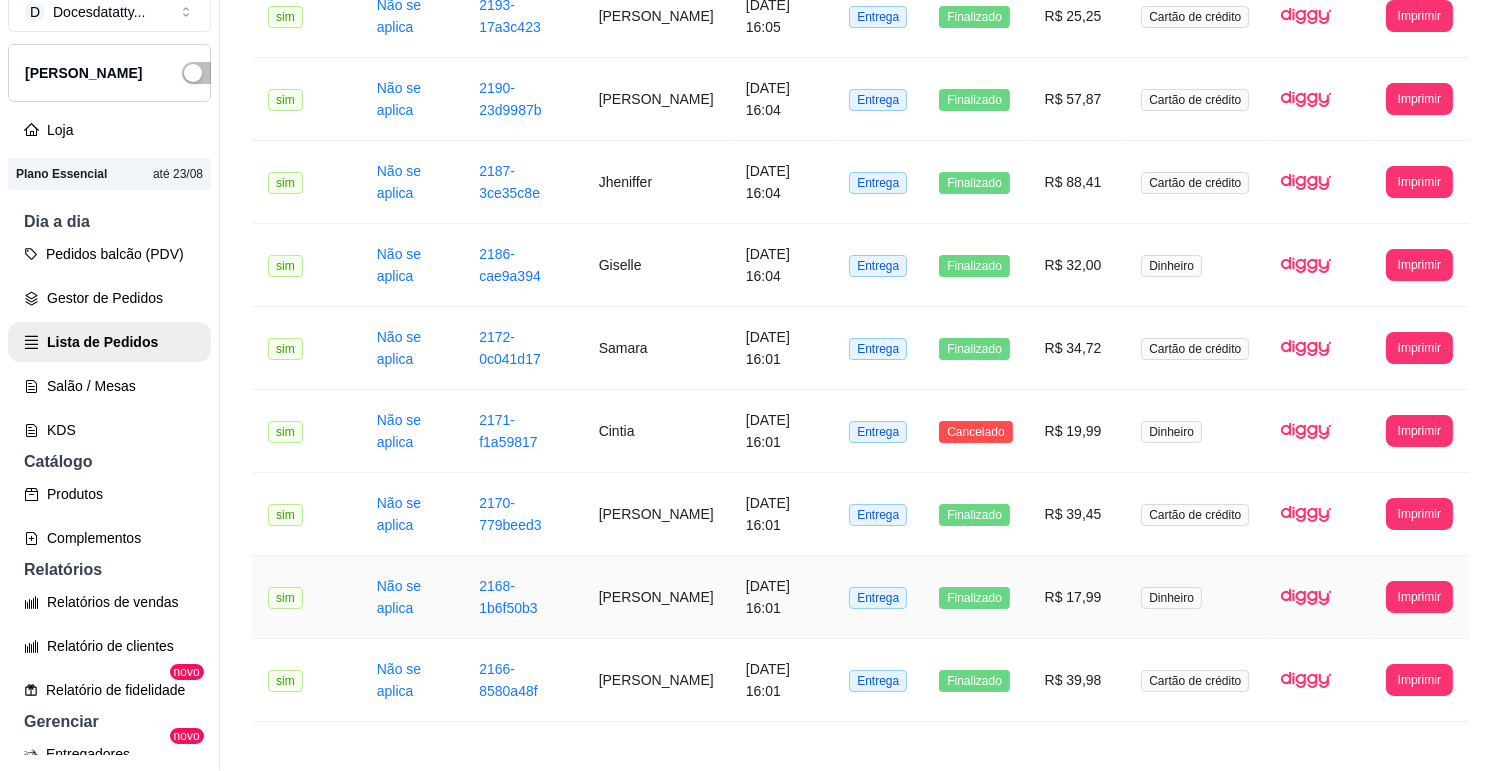 click on "R$ 17,99" at bounding box center [1077, 597] 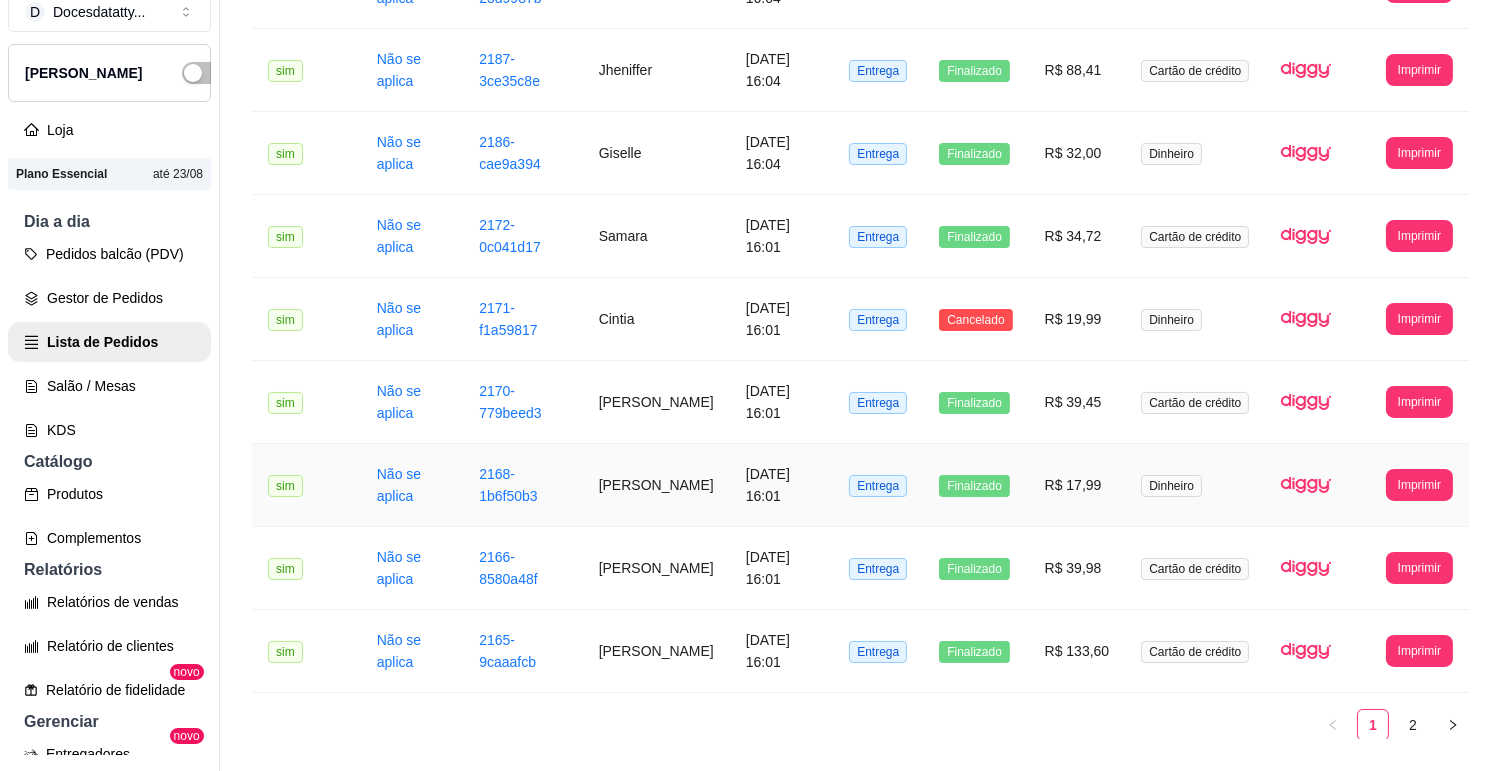 scroll, scrollTop: 2111, scrollLeft: 0, axis: vertical 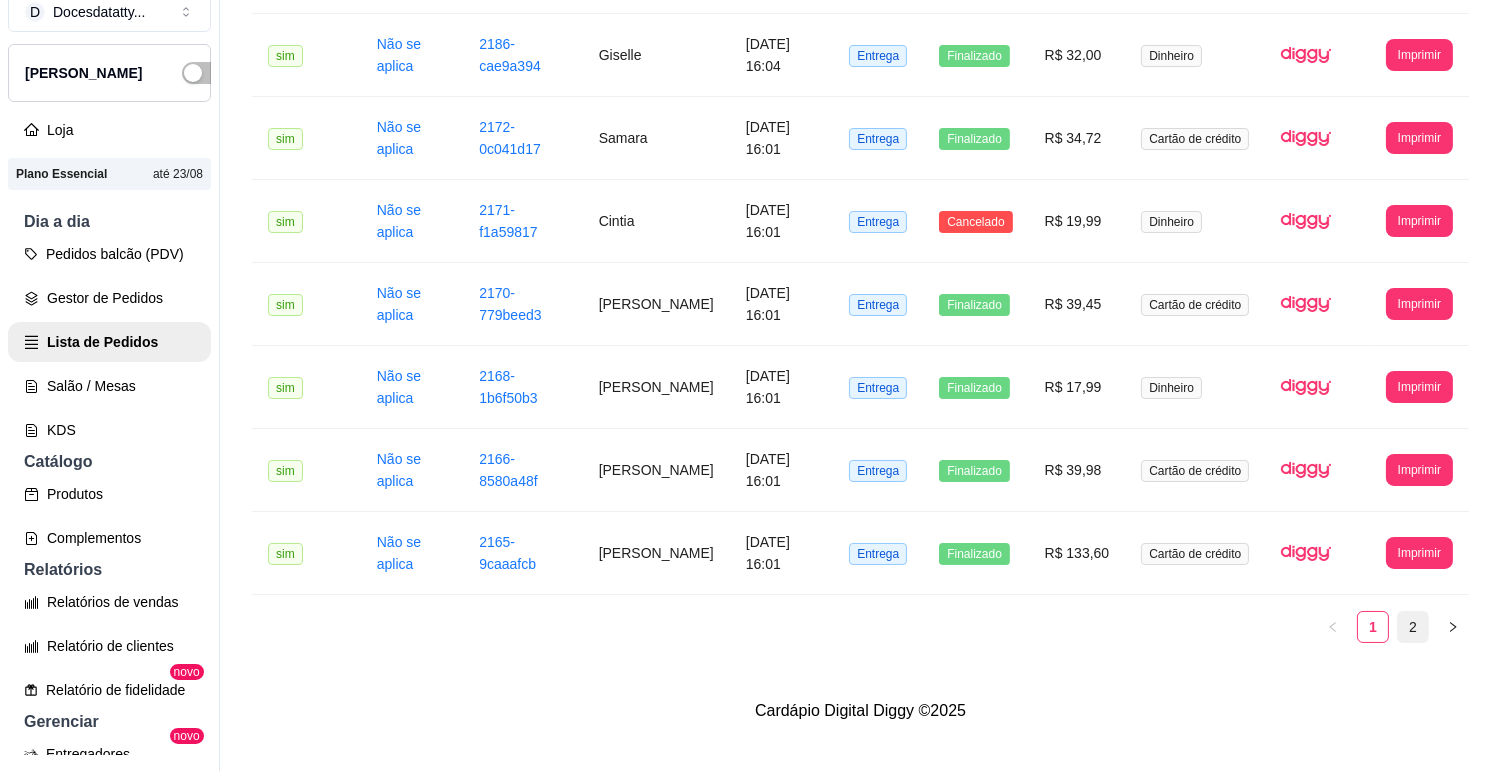 click on "2" at bounding box center (1413, 627) 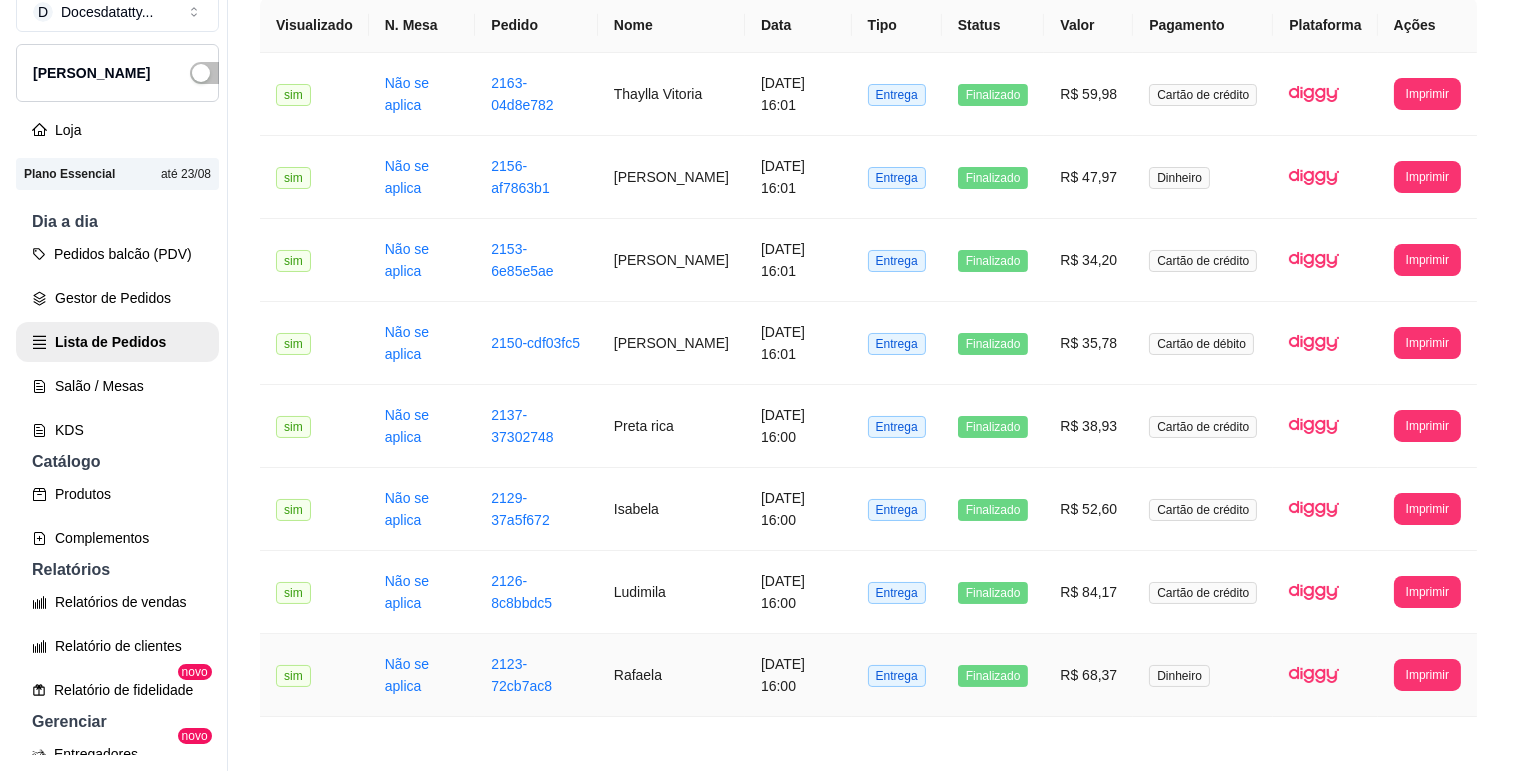 scroll, scrollTop: 38, scrollLeft: 0, axis: vertical 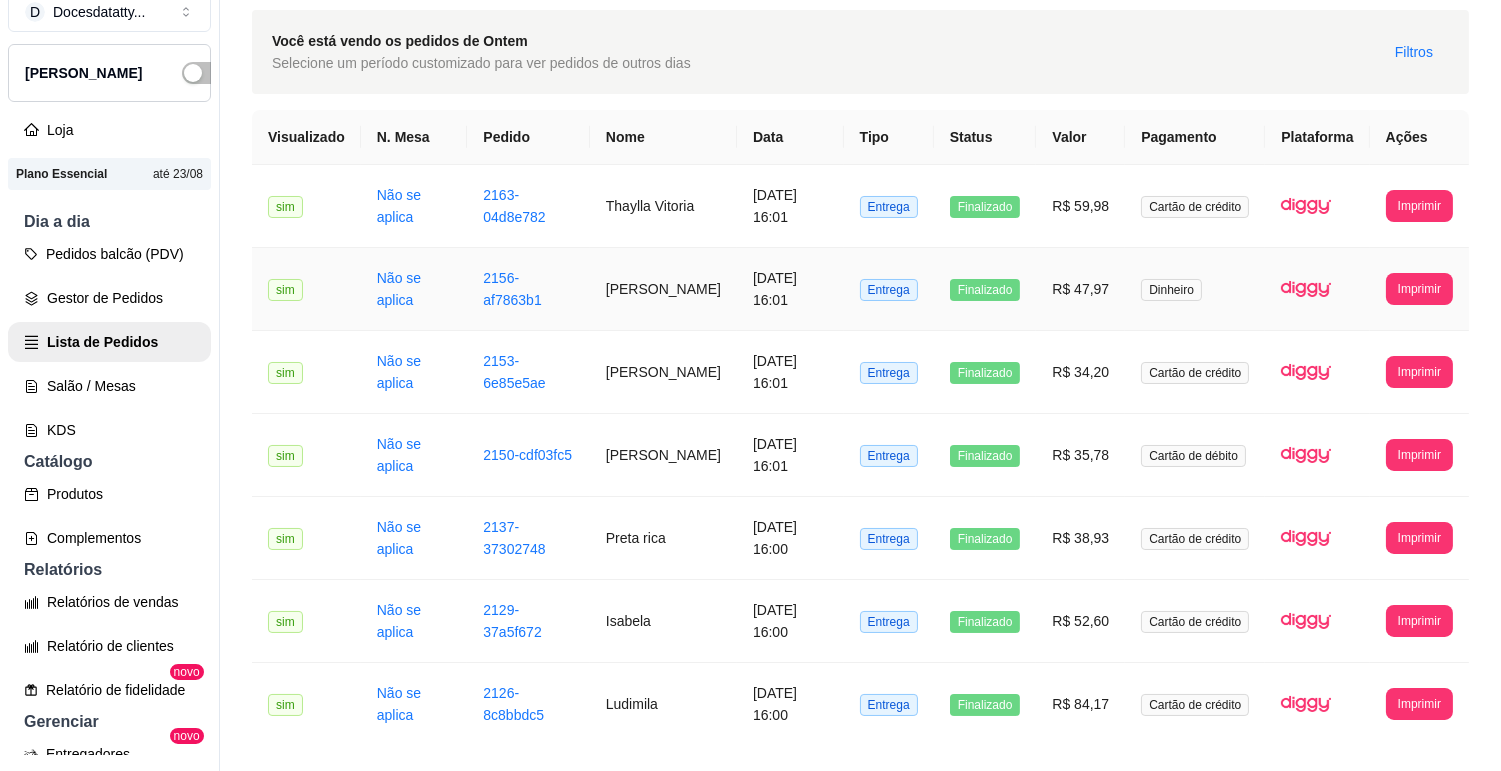 click on "R$ 47,97" at bounding box center (1080, 289) 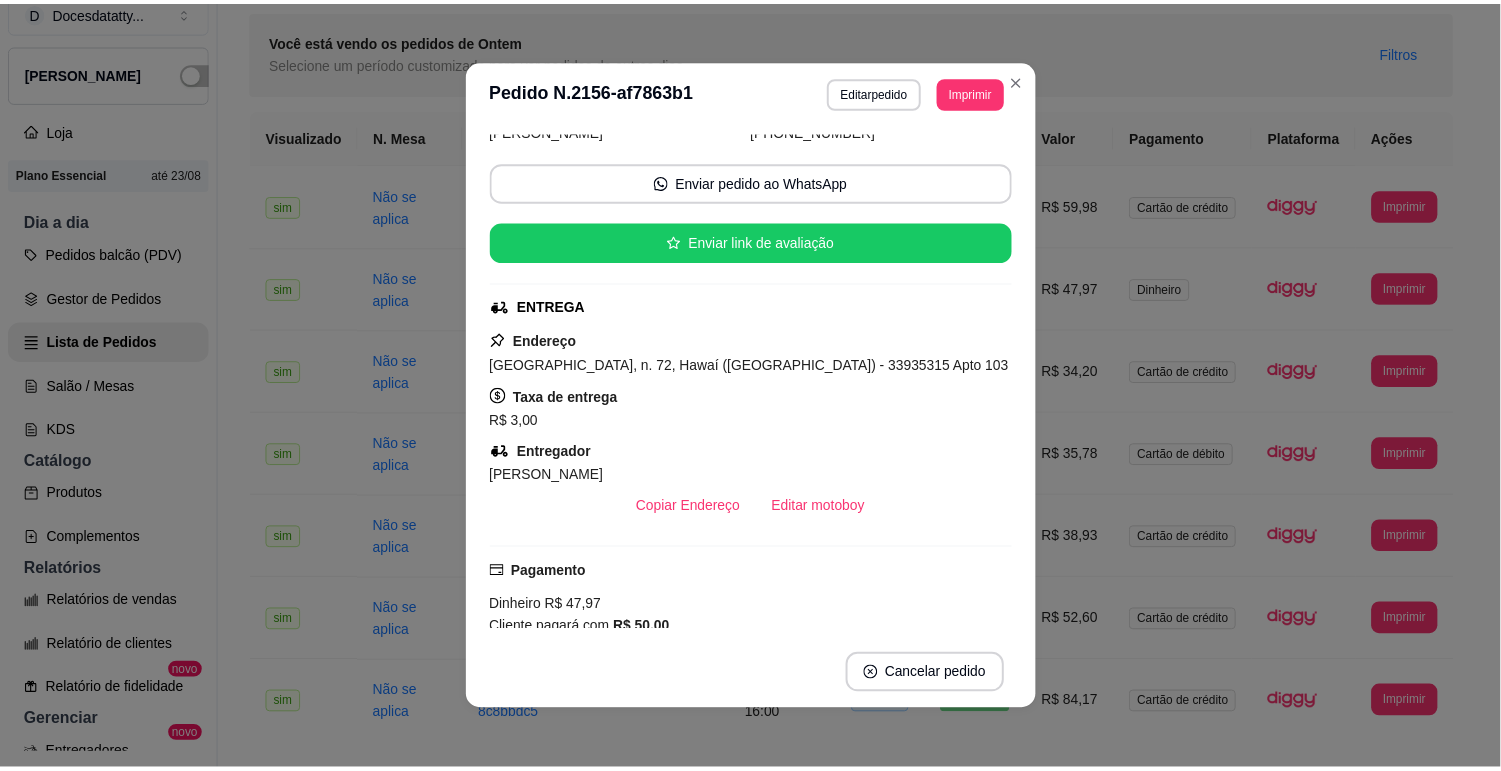 scroll, scrollTop: 0, scrollLeft: 0, axis: both 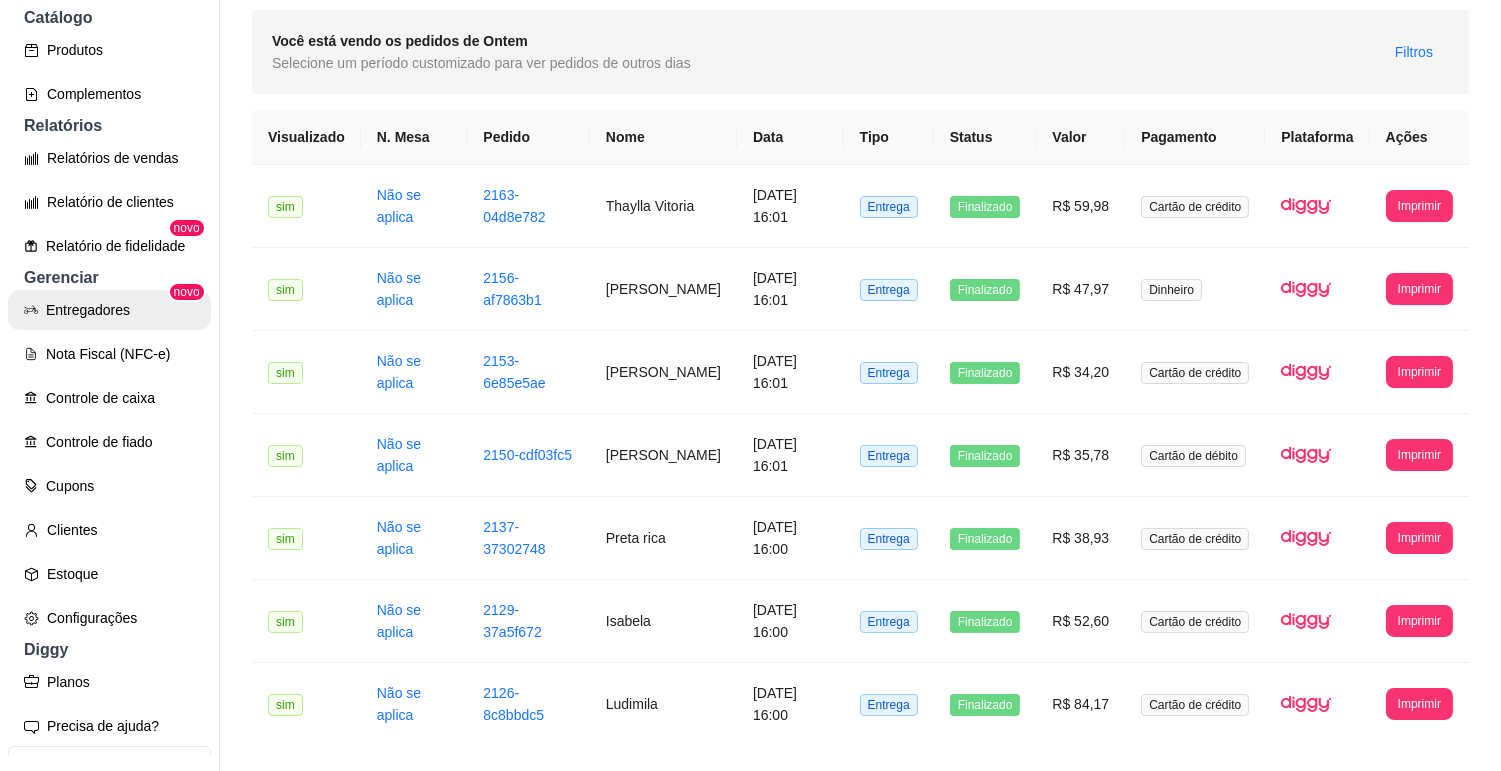 click on "Entregadores" at bounding box center (109, 310) 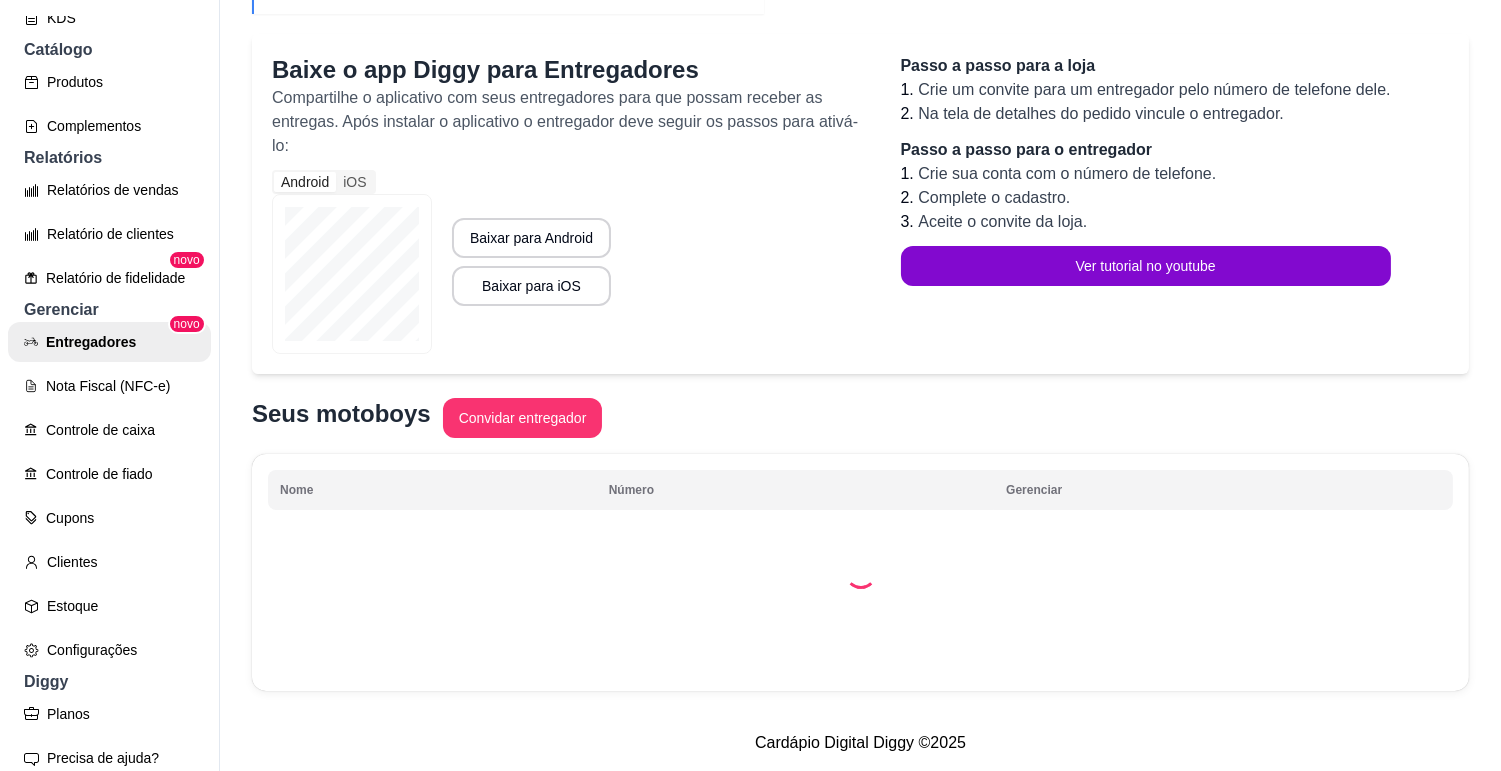 scroll, scrollTop: 238, scrollLeft: 0, axis: vertical 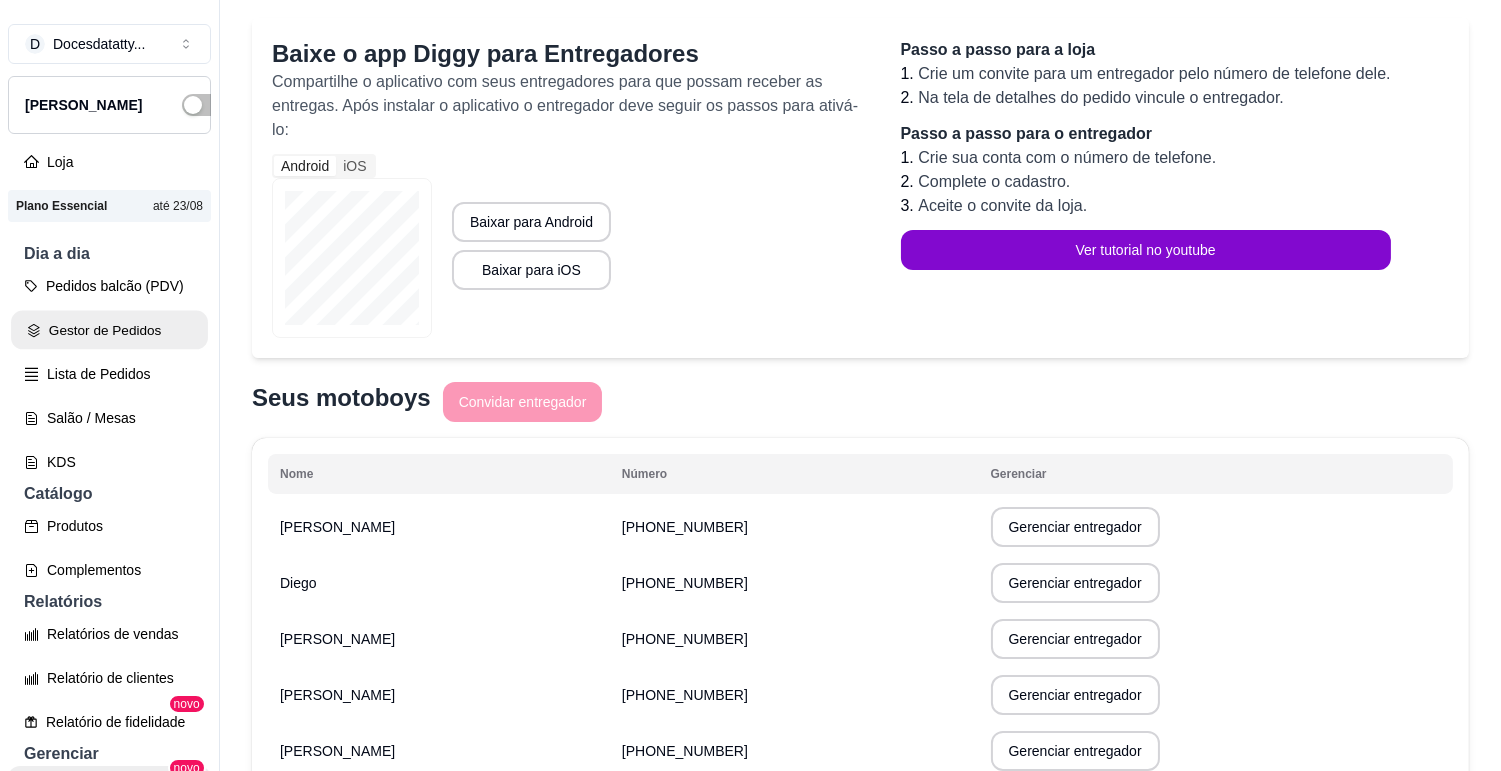 click on "Gestor de Pedidos" at bounding box center [109, 330] 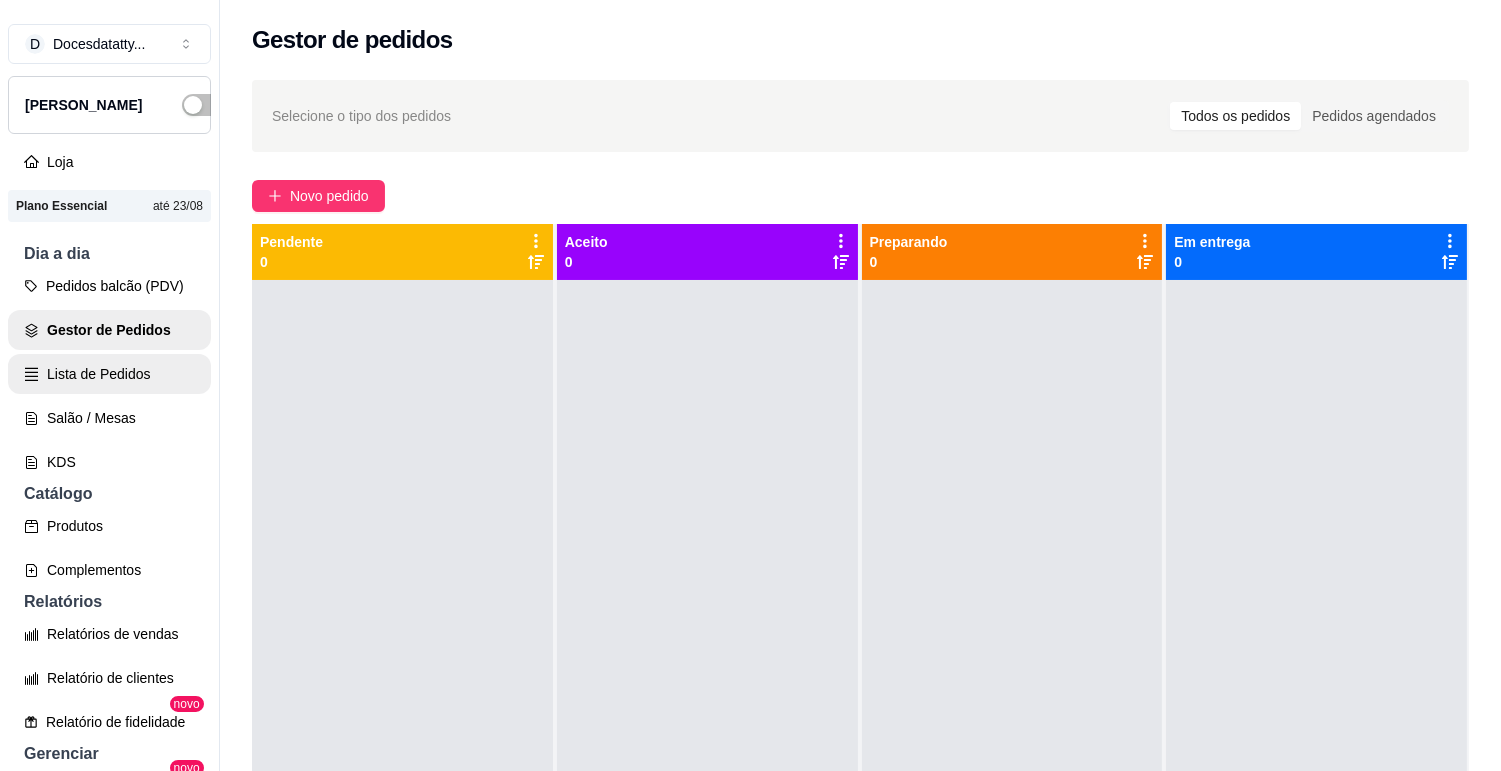 click on "Lista de Pedidos" at bounding box center [109, 374] 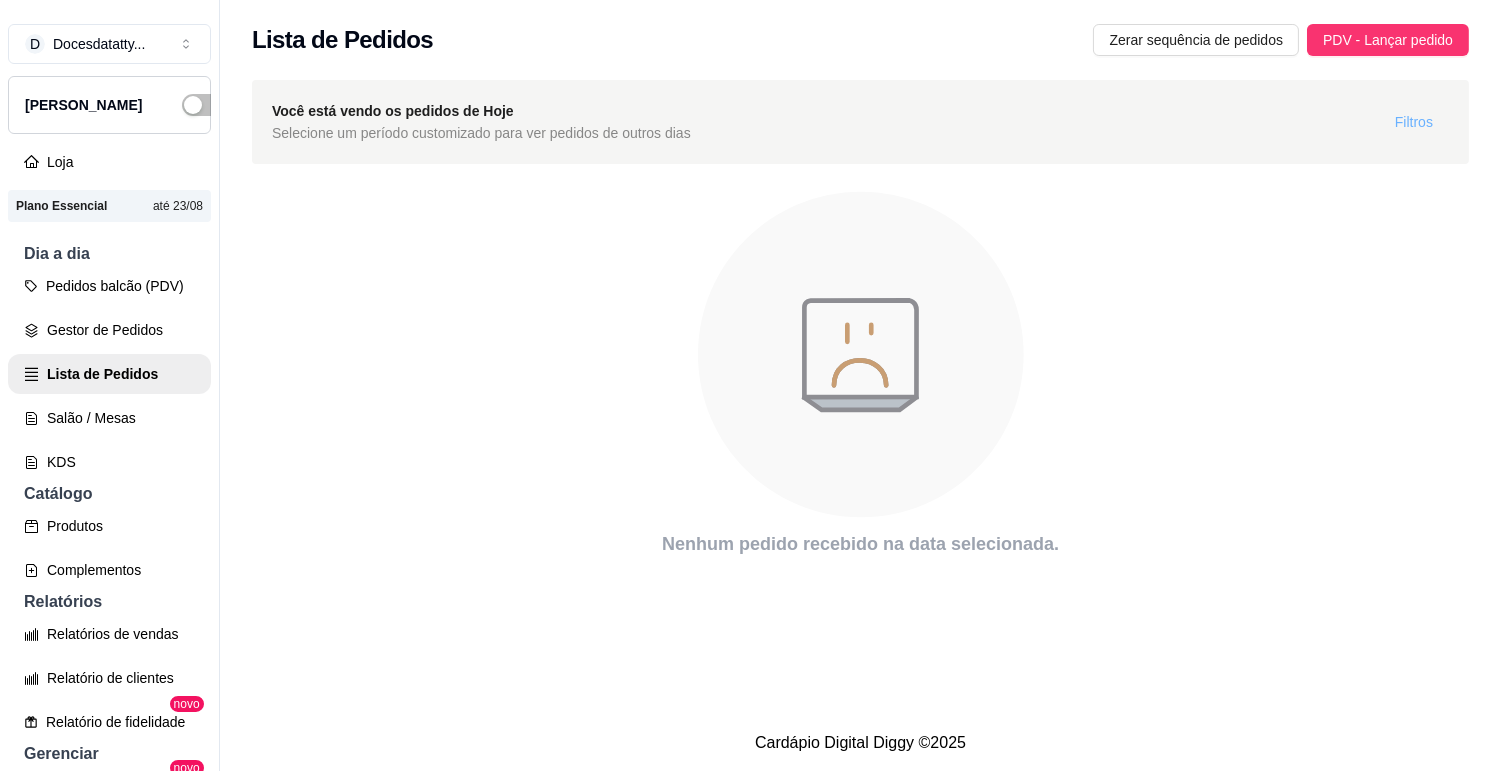 click on "Filtros" at bounding box center (1414, 122) 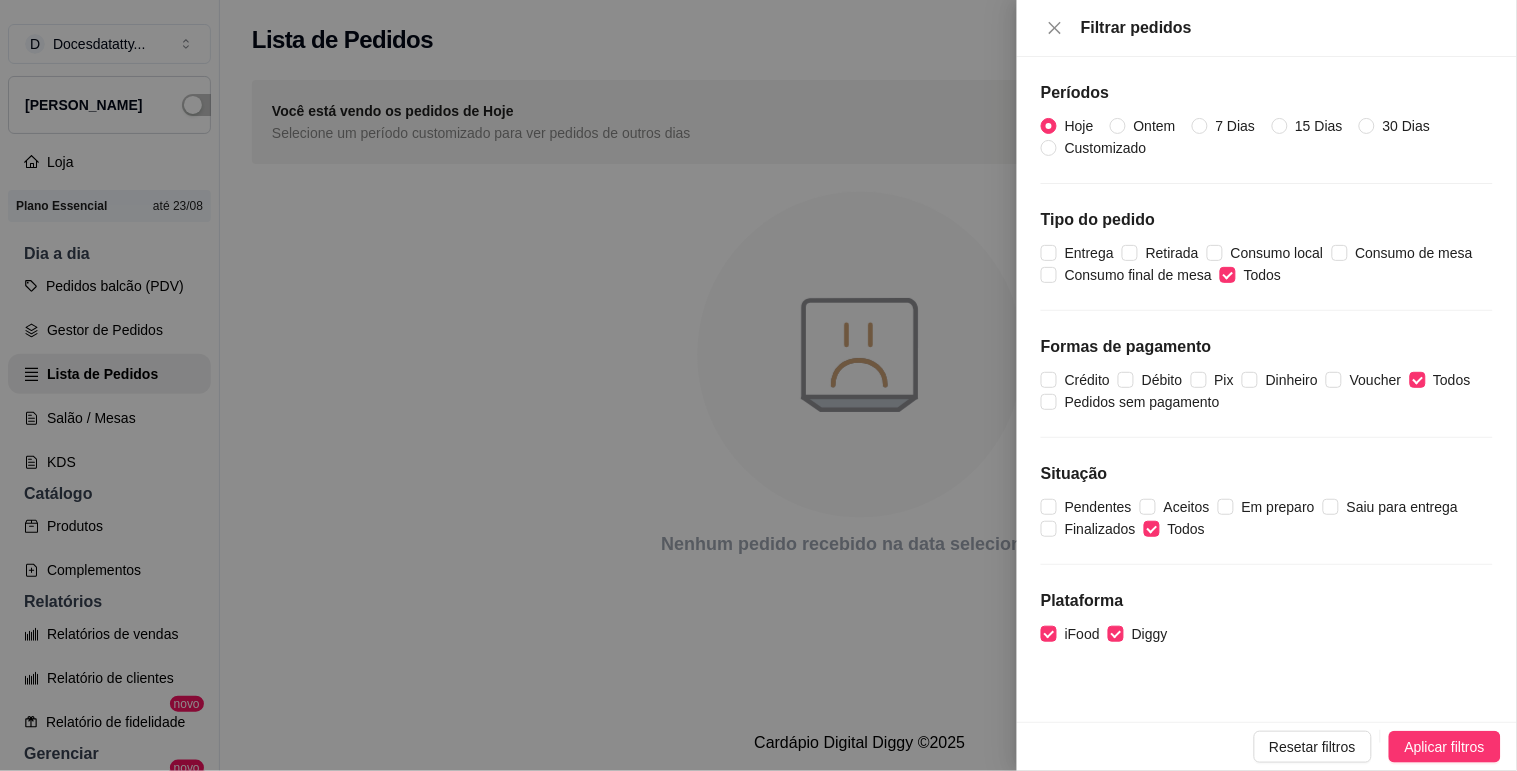 click at bounding box center (758, 385) 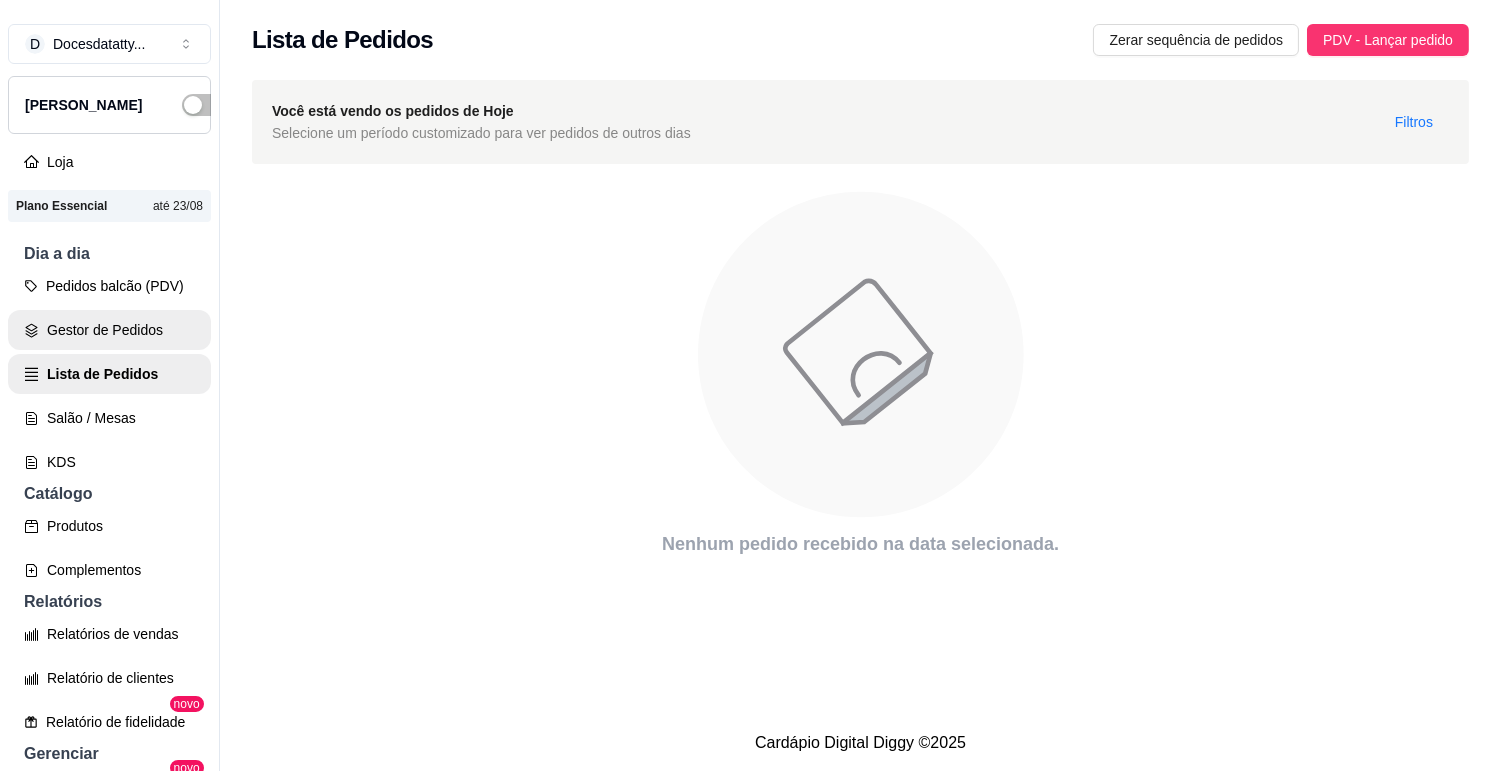 click on "Gestor de Pedidos" at bounding box center (109, 330) 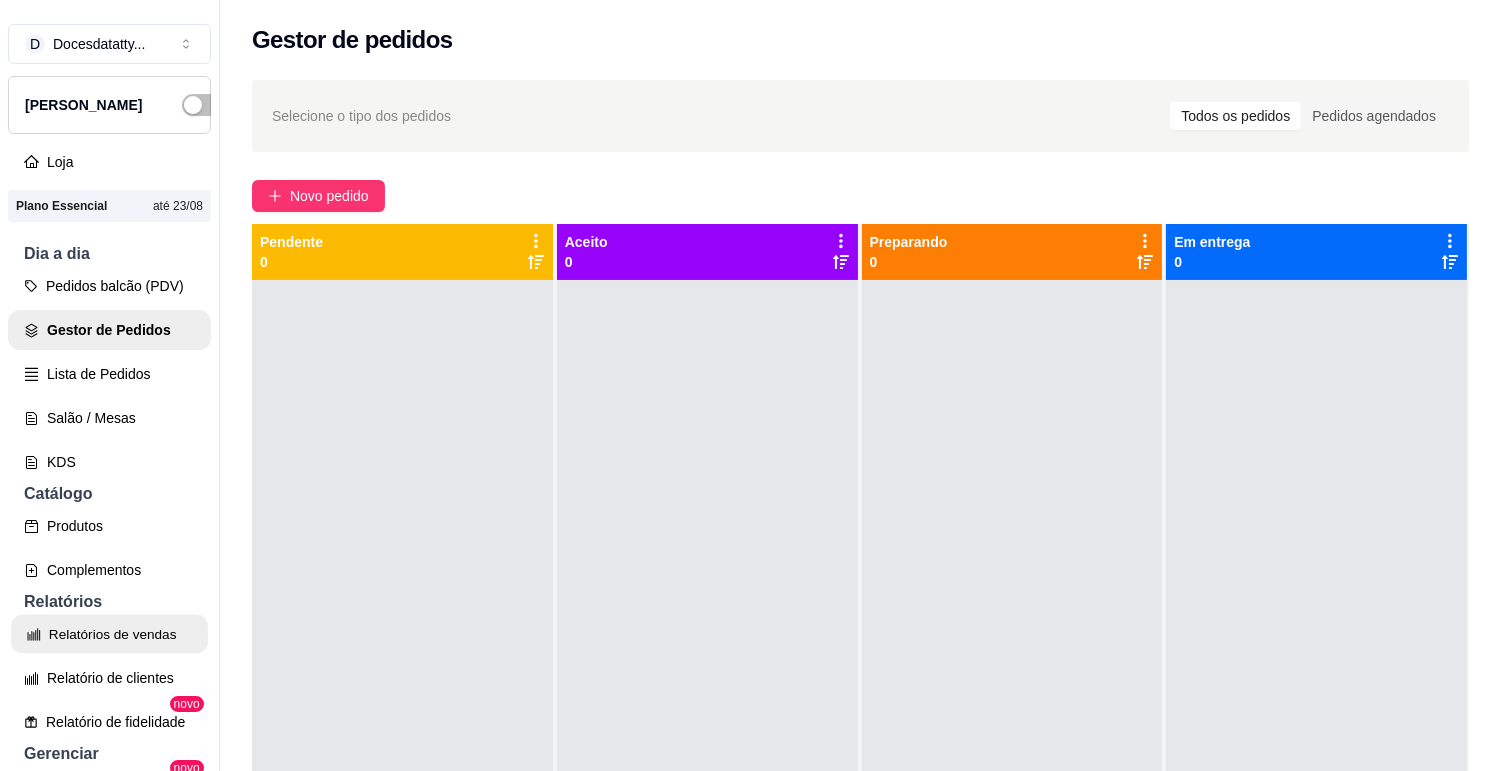 click on "Relatórios de vendas" at bounding box center [109, 634] 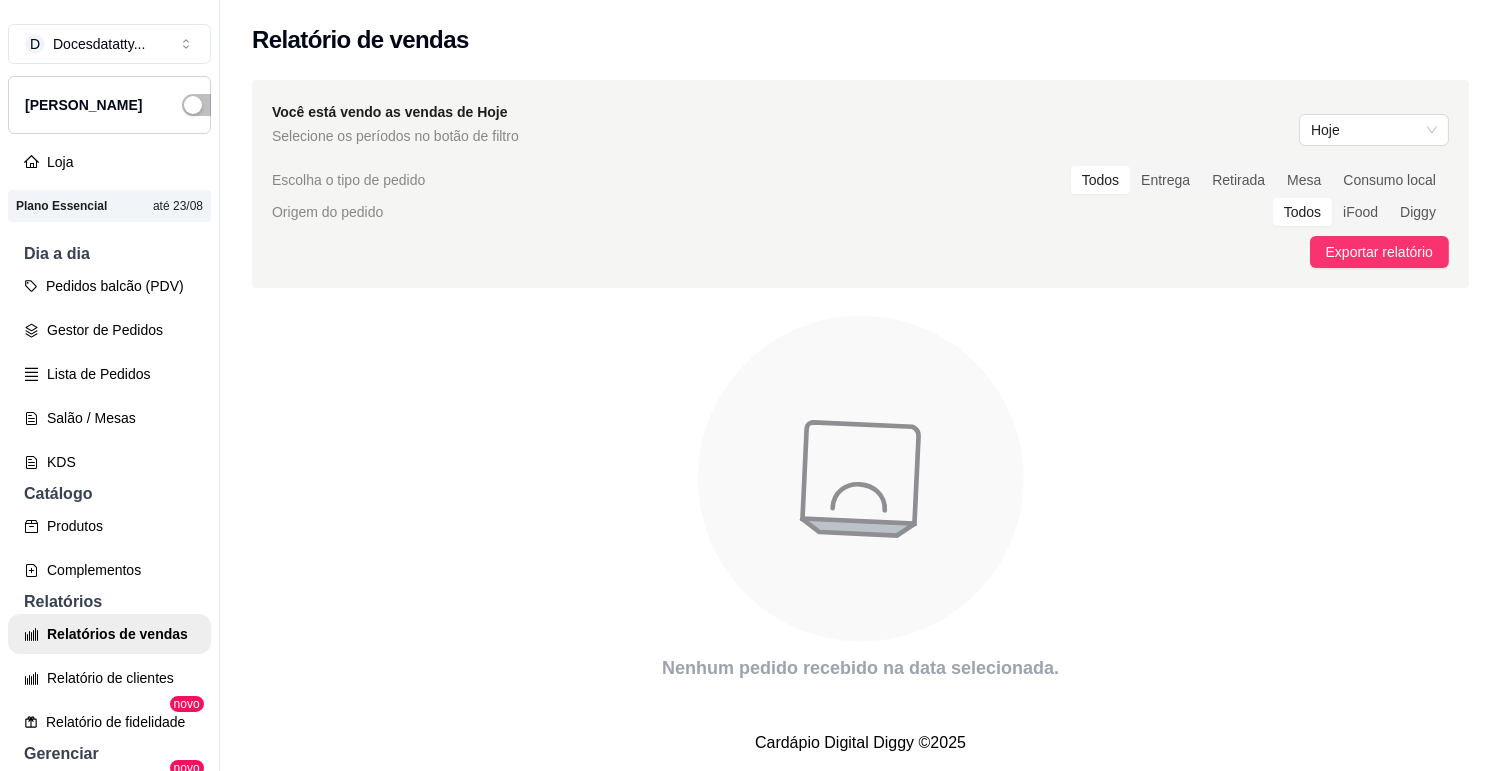 click on "Você está vendo as vendas de   Hoje Selecione os períodos no botão de filtro Hoje" at bounding box center (860, 124) 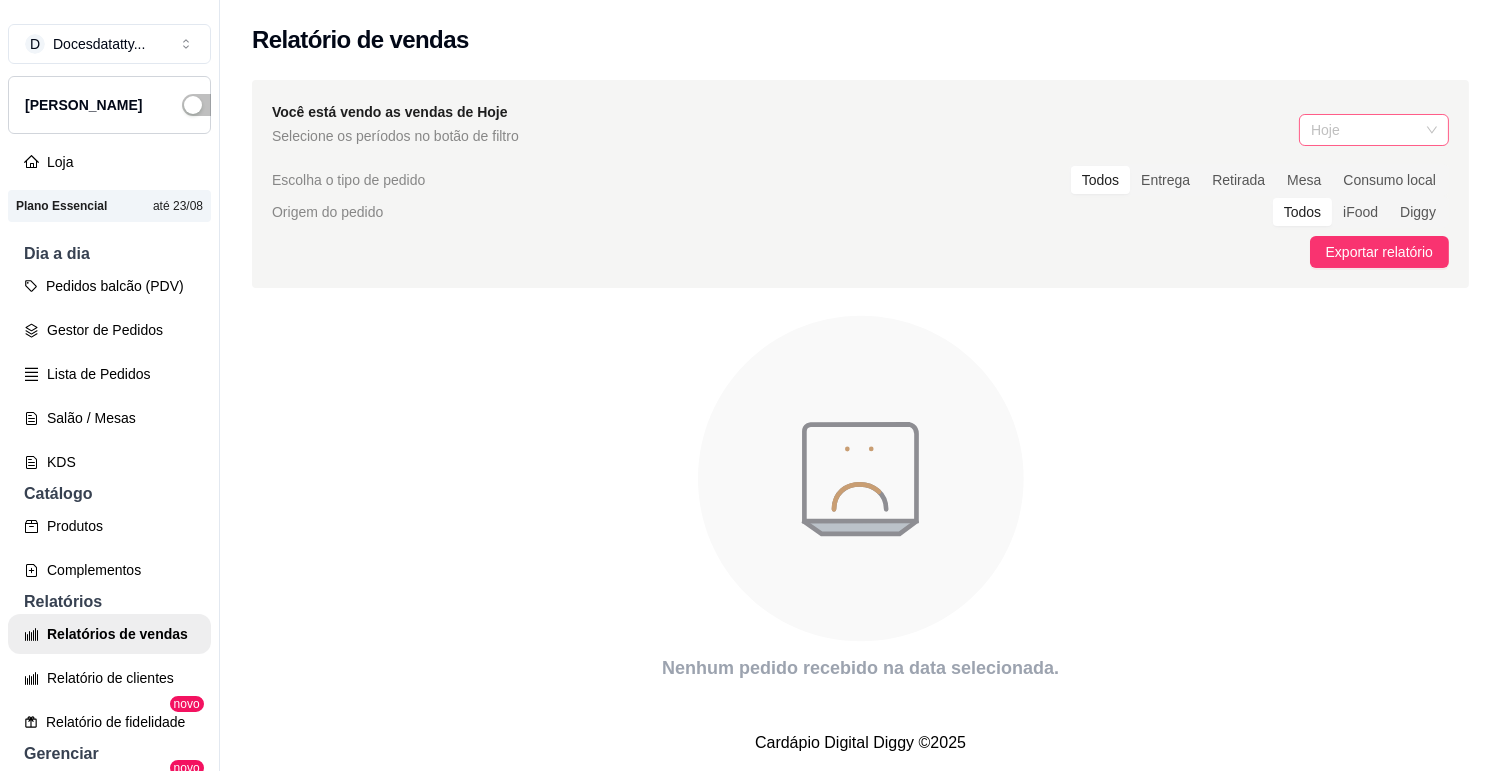 click on "Hoje" at bounding box center [1374, 130] 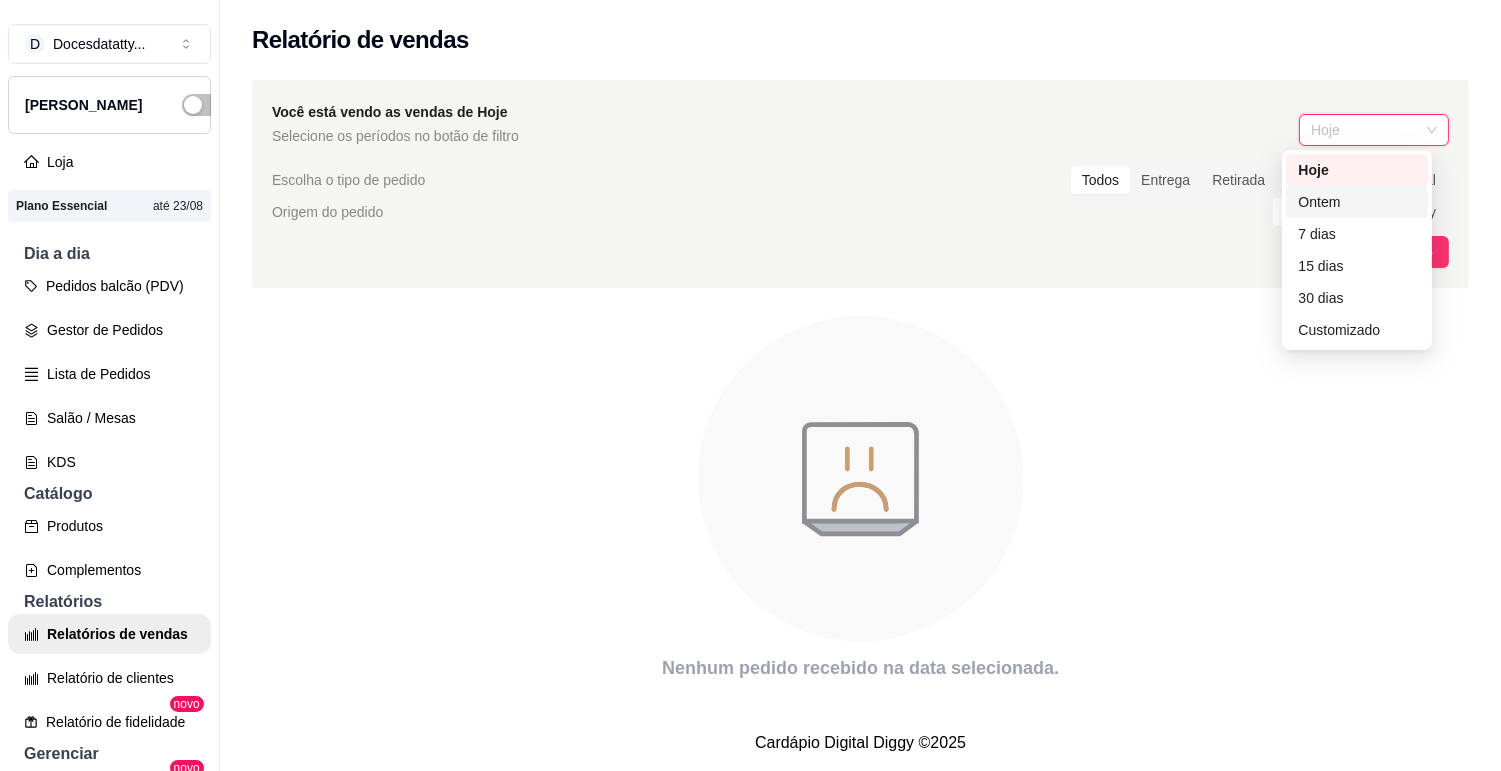 click on "Ontem" at bounding box center [1357, 202] 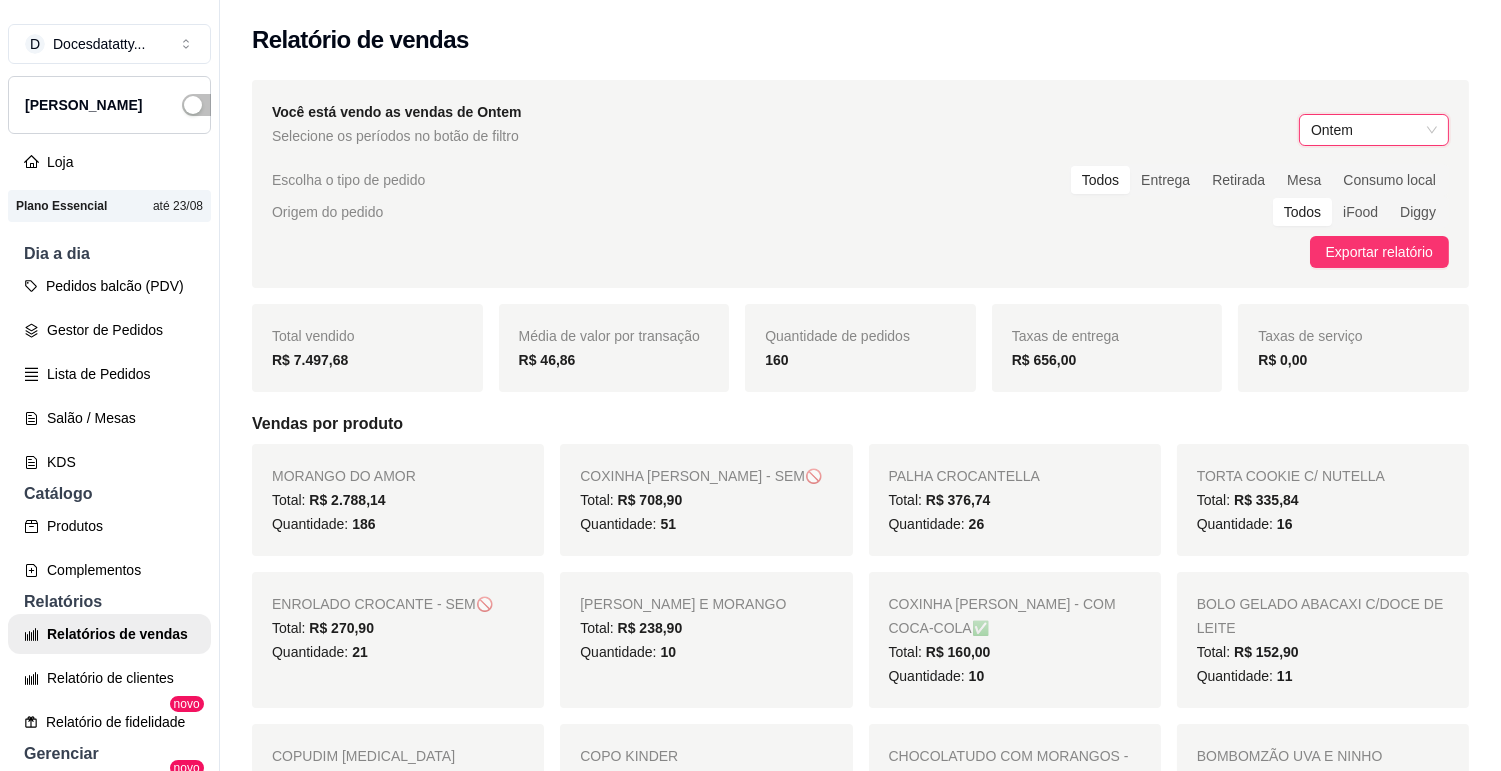 click on "160" at bounding box center [776, 360] 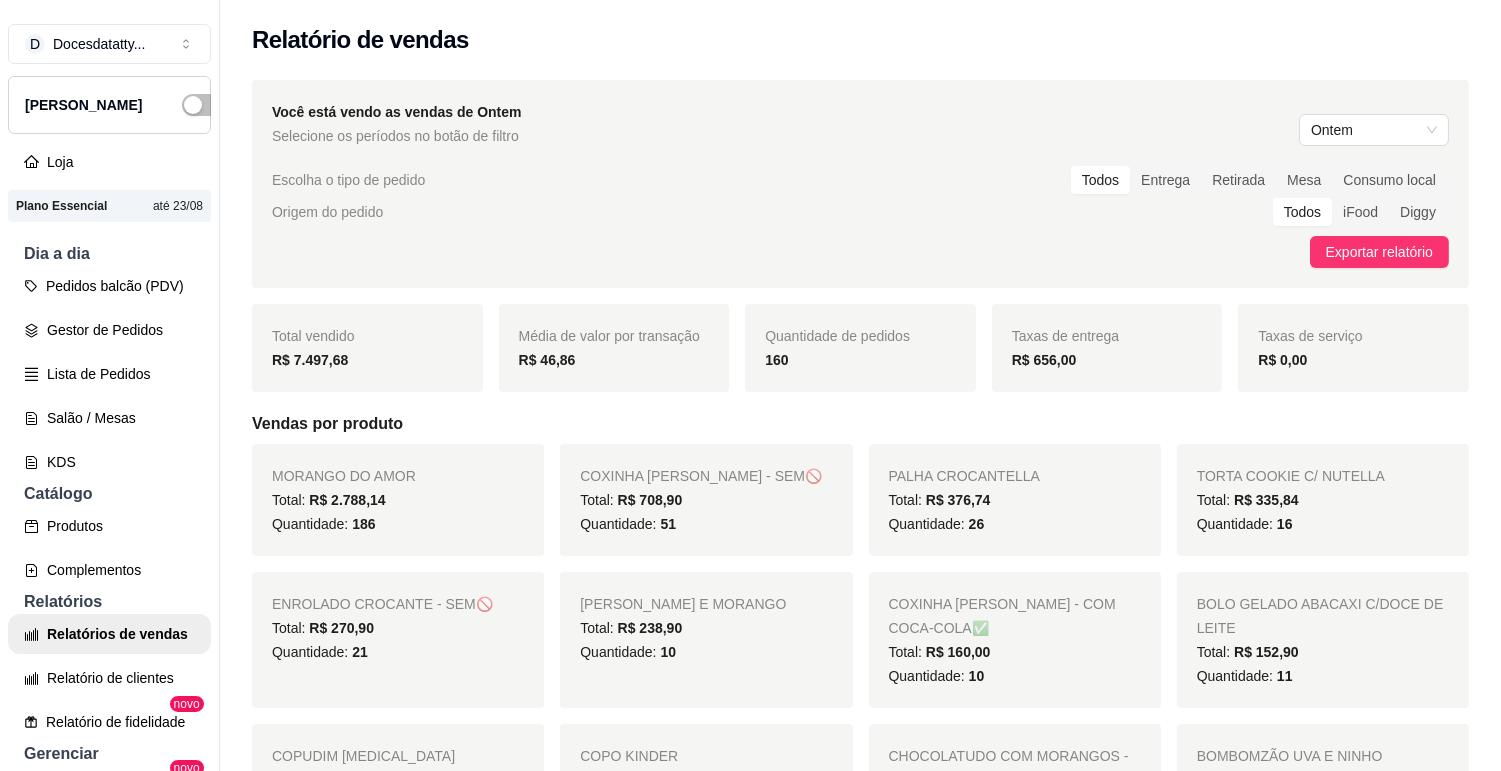 click on "160" at bounding box center (860, 360) 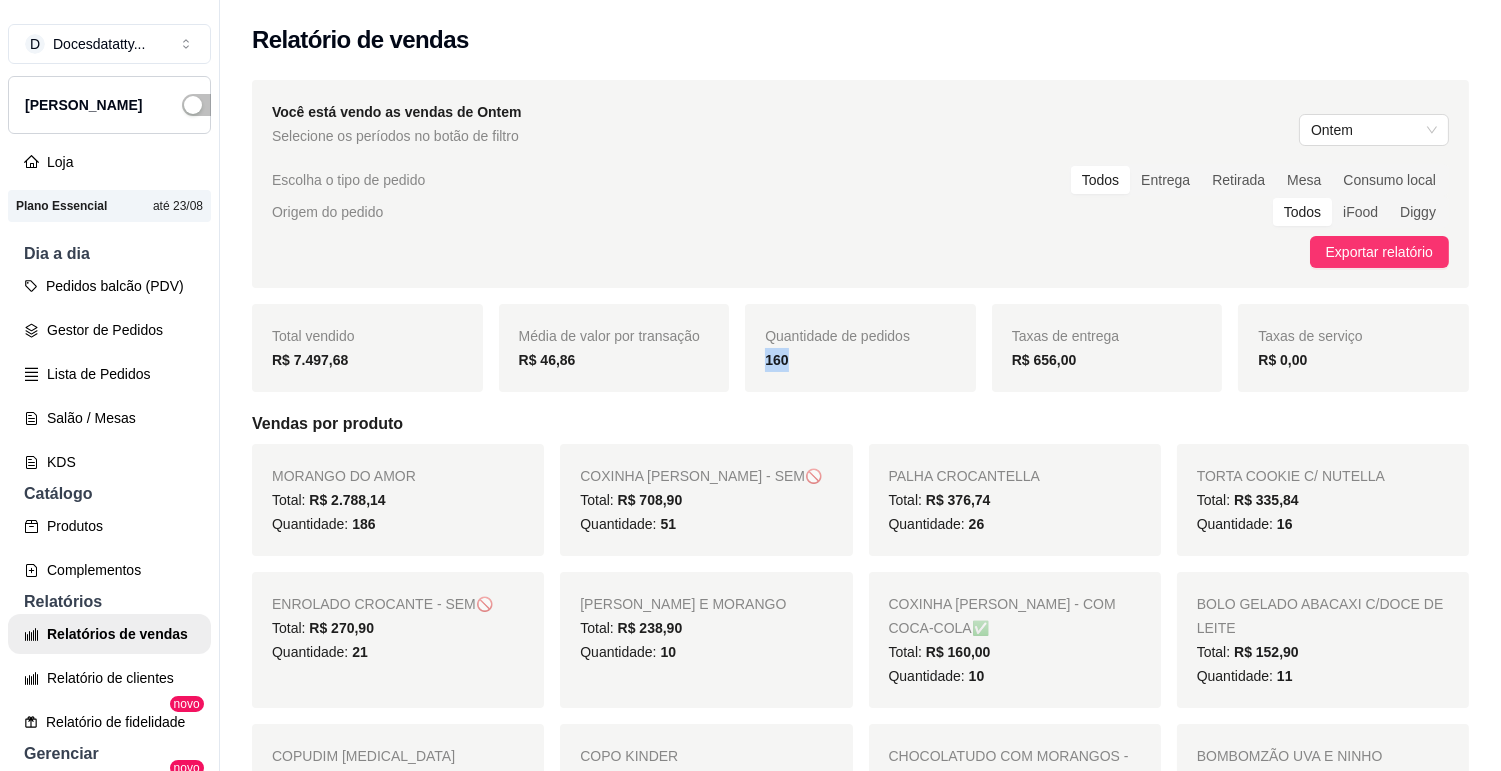 drag, startPoint x: 781, startPoint y: 358, endPoint x: 740, endPoint y: 361, distance: 41.109608 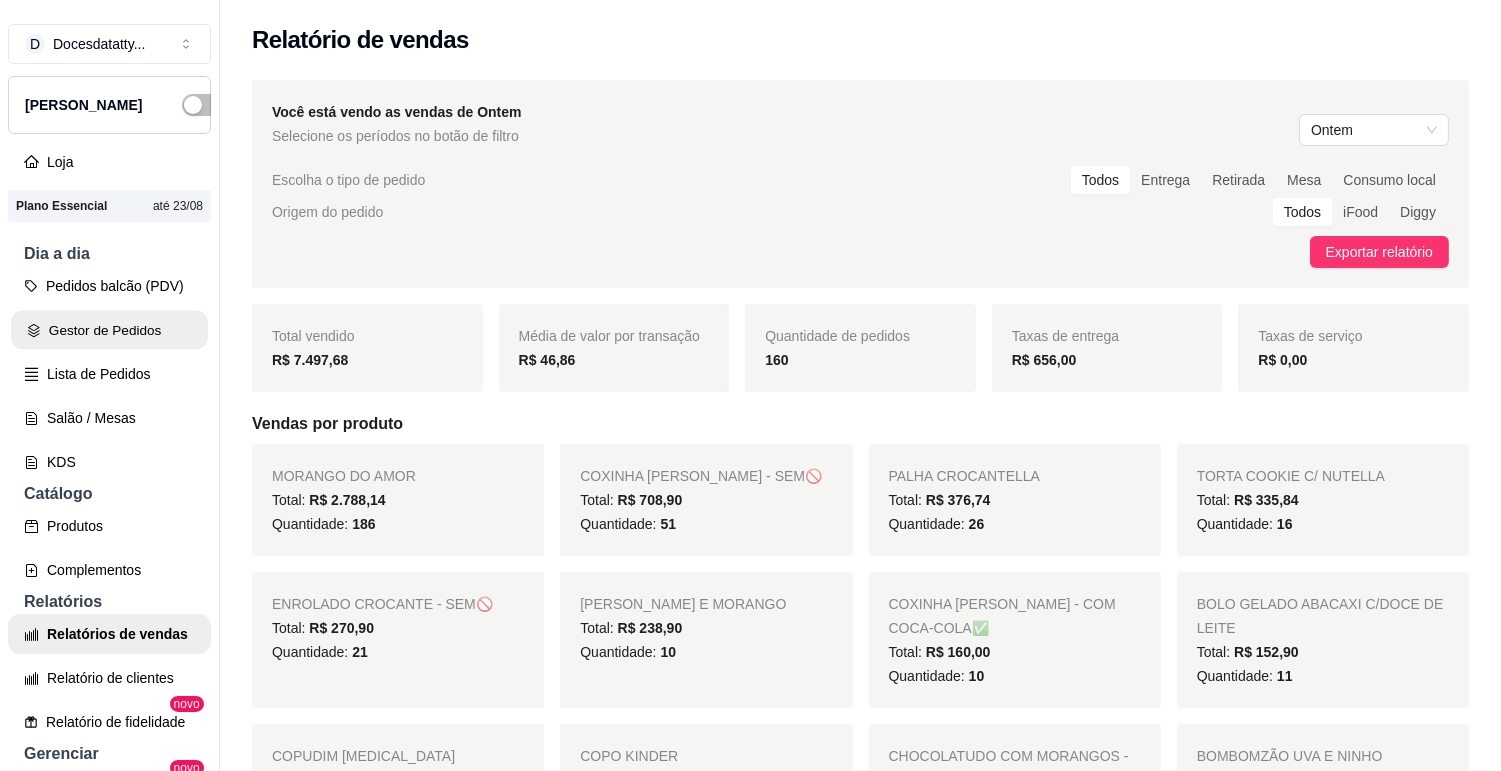 click on "Gestor de Pedidos" at bounding box center (109, 330) 